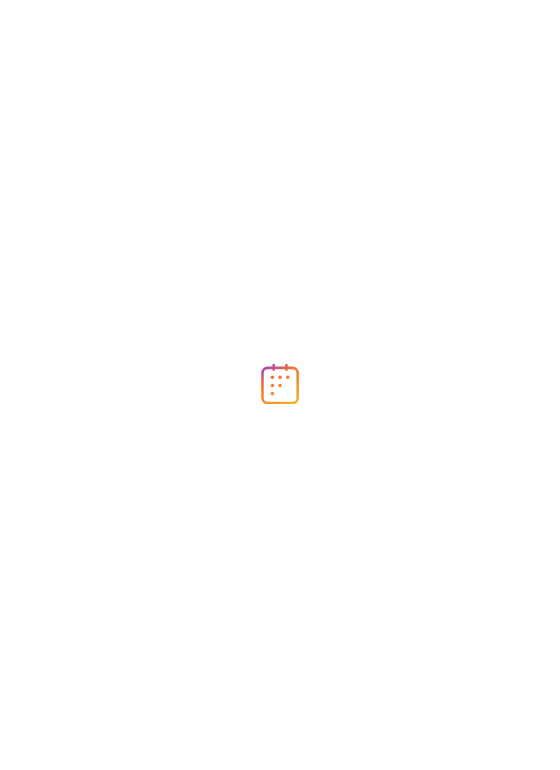 scroll, scrollTop: 0, scrollLeft: 0, axis: both 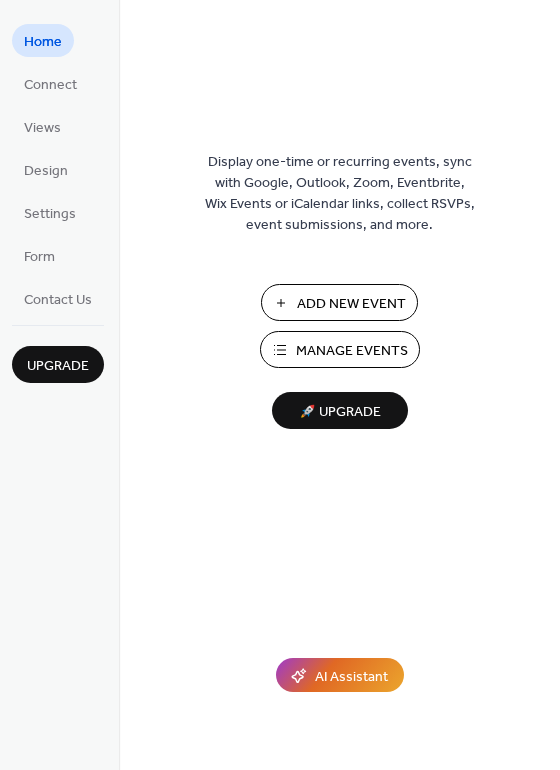 click on "Manage Events" at bounding box center (352, 351) 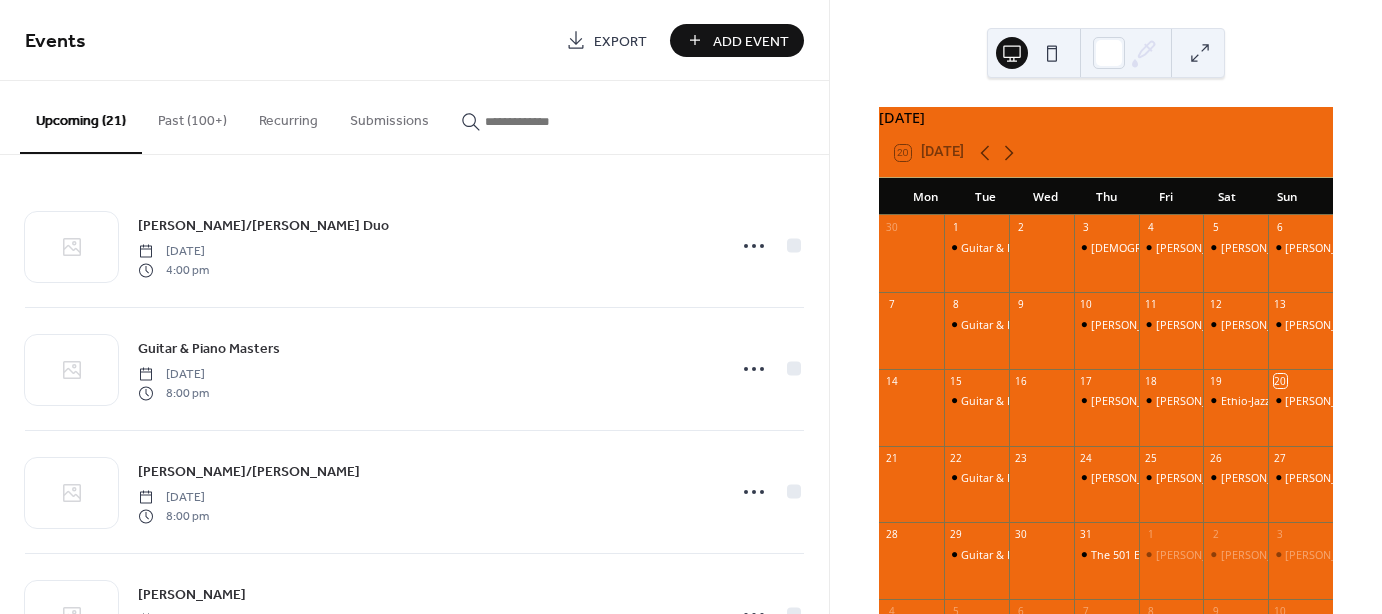 scroll, scrollTop: 0, scrollLeft: 0, axis: both 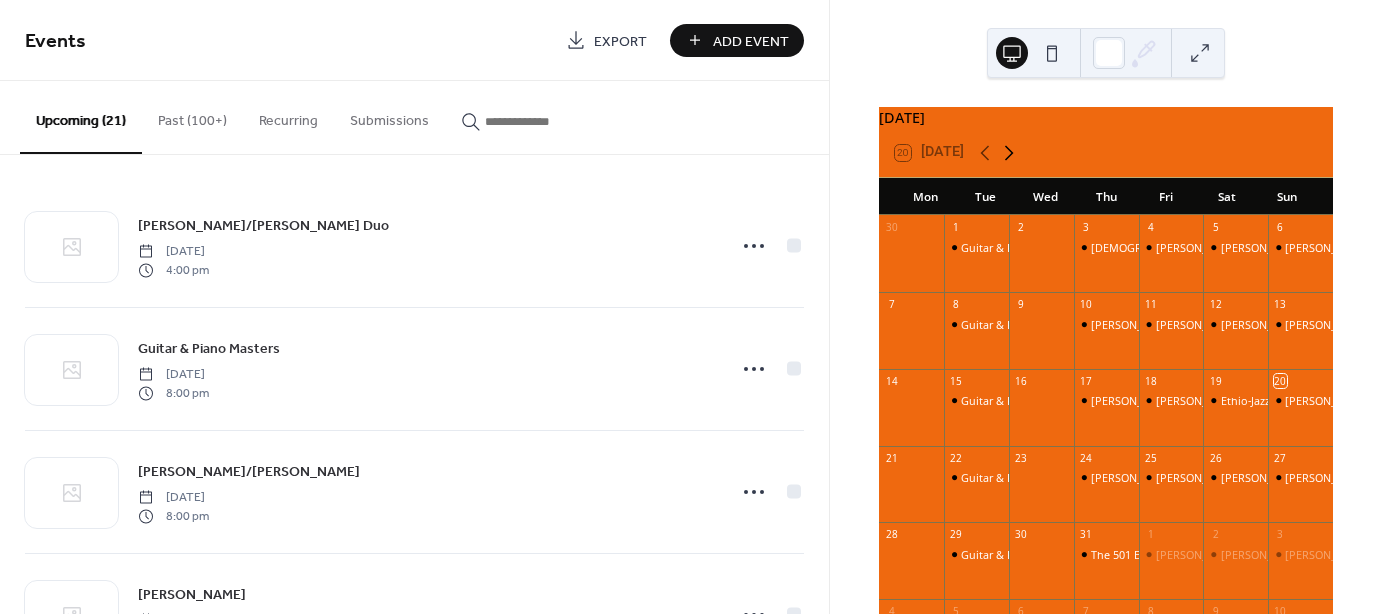 click 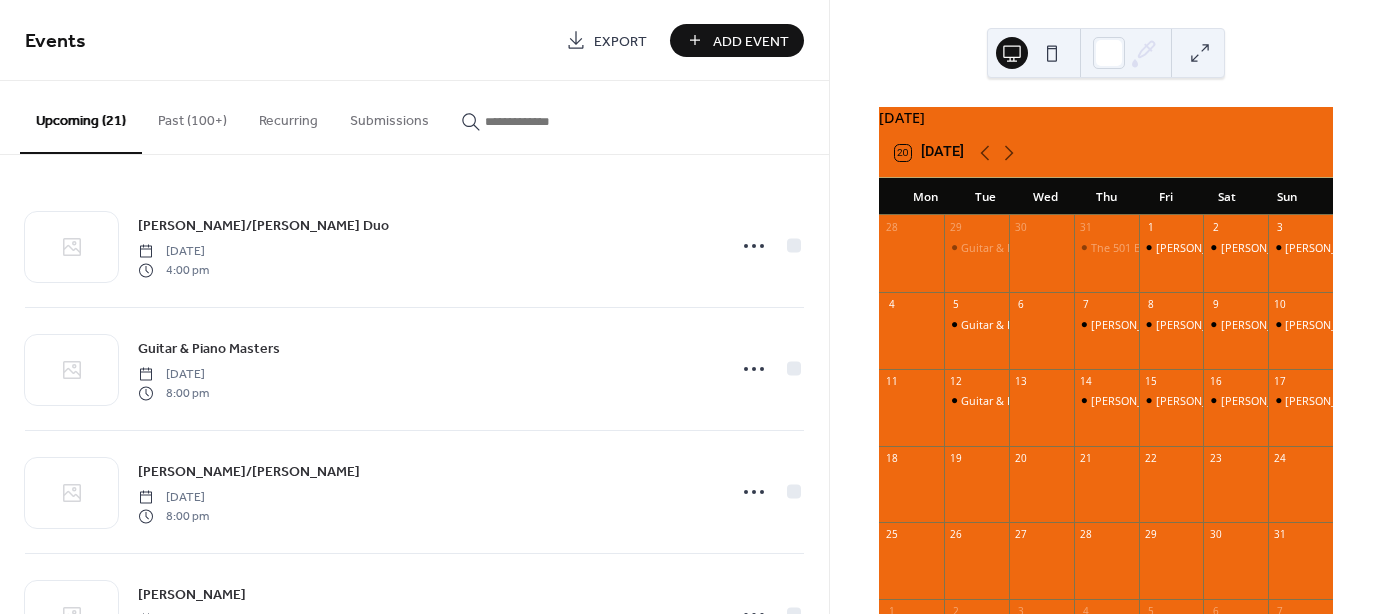 click on "Add Event" at bounding box center [751, 41] 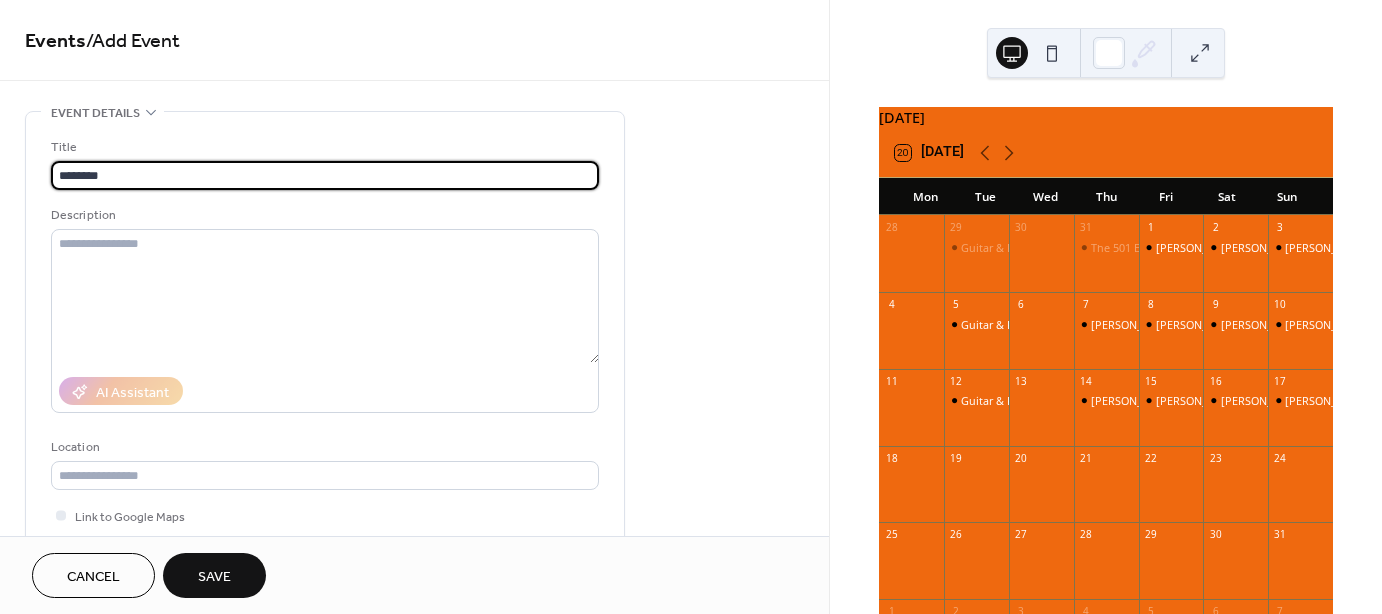 click on "********" at bounding box center (325, 175) 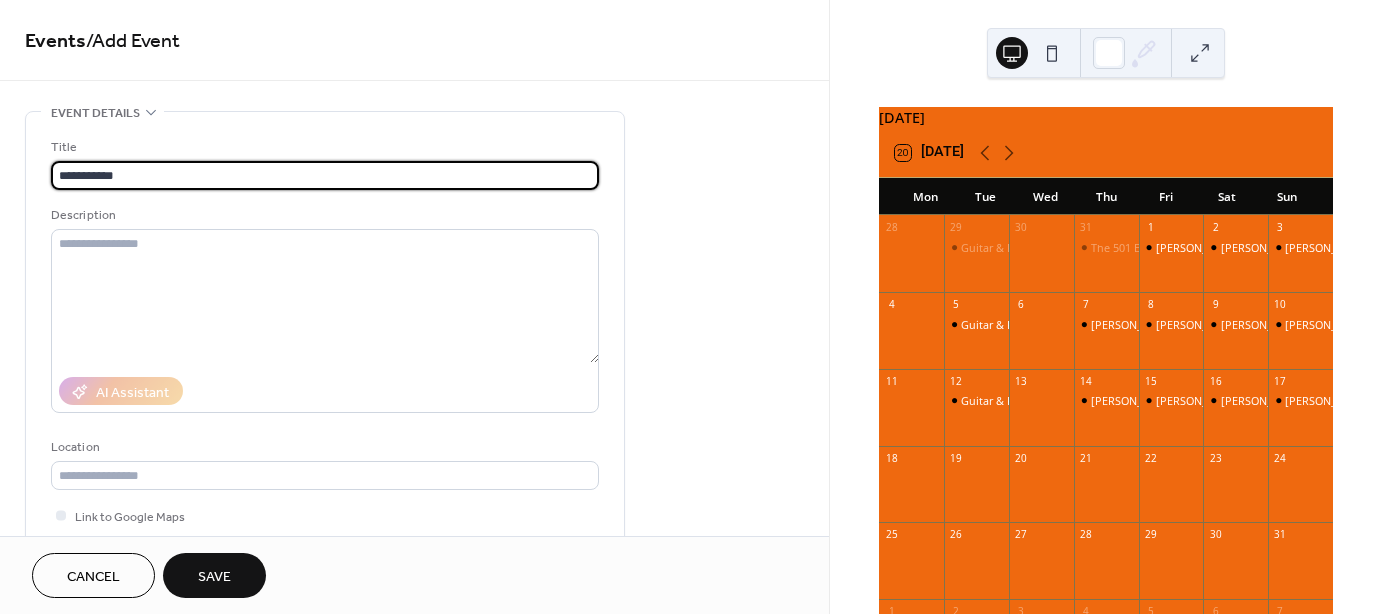 drag, startPoint x: 139, startPoint y: 169, endPoint x: 50, endPoint y: 166, distance: 89.050545 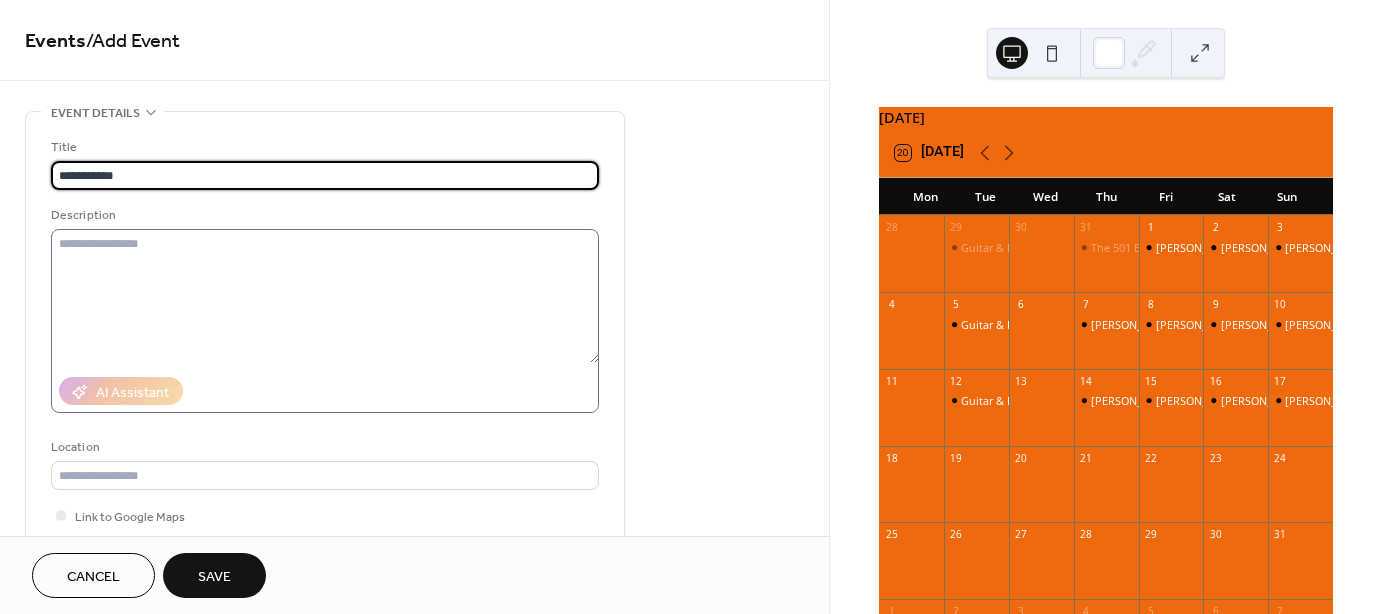 type on "**********" 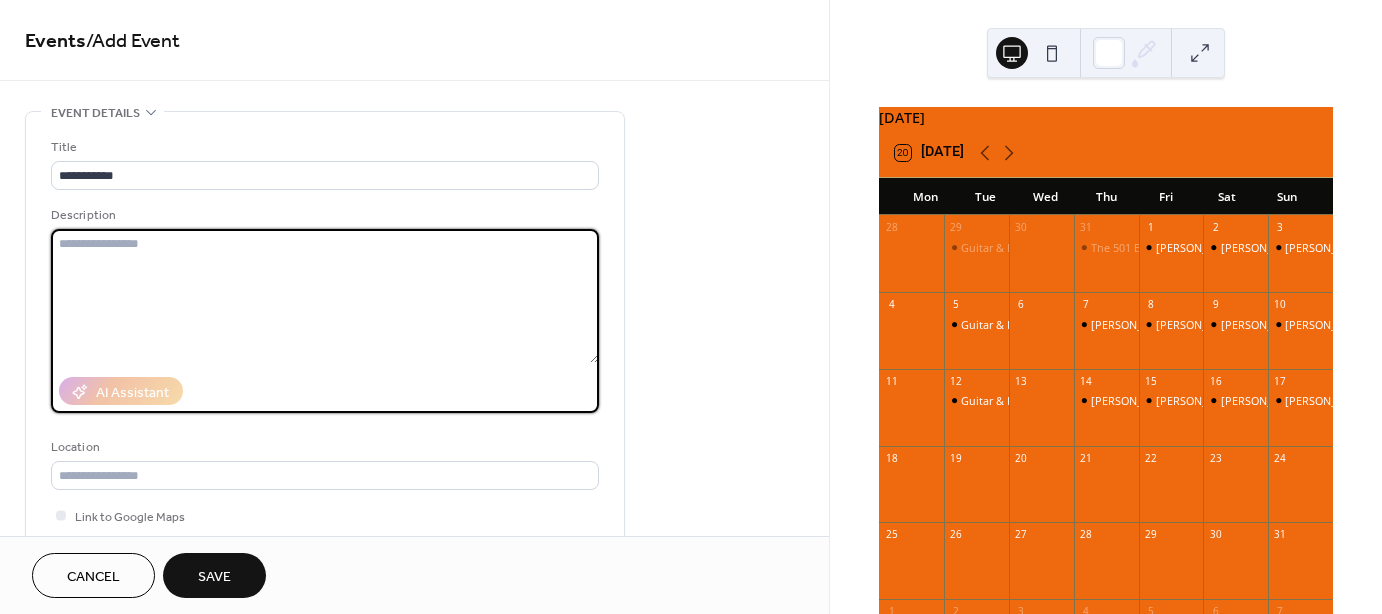 click at bounding box center (325, 296) 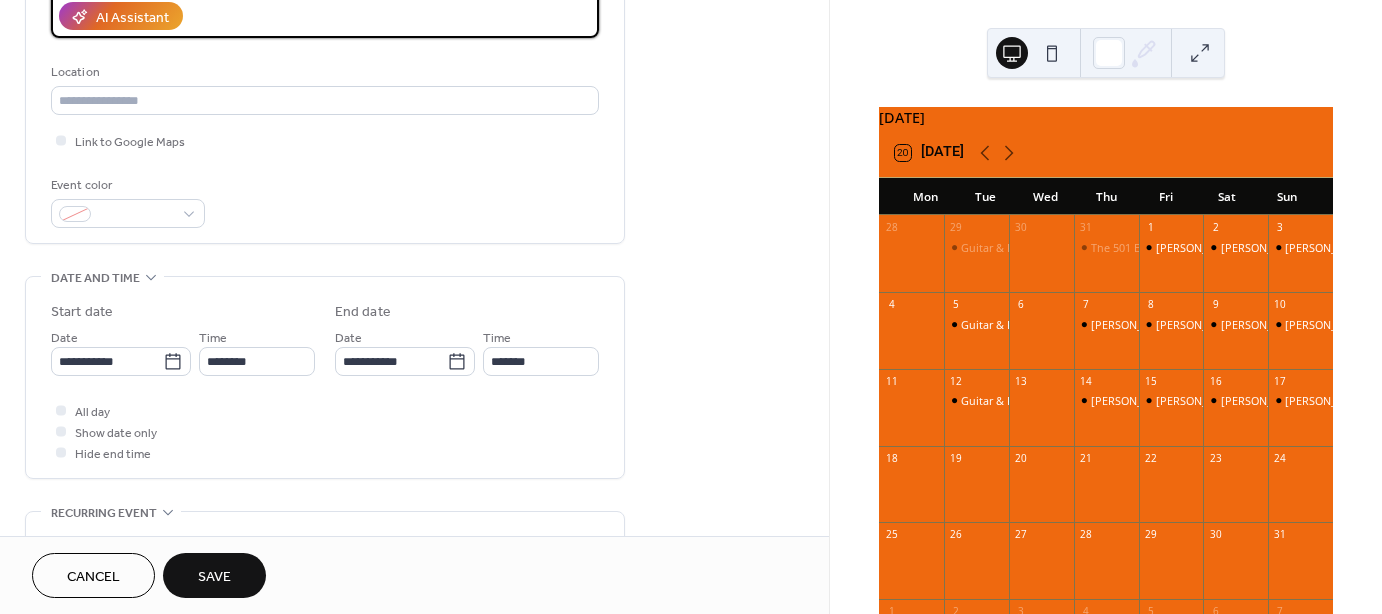 scroll, scrollTop: 377, scrollLeft: 0, axis: vertical 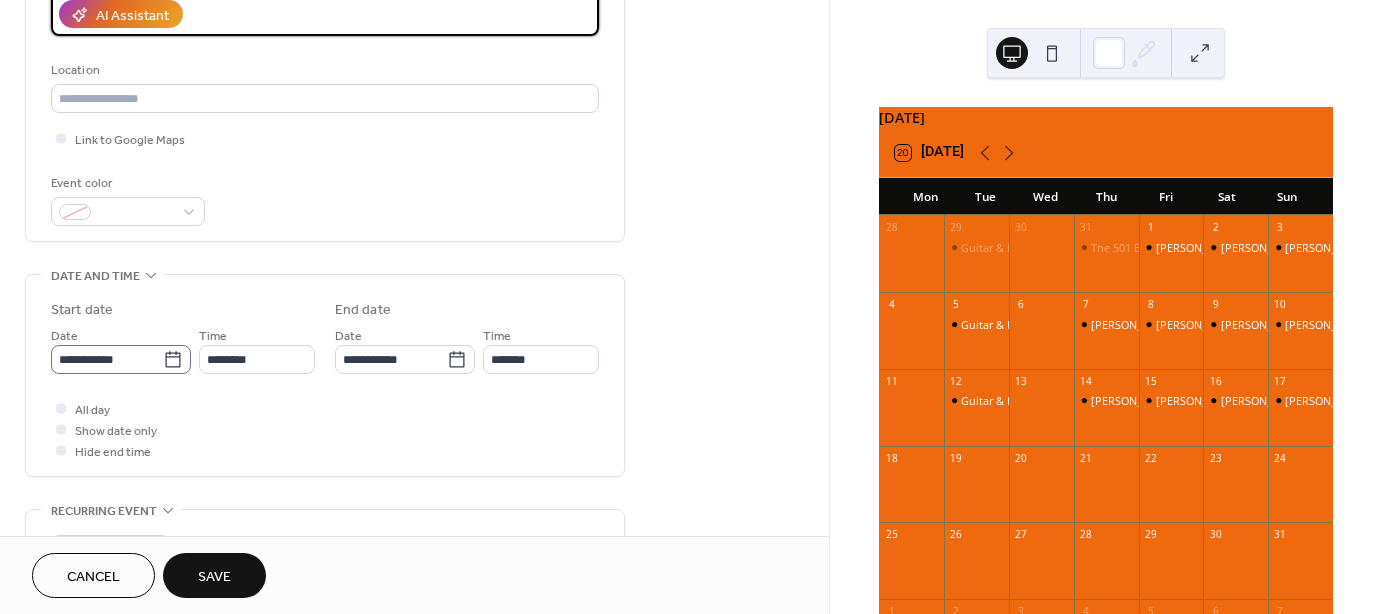 type on "**********" 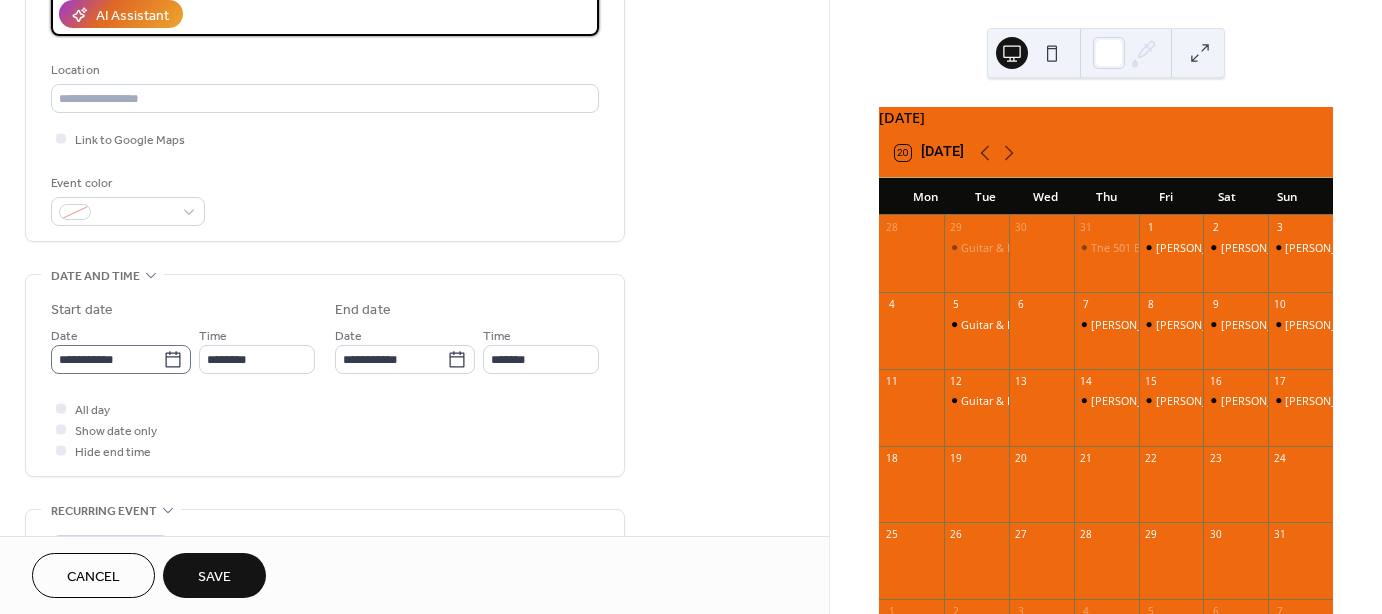 click 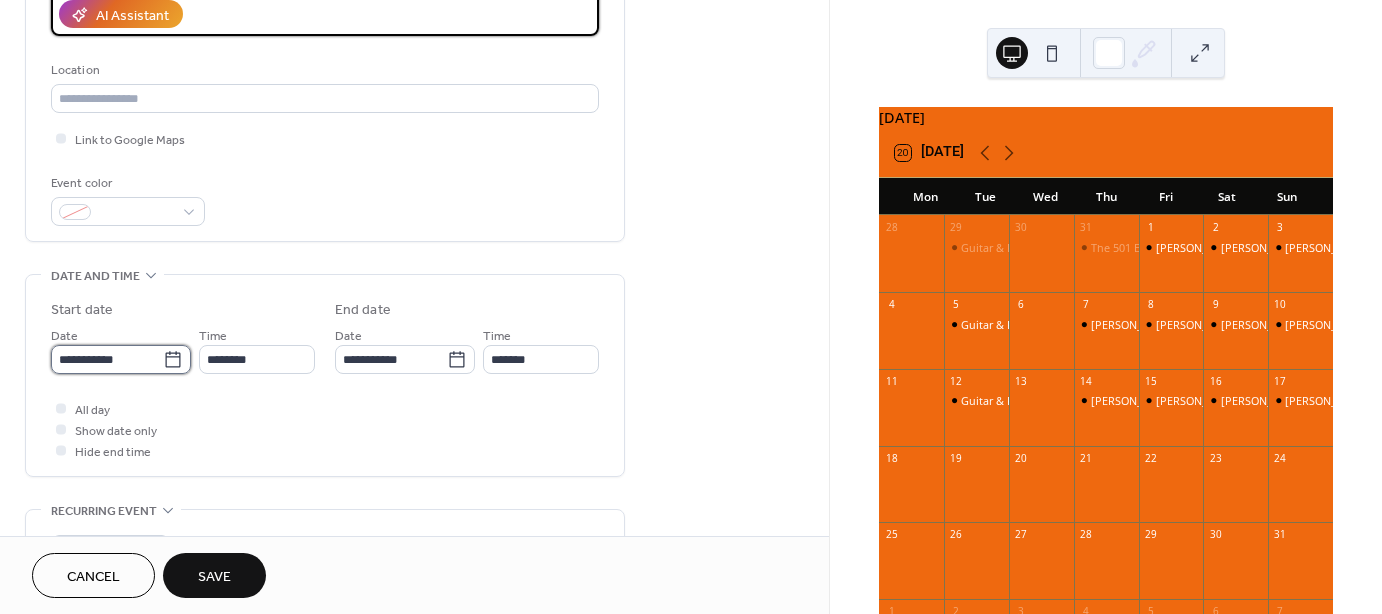 click on "**********" at bounding box center [107, 359] 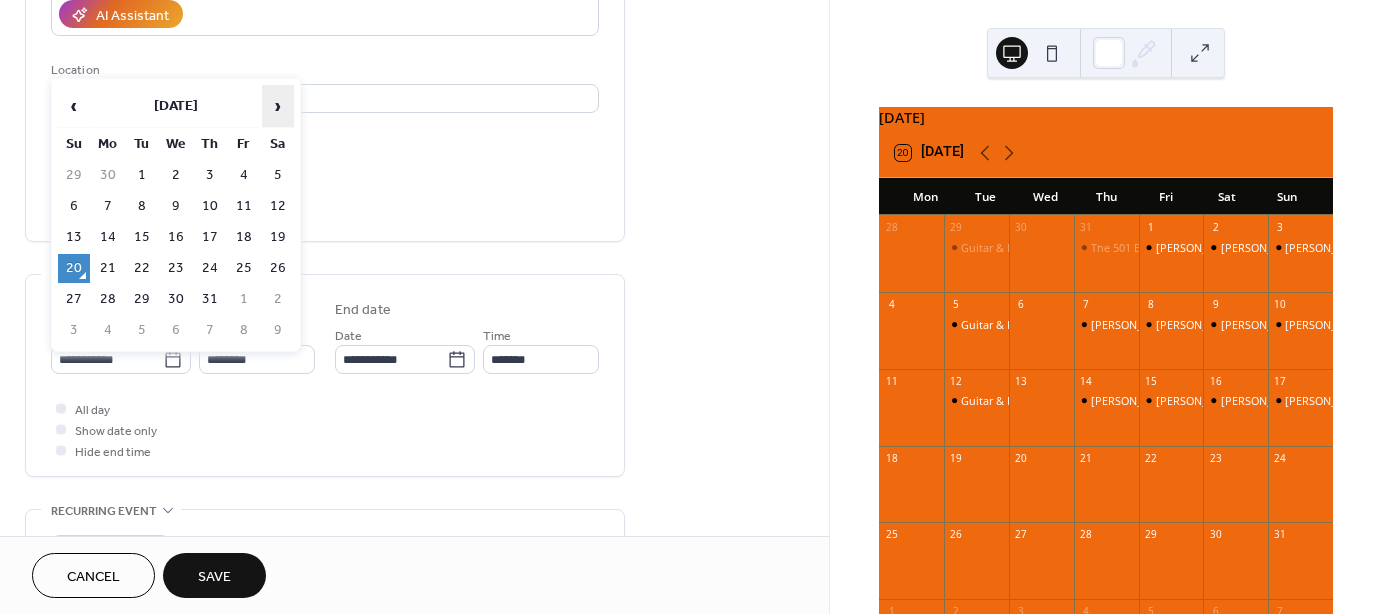 click on "›" at bounding box center (278, 106) 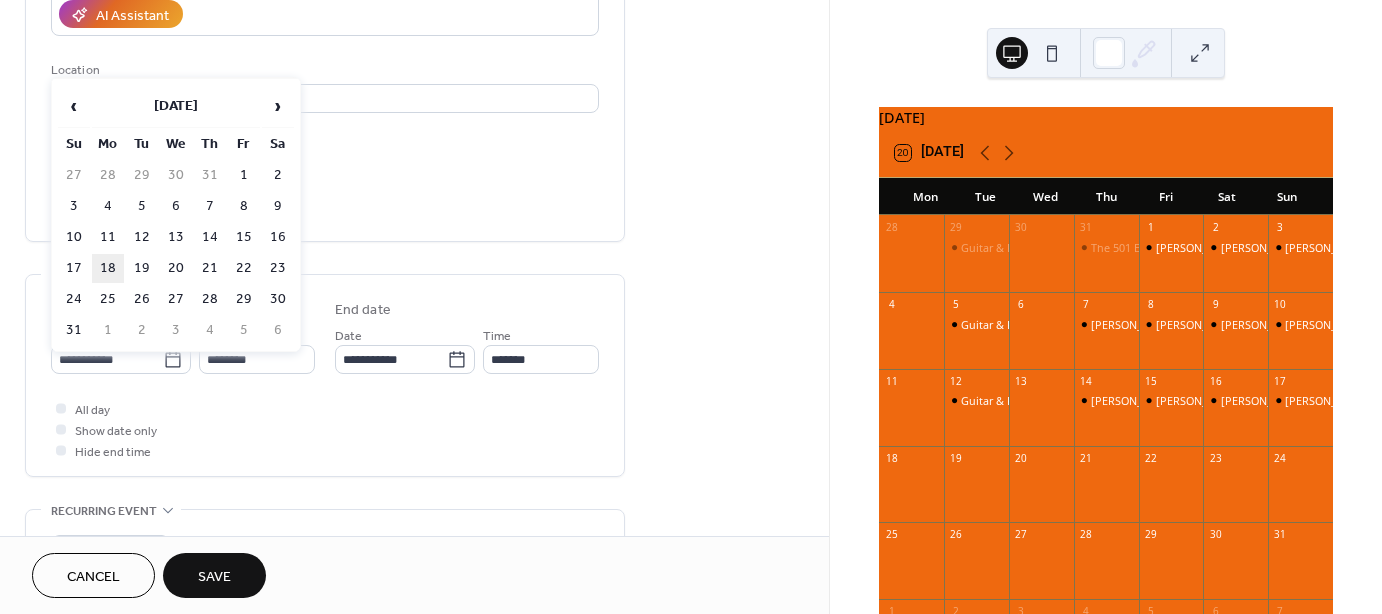 click on "18" at bounding box center [108, 268] 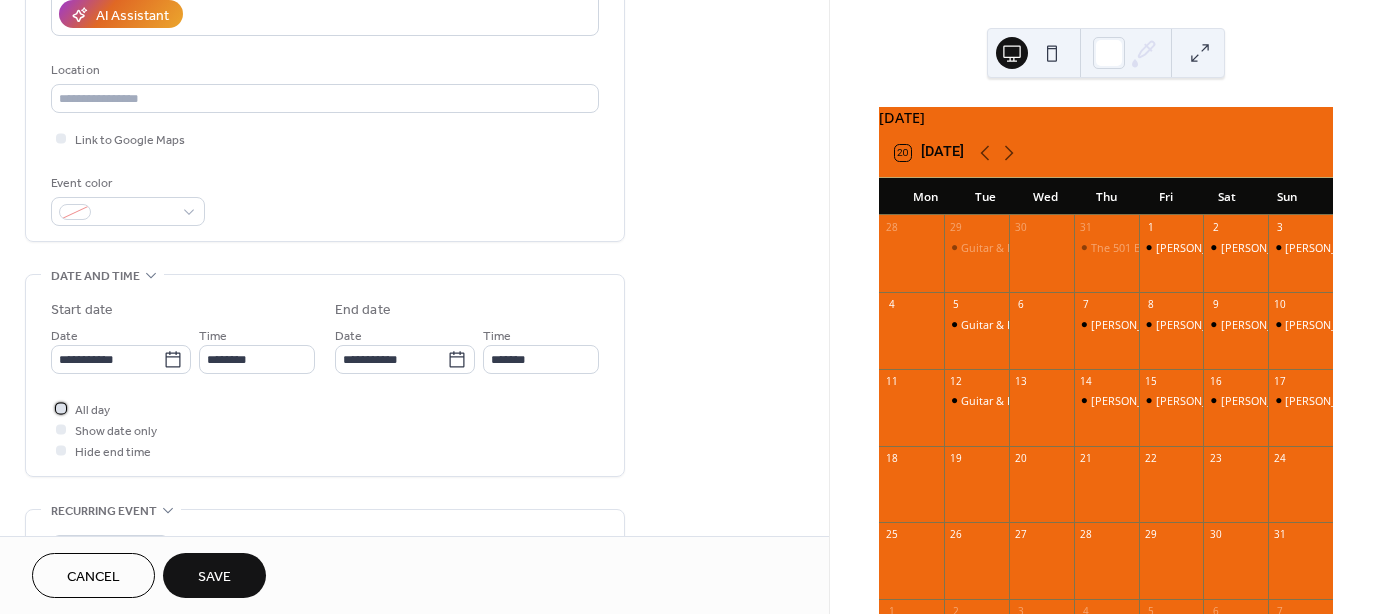 click at bounding box center (61, 408) 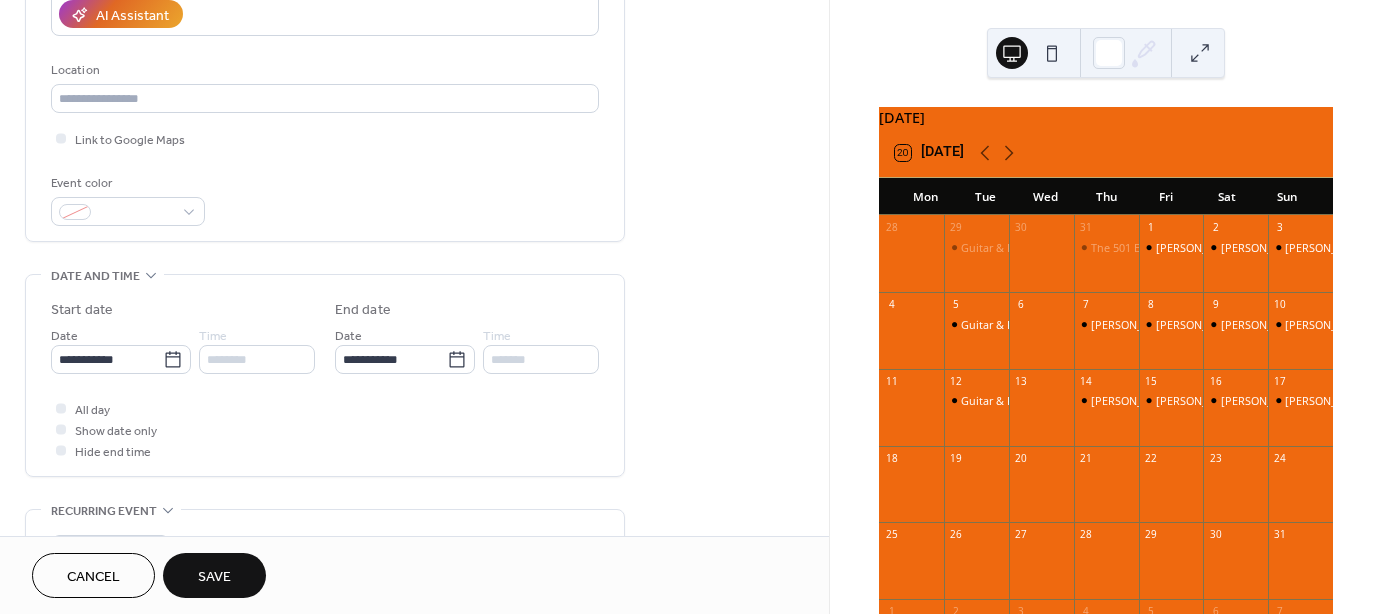 click on "Save" at bounding box center (214, 577) 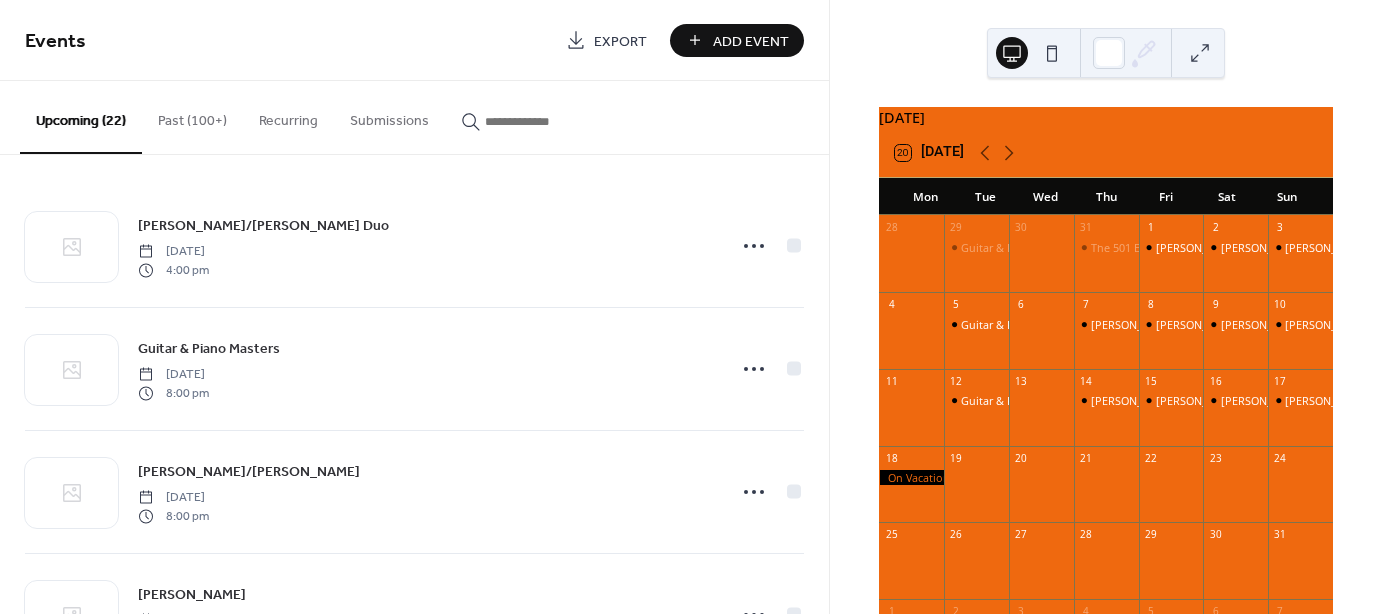 click on "Add Event" at bounding box center (751, 41) 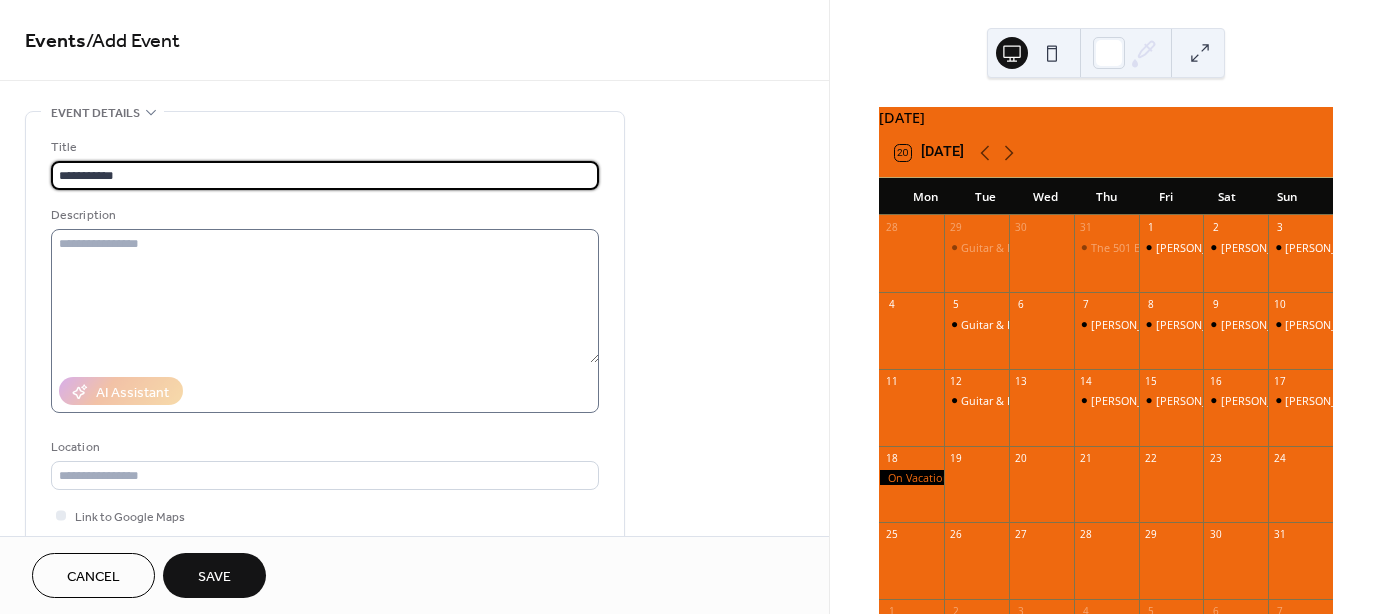 type on "**********" 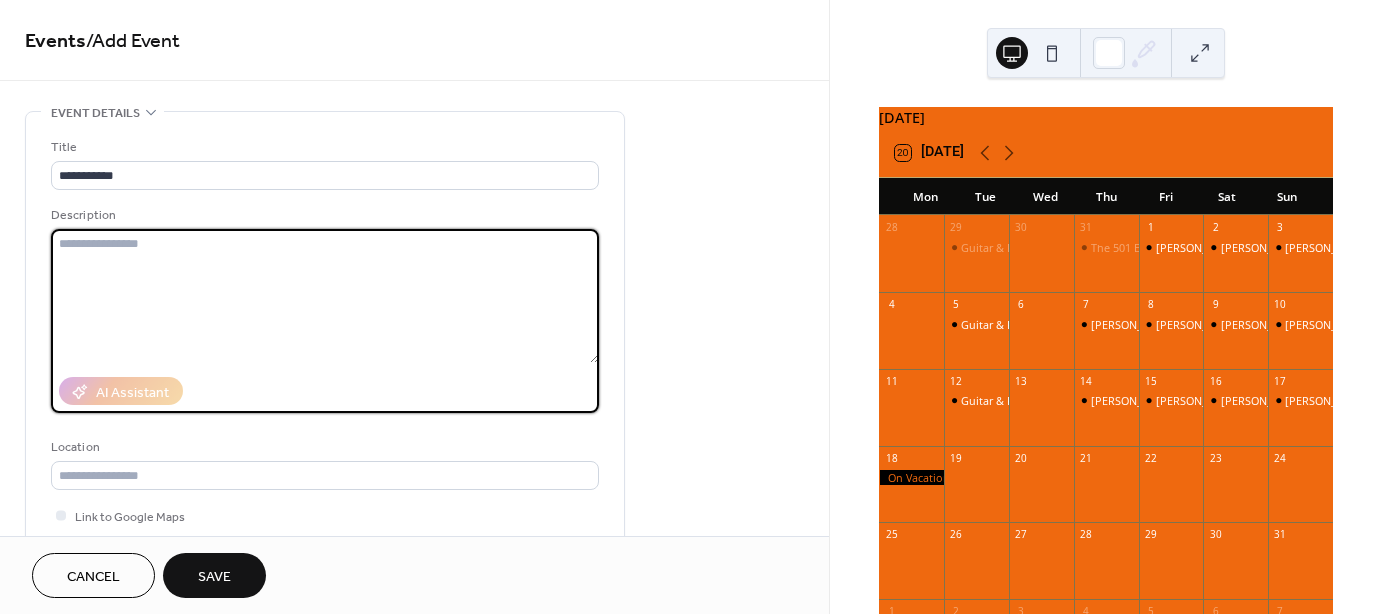 paste on "**********" 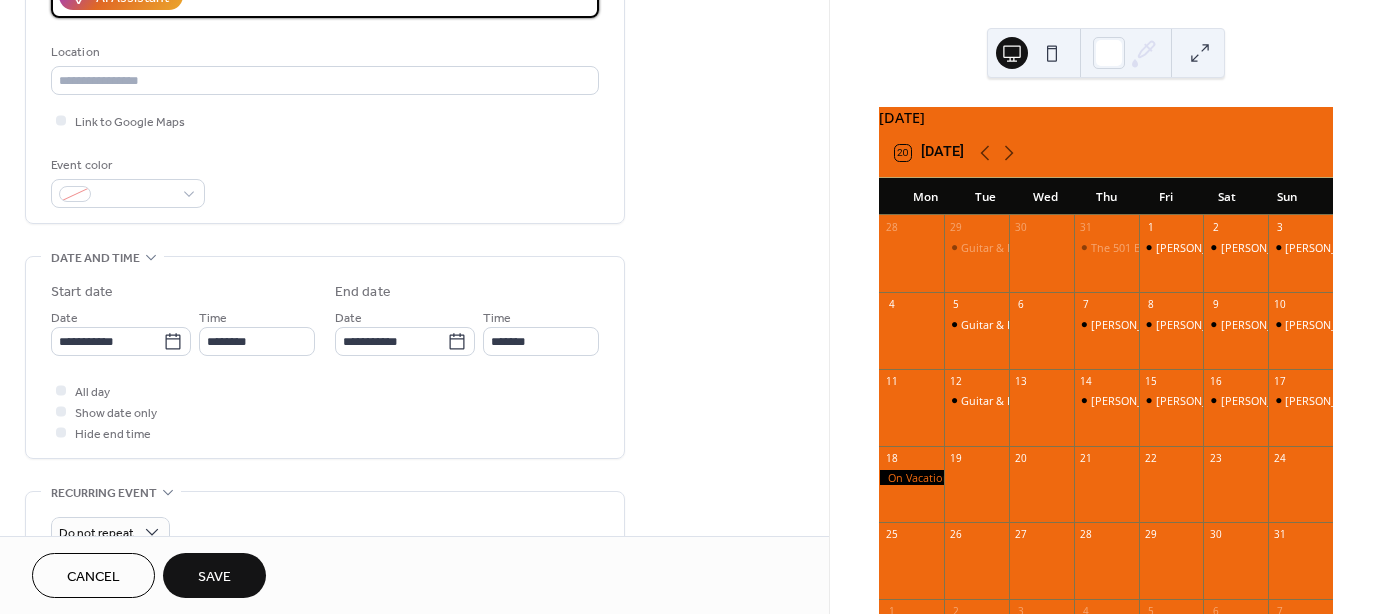 scroll, scrollTop: 396, scrollLeft: 0, axis: vertical 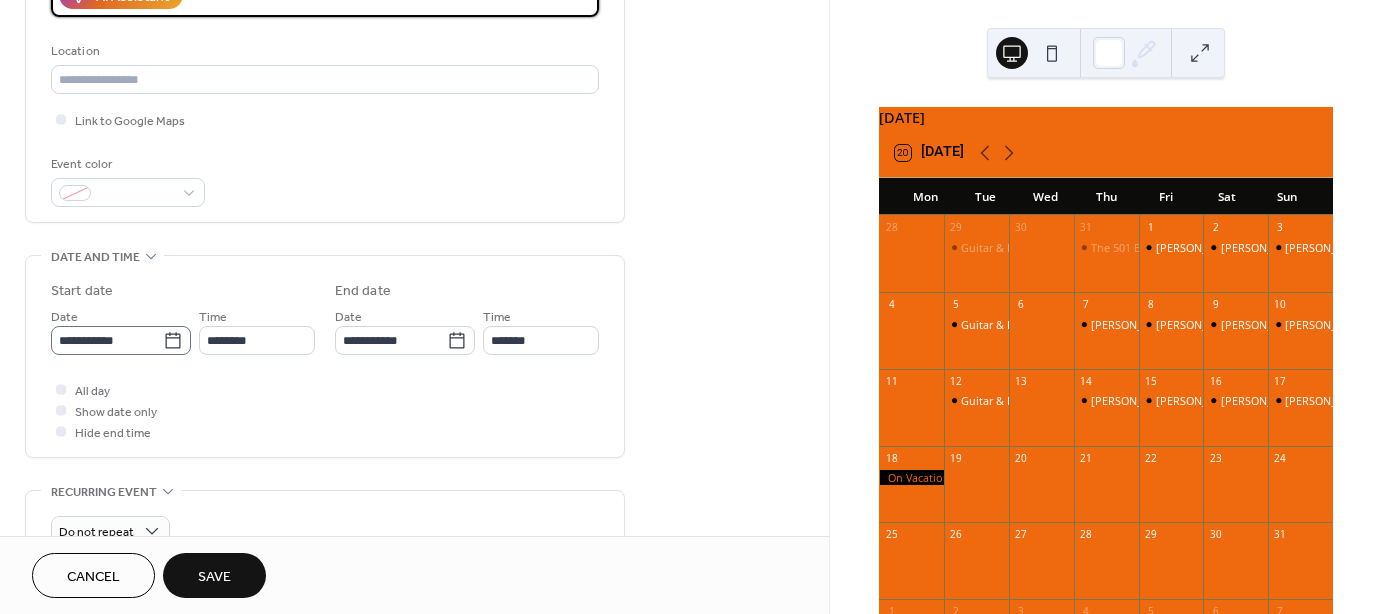 type on "**********" 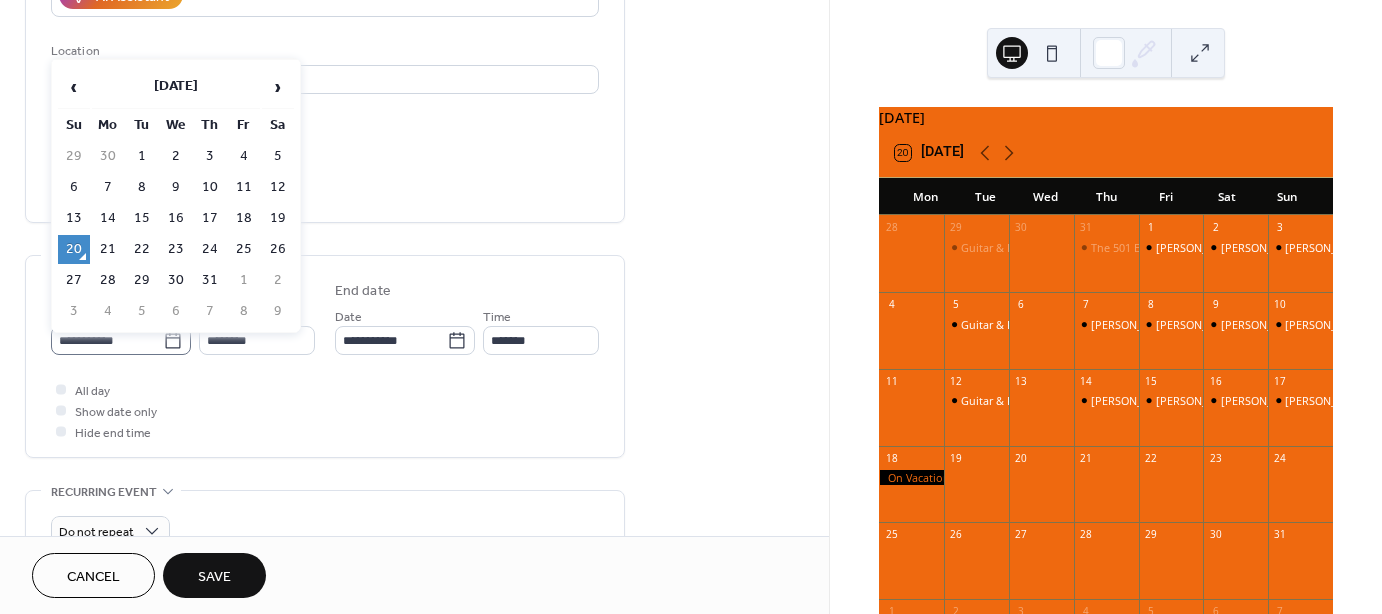 click 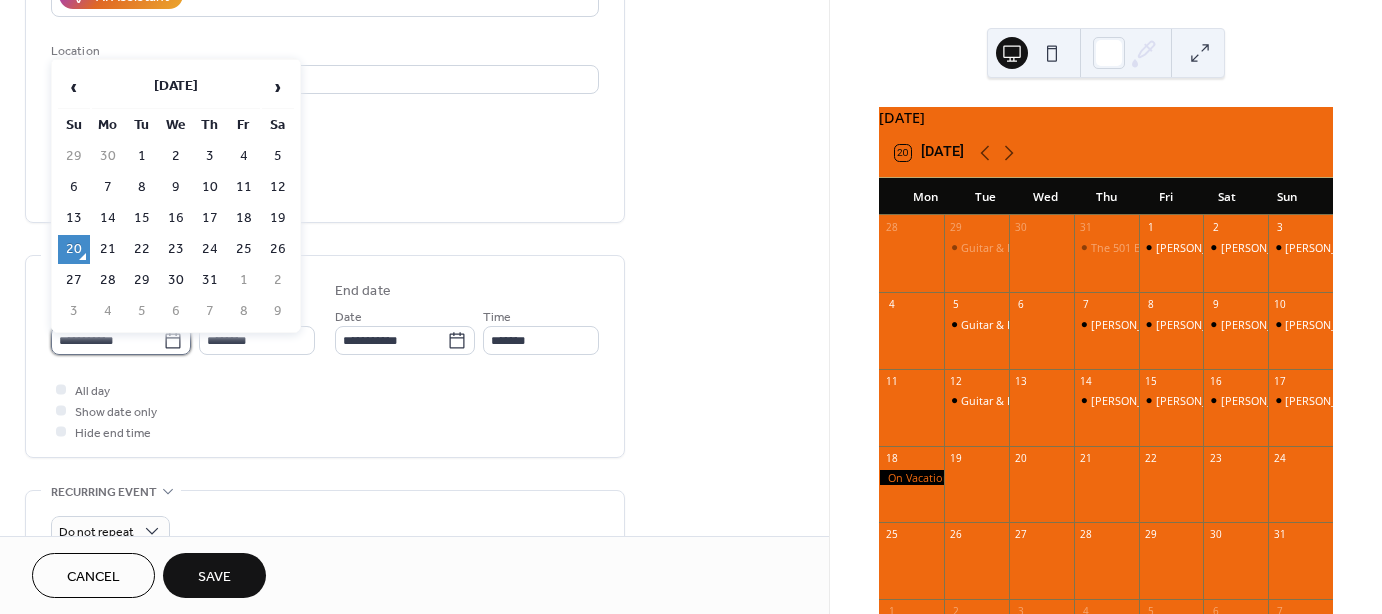 click on "**********" at bounding box center (107, 340) 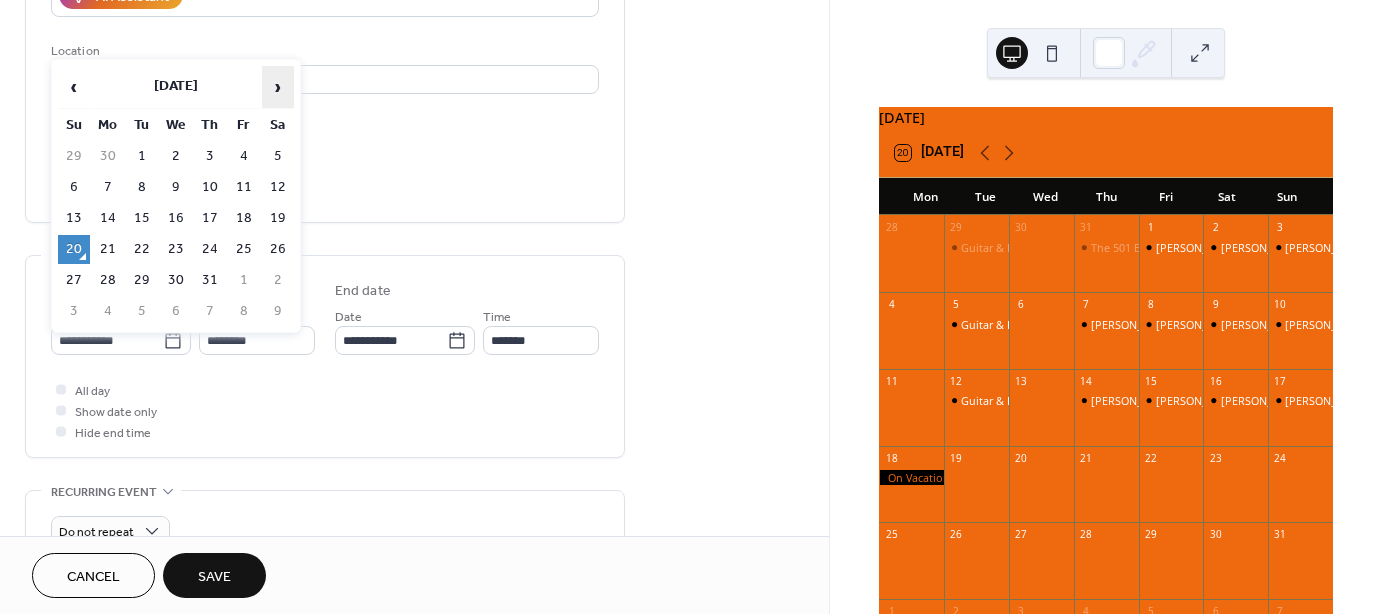 click on "›" at bounding box center [278, 87] 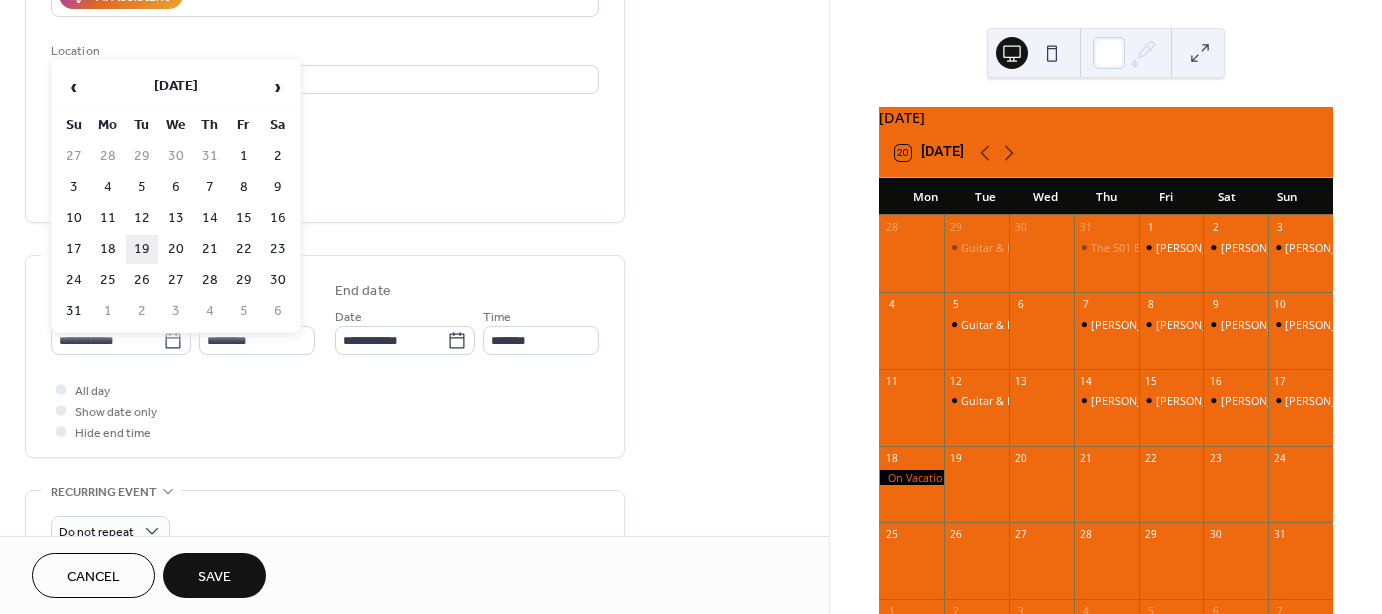 click on "19" at bounding box center [142, 249] 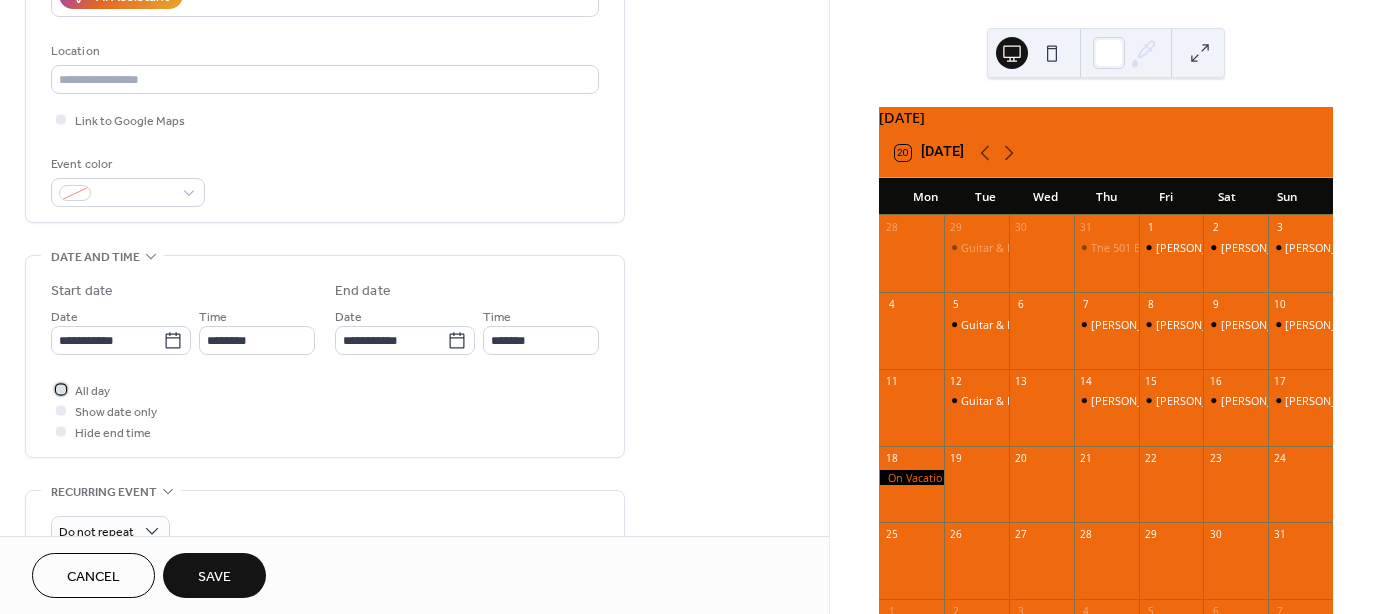click at bounding box center [61, 389] 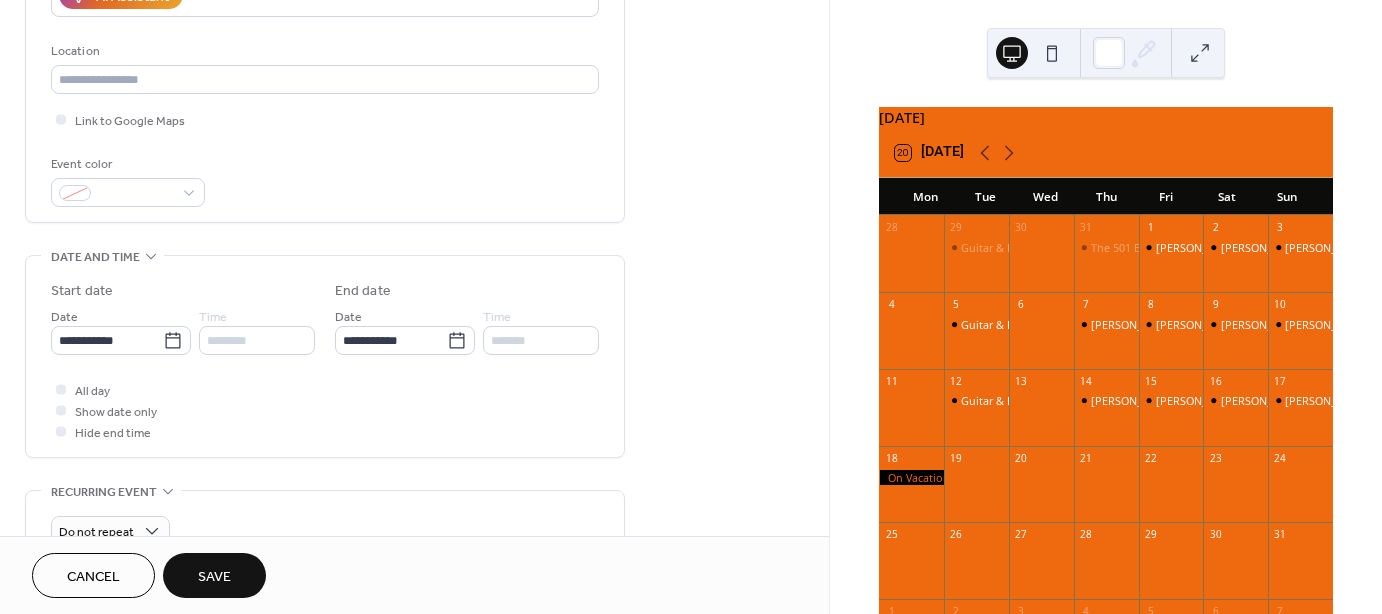 click on "Save" at bounding box center (214, 577) 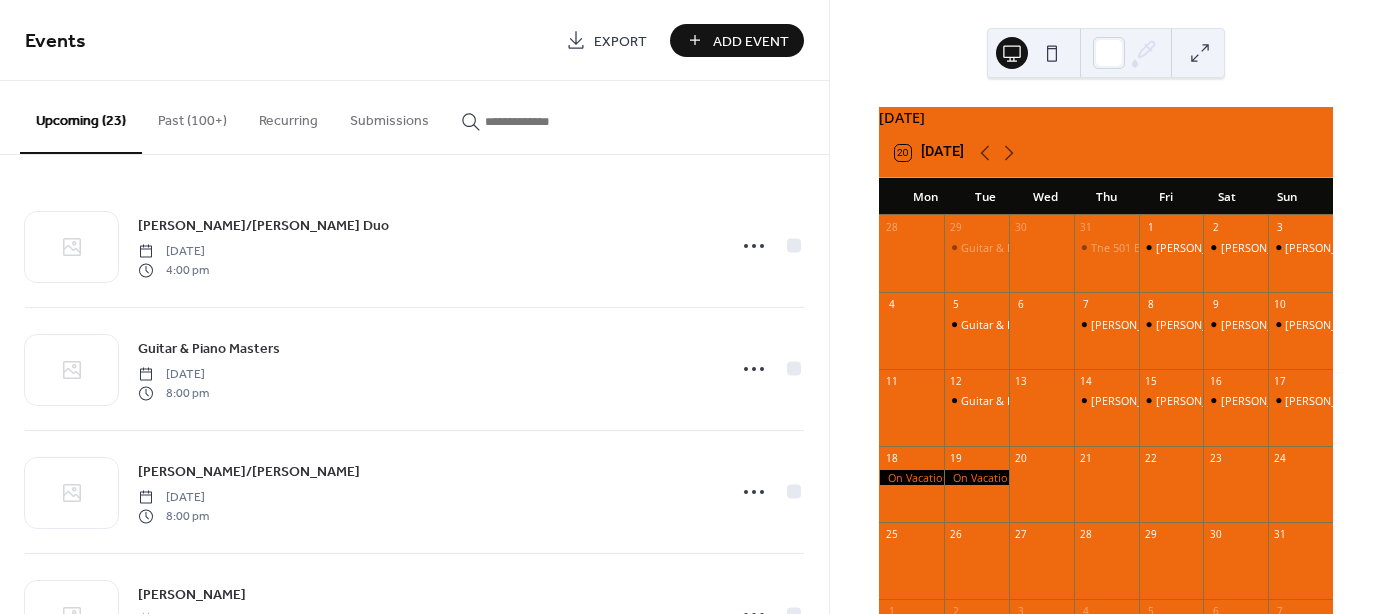 click on "Add Event" at bounding box center (737, 40) 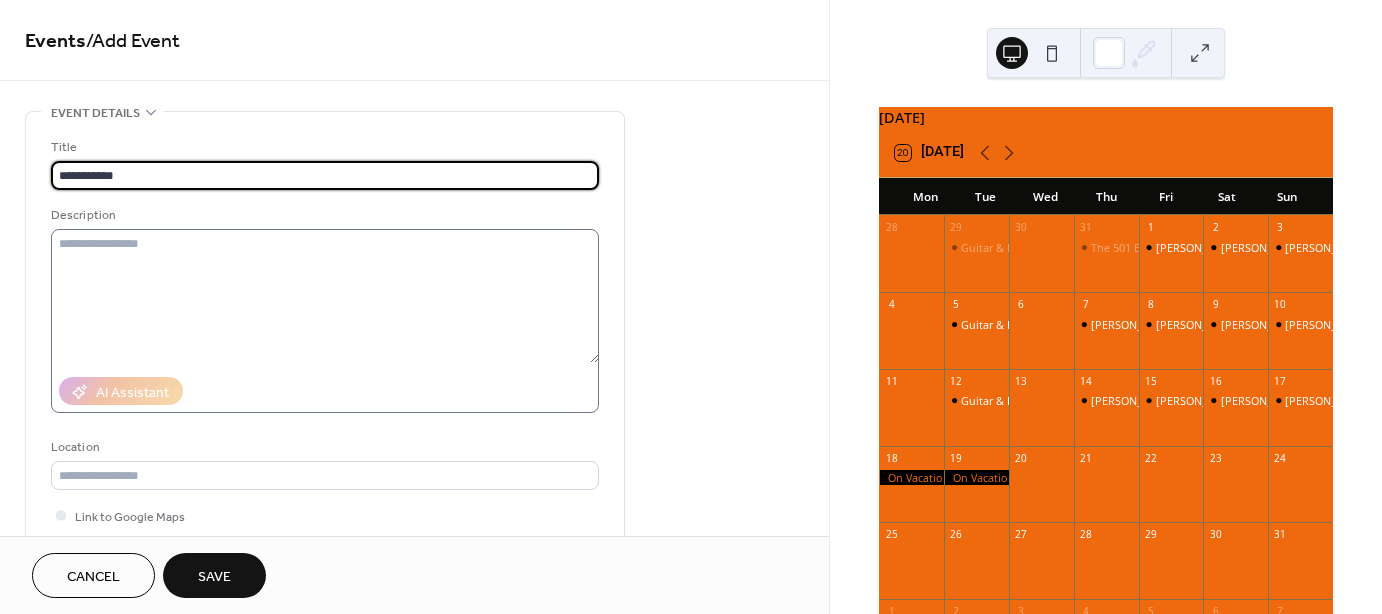 type on "**********" 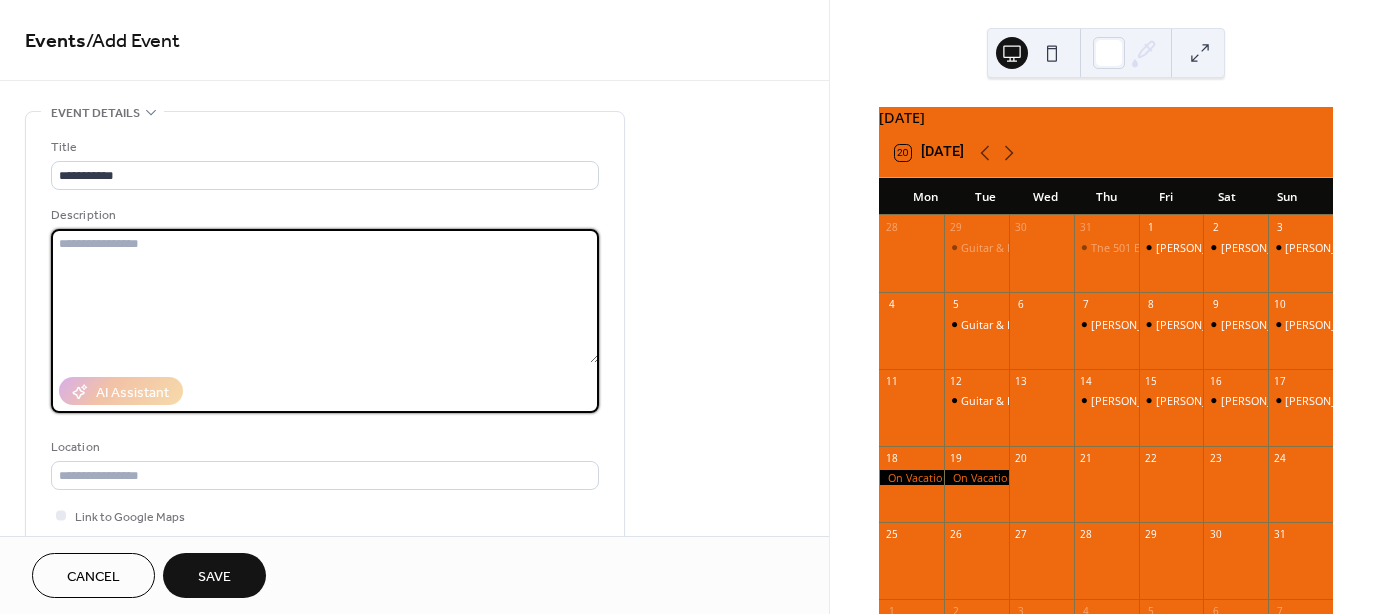 paste on "**********" 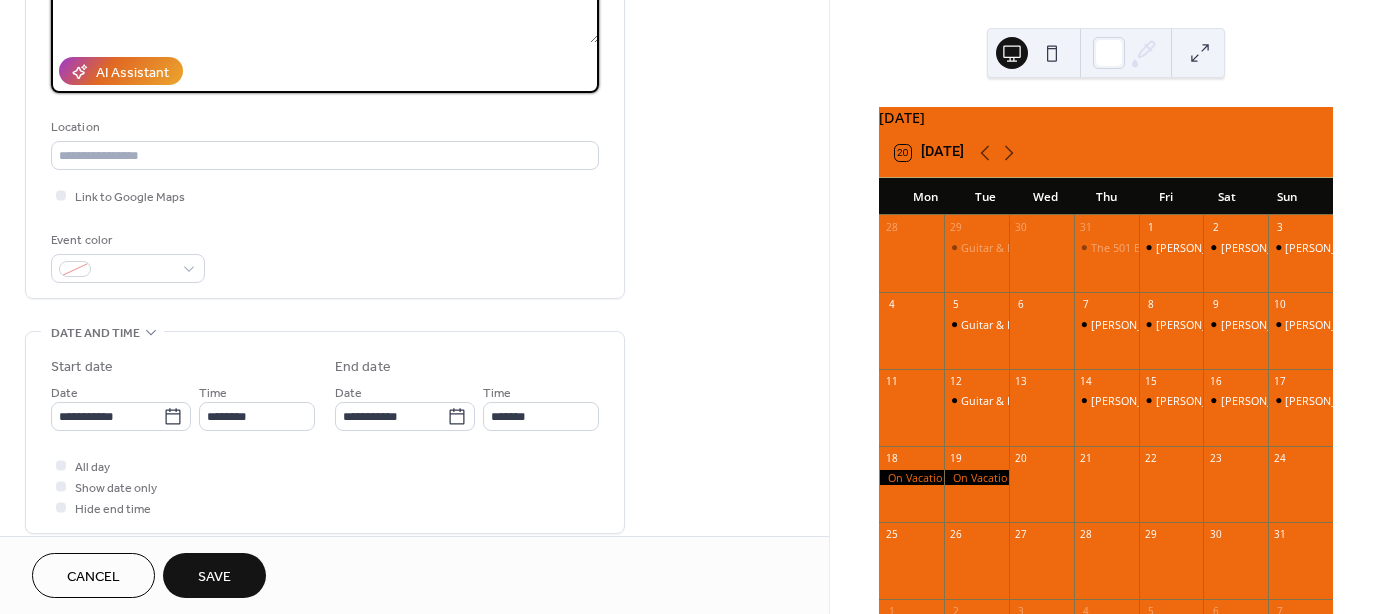 scroll, scrollTop: 321, scrollLeft: 0, axis: vertical 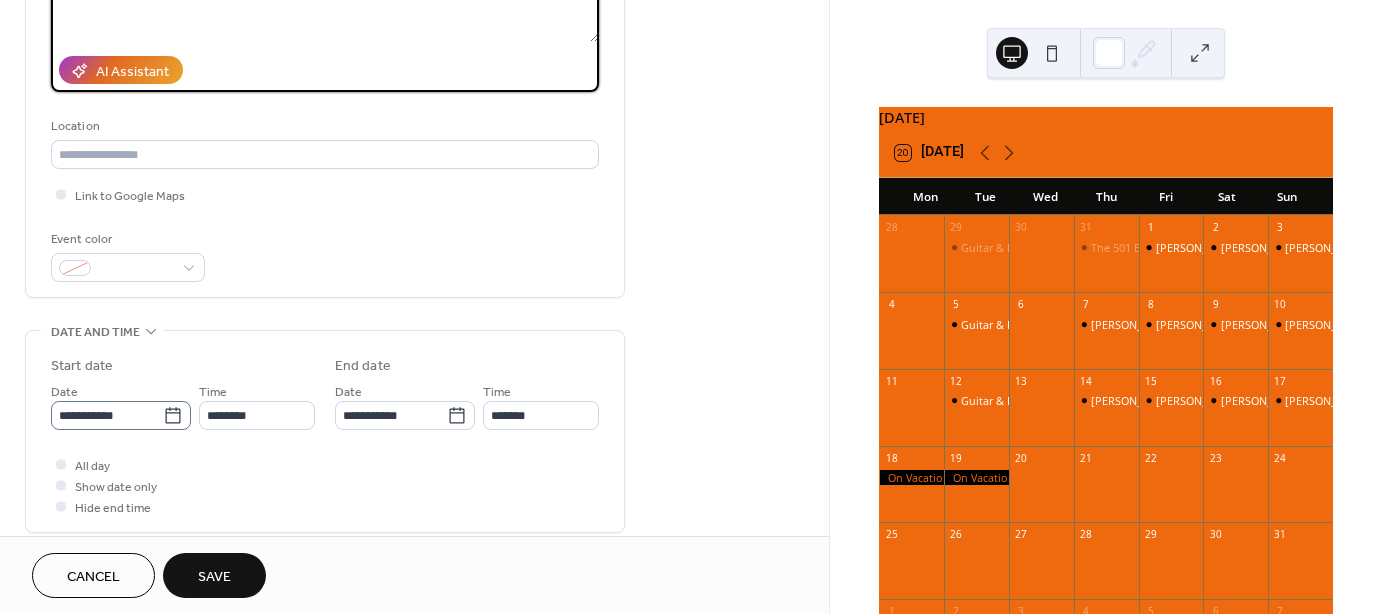 type on "**********" 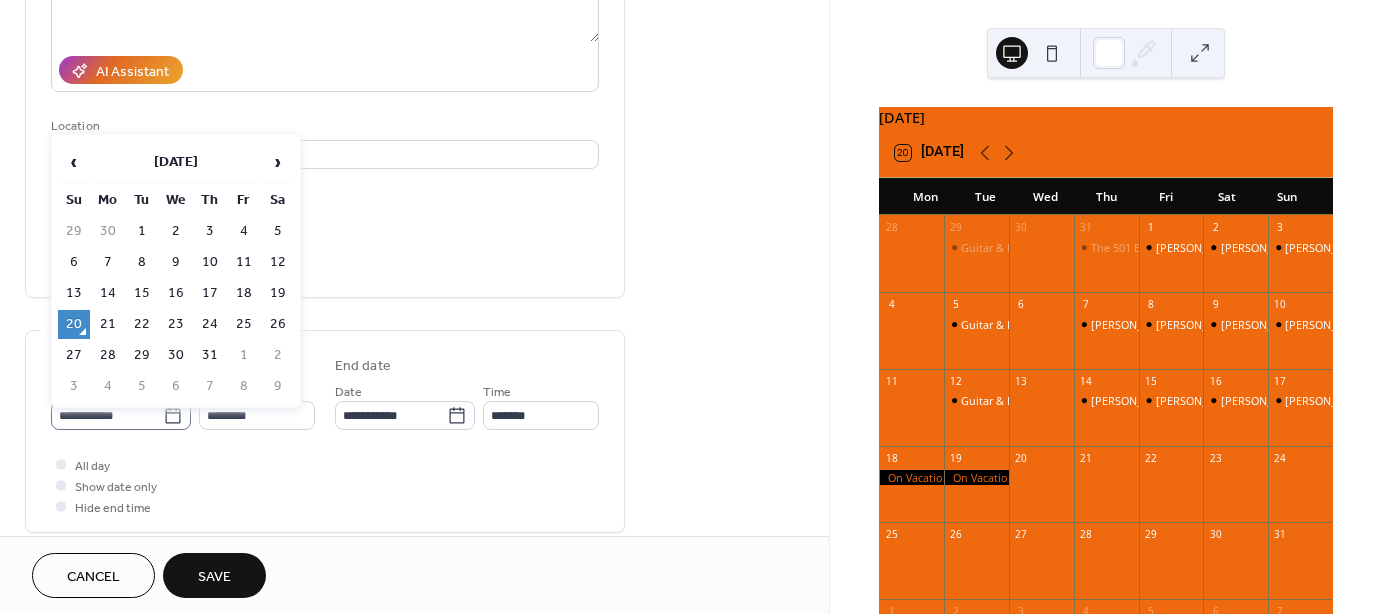 click 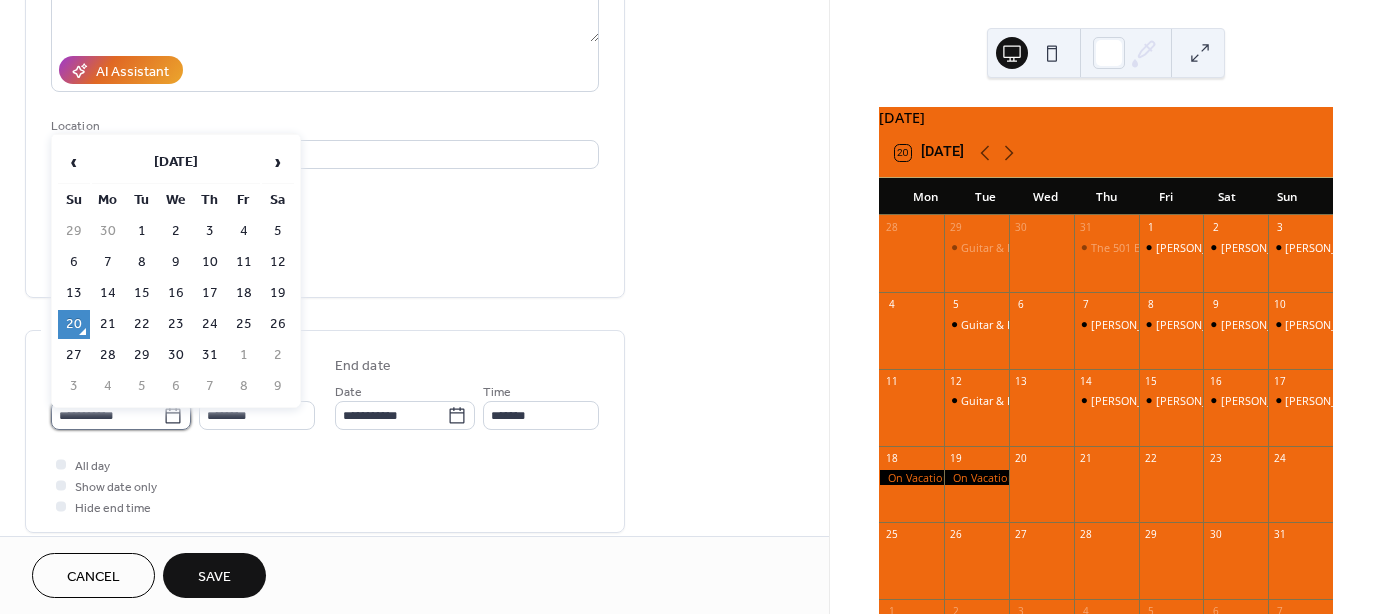 click on "**********" at bounding box center [107, 415] 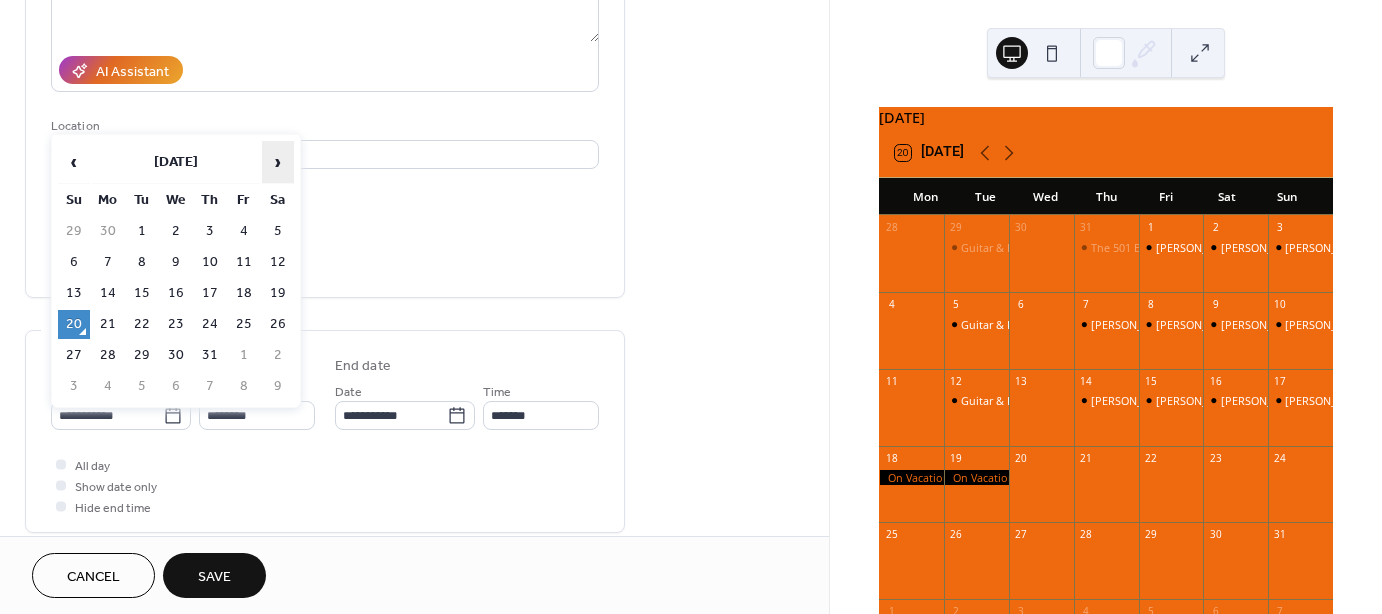click on "›" at bounding box center (278, 162) 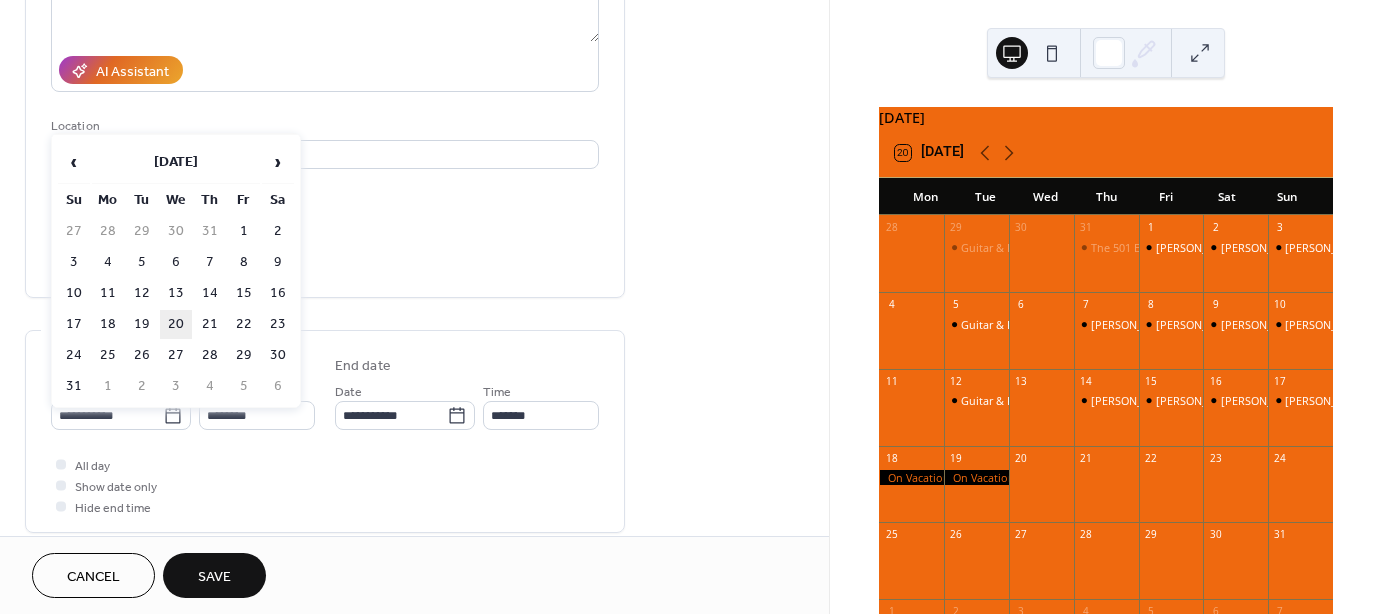 click on "20" at bounding box center (176, 324) 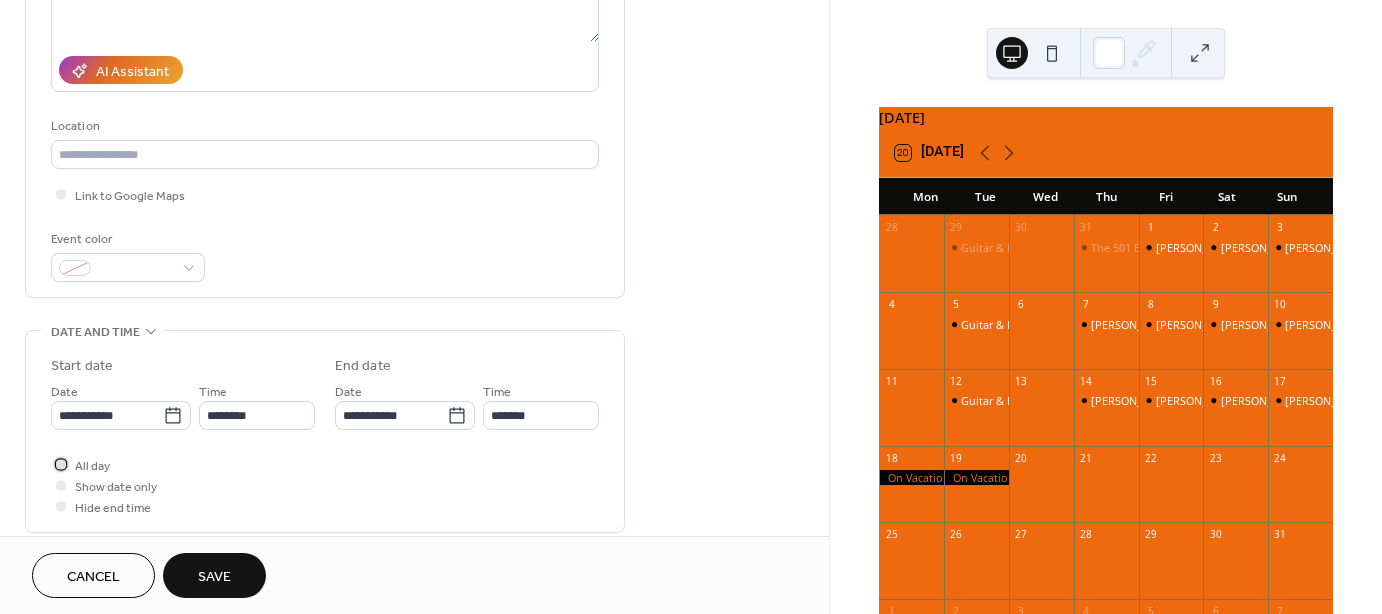 click at bounding box center (61, 464) 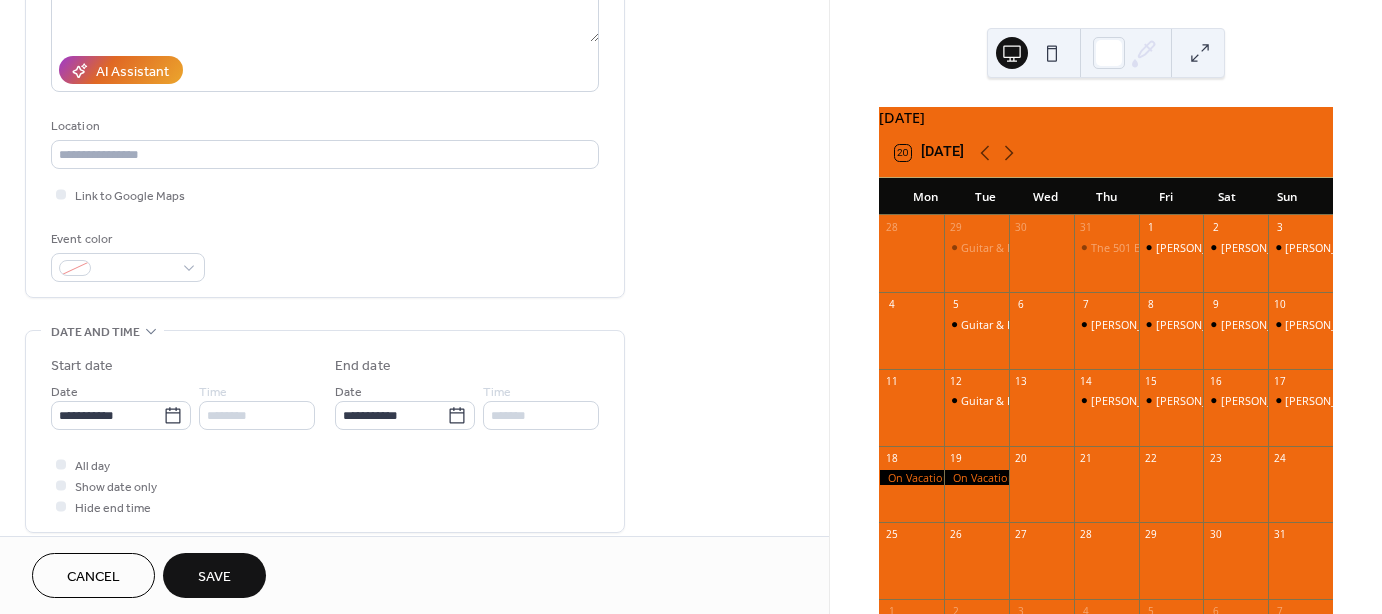 click on "Save" at bounding box center [214, 577] 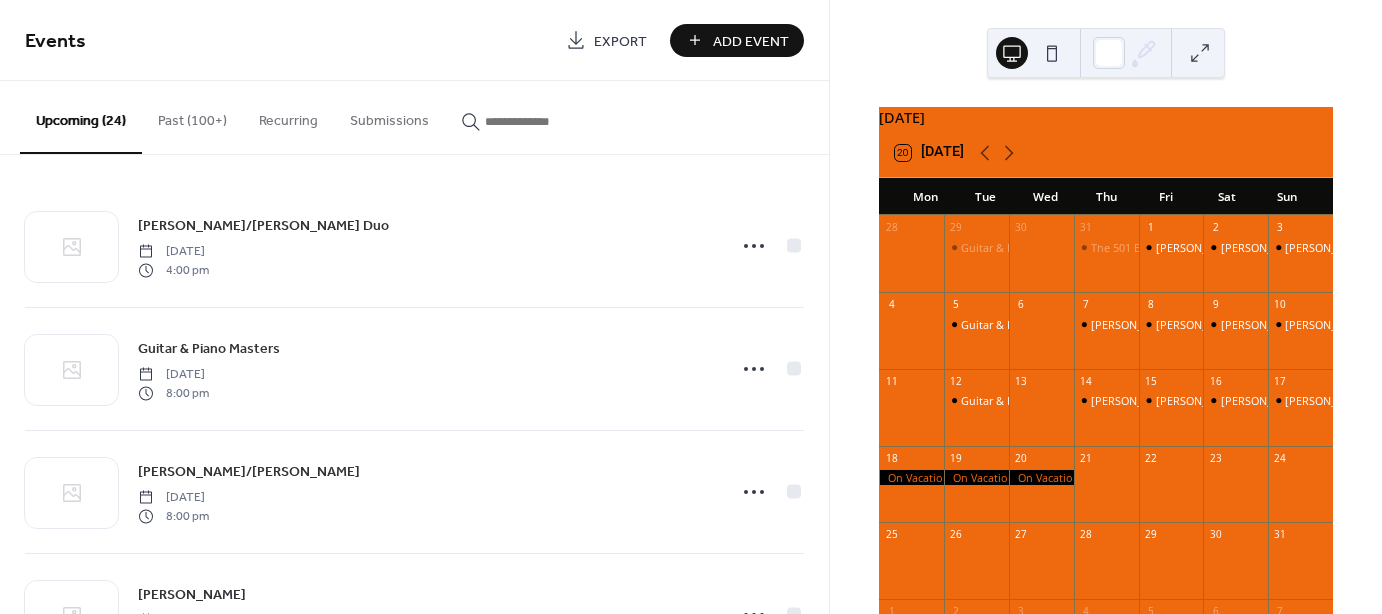 click on "Add Event" at bounding box center (737, 40) 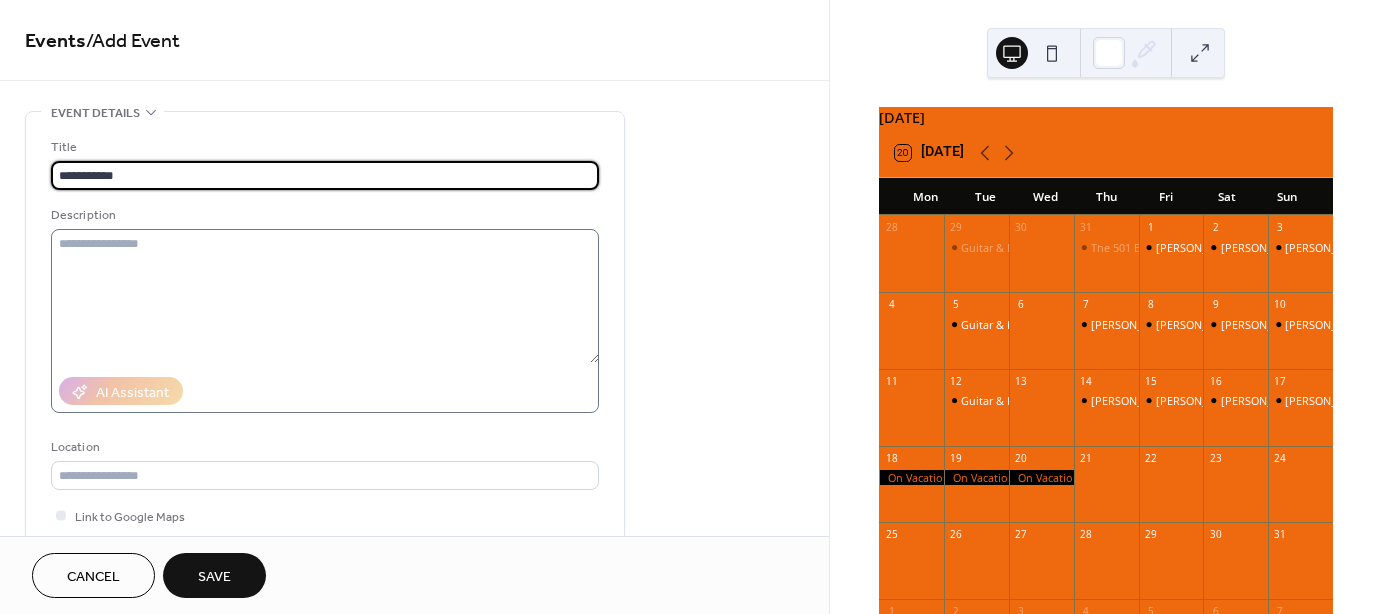 type on "**********" 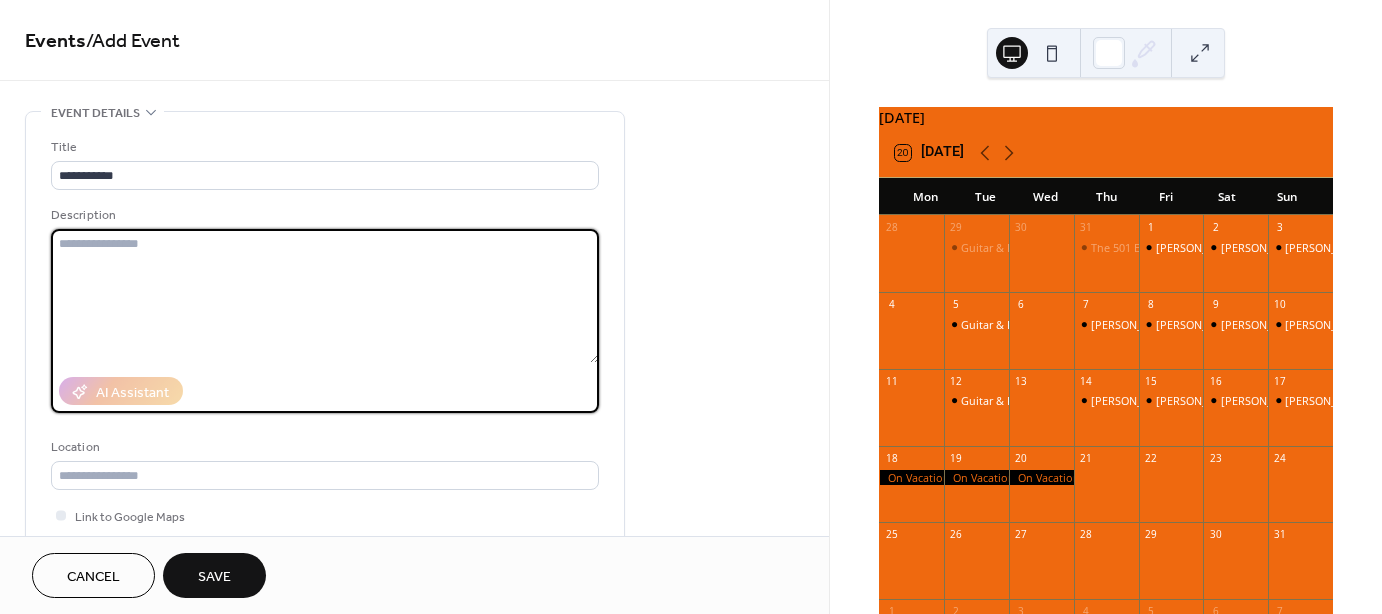 paste on "**********" 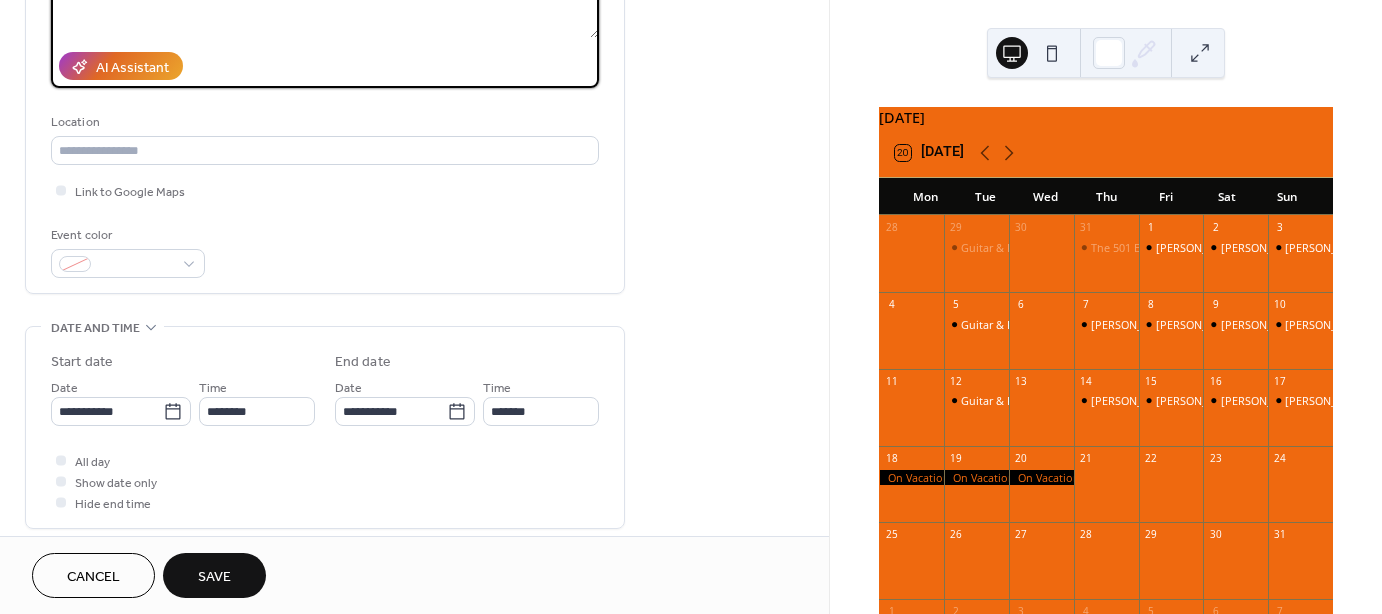 scroll, scrollTop: 343, scrollLeft: 0, axis: vertical 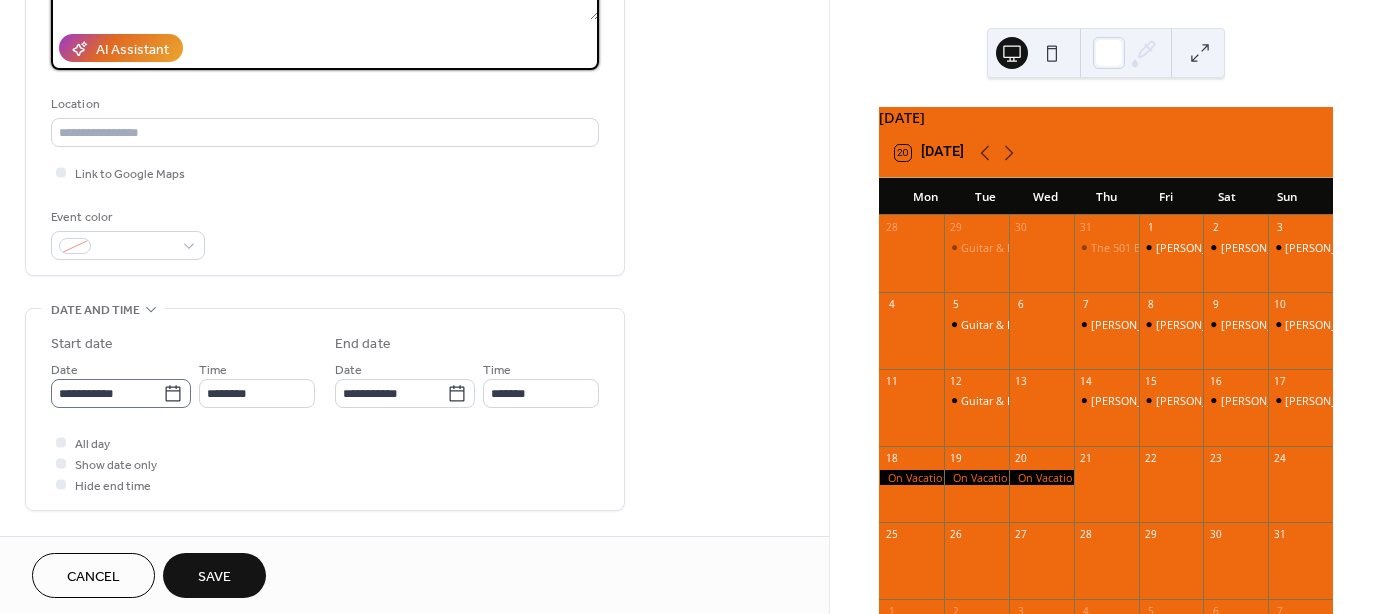 type on "**********" 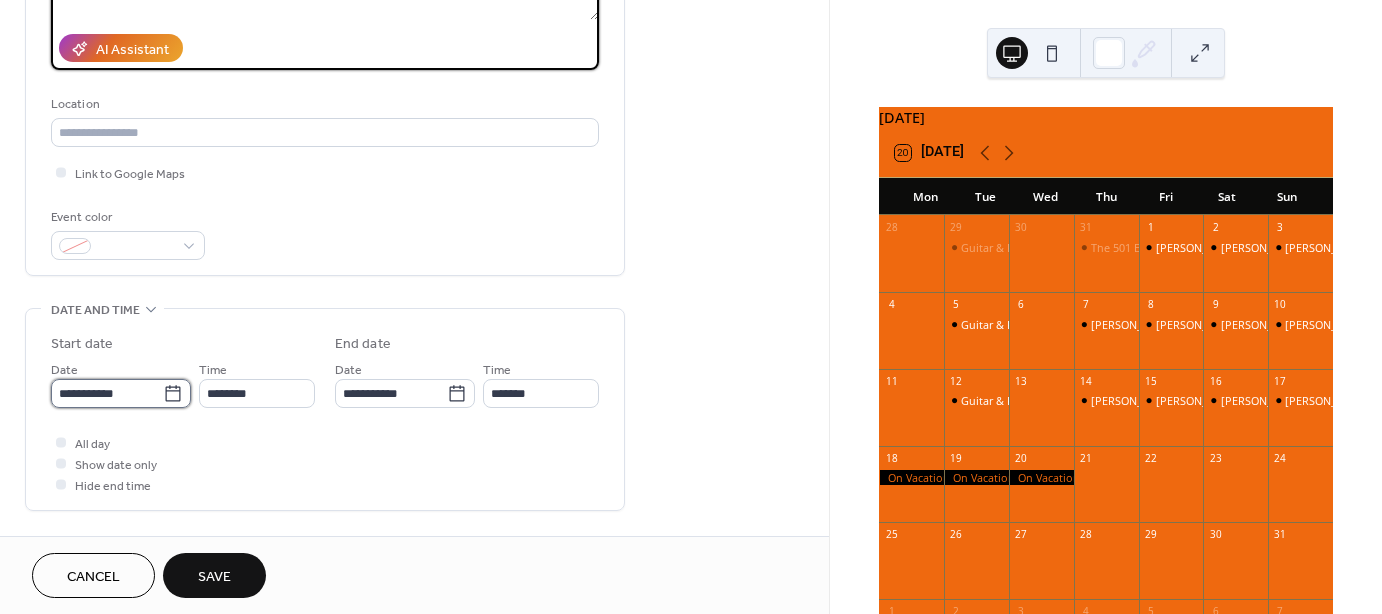 click on "**********" at bounding box center [107, 393] 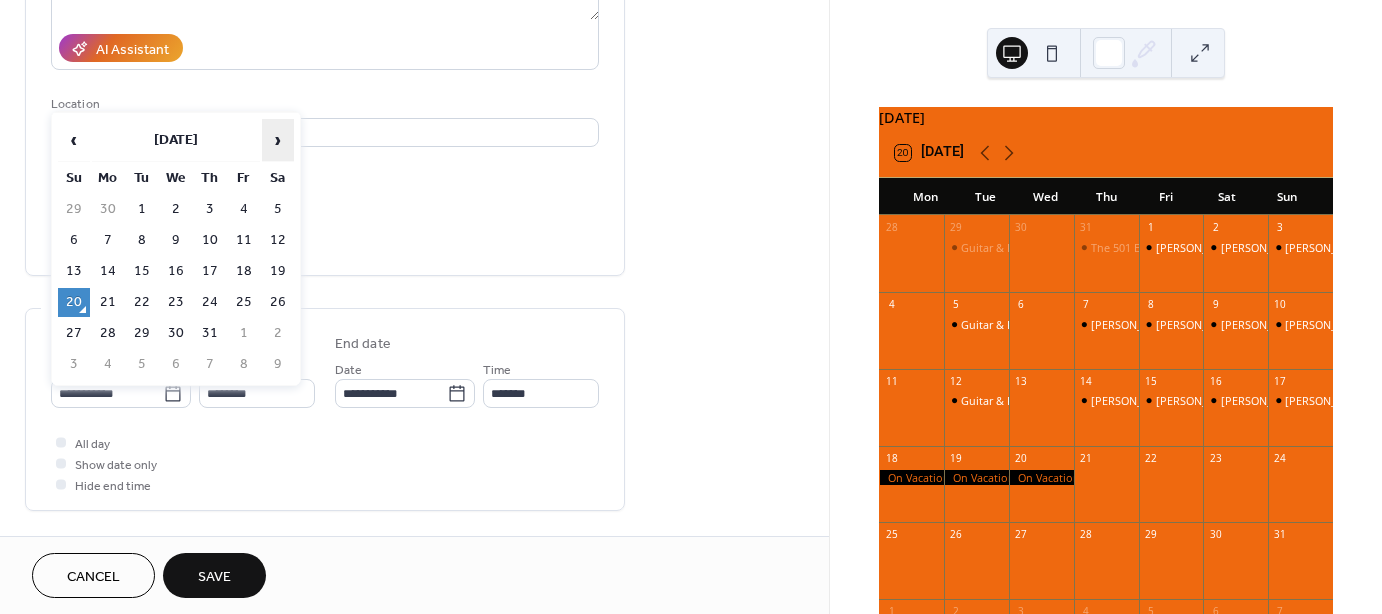 click on "›" at bounding box center (278, 140) 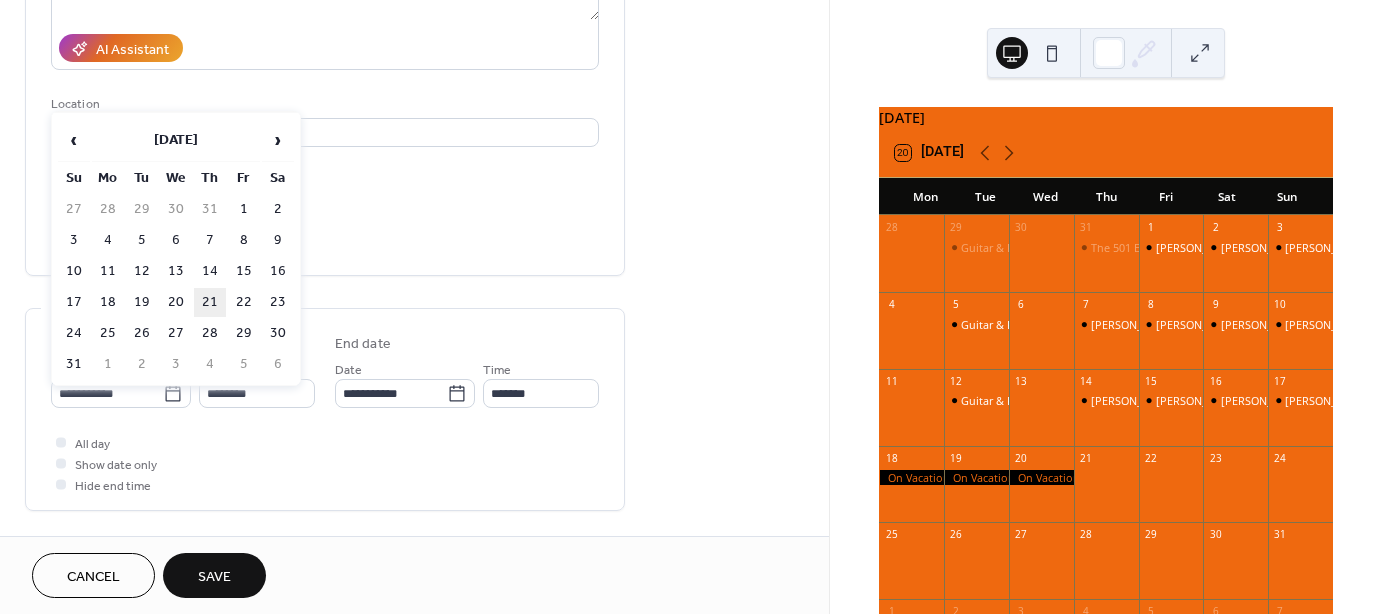 click on "21" at bounding box center (210, 302) 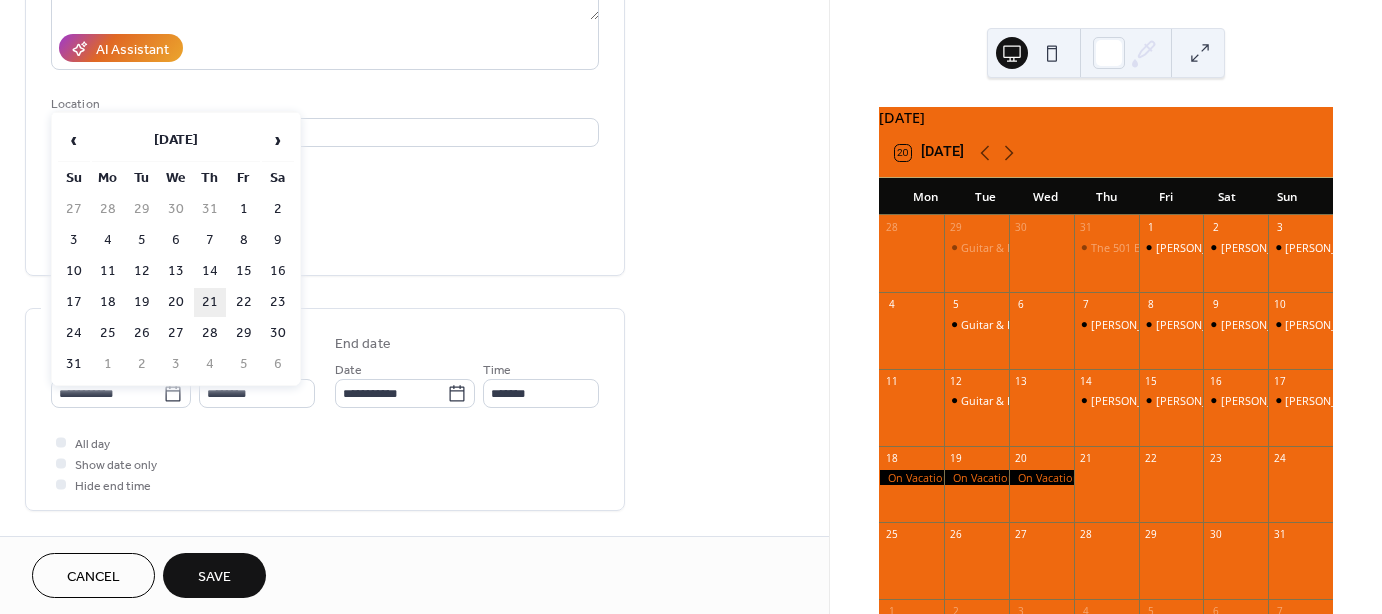 type on "**********" 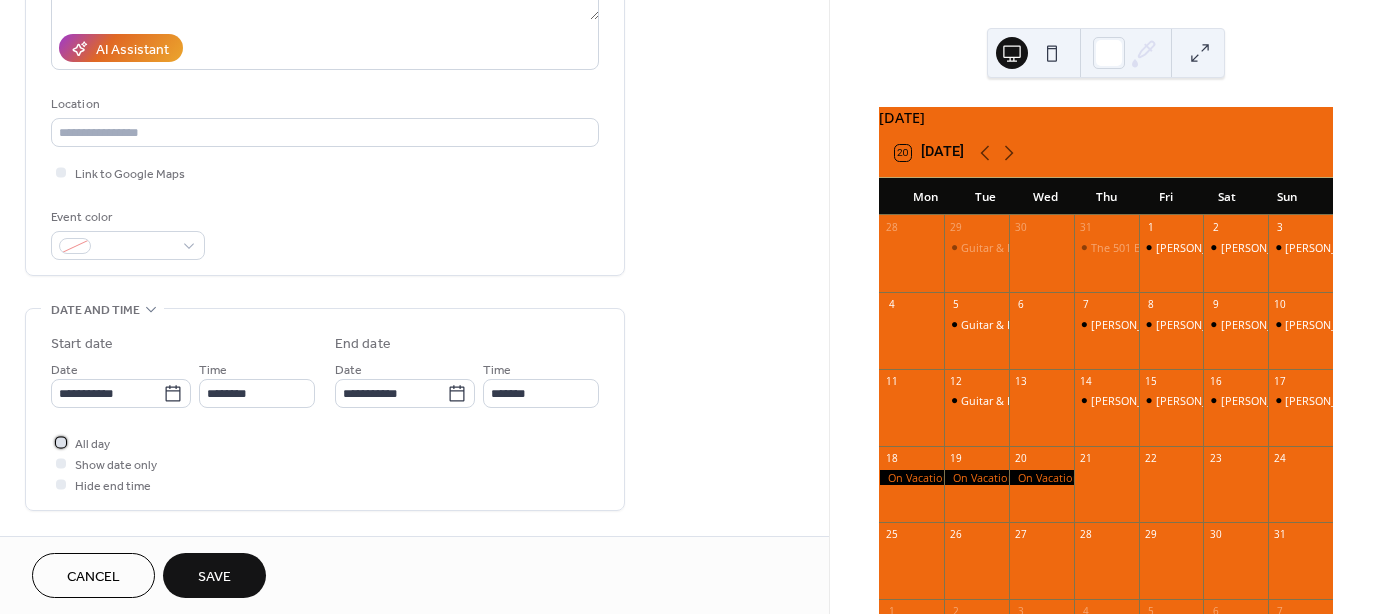 click at bounding box center (61, 442) 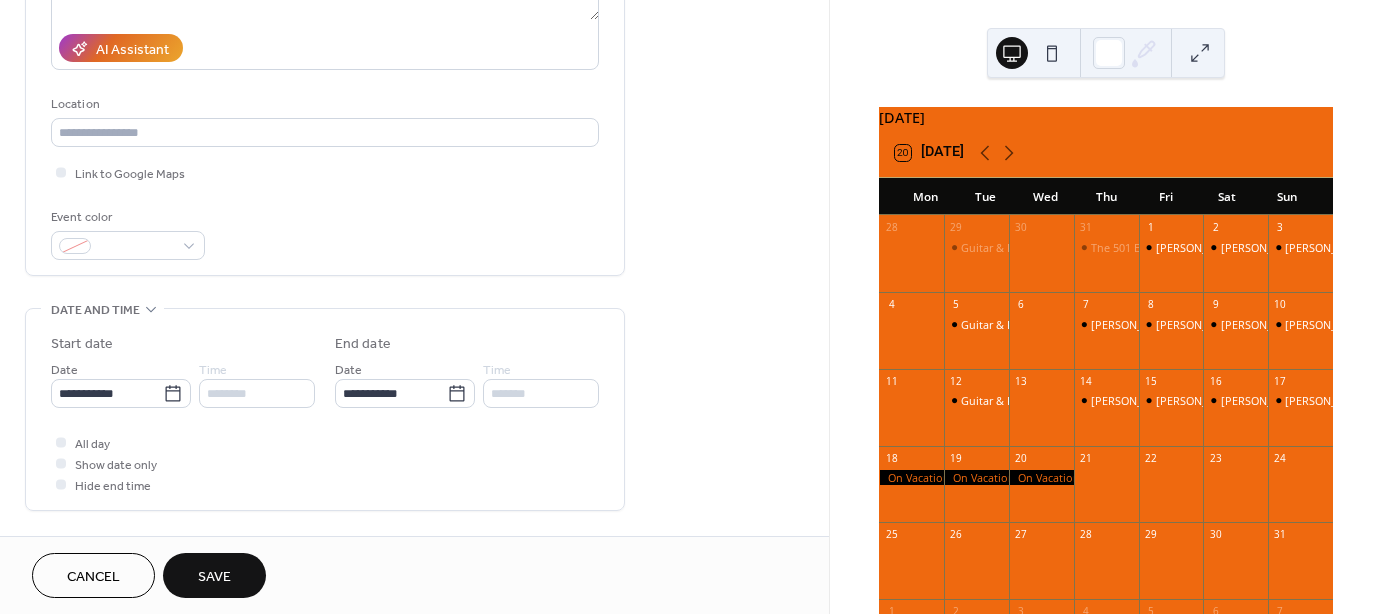 click on "Save" at bounding box center [214, 575] 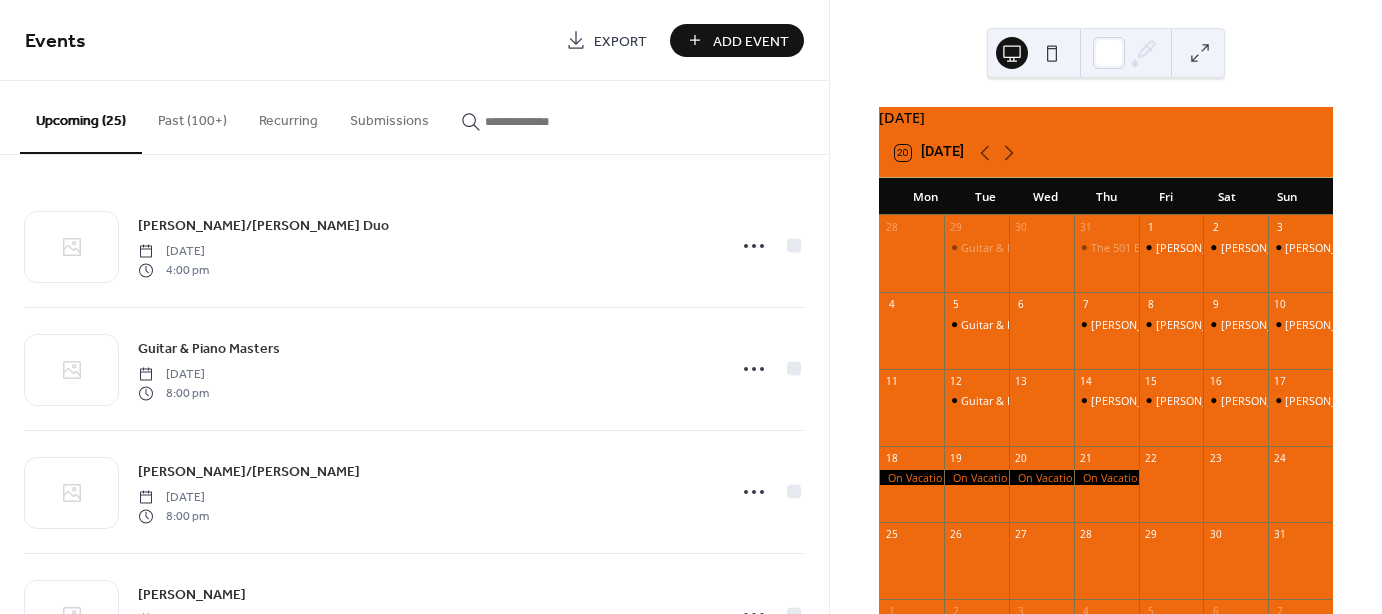click on "Add Event" at bounding box center (737, 40) 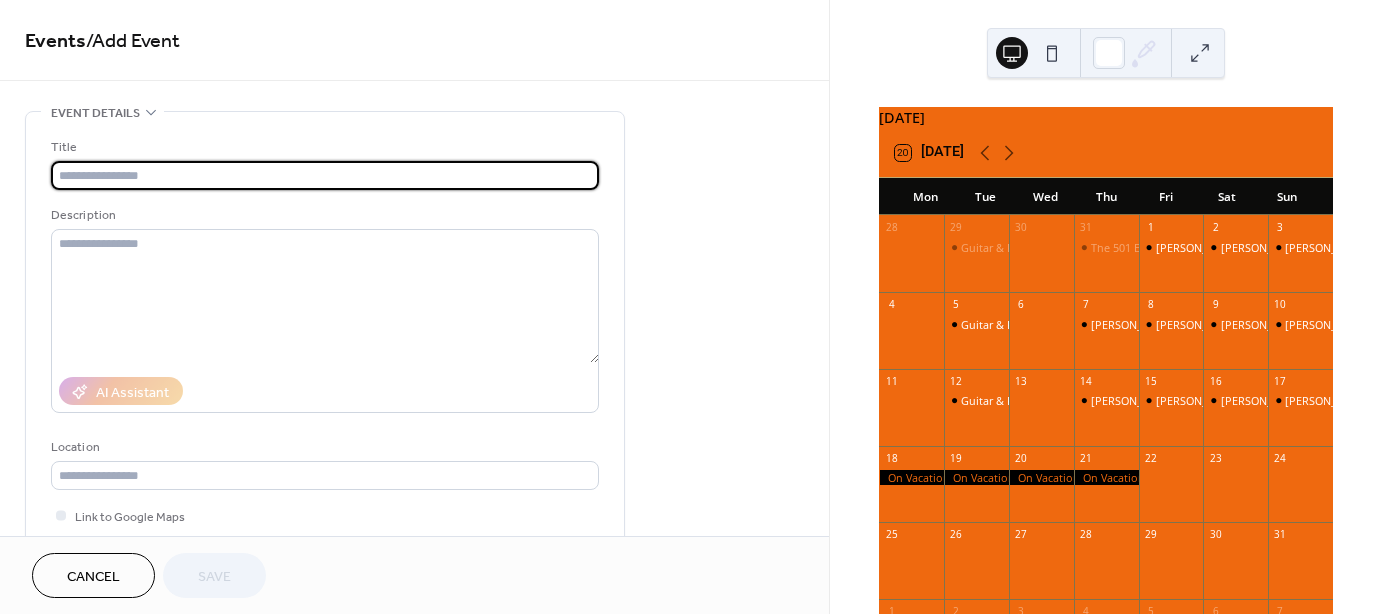 click at bounding box center (325, 175) 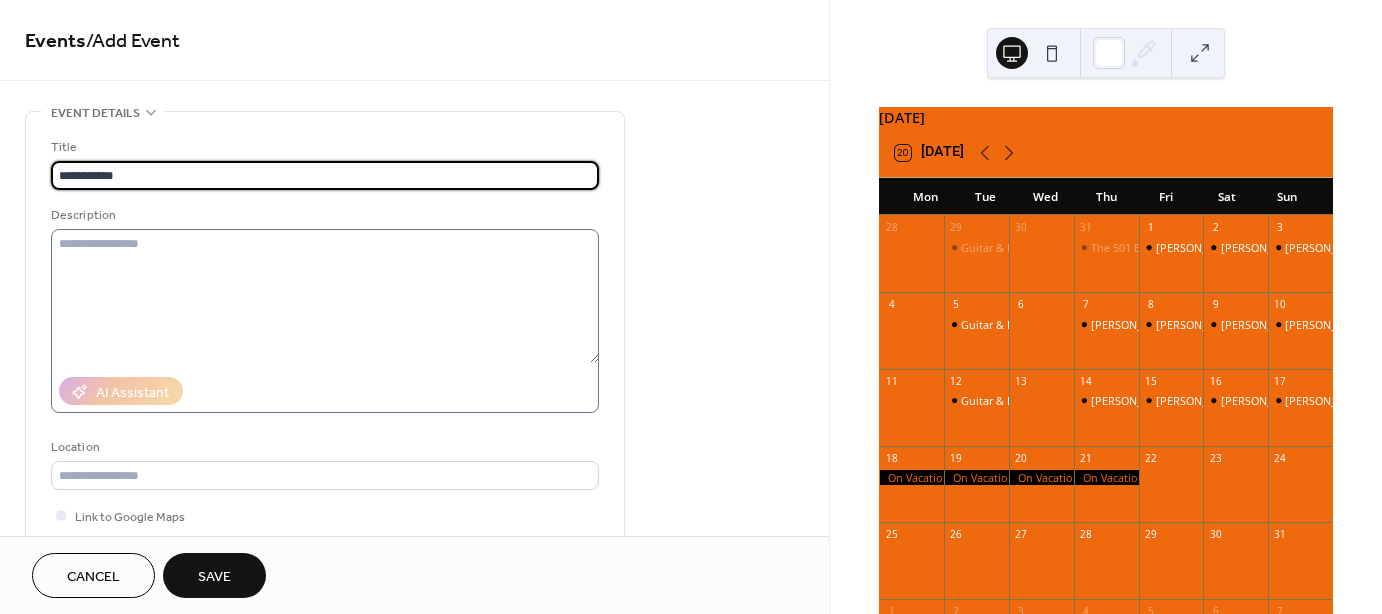 type on "**********" 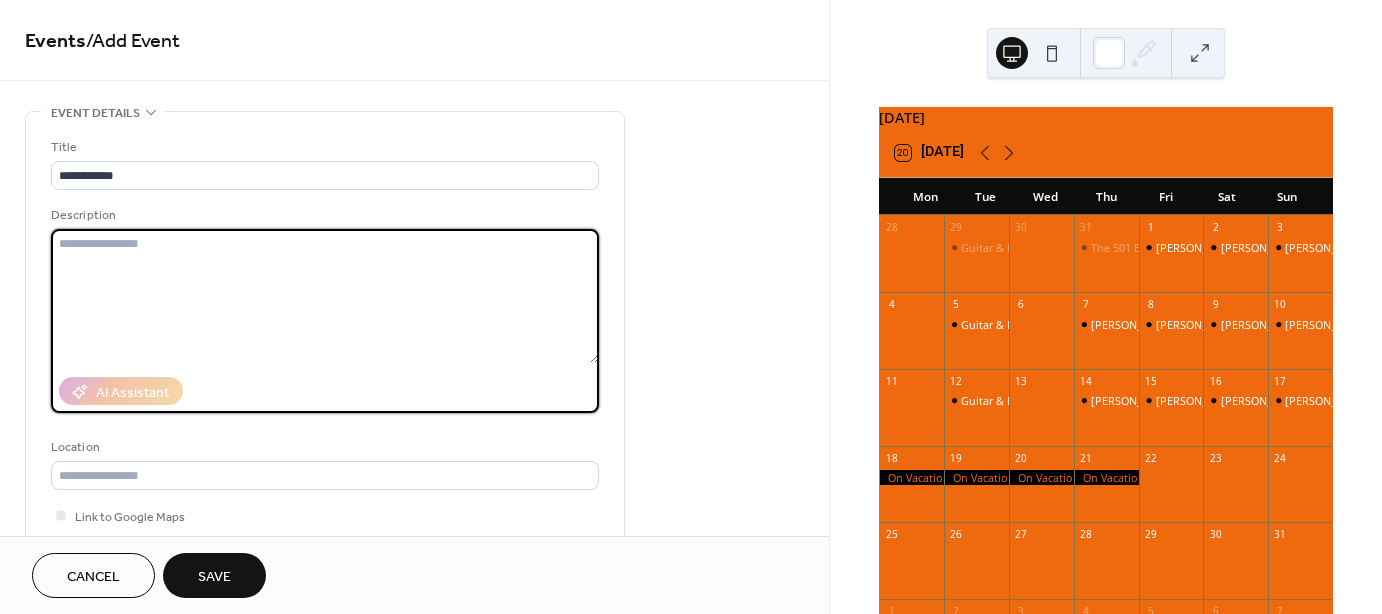 paste on "**********" 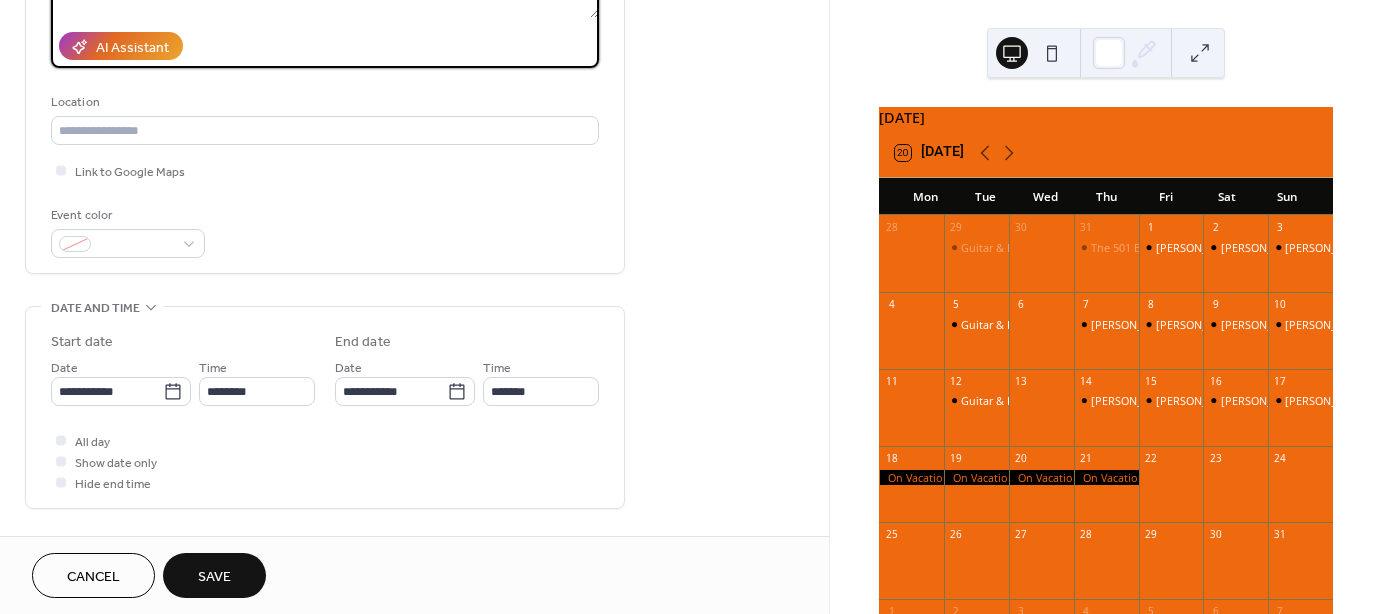 scroll, scrollTop: 348, scrollLeft: 0, axis: vertical 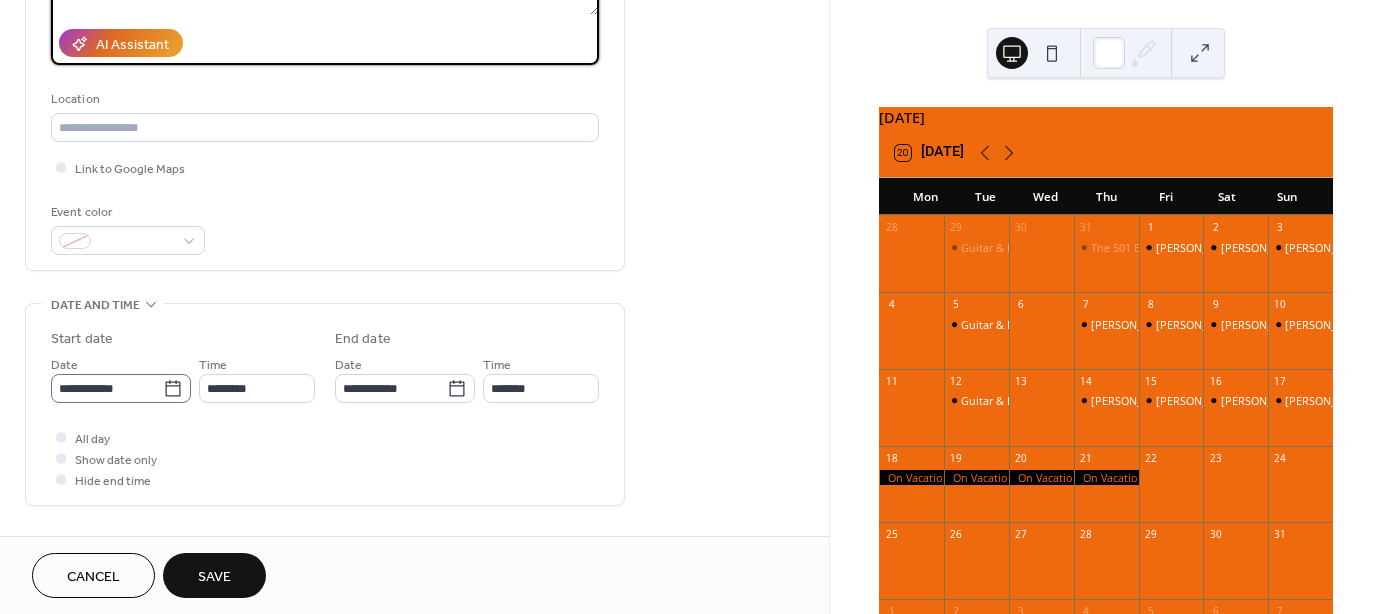 type on "**********" 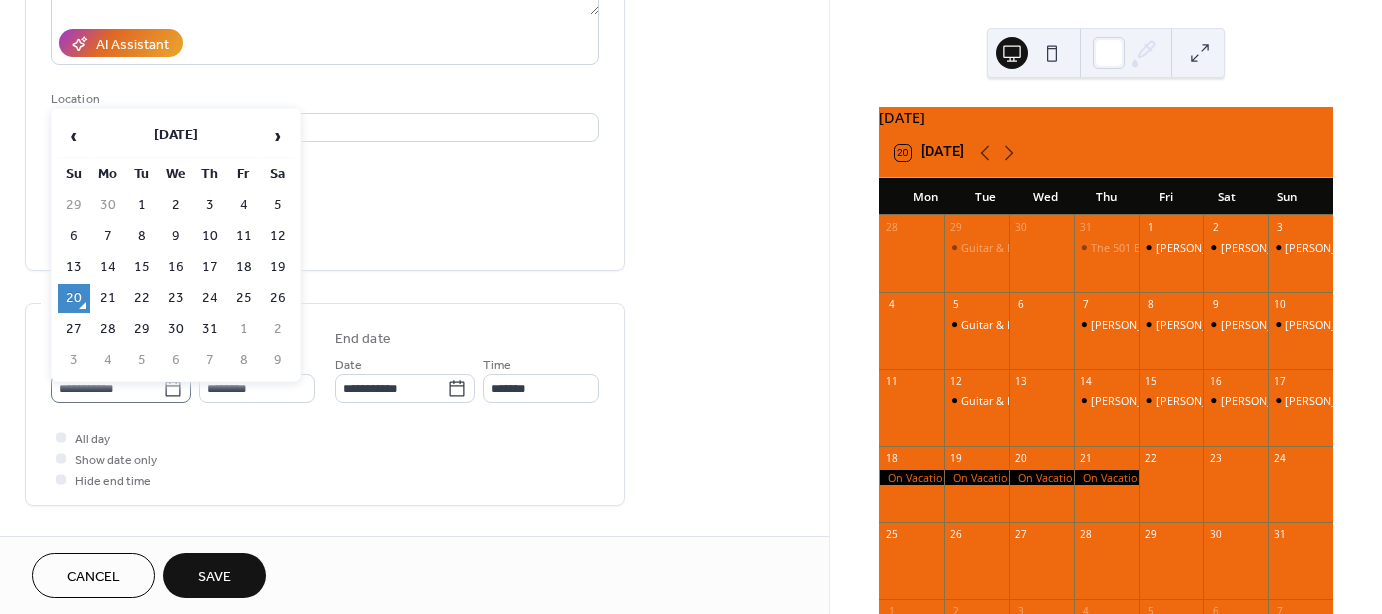 click 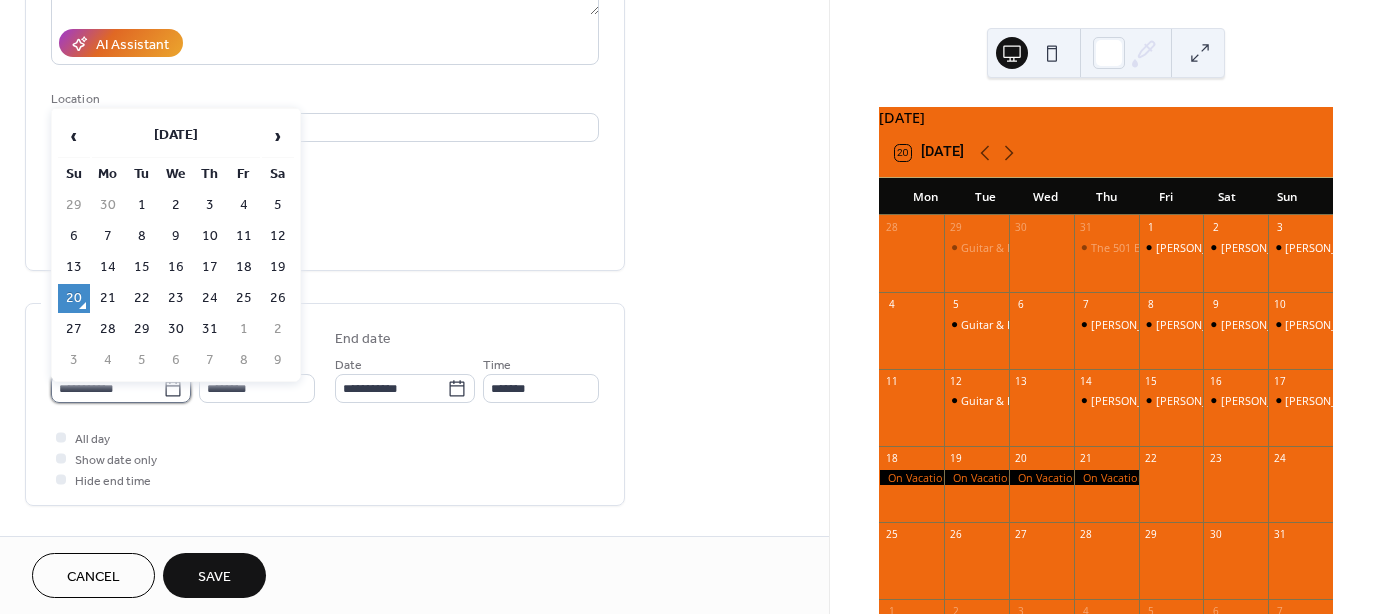 click on "**********" at bounding box center (107, 388) 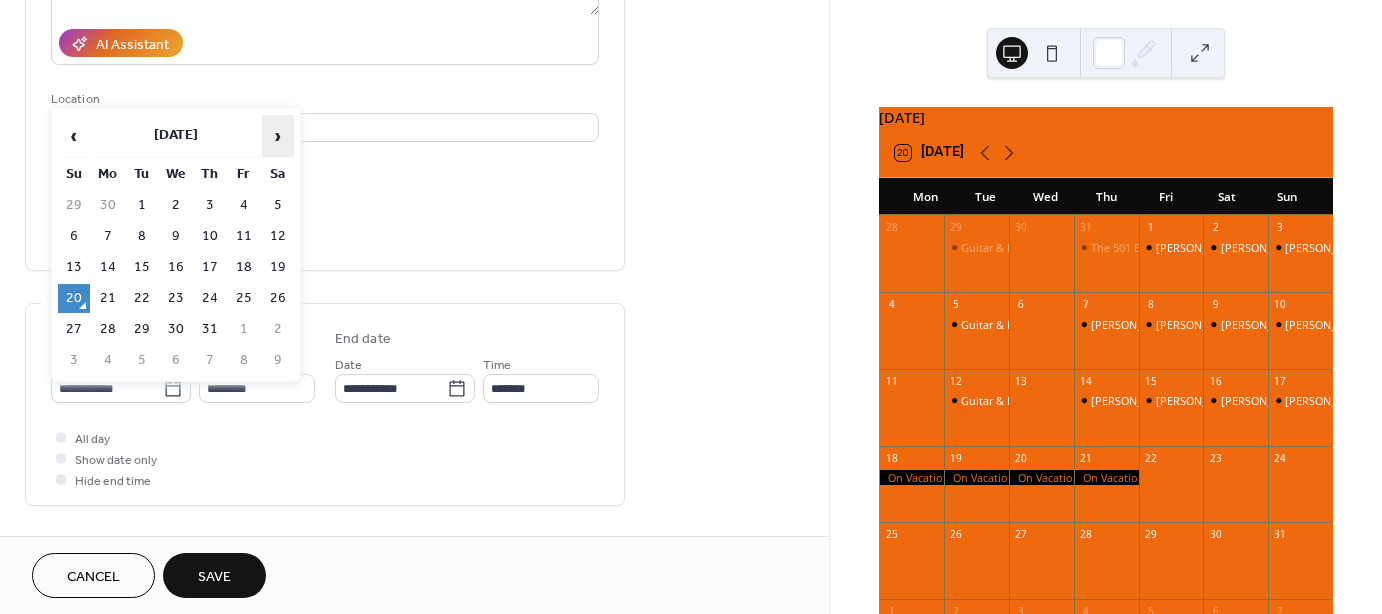 click on "›" at bounding box center (278, 136) 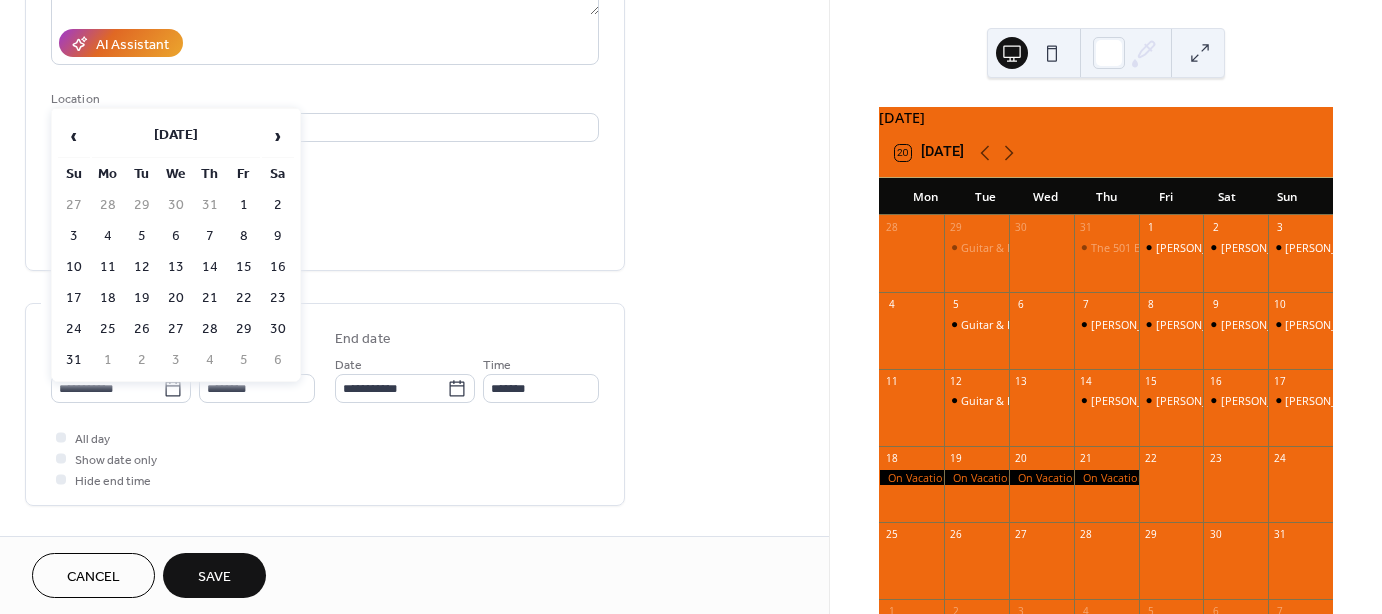 click on "‹ August 2025 › Su Mo Tu We Th Fr Sa 27 28 29 30 31 1 2 3 4 5 6 7 8 9 10 11 12 13 14 15 16 17 18 19 20 21 22 23 24 25 26 27 28 29 30 31 1 2 3 4 5 6" at bounding box center (176, 245) 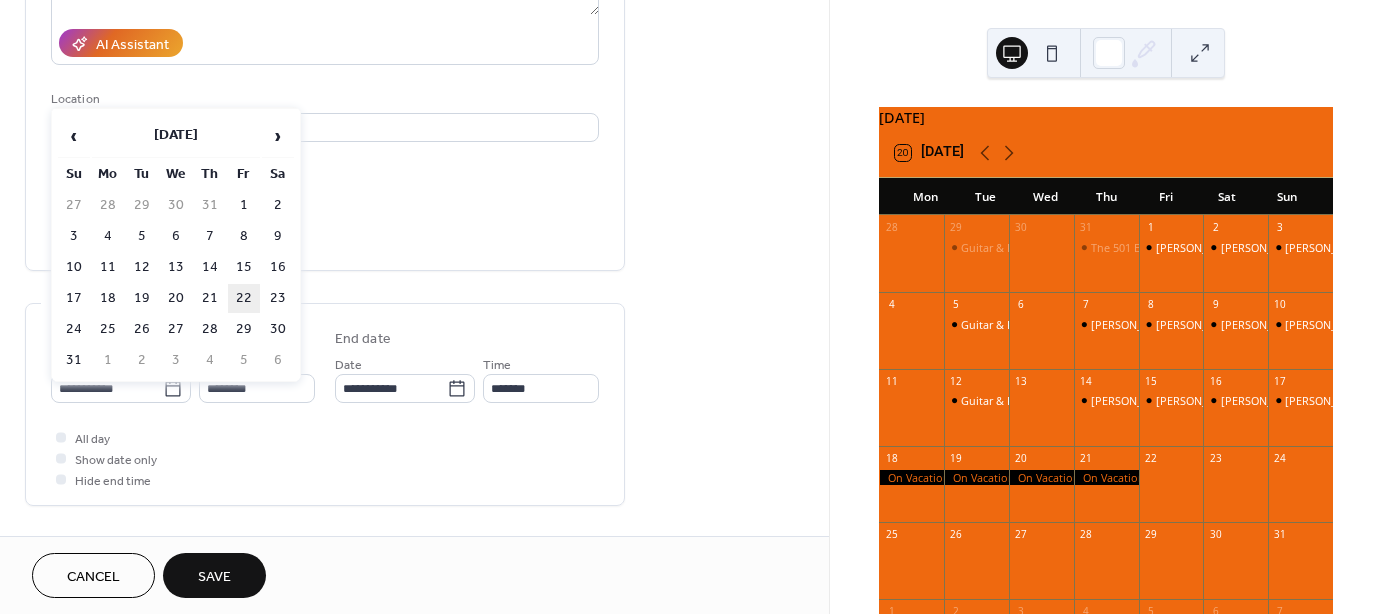 click on "22" at bounding box center [244, 298] 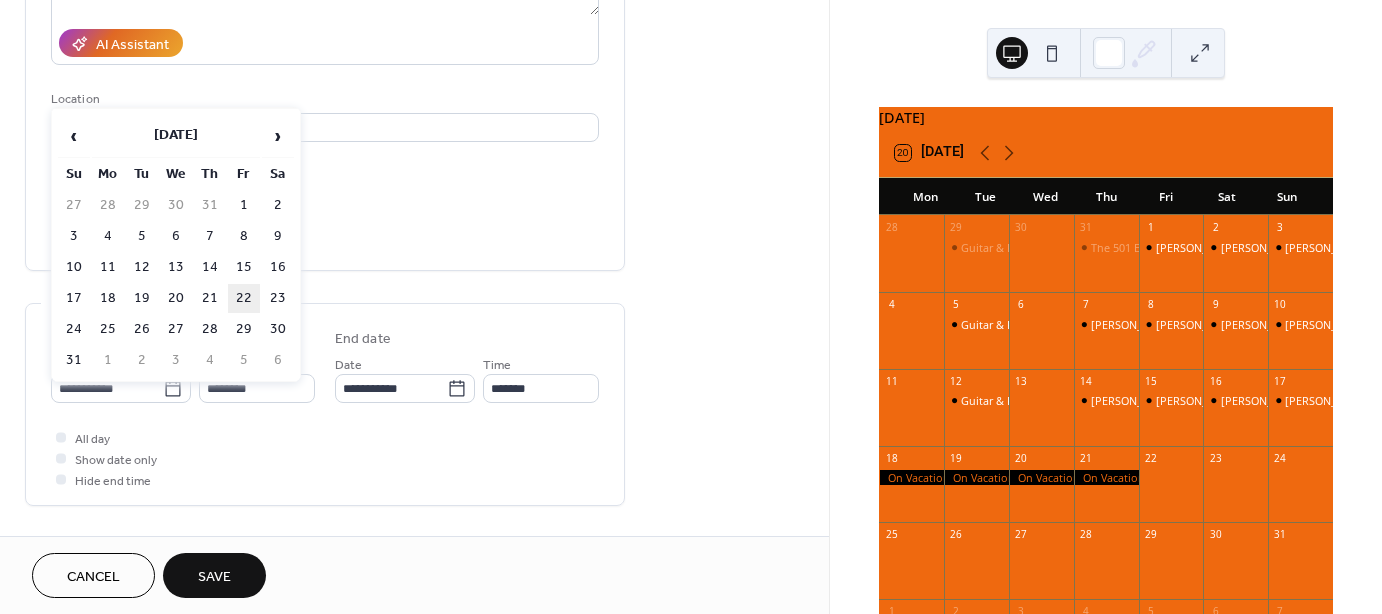 type on "**********" 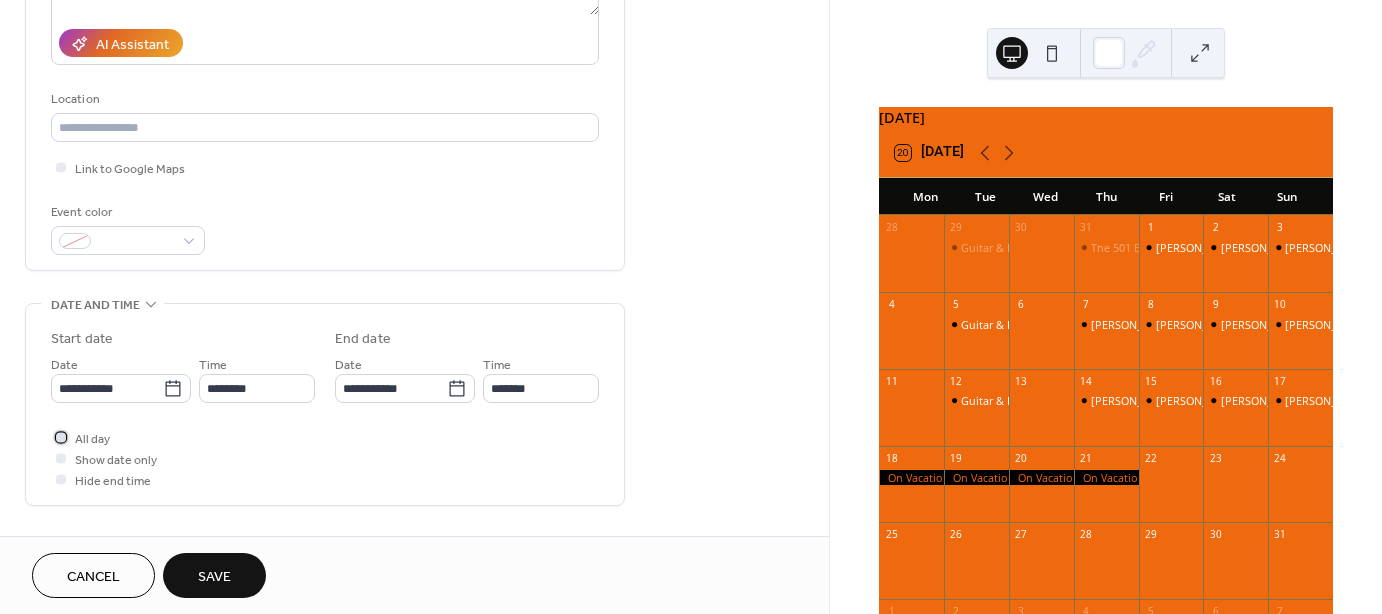 click at bounding box center [61, 437] 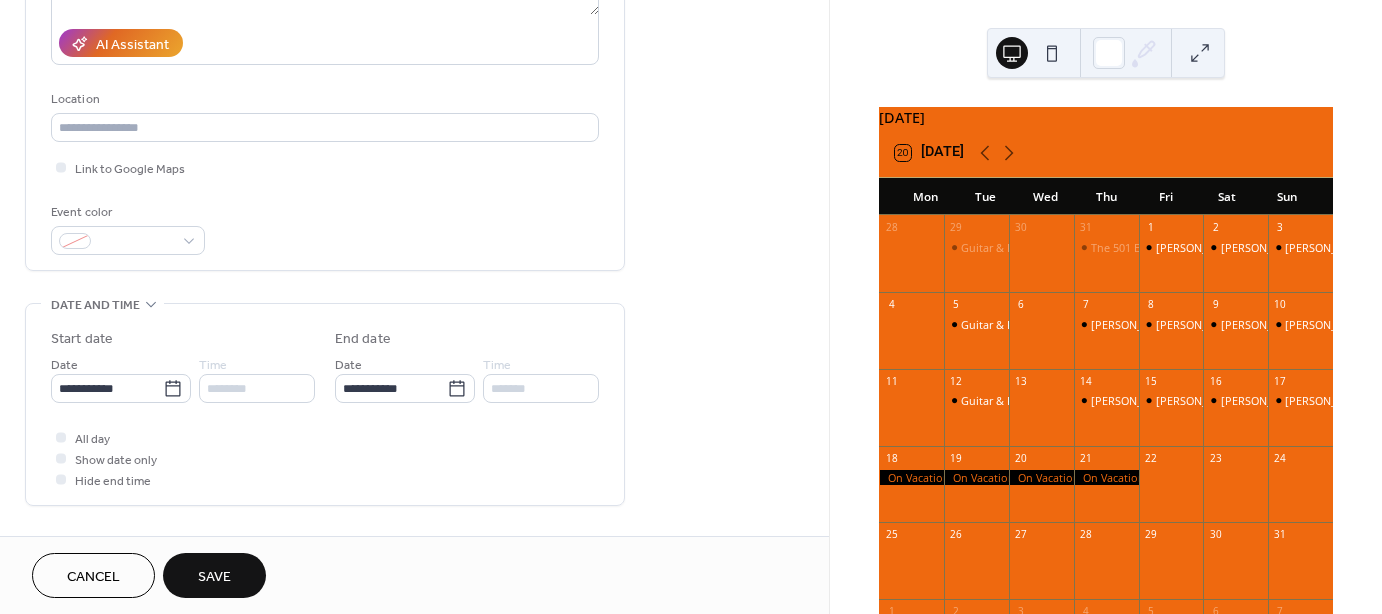 click on "Save" at bounding box center (214, 577) 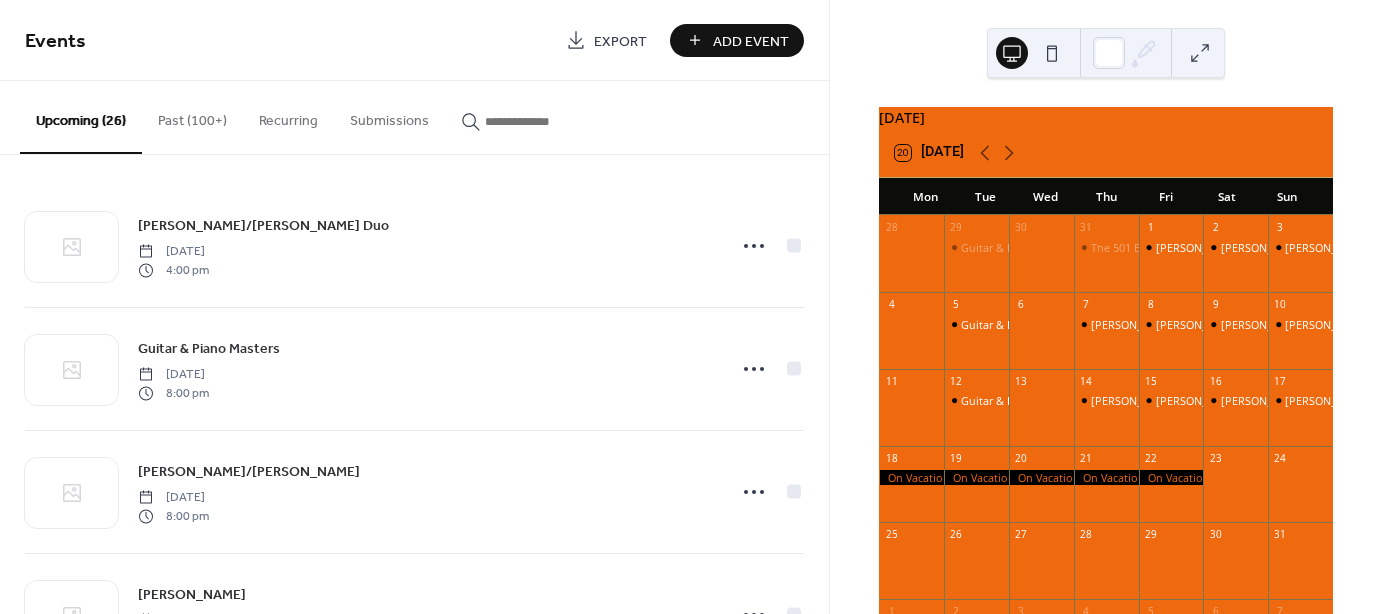 click on "Add Event" at bounding box center (737, 40) 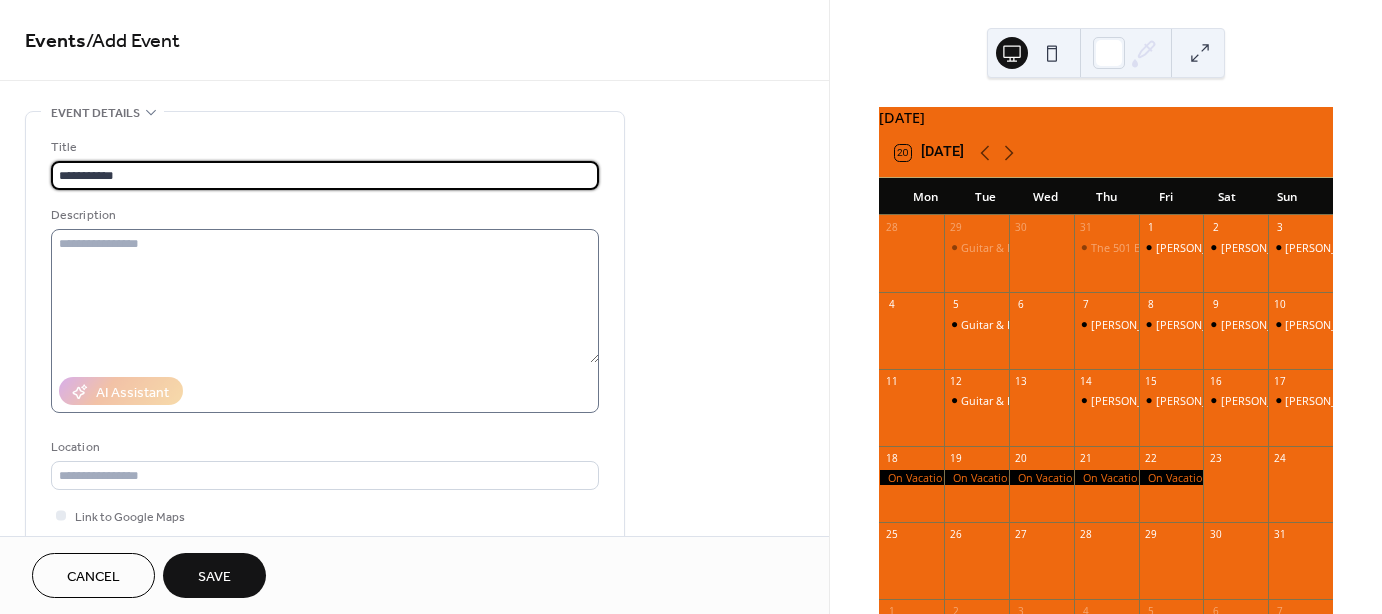 type on "**********" 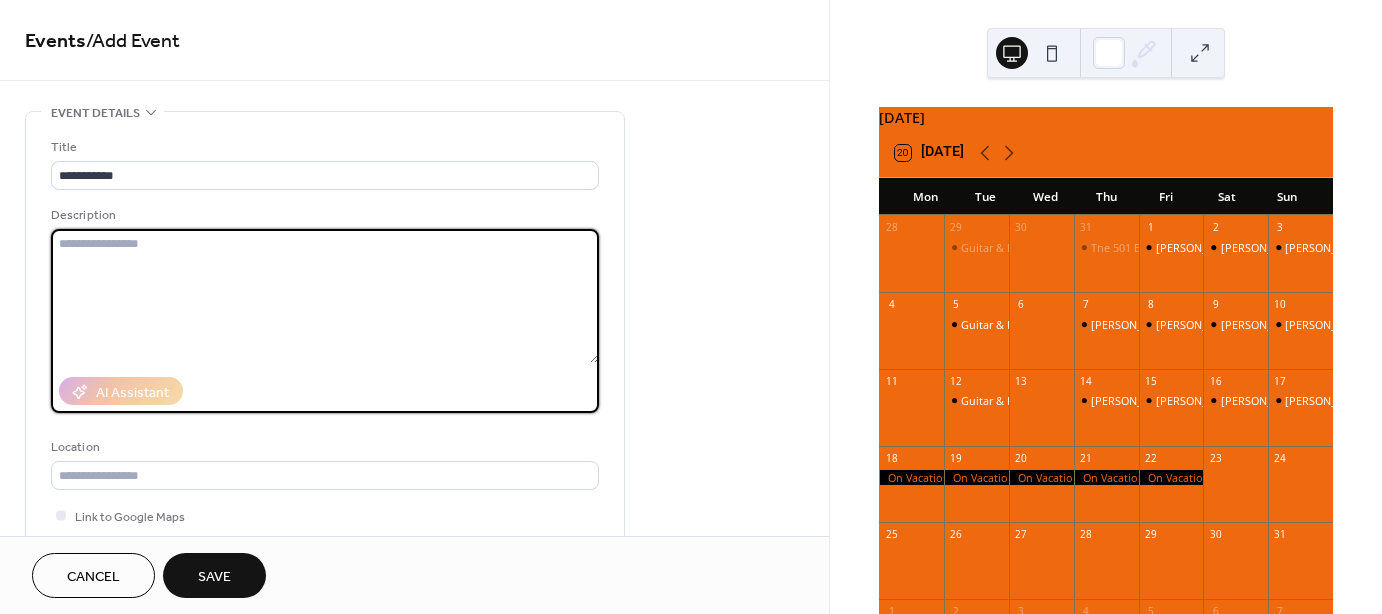 paste on "**********" 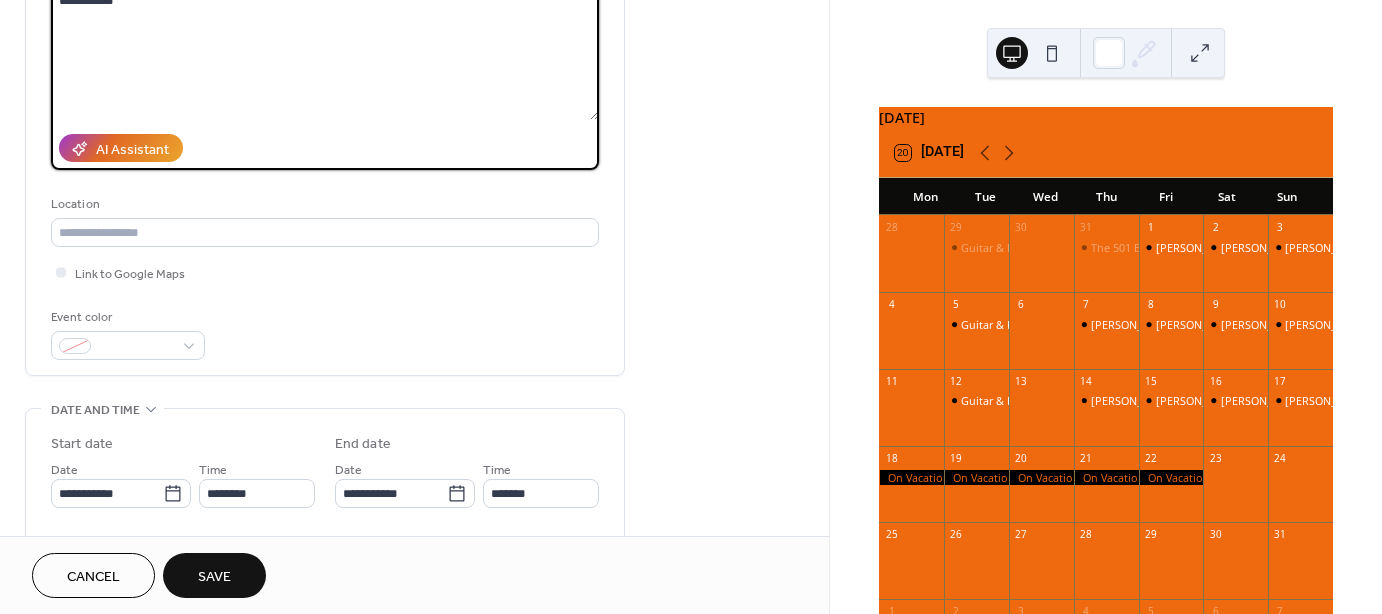 scroll, scrollTop: 244, scrollLeft: 0, axis: vertical 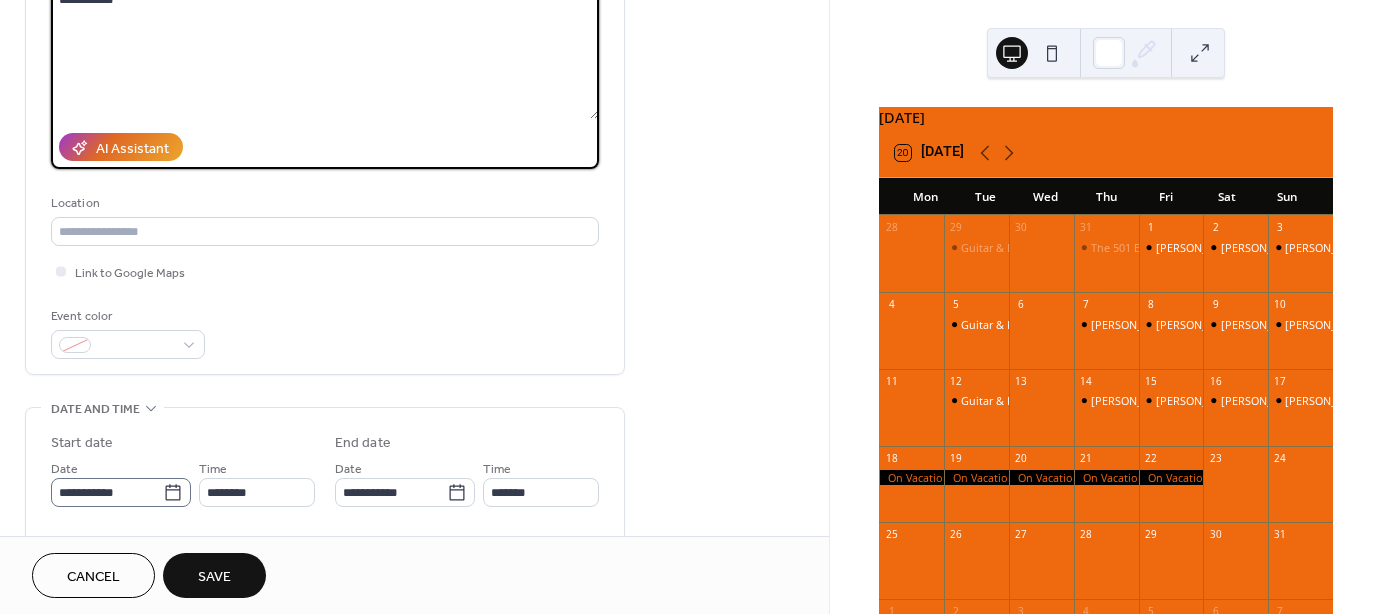 type on "**********" 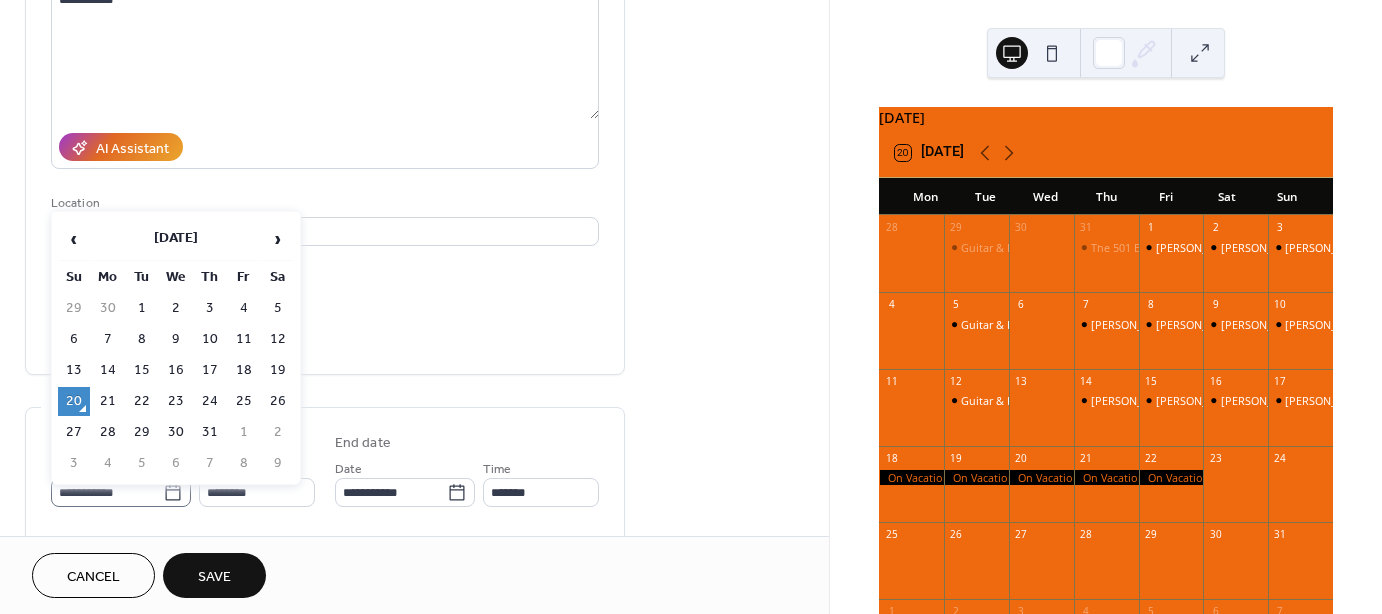 click 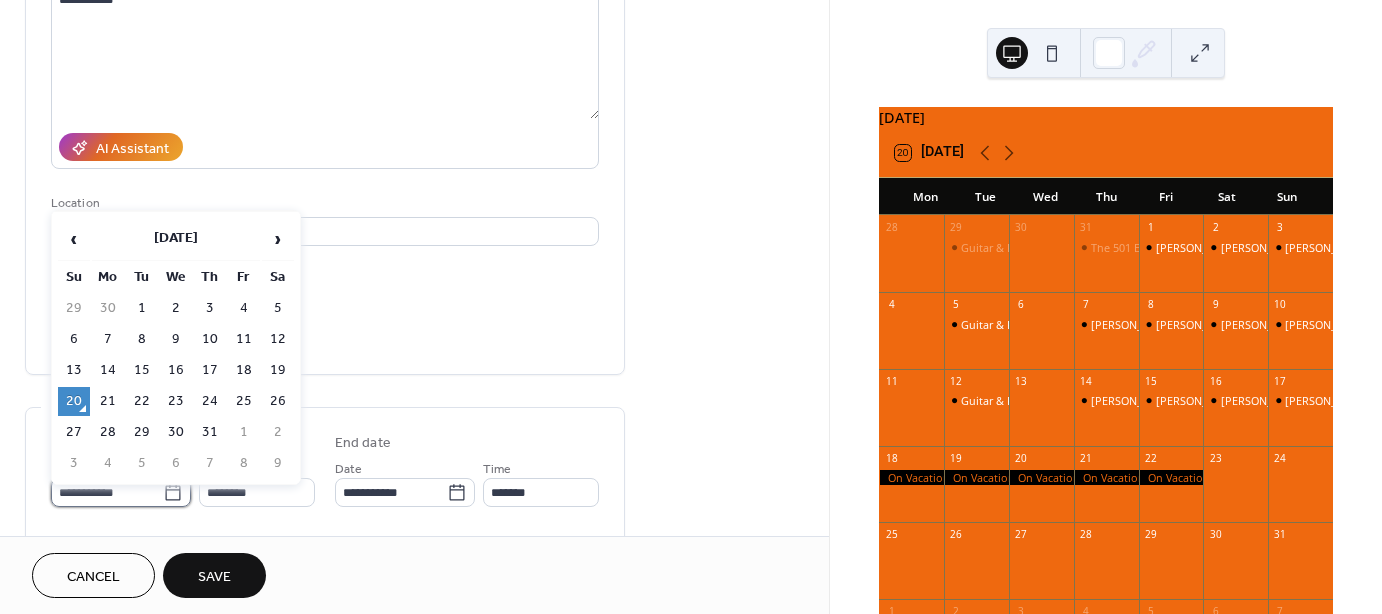 click on "**********" at bounding box center [107, 492] 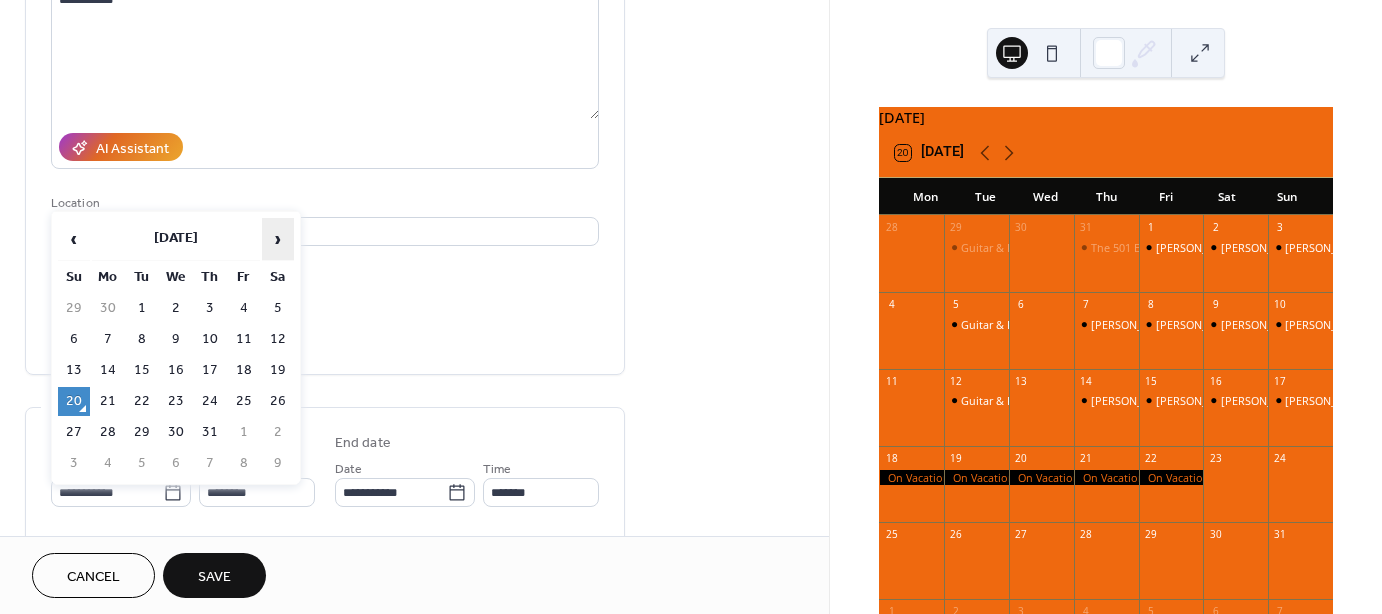 click on "›" at bounding box center [278, 239] 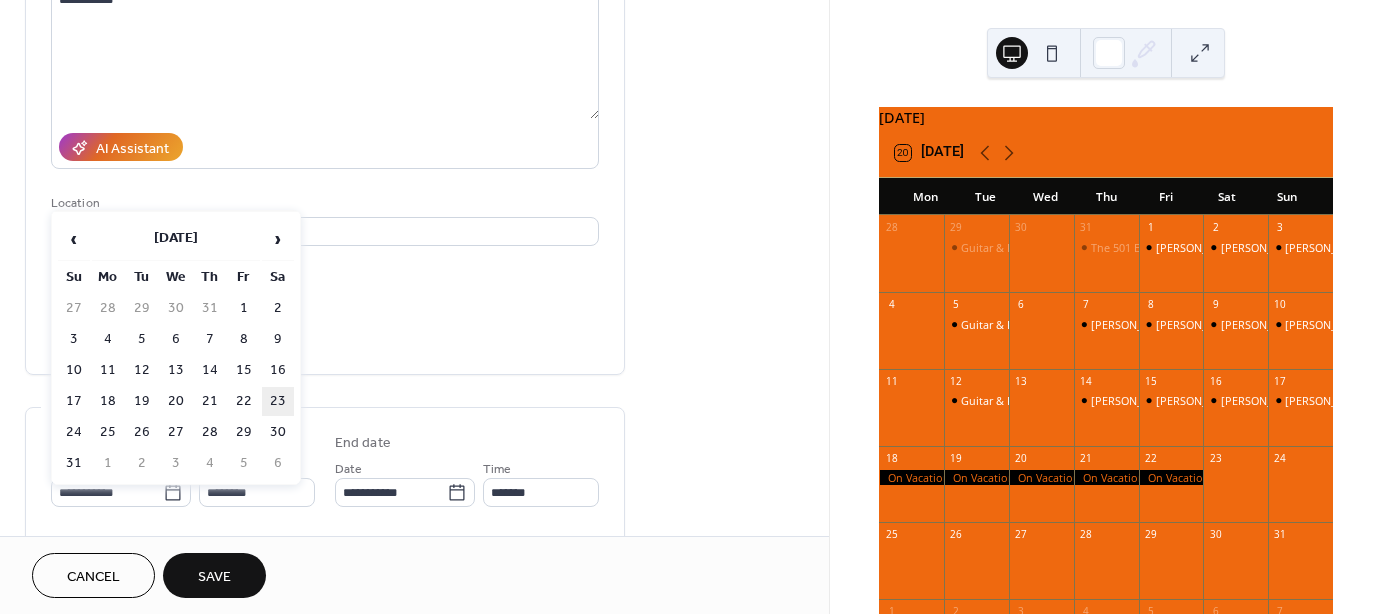 click on "23" at bounding box center (278, 401) 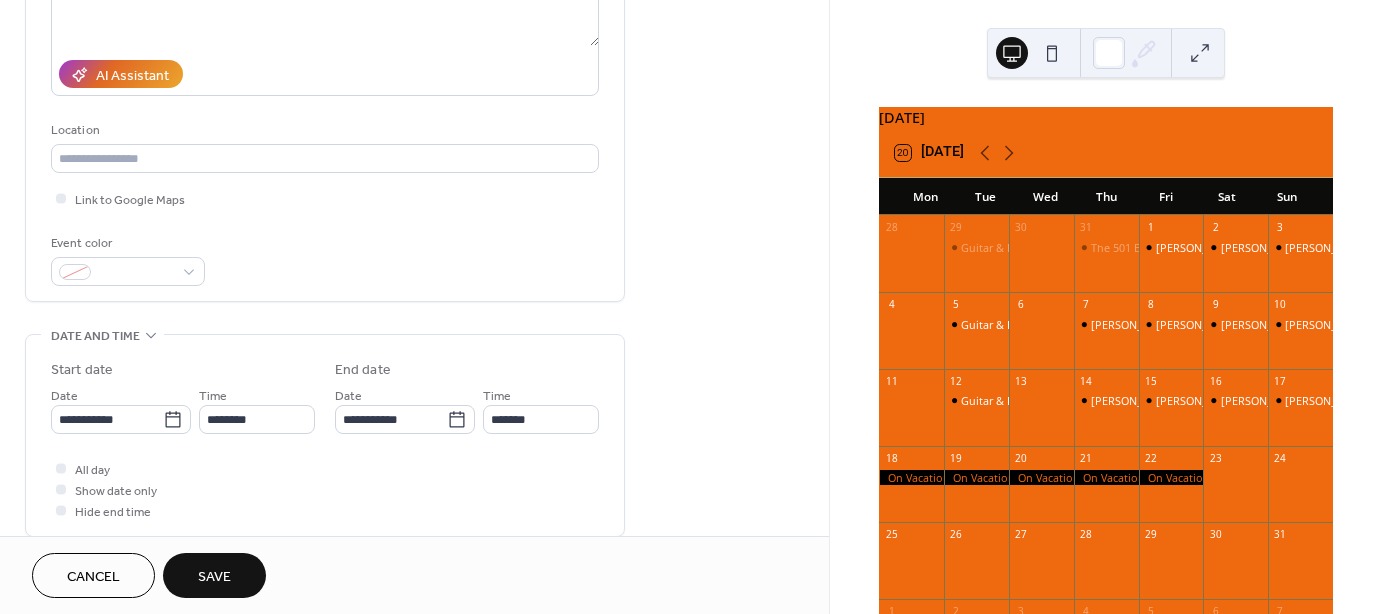 scroll, scrollTop: 322, scrollLeft: 0, axis: vertical 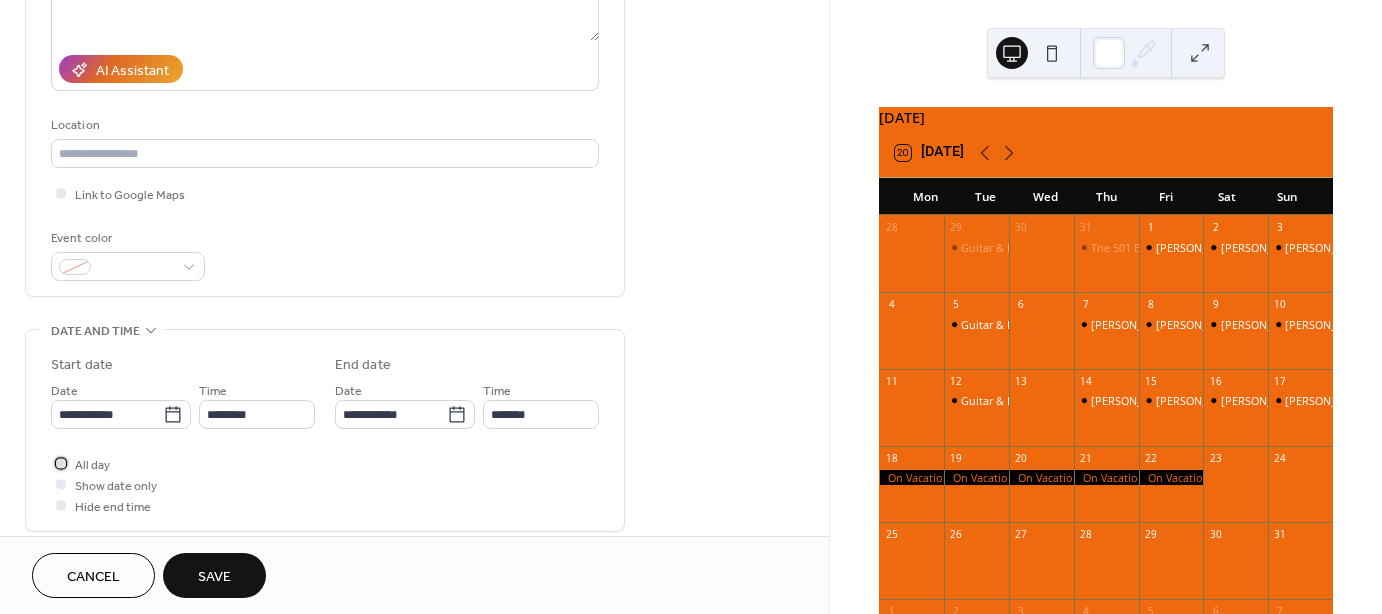 click at bounding box center (61, 463) 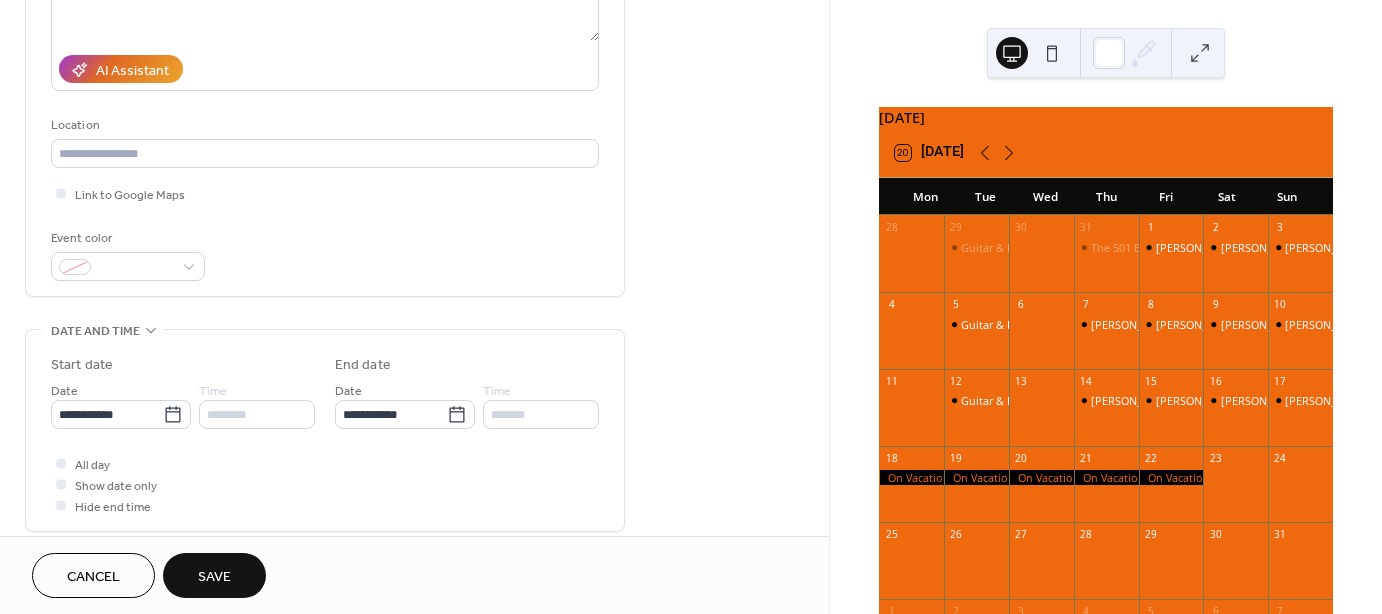 click on "Save" at bounding box center (214, 577) 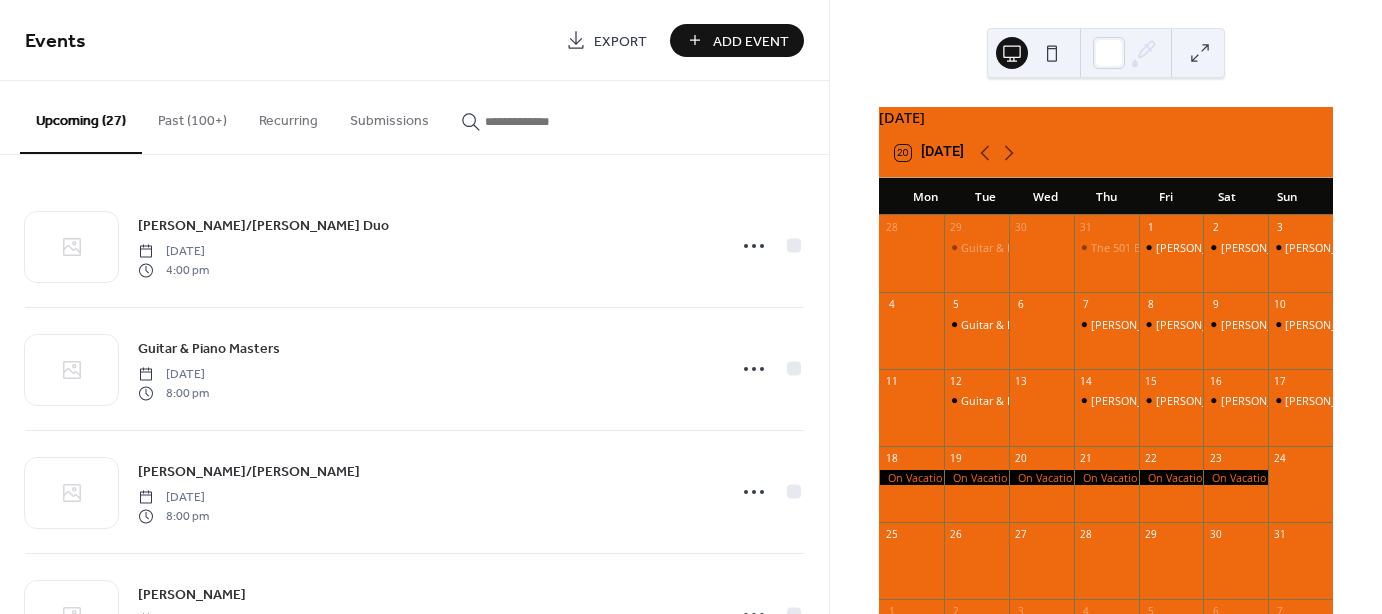 click on "Add Event" at bounding box center (751, 41) 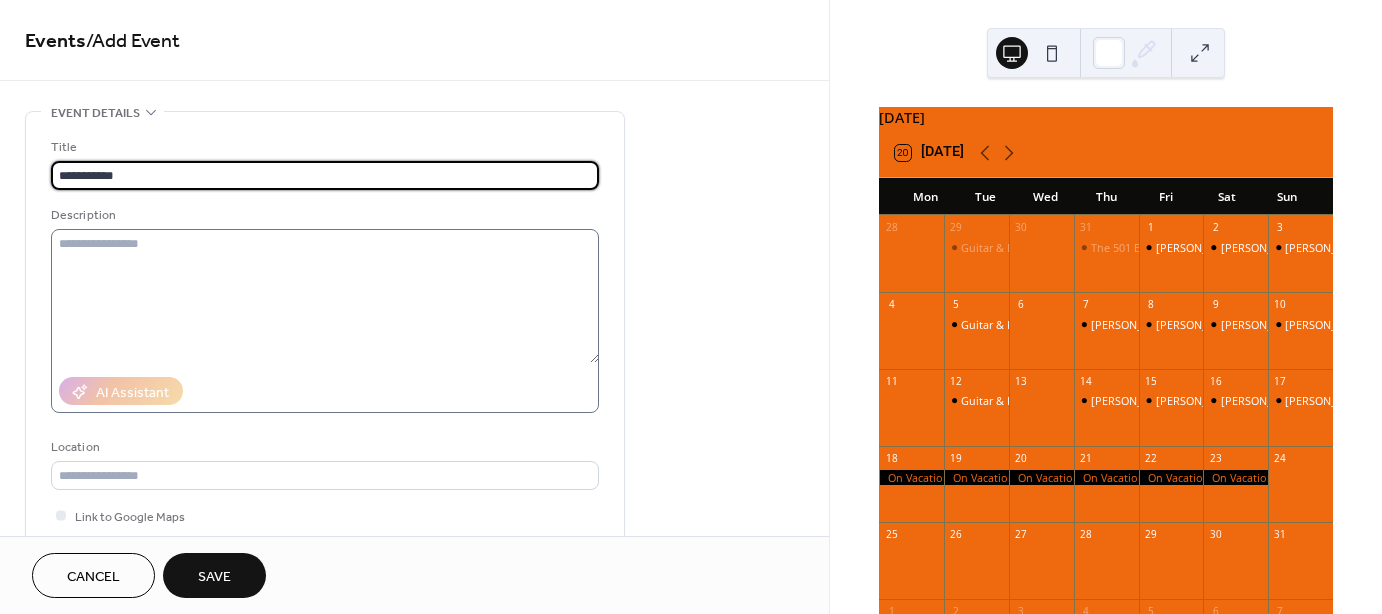 type on "**********" 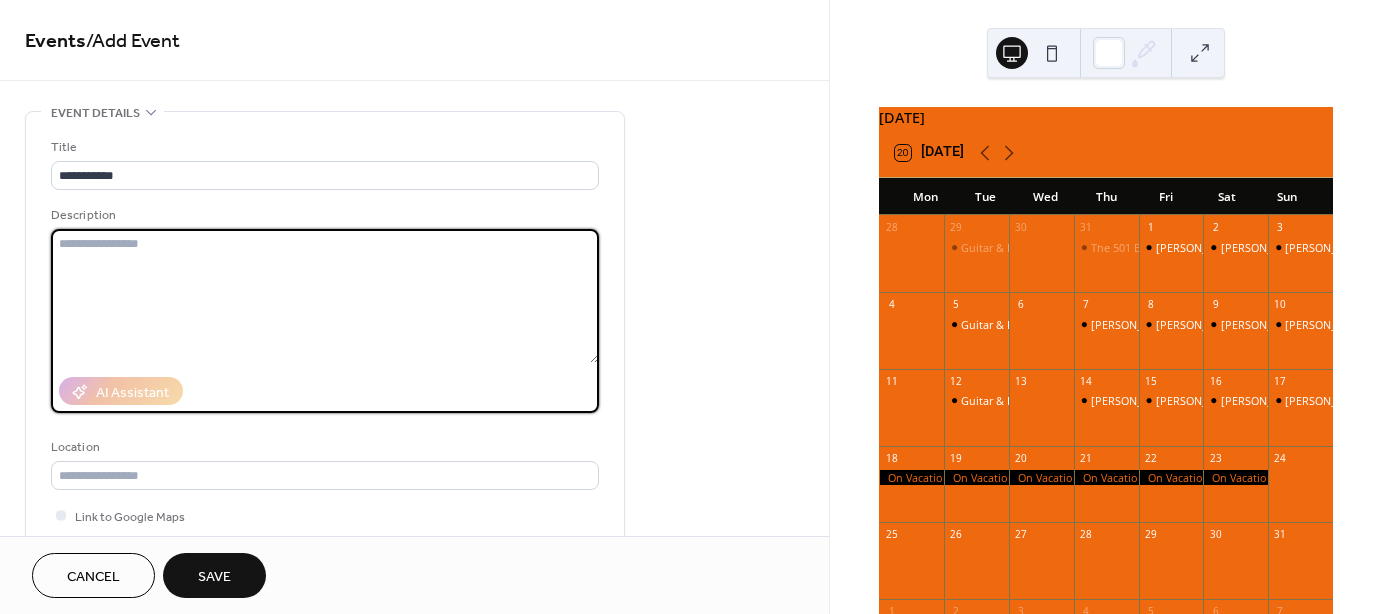 paste on "**********" 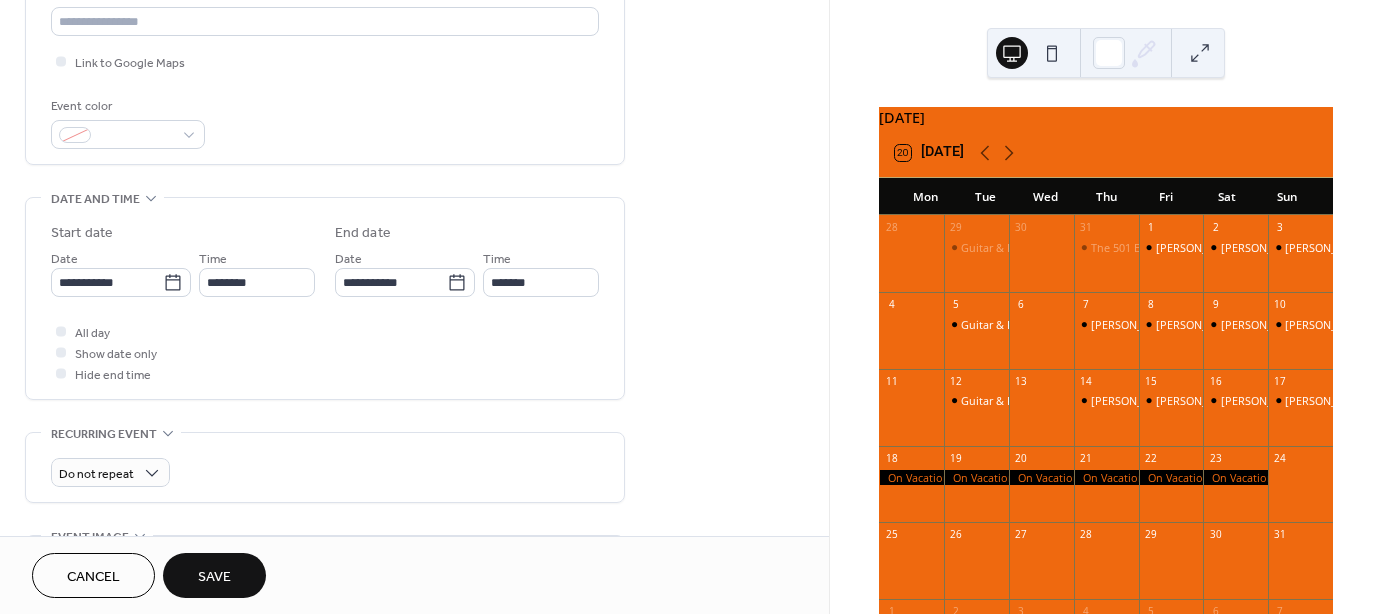 scroll, scrollTop: 458, scrollLeft: 0, axis: vertical 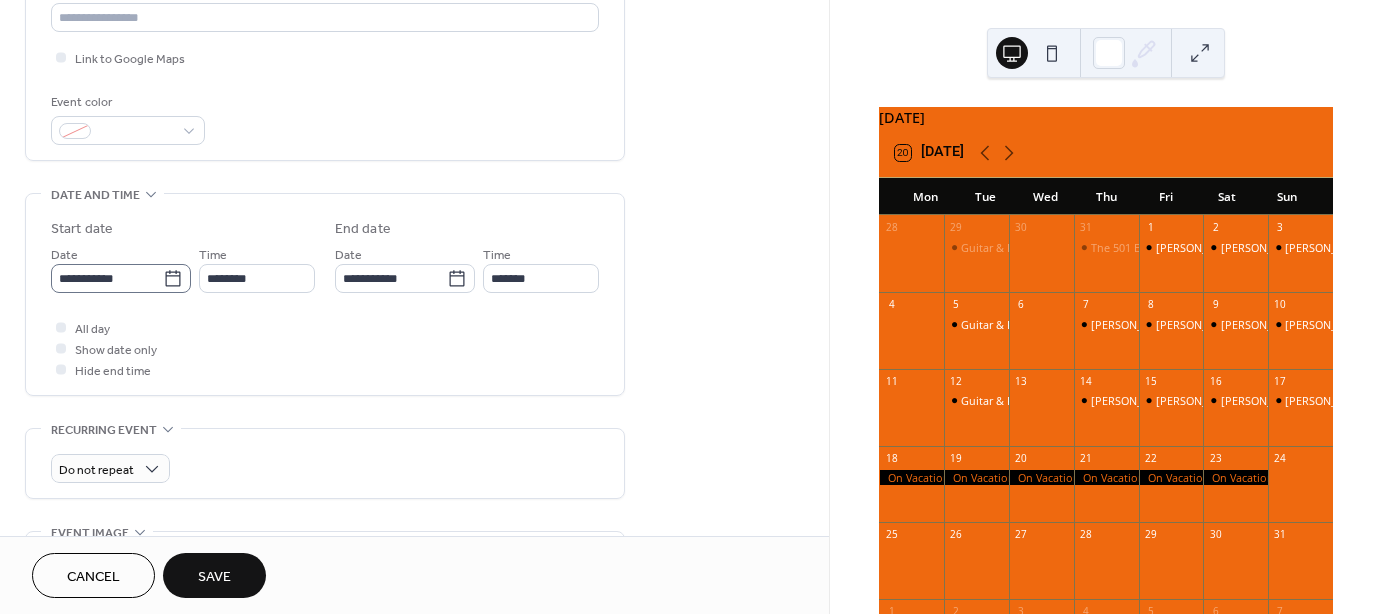 type on "**********" 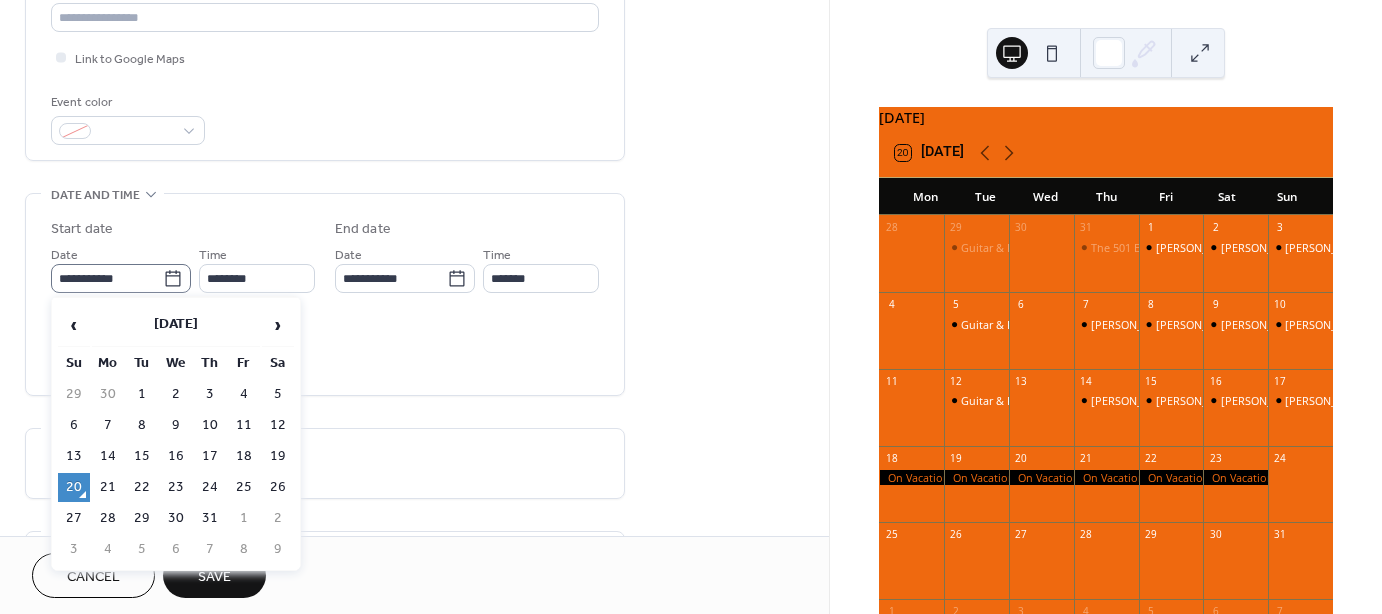 click 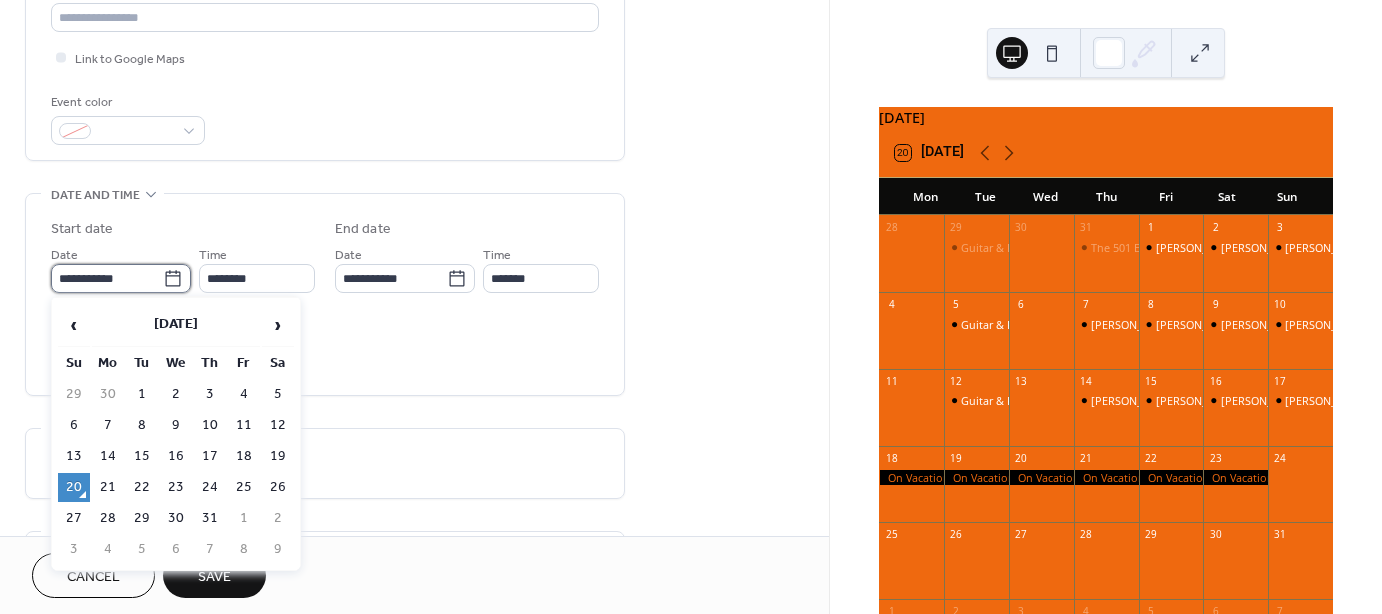 click on "**********" at bounding box center [107, 278] 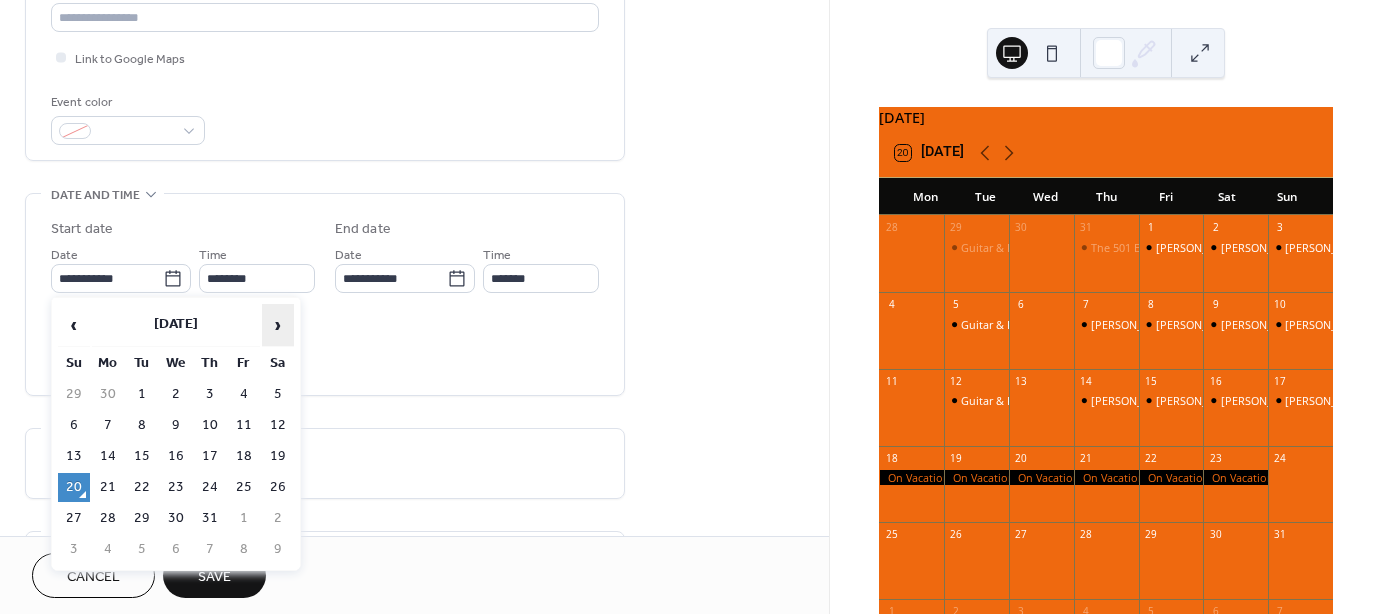 click on "›" at bounding box center (278, 325) 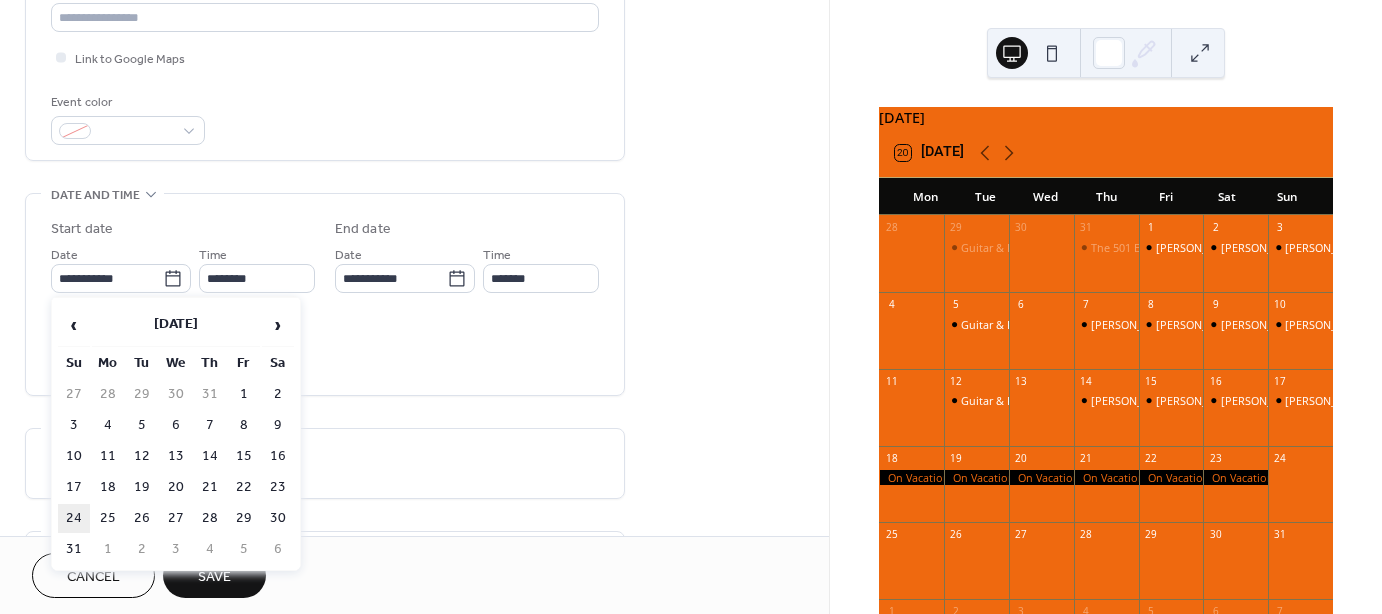 click on "24" at bounding box center [74, 518] 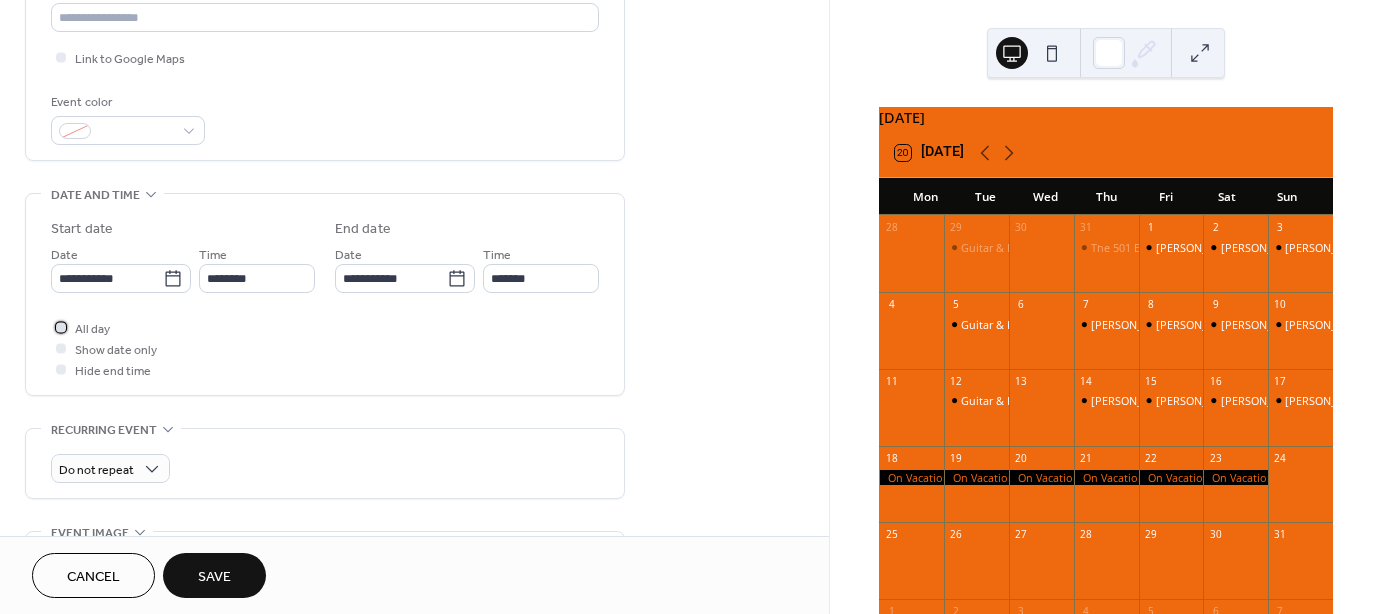 click at bounding box center [61, 327] 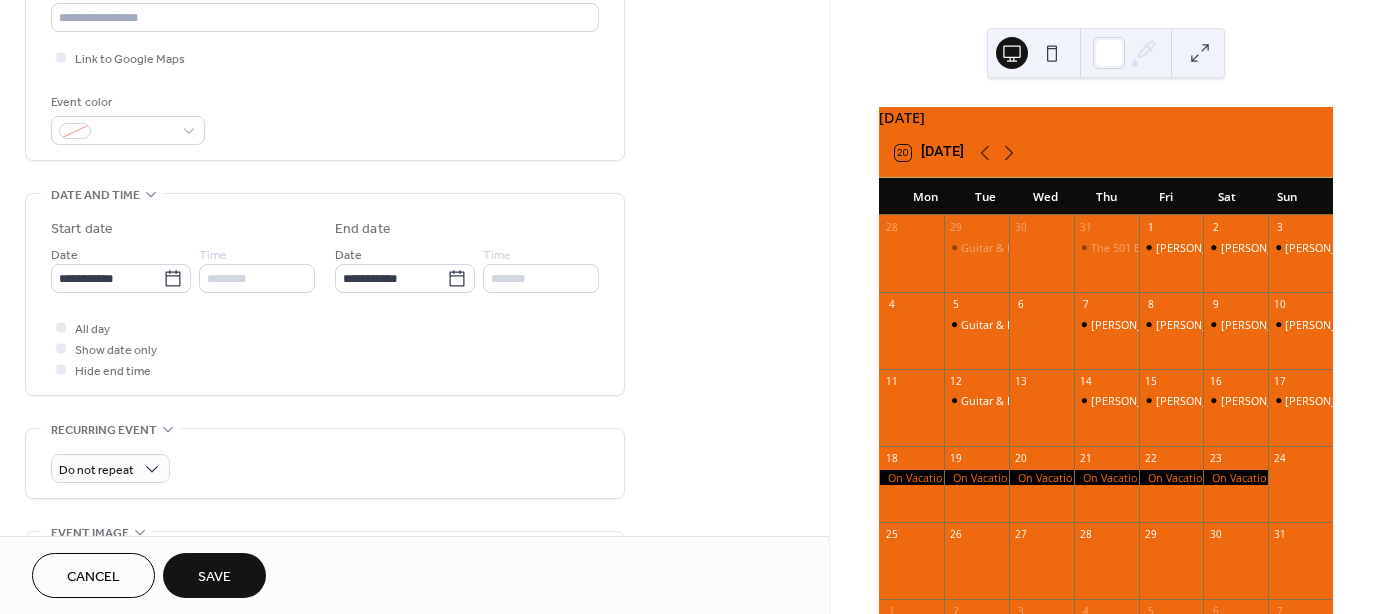 click on "Save" at bounding box center [214, 577] 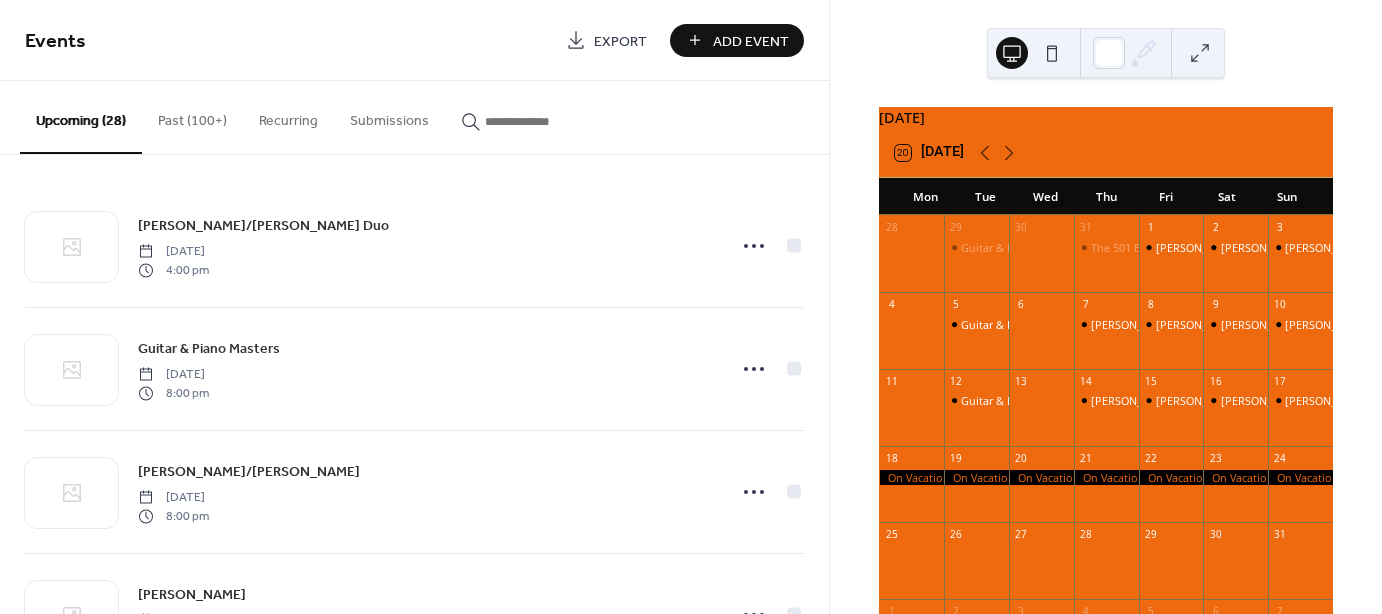 click on "Add Event" at bounding box center (737, 40) 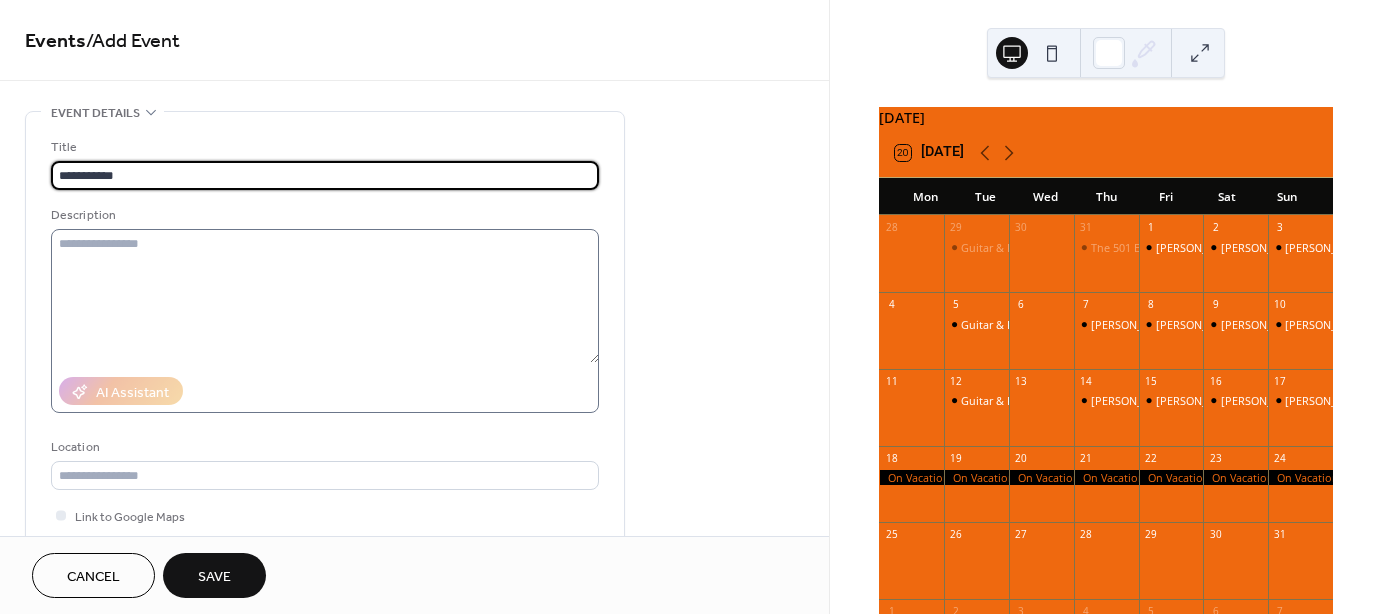 type on "**********" 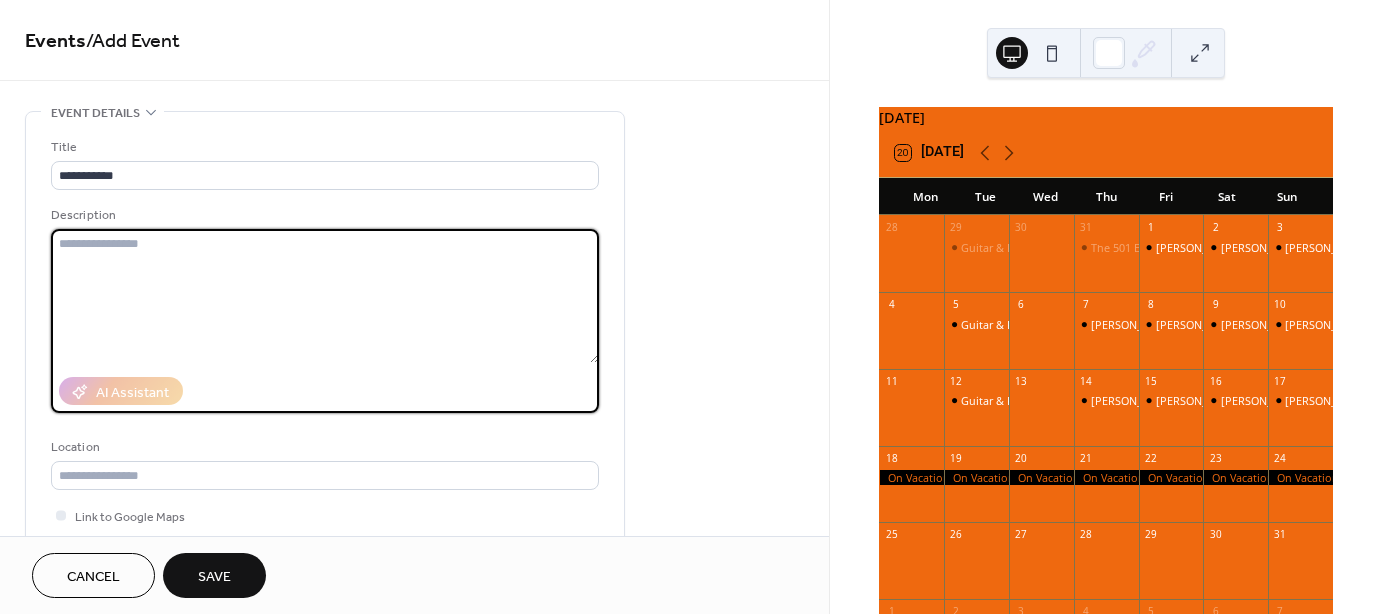 paste on "**********" 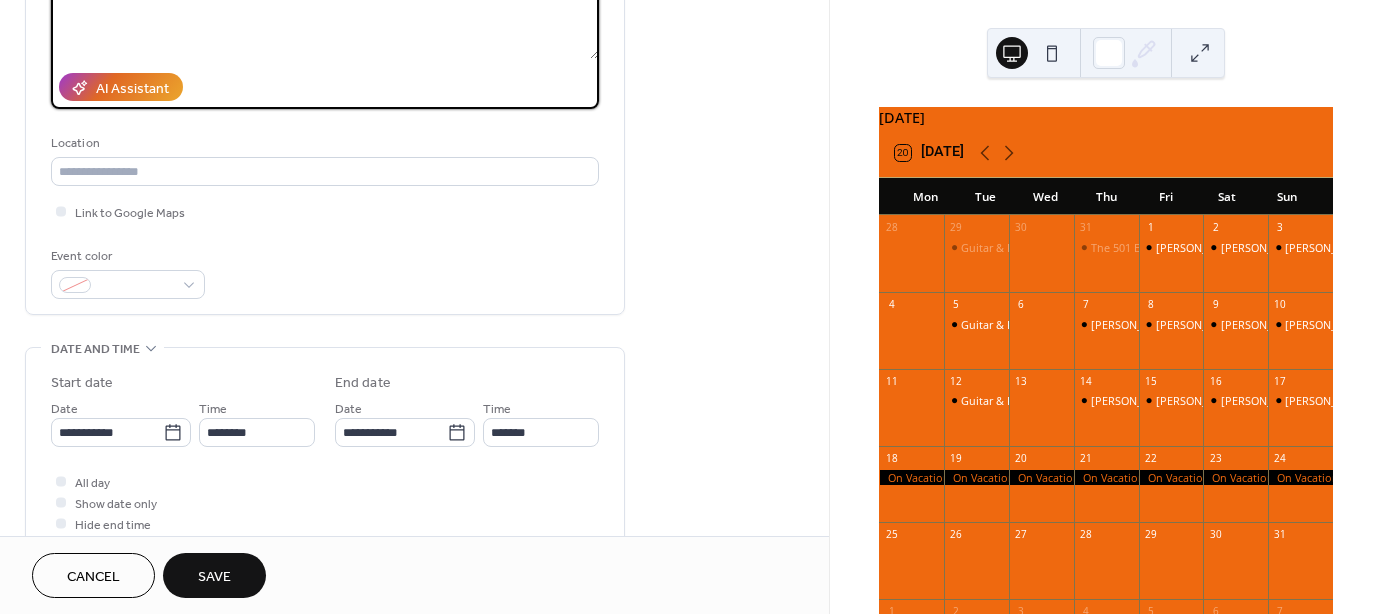 scroll, scrollTop: 337, scrollLeft: 0, axis: vertical 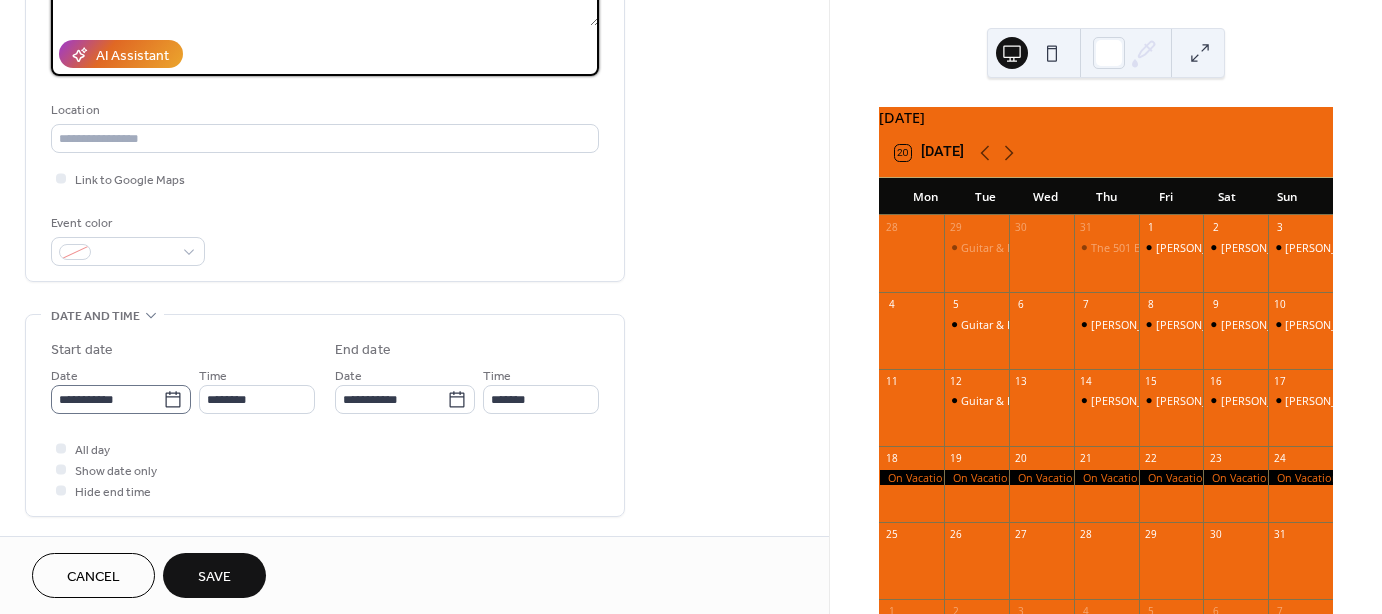 type on "**********" 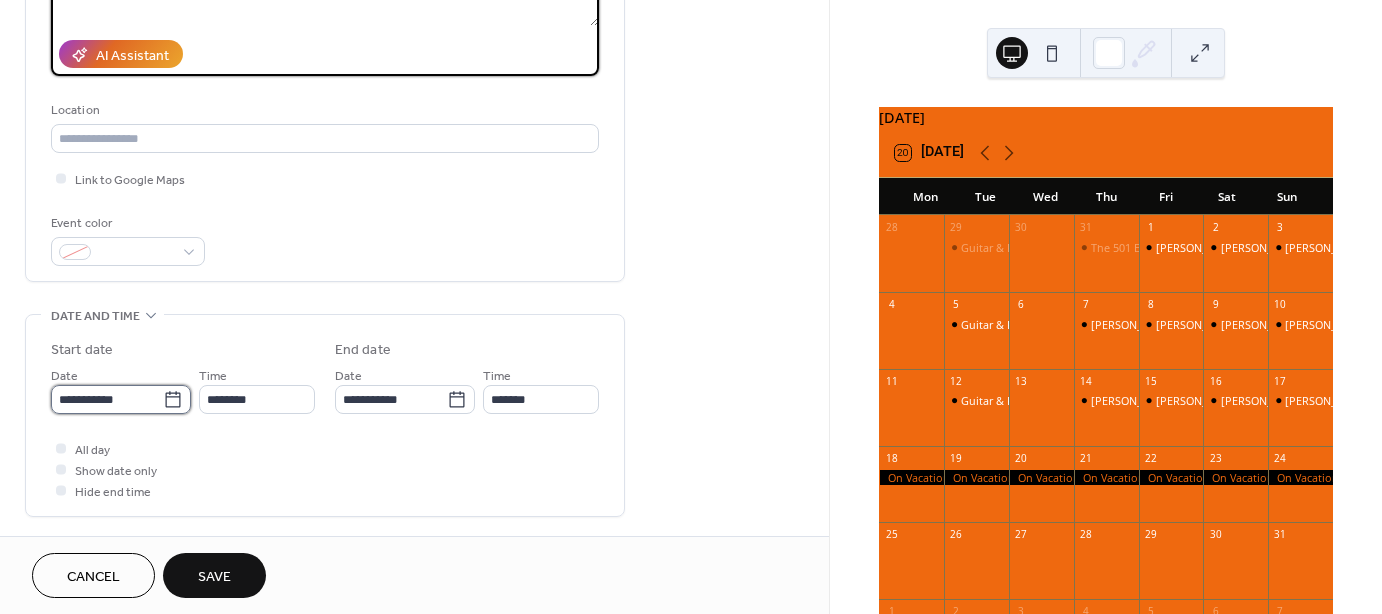click on "**********" at bounding box center (107, 399) 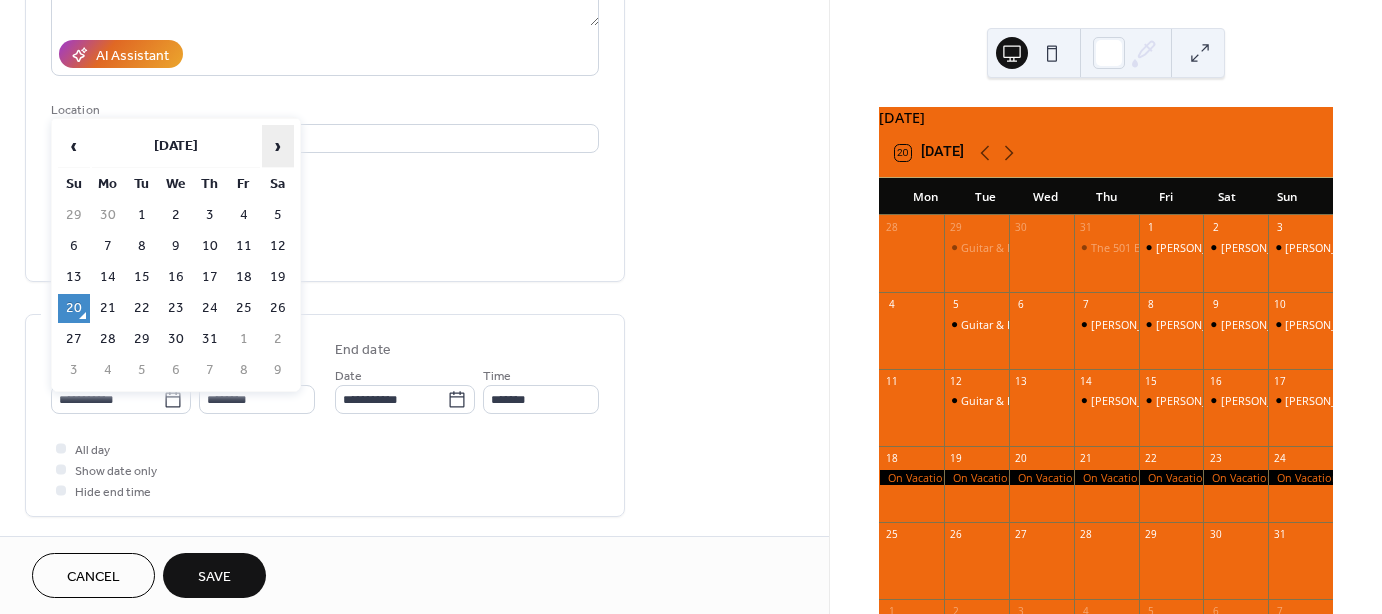click on "›" at bounding box center (278, 146) 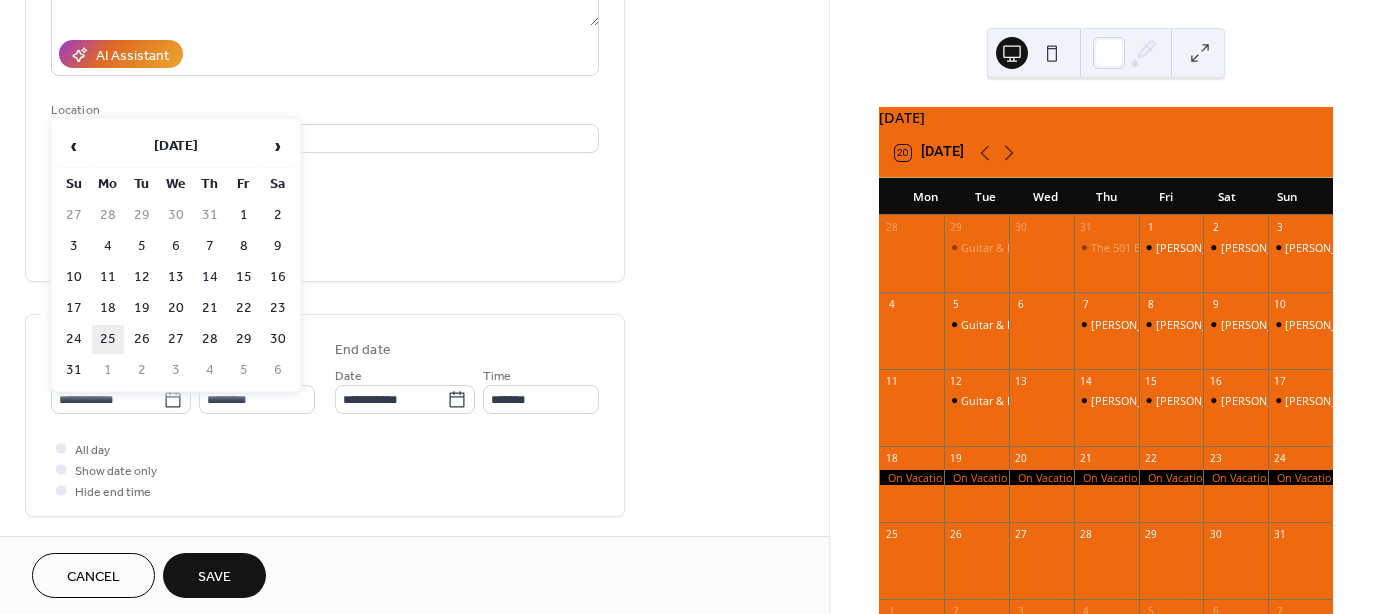 click on "25" at bounding box center (108, 339) 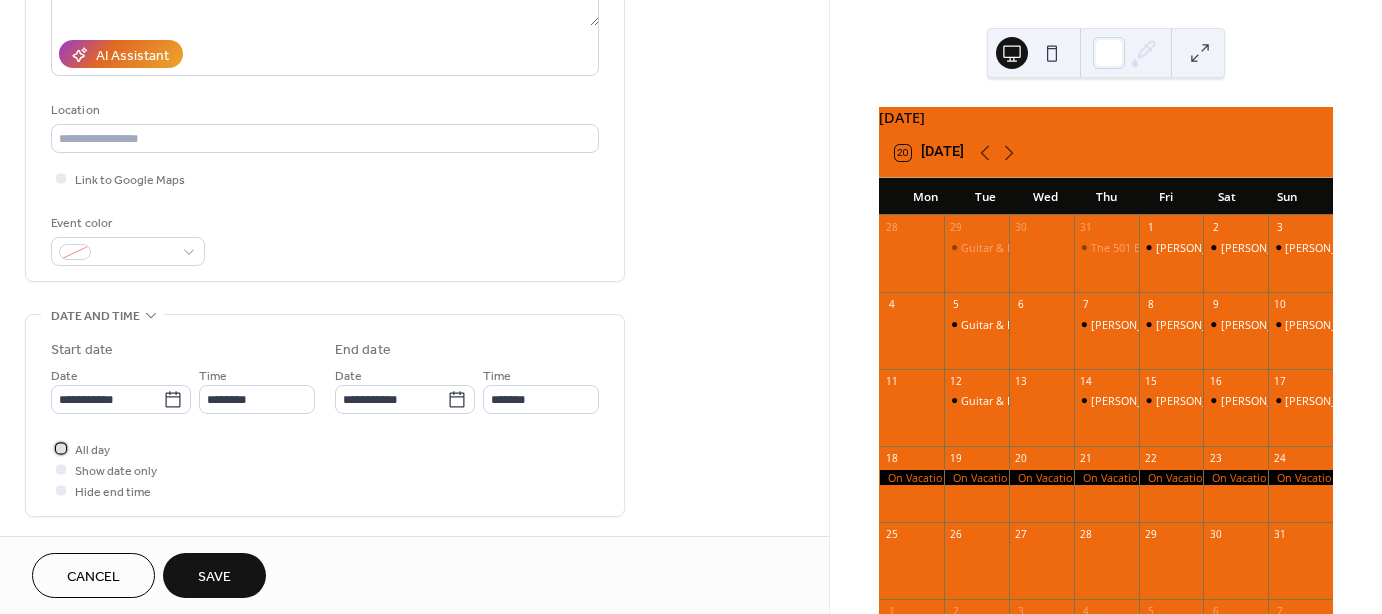 click at bounding box center (61, 448) 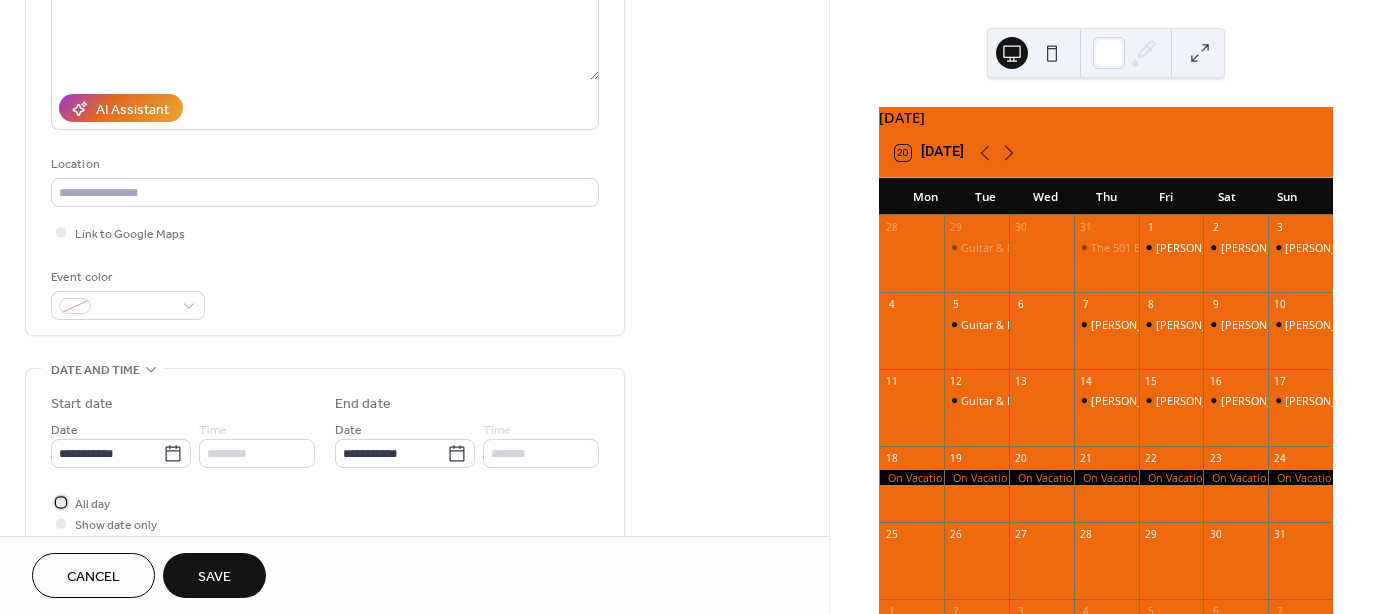 scroll, scrollTop: 284, scrollLeft: 0, axis: vertical 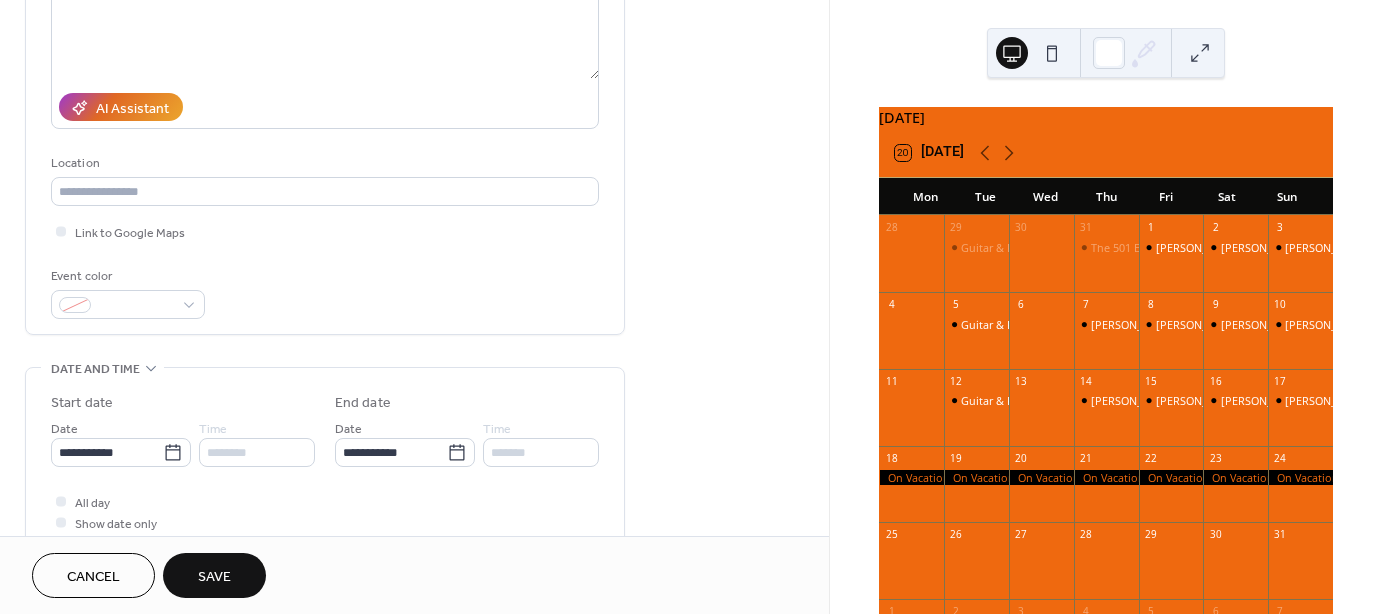 click on "Save" at bounding box center [214, 577] 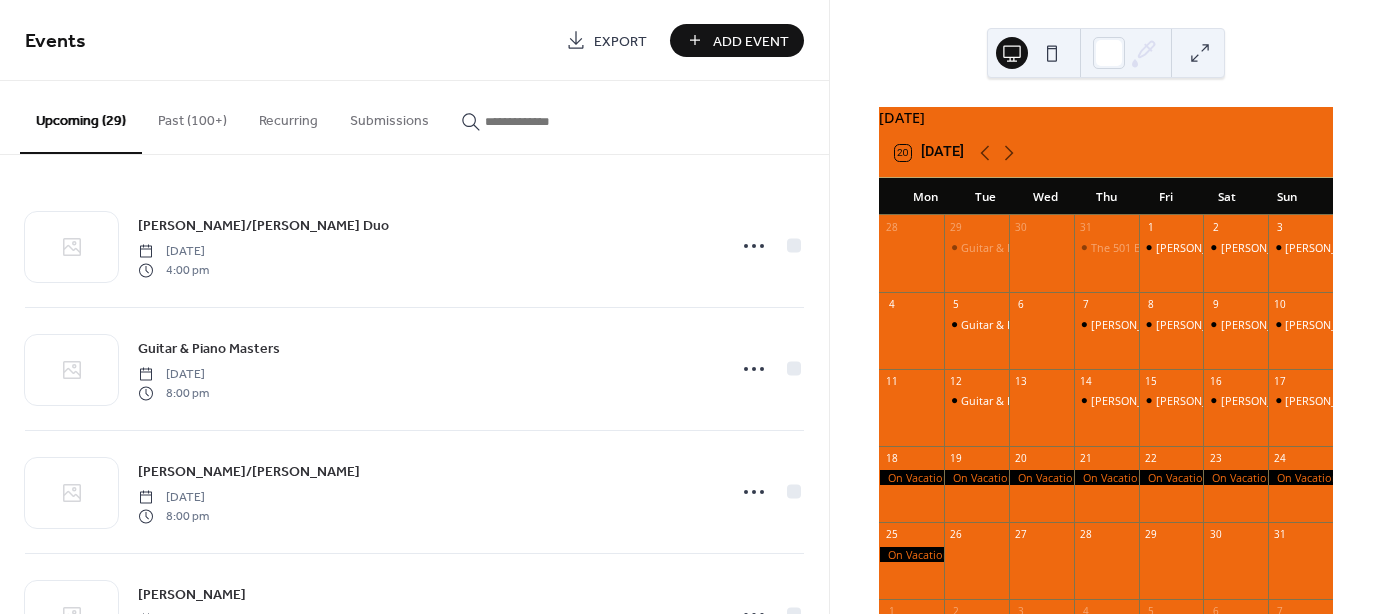 click on "Add Event" at bounding box center [737, 40] 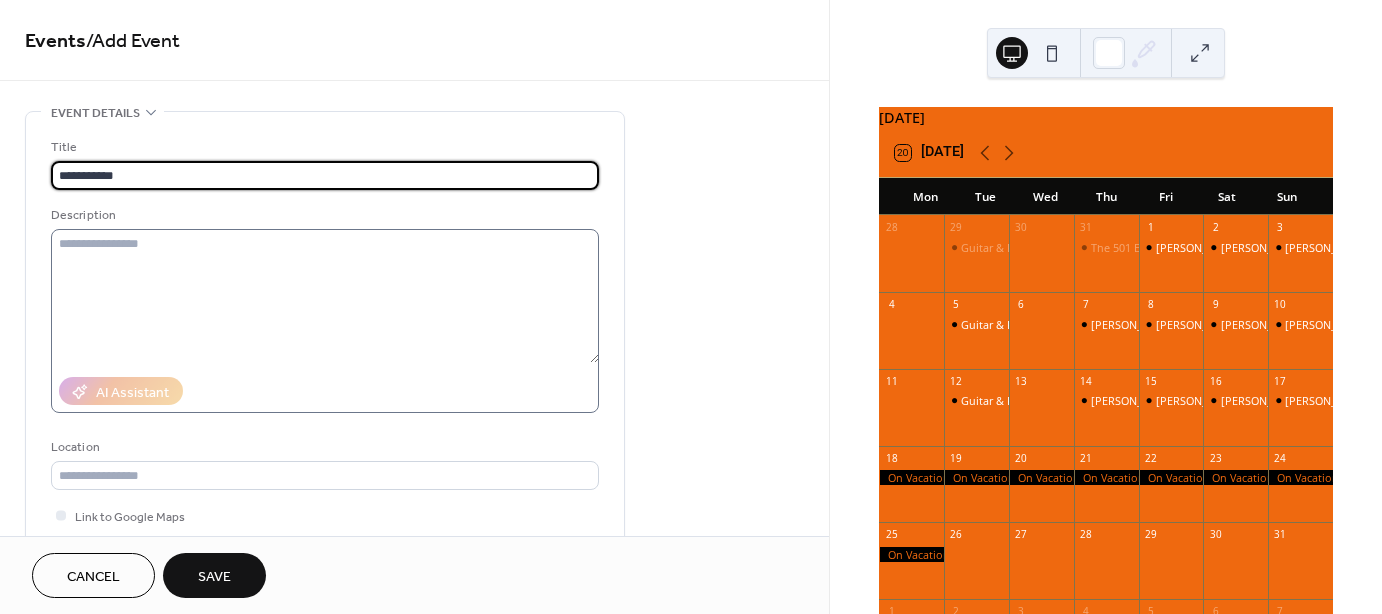 type on "**********" 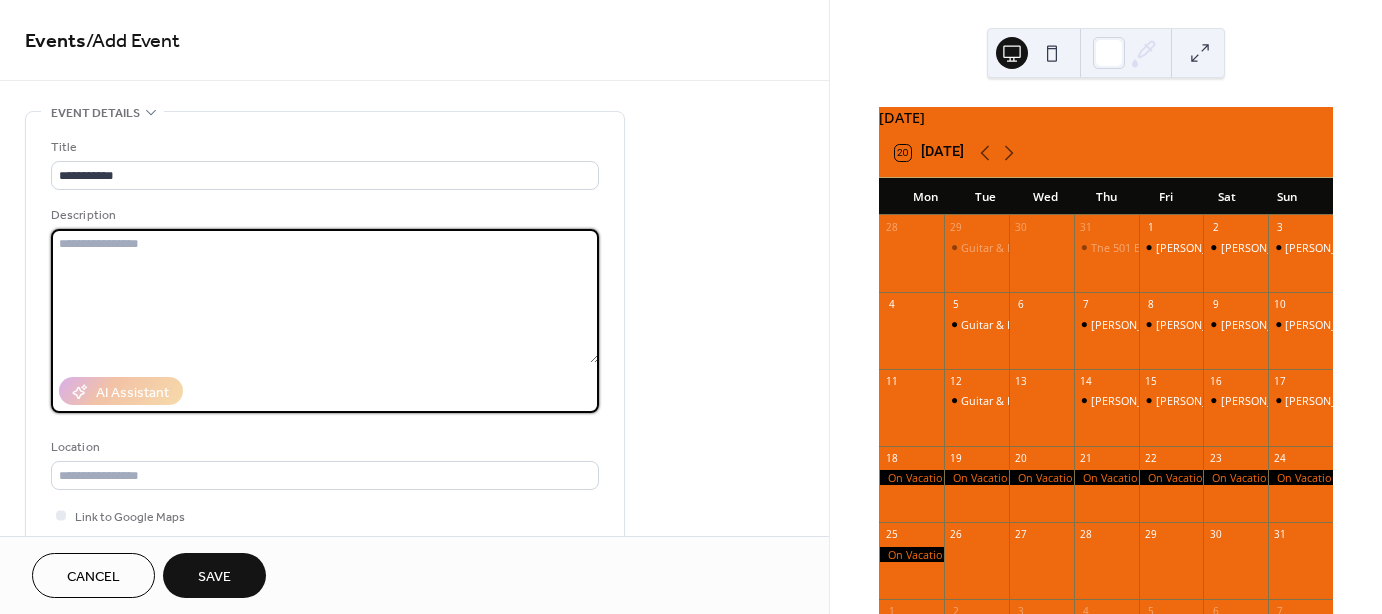 paste on "**********" 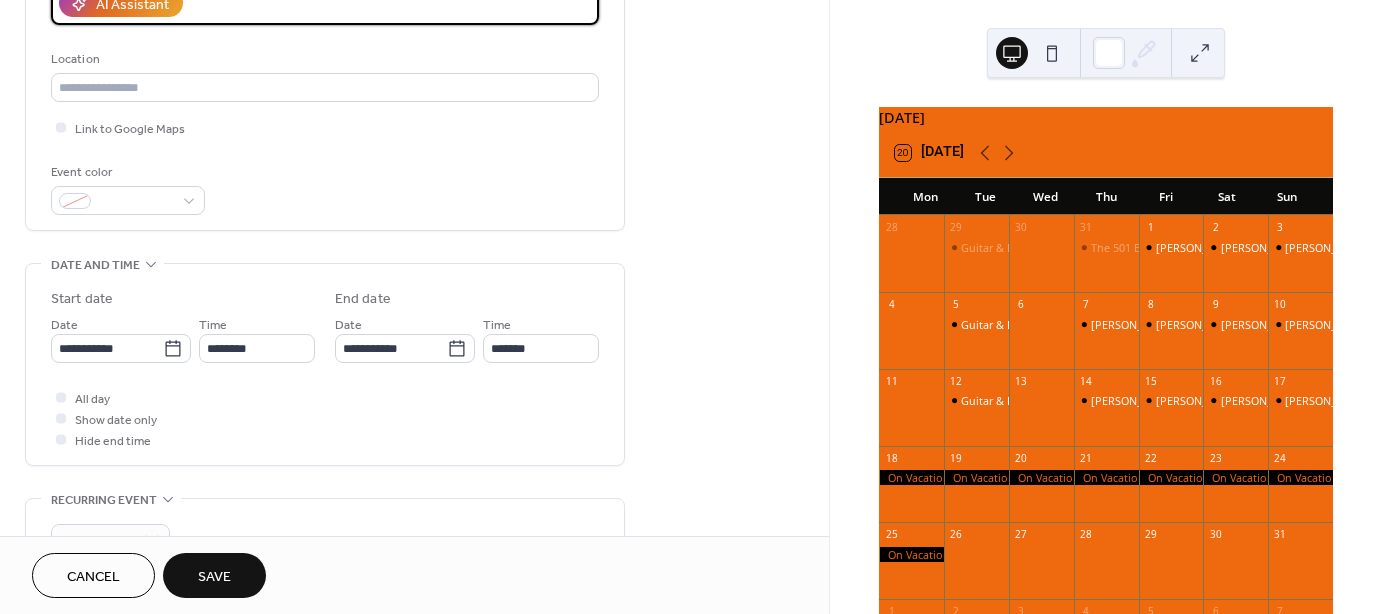 scroll, scrollTop: 391, scrollLeft: 0, axis: vertical 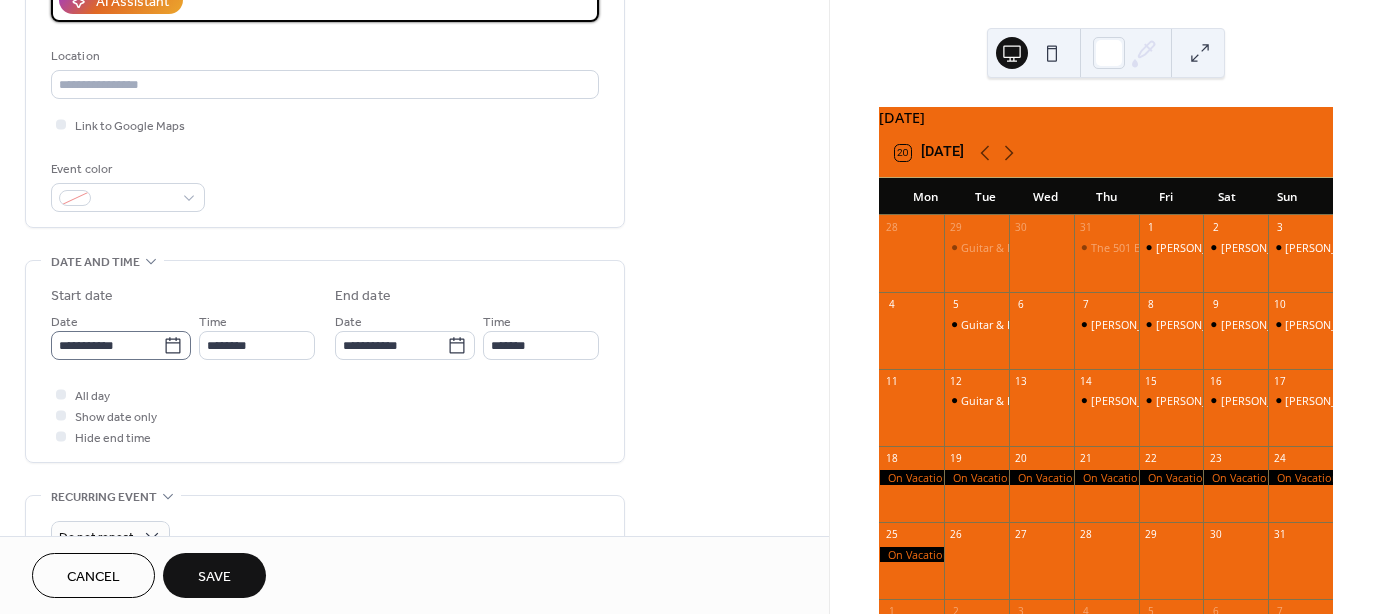 type on "**********" 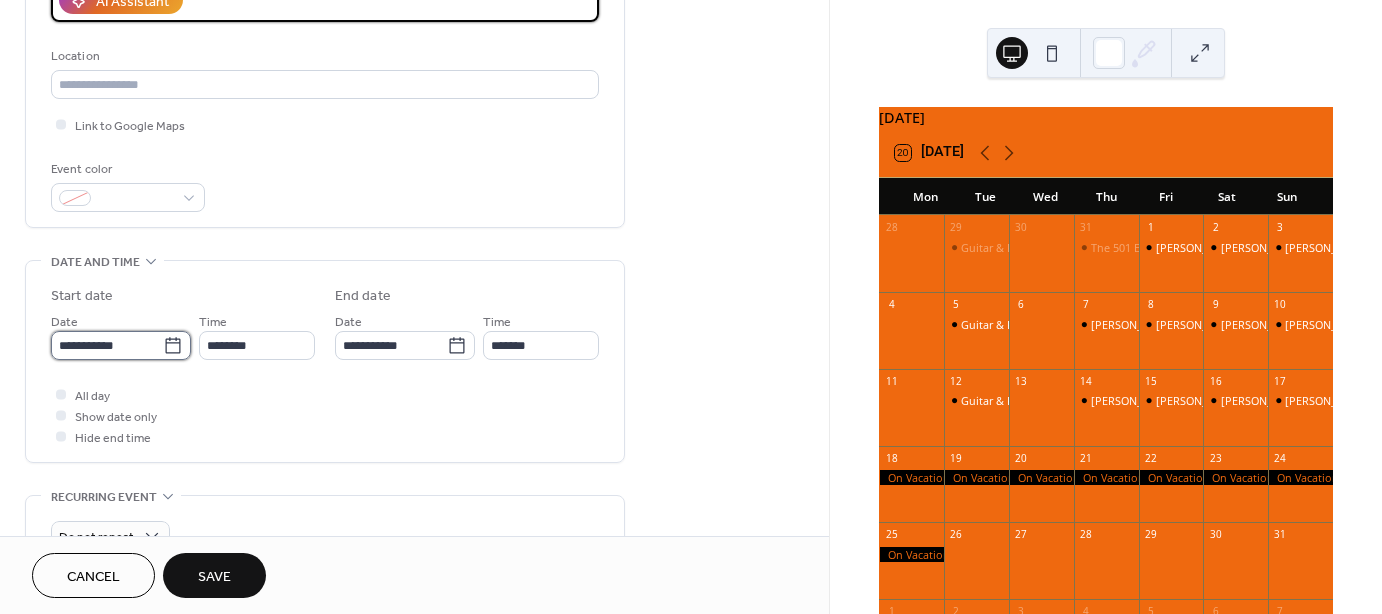 click on "**********" at bounding box center (107, 345) 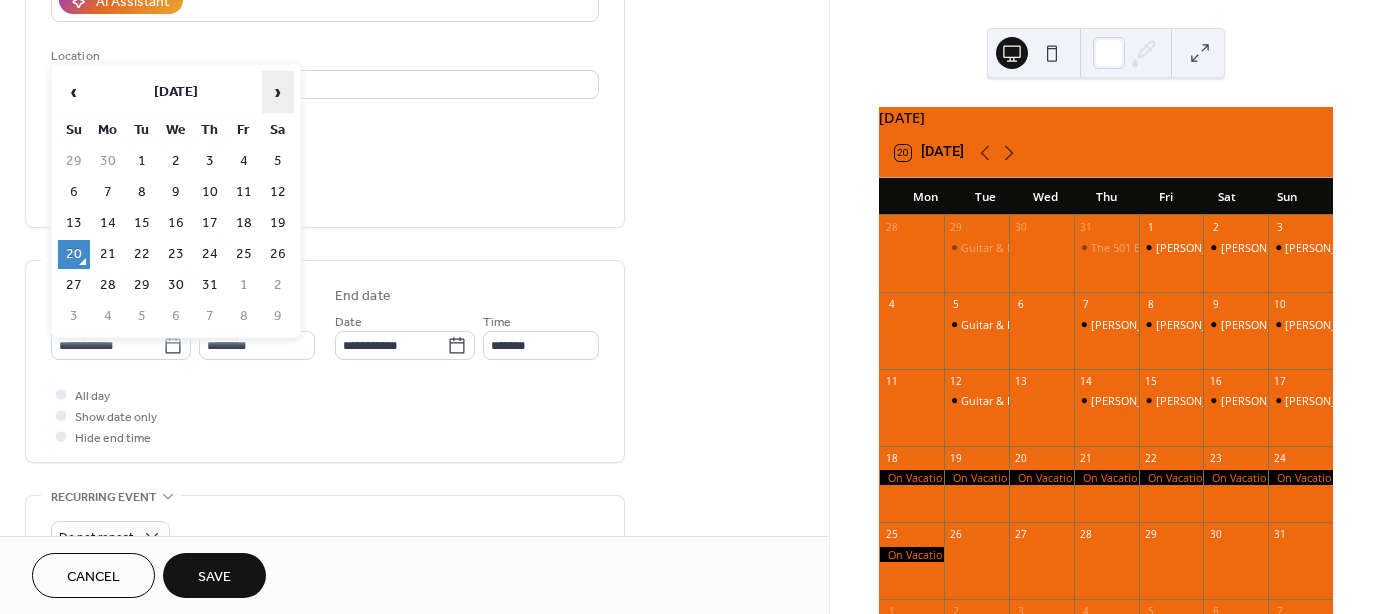 click on "›" at bounding box center (278, 92) 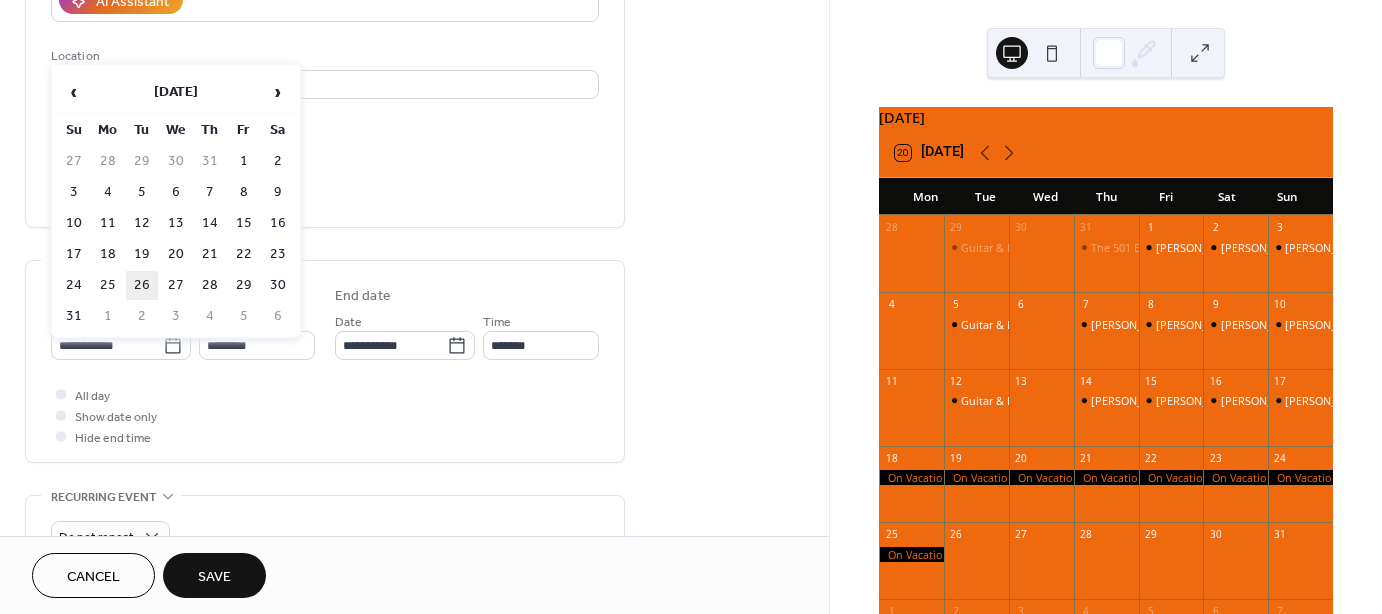 click on "26" at bounding box center (142, 285) 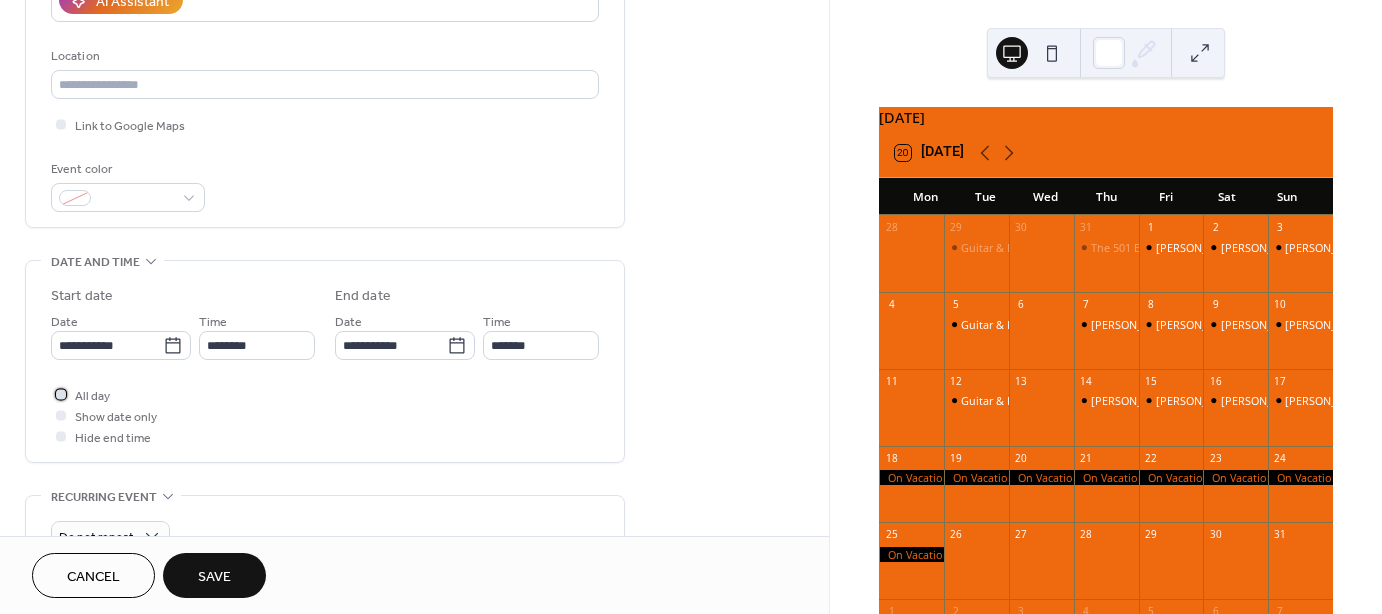 click at bounding box center [61, 394] 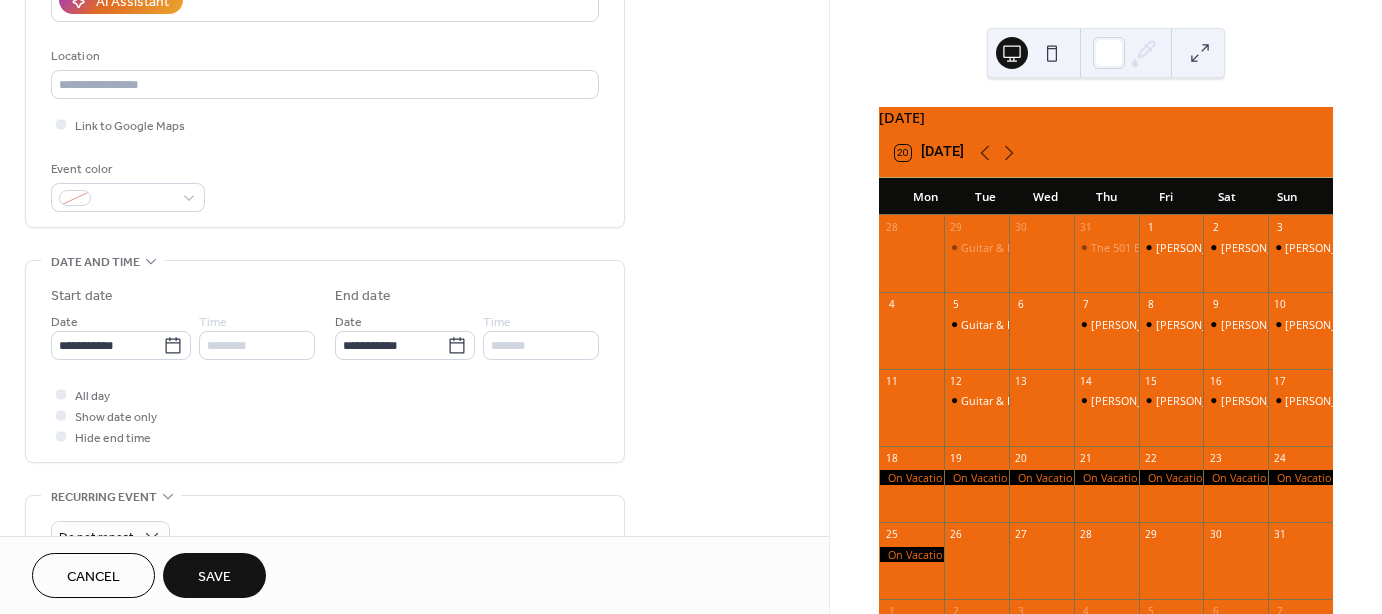 click on "Save" at bounding box center [214, 577] 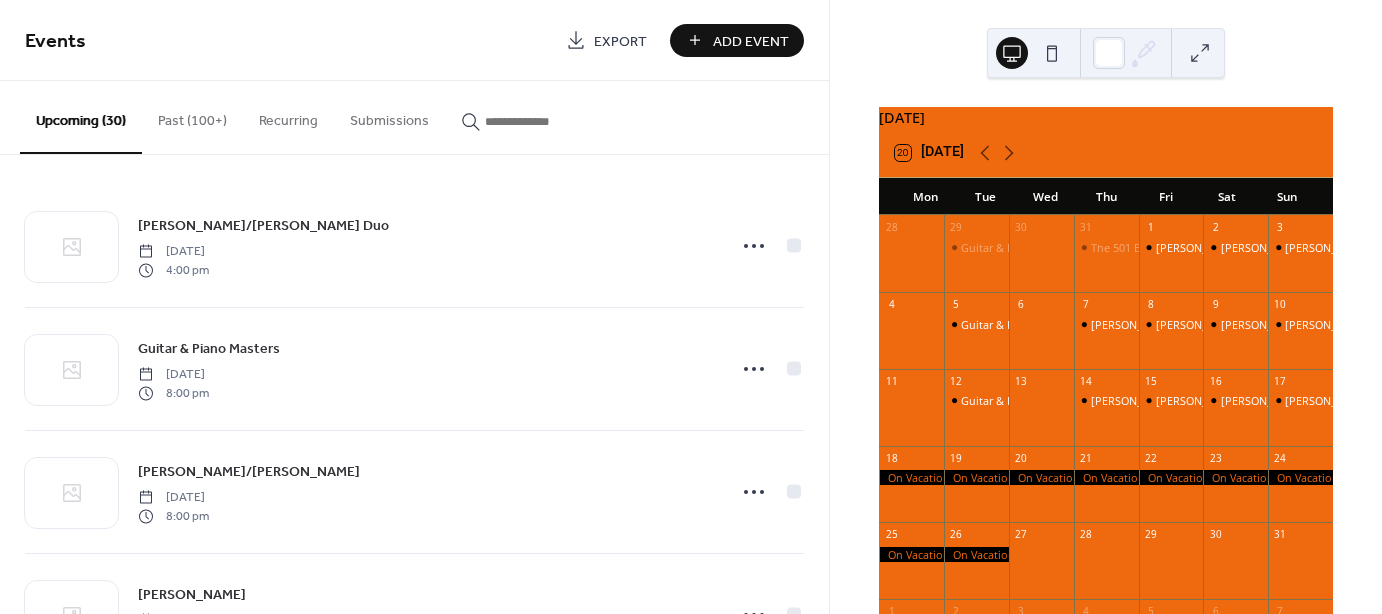 click on "Add Event" at bounding box center (751, 41) 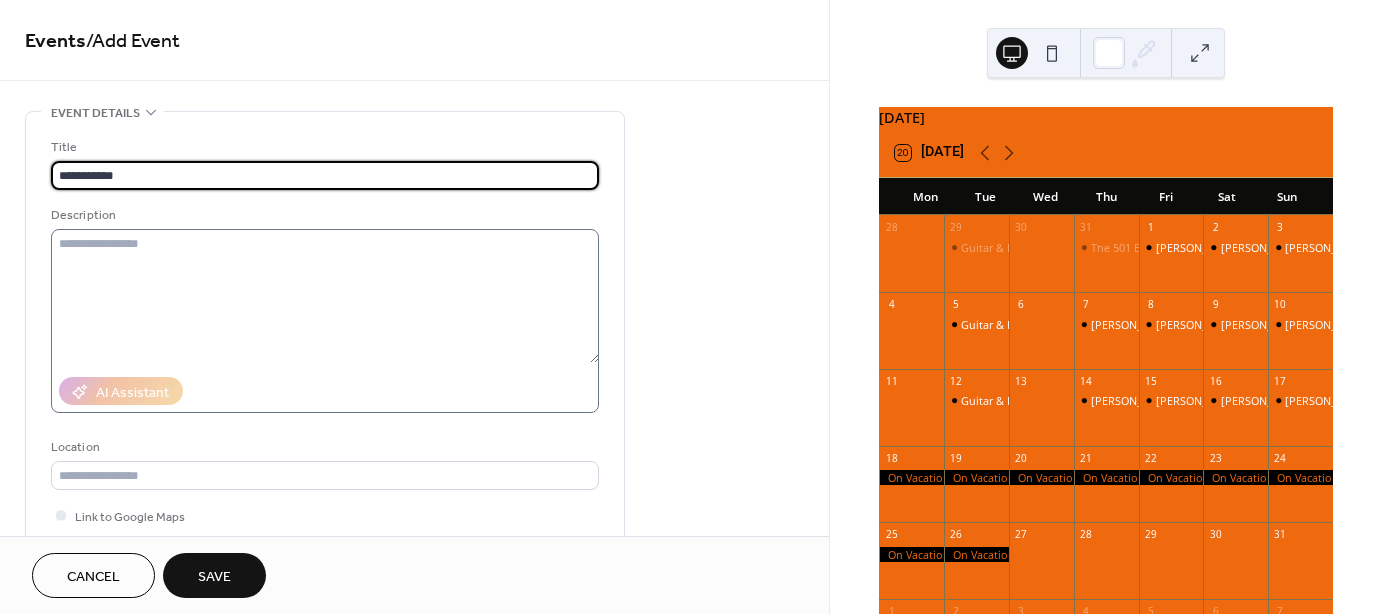 type on "**********" 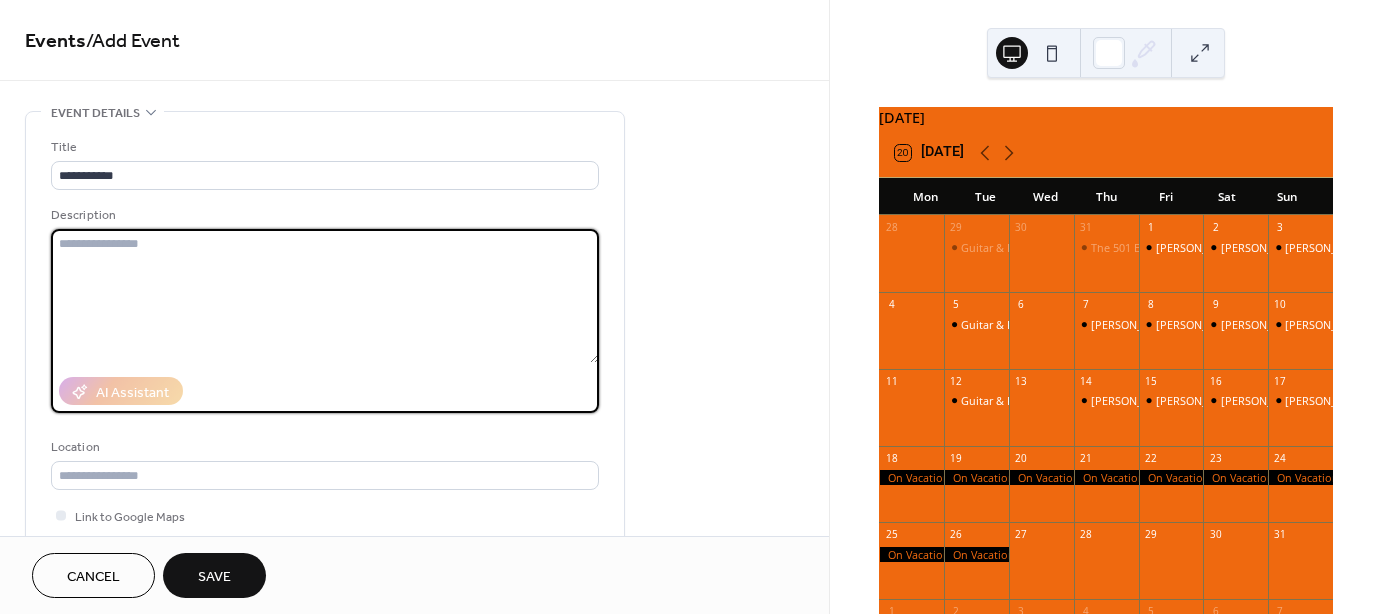 paste on "**********" 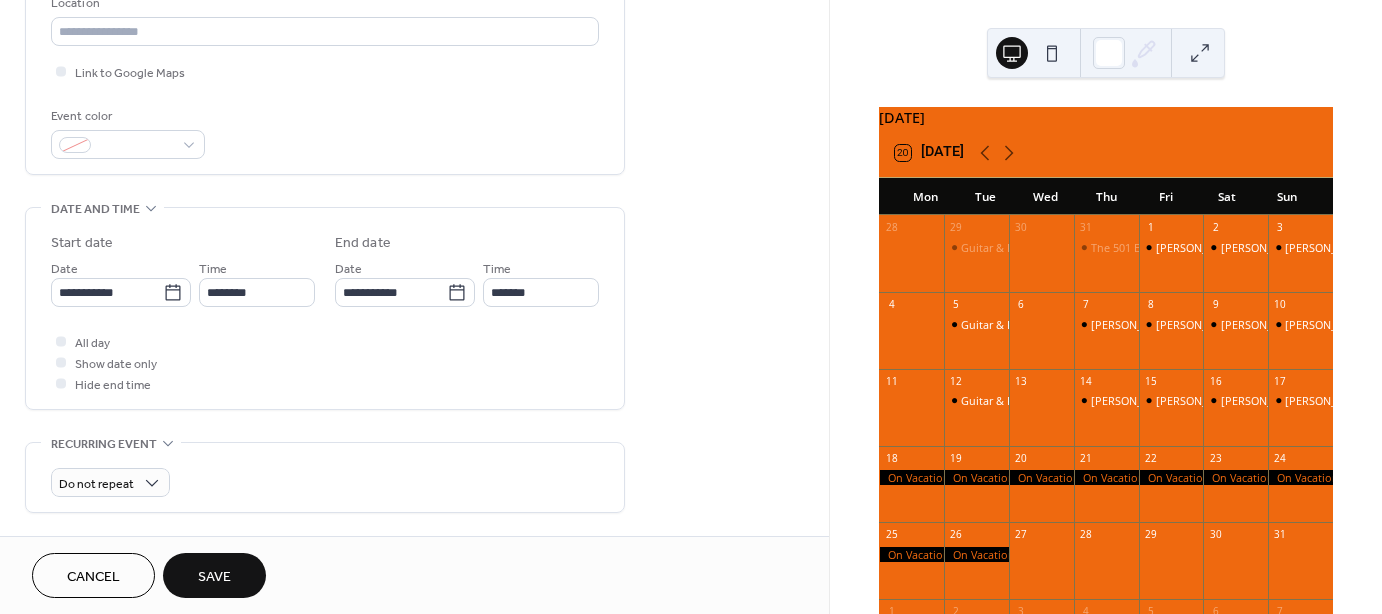 scroll, scrollTop: 448, scrollLeft: 0, axis: vertical 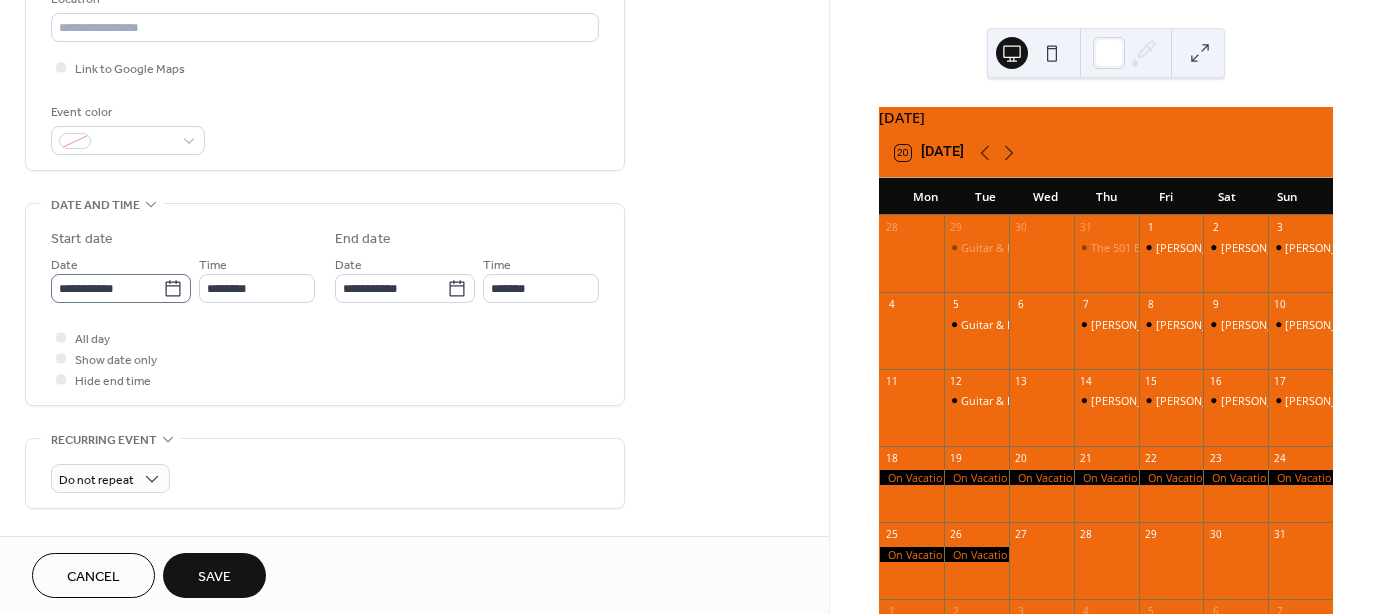 type on "**********" 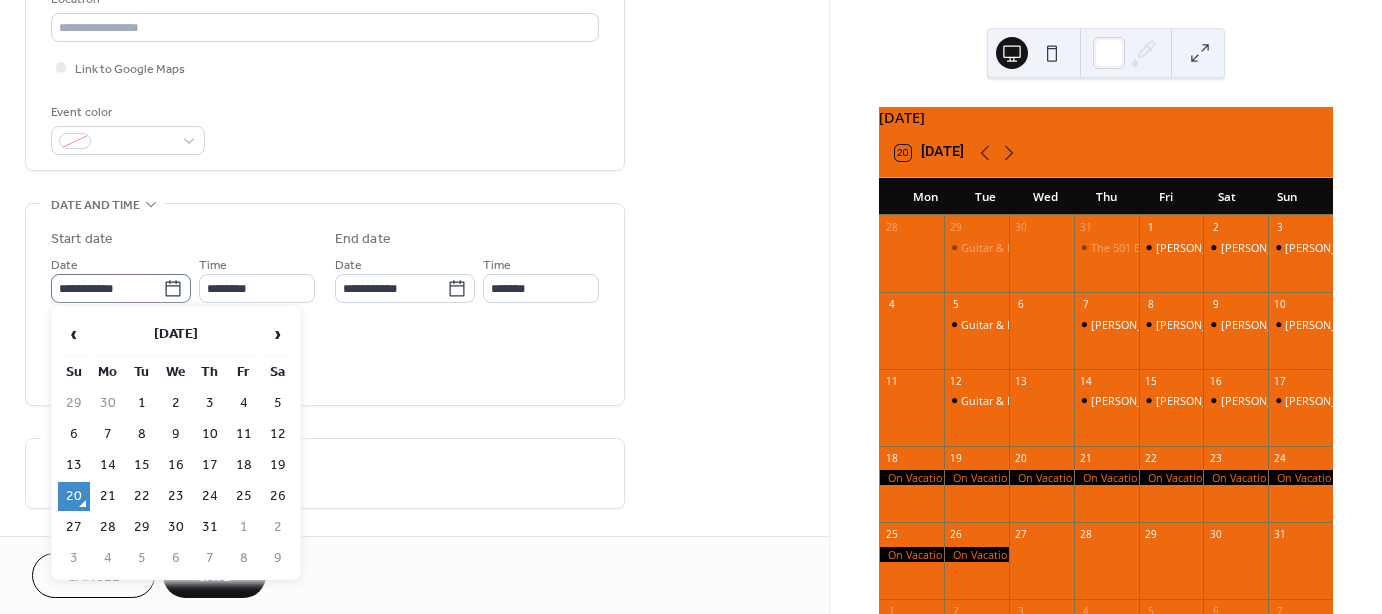 click 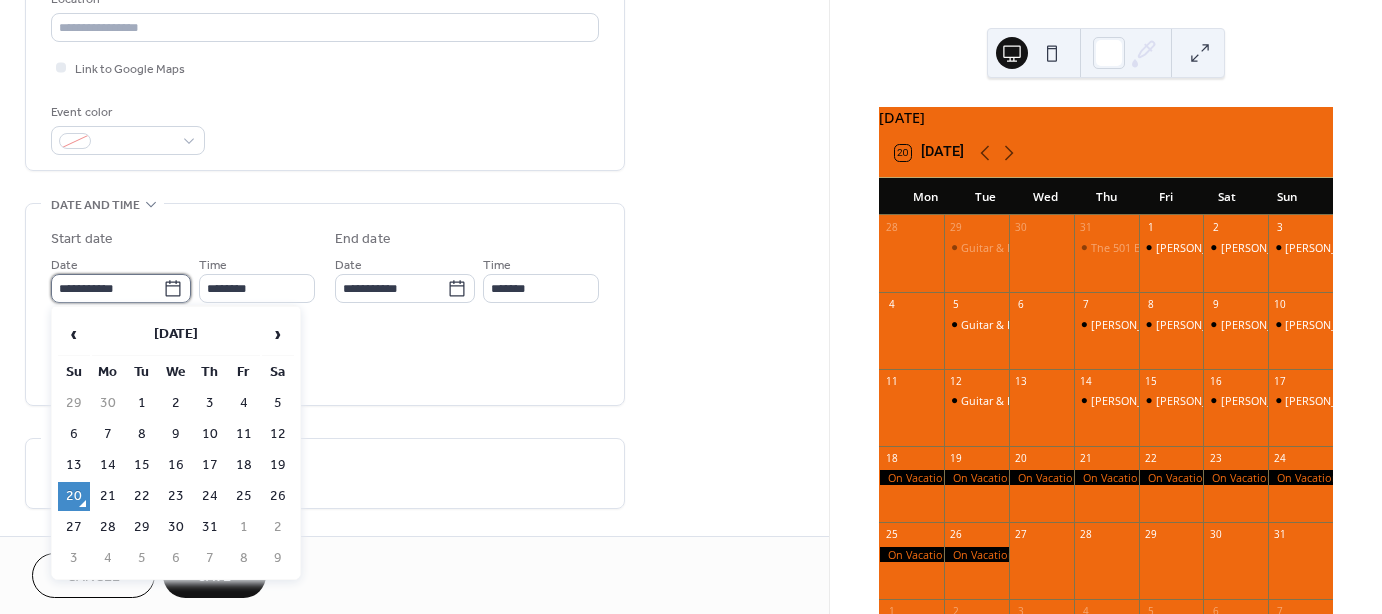 click on "**********" at bounding box center (107, 288) 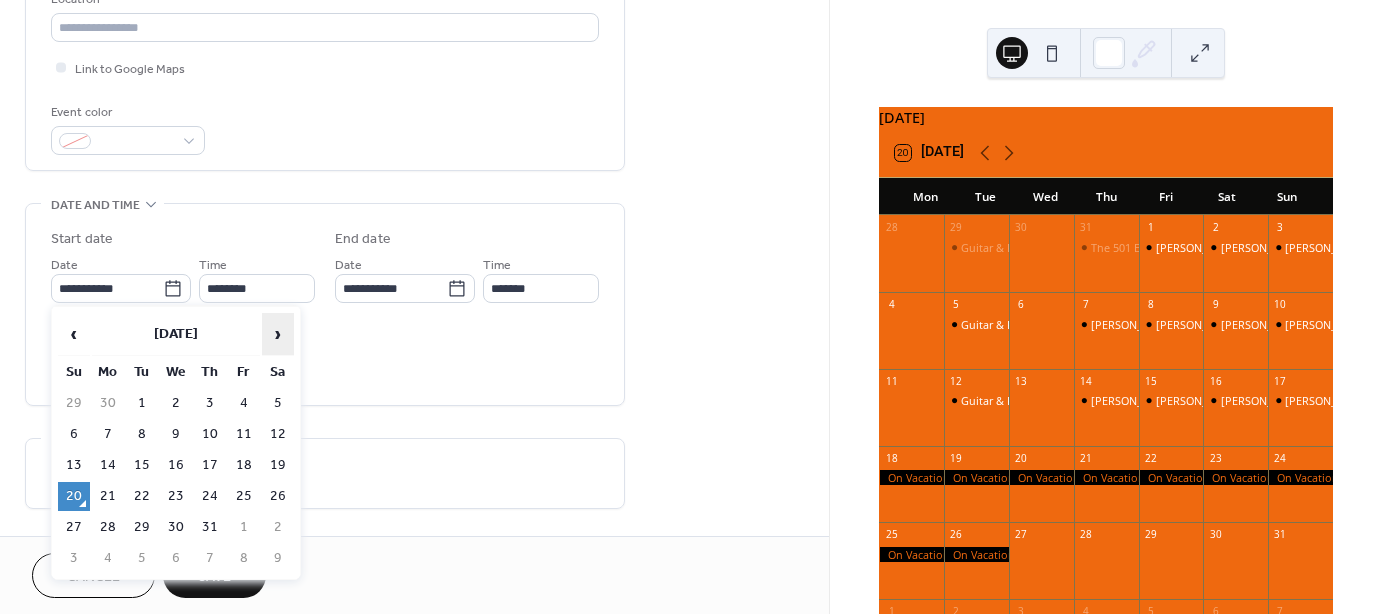 click on "›" at bounding box center [278, 334] 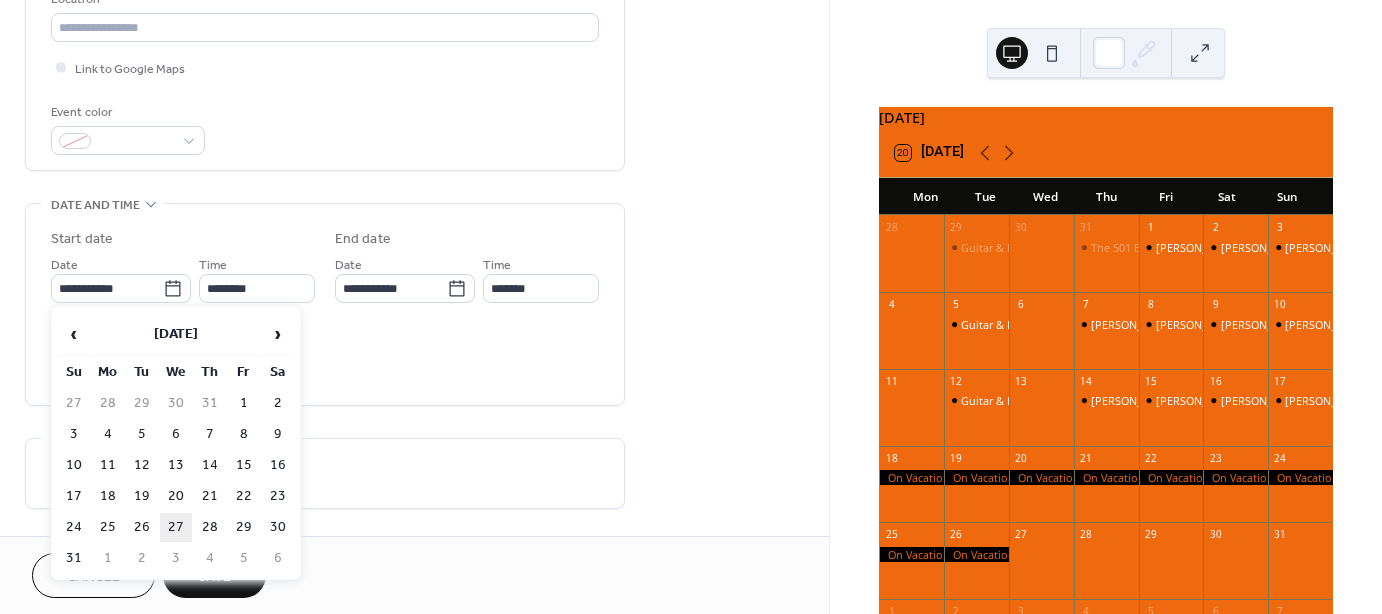 click on "27" at bounding box center [176, 527] 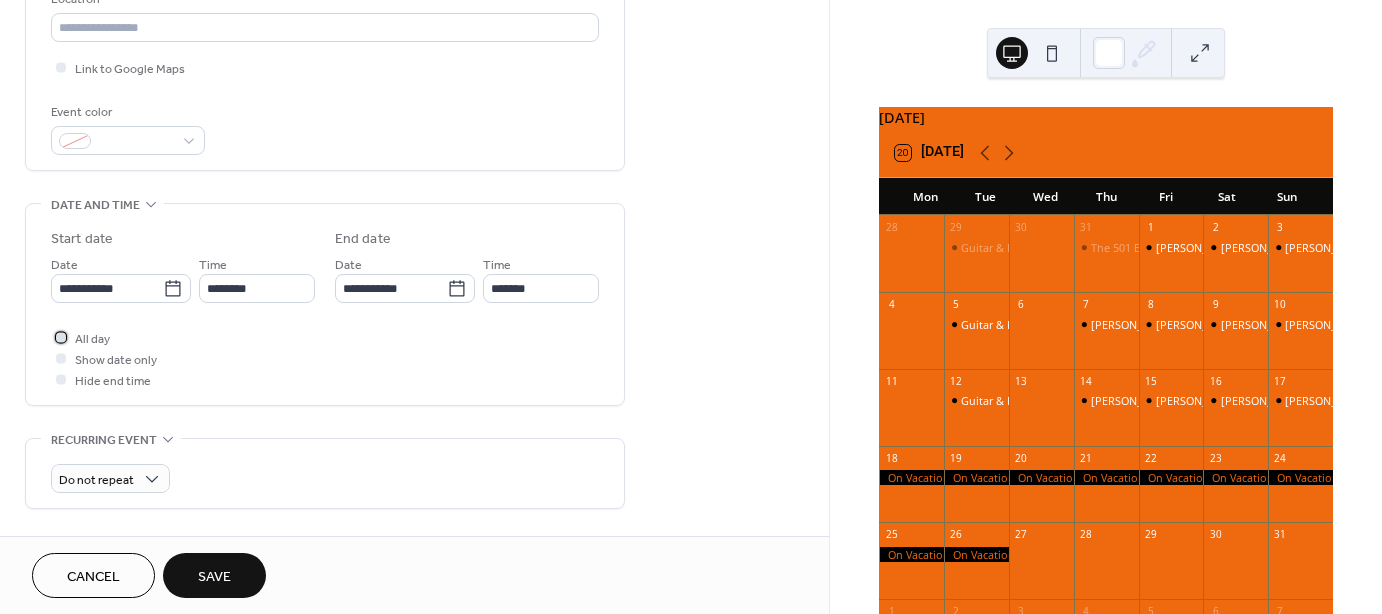 click at bounding box center [61, 337] 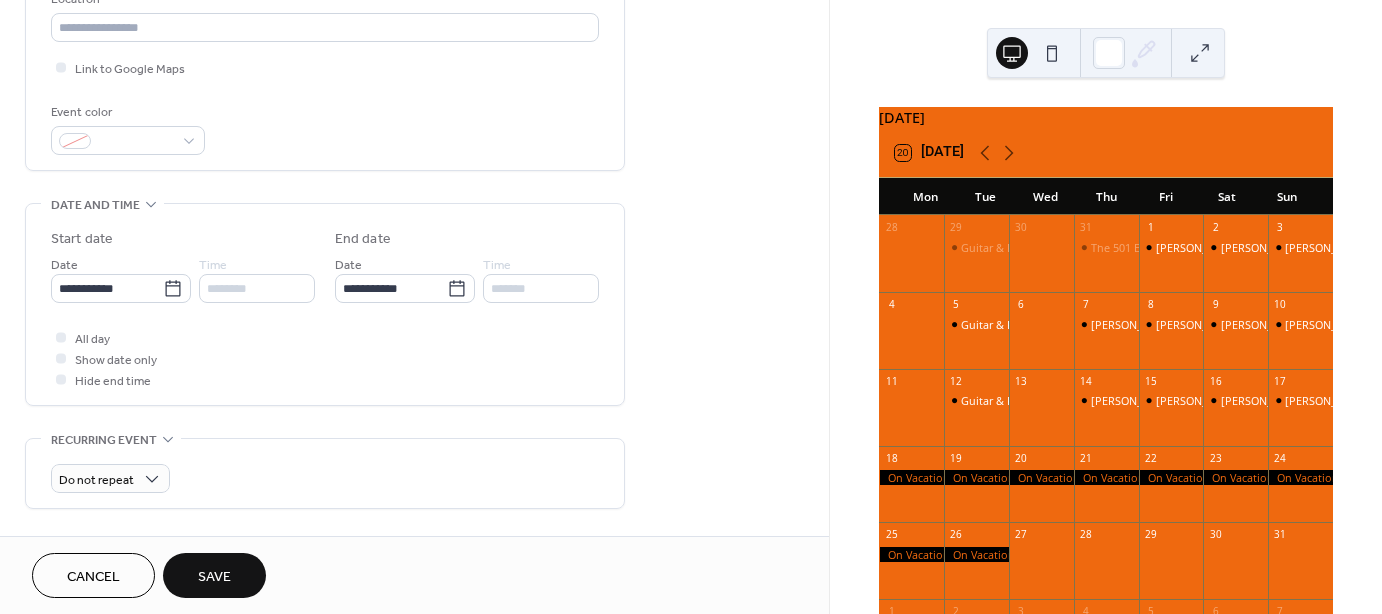 click on "Save" at bounding box center (214, 577) 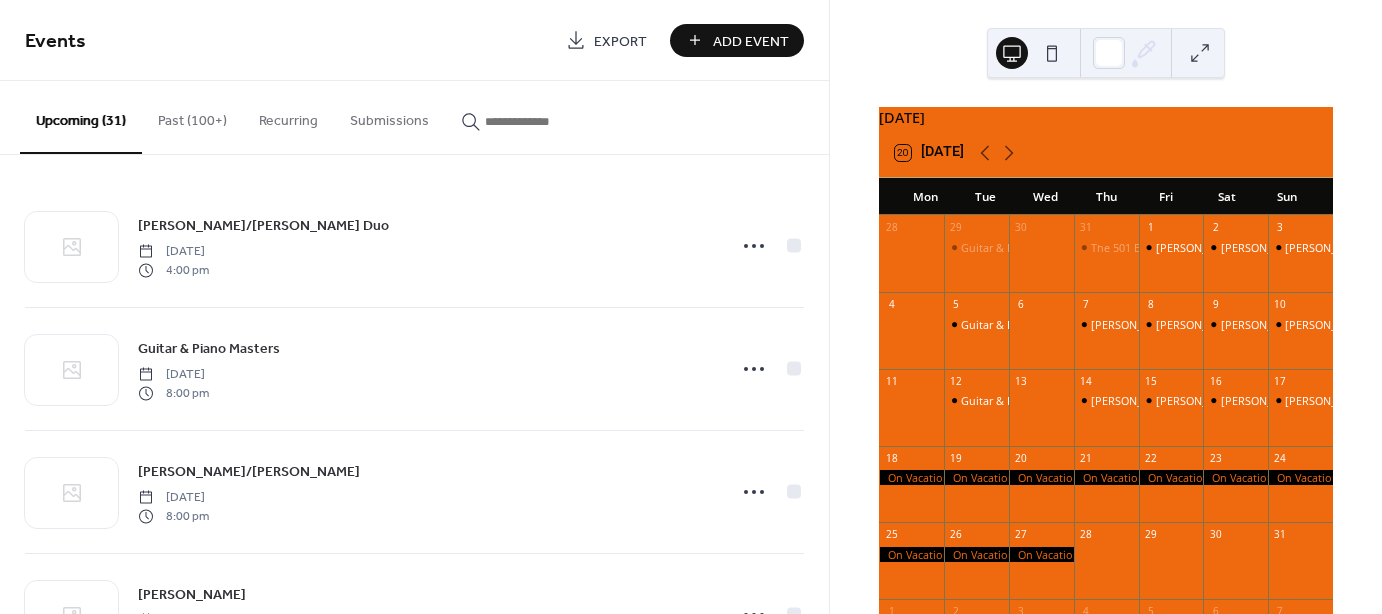 click on "Add Event" at bounding box center (737, 40) 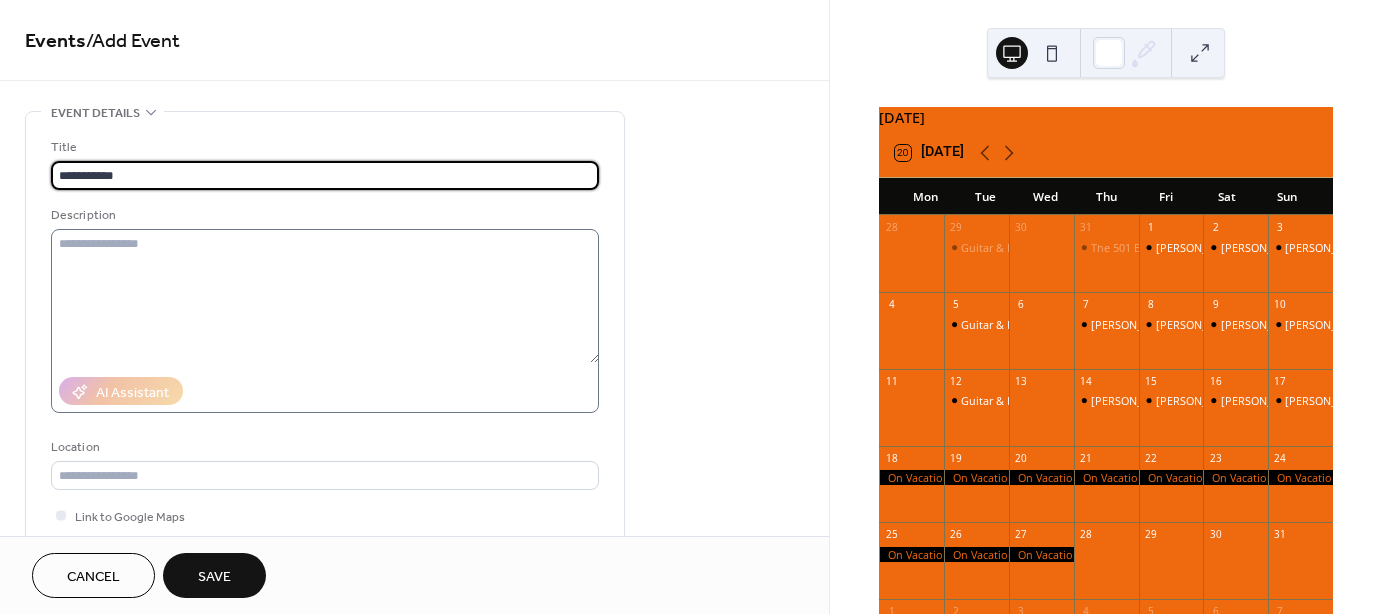 type on "**********" 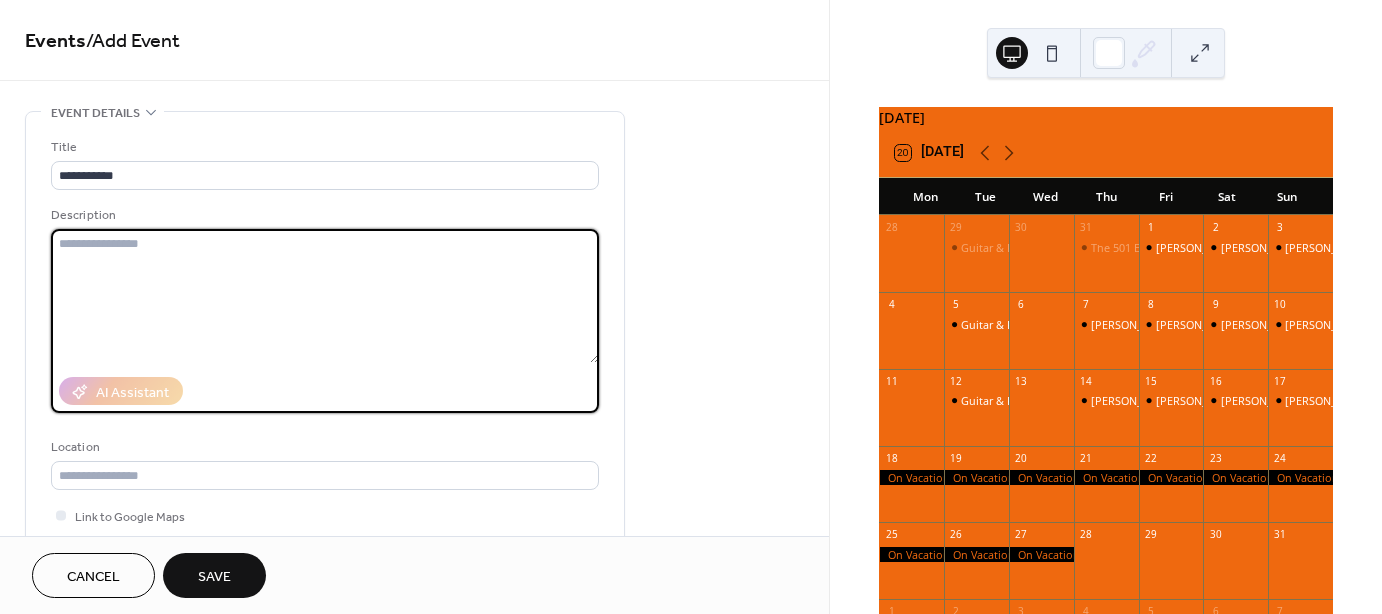 paste on "**********" 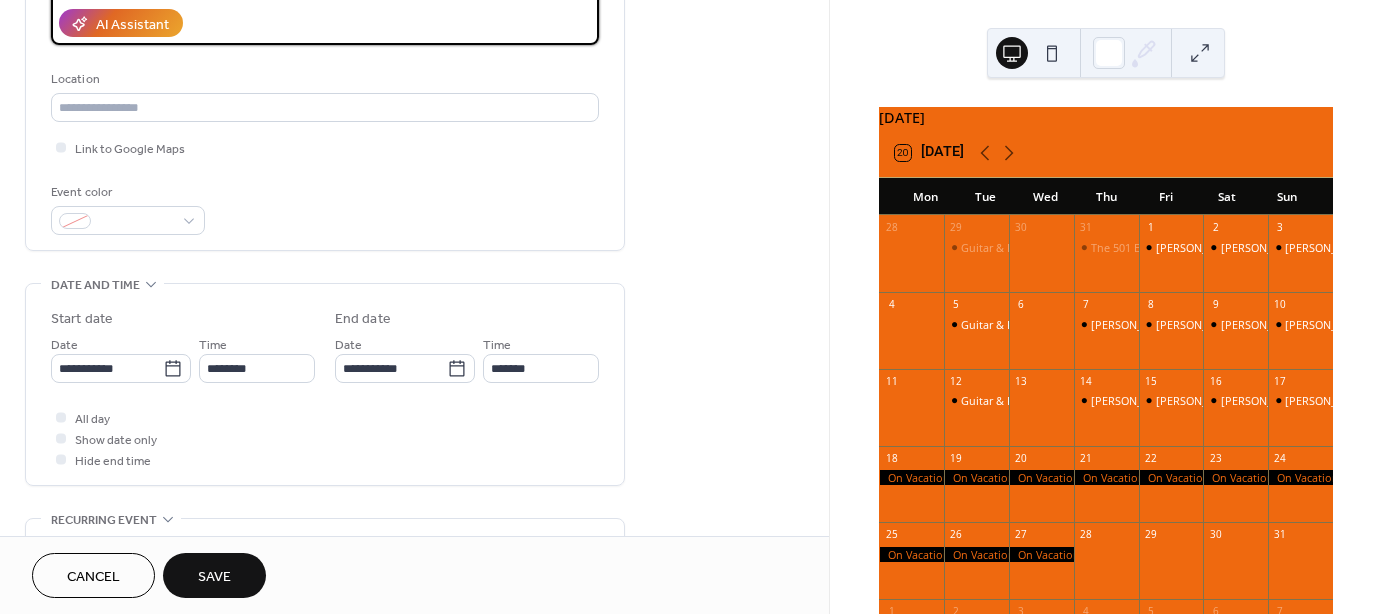 scroll, scrollTop: 372, scrollLeft: 0, axis: vertical 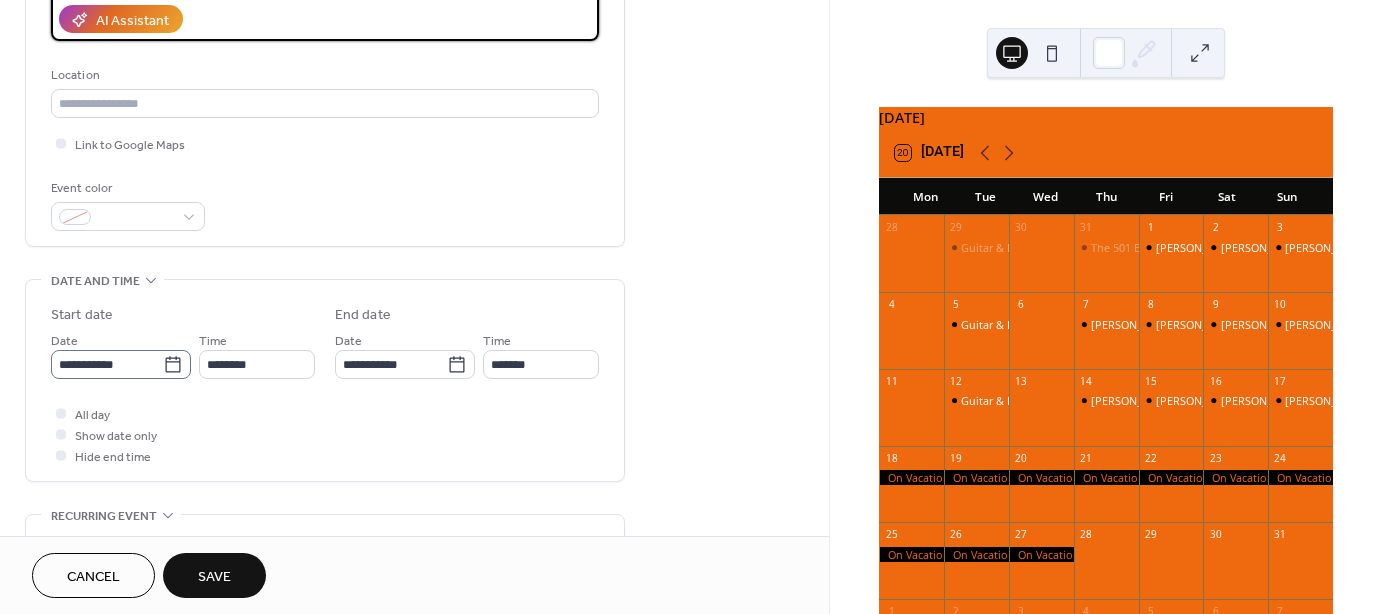 type on "**********" 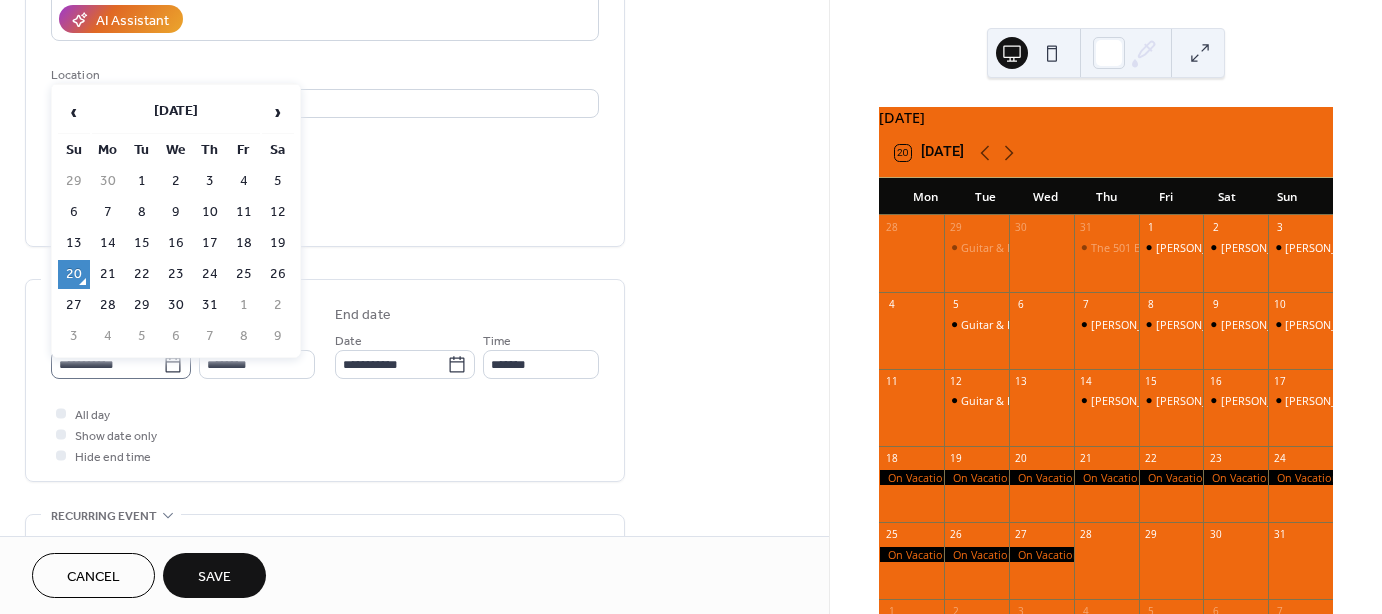 click 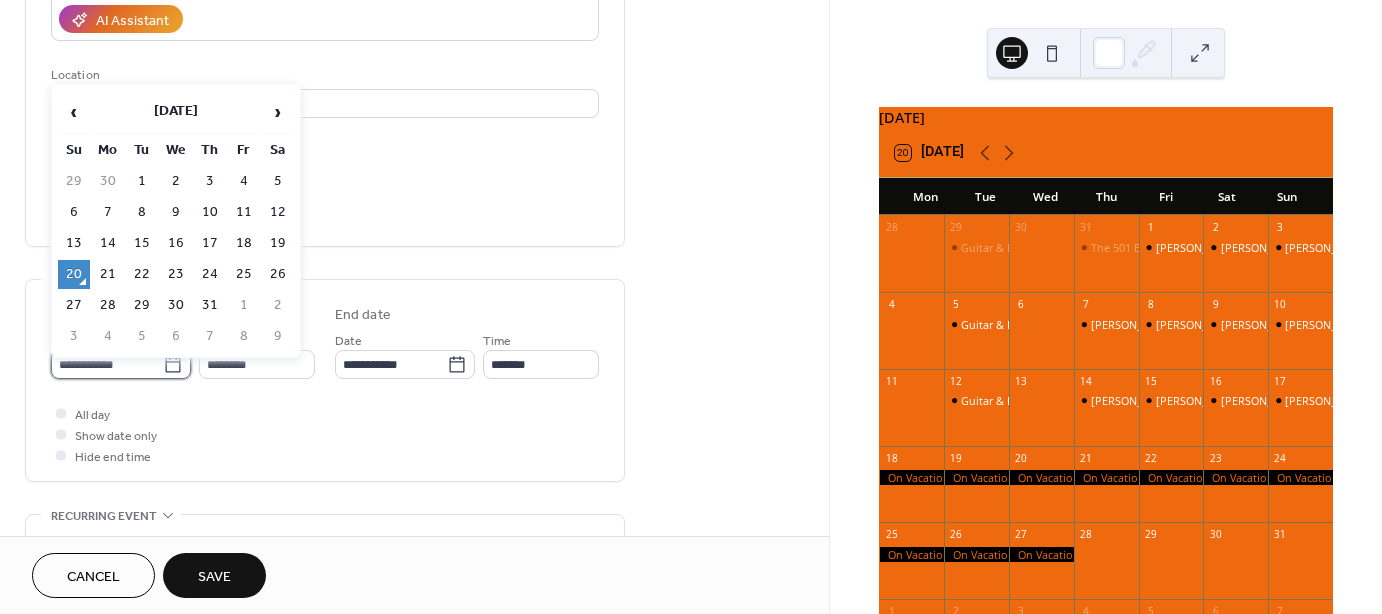 click on "**********" at bounding box center [107, 364] 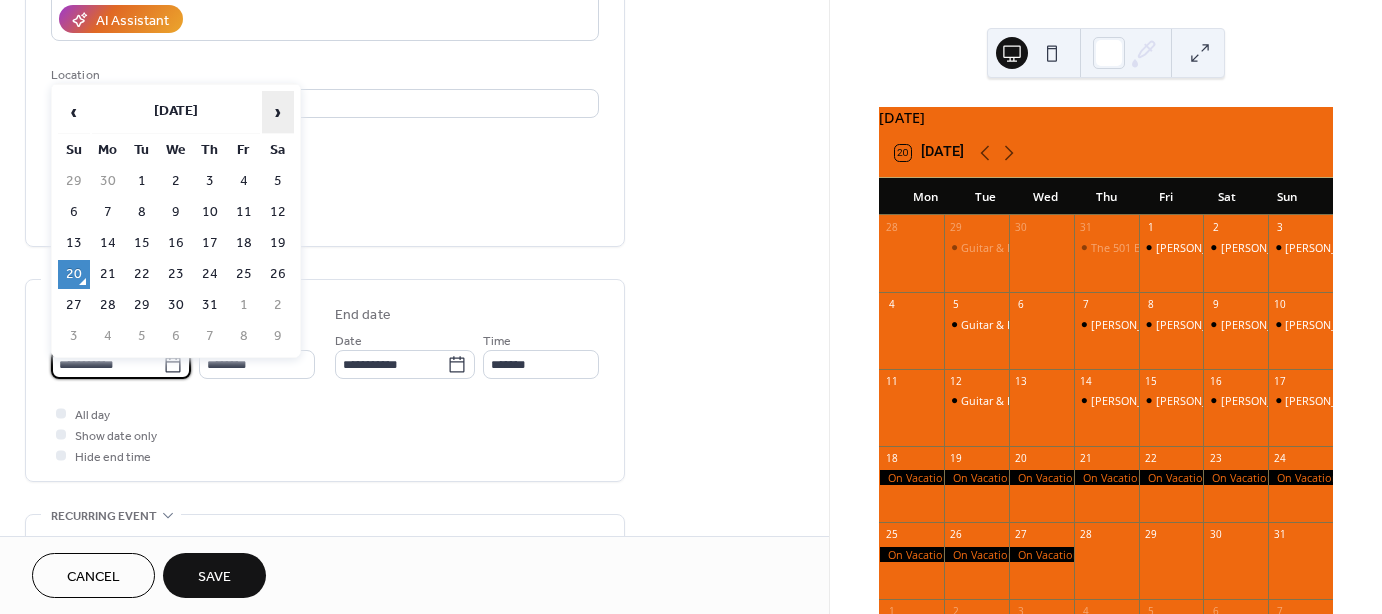 click on "›" at bounding box center [278, 112] 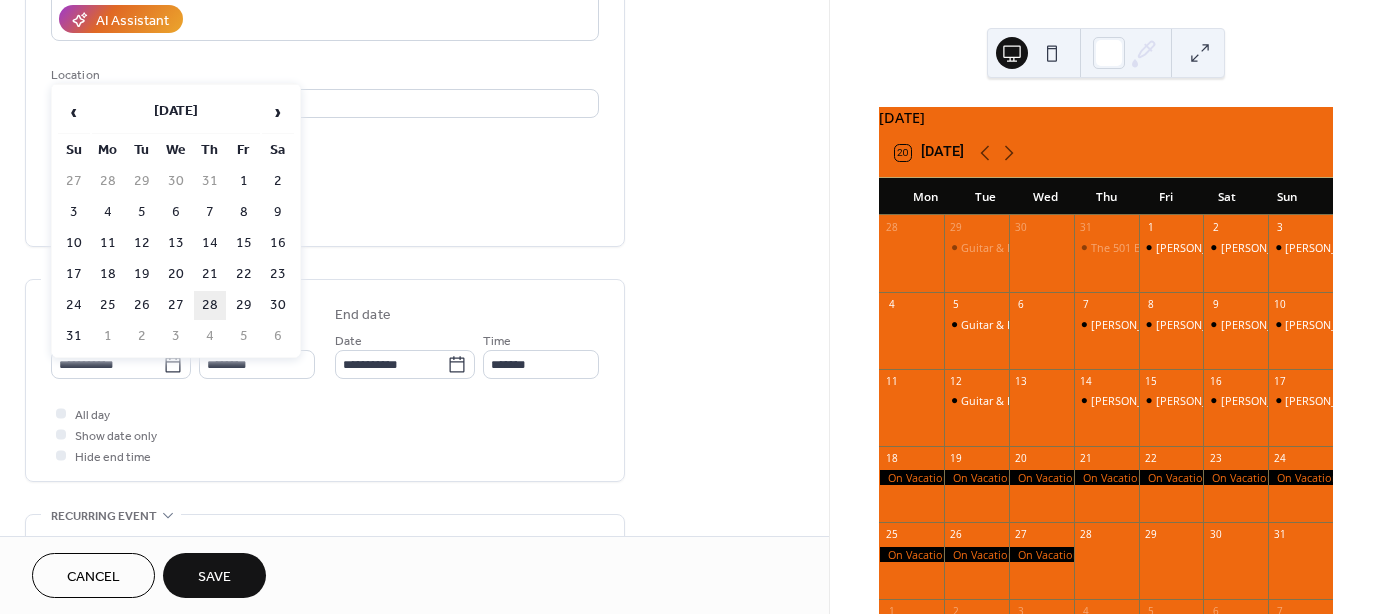 click on "28" at bounding box center (210, 305) 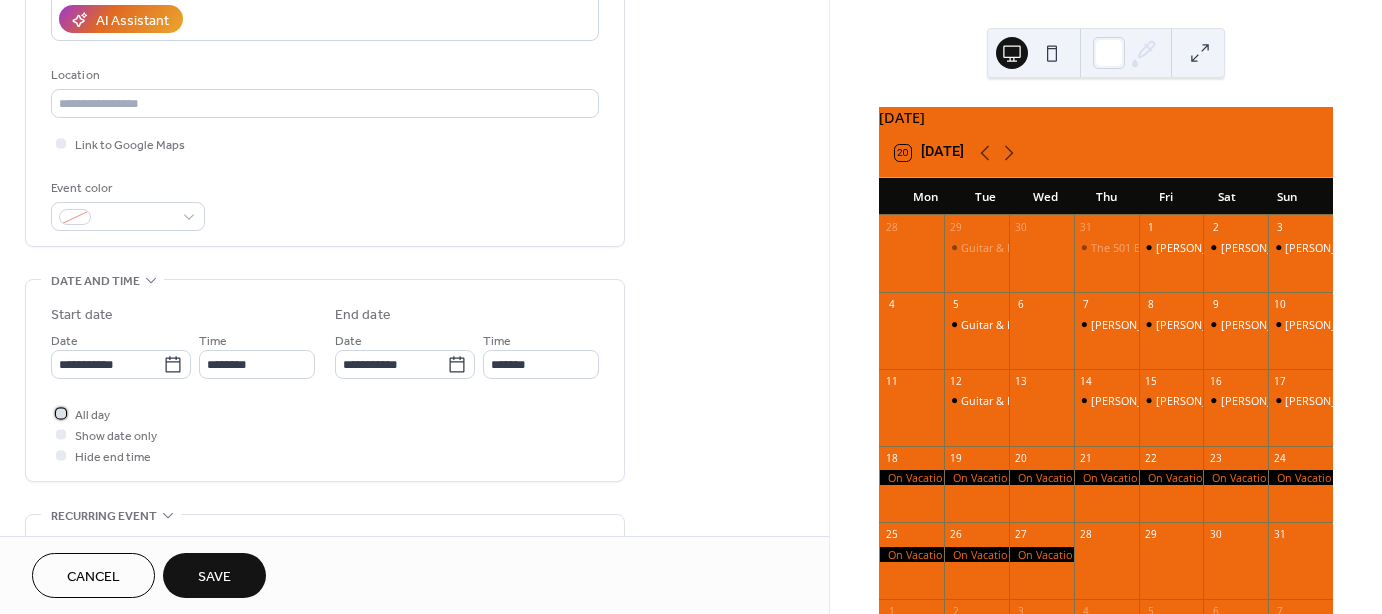 click at bounding box center (61, 413) 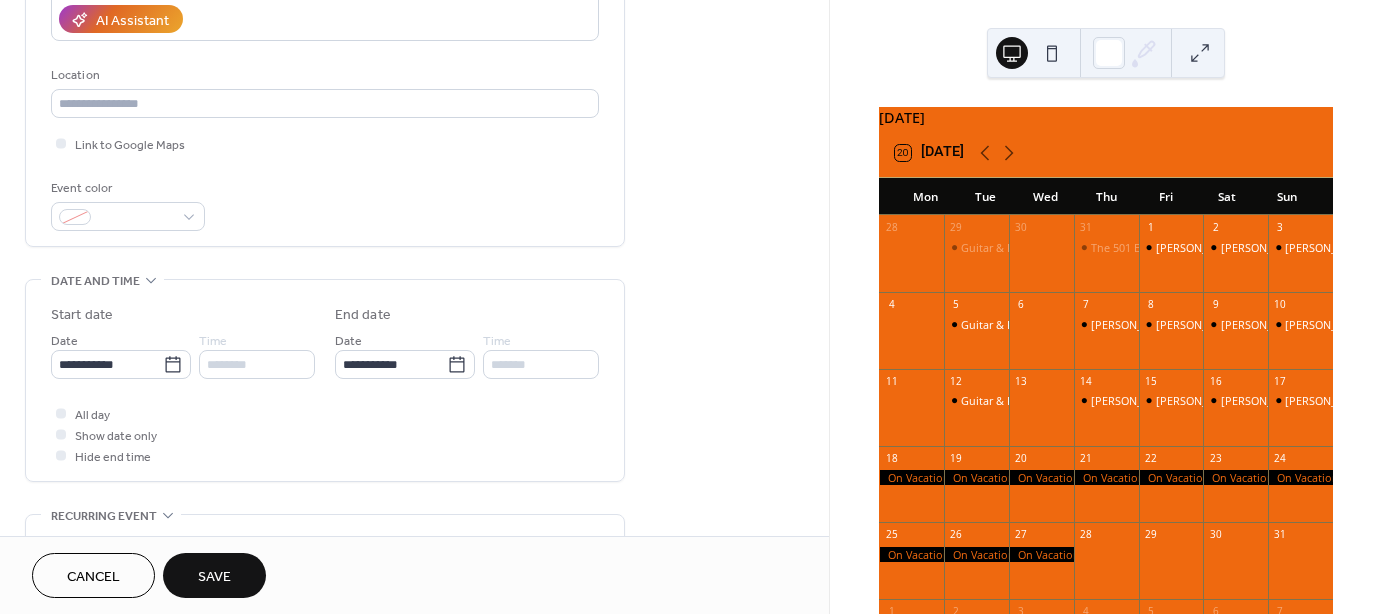click on "Save" at bounding box center (214, 577) 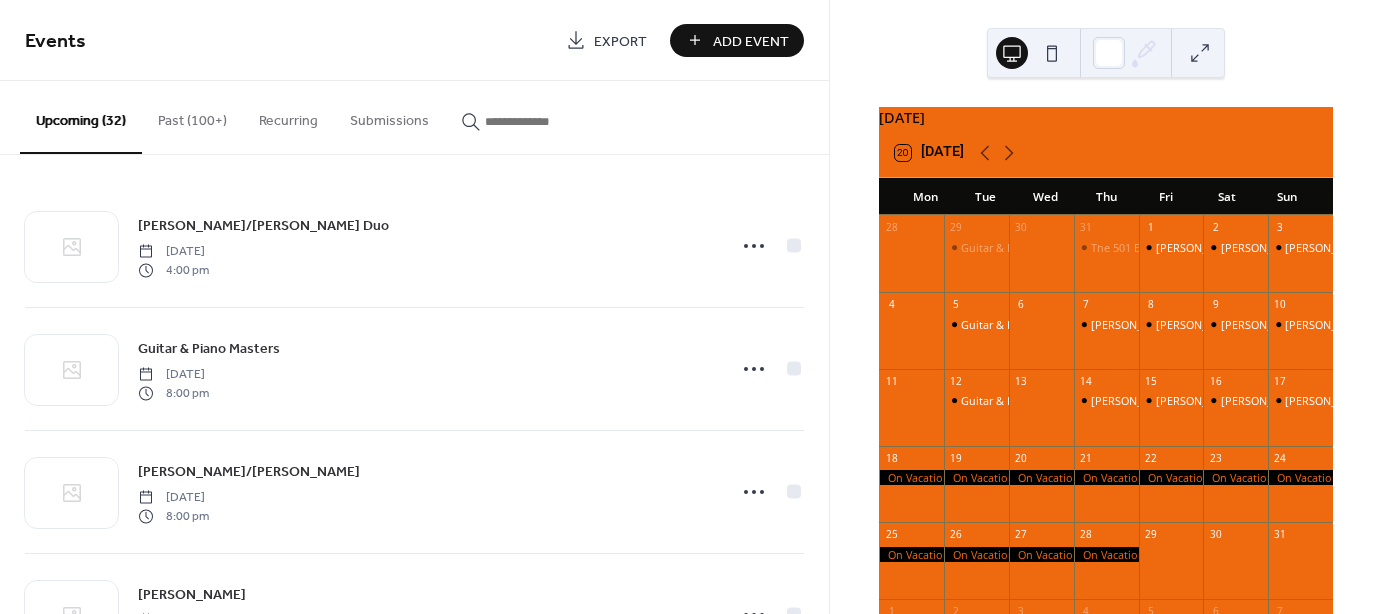 click on "Add Event" at bounding box center [751, 41] 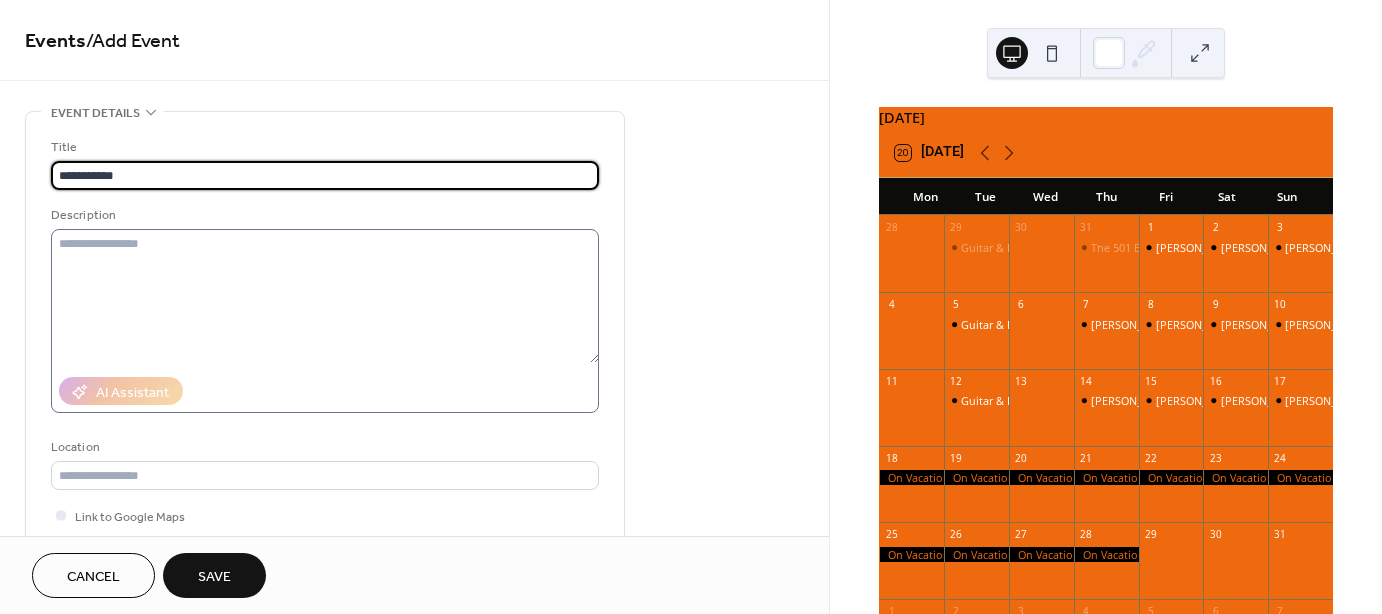 type on "**********" 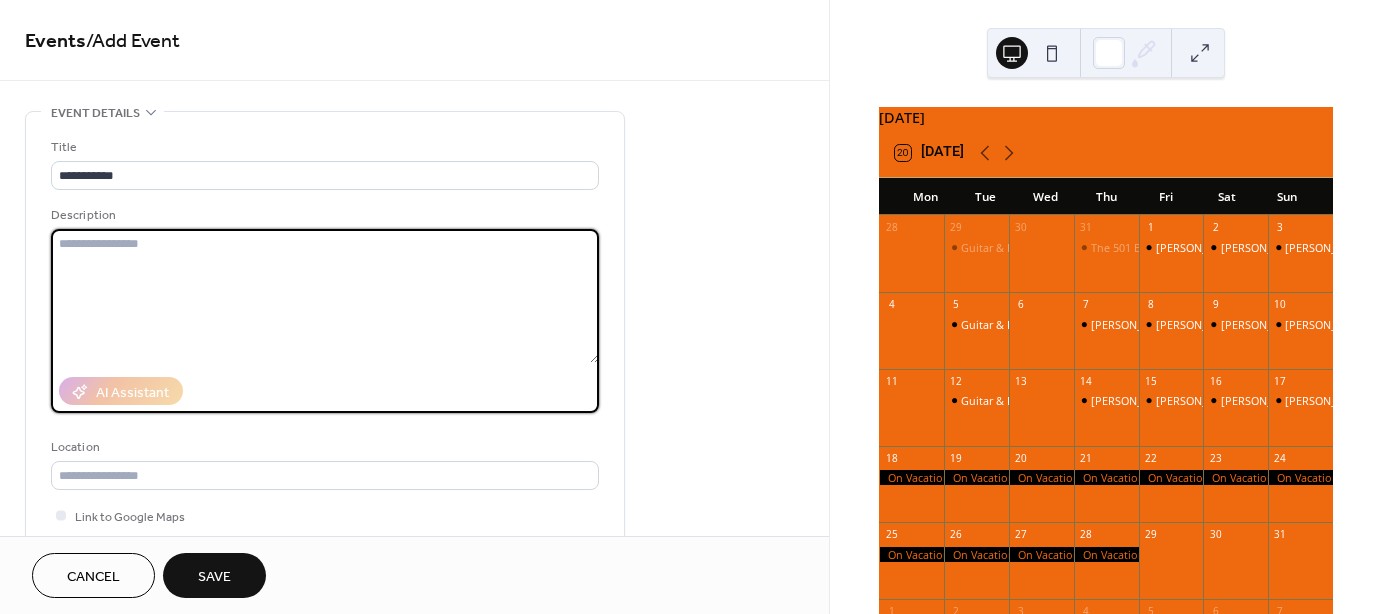 paste on "**********" 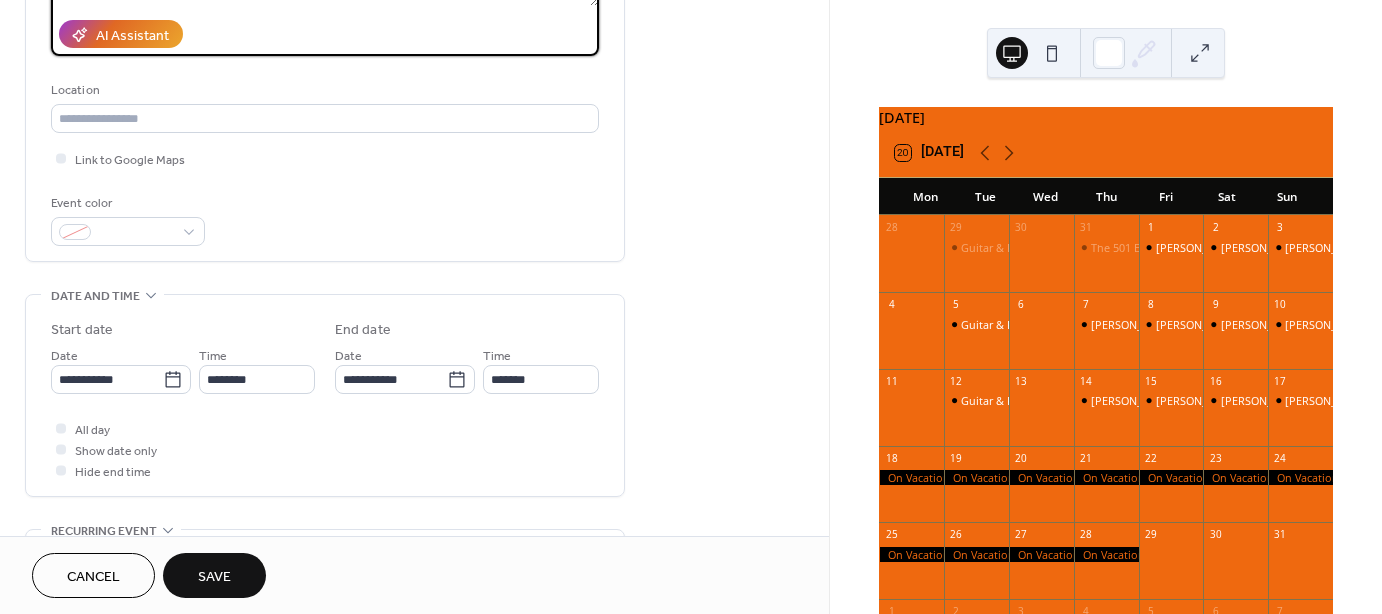 scroll, scrollTop: 361, scrollLeft: 0, axis: vertical 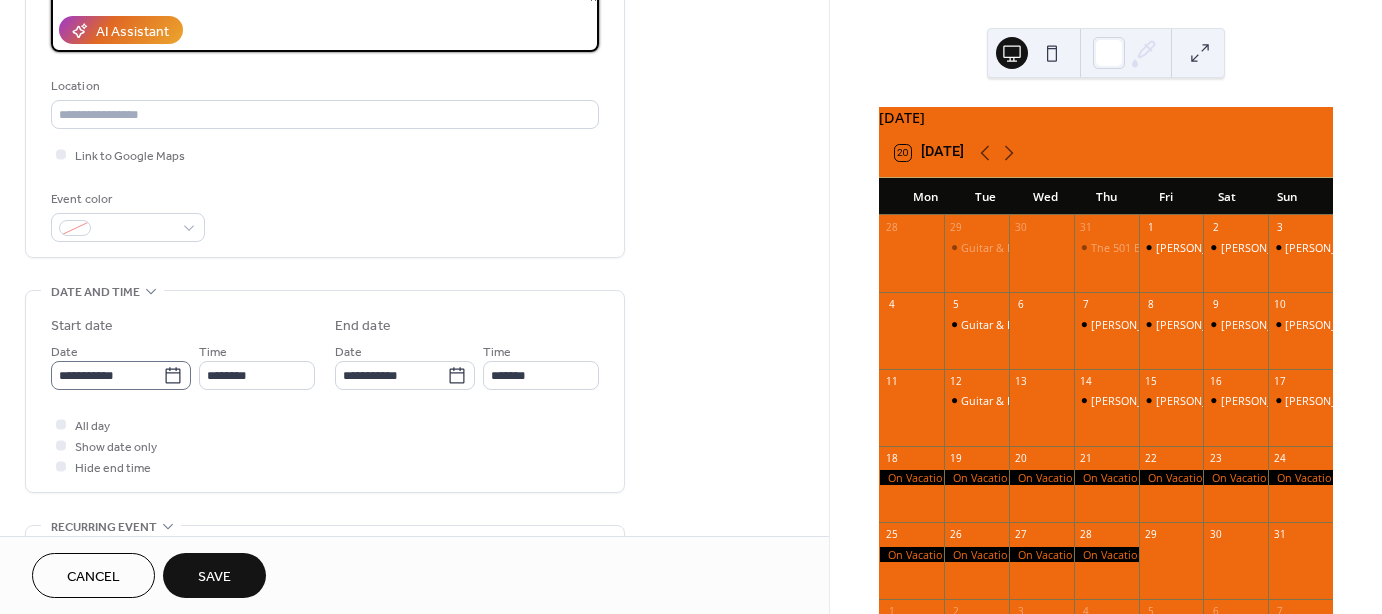 type on "**********" 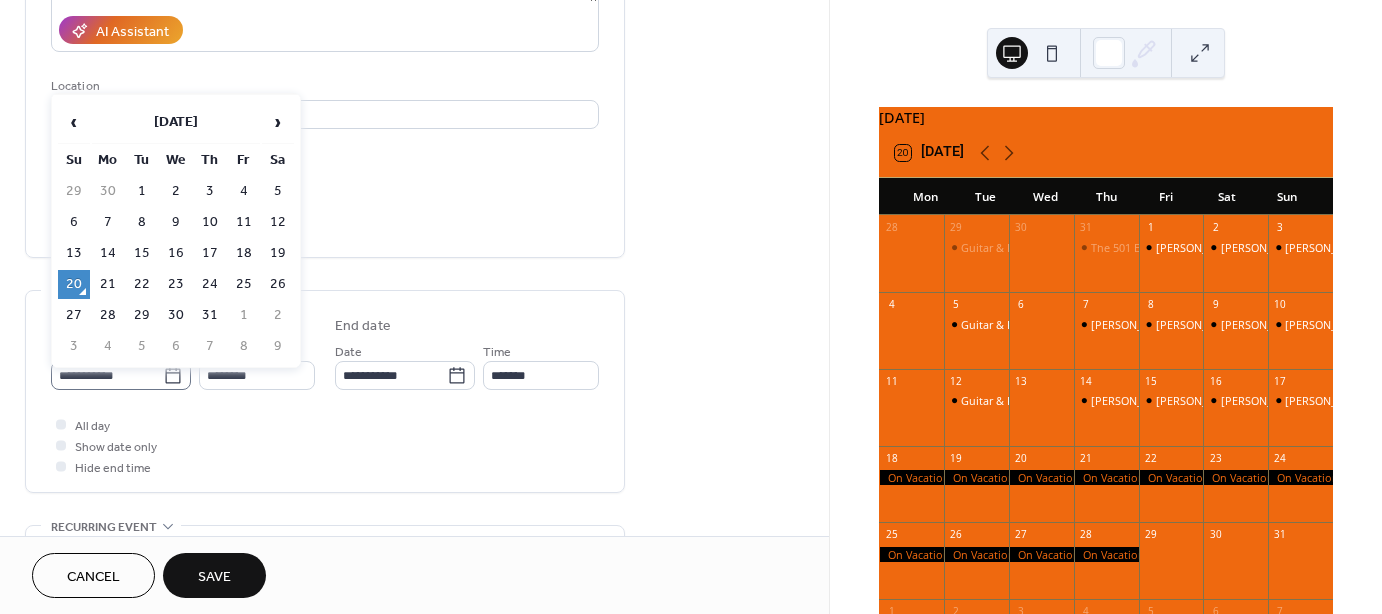 click 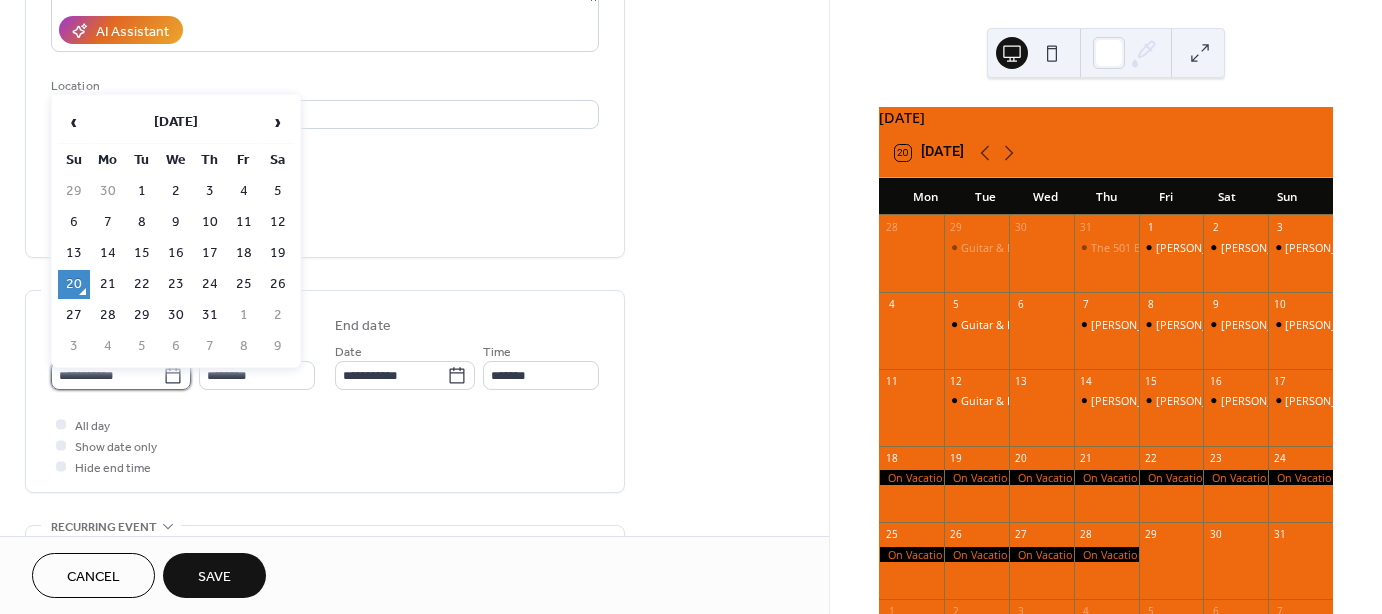 click on "**********" at bounding box center [107, 375] 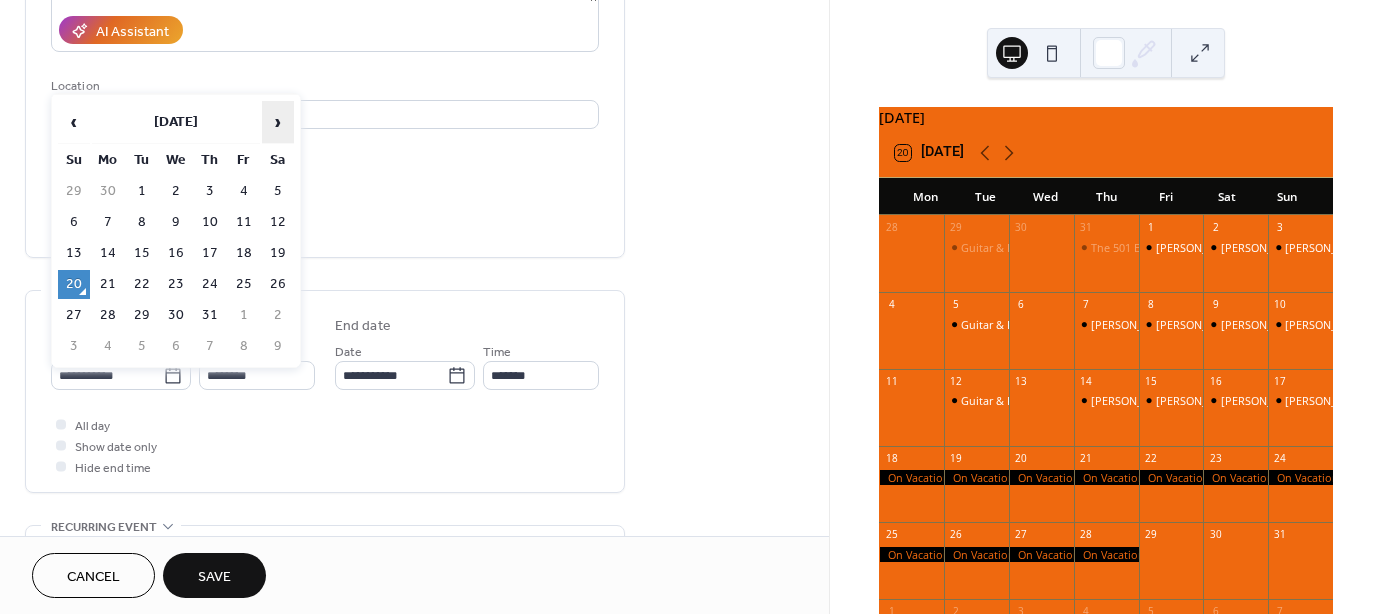 click on "›" at bounding box center (278, 122) 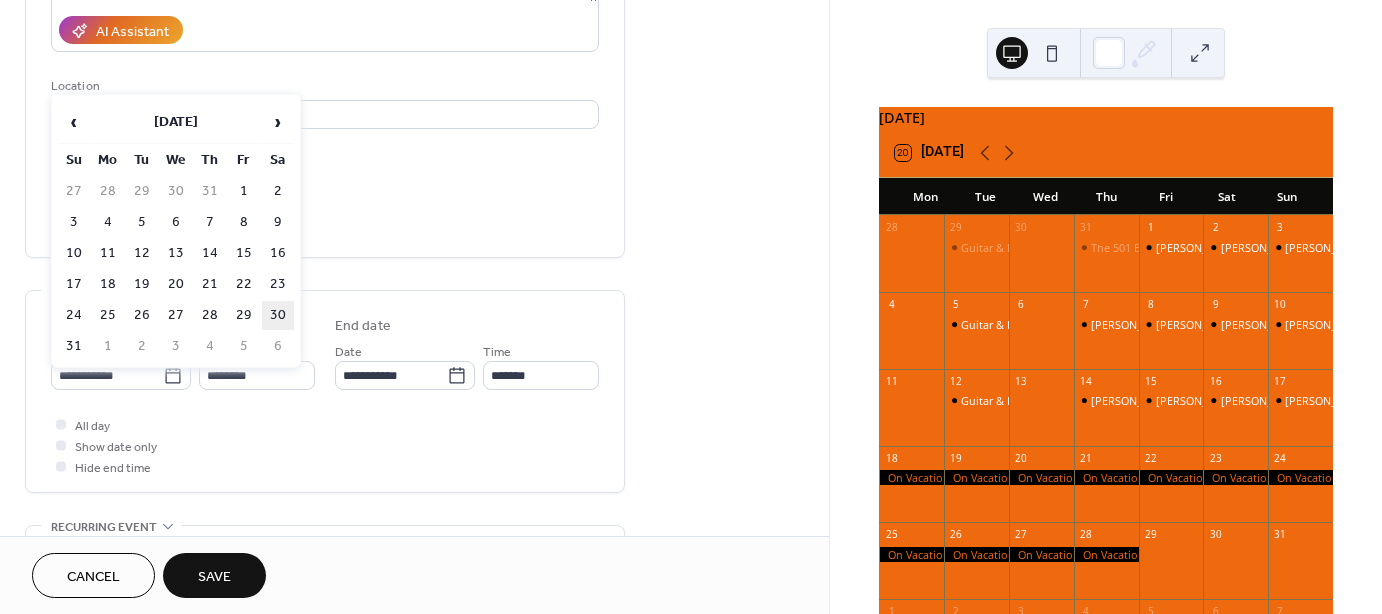 click on "30" at bounding box center (278, 315) 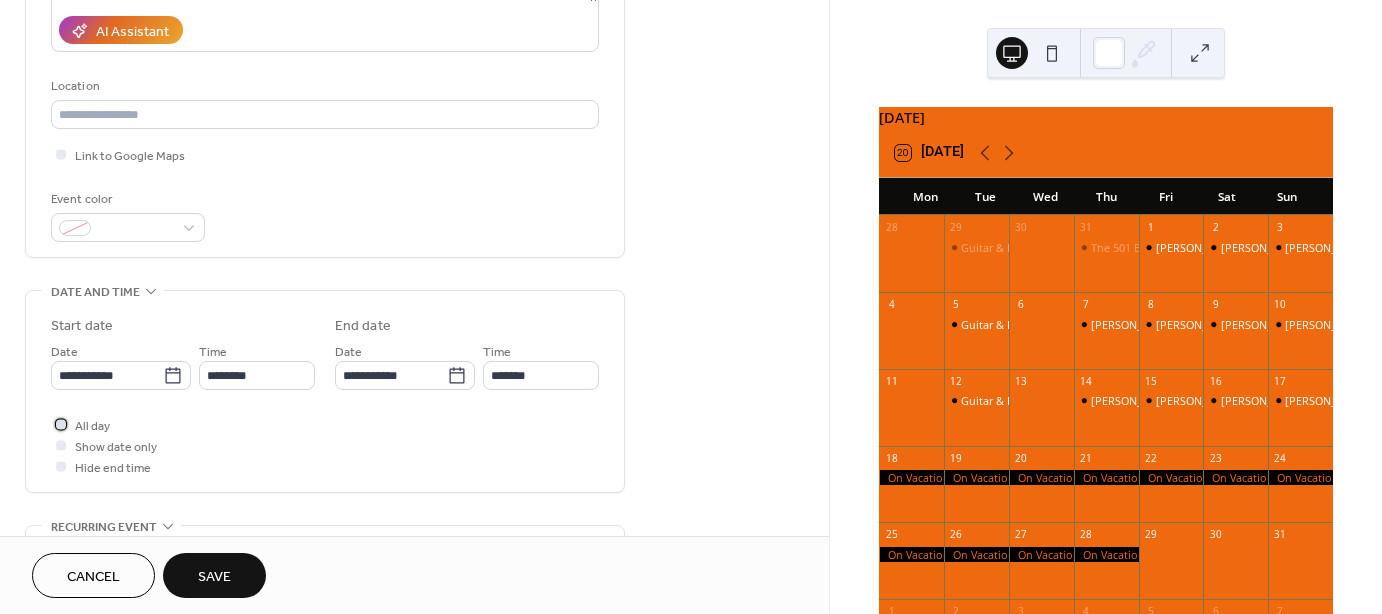 click at bounding box center (61, 424) 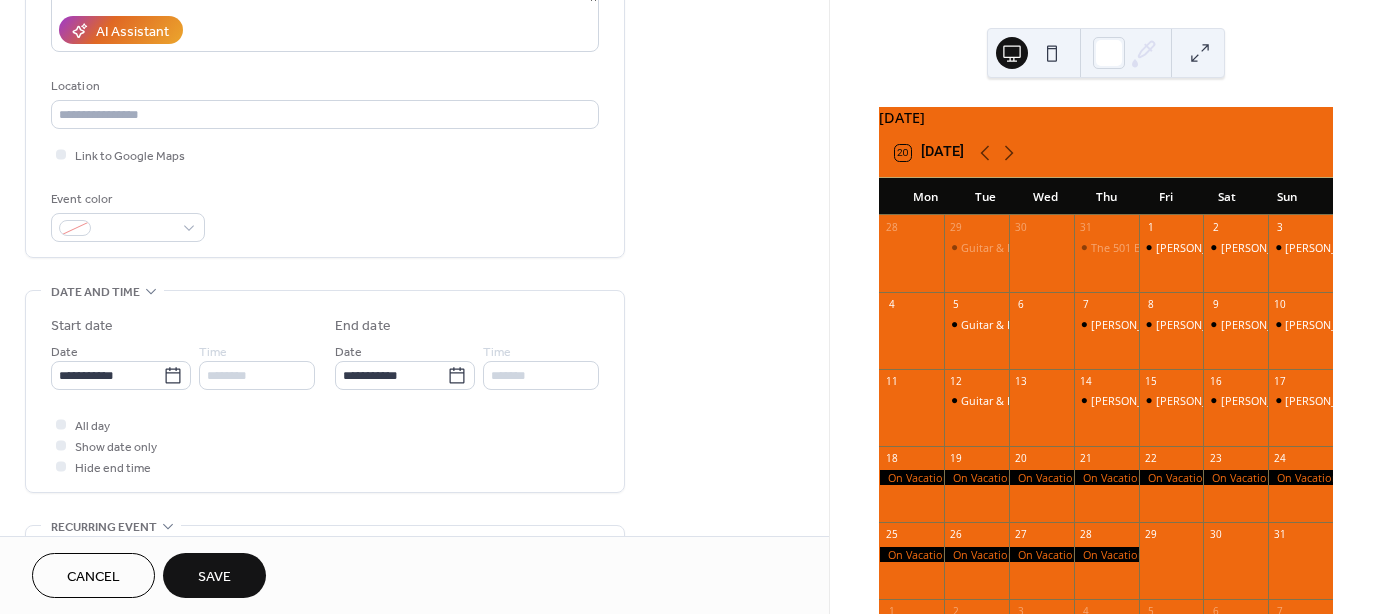 click on "Save" at bounding box center (214, 577) 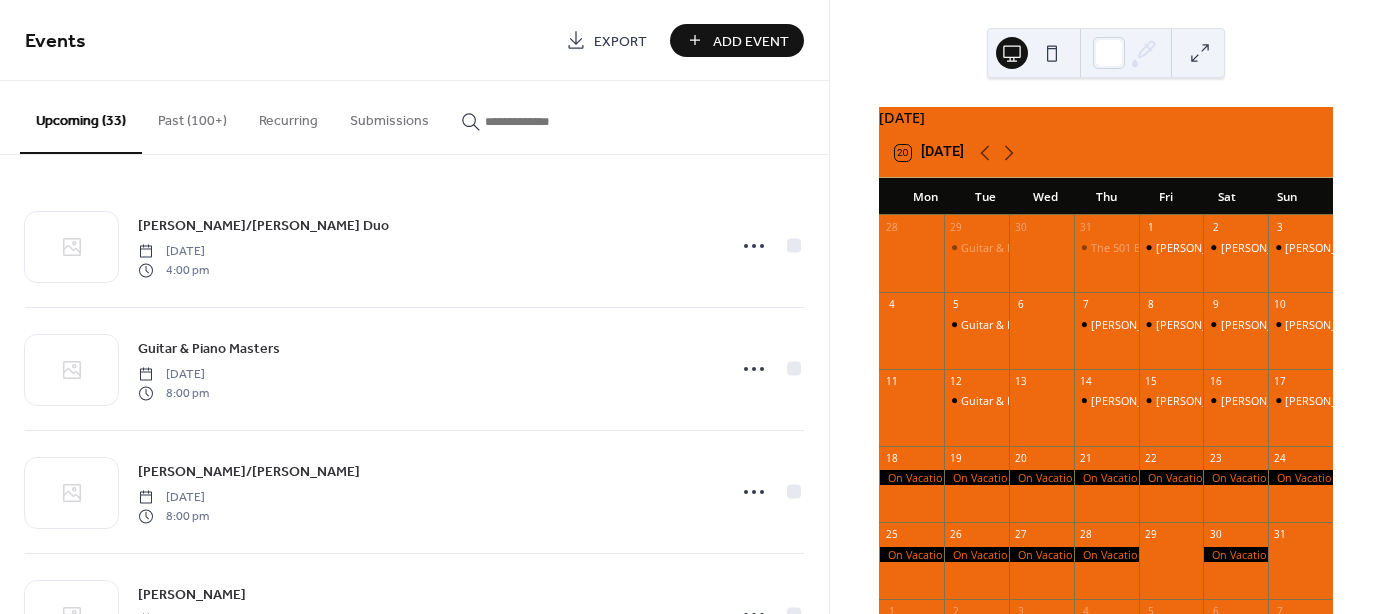 click on "Add Event" at bounding box center [737, 40] 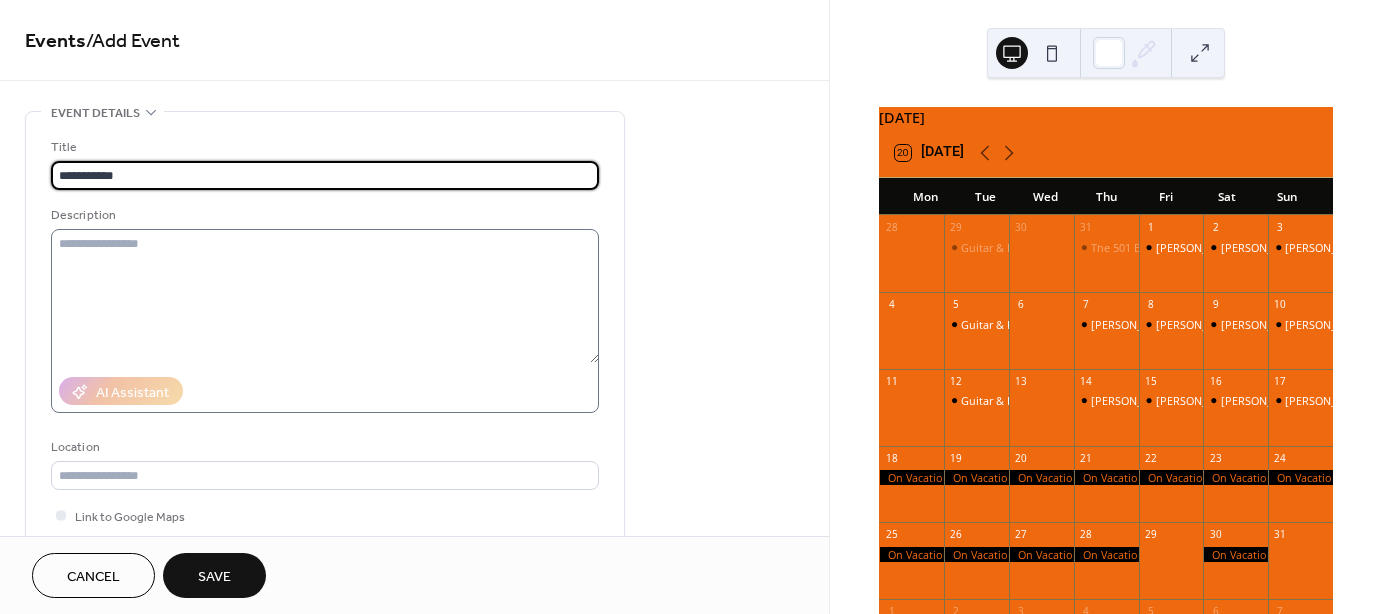 type on "**********" 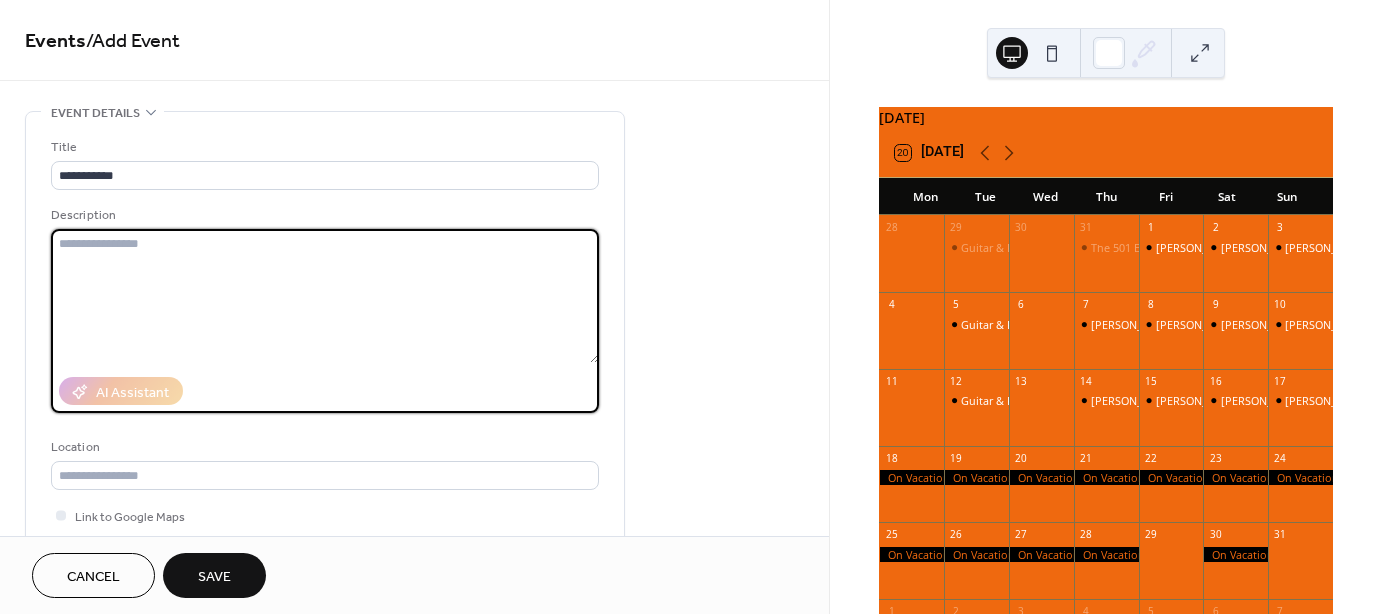 paste on "**********" 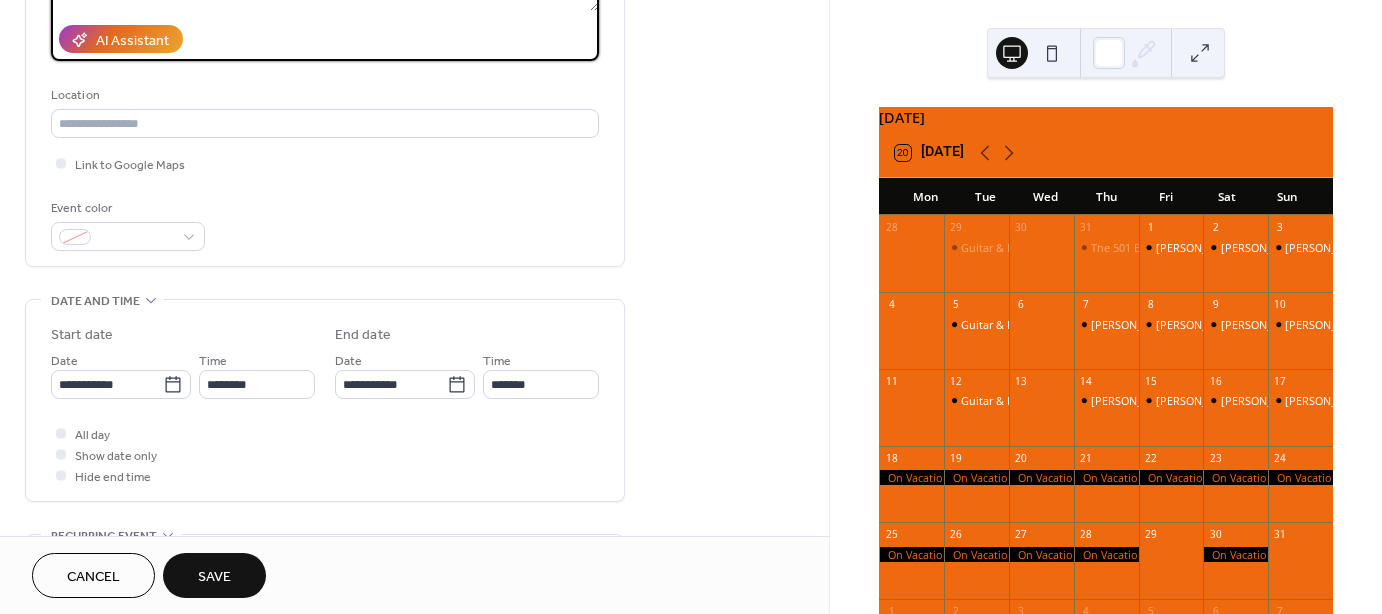 scroll, scrollTop: 355, scrollLeft: 0, axis: vertical 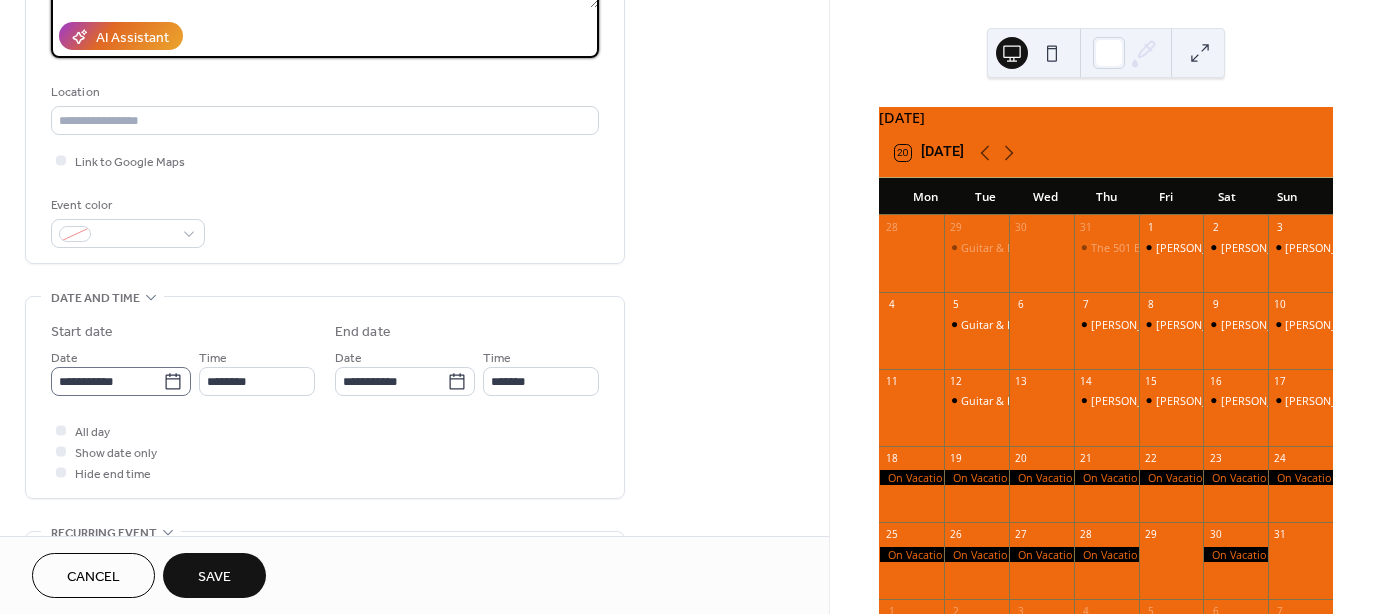 type on "**********" 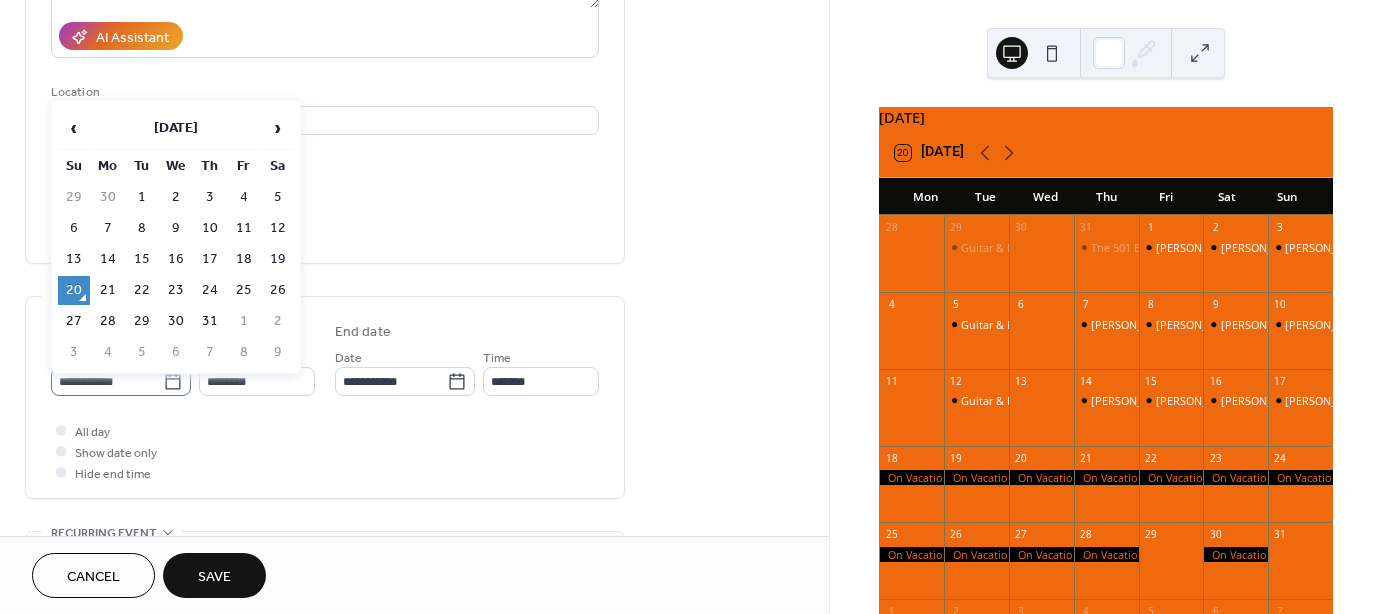 click 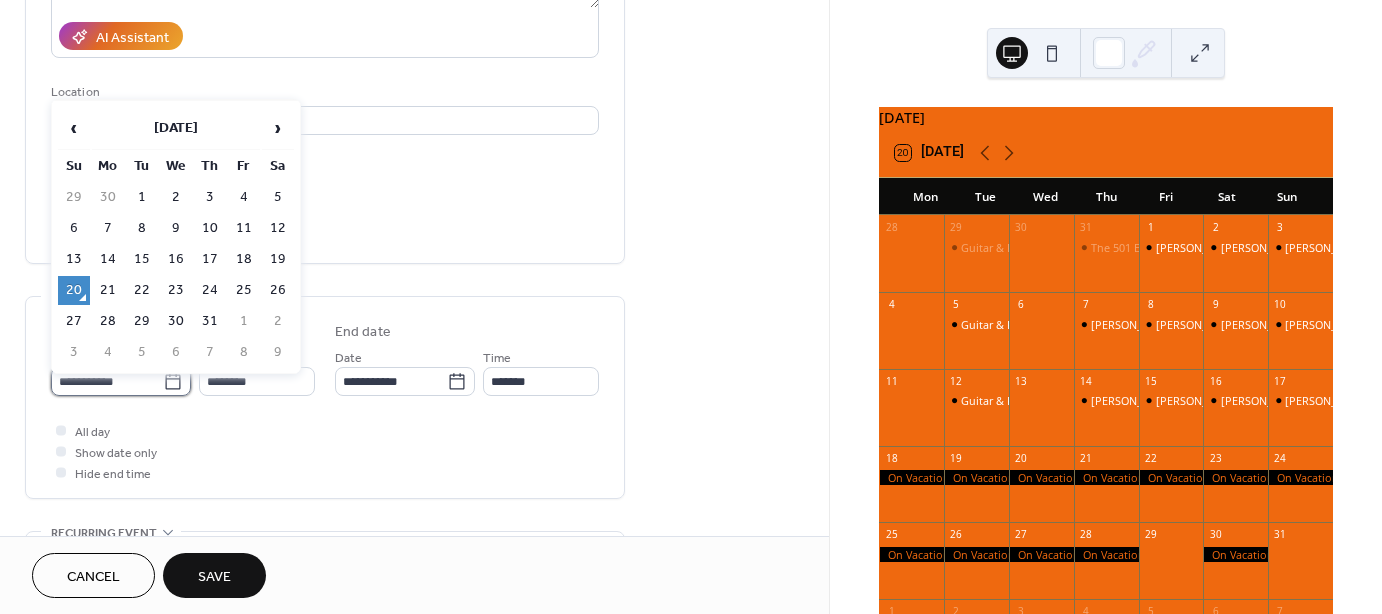 click on "**********" at bounding box center (107, 381) 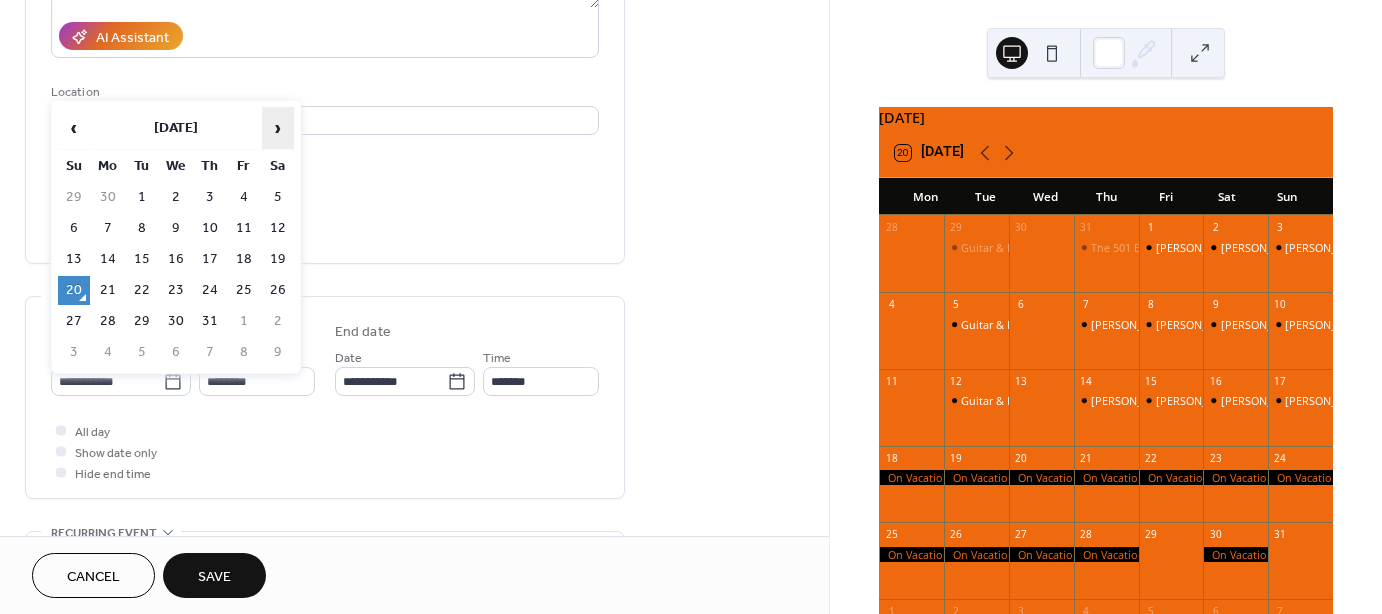 click on "›" at bounding box center [278, 128] 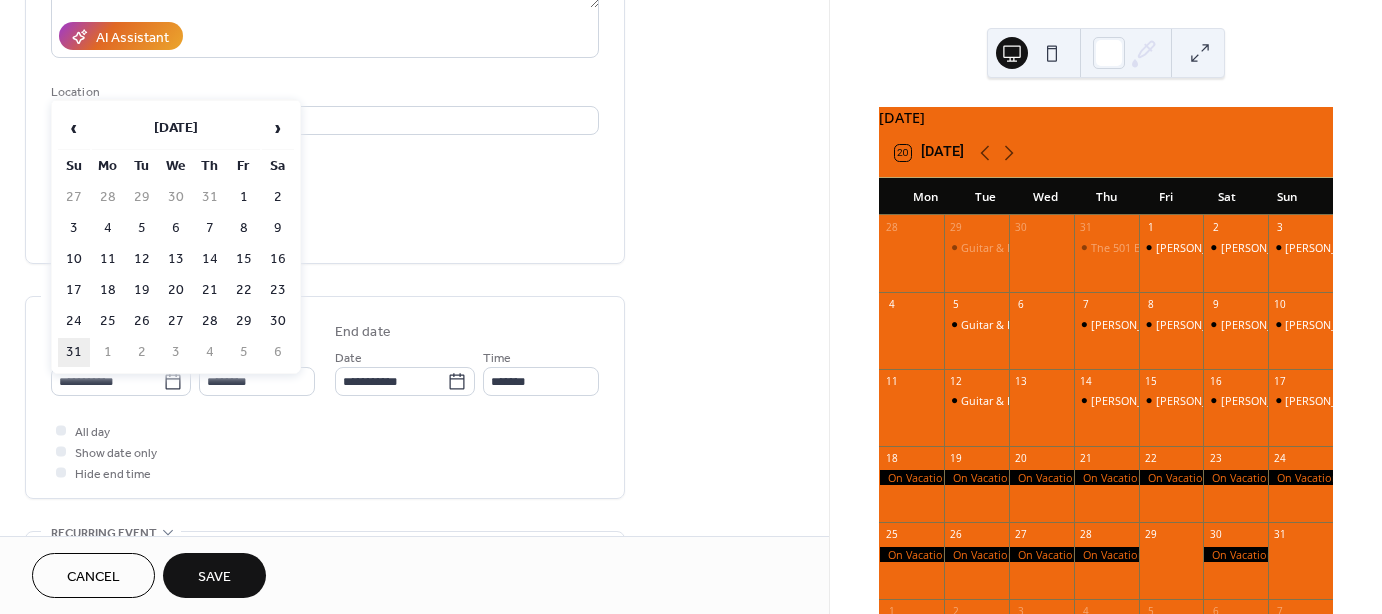 click on "31" at bounding box center (74, 352) 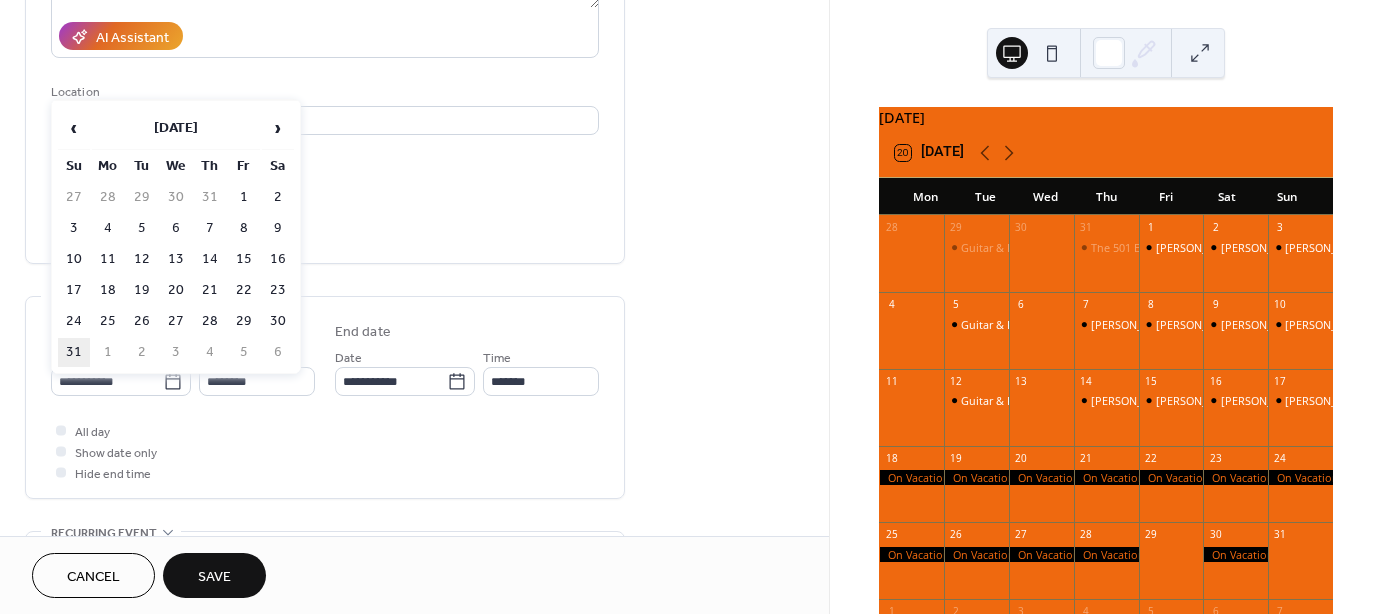 type on "**********" 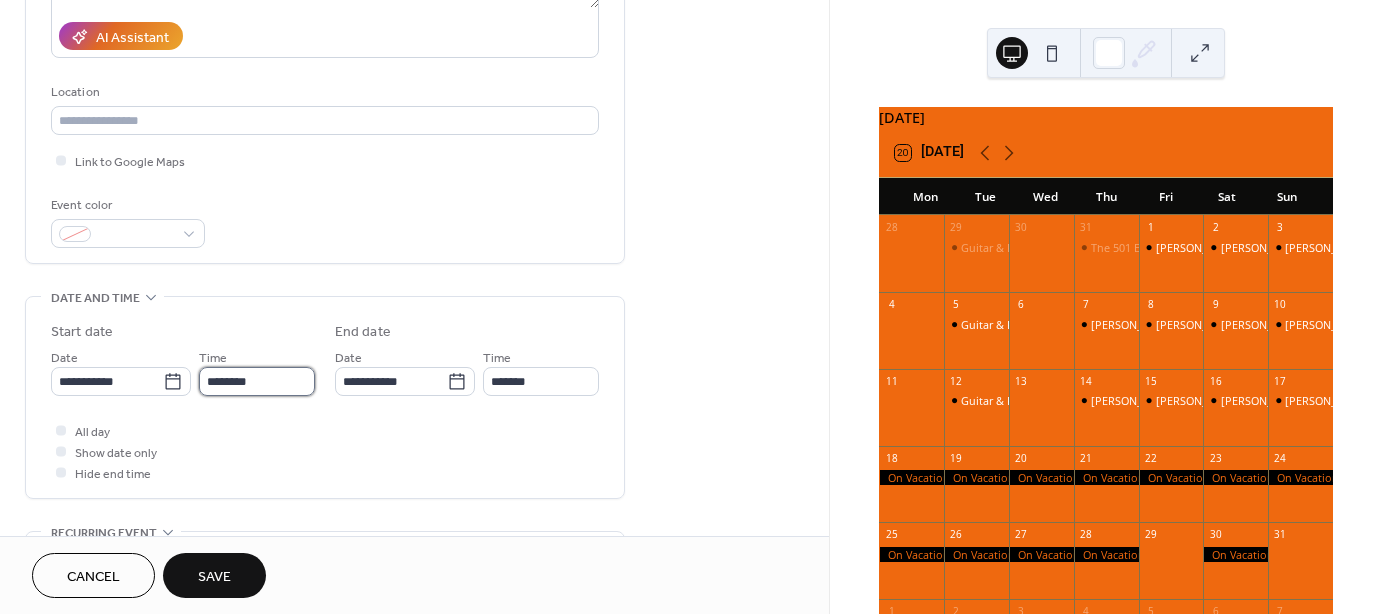 click on "********" at bounding box center [257, 381] 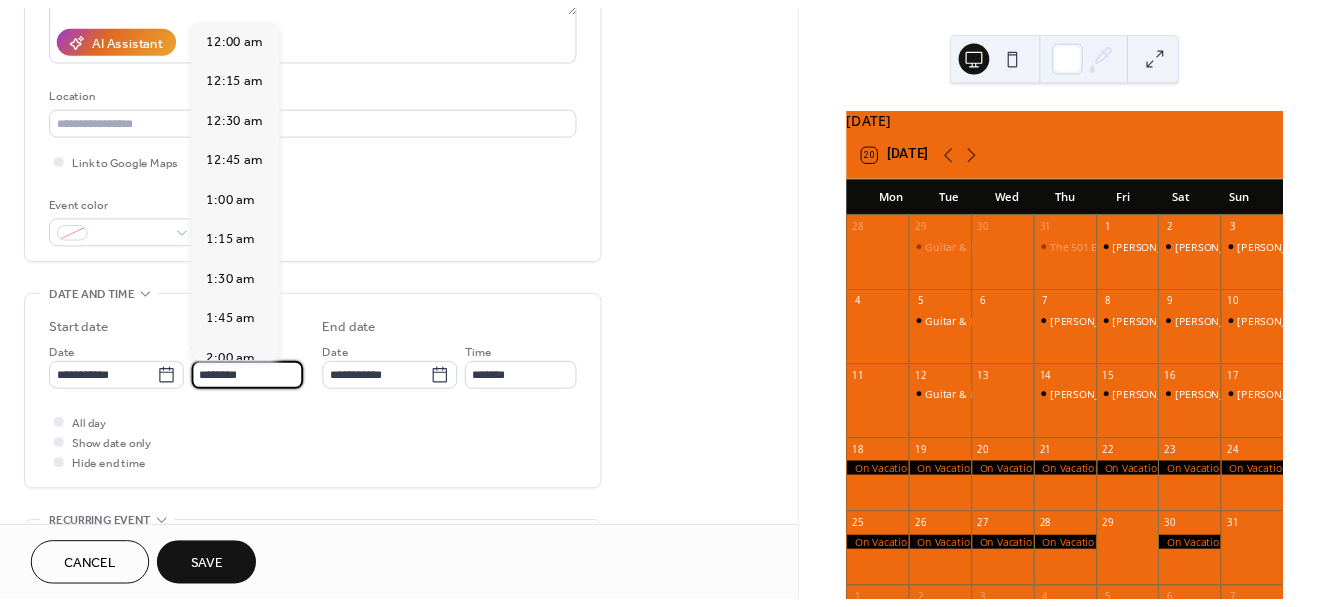 scroll, scrollTop: 1968, scrollLeft: 0, axis: vertical 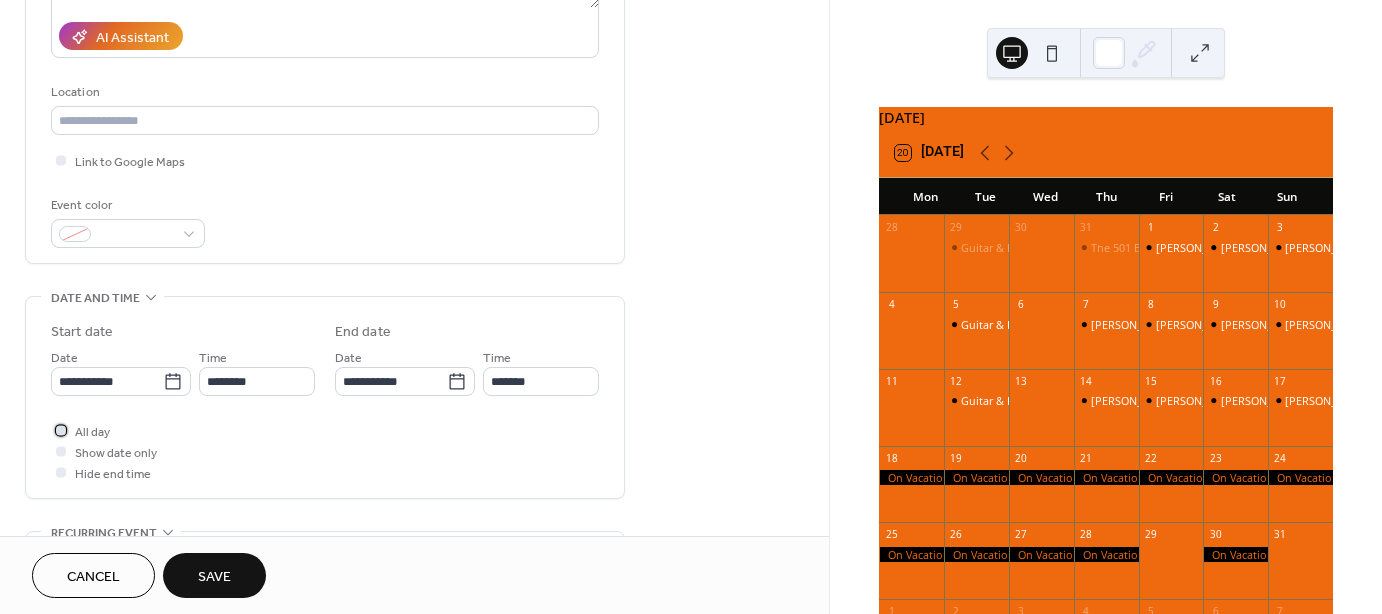 click at bounding box center [61, 430] 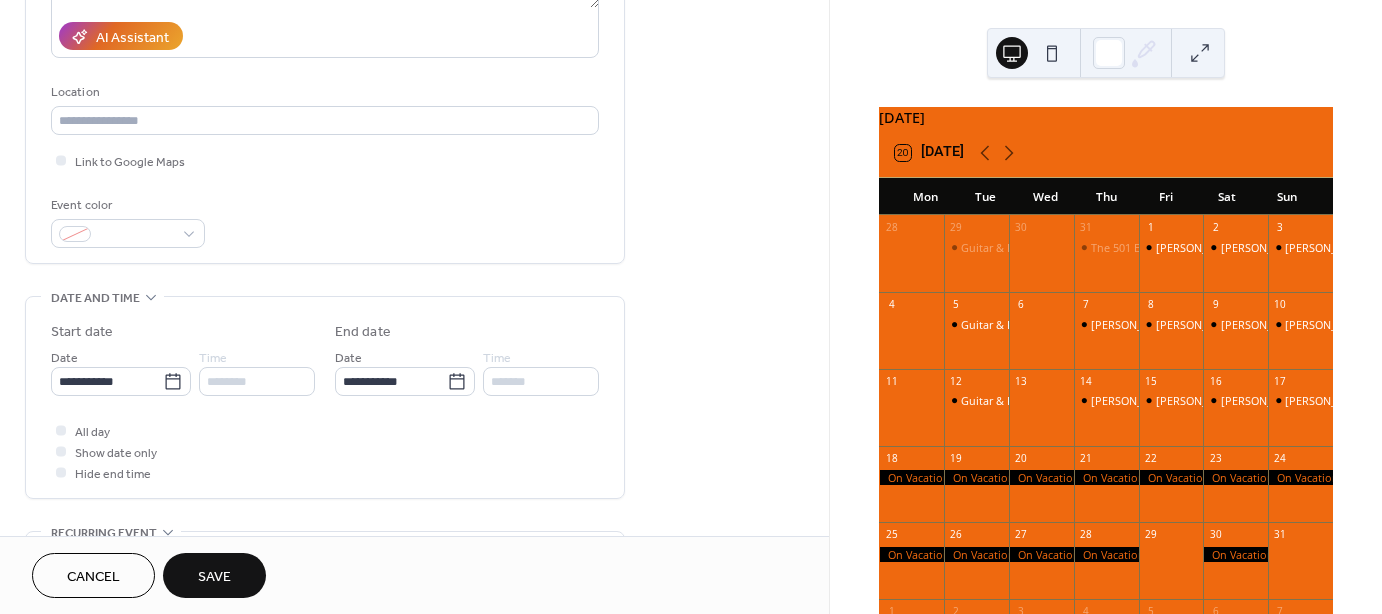 click on "Save" at bounding box center (214, 577) 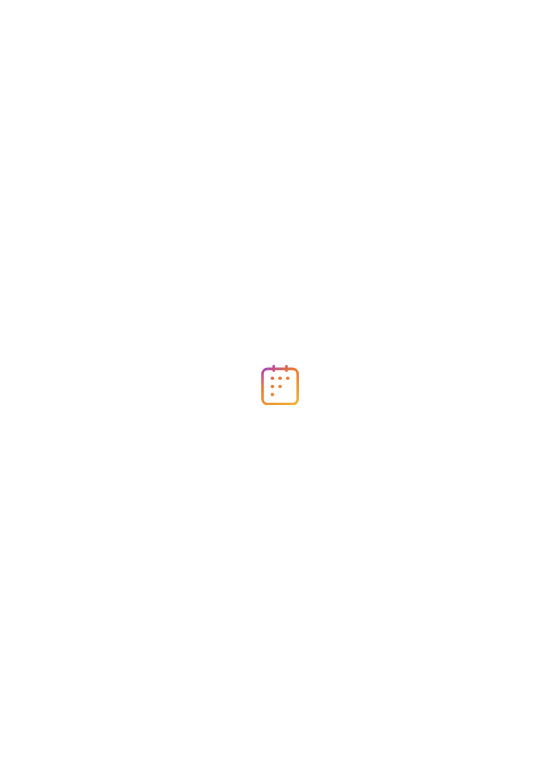 scroll, scrollTop: 0, scrollLeft: 0, axis: both 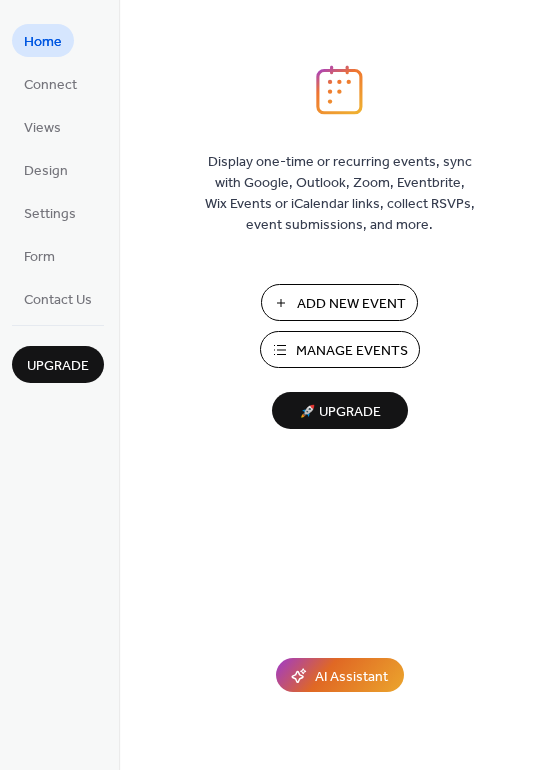 click on "Manage Events" at bounding box center [352, 351] 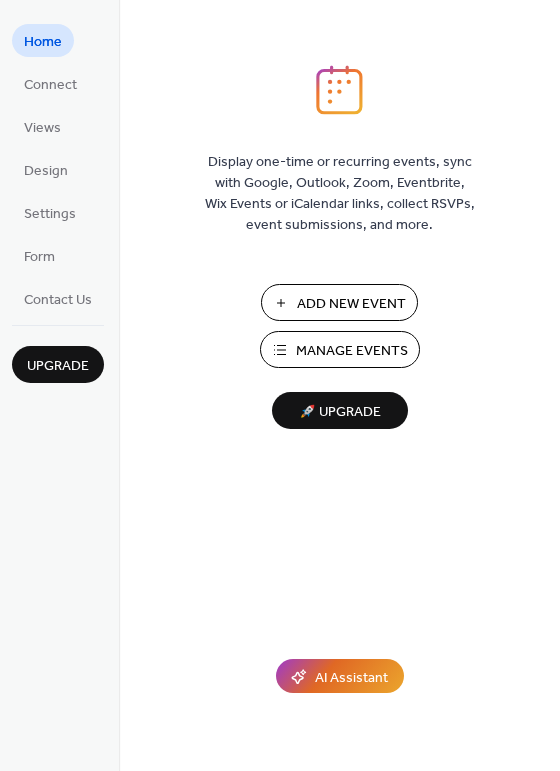 click on "Manage Events" at bounding box center (352, 351) 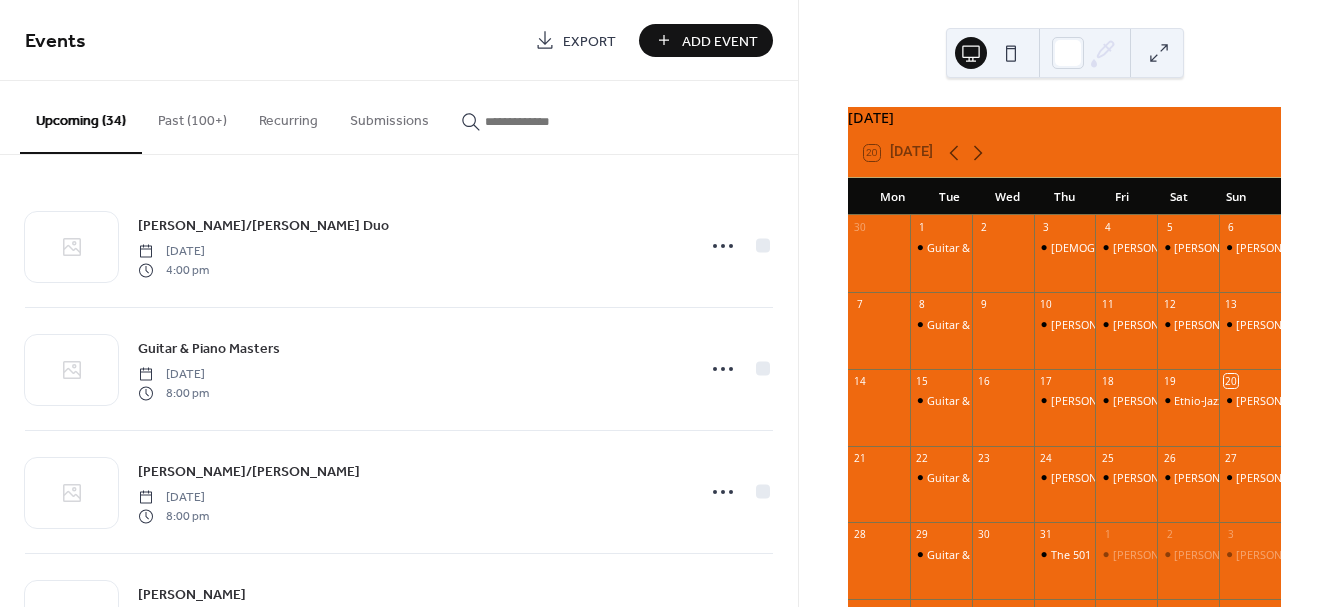 scroll, scrollTop: 0, scrollLeft: 0, axis: both 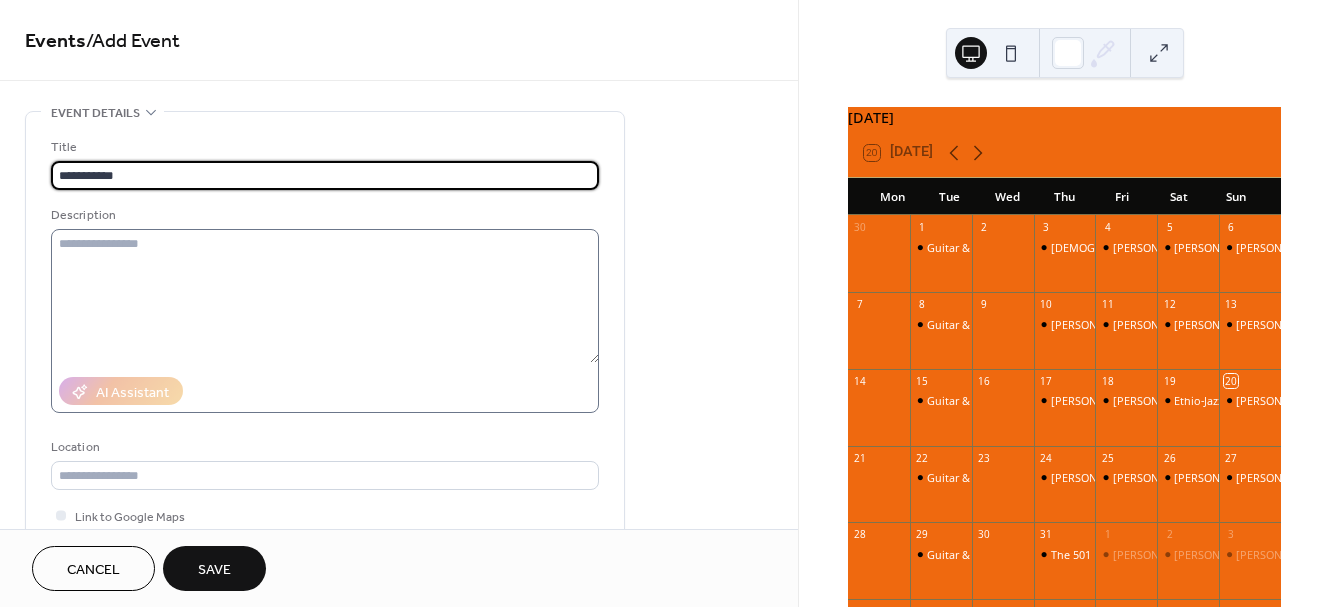 type on "**********" 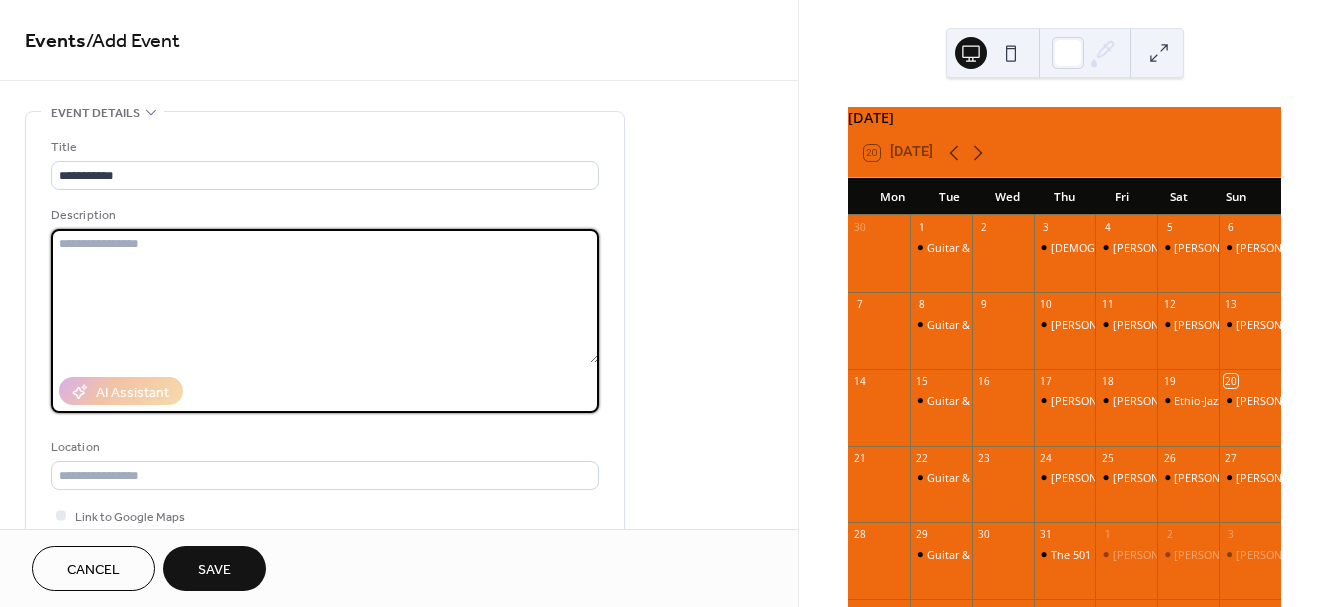 paste on "**********" 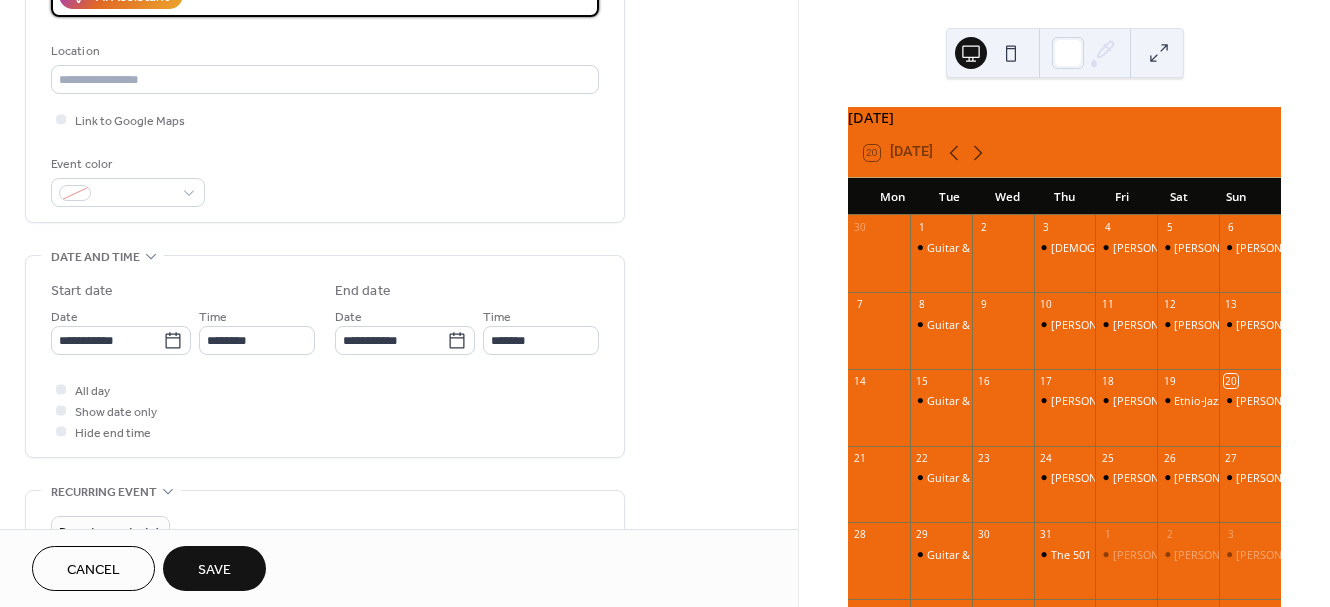 scroll, scrollTop: 399, scrollLeft: 0, axis: vertical 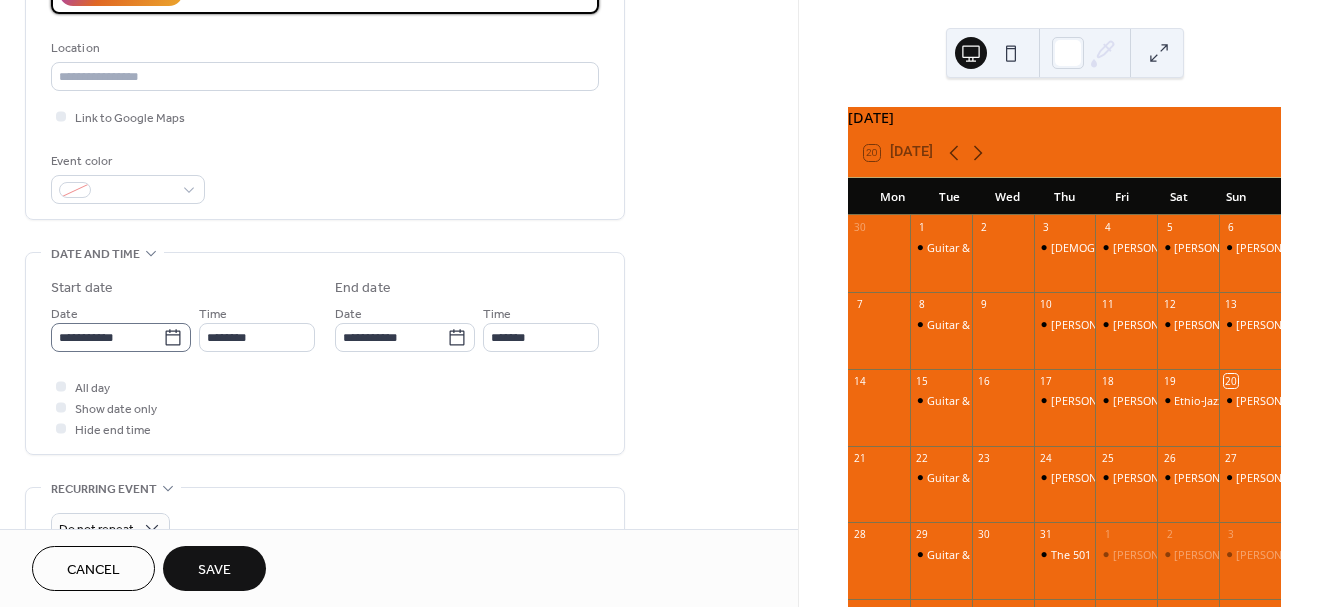 type on "**********" 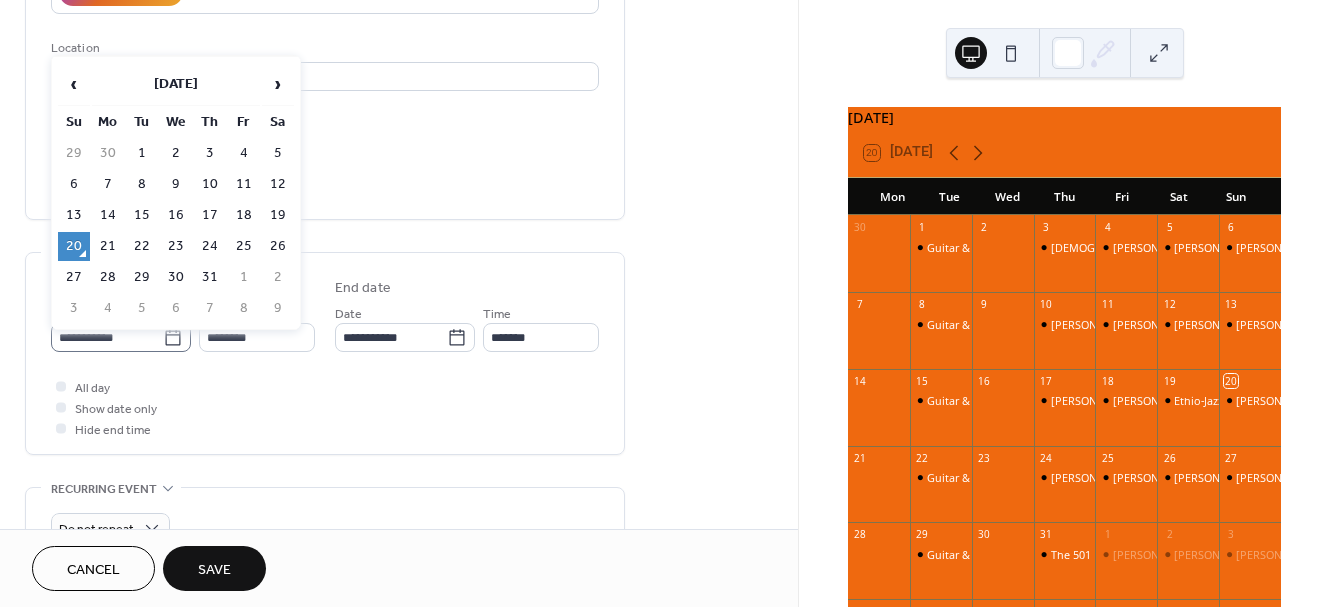 click 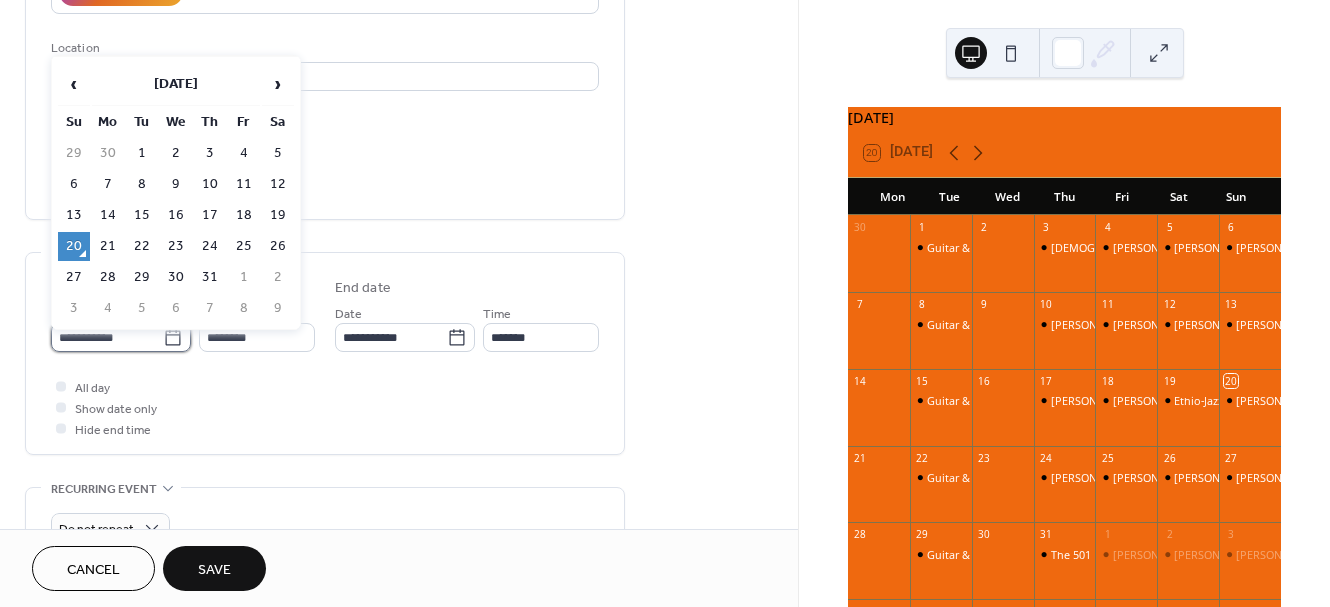 click on "**********" at bounding box center (107, 337) 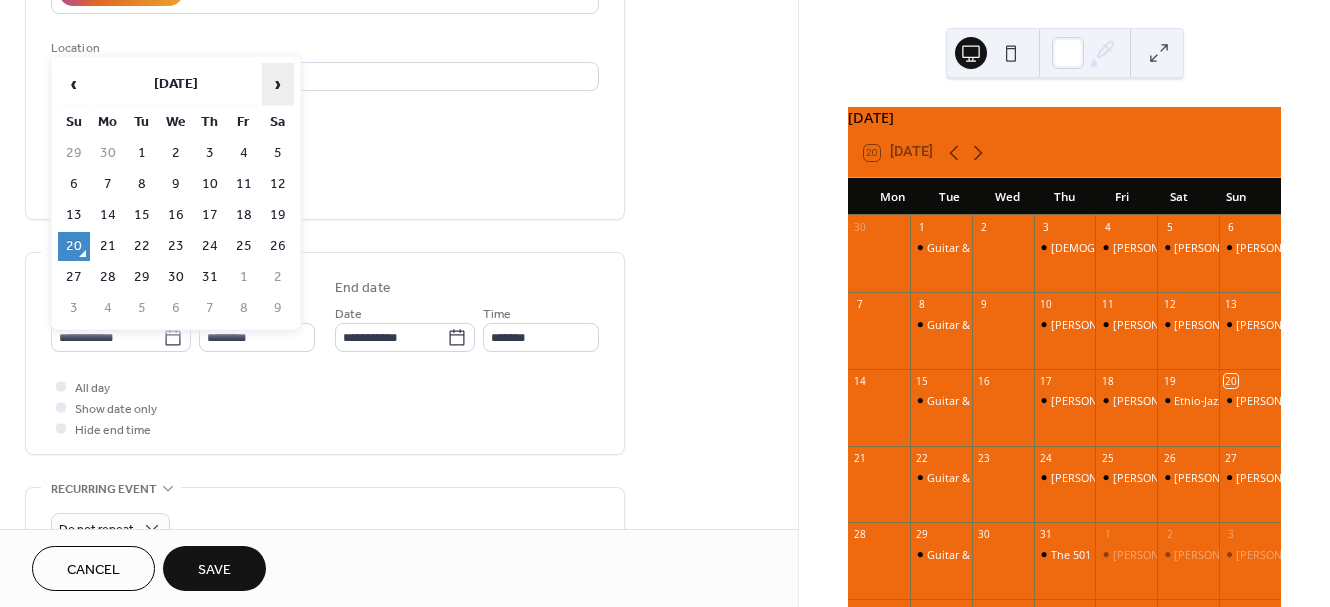 click on "›" at bounding box center (278, 84) 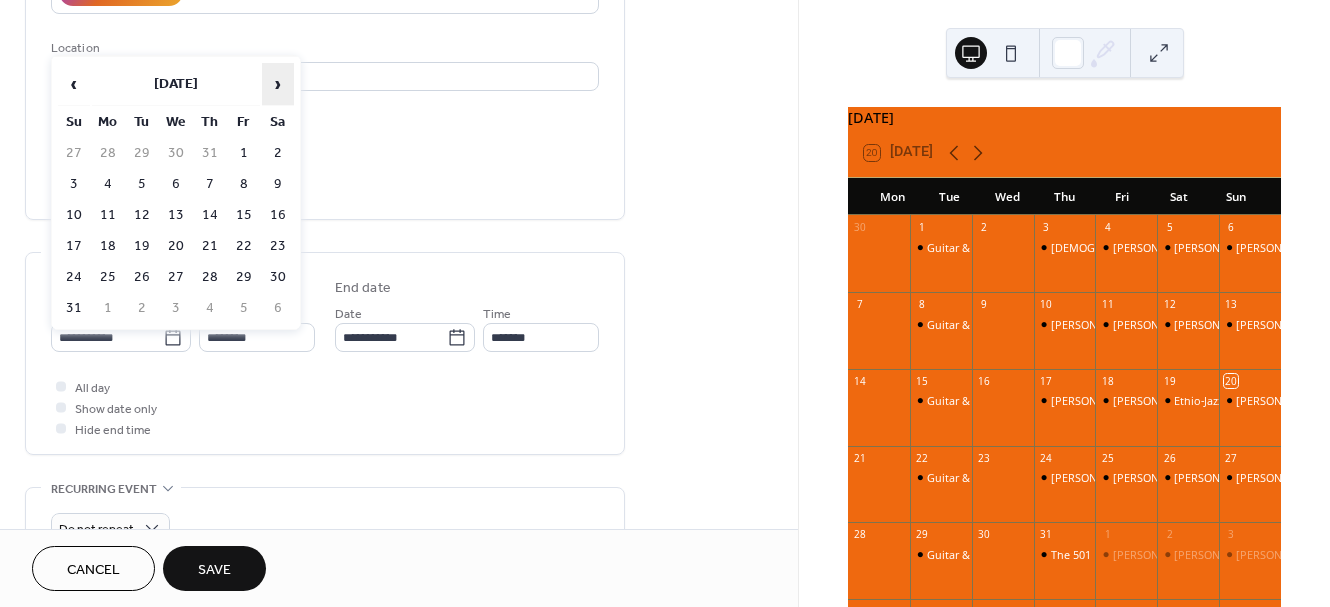 click on "›" at bounding box center [278, 84] 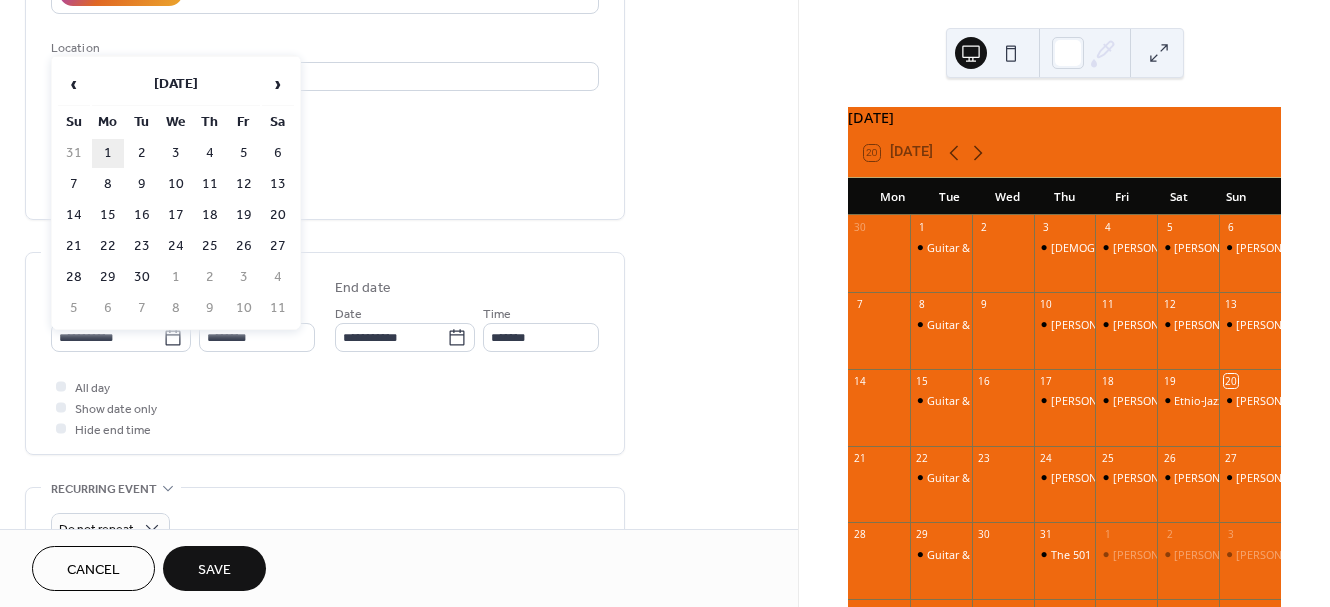 click on "1" at bounding box center (108, 153) 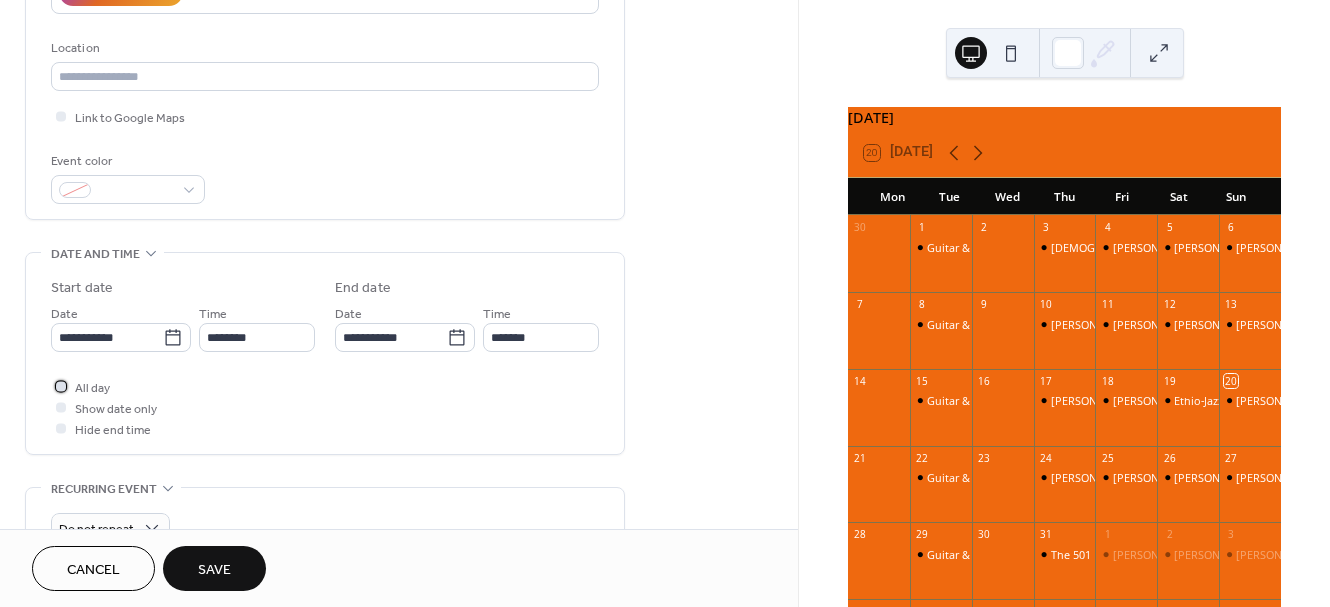 click at bounding box center [61, 386] 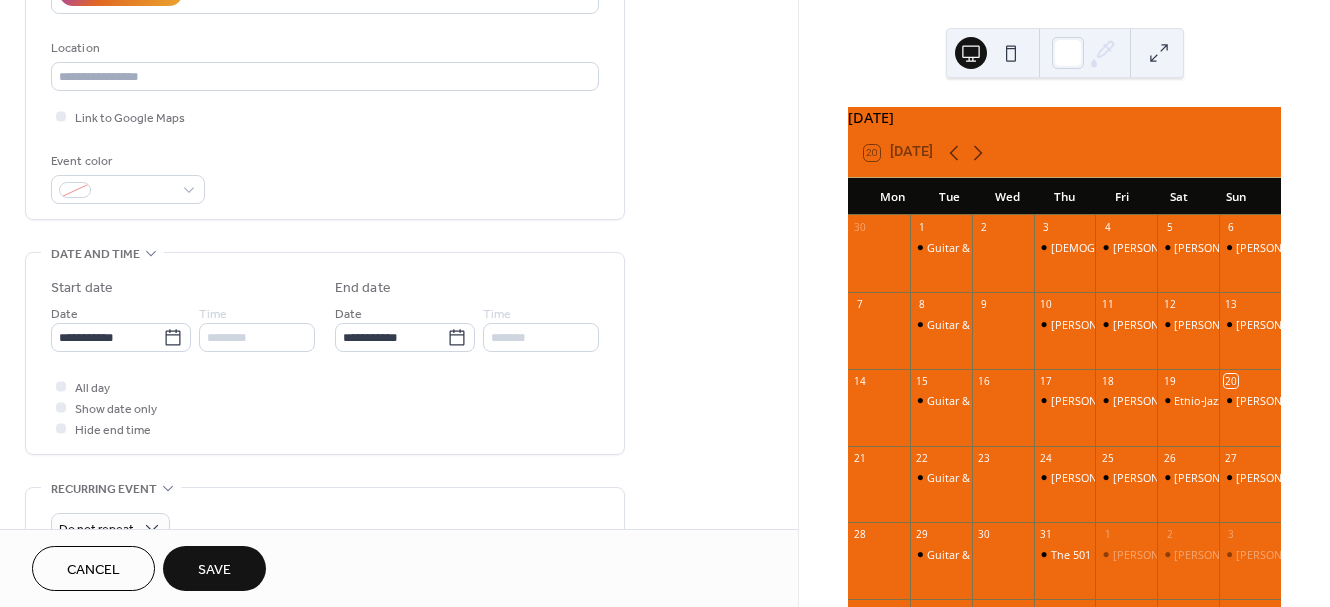 click on "Save" at bounding box center (214, 570) 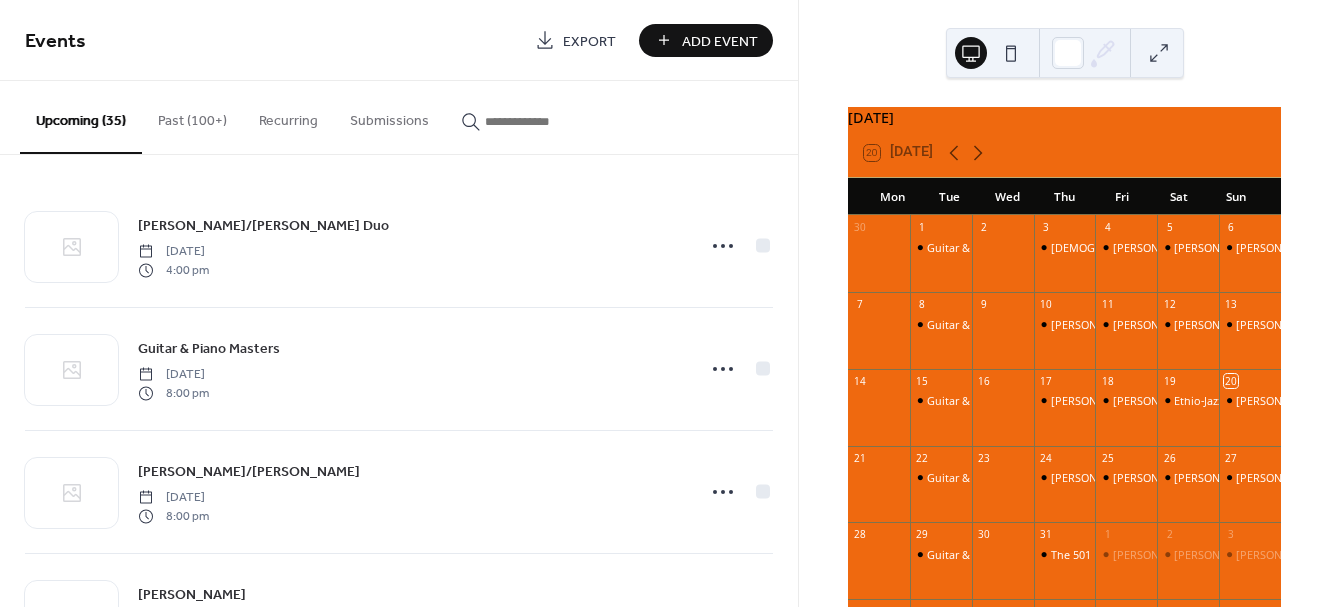 click on "Add Event" at bounding box center (720, 41) 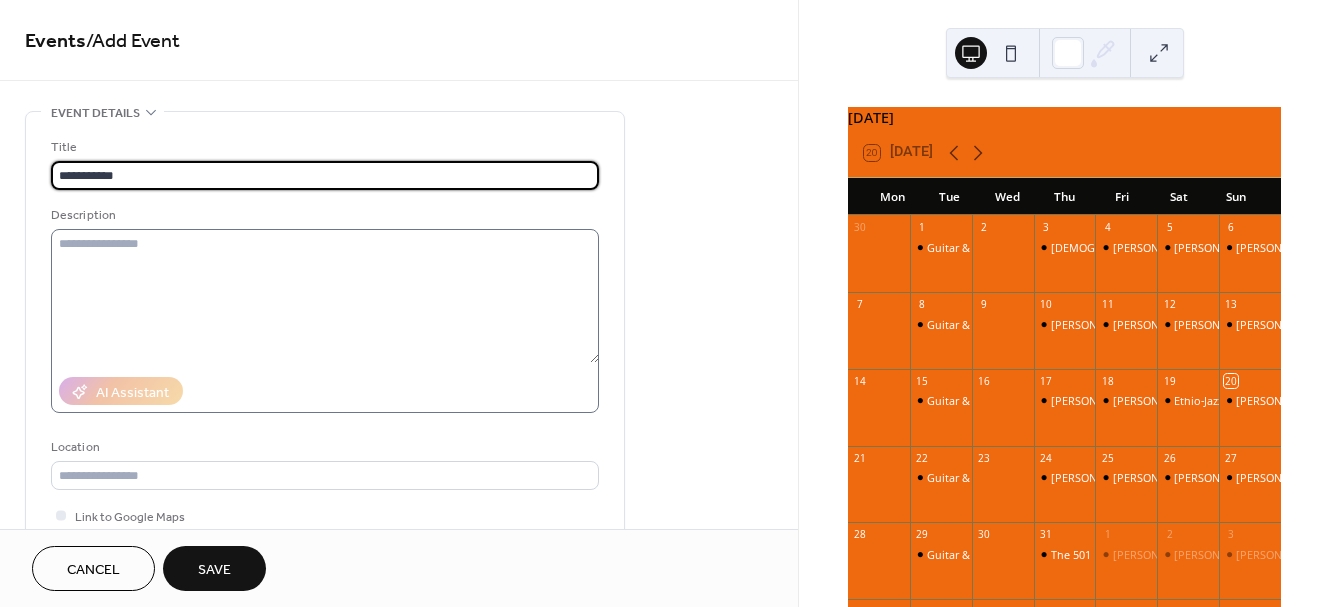 type on "**********" 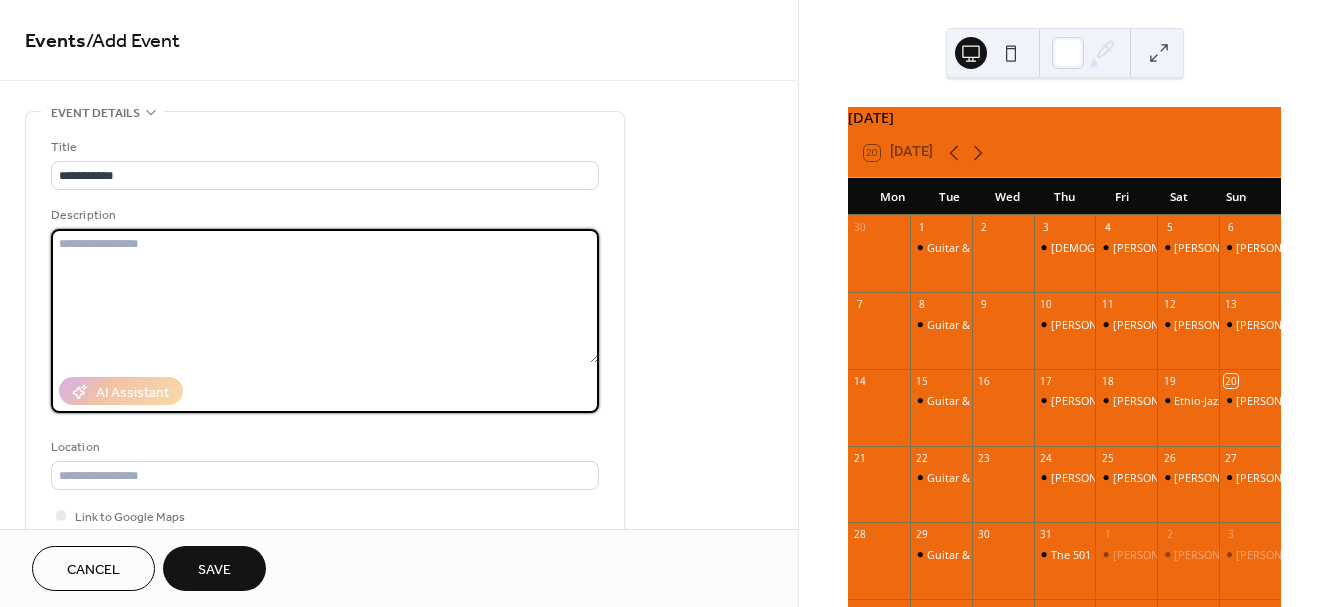 paste on "**********" 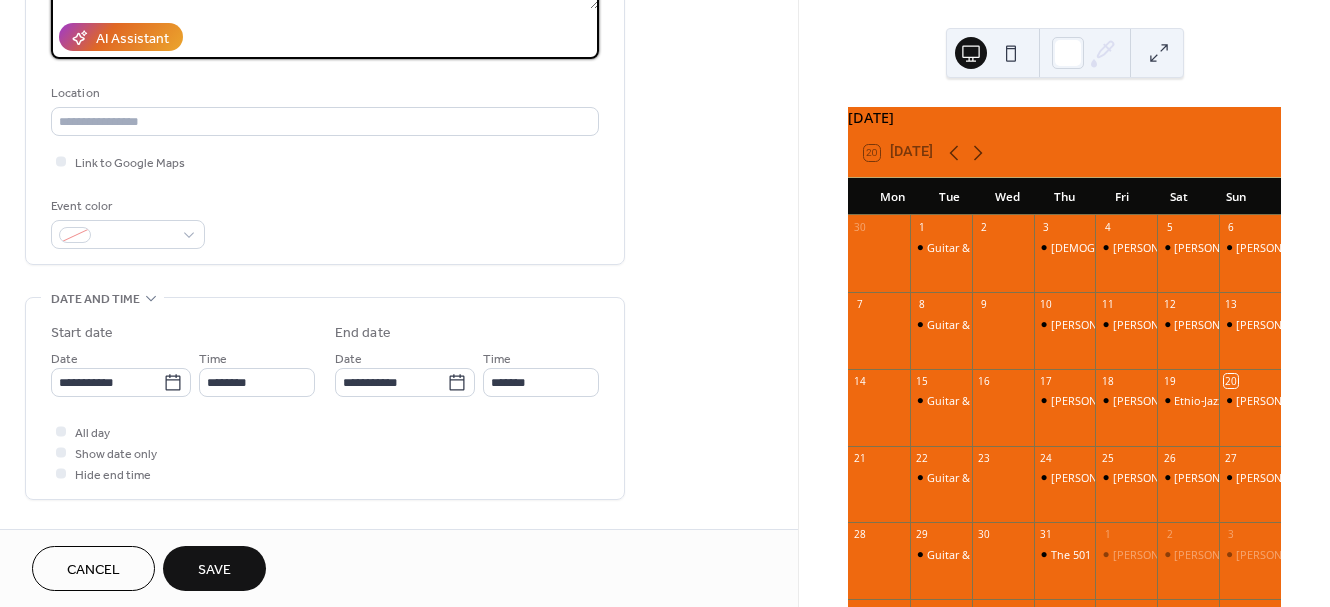 scroll, scrollTop: 363, scrollLeft: 0, axis: vertical 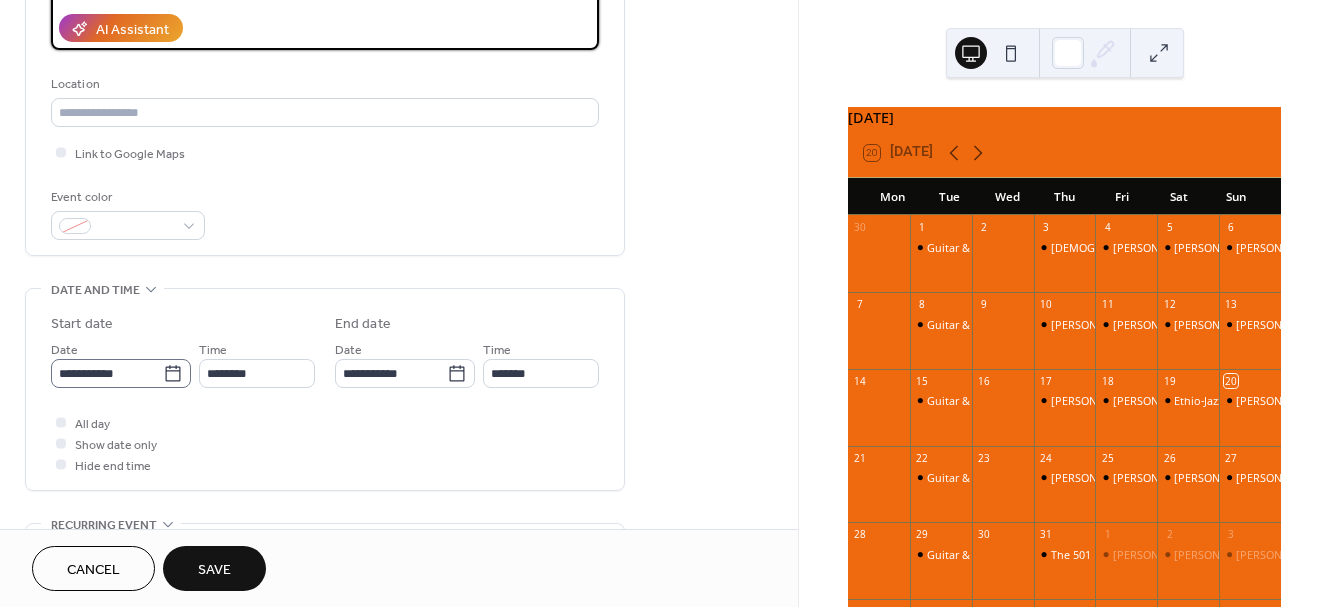 type on "**********" 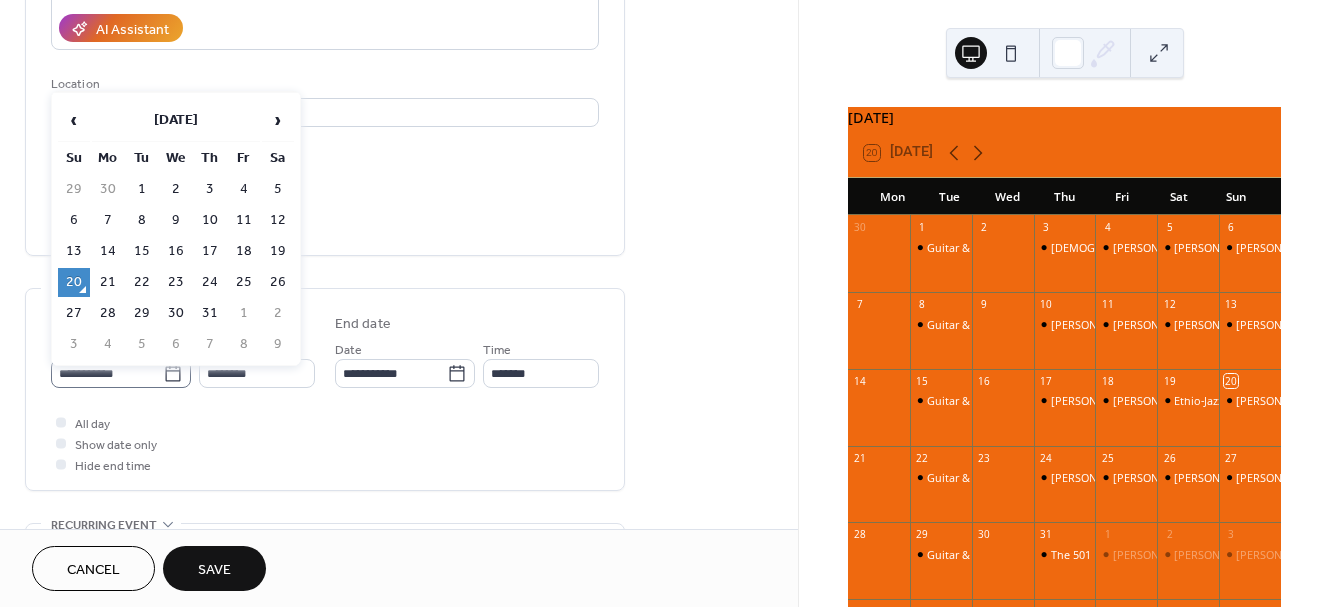 click 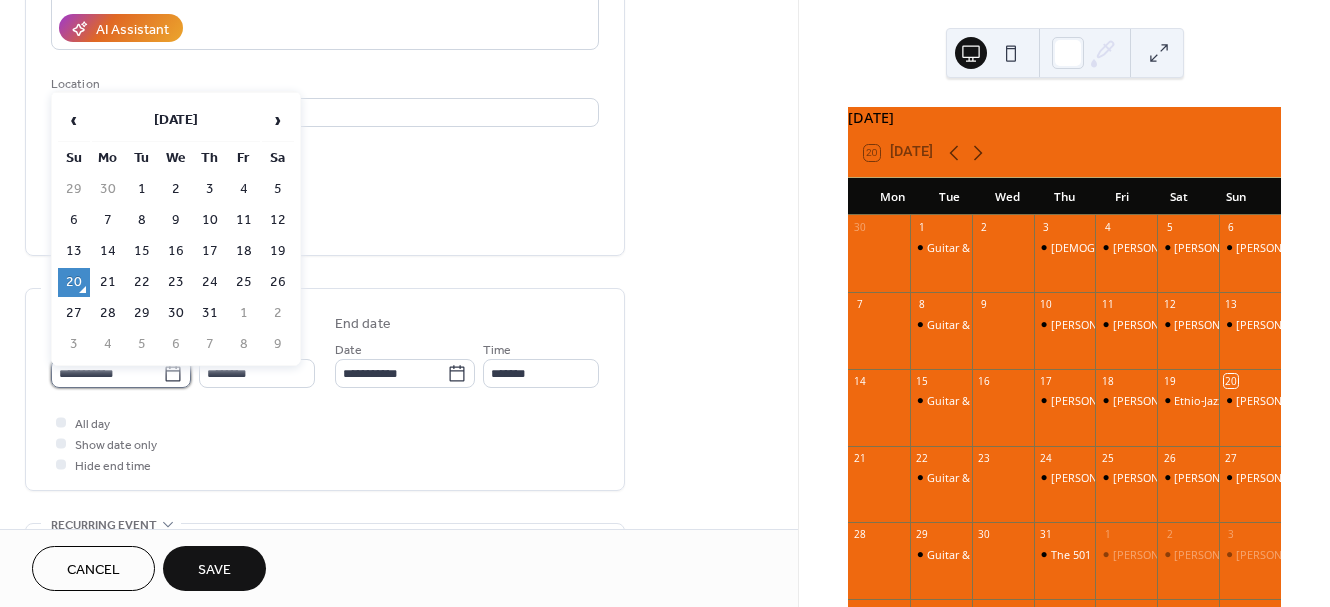click on "**********" at bounding box center [107, 373] 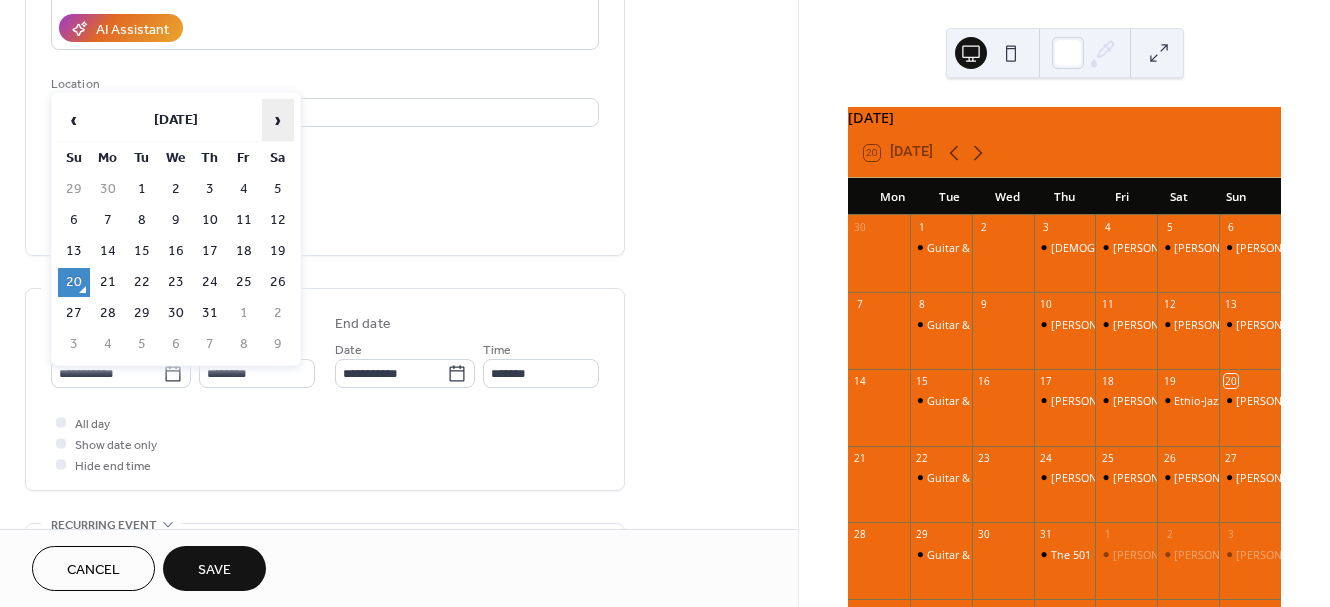 click on "›" at bounding box center (278, 120) 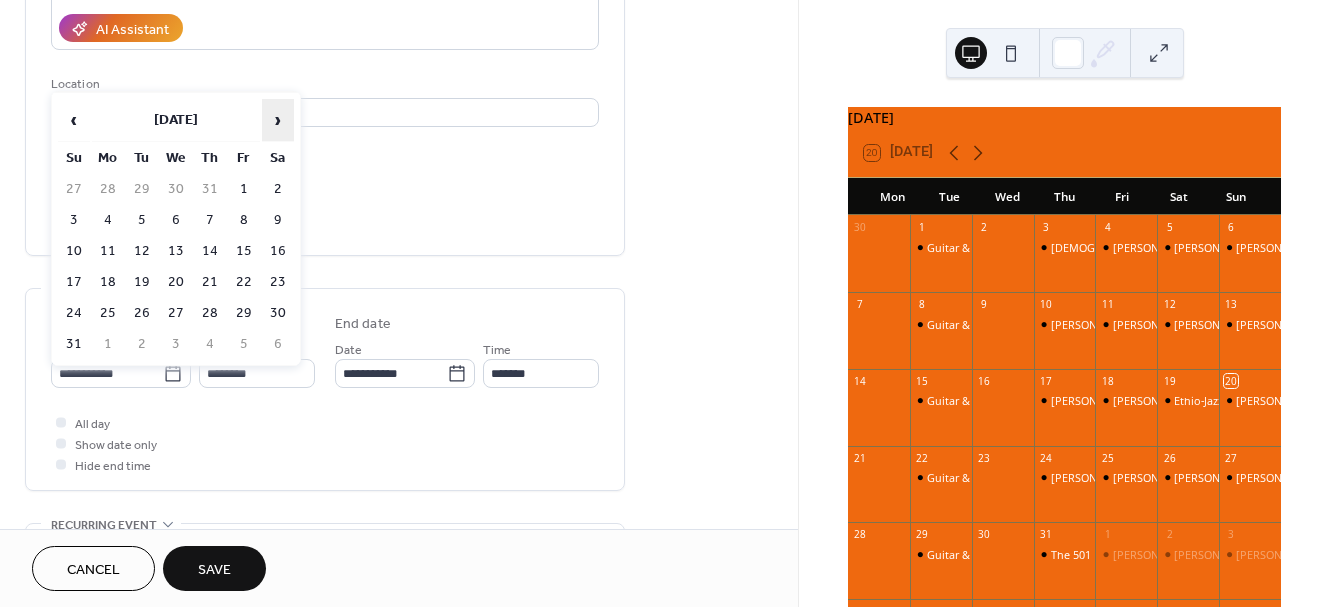 click on "›" at bounding box center [278, 120] 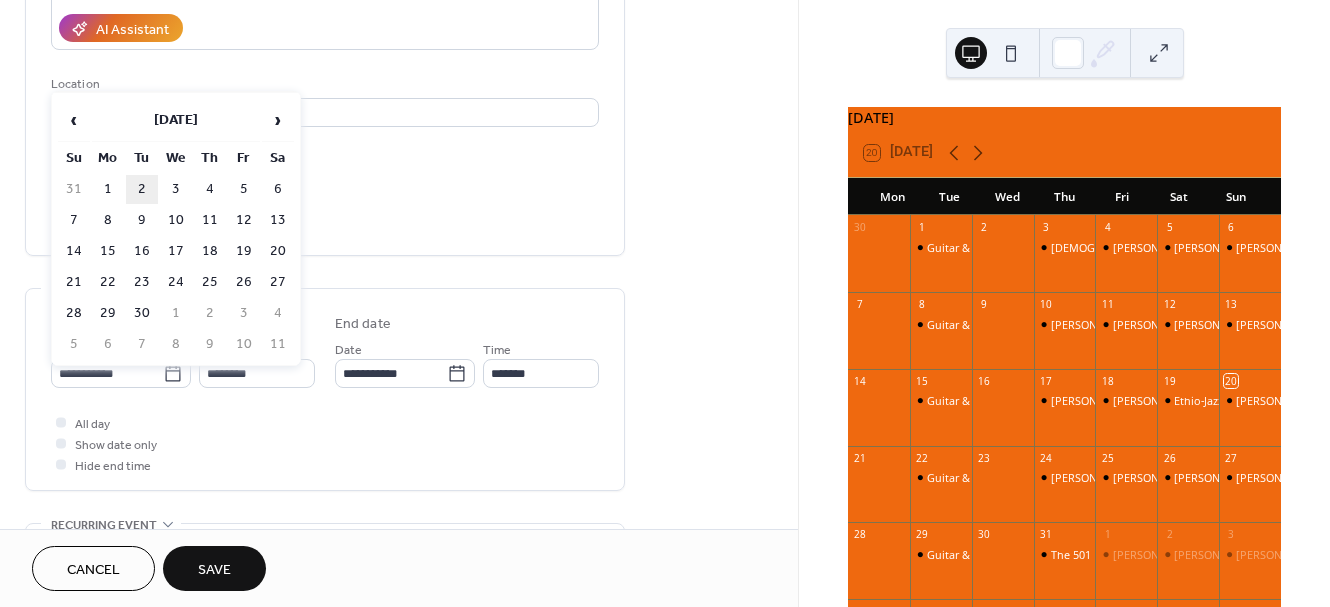 click on "2" at bounding box center (142, 189) 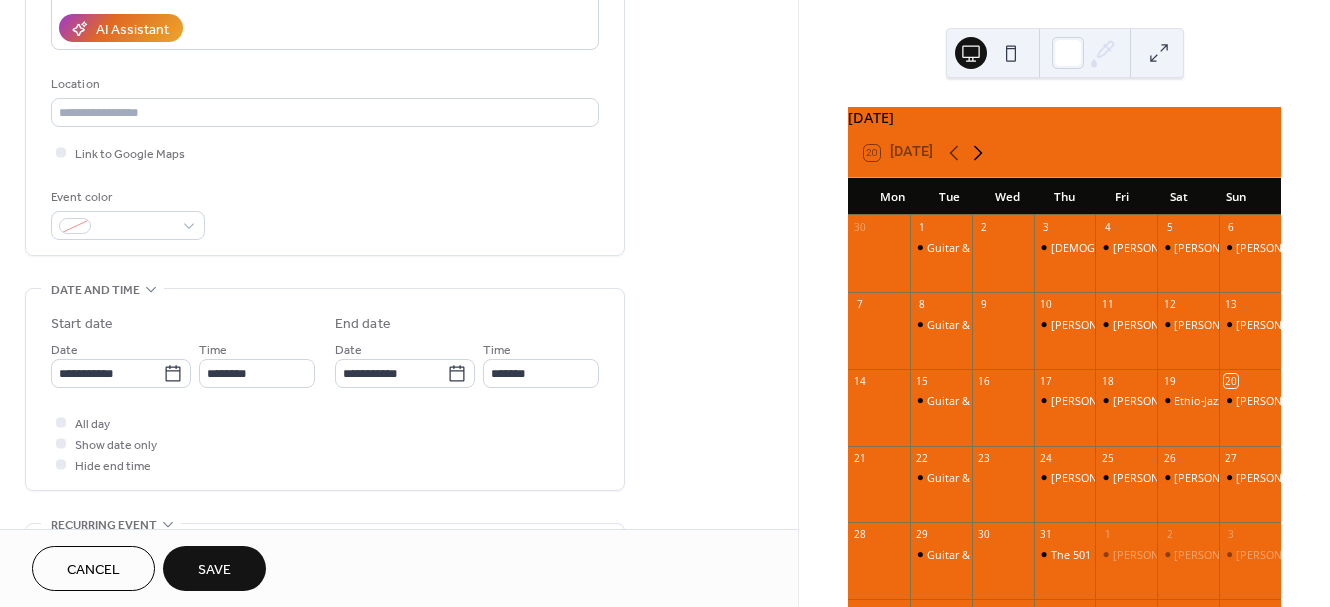 click 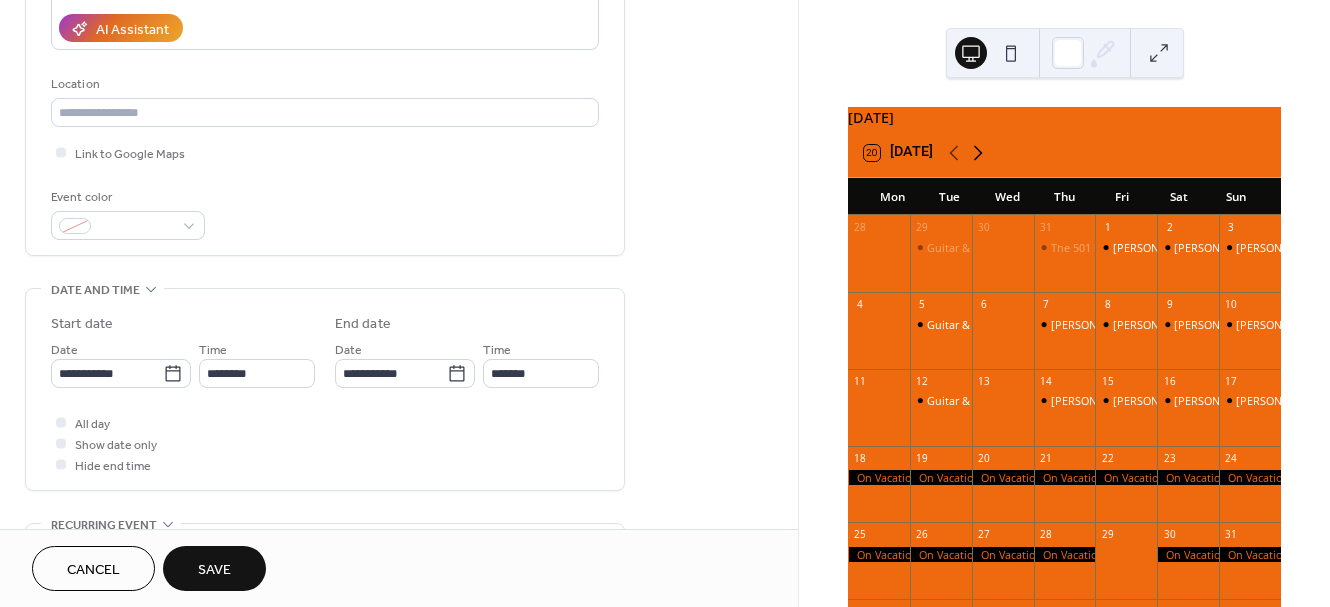 click 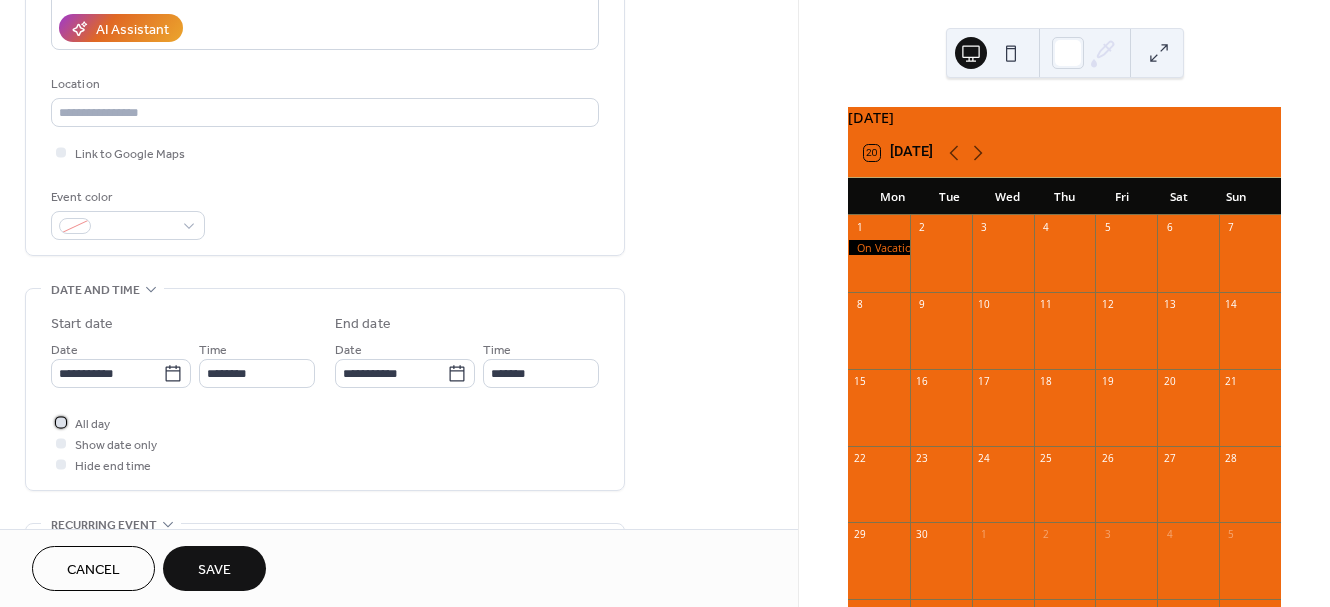 click at bounding box center (61, 422) 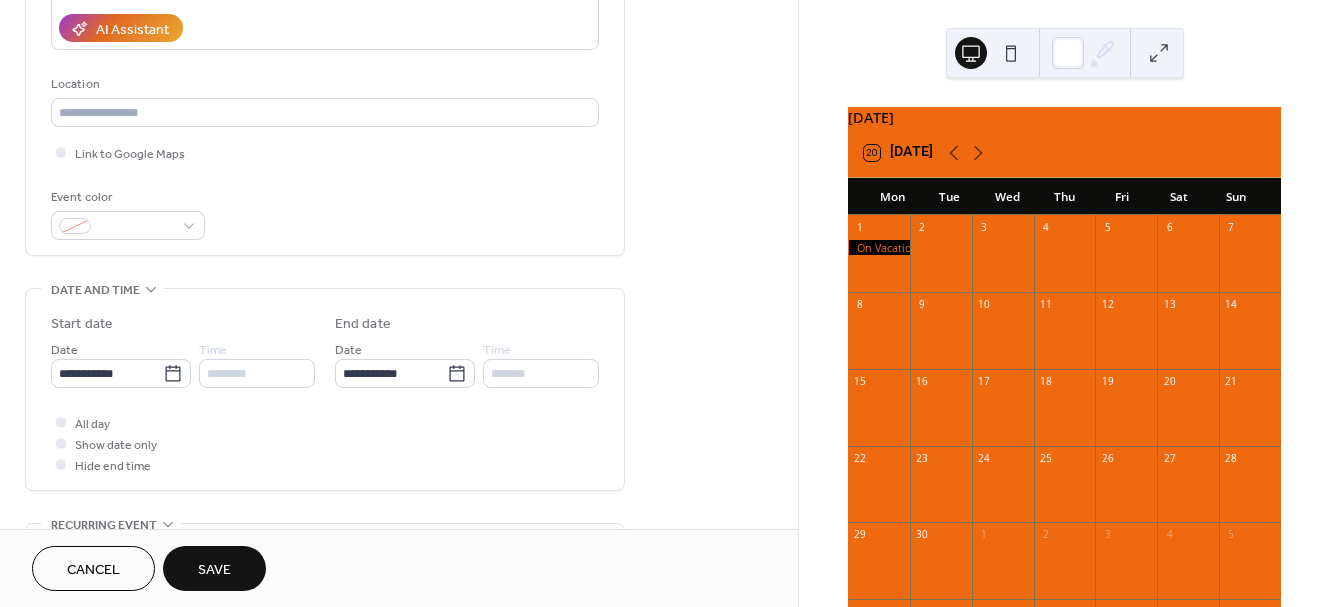 click on "Save" at bounding box center [214, 570] 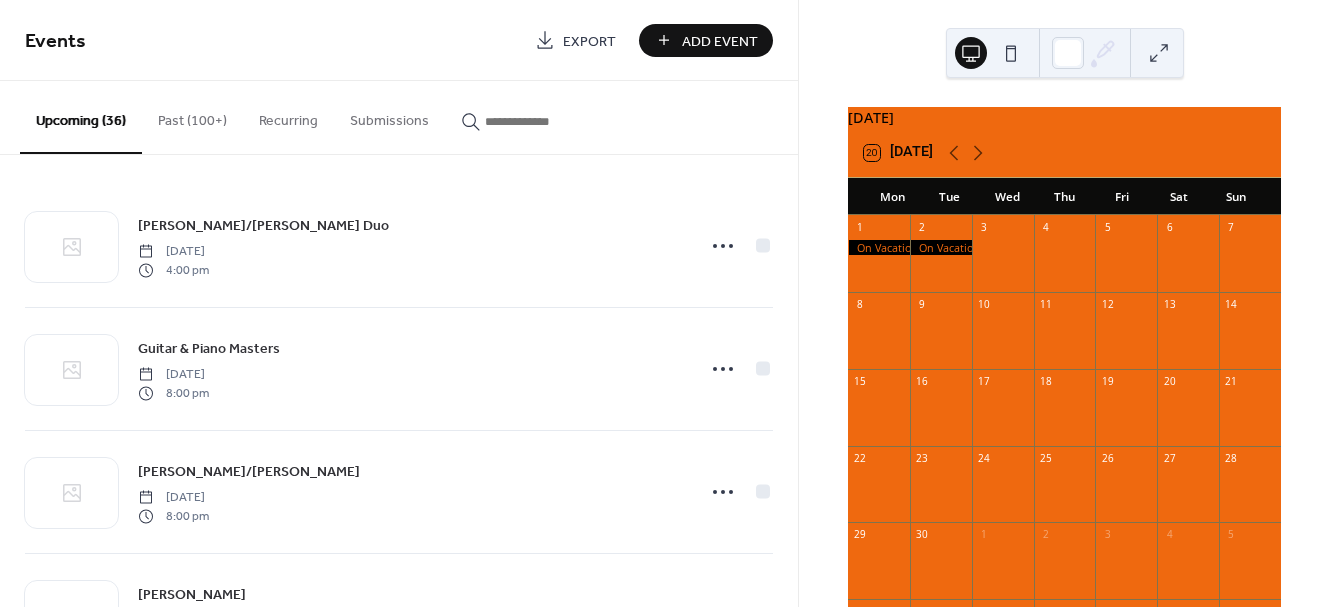 click on "Add Event" at bounding box center (720, 41) 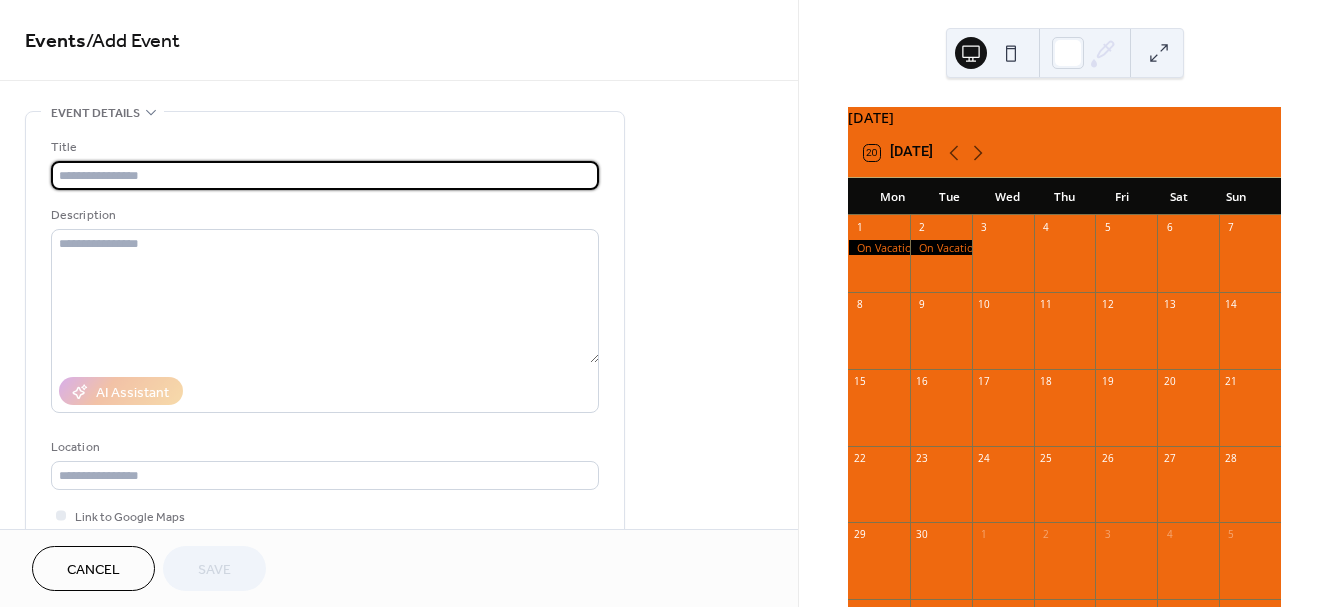 click at bounding box center [325, 175] 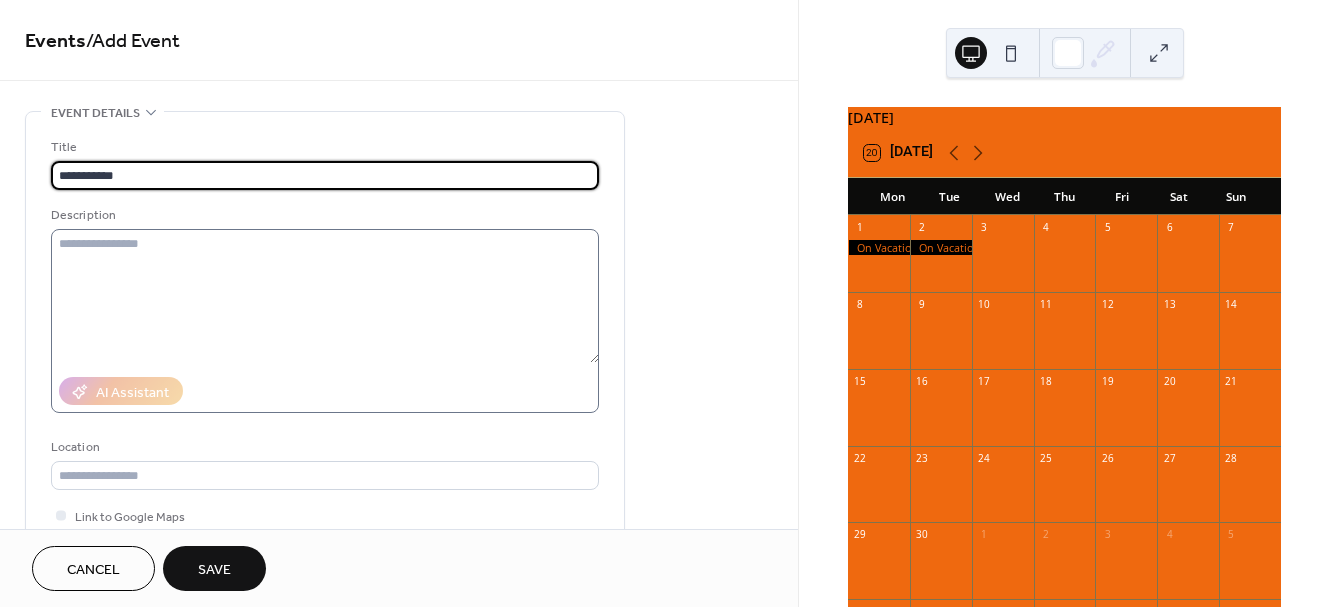 type on "**********" 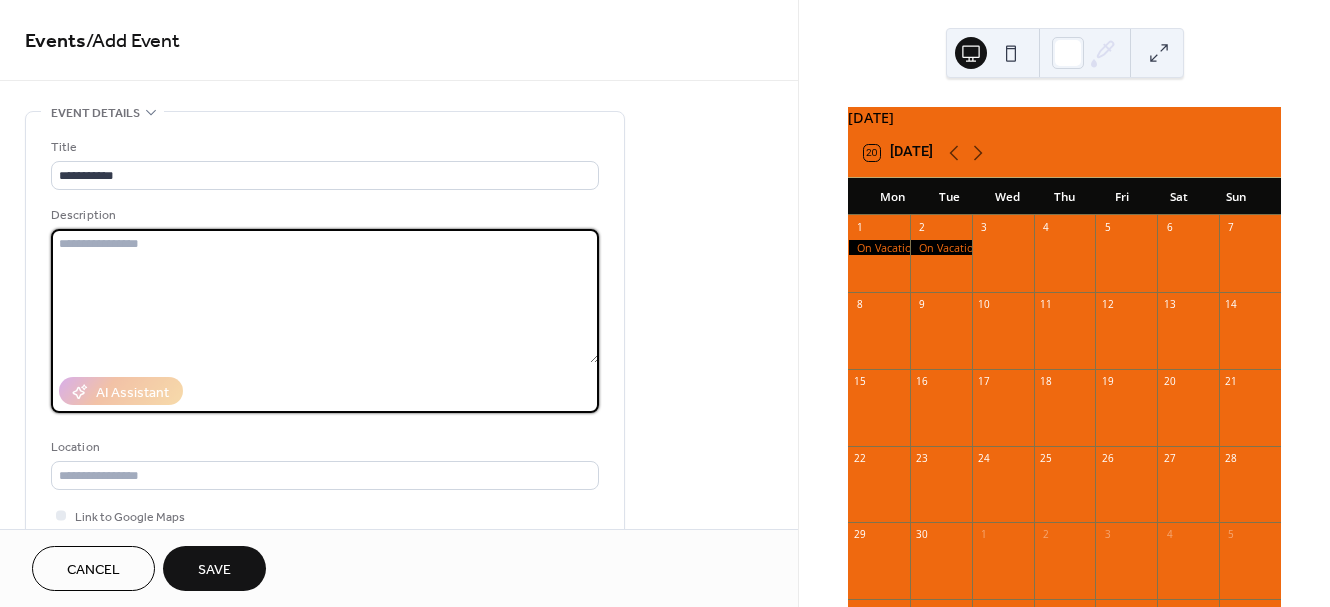 paste on "**********" 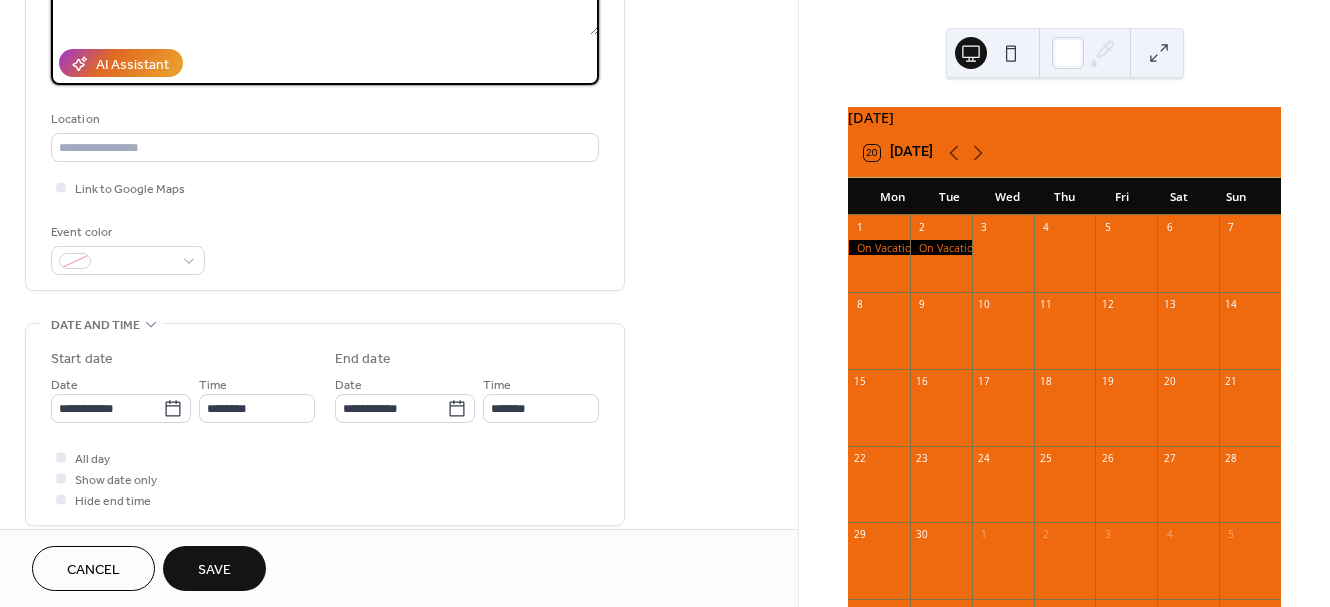 scroll, scrollTop: 330, scrollLeft: 0, axis: vertical 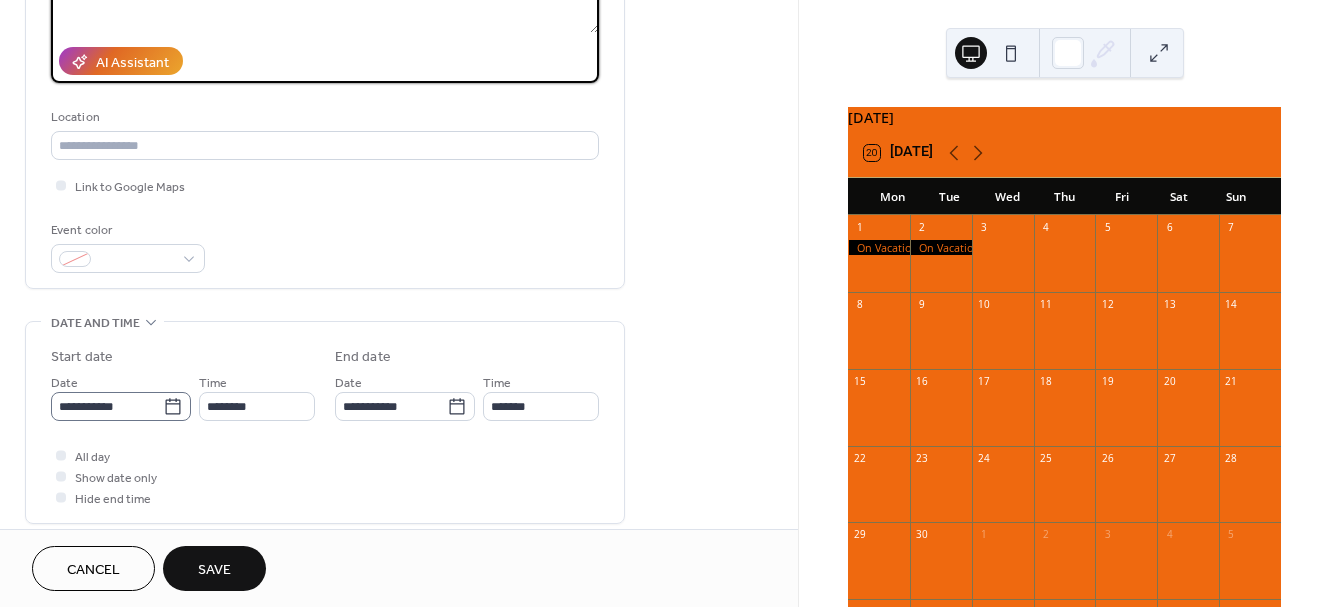 type on "**********" 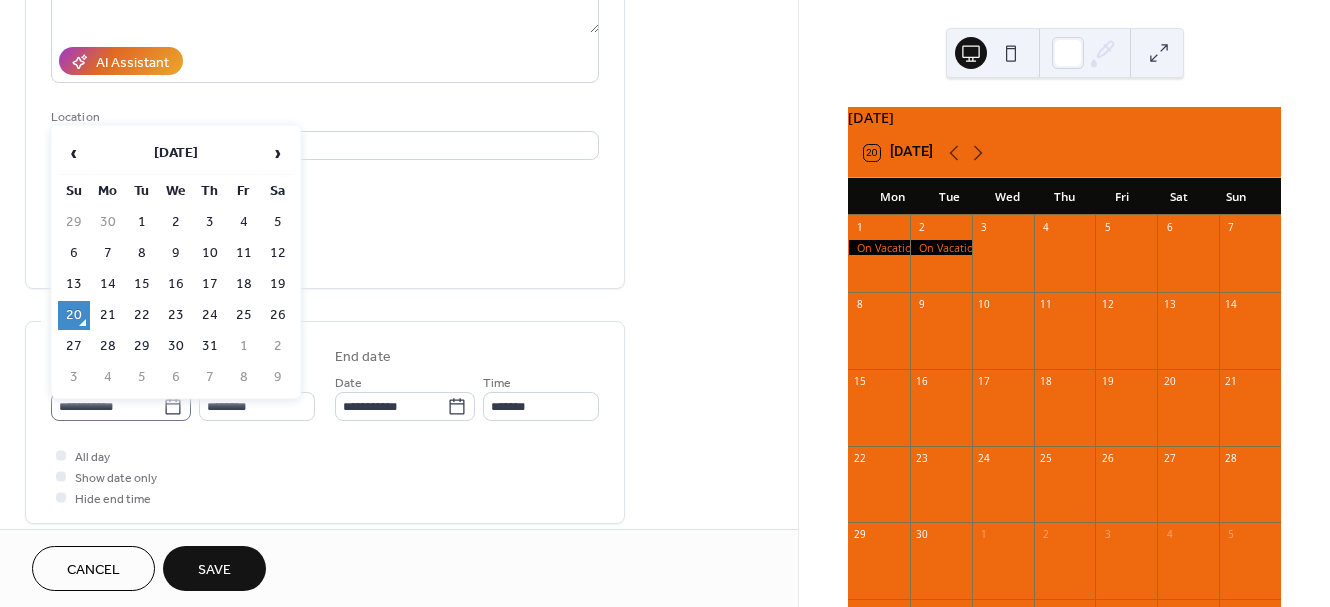 click 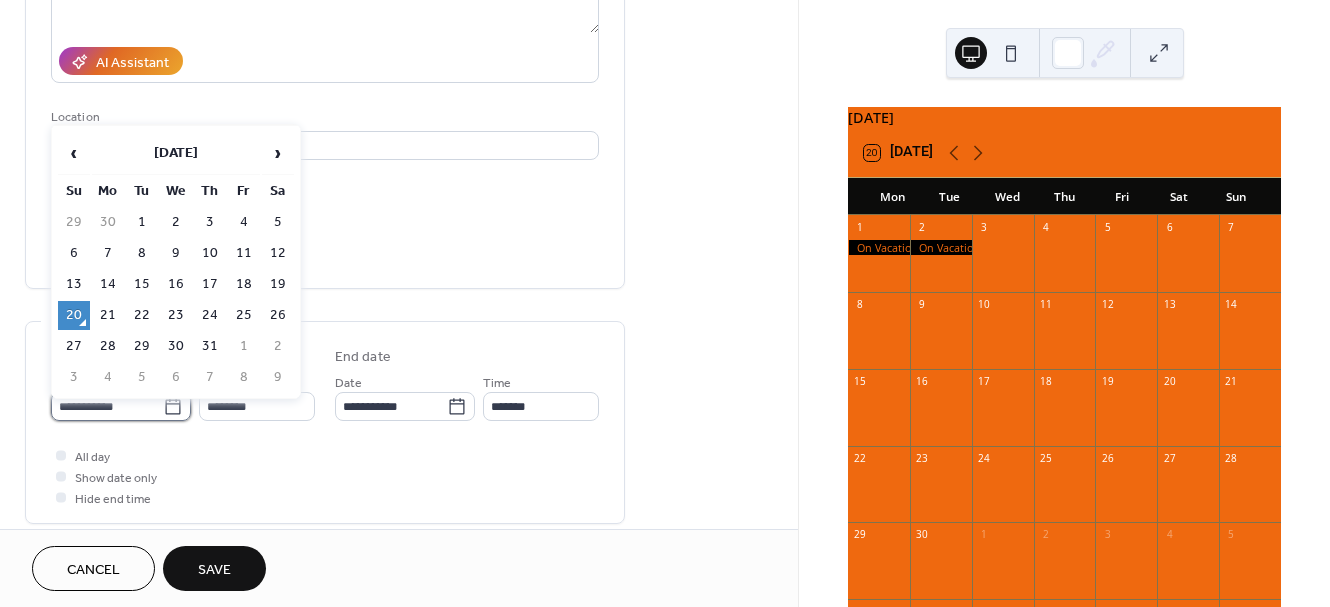 click on "**********" at bounding box center (107, 406) 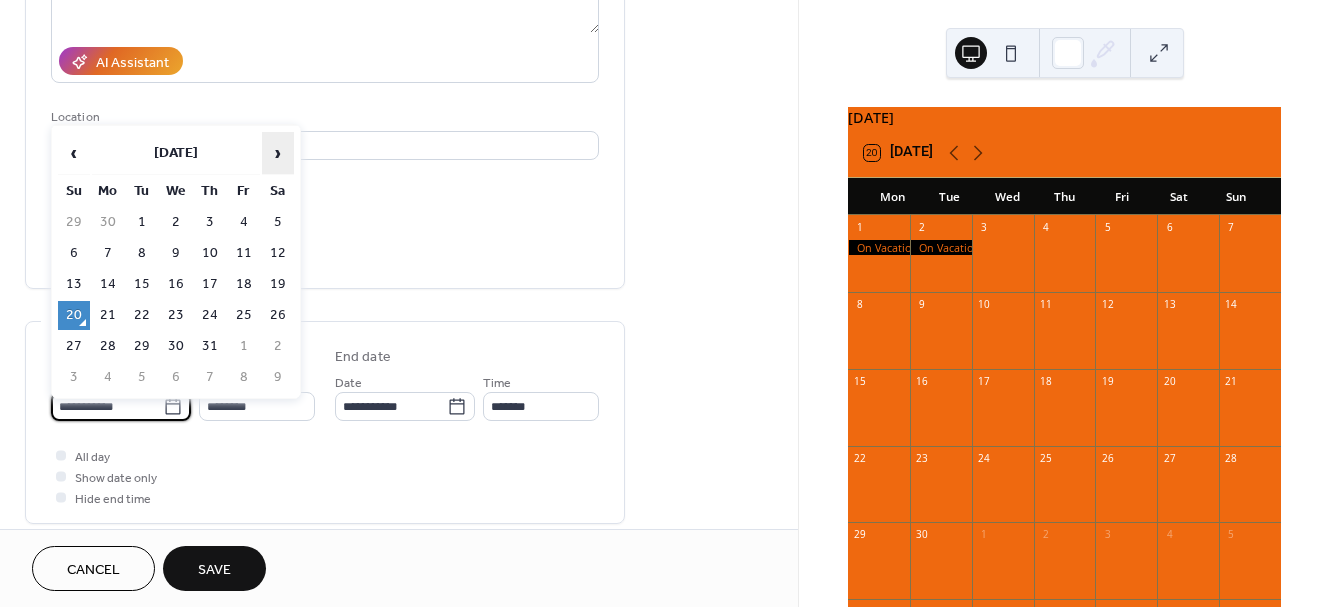 click on "›" at bounding box center (278, 153) 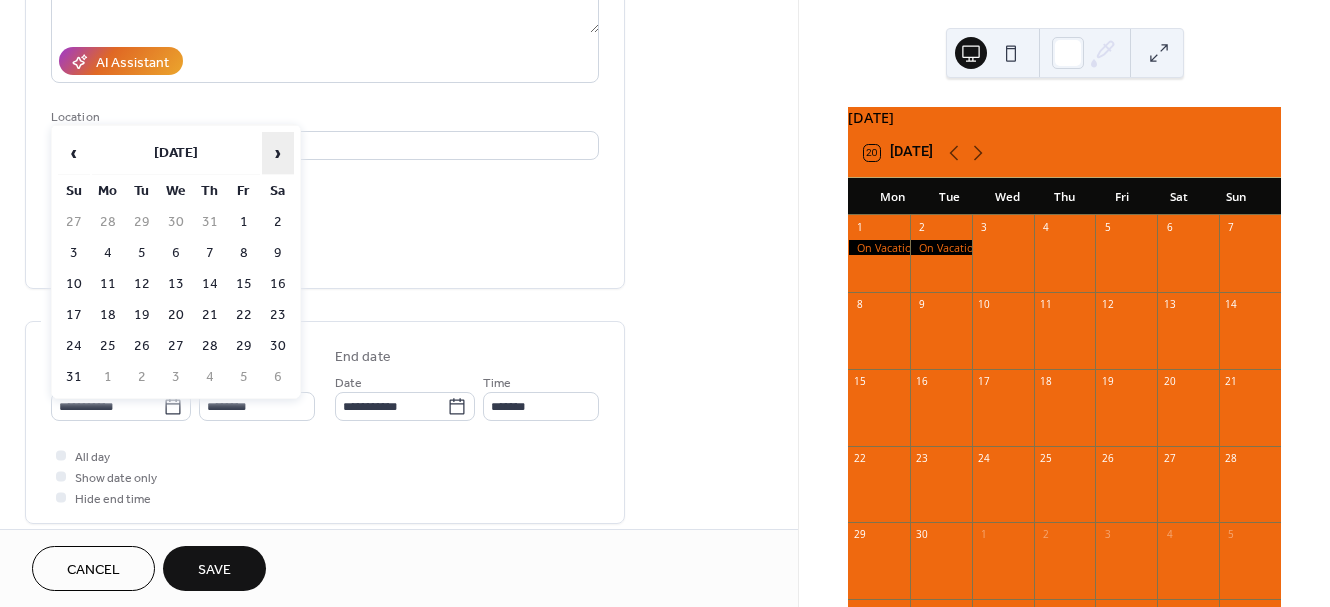 click on "›" at bounding box center (278, 153) 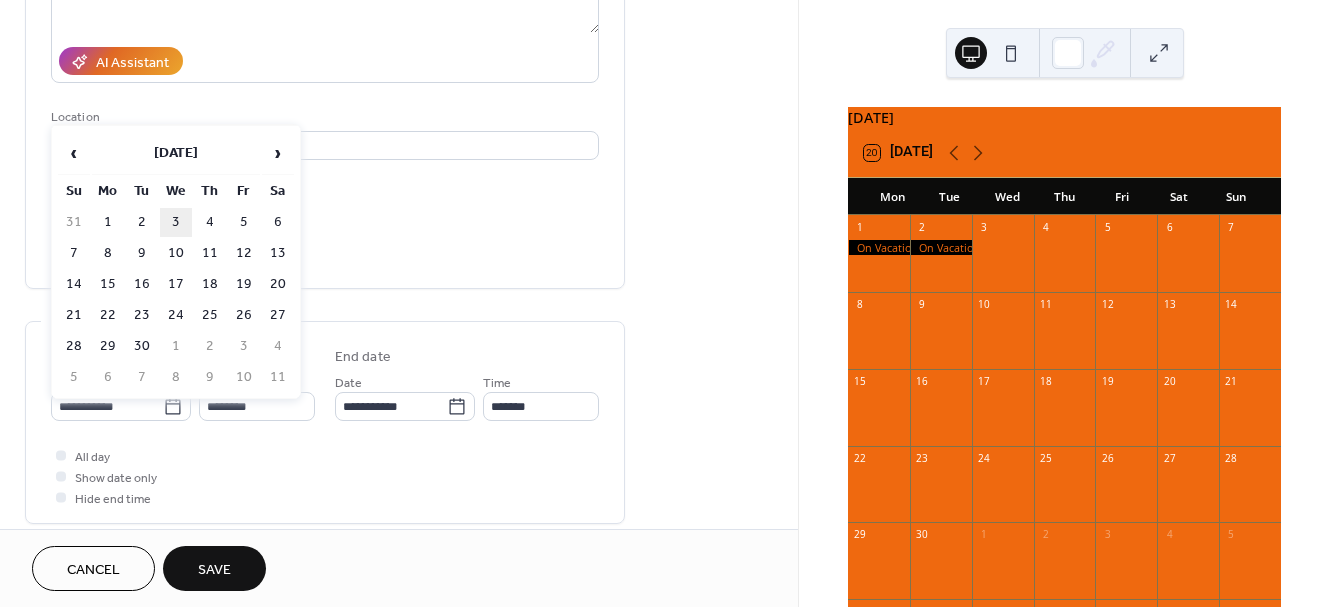 click on "3" at bounding box center (176, 222) 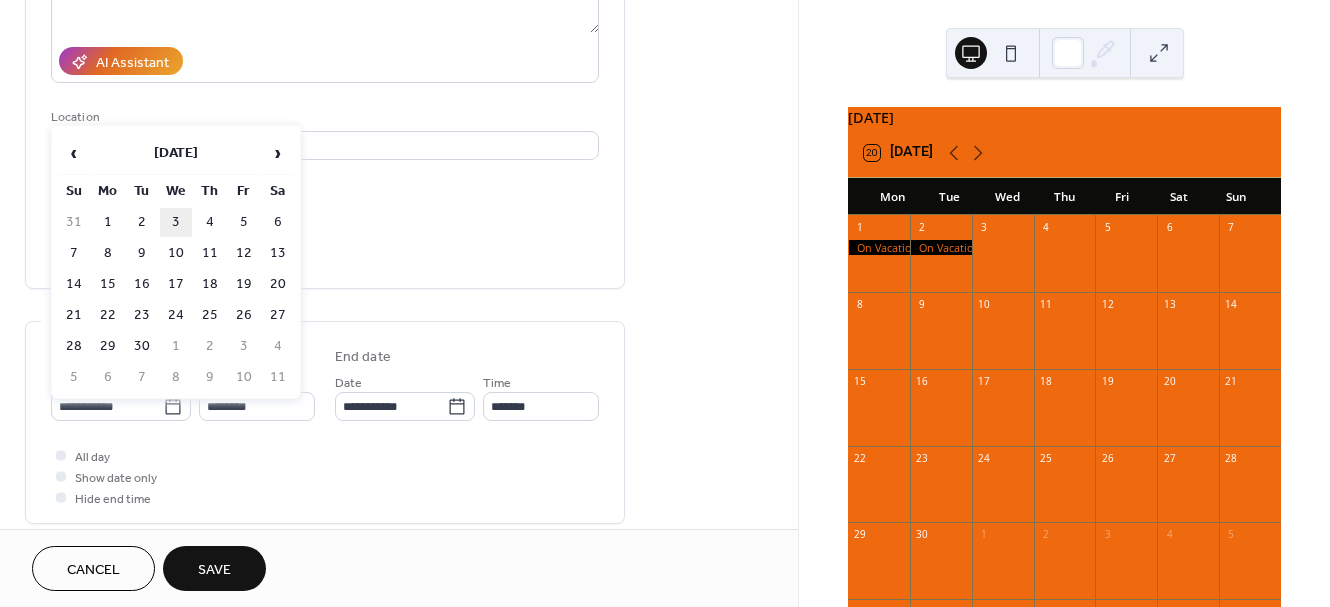 type on "**********" 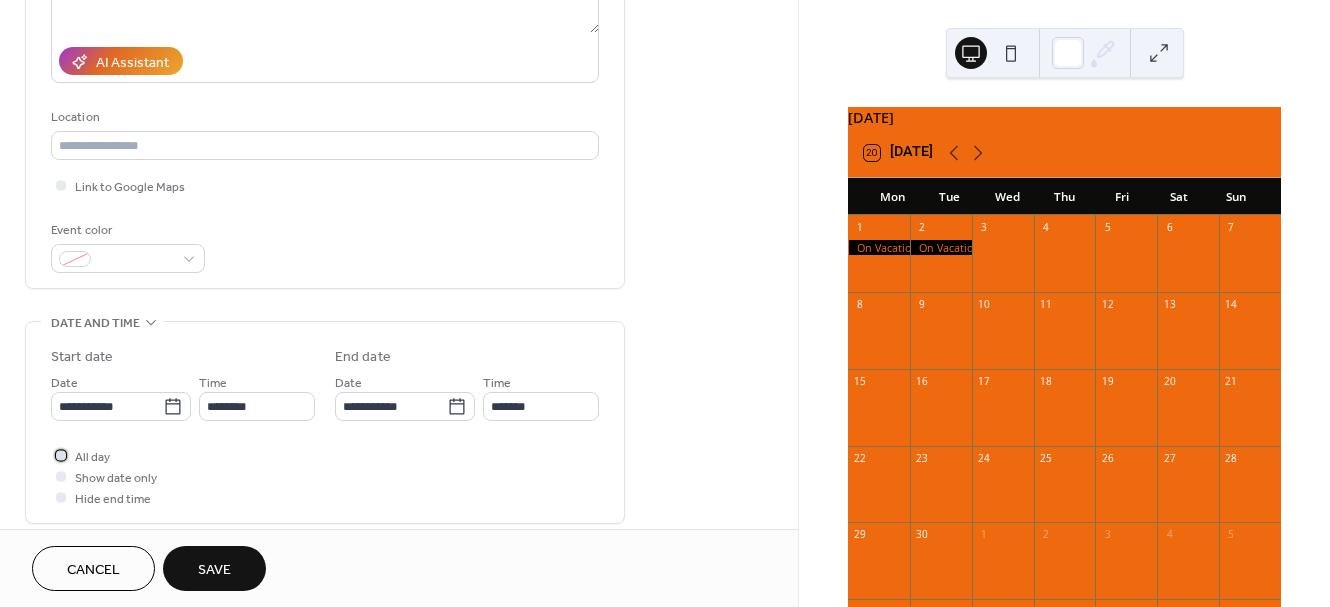 click at bounding box center [61, 455] 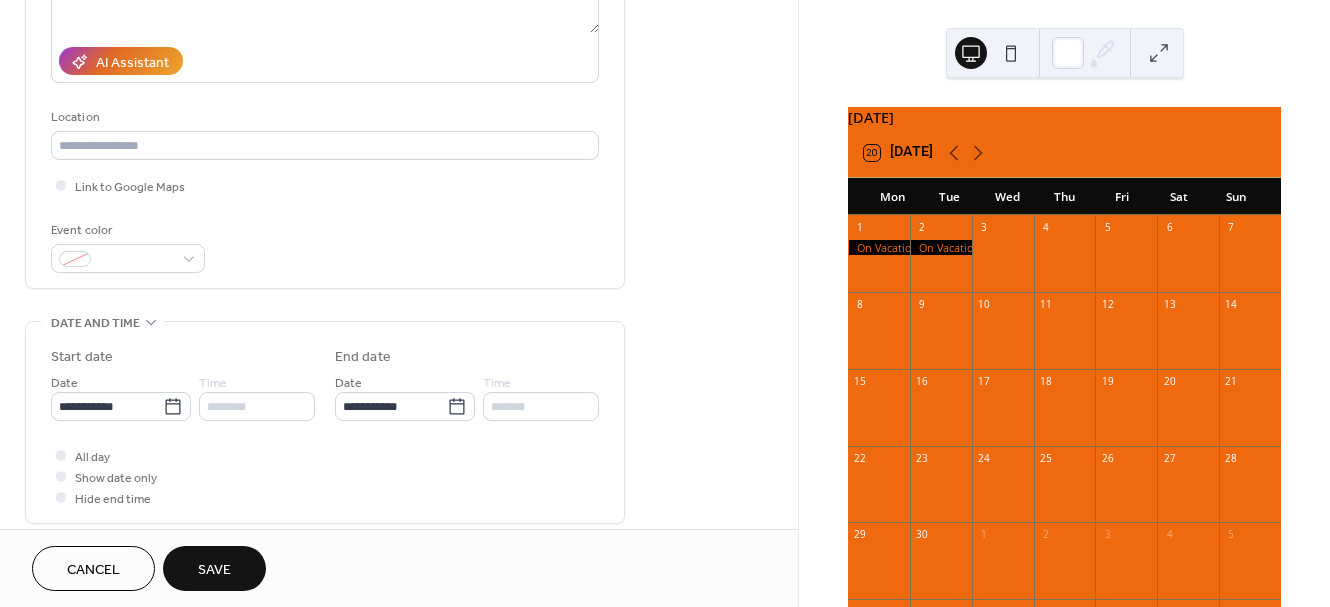 click on "Save" at bounding box center [214, 570] 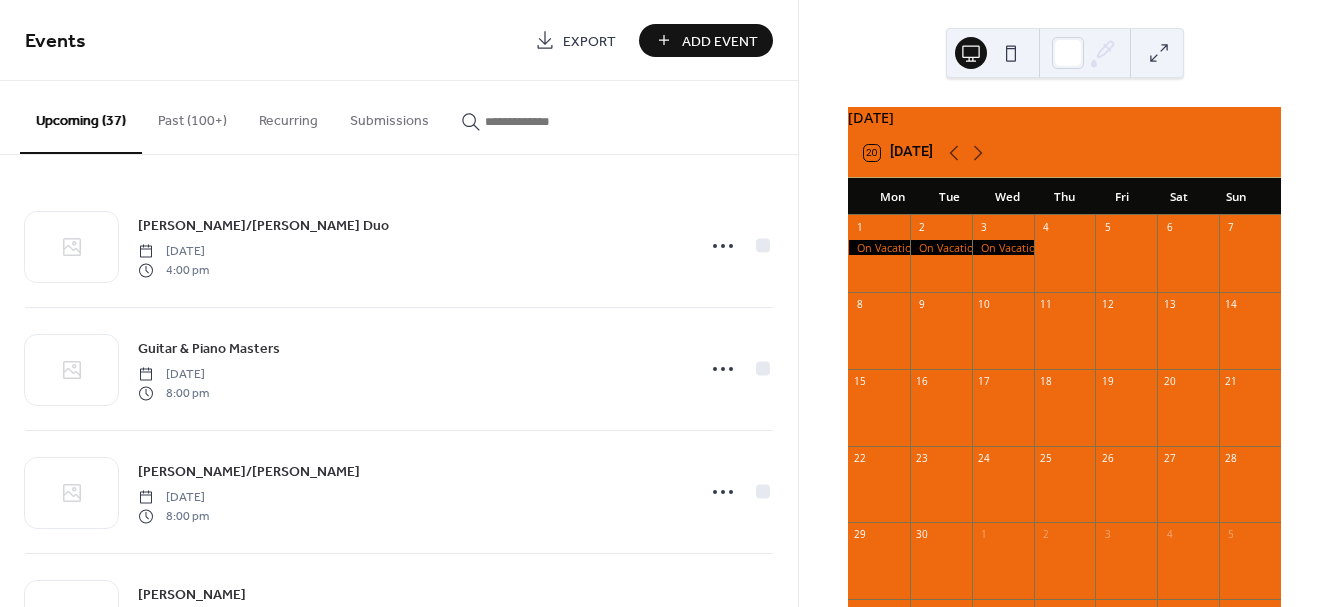 click on "Add Event" at bounding box center [706, 40] 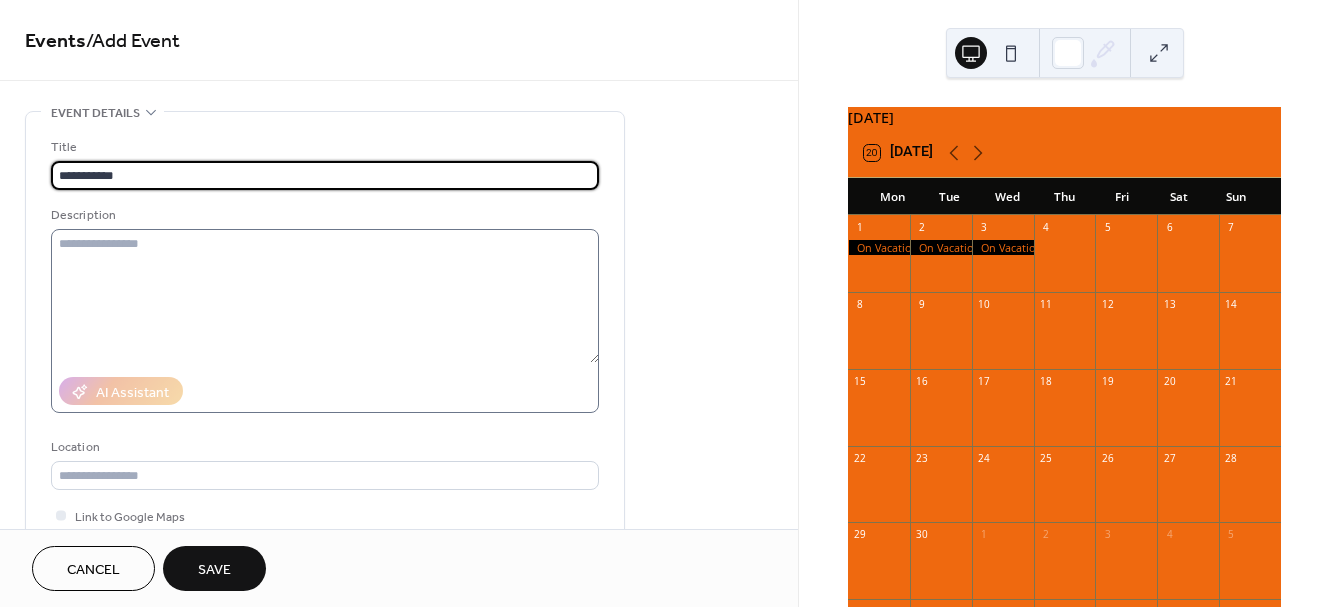 type on "**********" 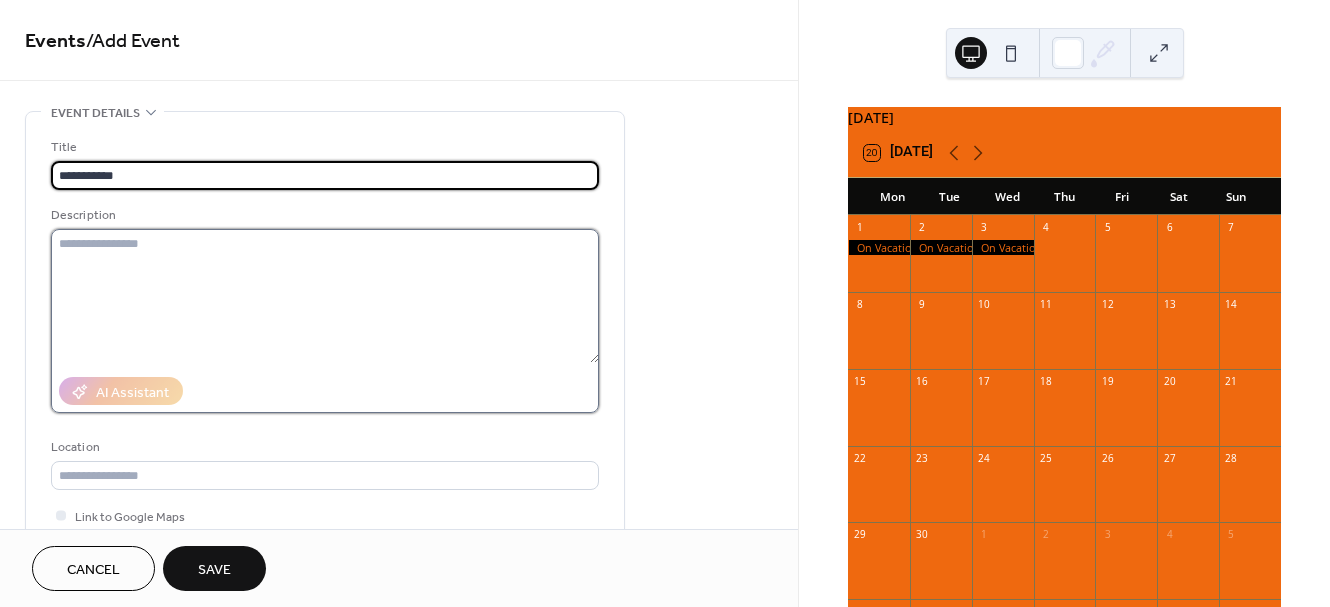 click at bounding box center (325, 296) 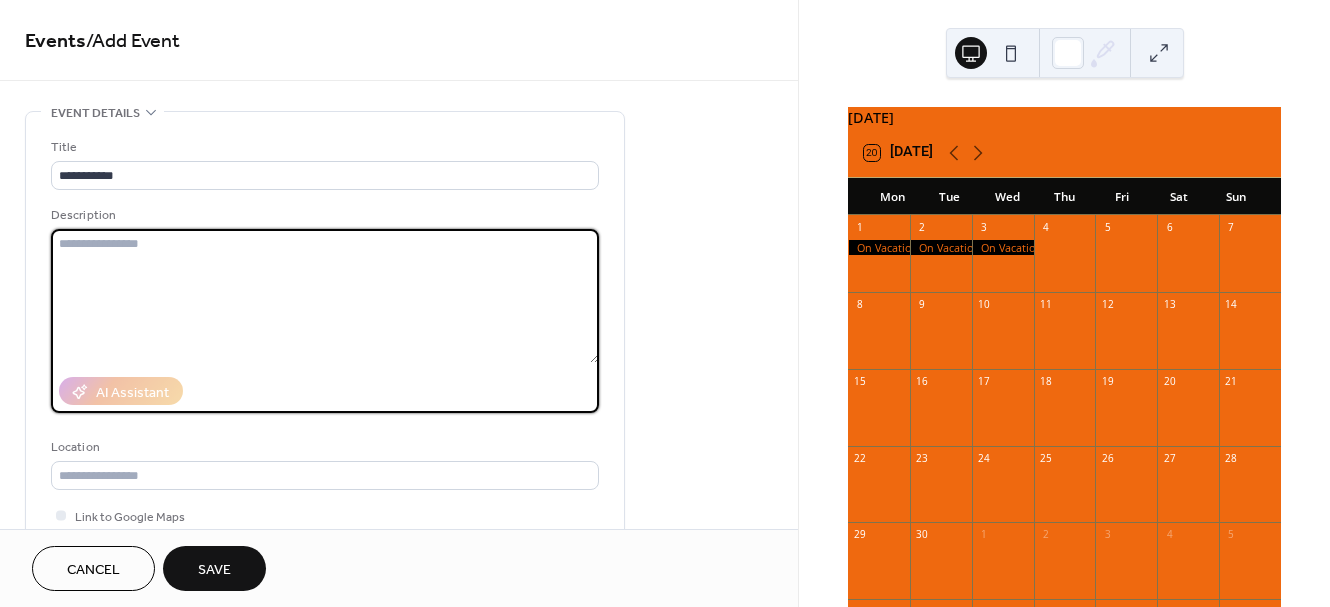 click at bounding box center (325, 296) 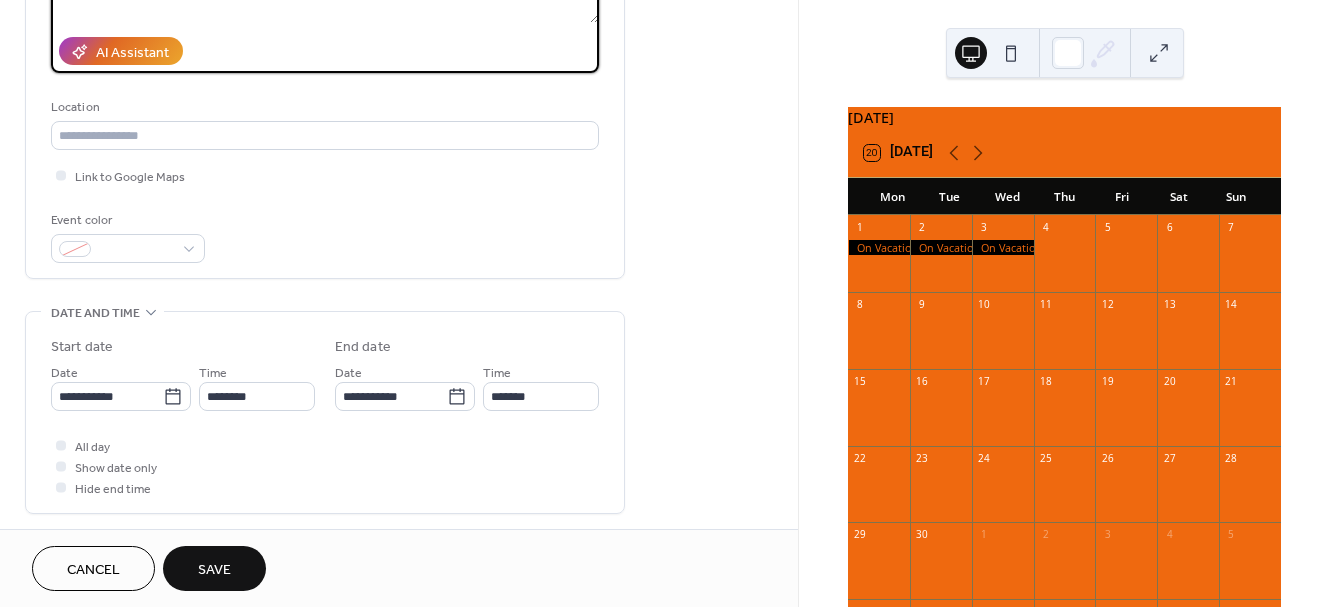 scroll, scrollTop: 343, scrollLeft: 0, axis: vertical 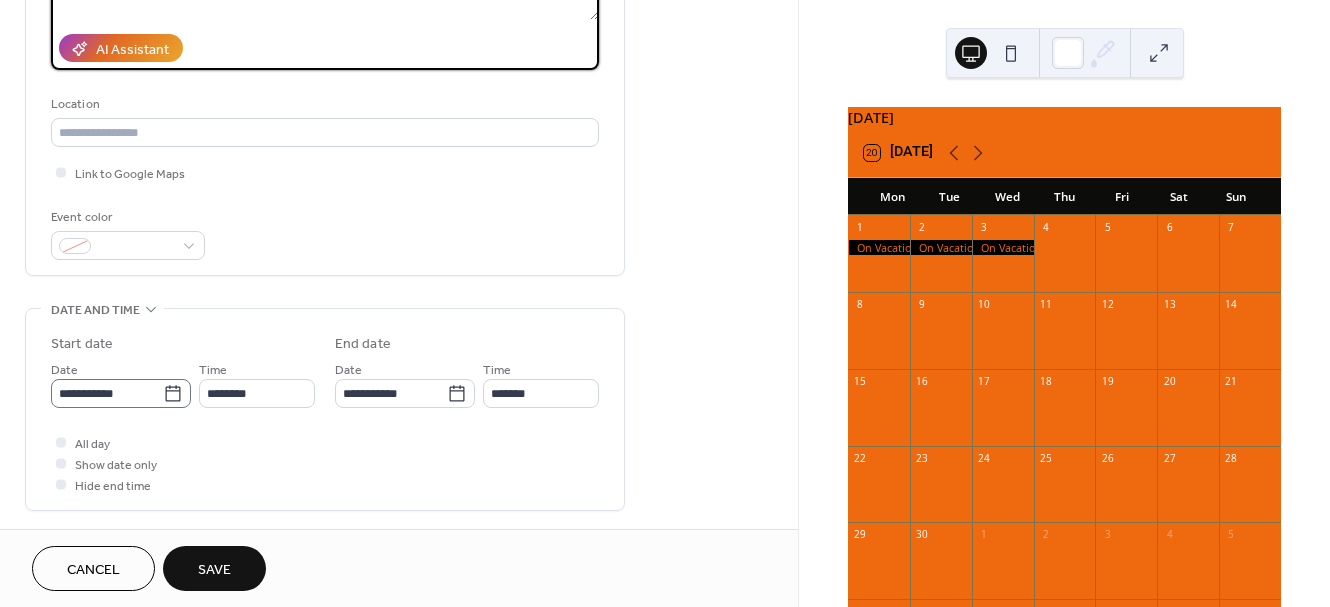type on "**********" 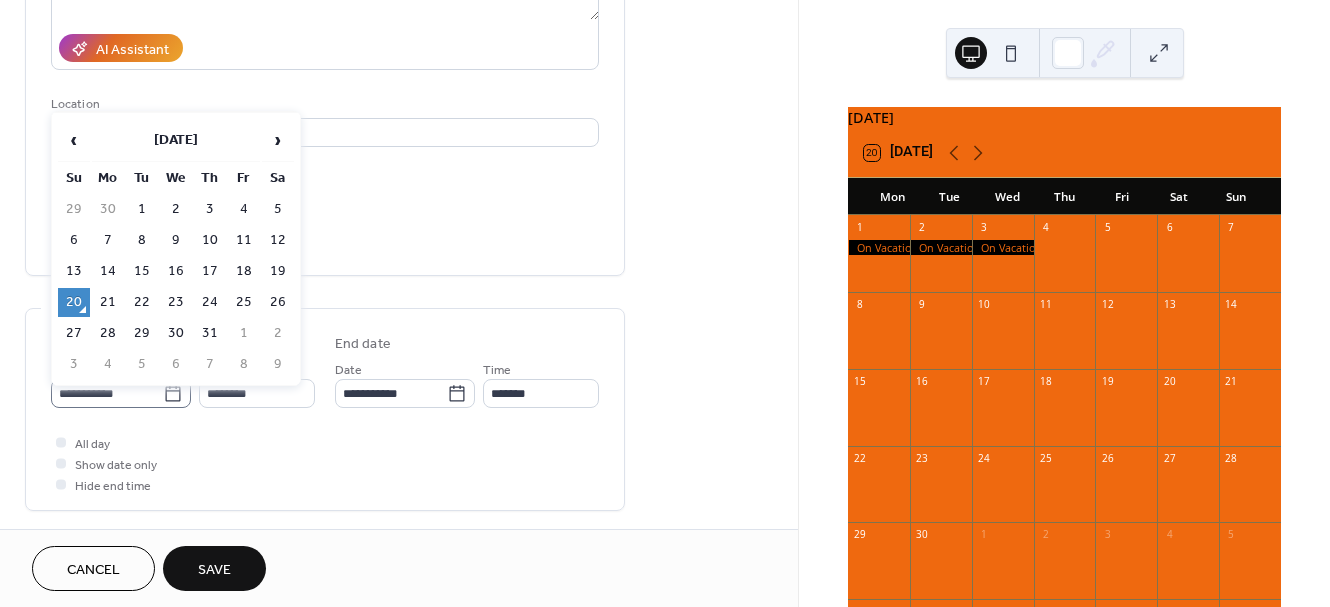 click 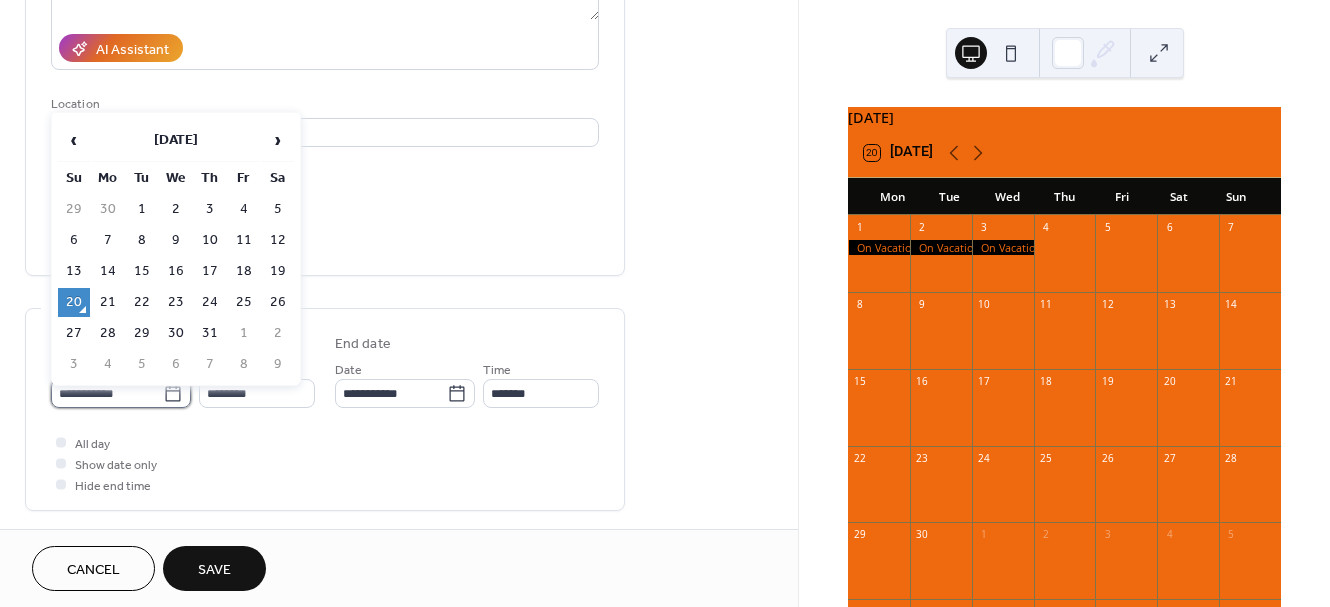 click on "**********" at bounding box center [107, 393] 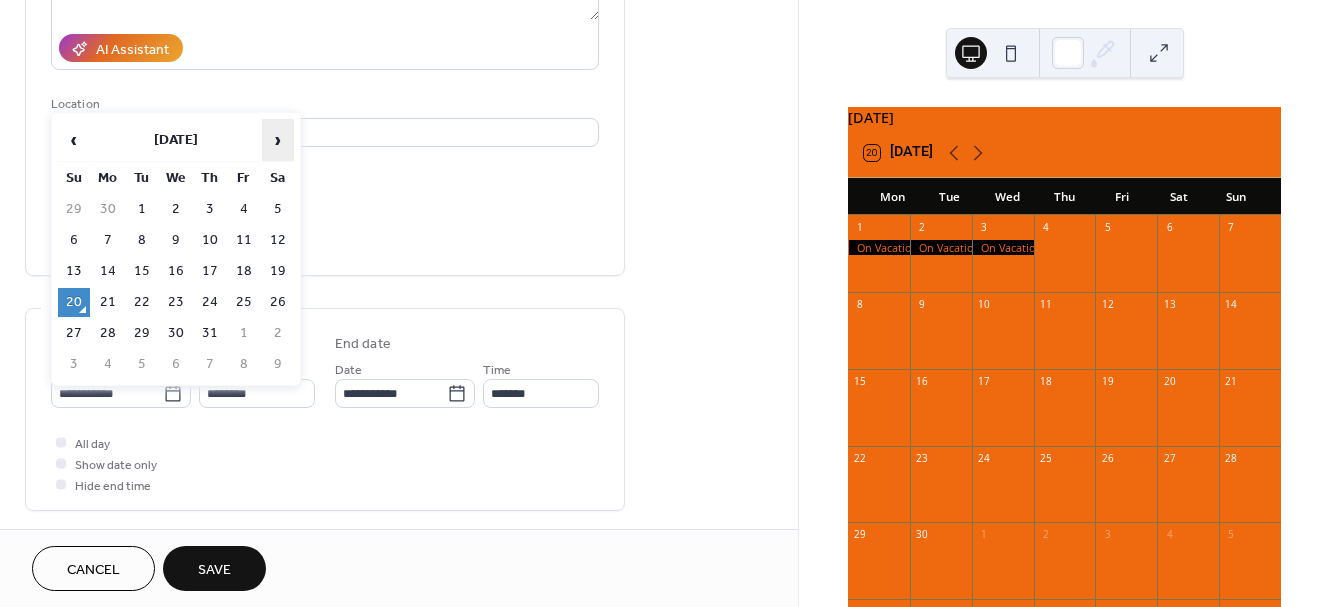 click on "›" at bounding box center [278, 140] 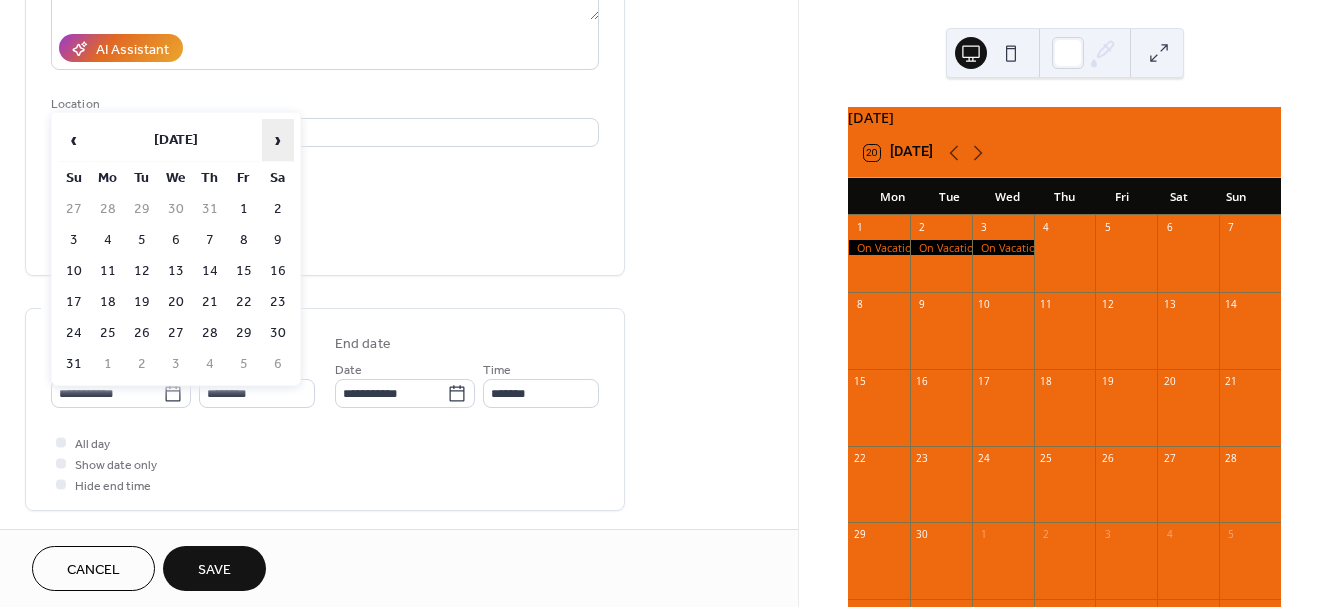 click on "›" at bounding box center (278, 140) 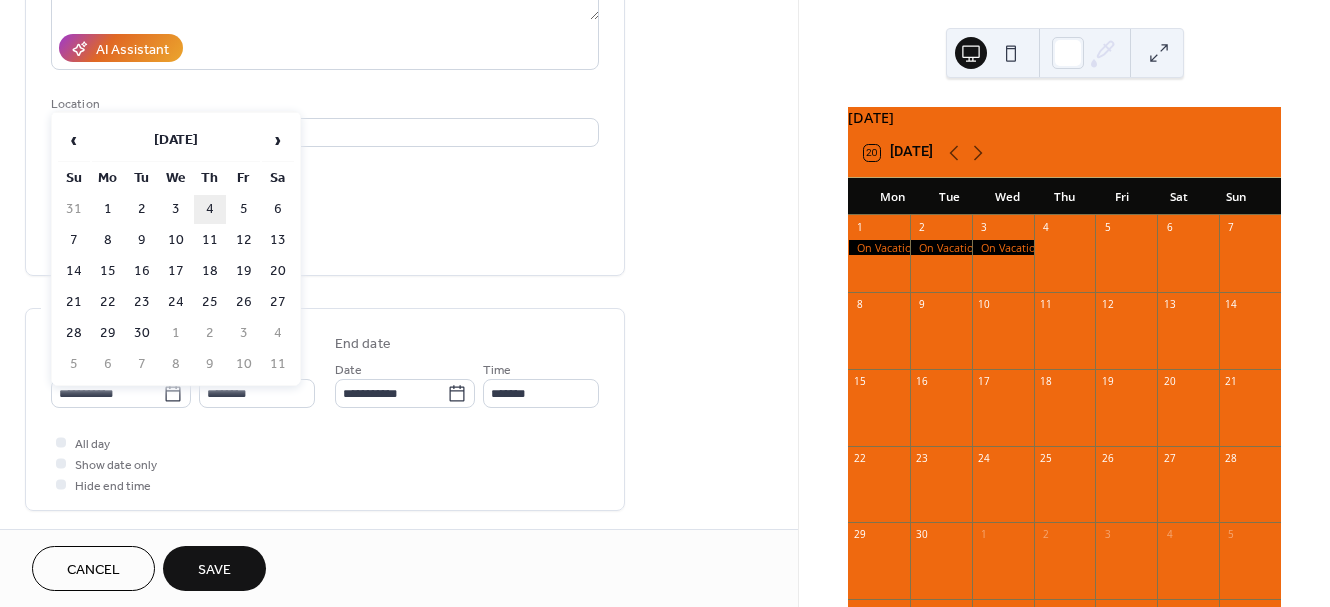 click on "4" at bounding box center (210, 209) 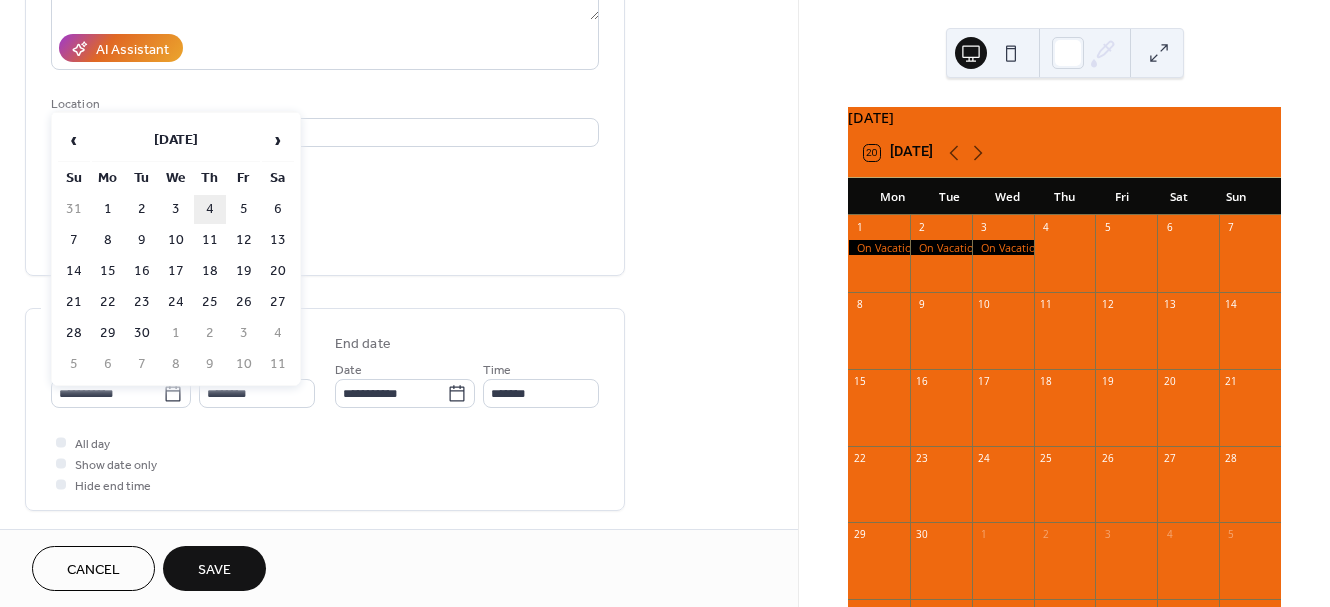 type on "**********" 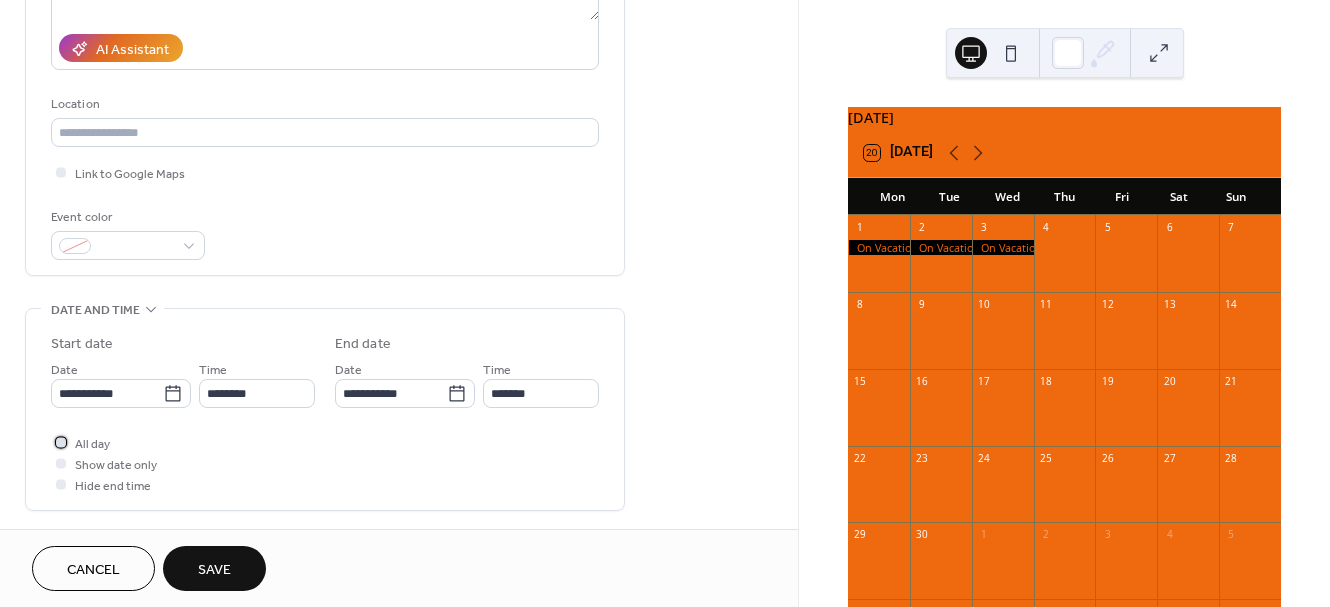 click at bounding box center (61, 442) 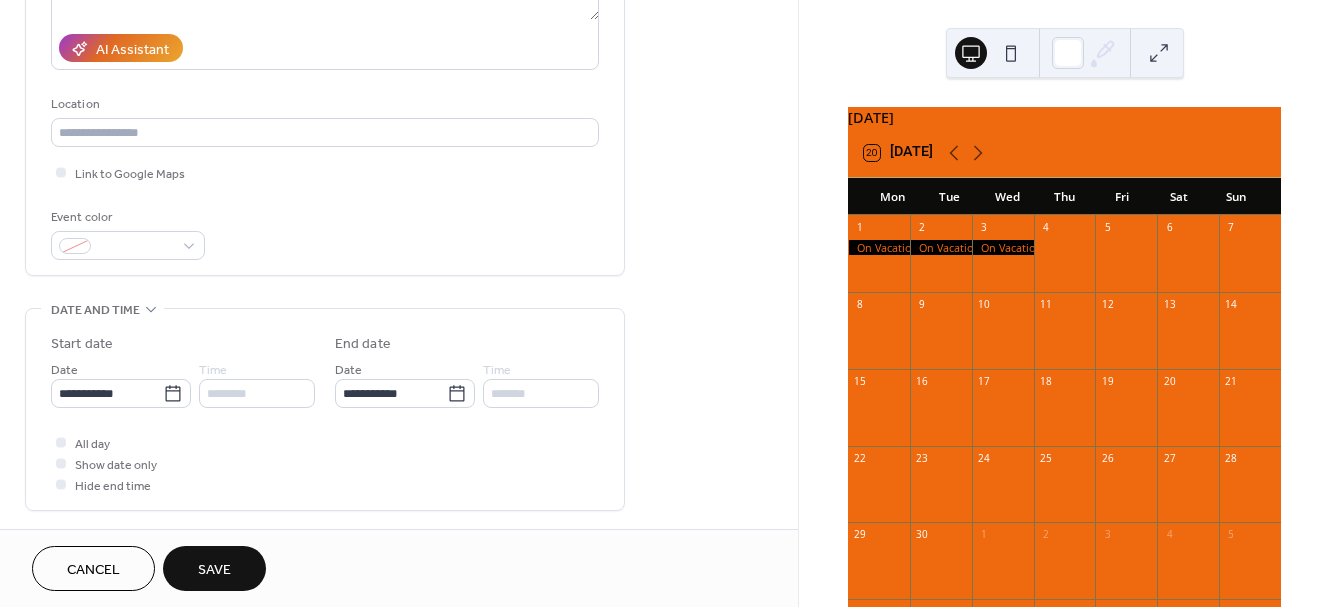 click on "Save" at bounding box center [214, 570] 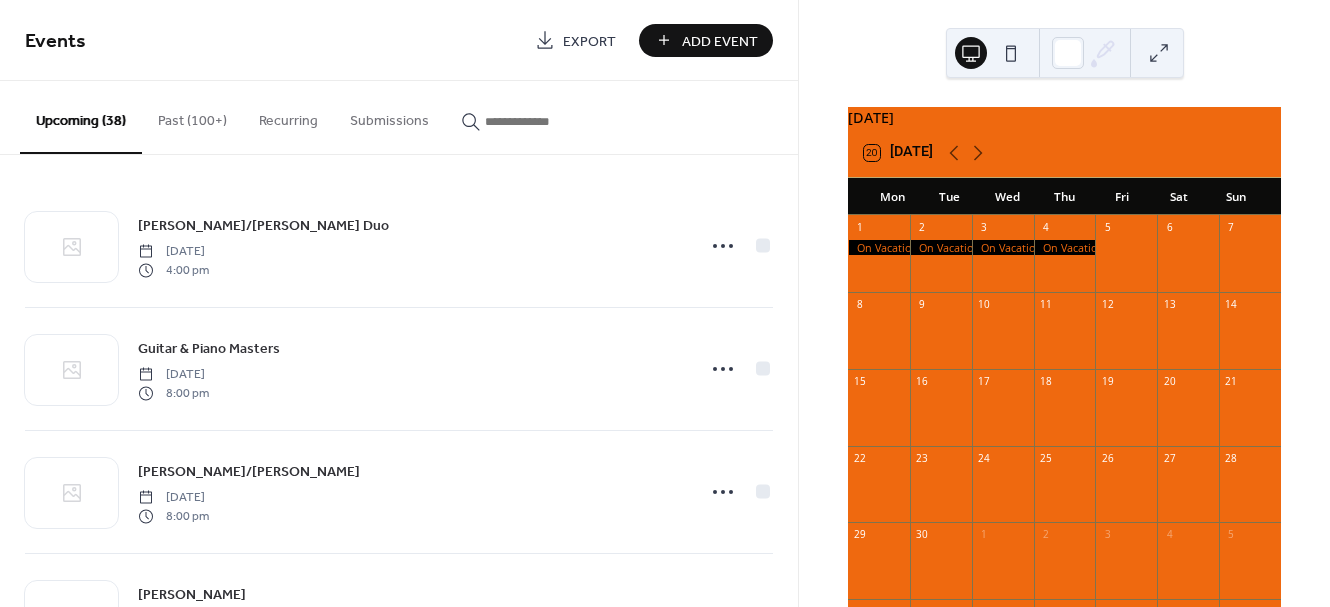 click on "Add Event" at bounding box center [706, 40] 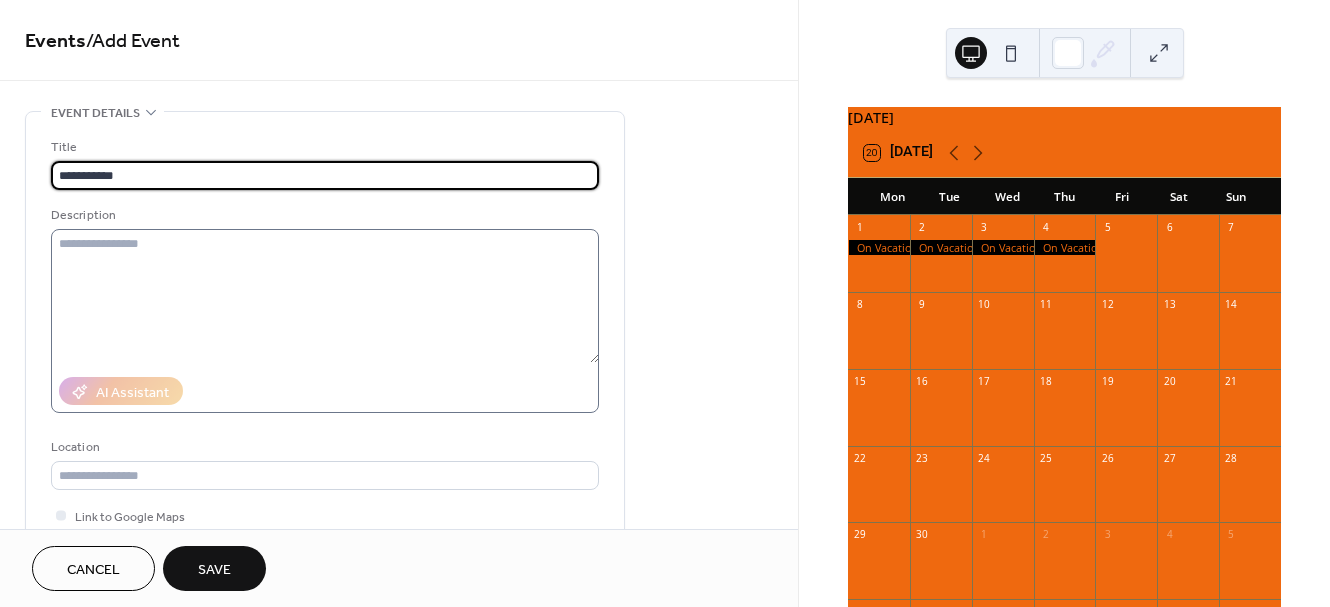 type on "**********" 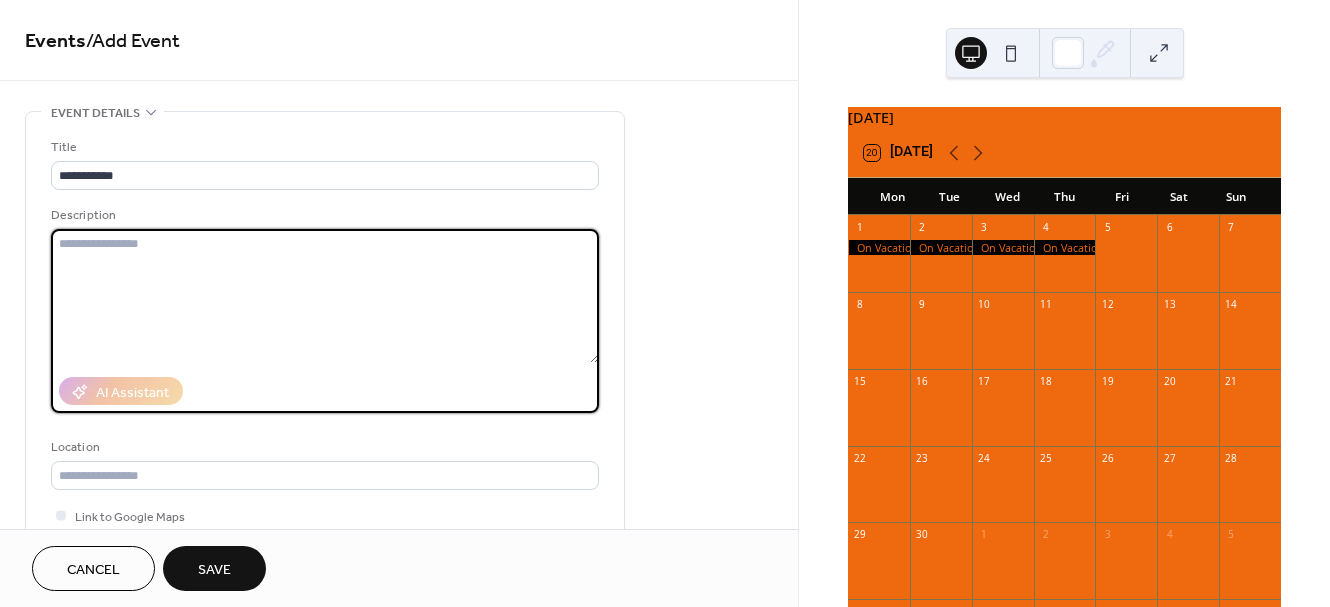 paste on "**********" 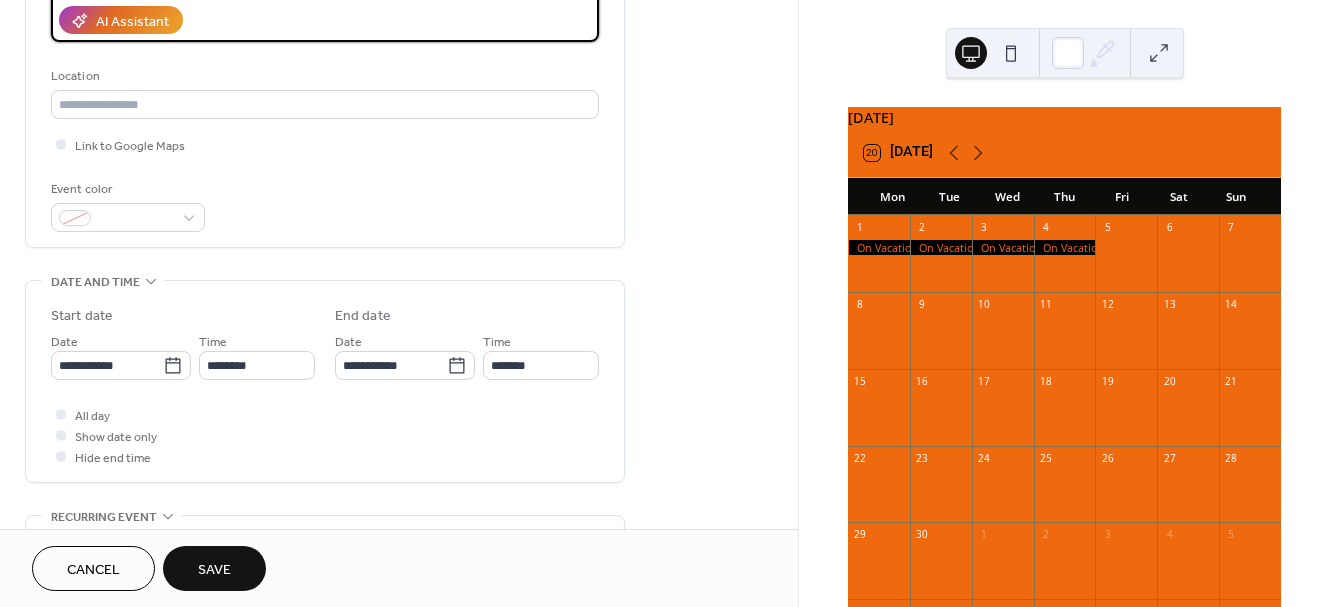 scroll, scrollTop: 372, scrollLeft: 0, axis: vertical 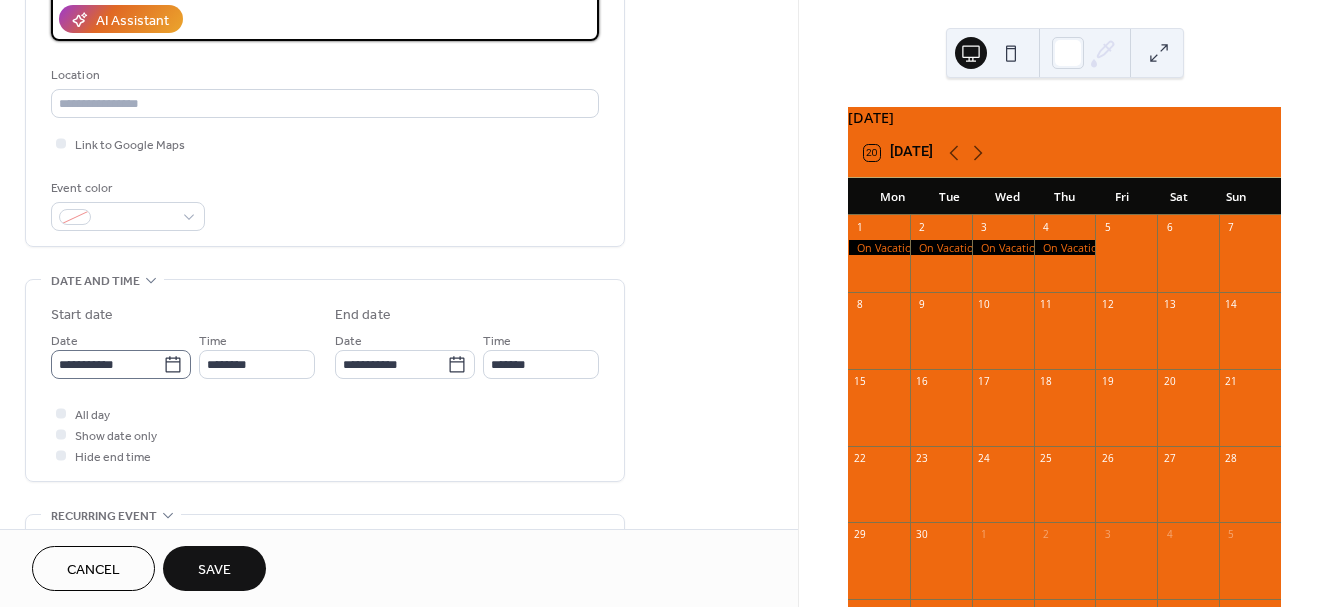 type on "**********" 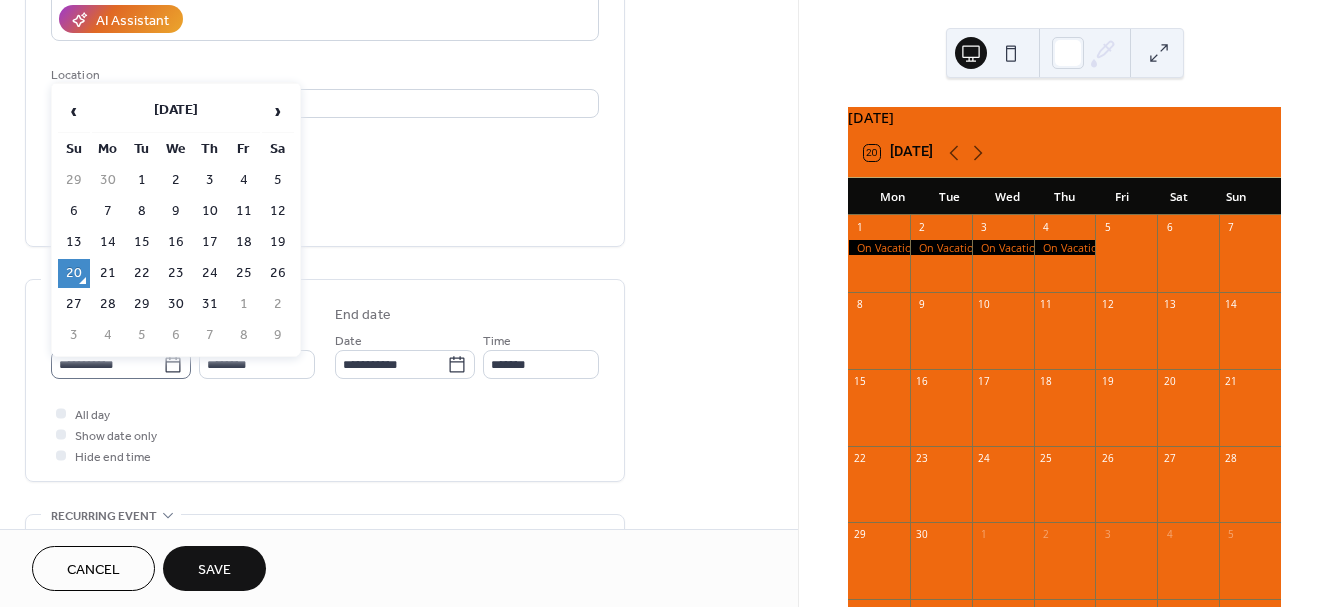 click 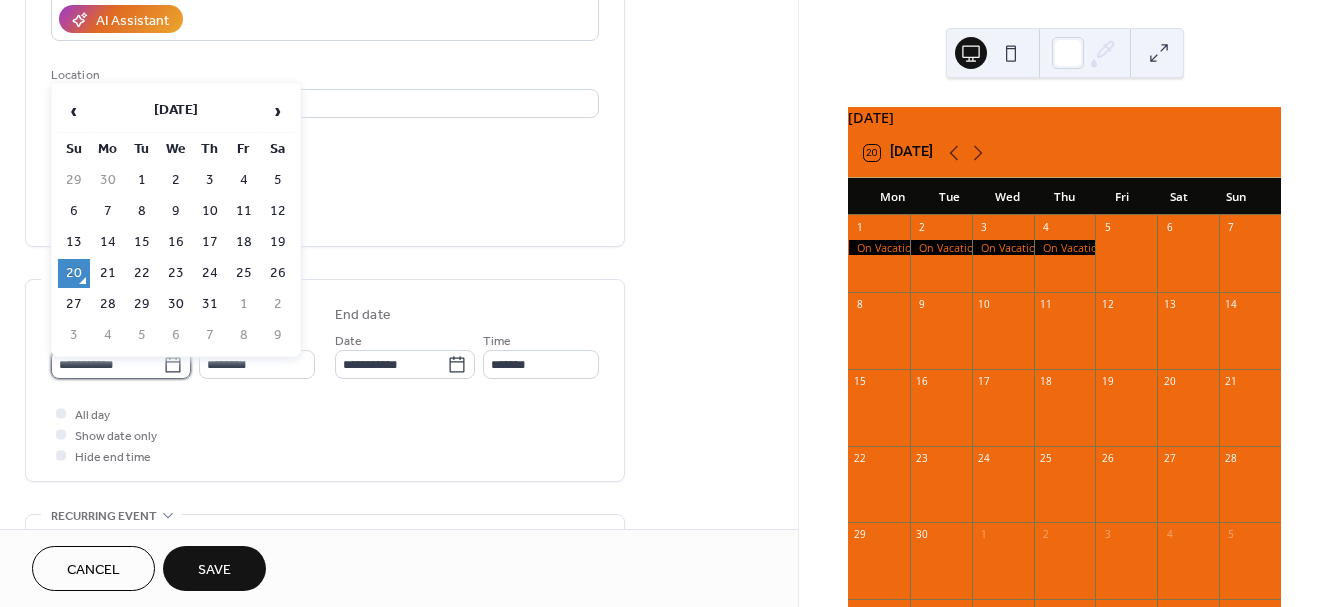 click on "**********" at bounding box center (107, 364) 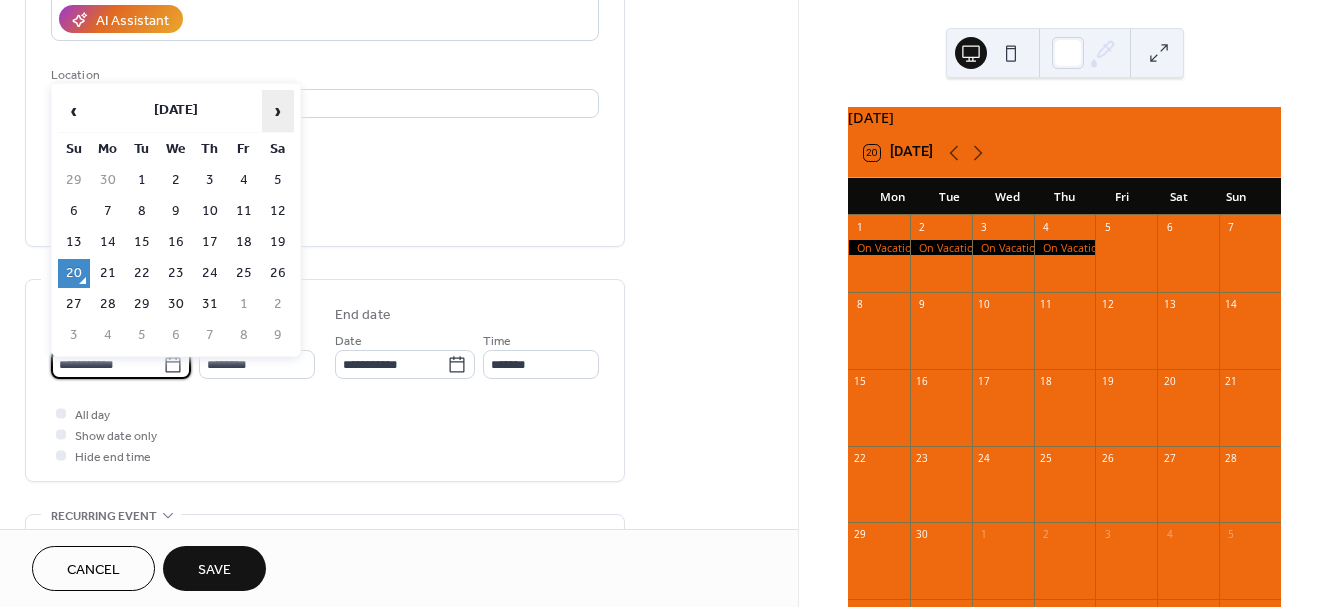 click on "›" at bounding box center (278, 111) 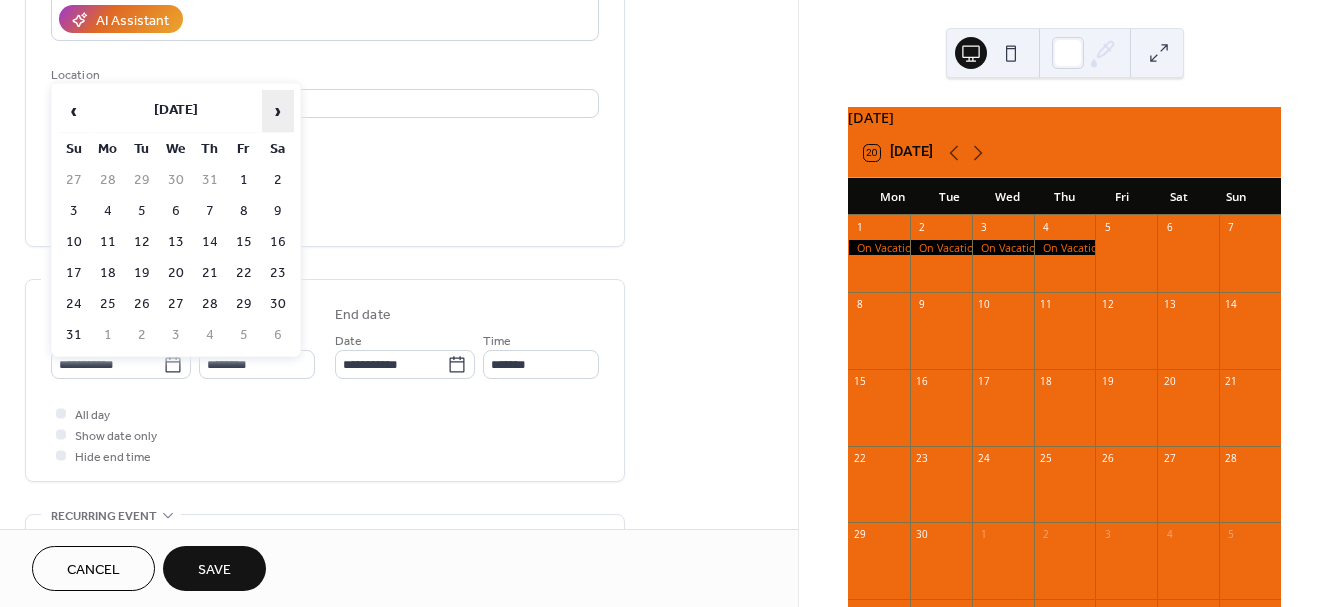 click on "›" at bounding box center [278, 111] 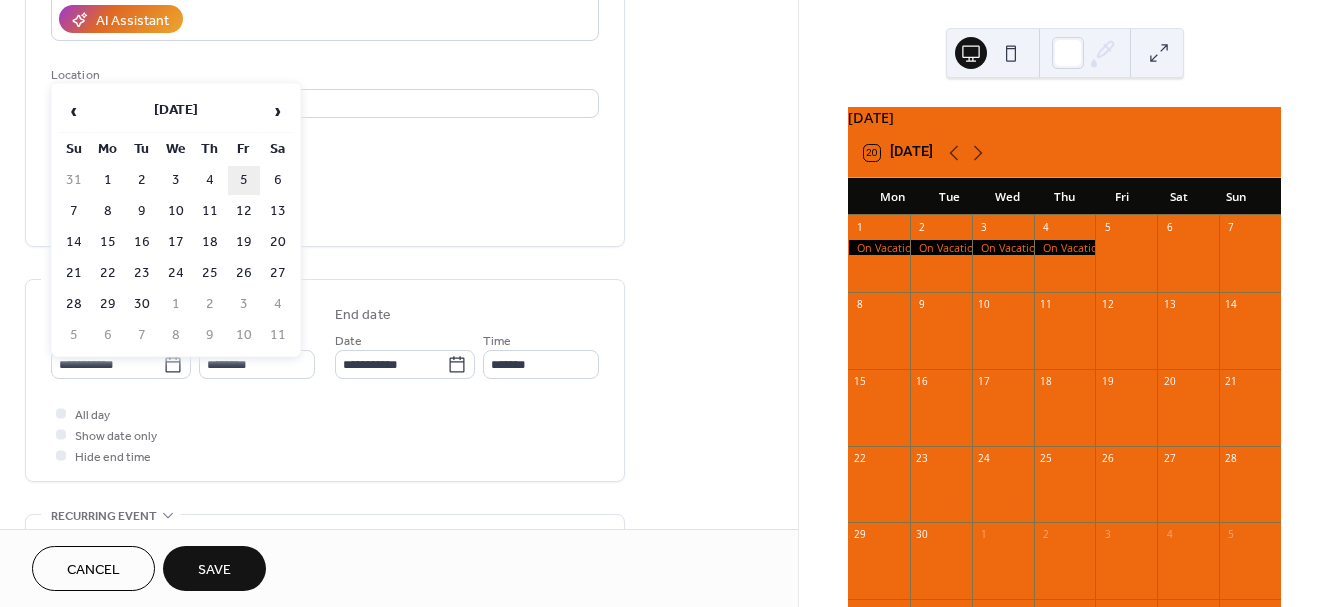 click on "5" at bounding box center (244, 180) 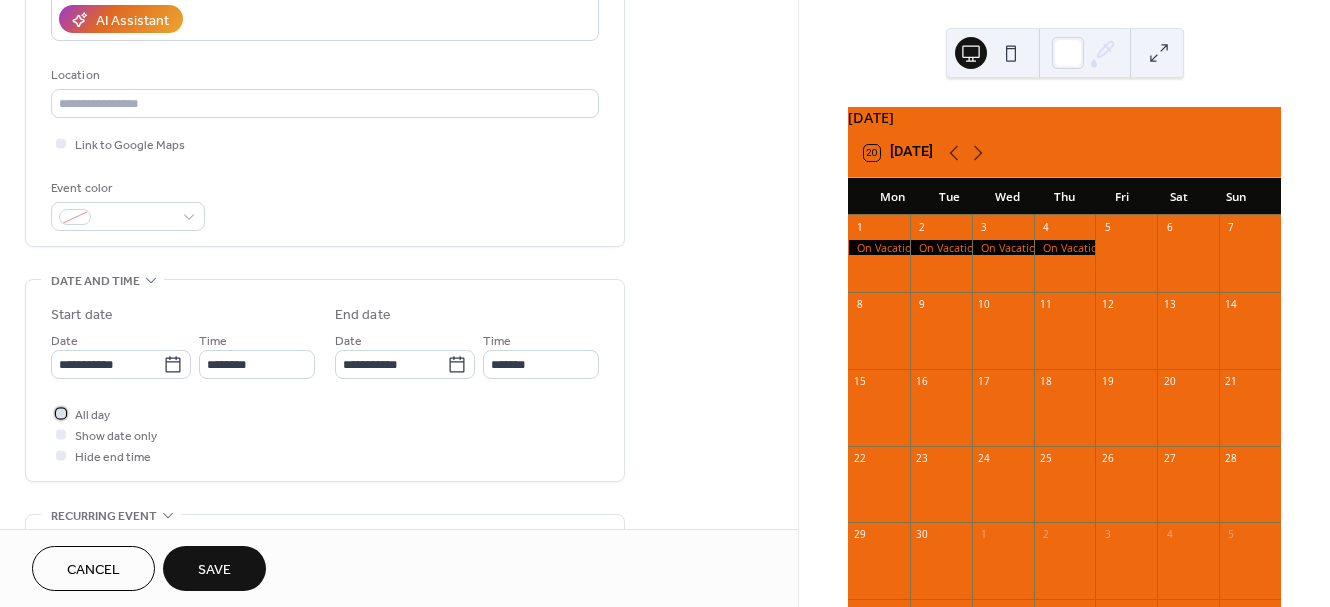 click at bounding box center [61, 413] 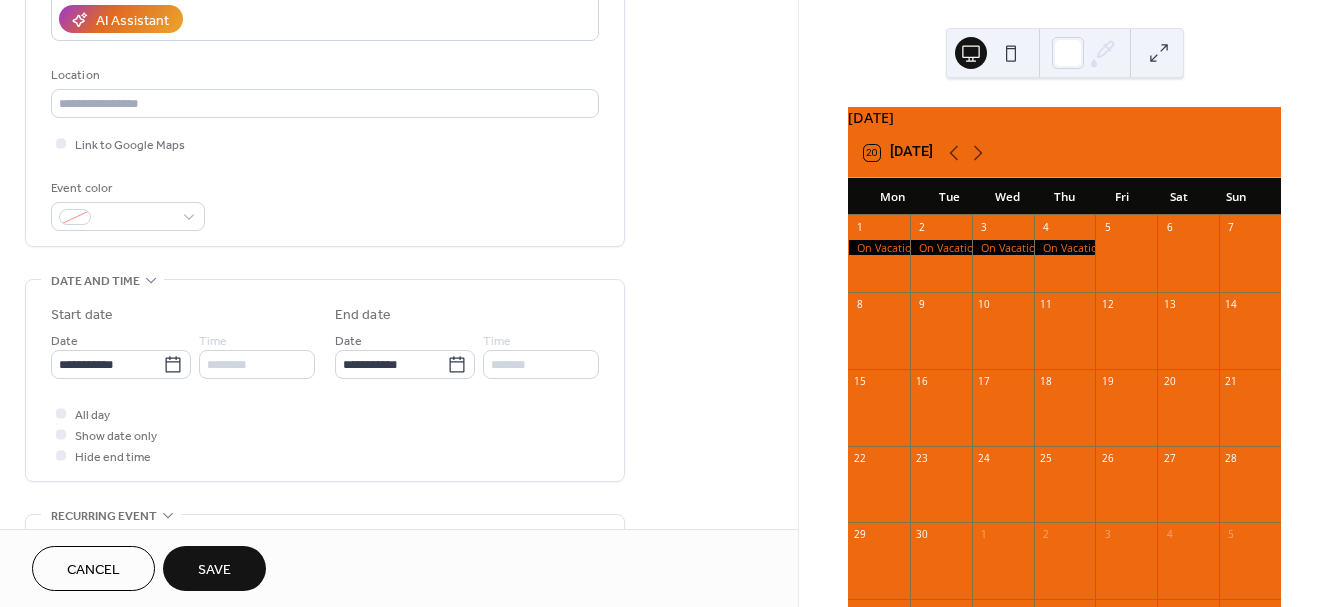 click on "Save" at bounding box center (214, 568) 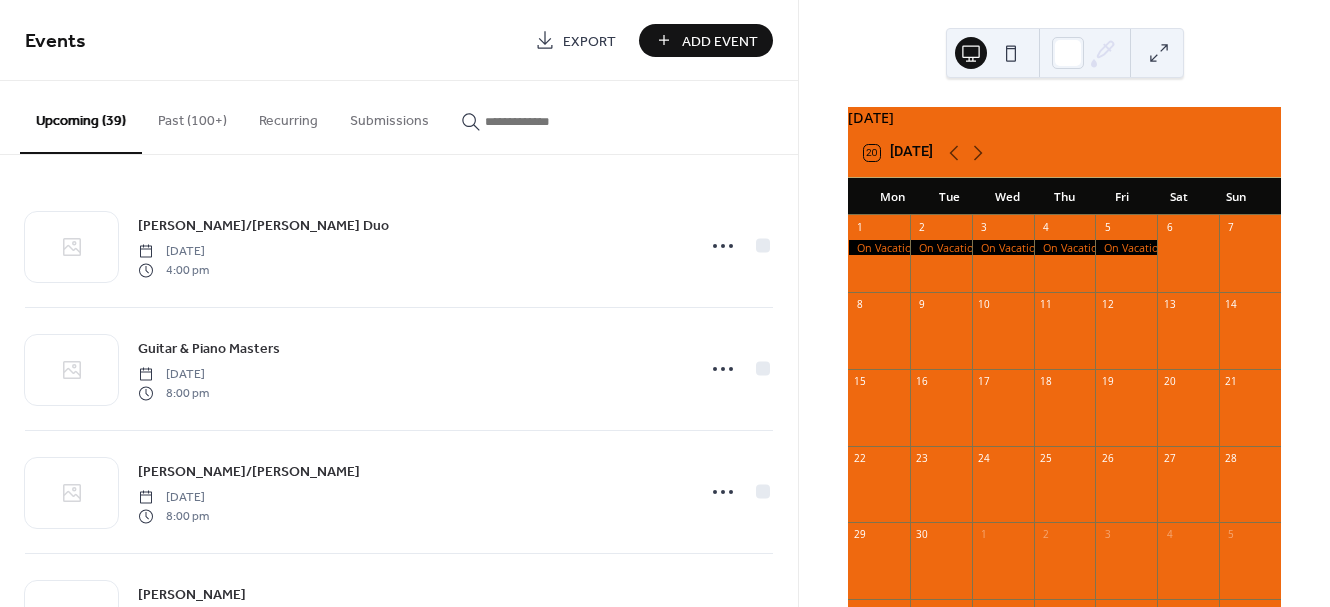 click on "Add Event" at bounding box center (720, 41) 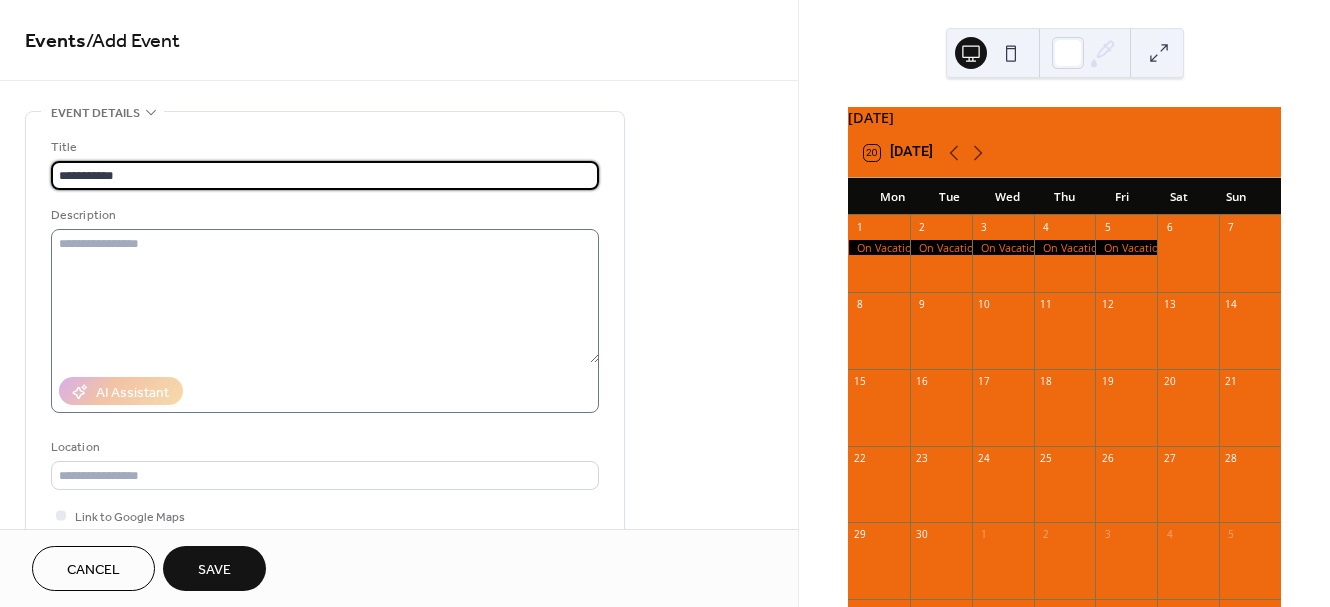 type on "**********" 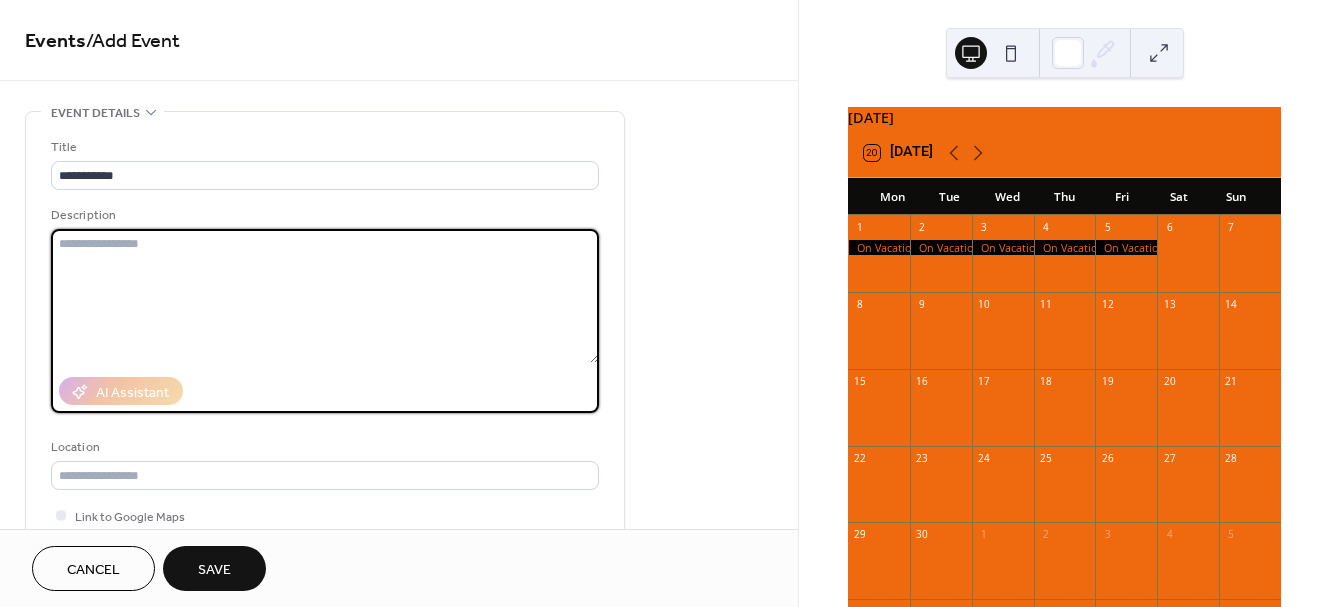 paste on "**********" 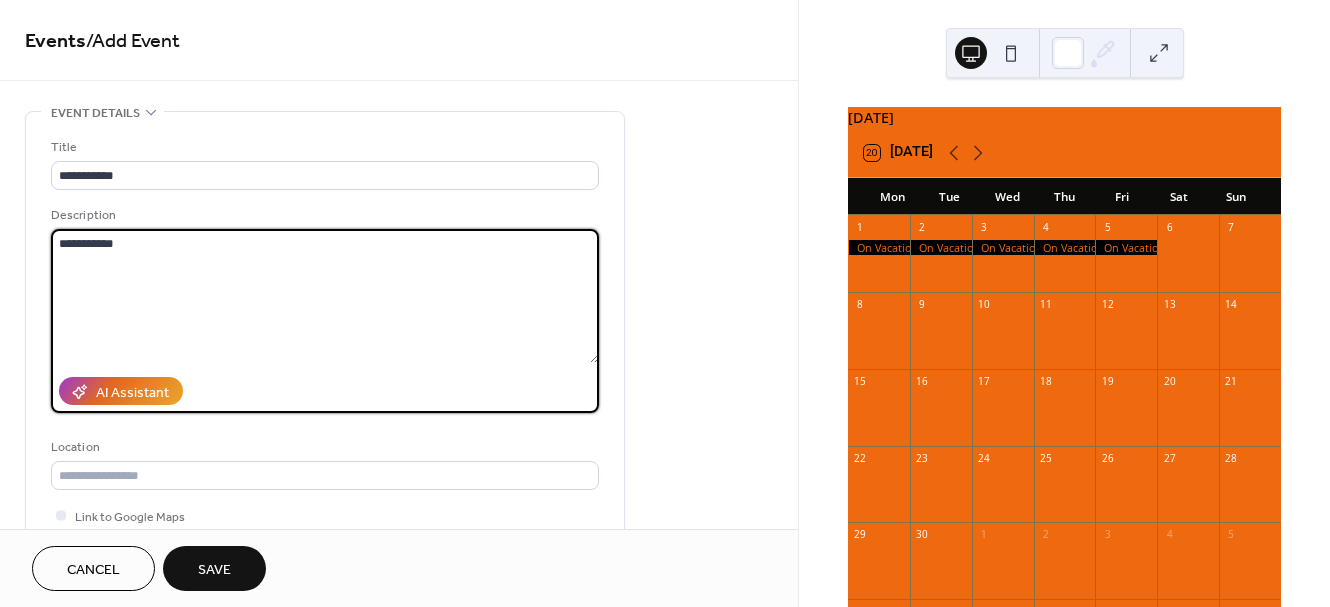 type on "**********" 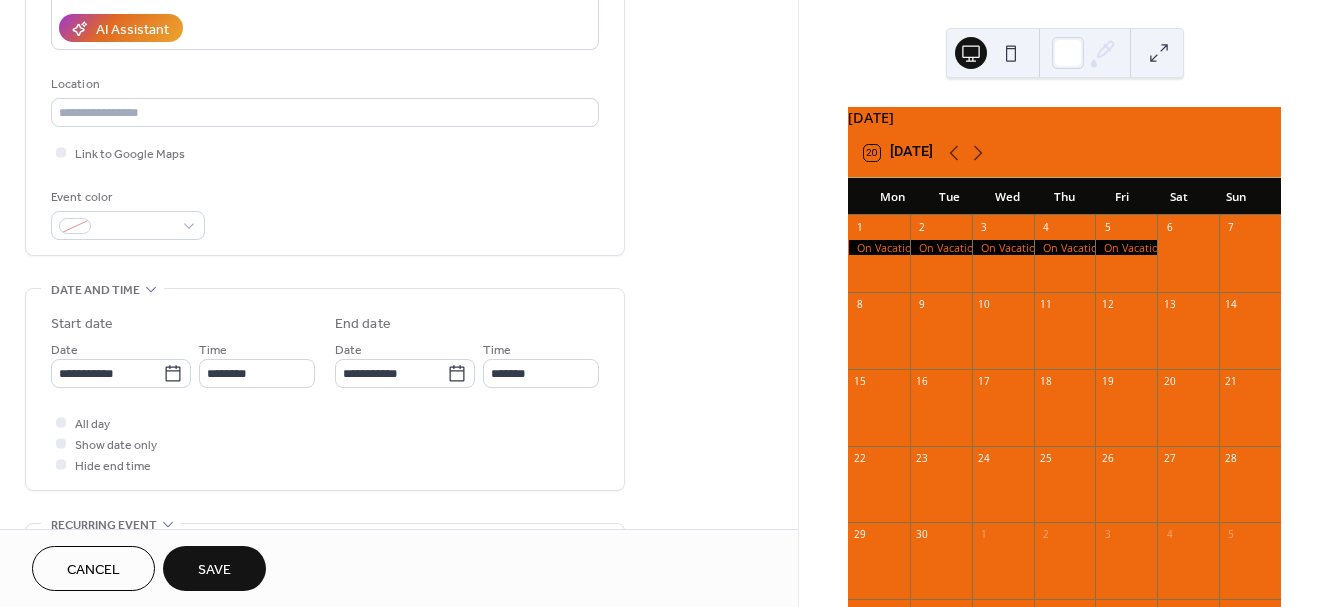 scroll, scrollTop: 364, scrollLeft: 0, axis: vertical 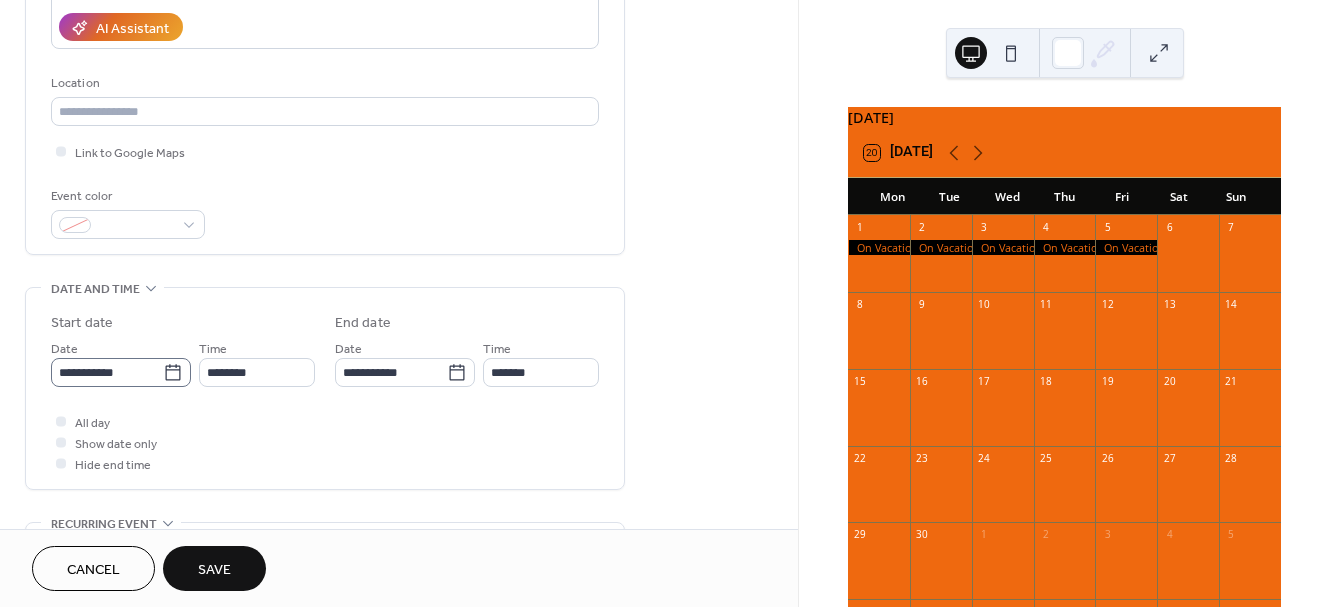 click 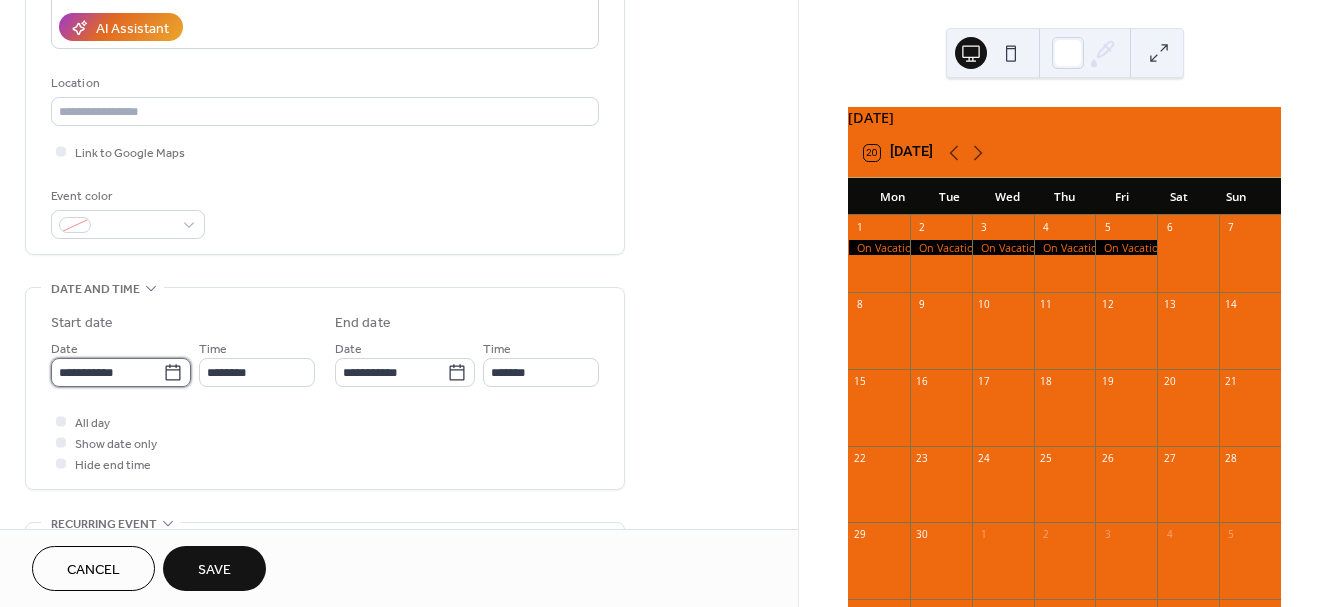 click on "**********" at bounding box center (107, 372) 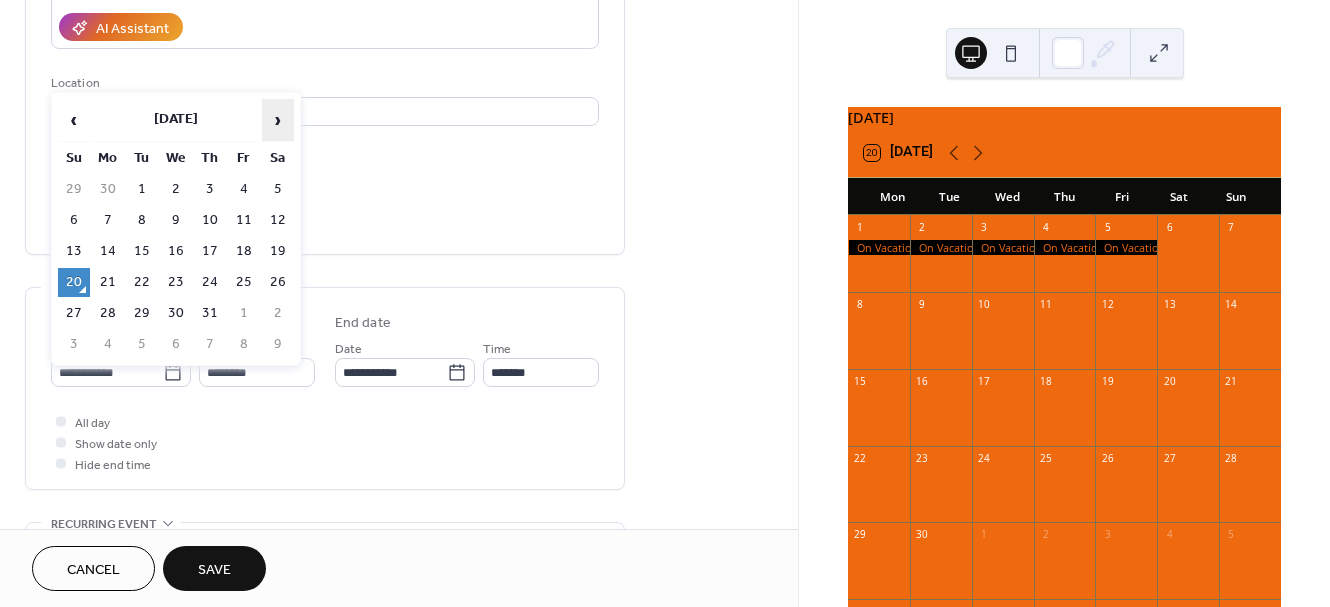 click on "›" at bounding box center (278, 120) 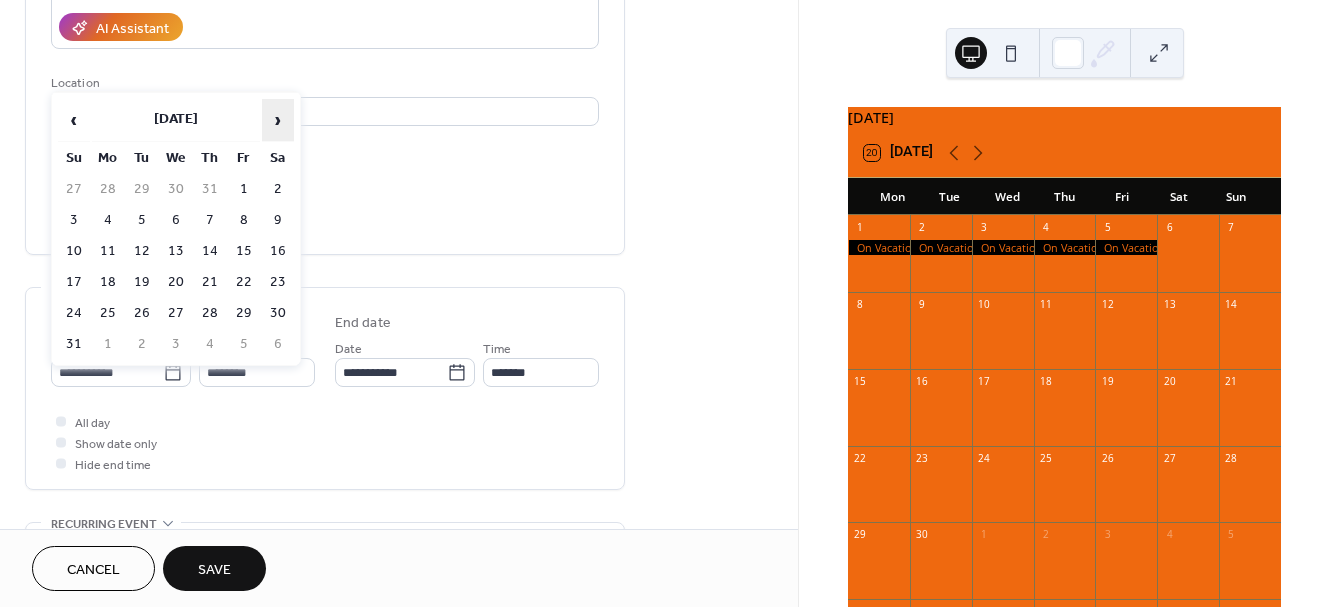 click on "›" at bounding box center (278, 120) 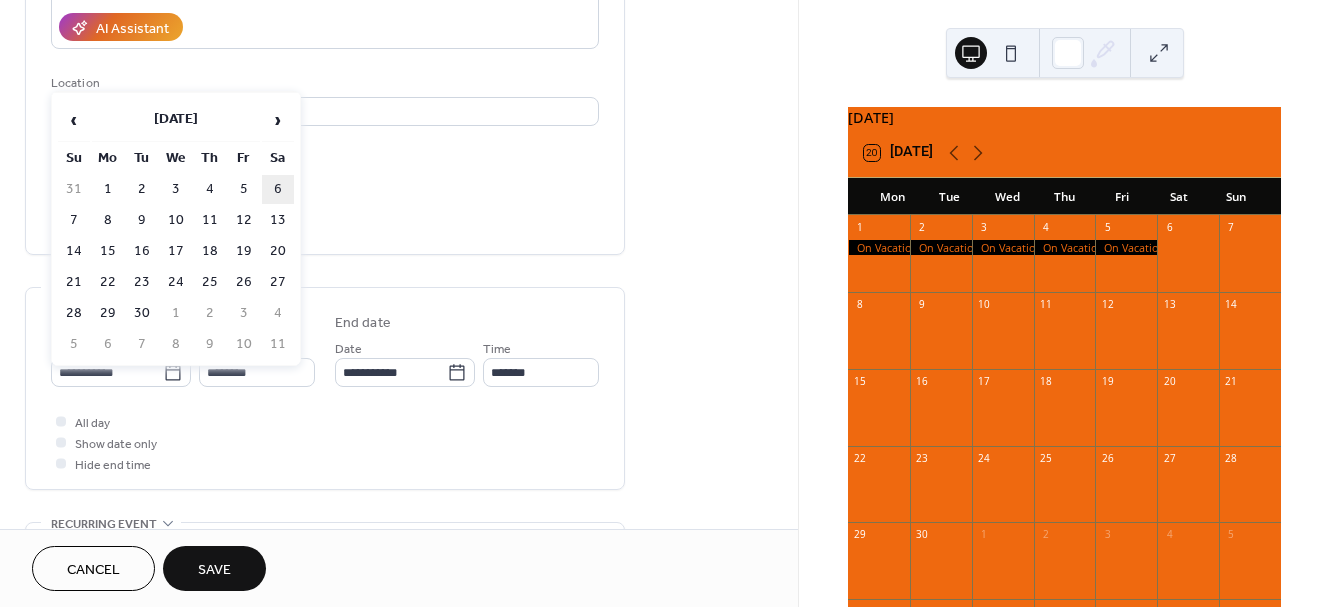 click on "6" at bounding box center [278, 189] 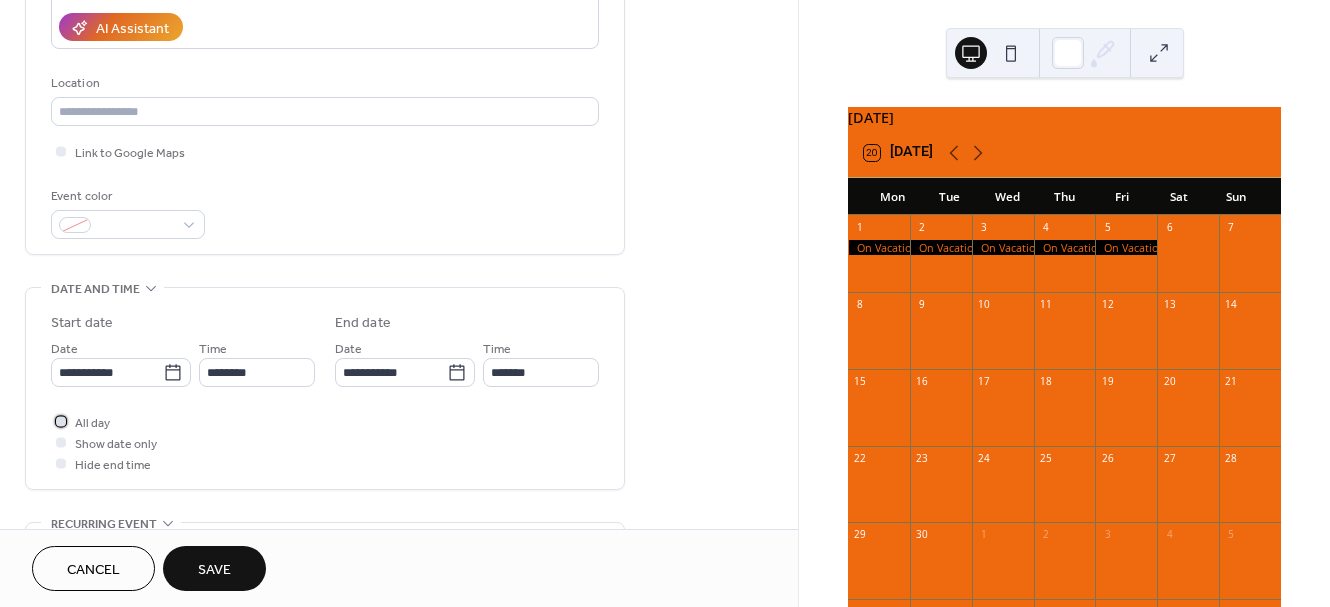click at bounding box center (61, 421) 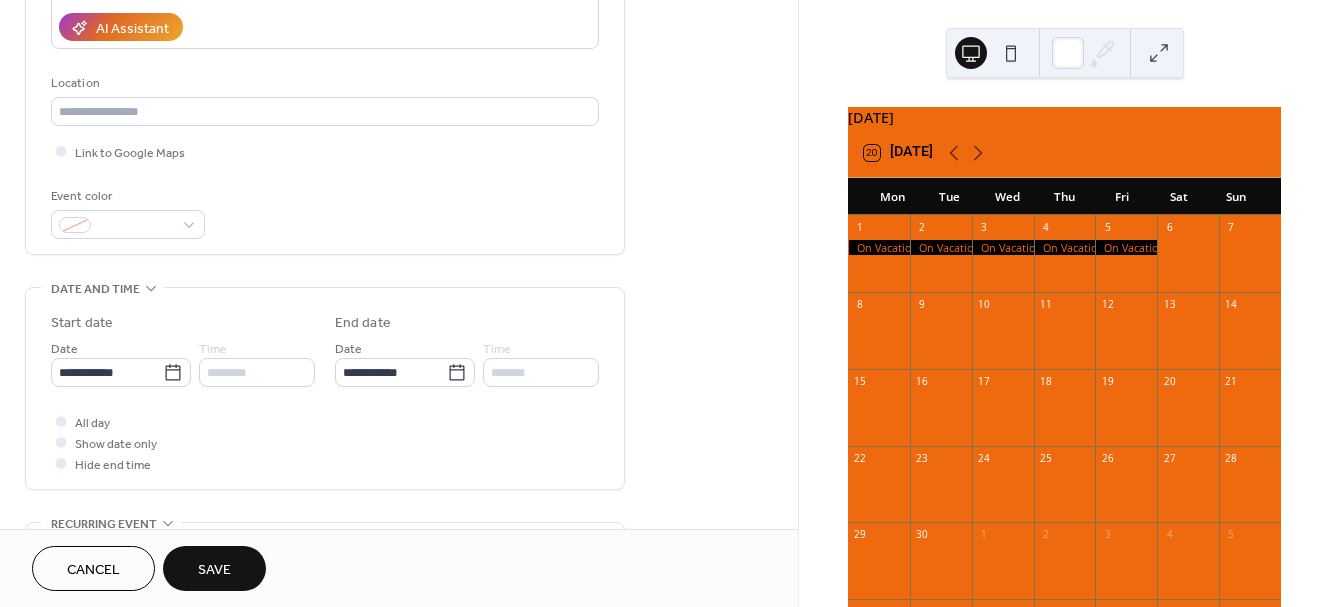 click on "Save" at bounding box center (214, 570) 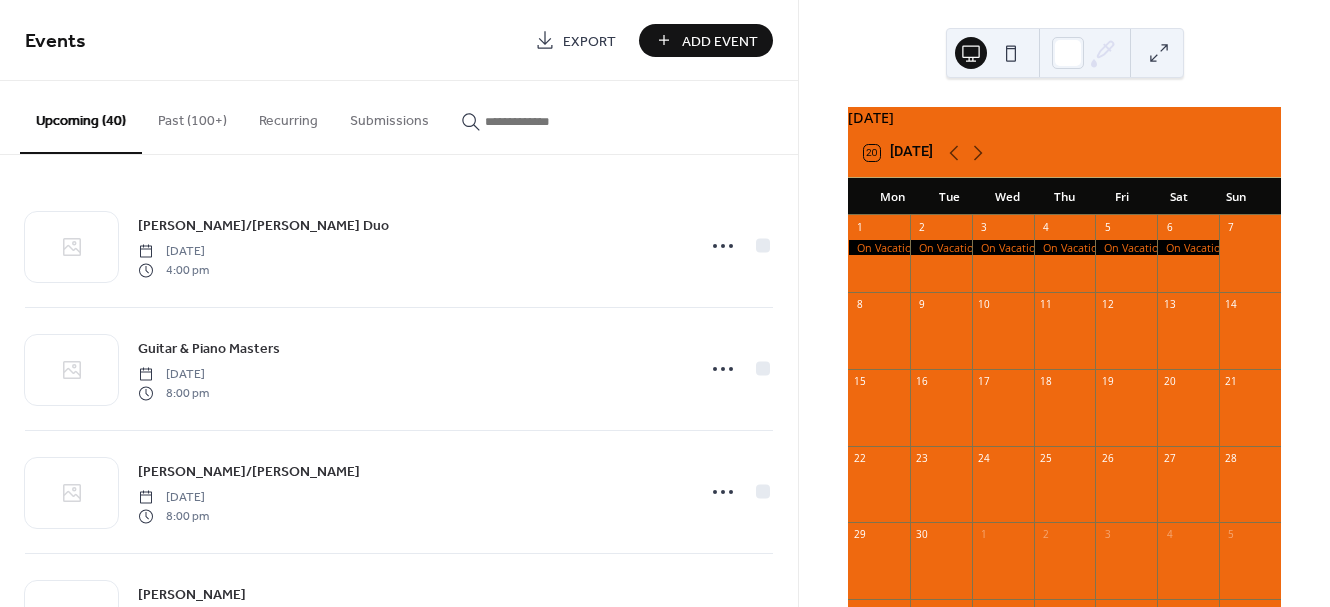click on "Add Event" at bounding box center [720, 41] 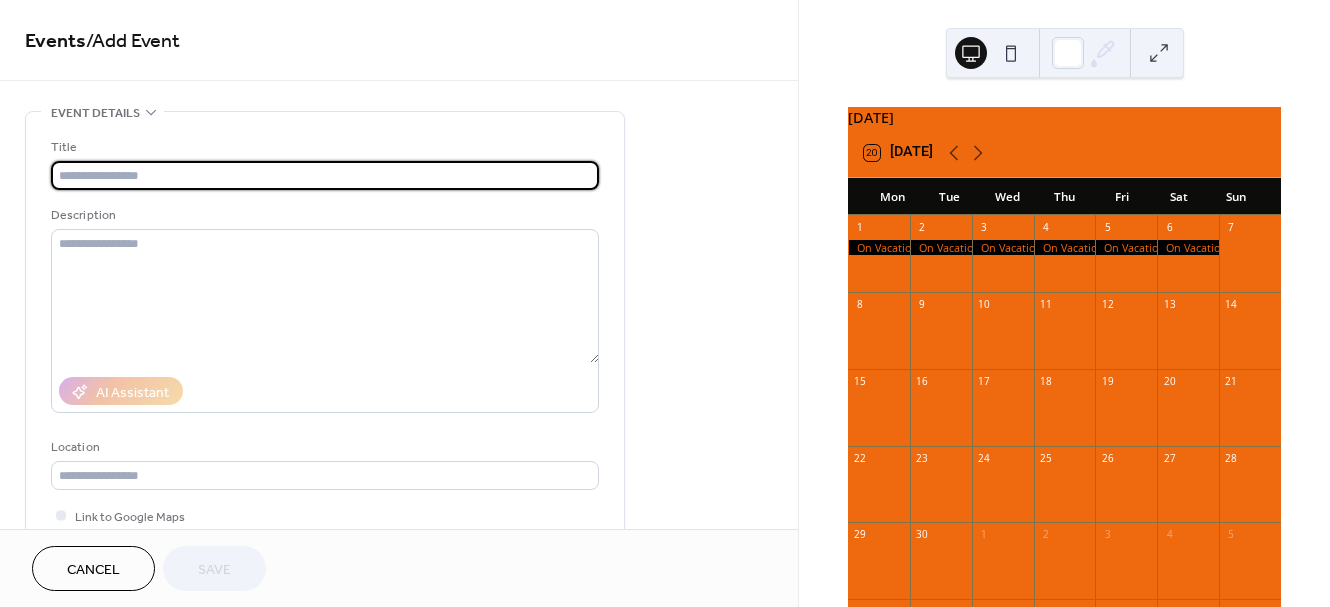 click at bounding box center [325, 175] 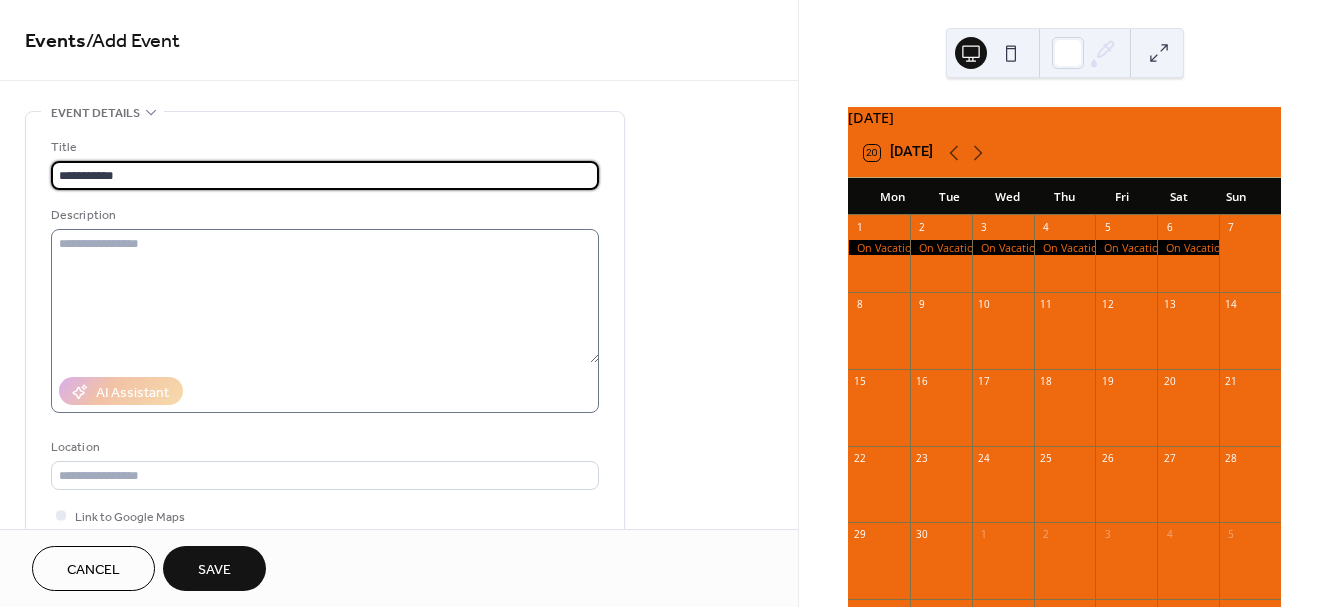 type on "**********" 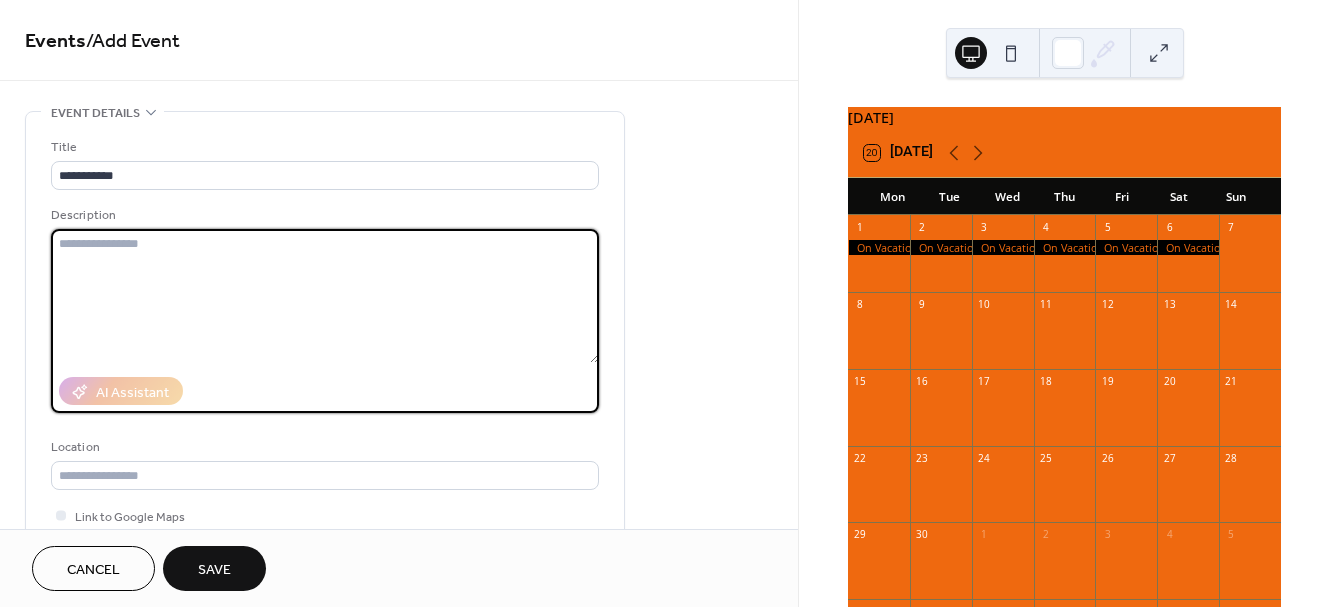 paste on "**********" 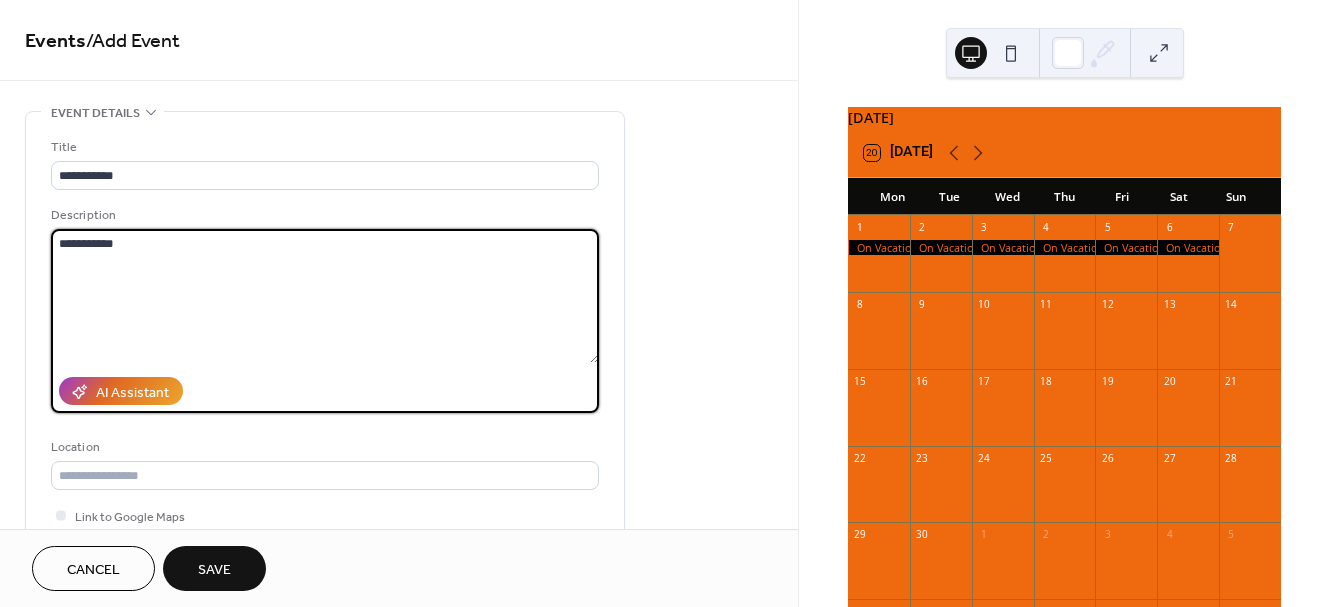 type on "**********" 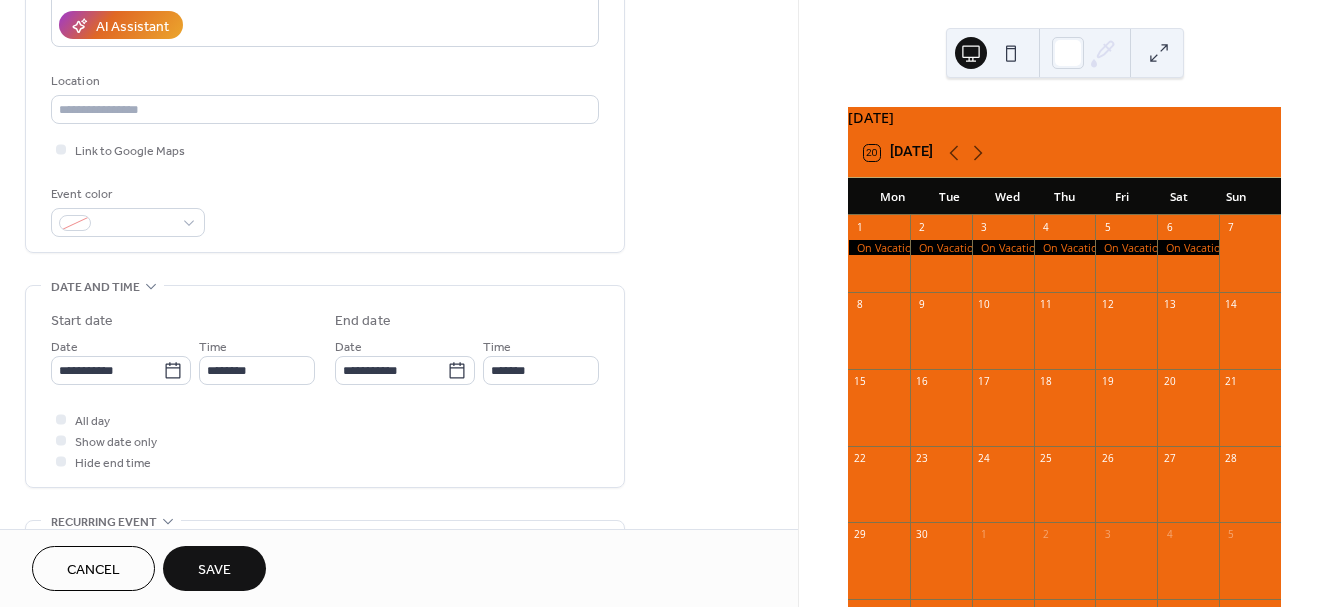 scroll, scrollTop: 370, scrollLeft: 0, axis: vertical 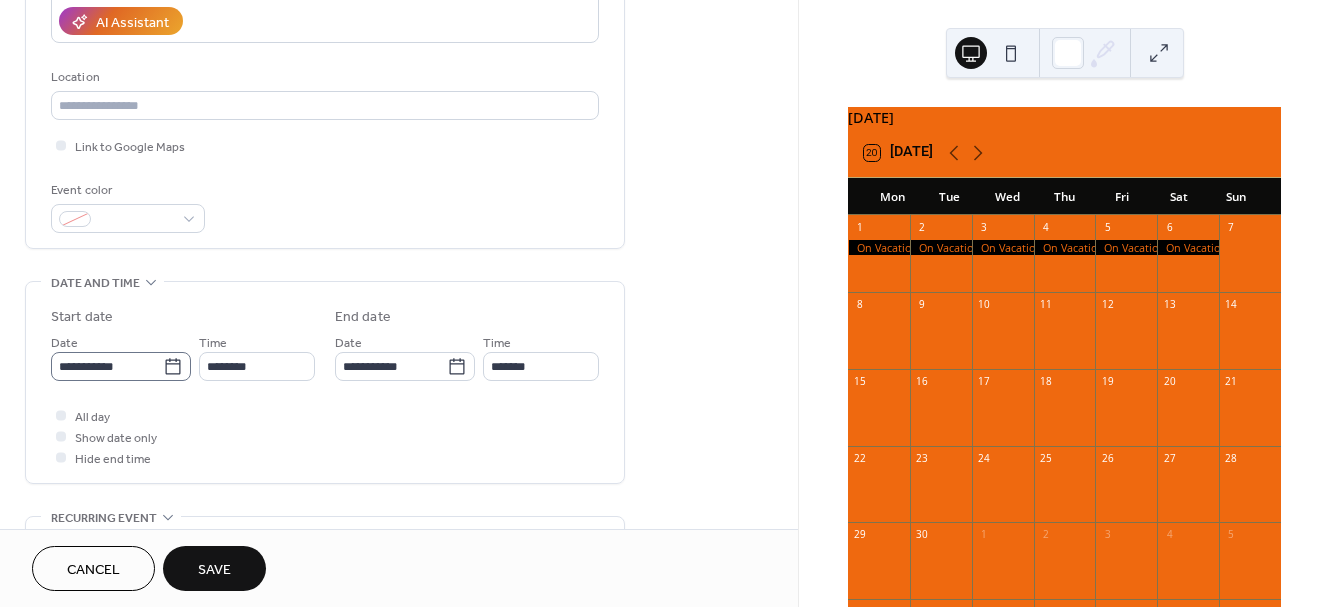 click 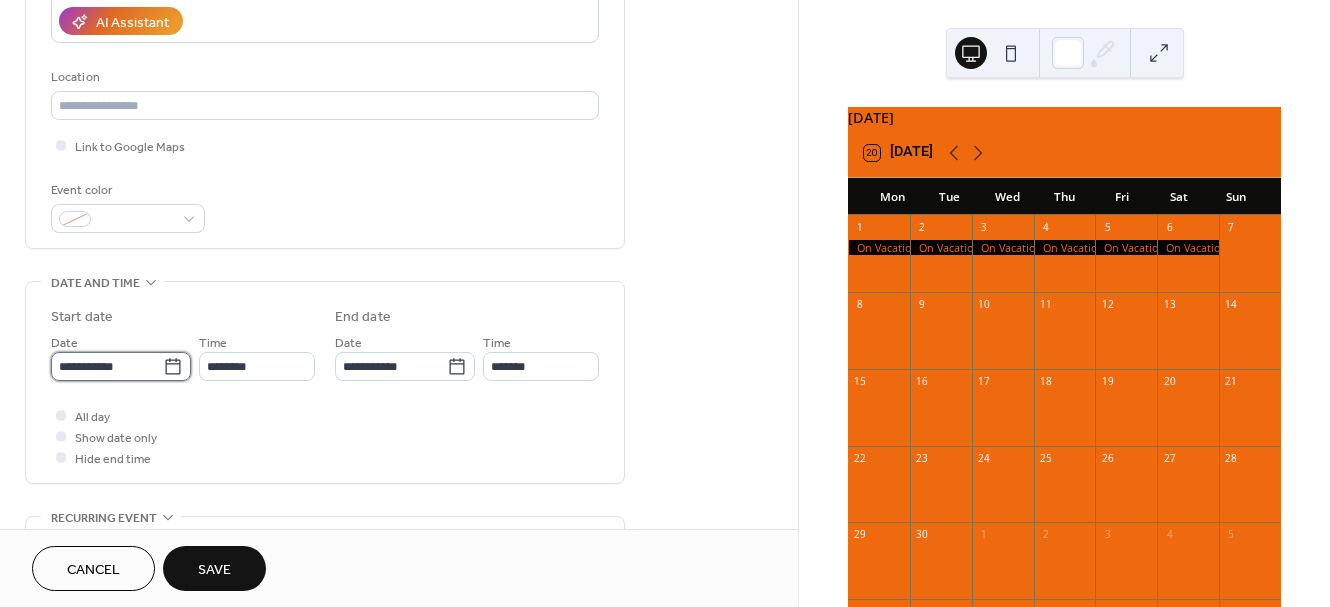 click on "**********" at bounding box center (107, 366) 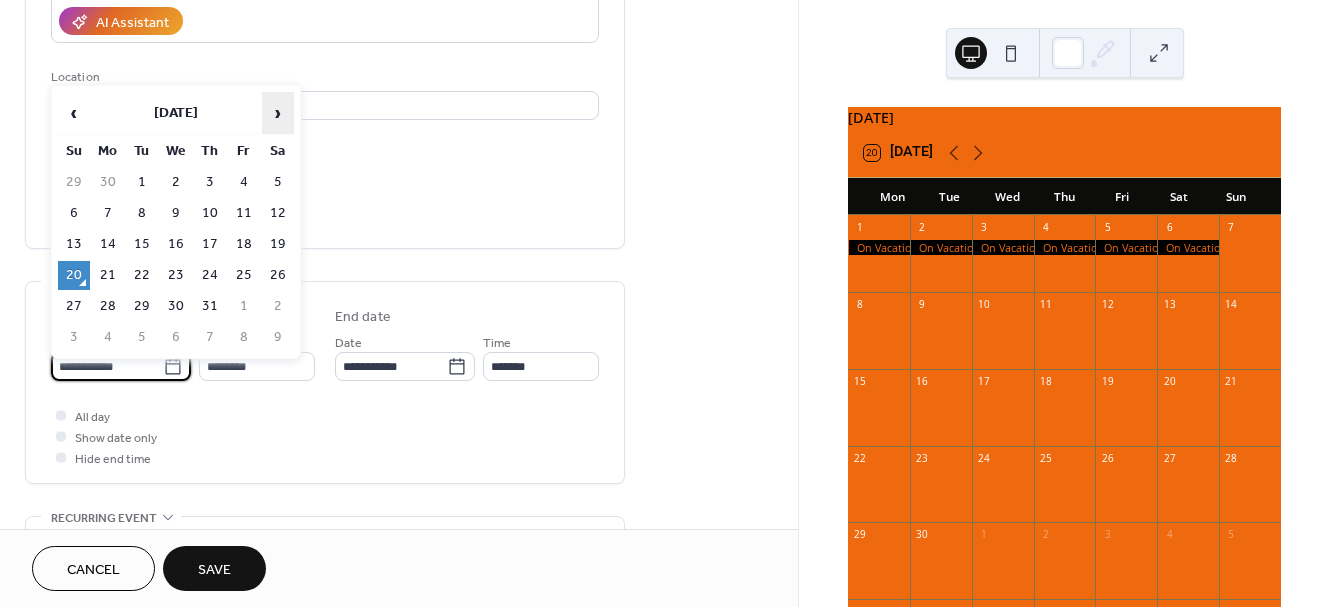 click on "›" at bounding box center (278, 113) 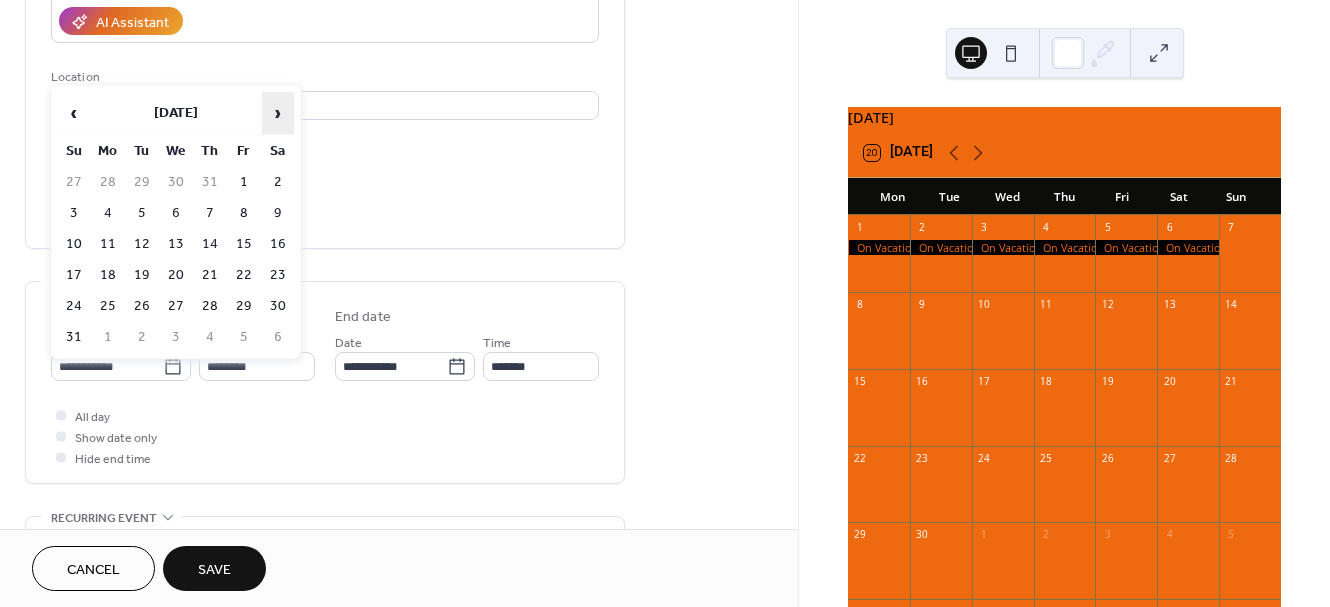 click on "›" at bounding box center [278, 113] 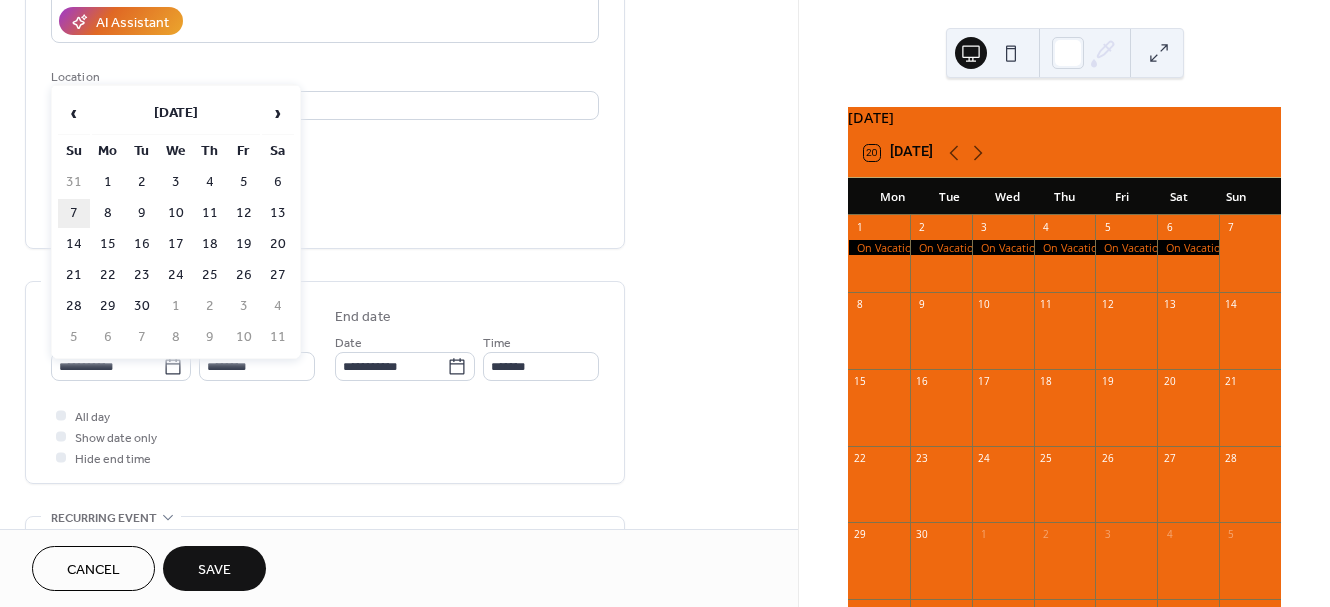 click on "7" at bounding box center [74, 213] 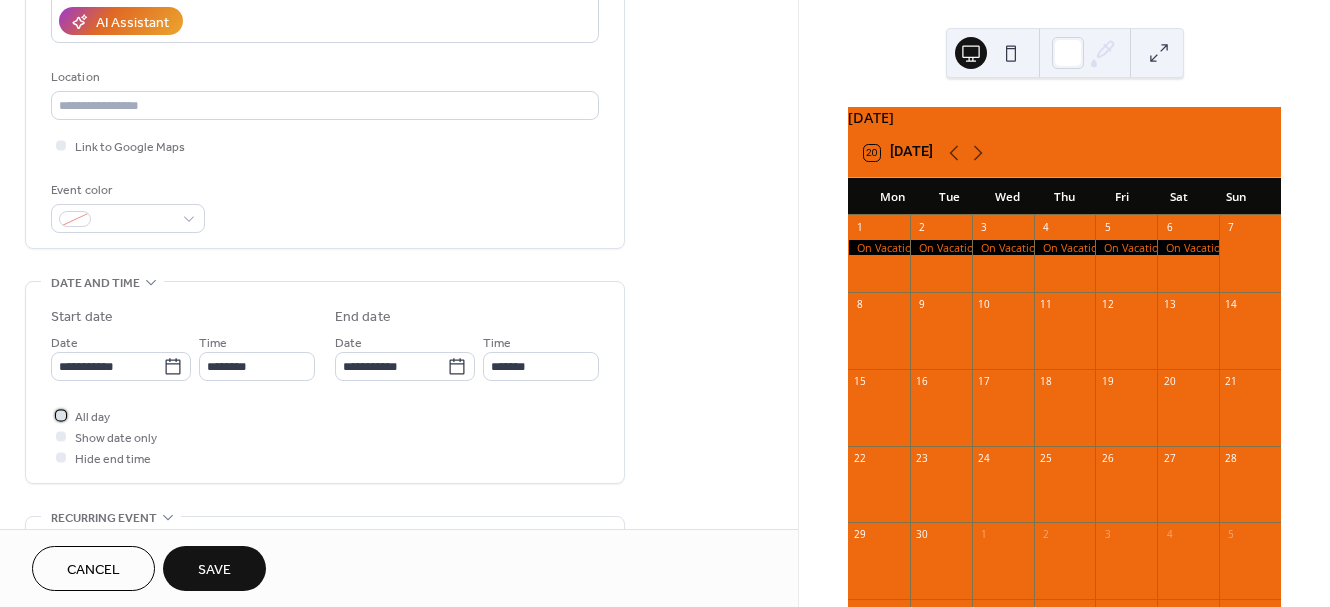 click at bounding box center [61, 415] 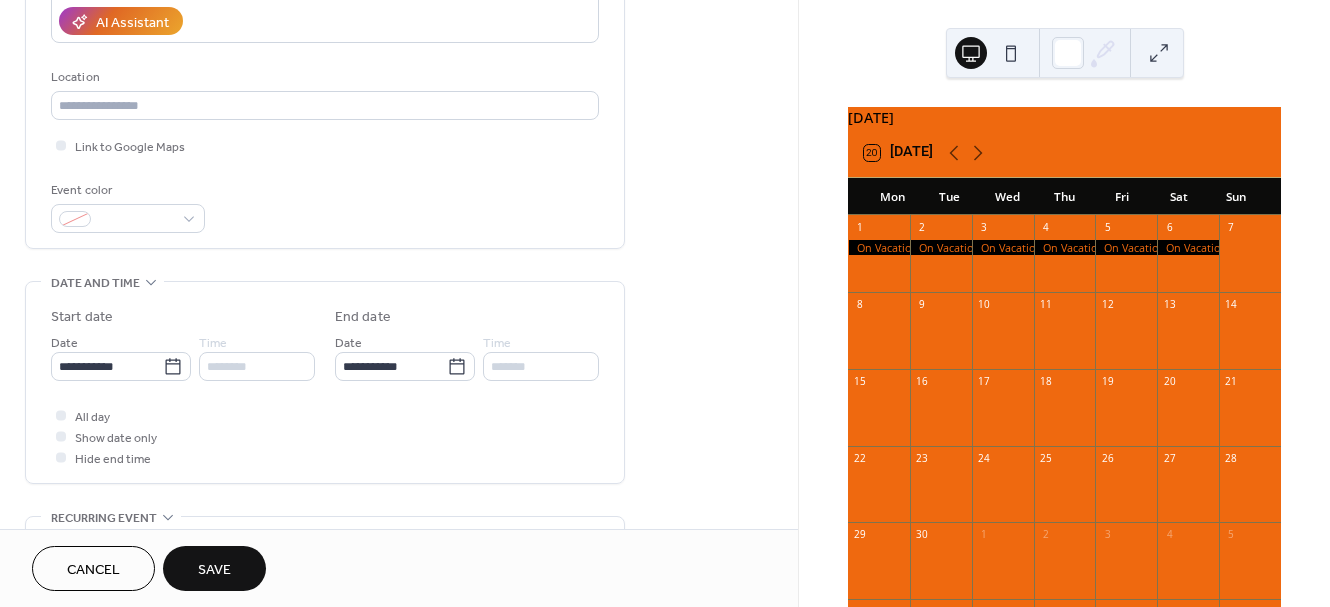 click on "Save" at bounding box center [214, 570] 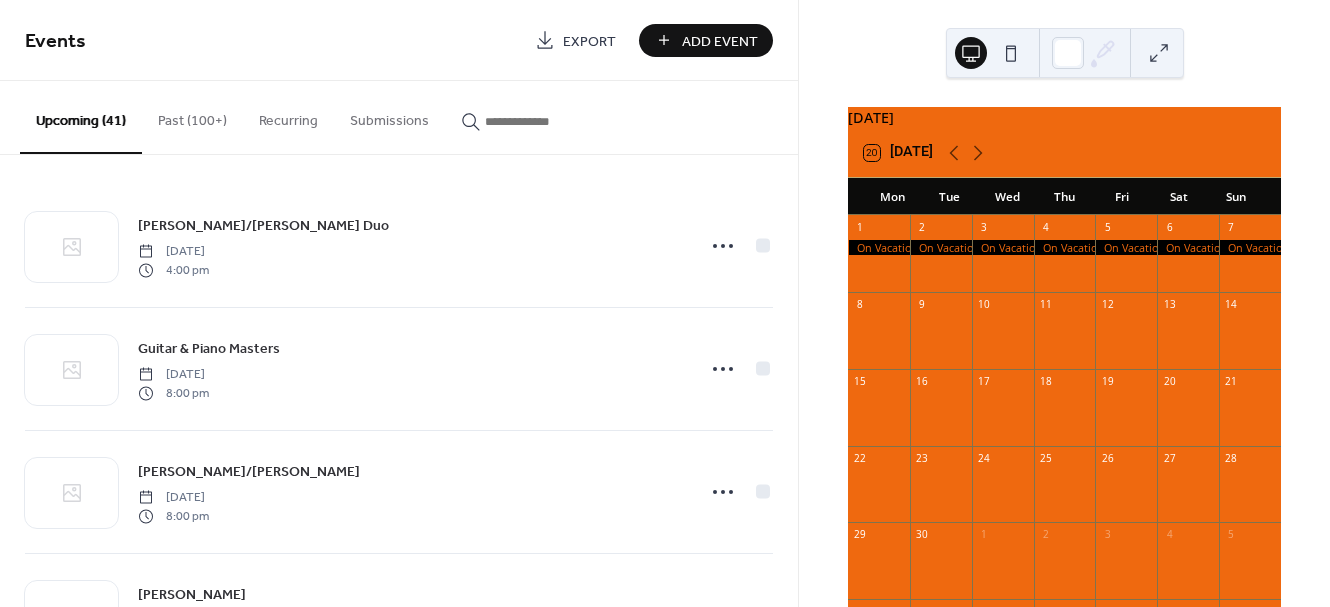 click on "Add Event" at bounding box center [720, 41] 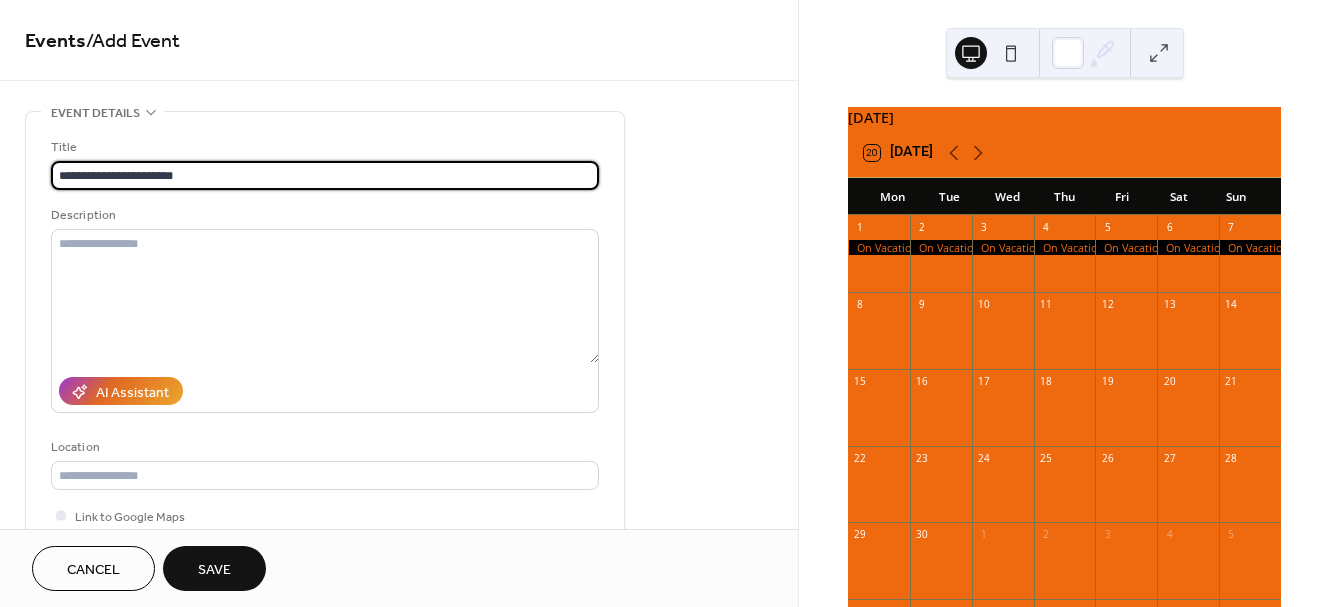 drag, startPoint x: 194, startPoint y: 169, endPoint x: 59, endPoint y: 176, distance: 135.18137 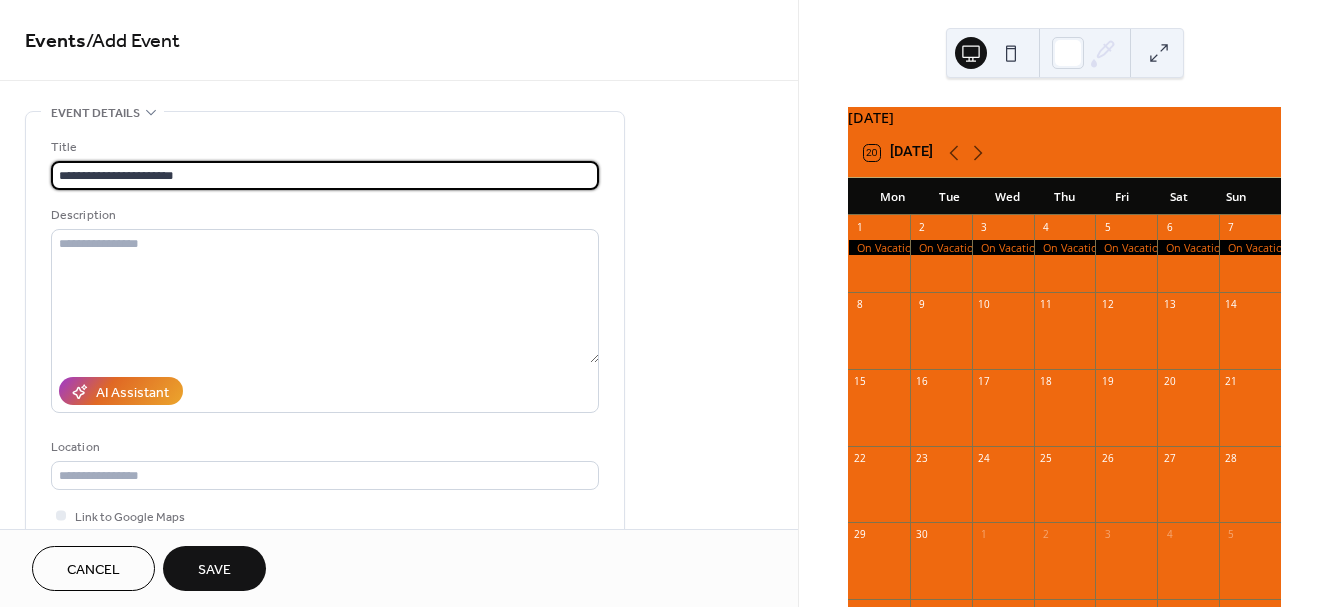 click on "**********" at bounding box center [325, 175] 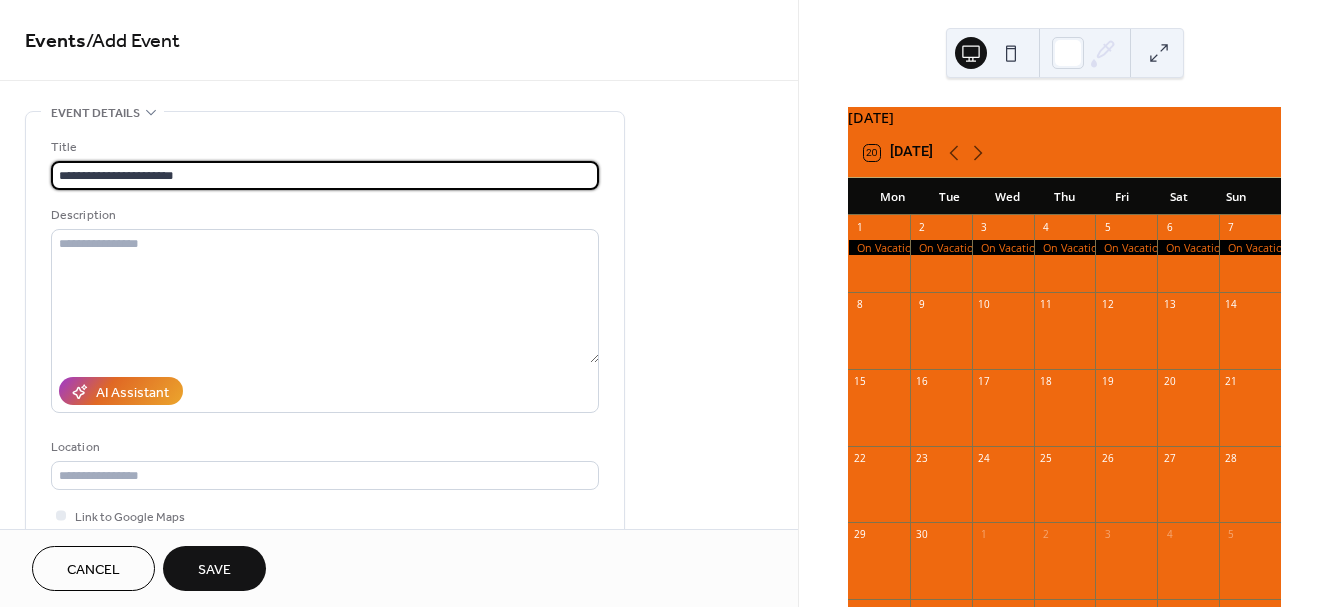 drag, startPoint x: 198, startPoint y: 167, endPoint x: 50, endPoint y: 172, distance: 148.08444 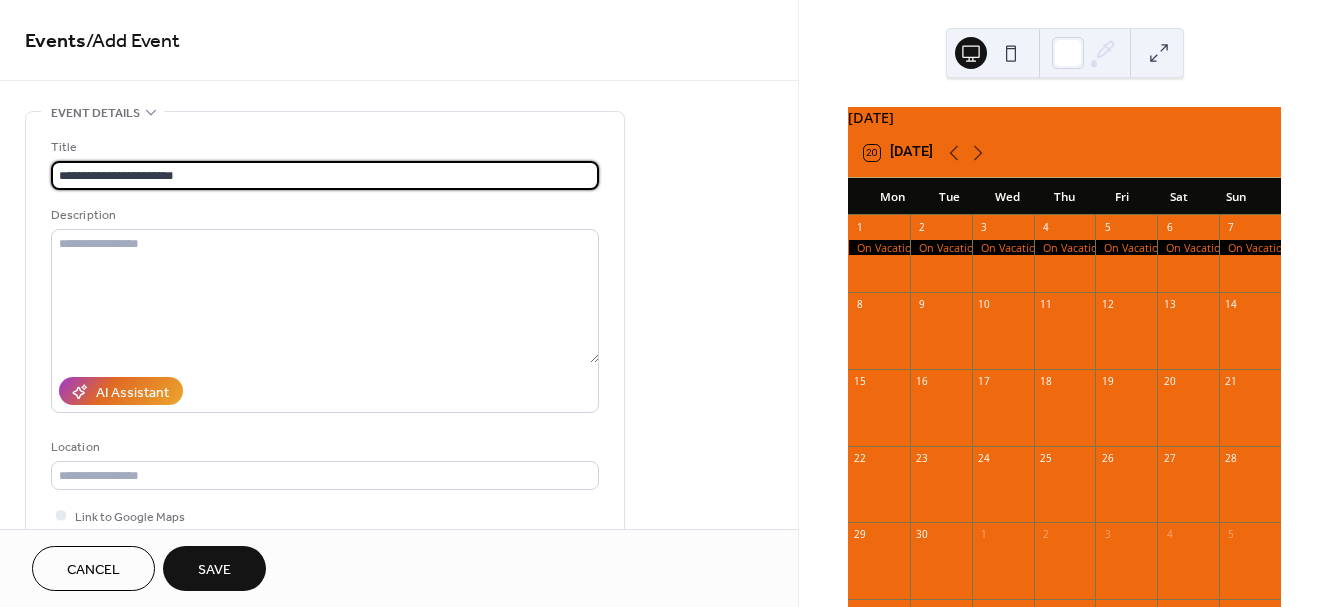 click on "**********" at bounding box center [325, 175] 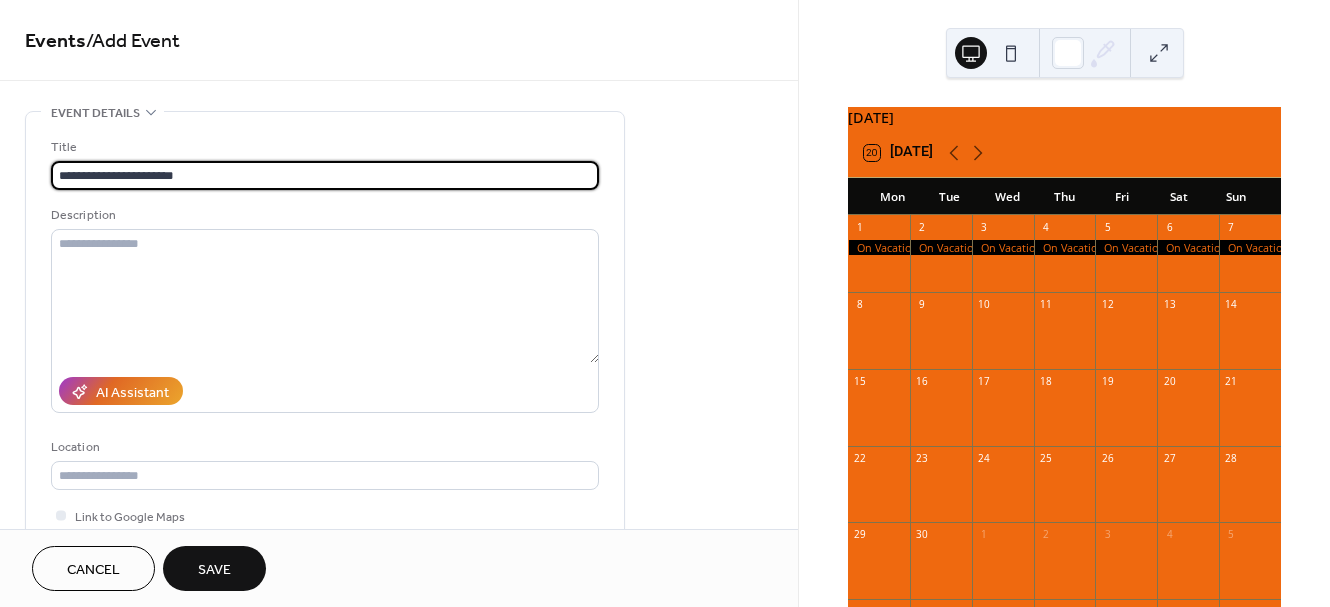 drag, startPoint x: 203, startPoint y: 172, endPoint x: 40, endPoint y: 169, distance: 163.0276 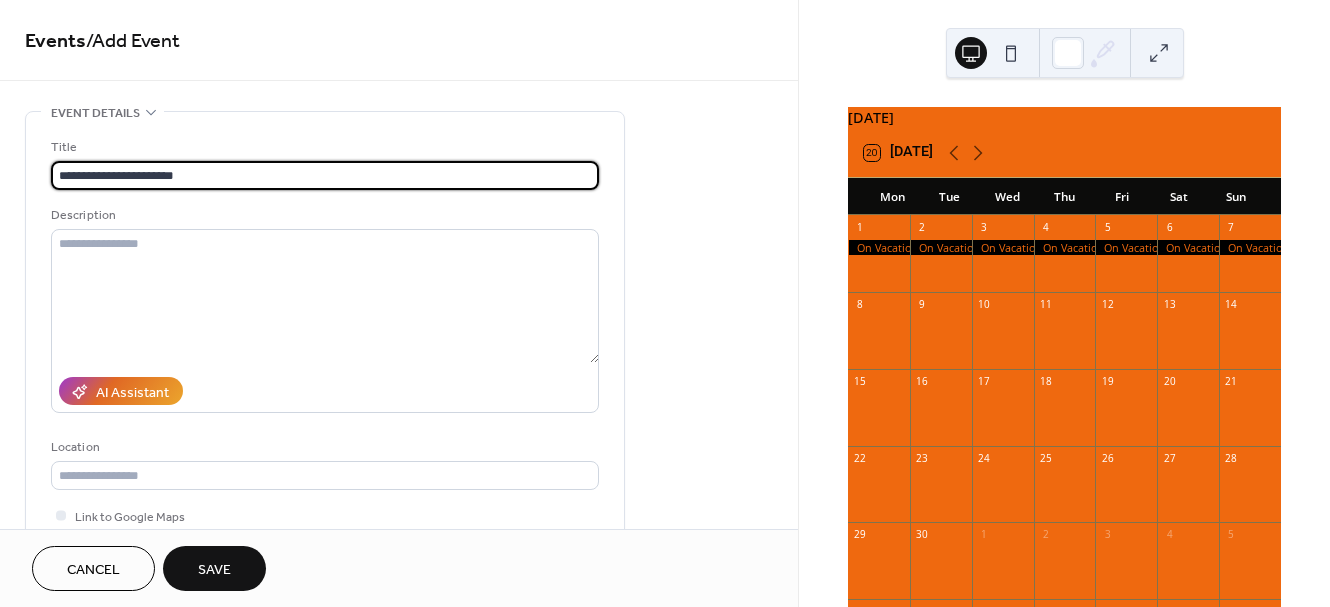 click on "**********" at bounding box center (325, 365) 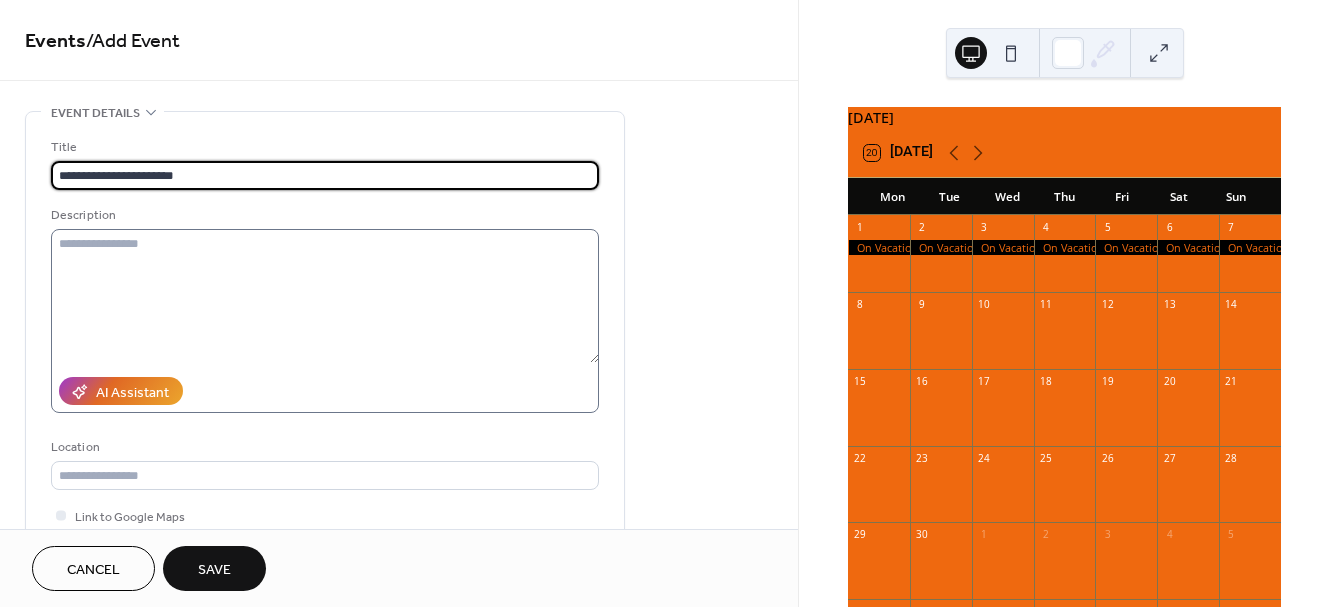 type on "**********" 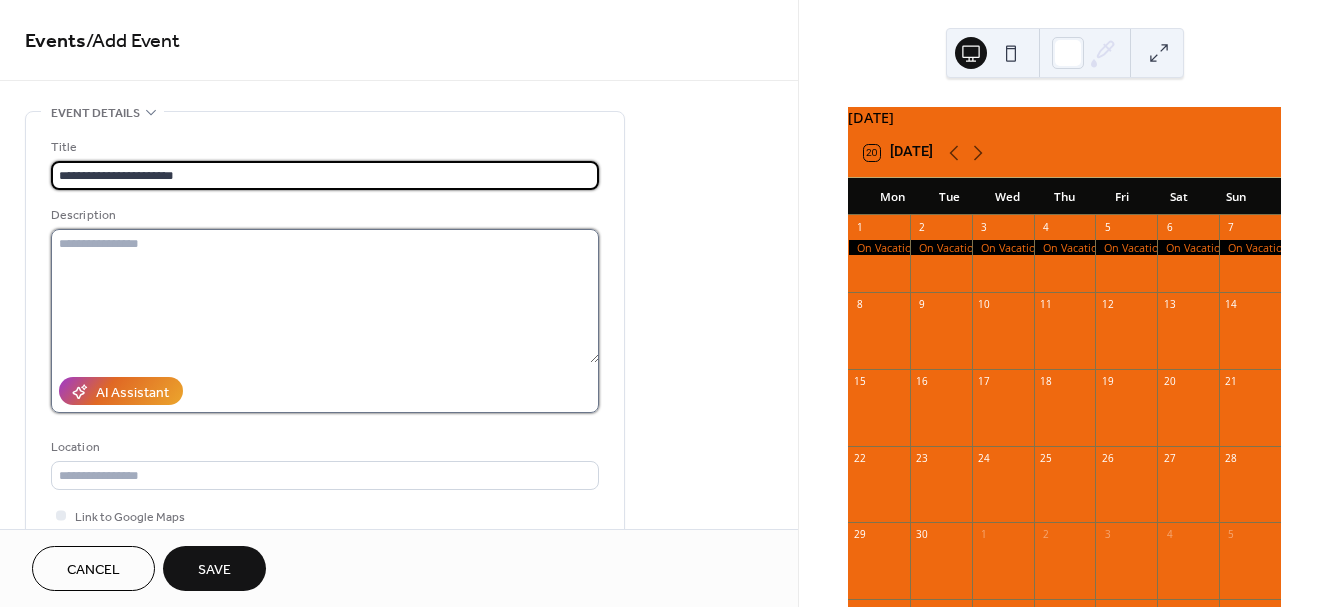 click at bounding box center [325, 296] 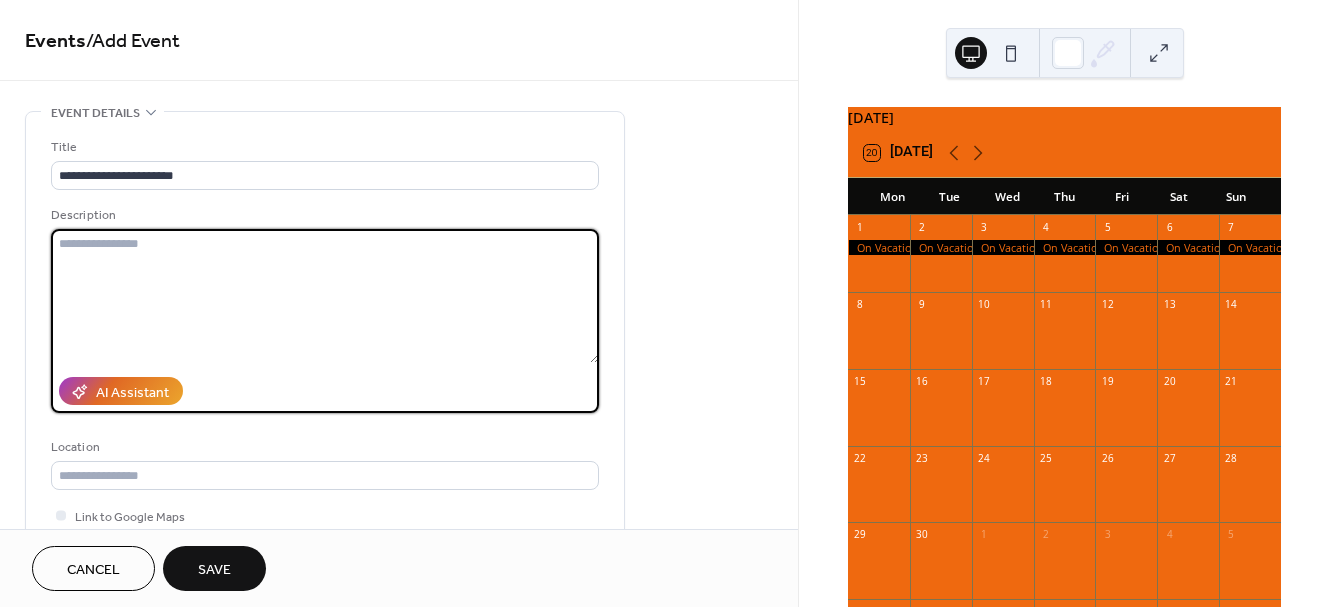 paste on "**********" 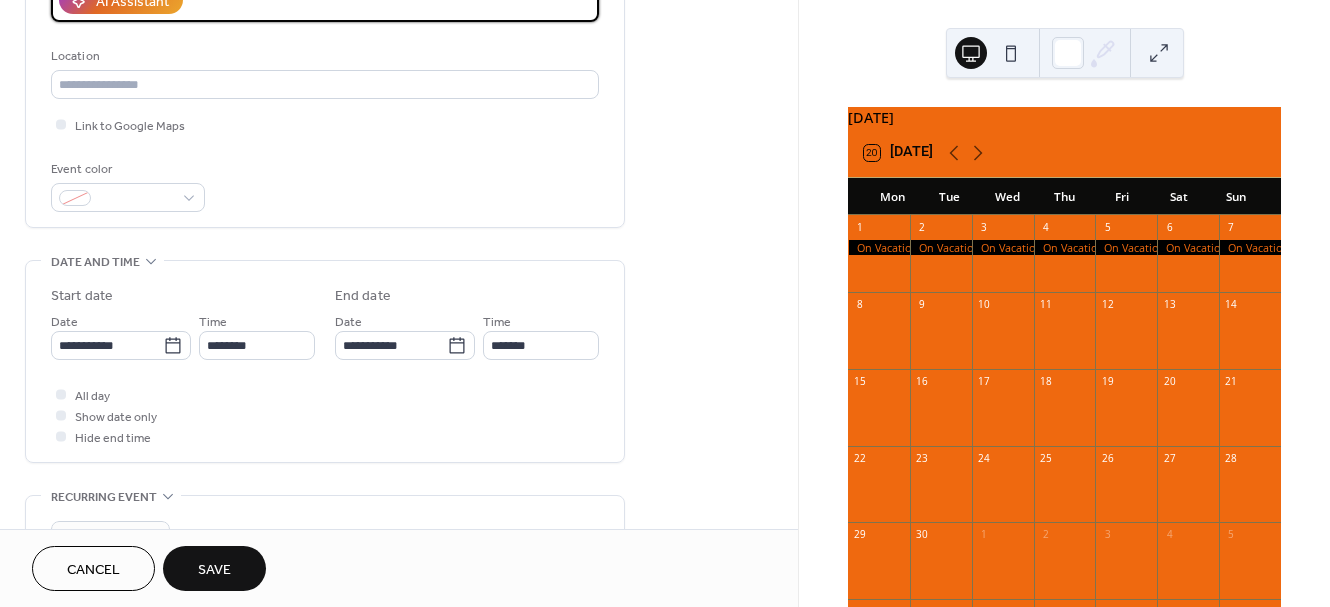 scroll, scrollTop: 392, scrollLeft: 0, axis: vertical 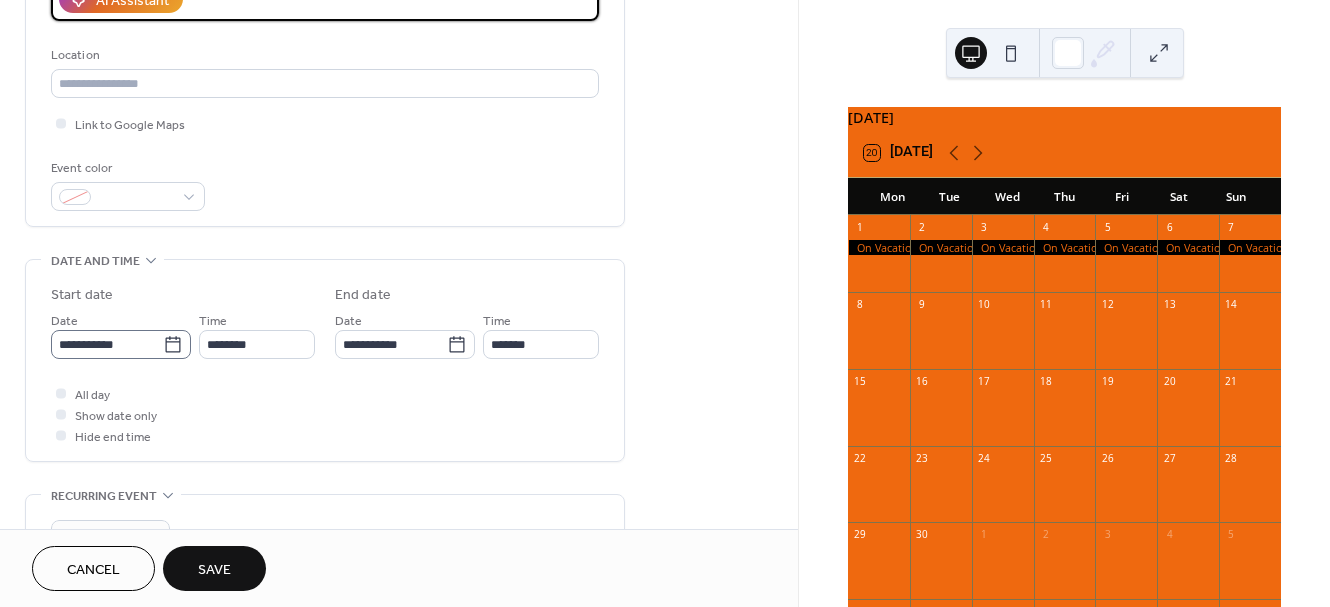 type on "**********" 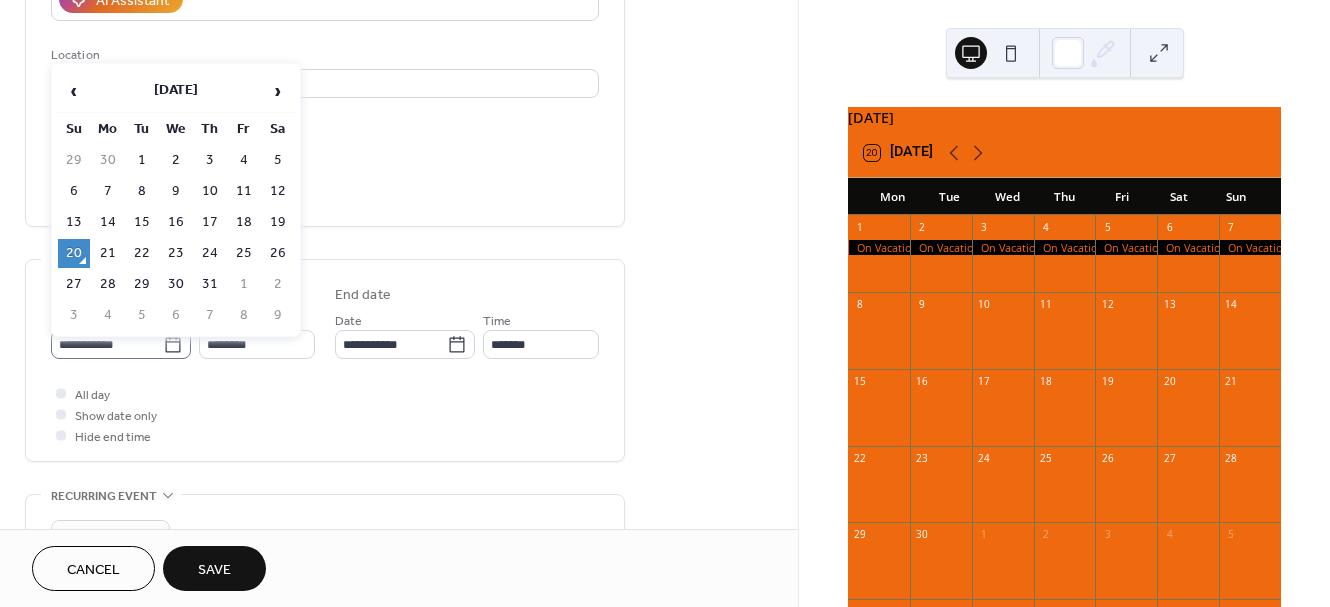 click 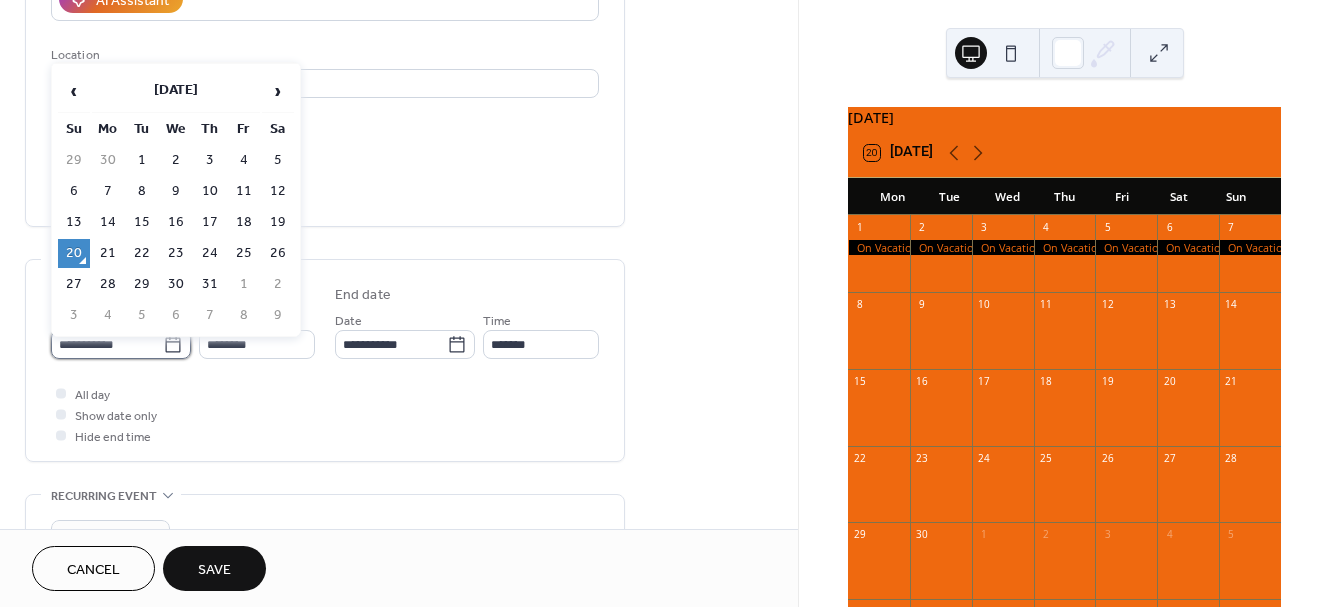 click on "**********" at bounding box center [107, 344] 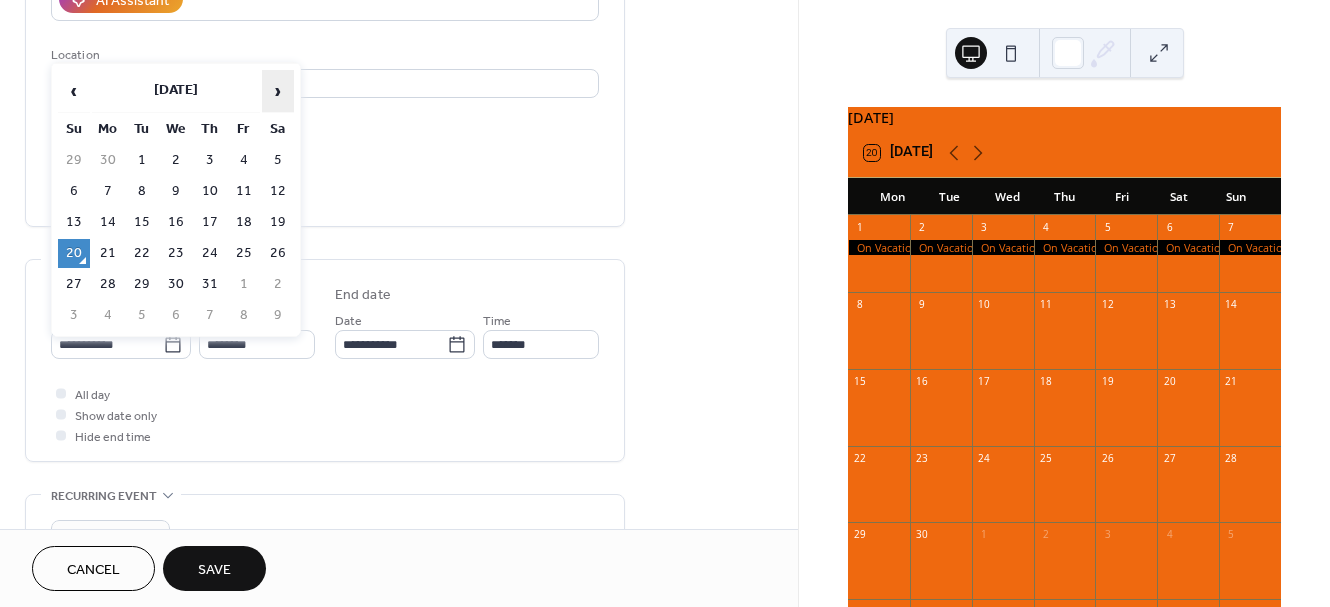 click on "›" at bounding box center (278, 91) 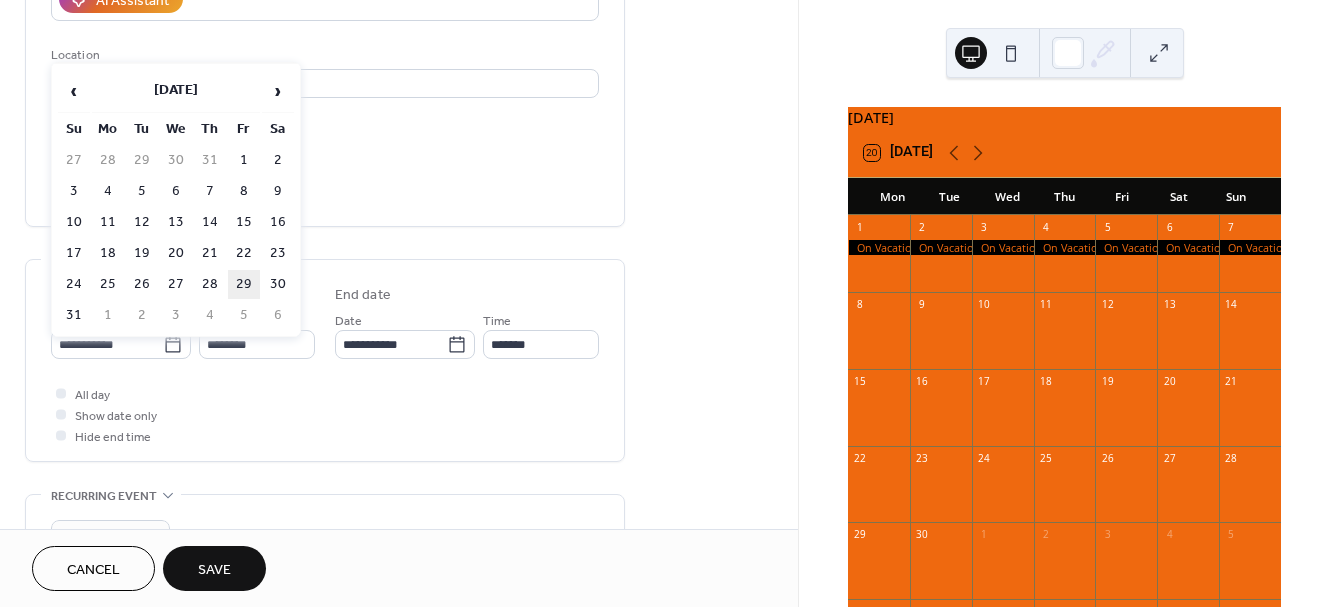 click on "29" at bounding box center (244, 284) 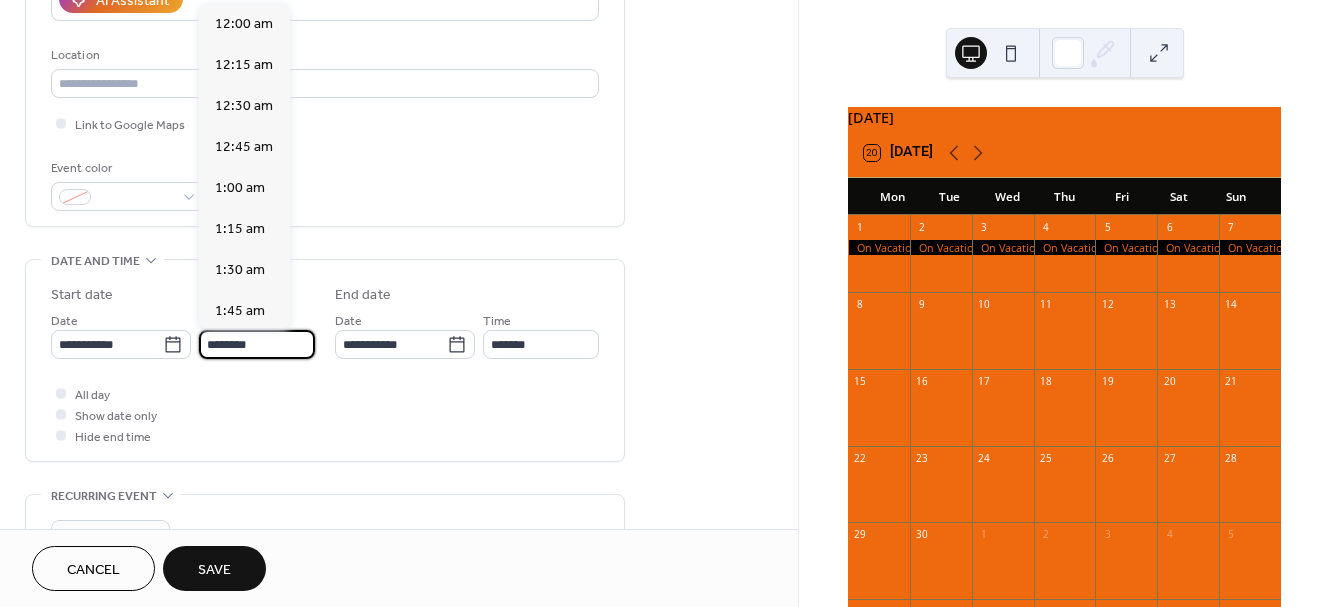scroll, scrollTop: 1968, scrollLeft: 0, axis: vertical 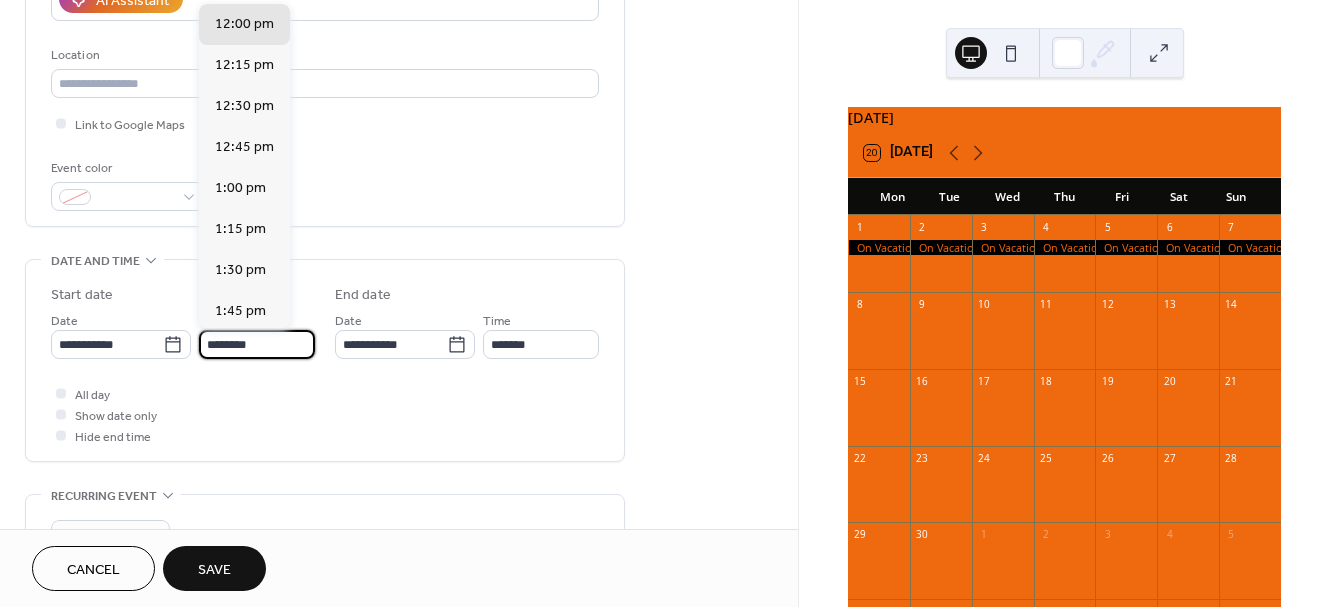click on "********" at bounding box center (257, 344) 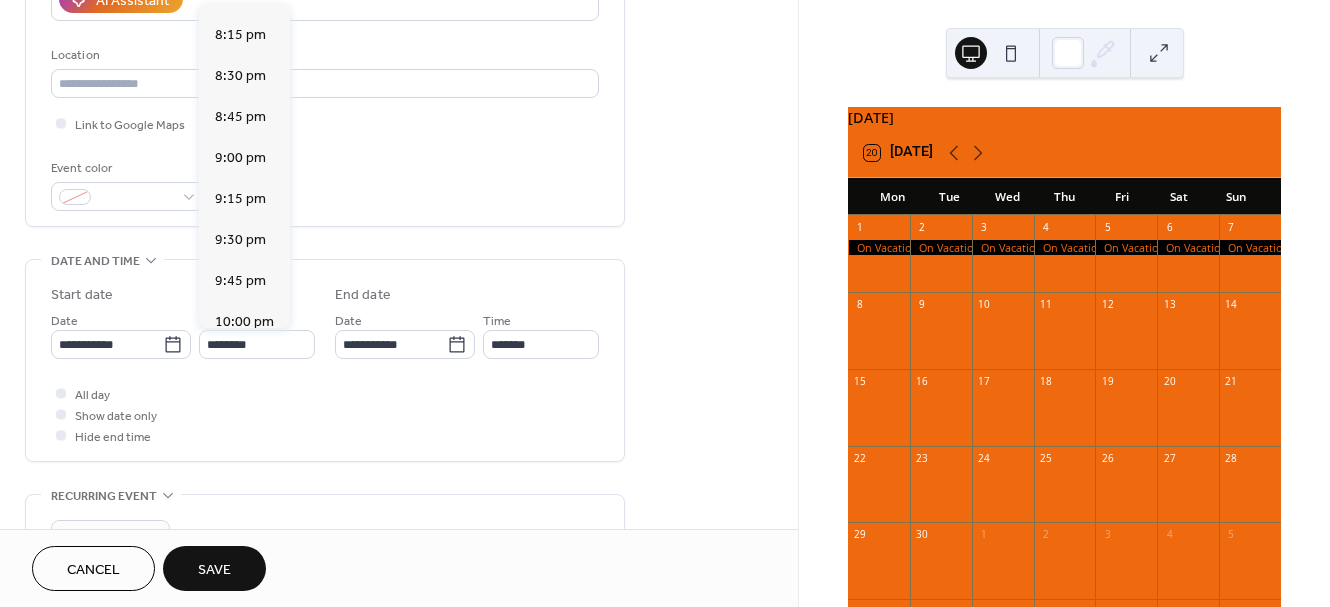scroll, scrollTop: 3339, scrollLeft: 0, axis: vertical 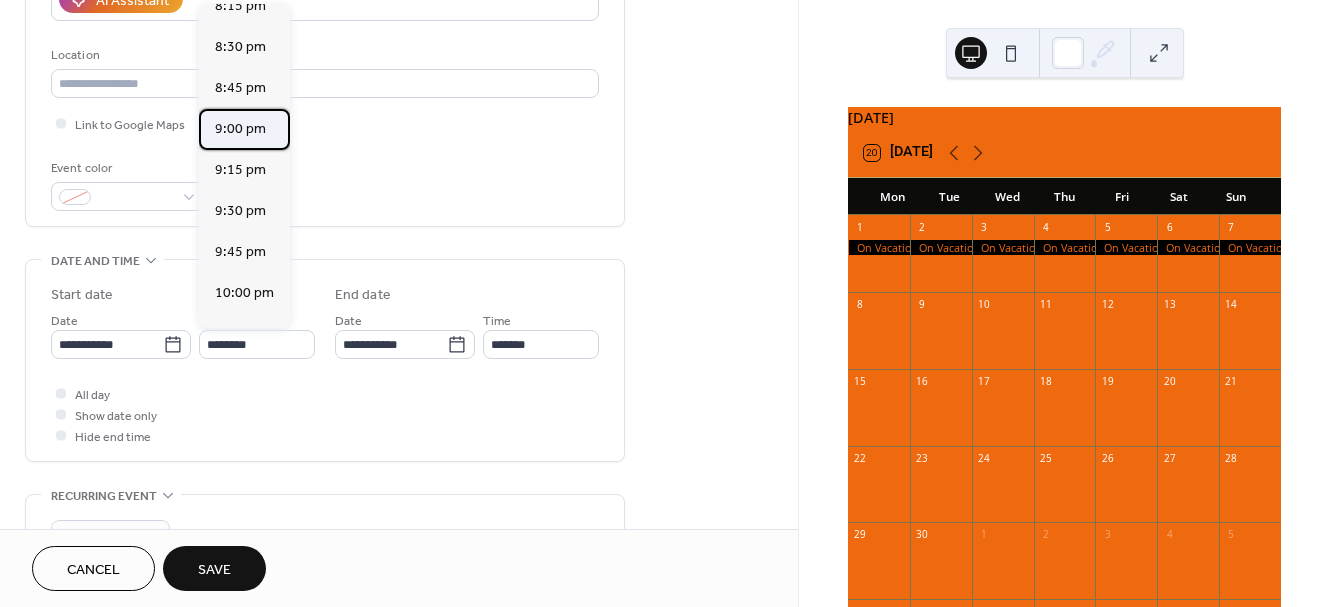 click on "9:00 pm" at bounding box center [240, 129] 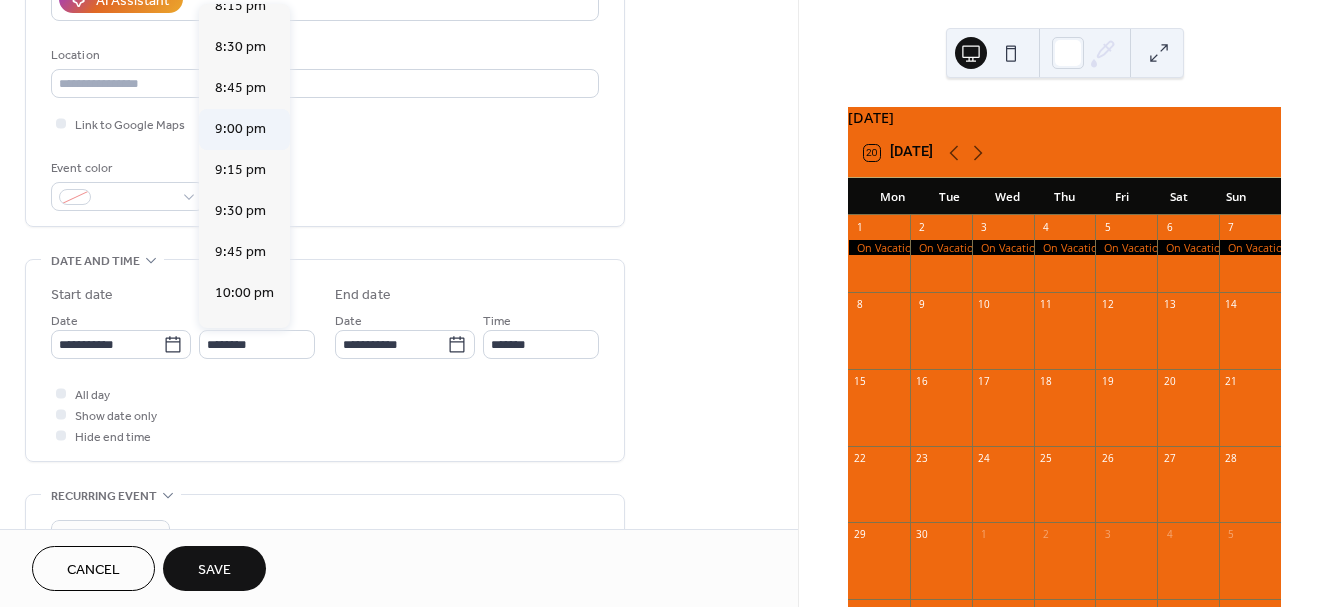 type on "*******" 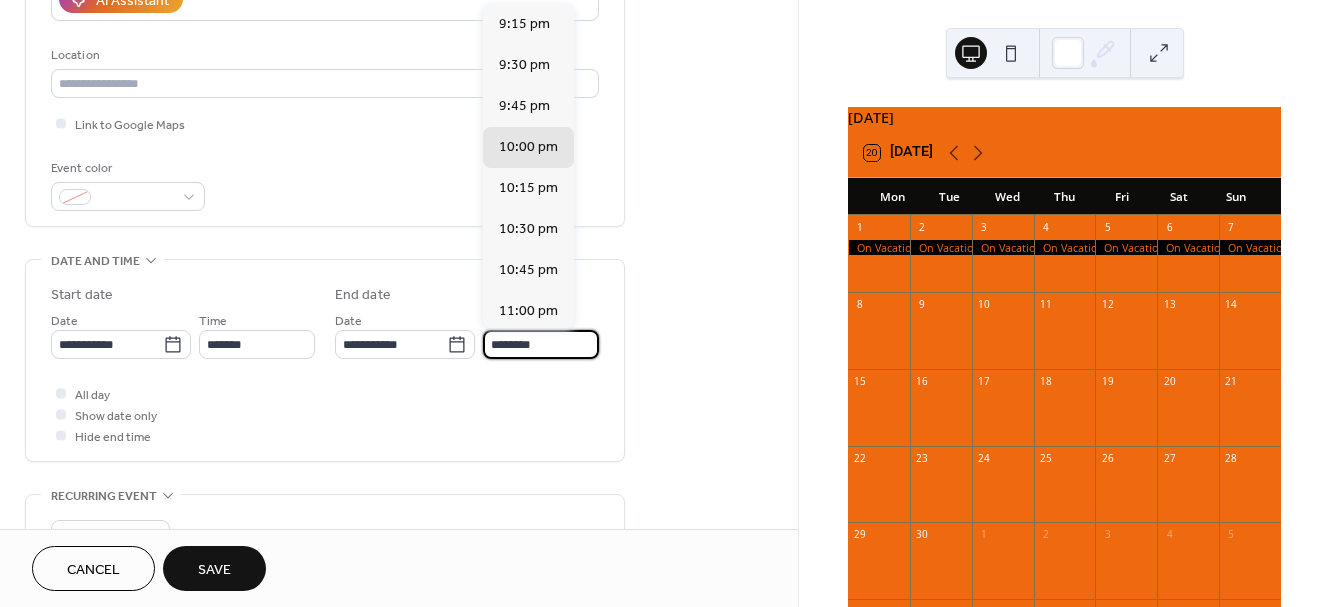 click on "********" at bounding box center (541, 344) 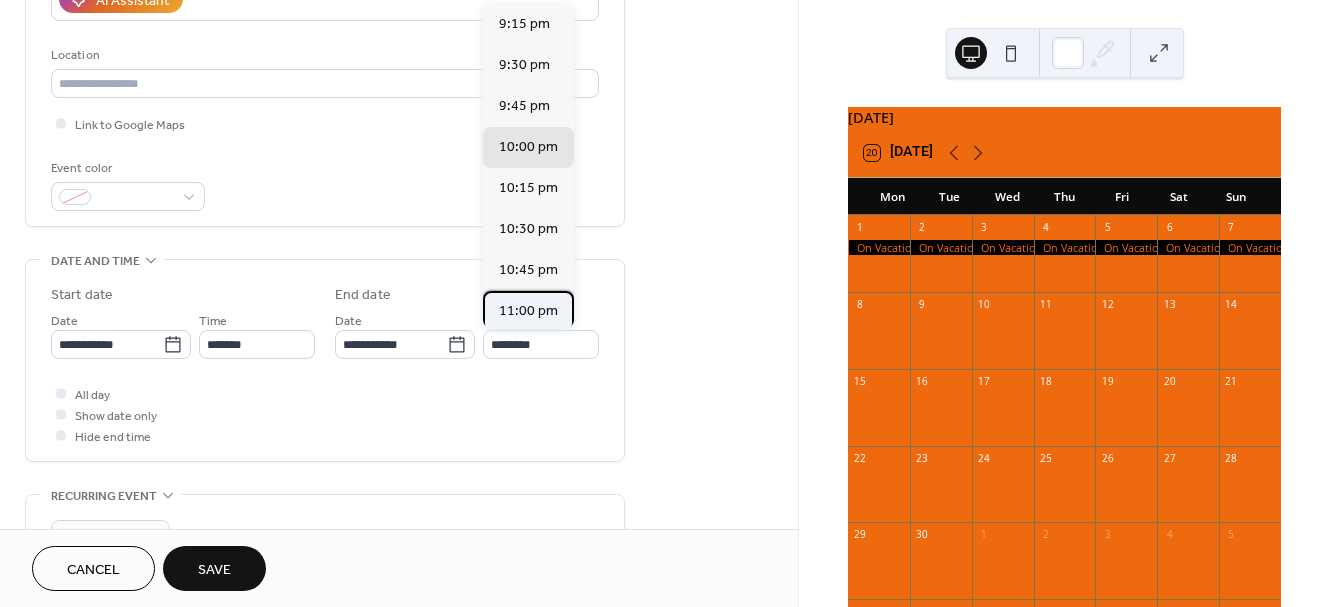 click on "11:00 pm" at bounding box center (528, 311) 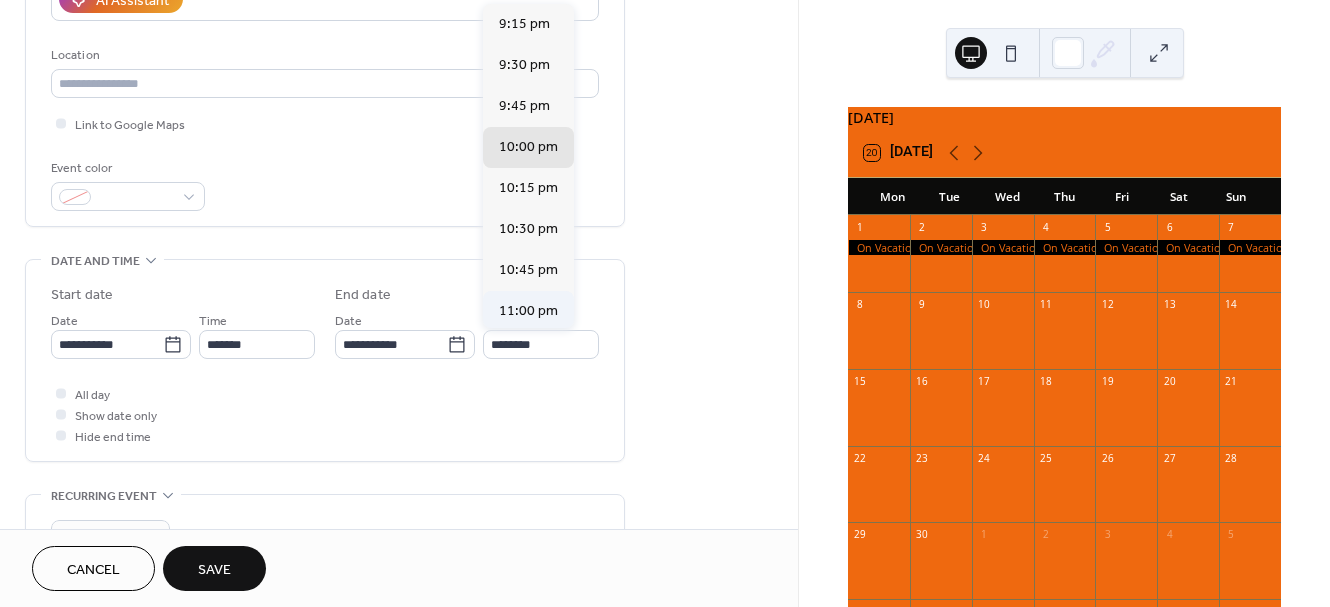 type on "********" 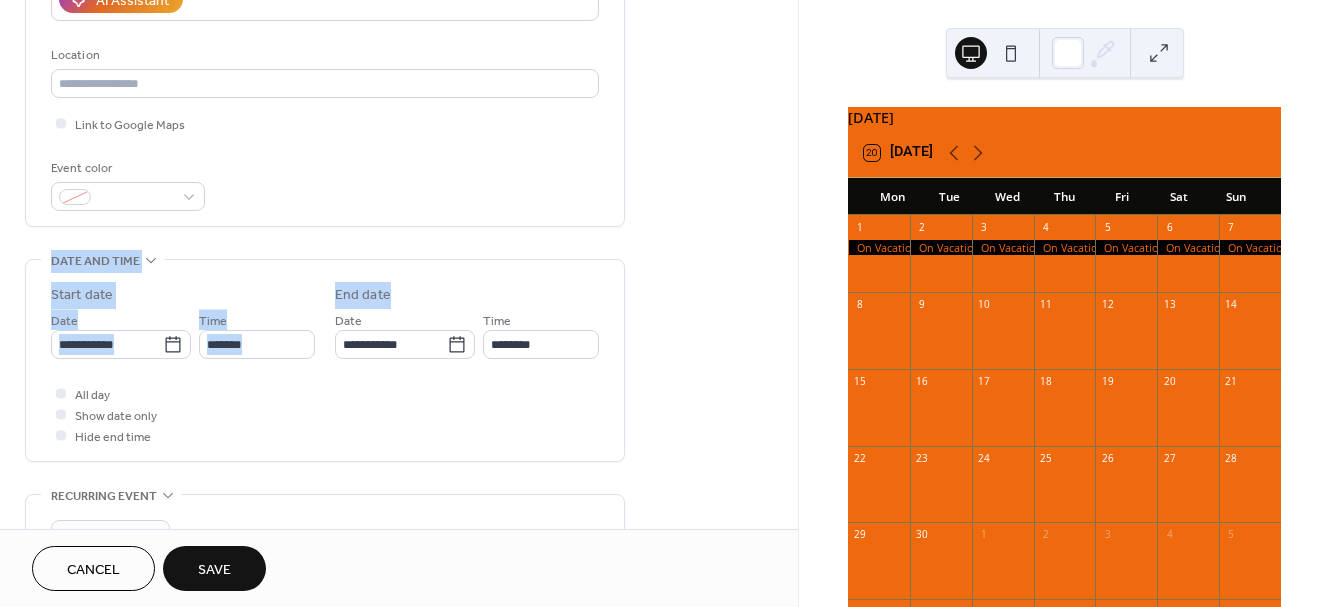 drag, startPoint x: 790, startPoint y: 245, endPoint x: 797, endPoint y: 225, distance: 21.189621 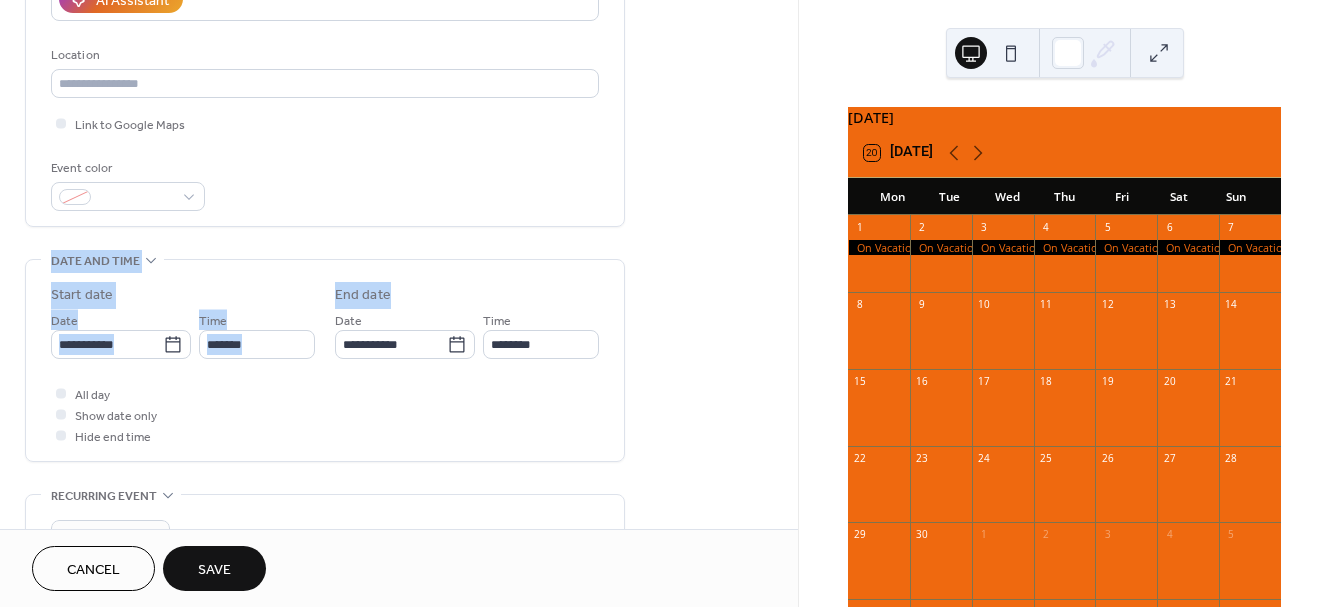 click on "**********" at bounding box center [399, 264] 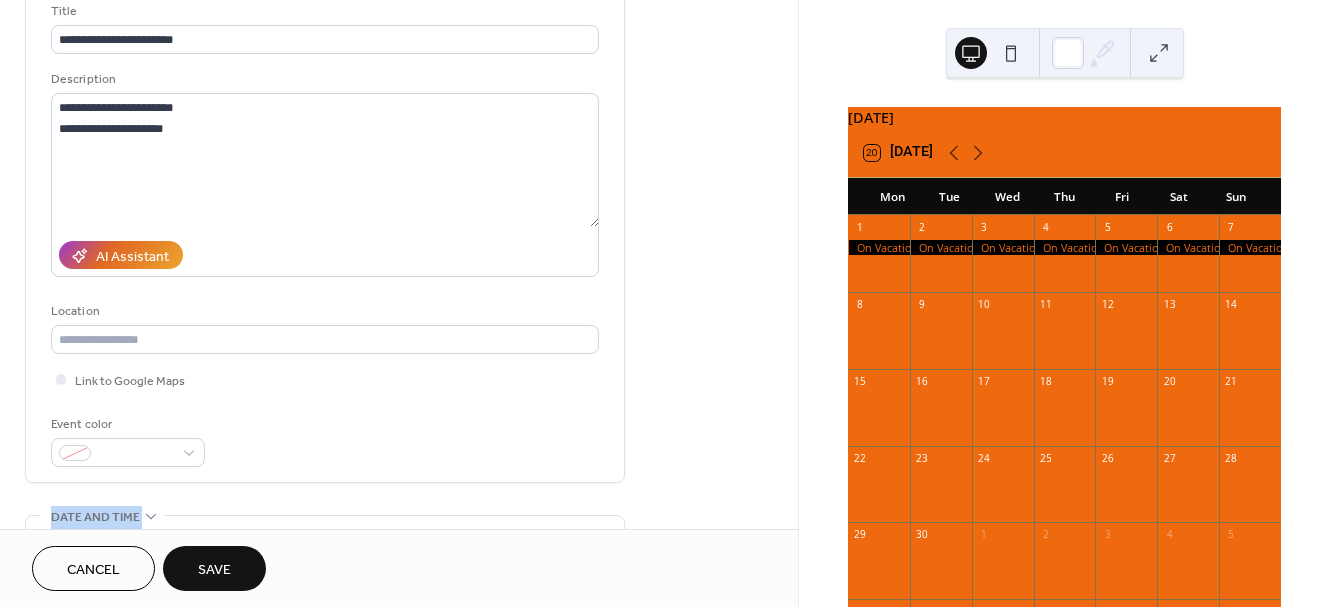 scroll, scrollTop: 176, scrollLeft: 0, axis: vertical 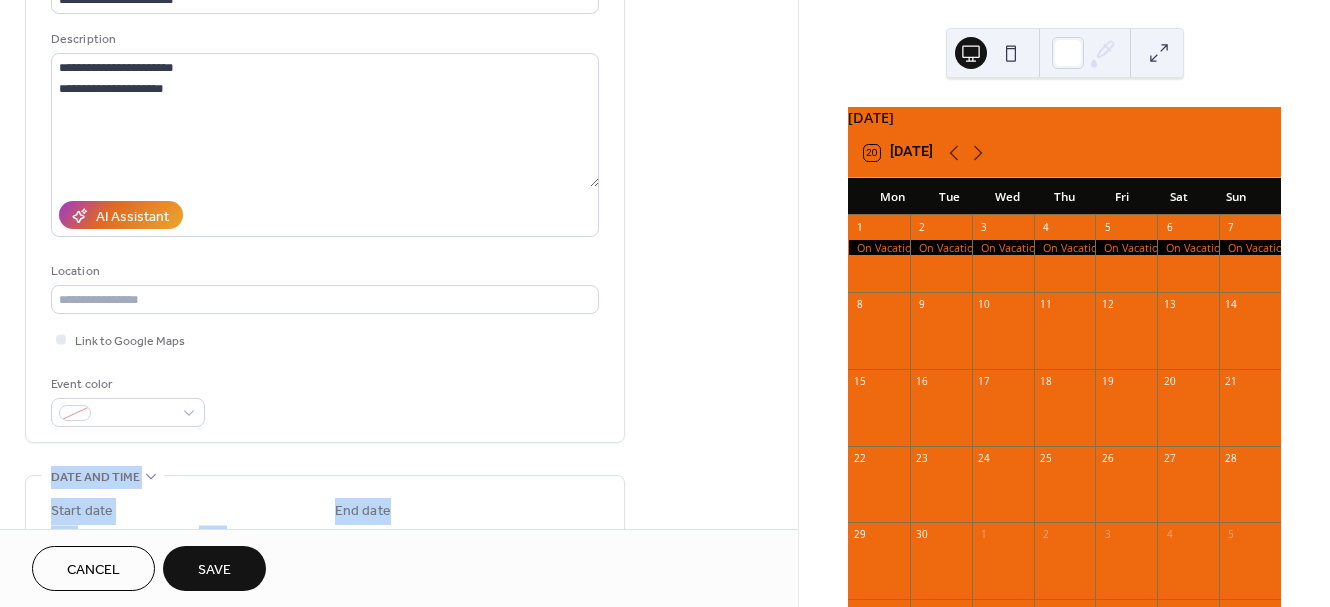 click on "Save" at bounding box center [214, 568] 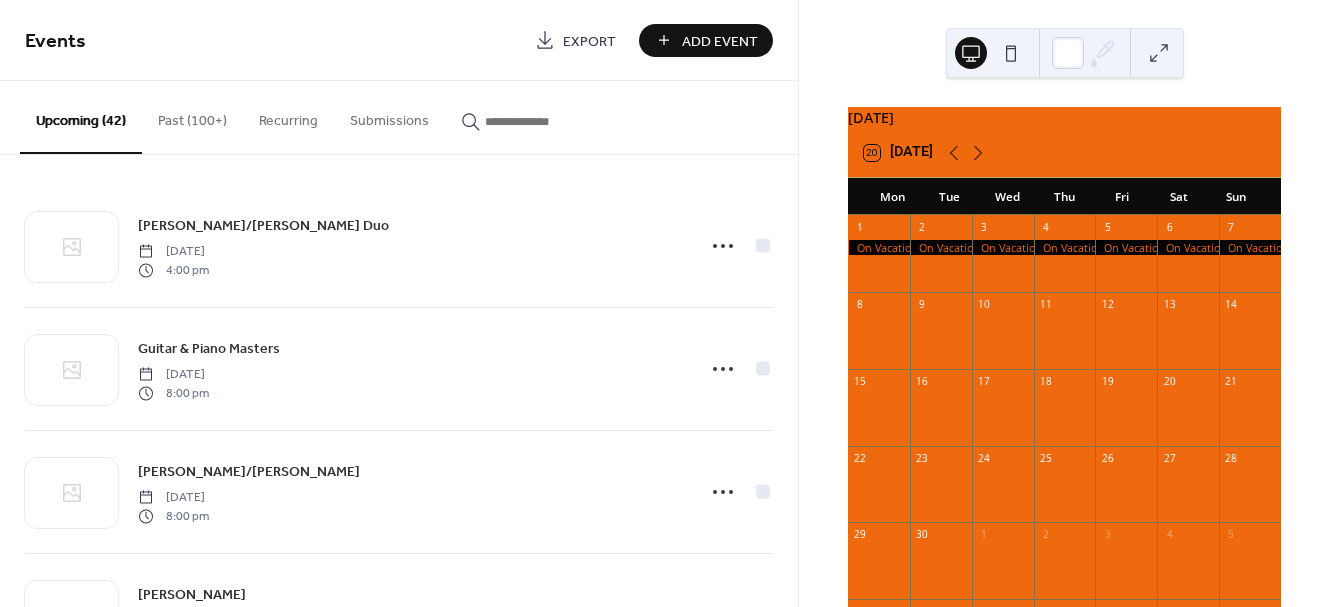 click on "Add Event" at bounding box center (720, 41) 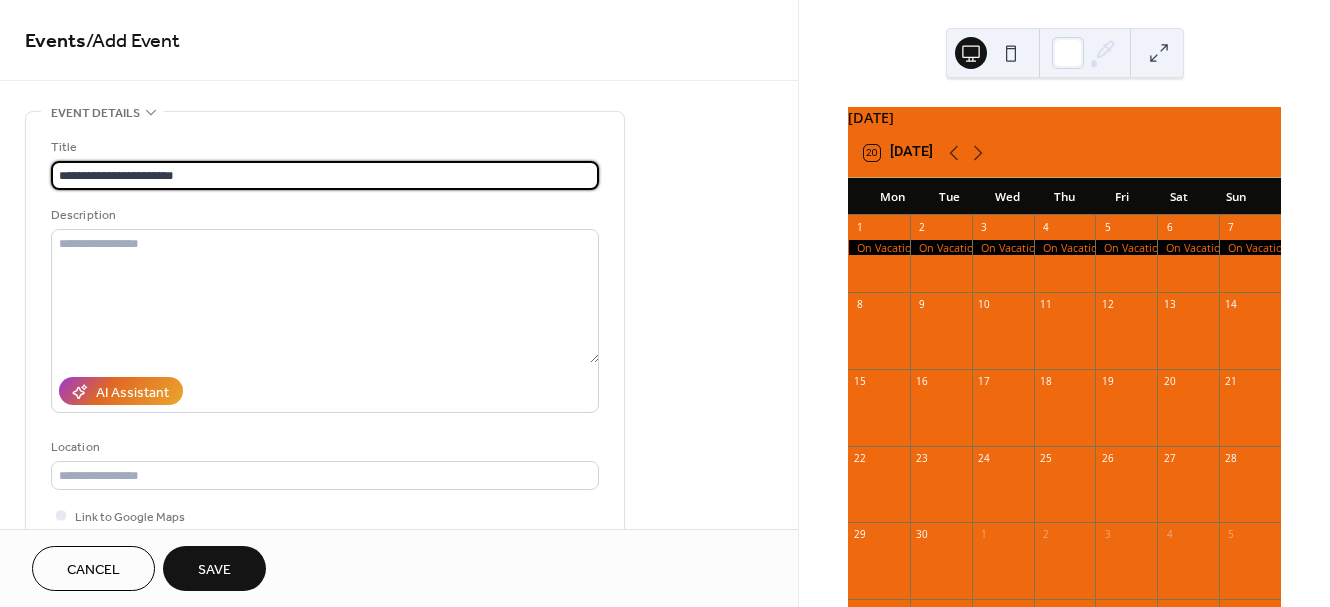 drag, startPoint x: 202, startPoint y: 175, endPoint x: 53, endPoint y: 177, distance: 149.01343 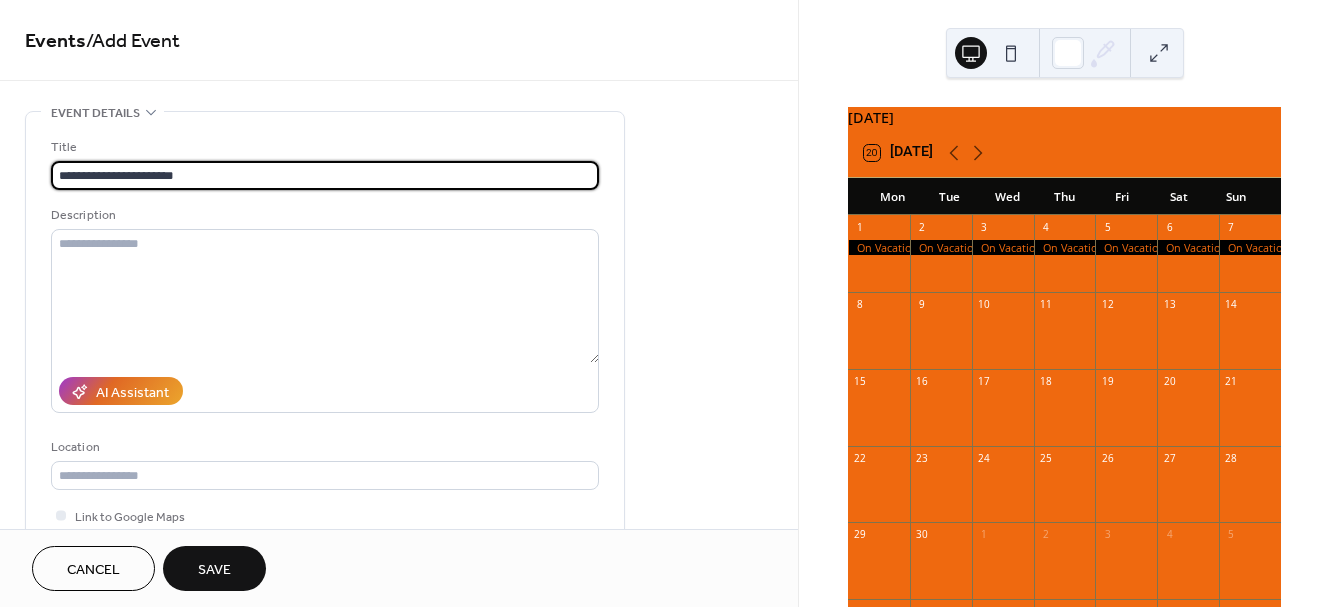 click on "**********" at bounding box center [325, 175] 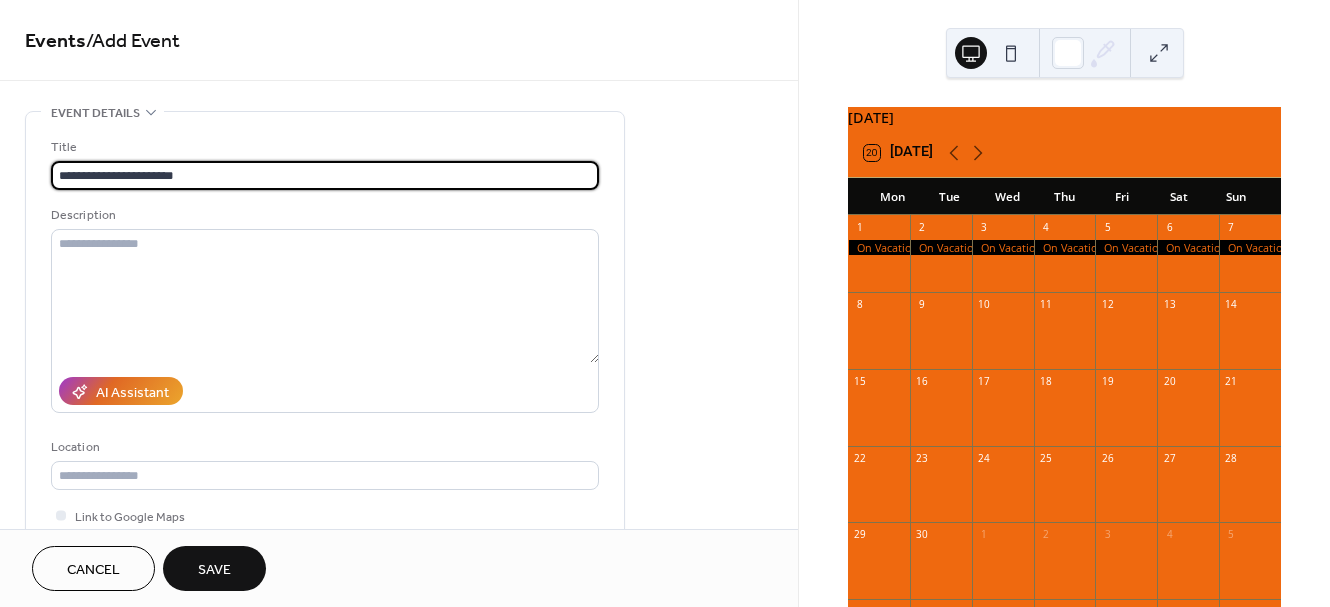 drag, startPoint x: 203, startPoint y: 175, endPoint x: 36, endPoint y: 180, distance: 167.07483 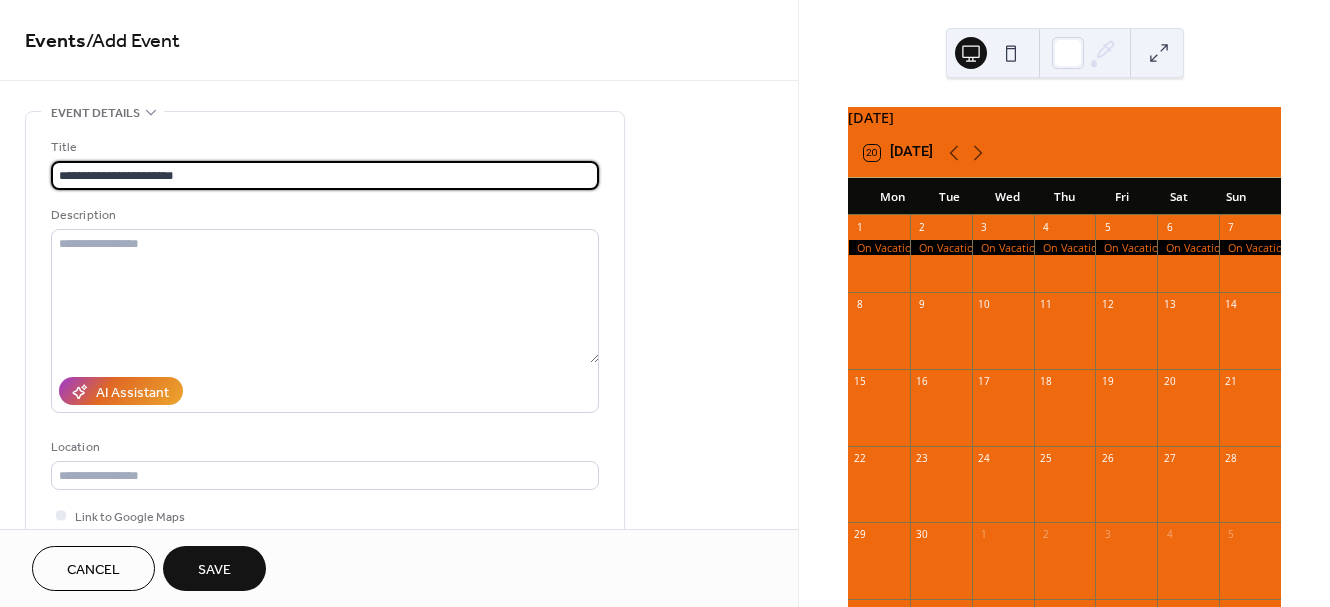click on "**********" at bounding box center [325, 365] 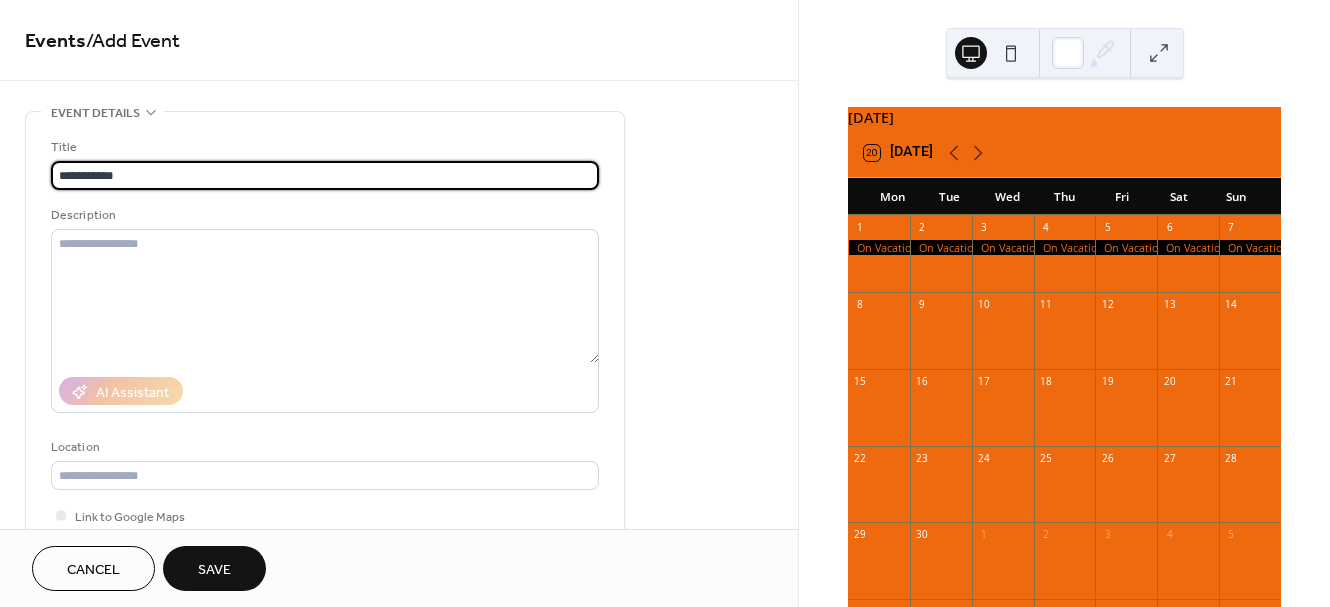 scroll, scrollTop: 0, scrollLeft: 0, axis: both 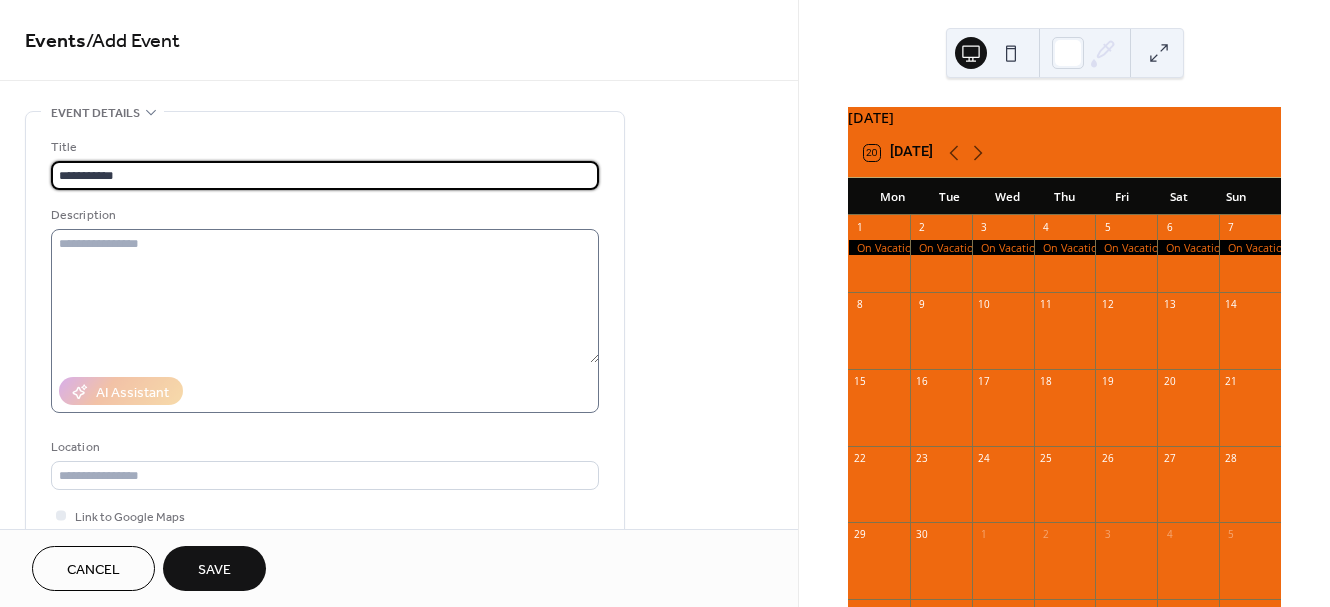type on "**********" 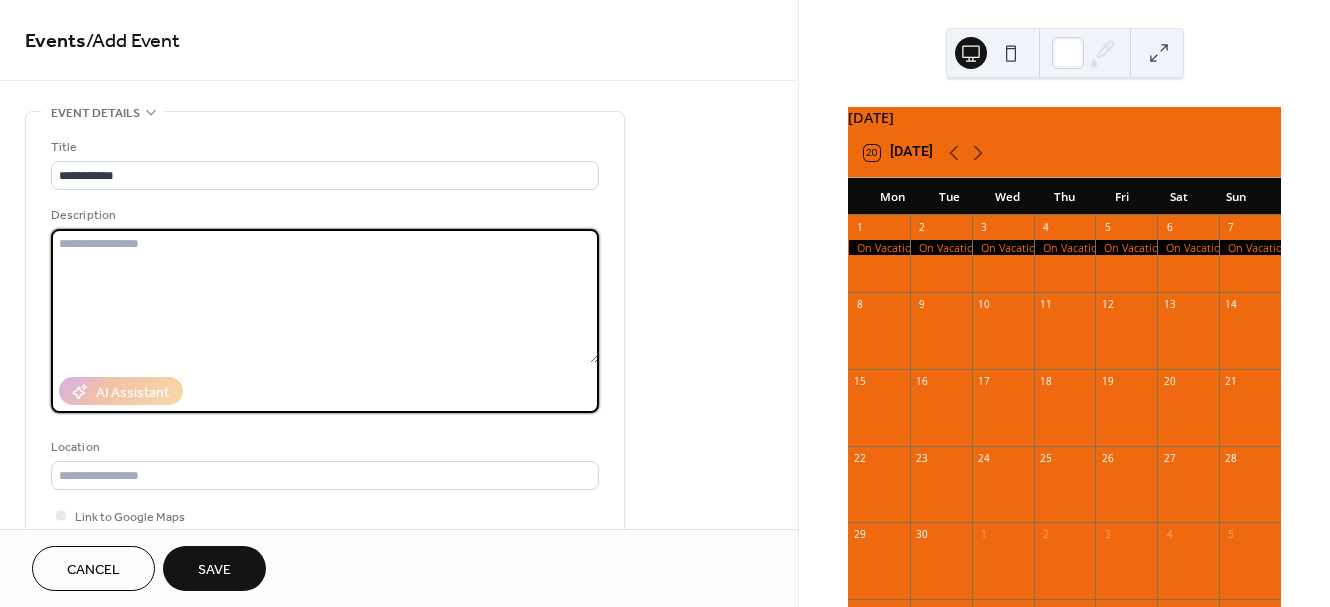paste on "**********" 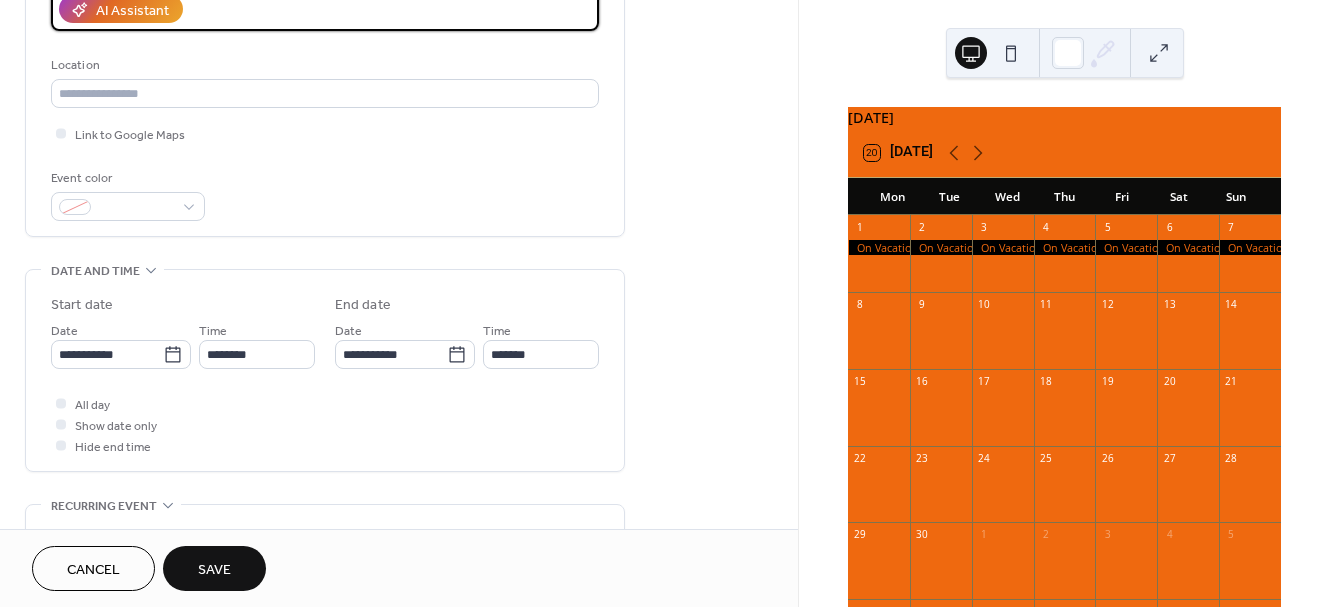 scroll, scrollTop: 386, scrollLeft: 0, axis: vertical 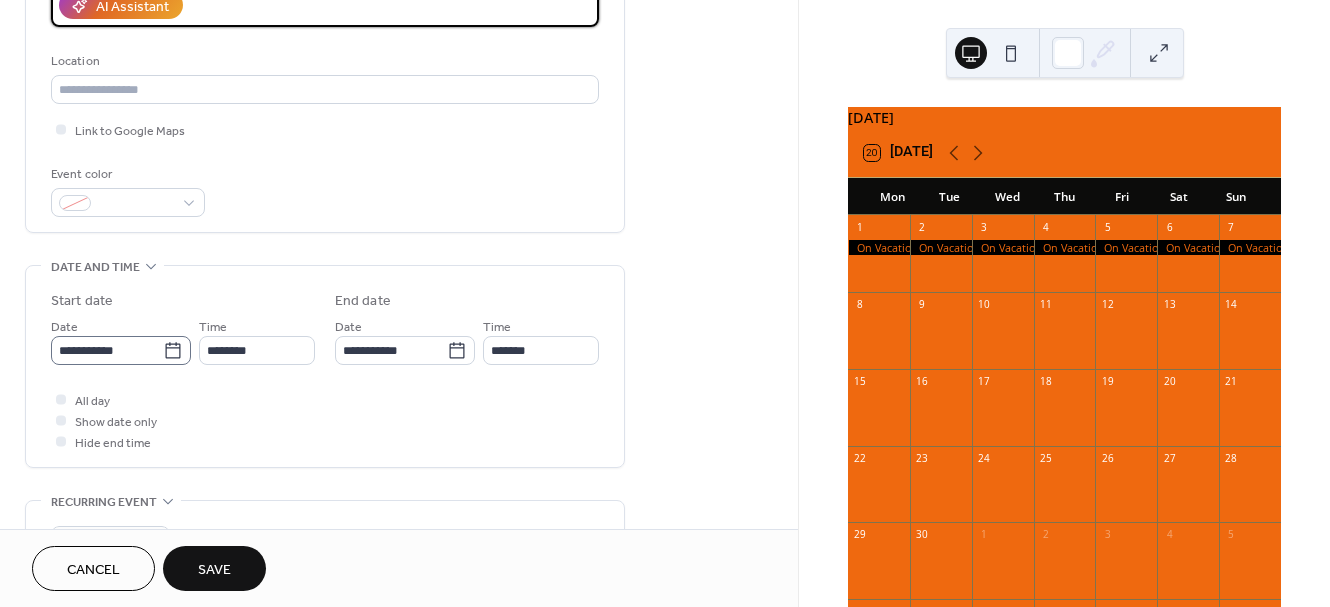 type on "**********" 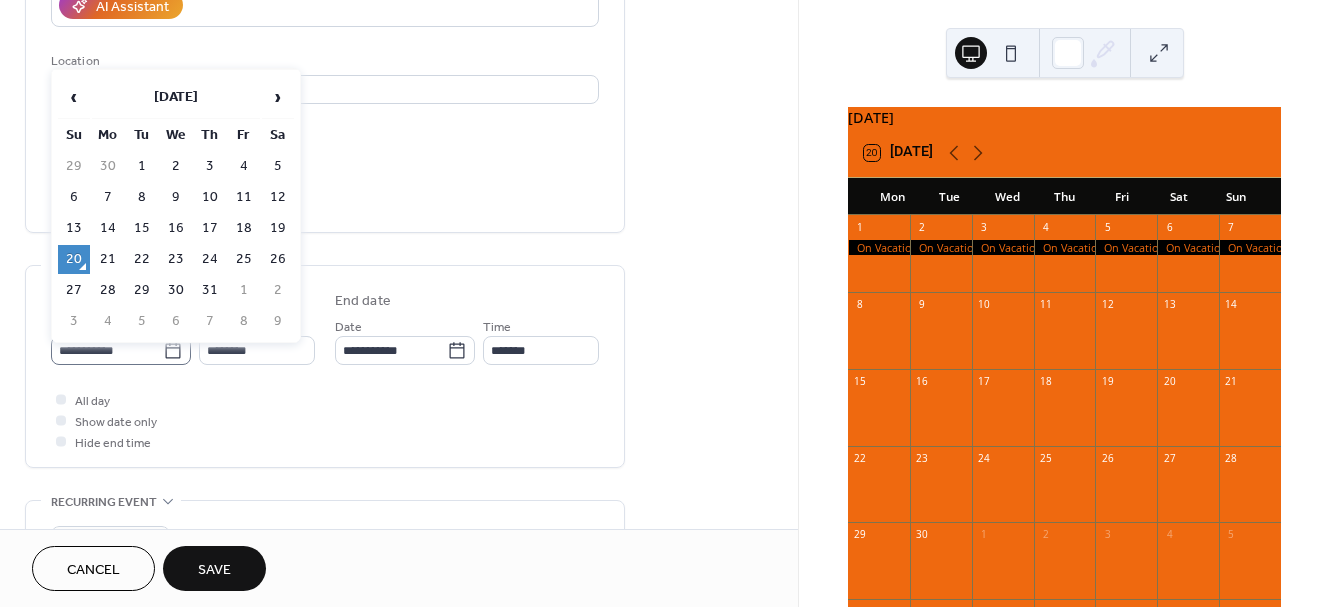 click 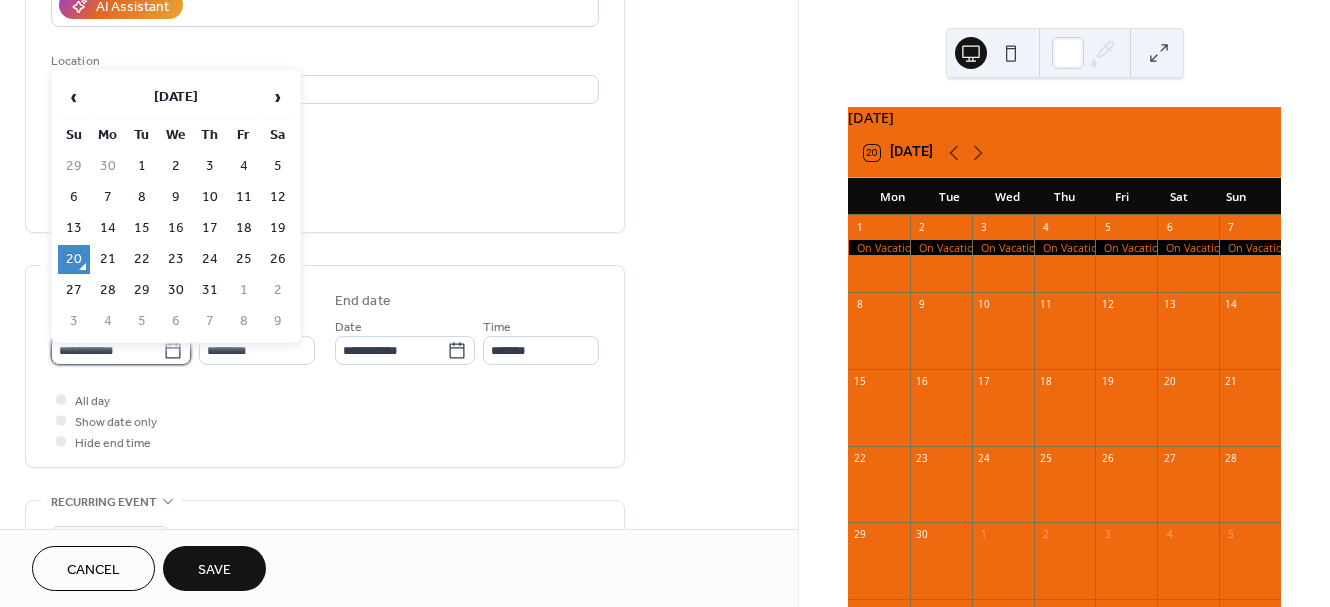 click on "**********" at bounding box center [107, 350] 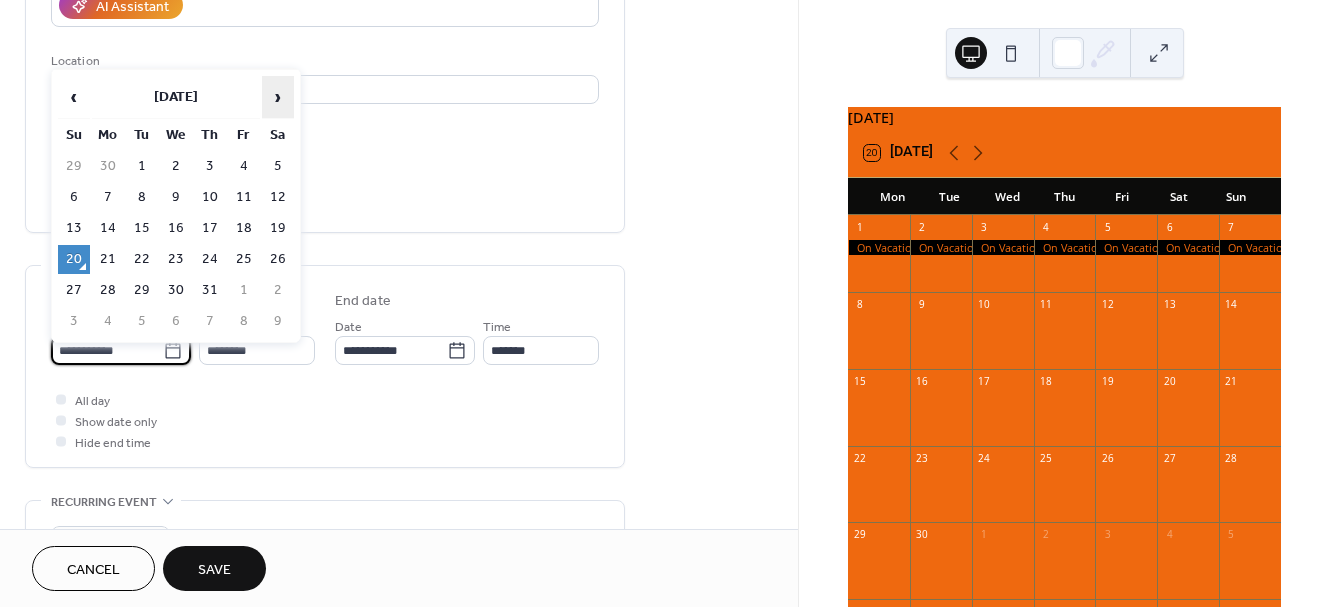 click on "›" at bounding box center (278, 97) 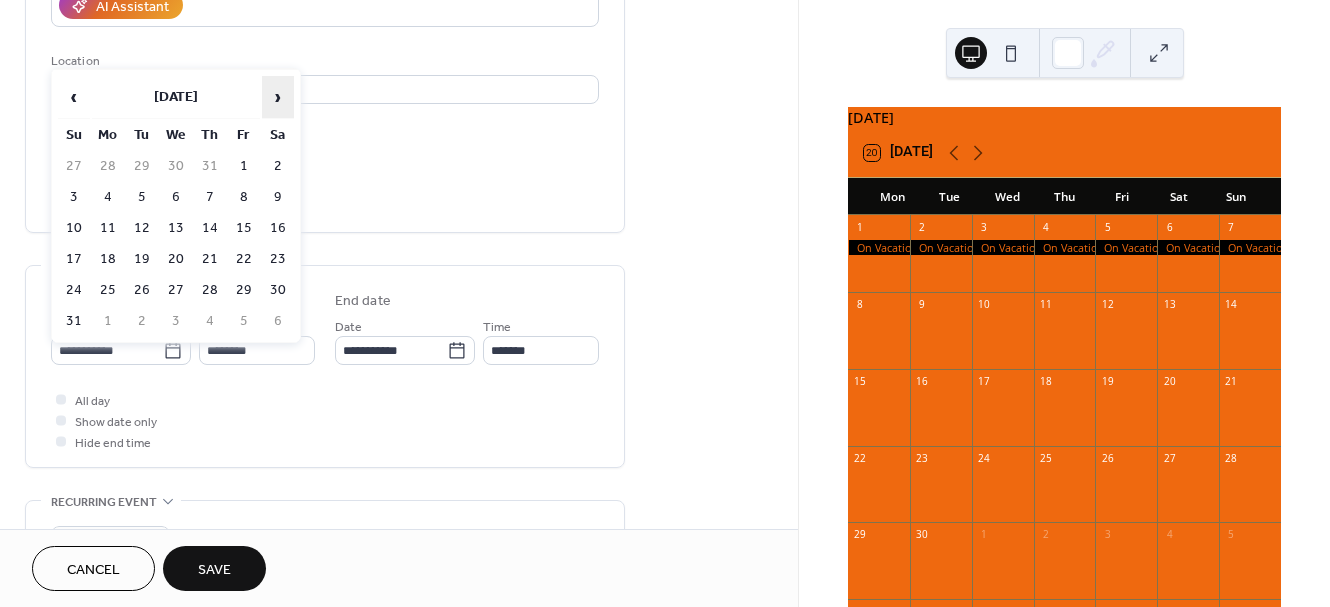 click on "›" at bounding box center [278, 97] 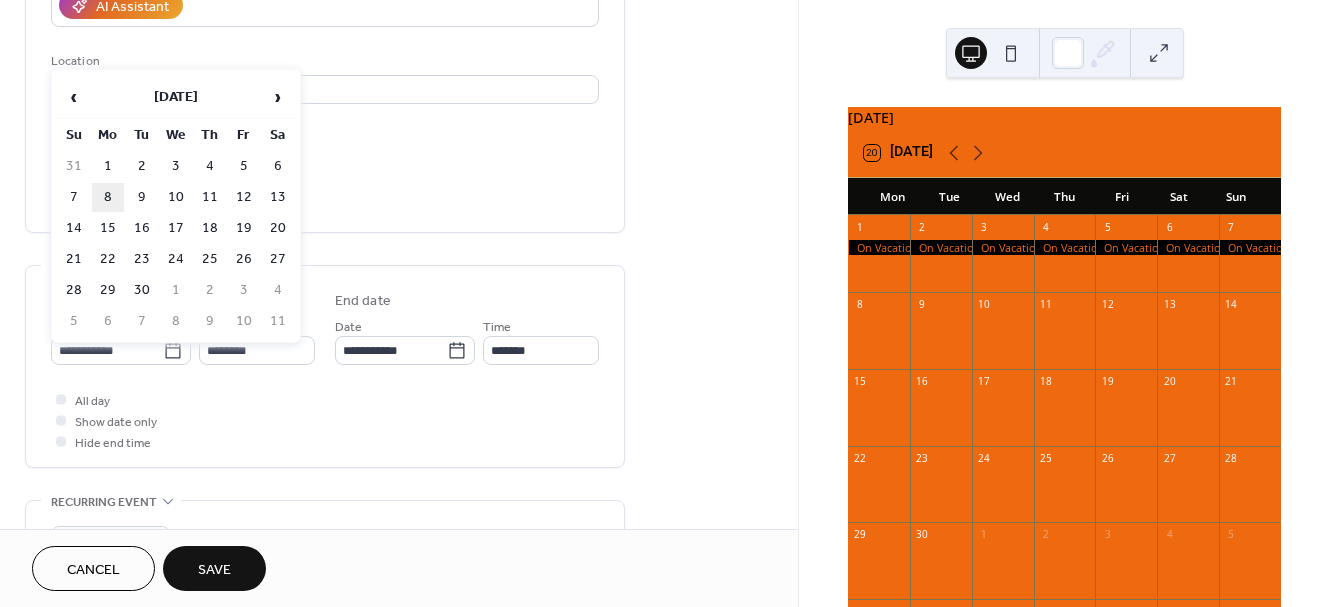 click on "8" at bounding box center (108, 197) 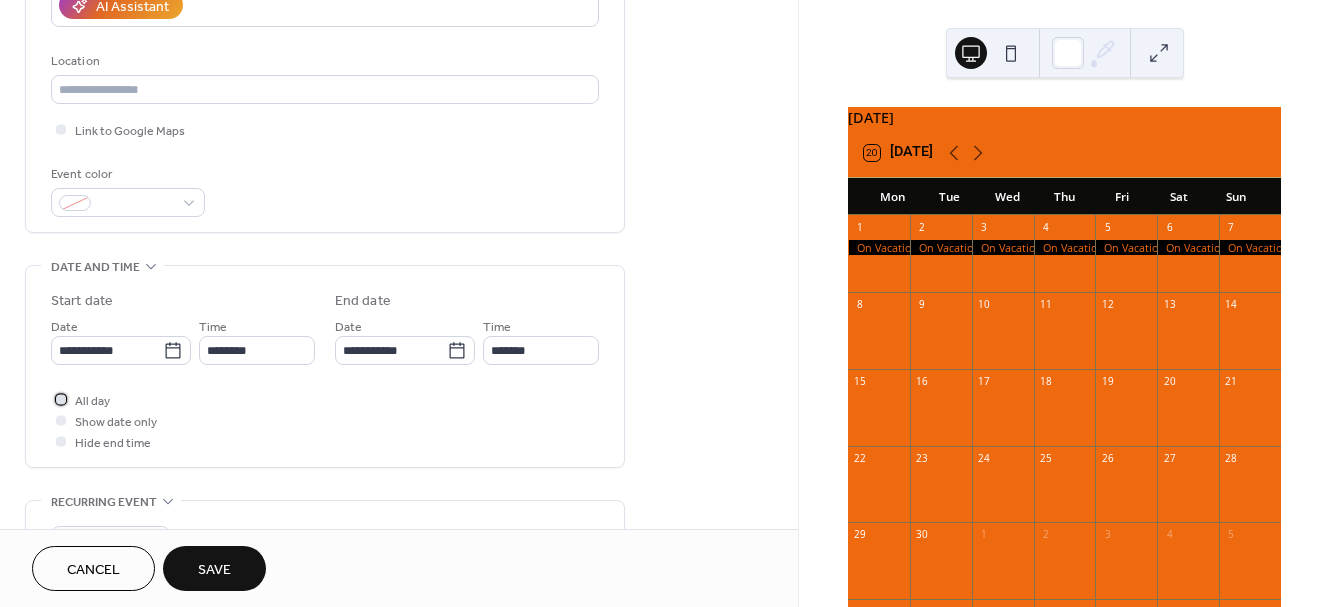 click at bounding box center [61, 399] 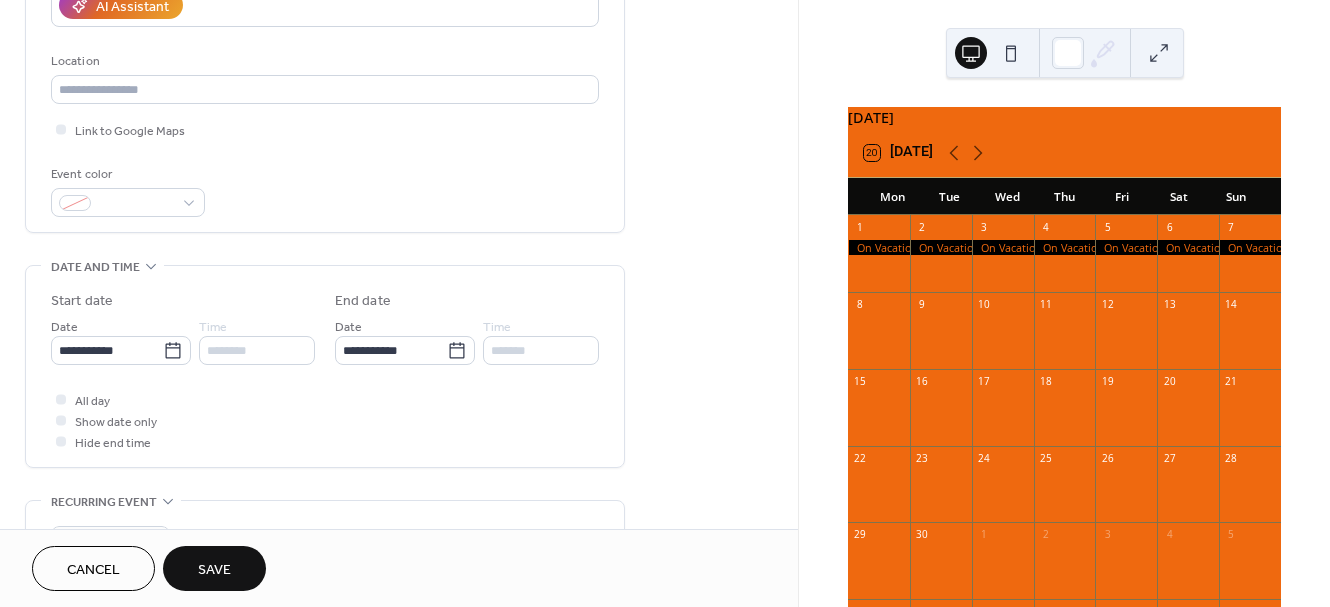 click on "Save" at bounding box center (214, 570) 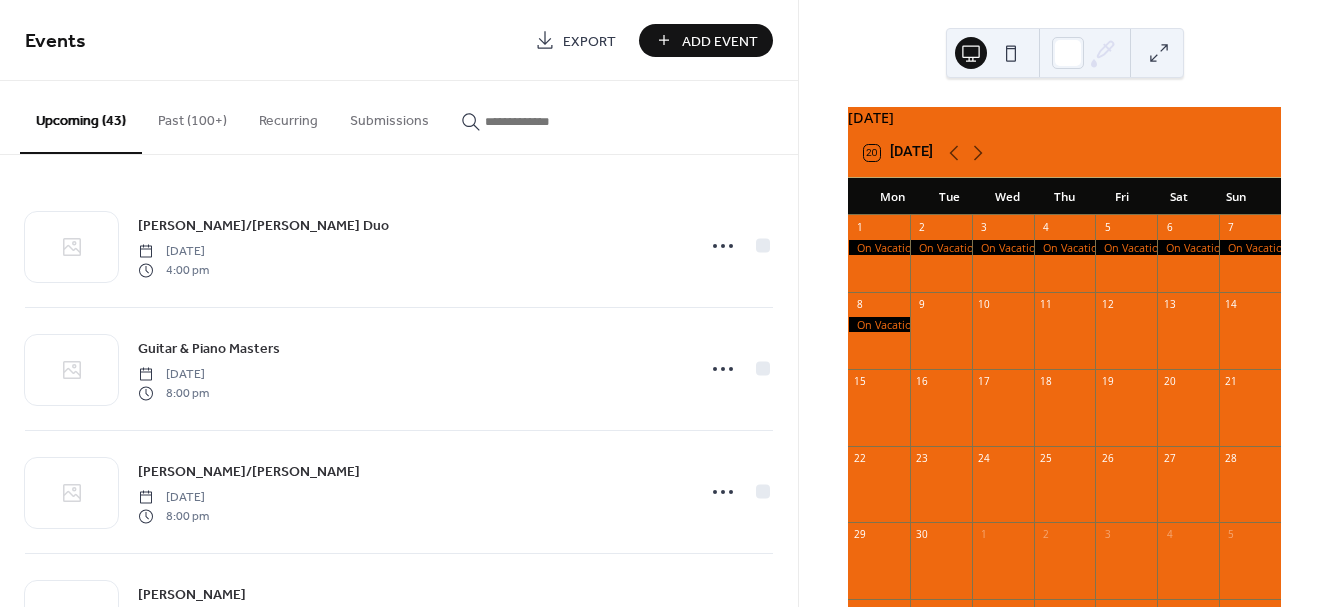 click on "Add Event" at bounding box center (720, 41) 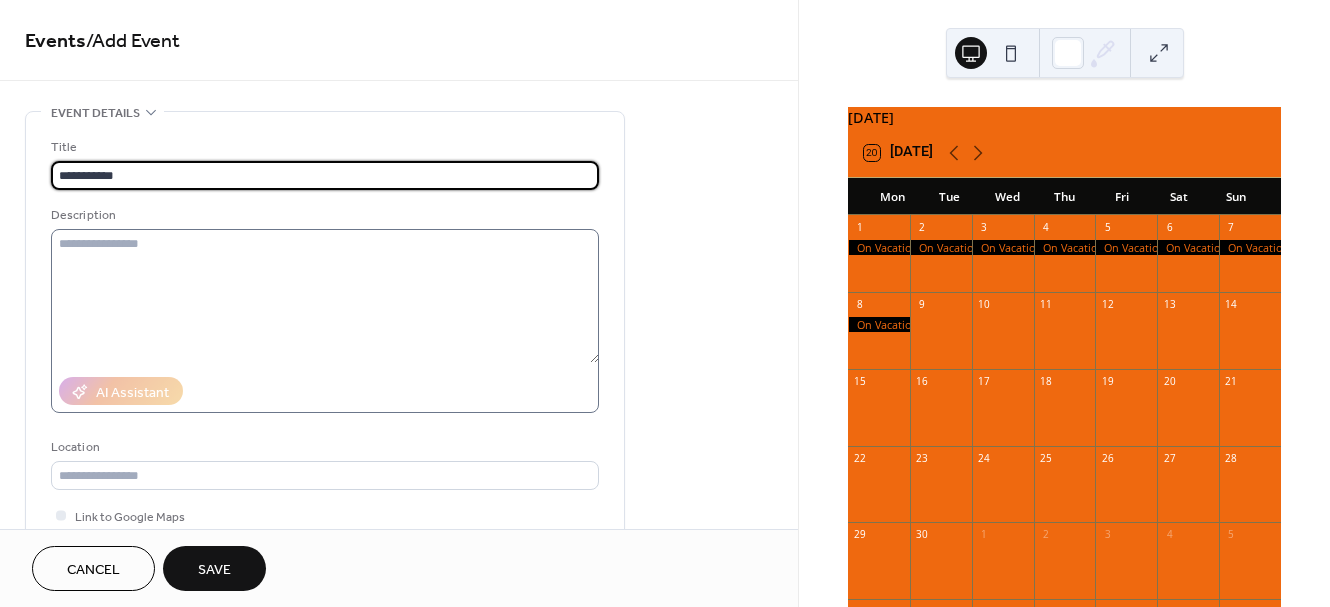type on "**********" 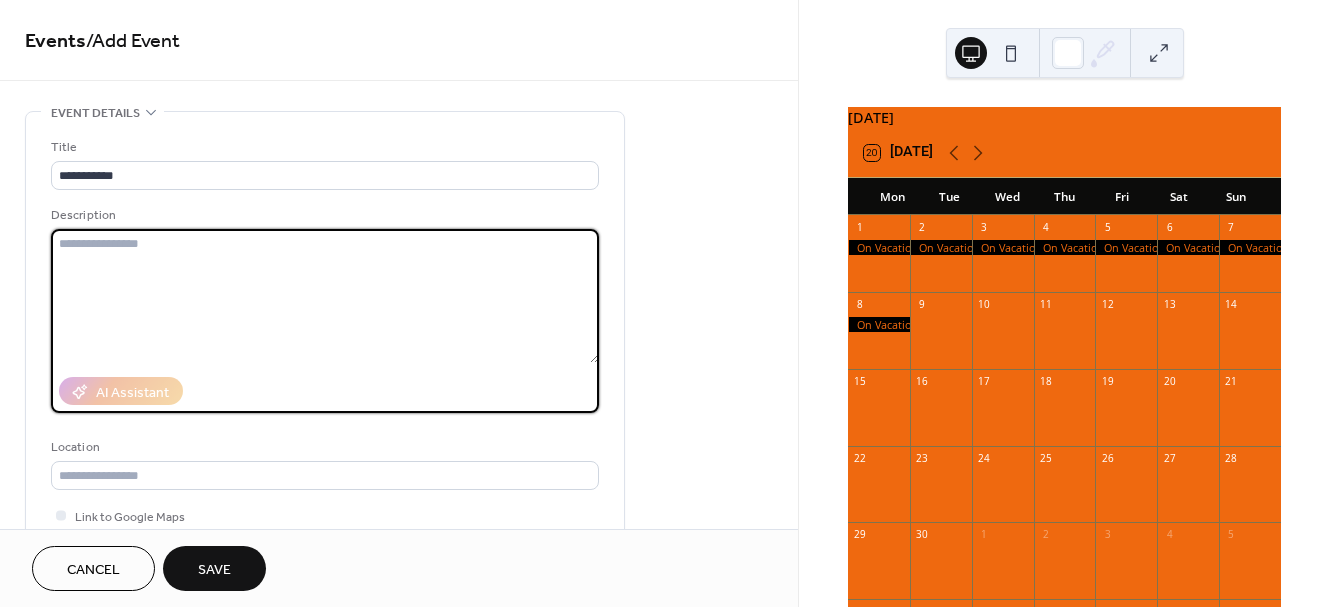 paste on "**********" 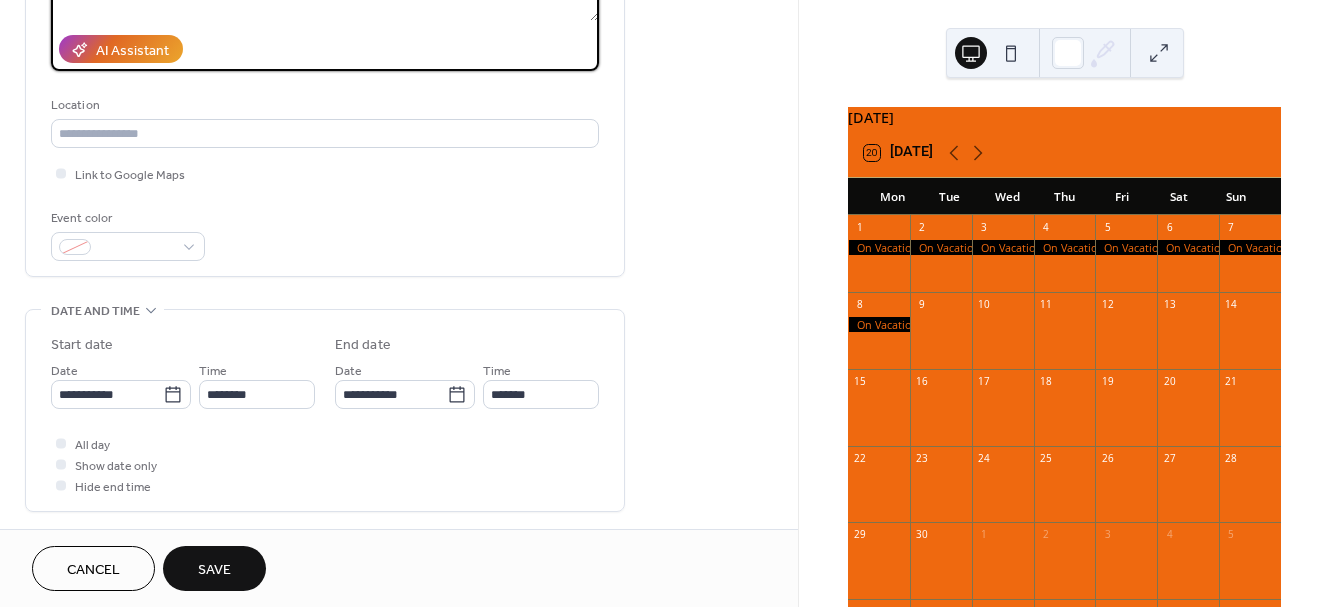 scroll, scrollTop: 344, scrollLeft: 0, axis: vertical 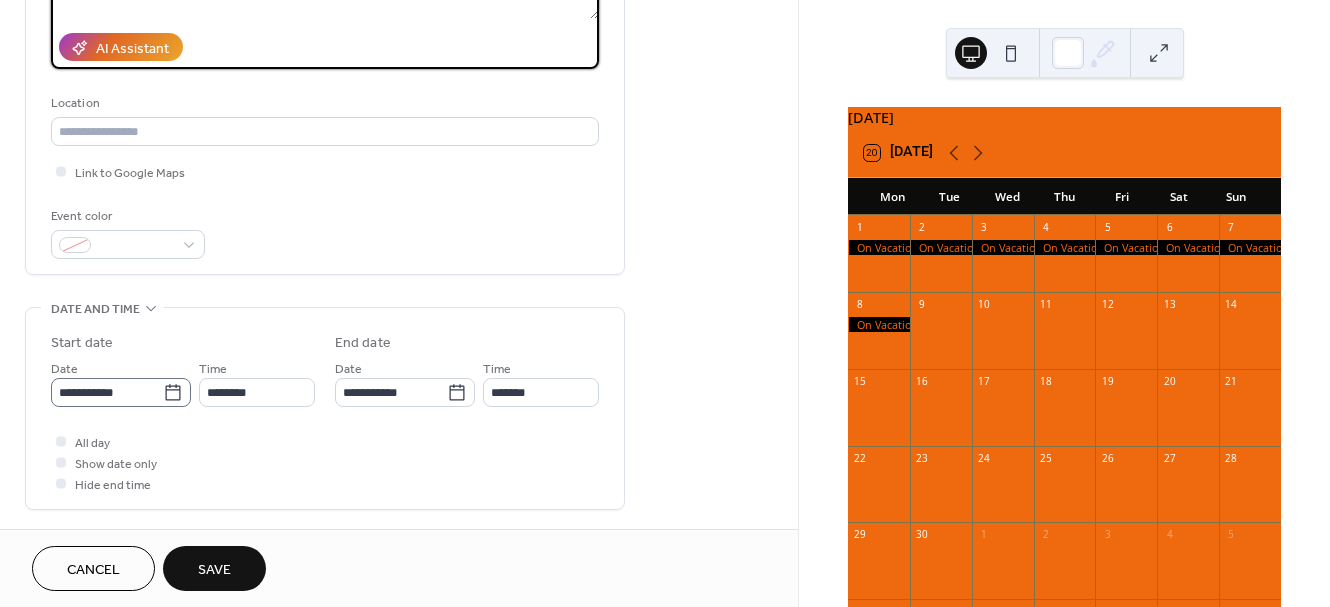 type on "**********" 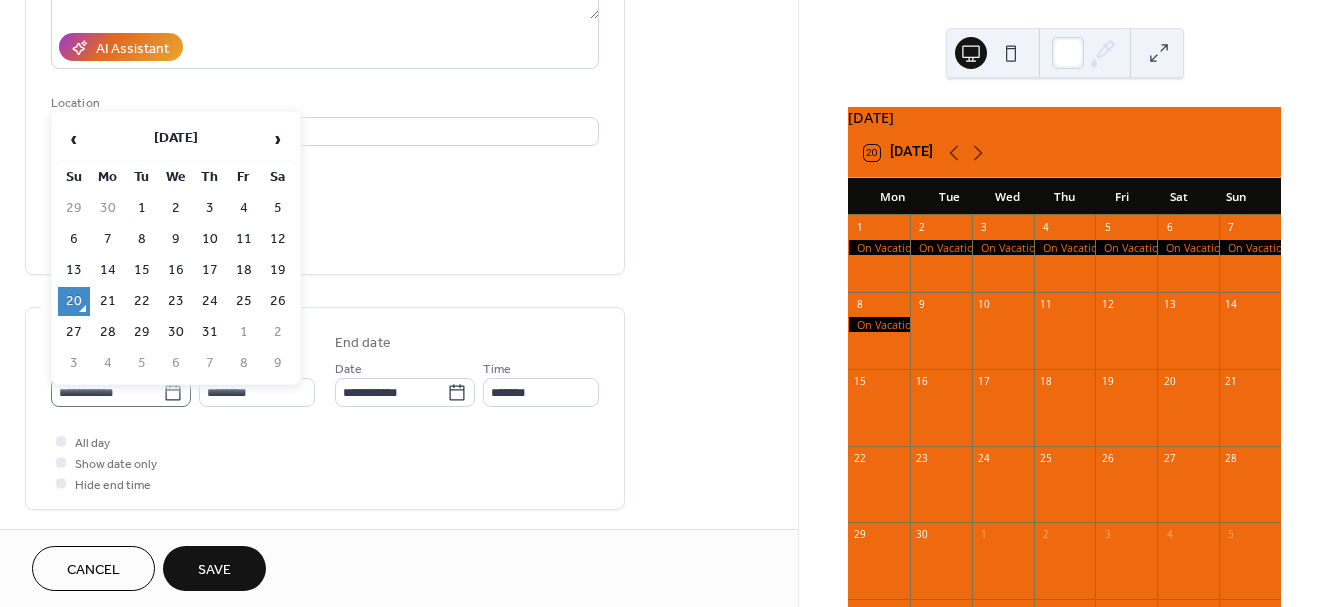 click 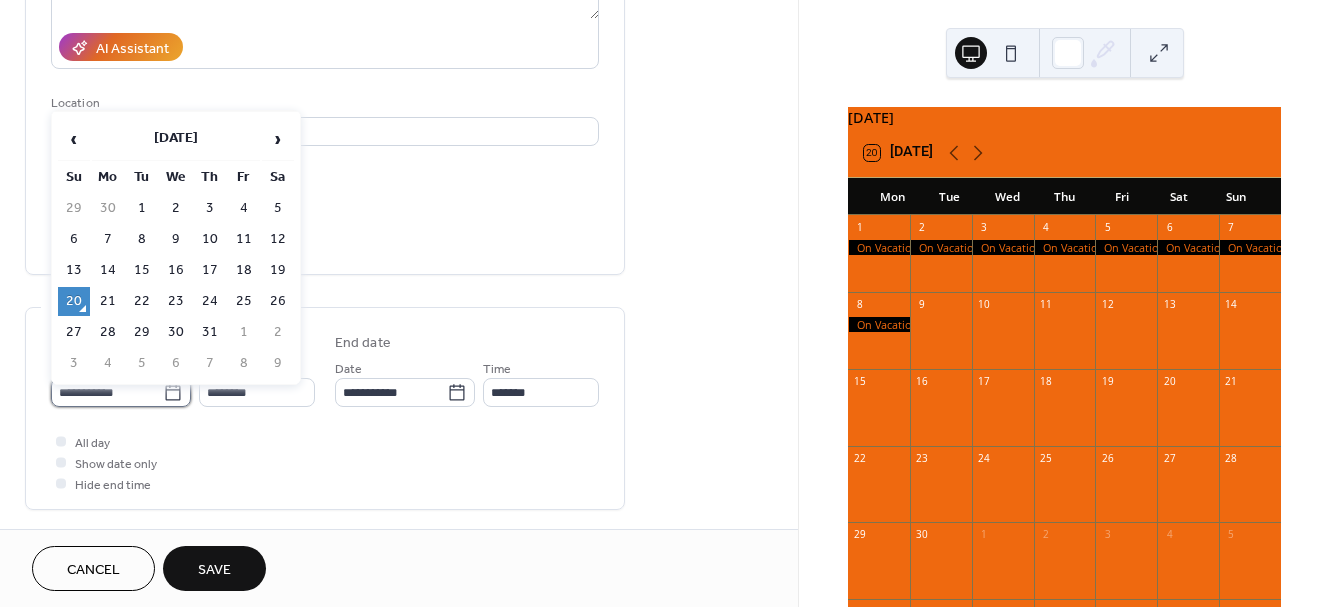 click on "**********" at bounding box center [107, 392] 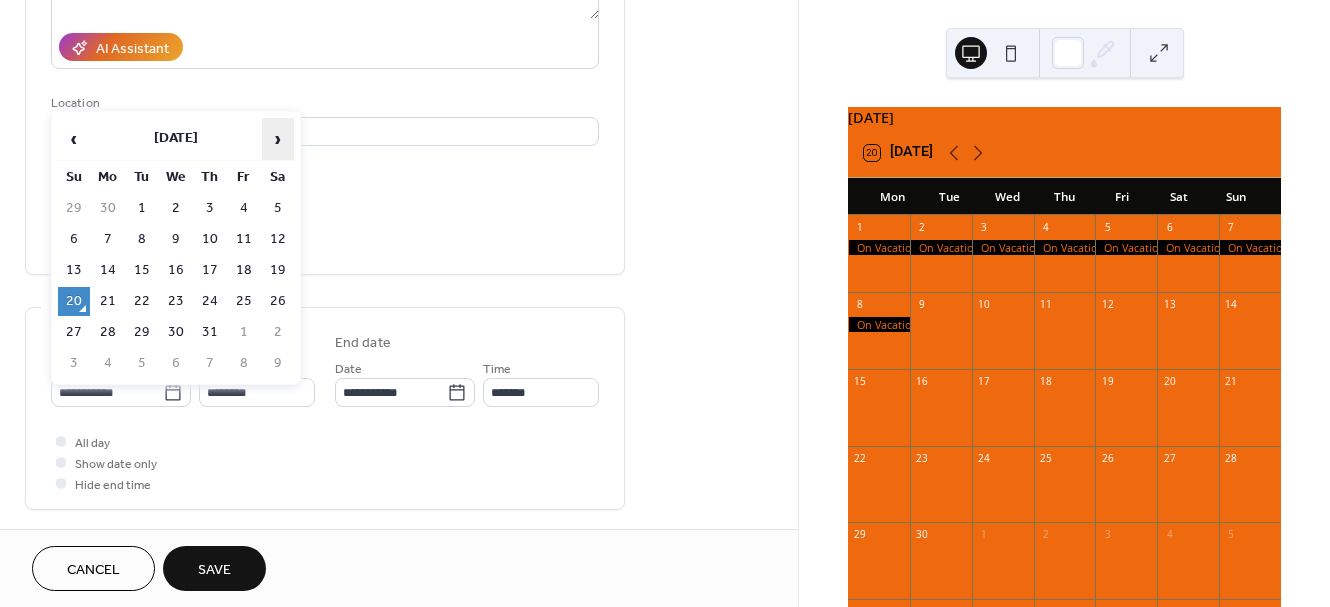click on "›" at bounding box center (278, 139) 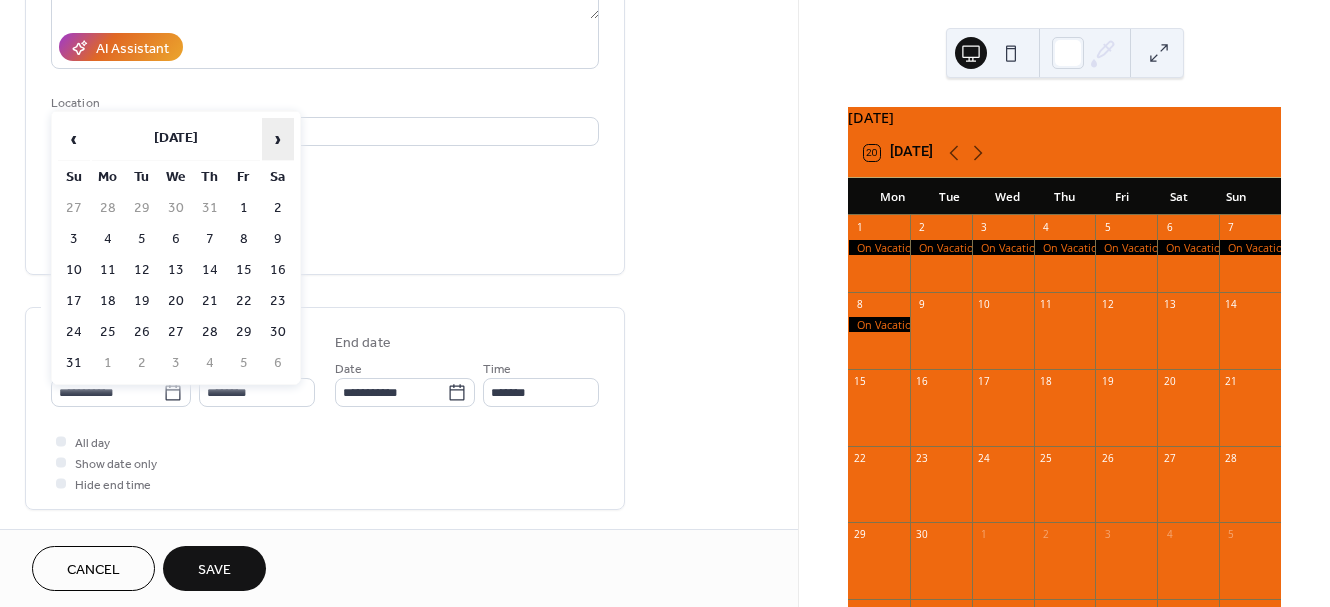 click on "›" at bounding box center [278, 139] 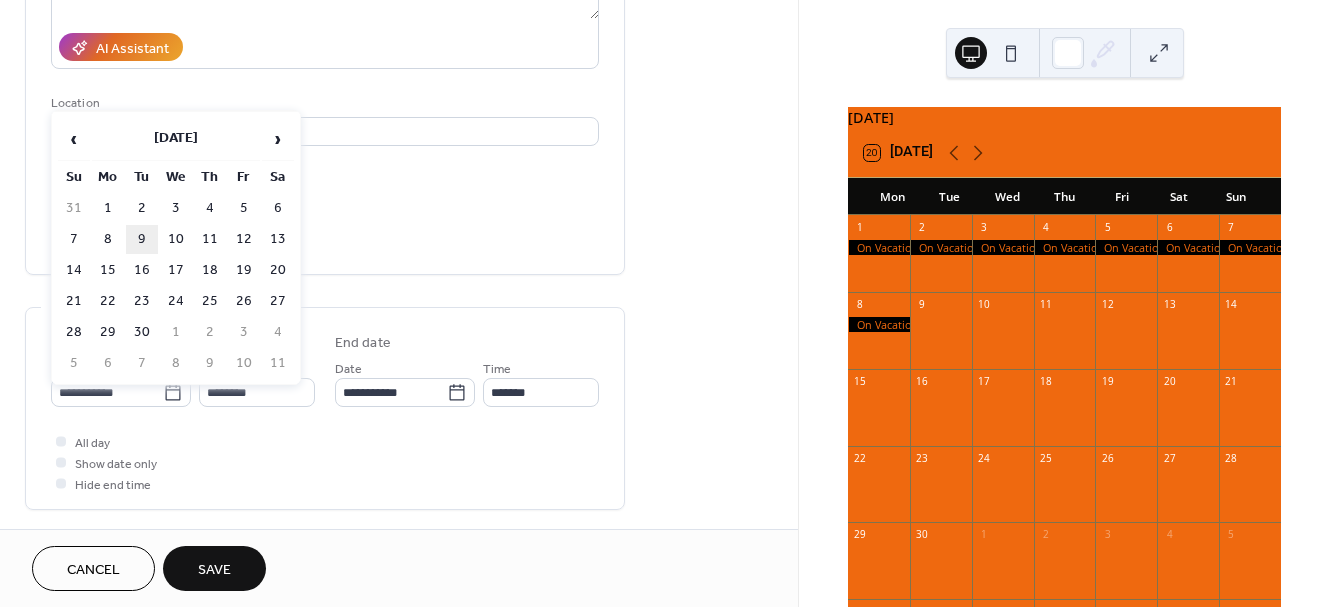 click on "9" at bounding box center (142, 239) 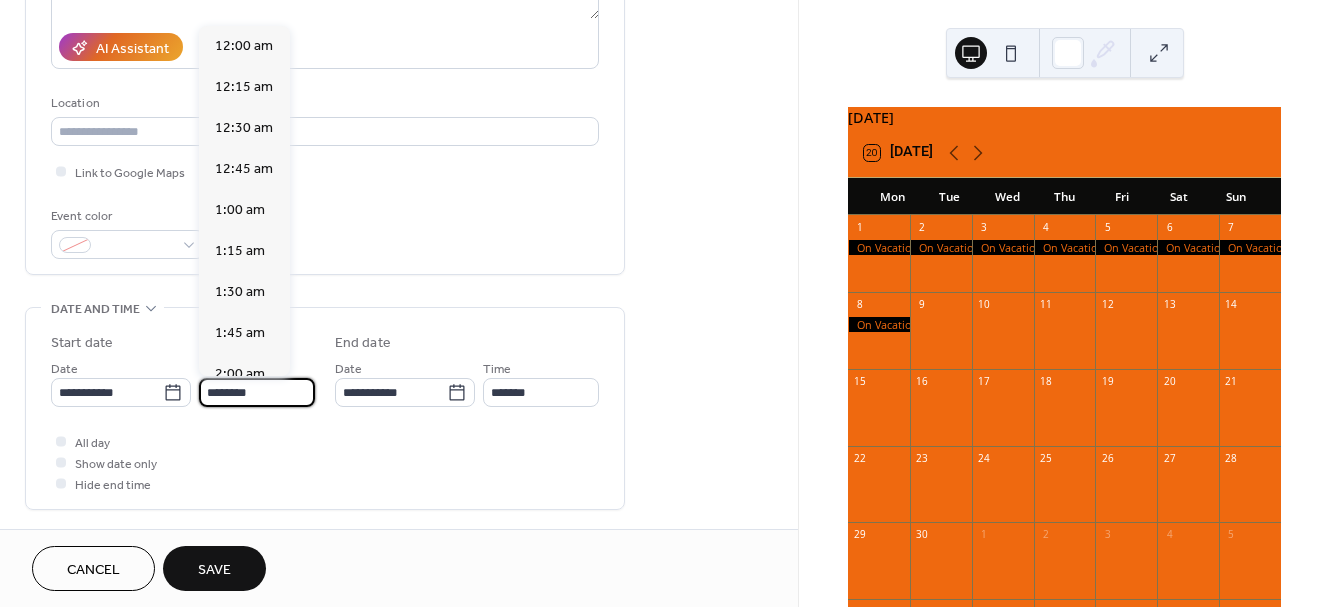 scroll, scrollTop: 1968, scrollLeft: 0, axis: vertical 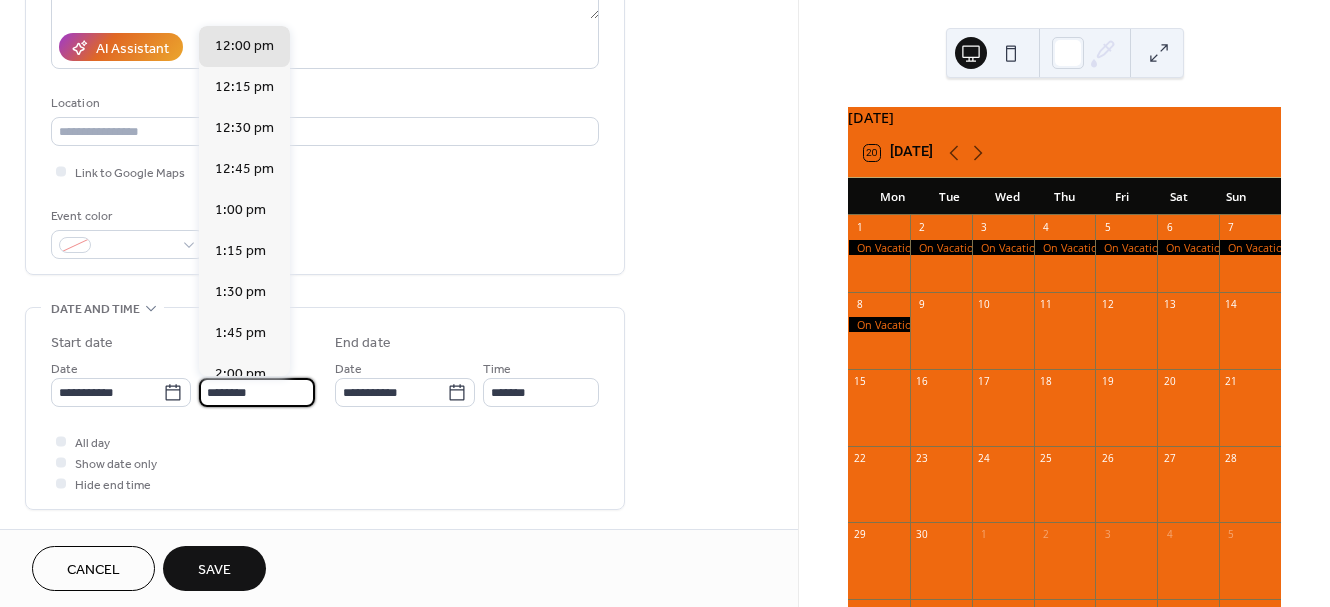 click on "********" at bounding box center [257, 392] 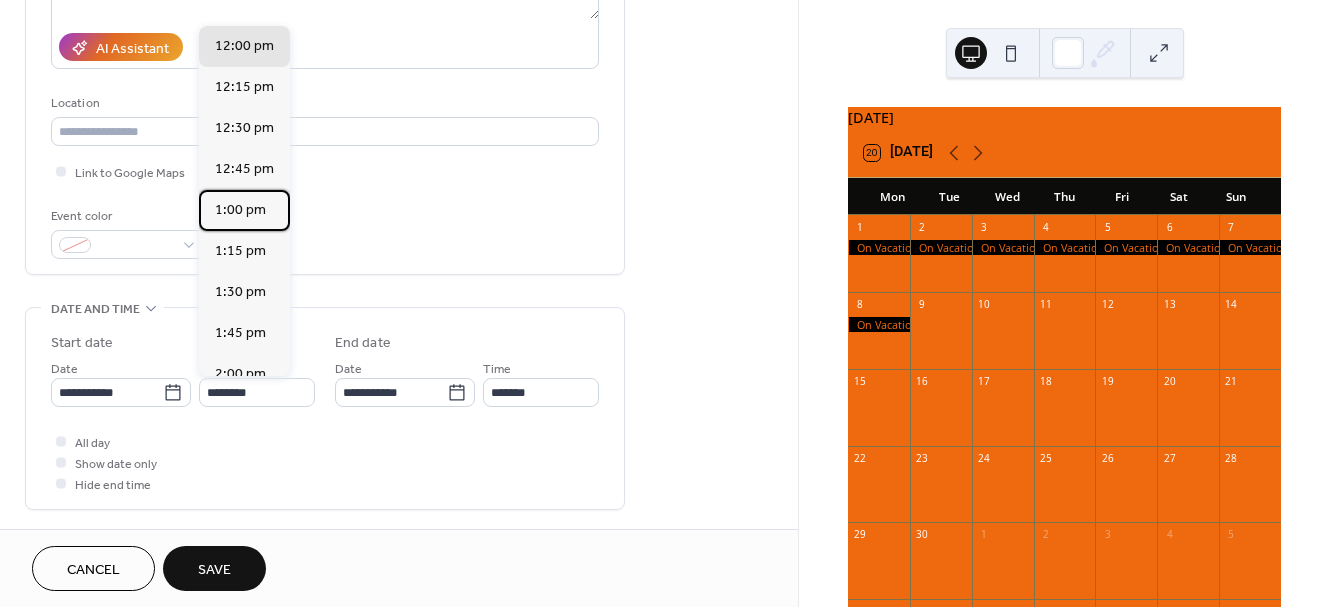 drag, startPoint x: 287, startPoint y: 212, endPoint x: 292, endPoint y: 227, distance: 15.811388 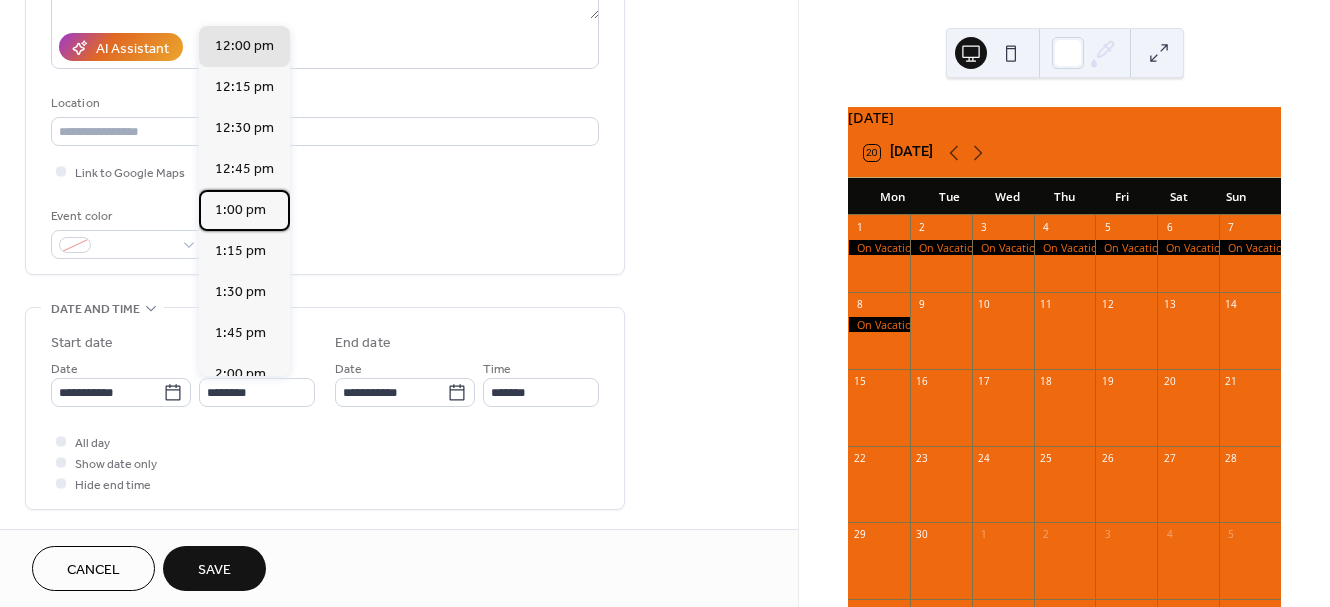 click on "12:00 am 12:15 am 12:30 am 12:45 am 1:00 am 1:15 am 1:30 am 1:45 am 2:00 am 2:15 am 2:30 am 2:45 am 3:00 am 3:15 am 3:30 am 3:45 am 4:00 am 4:15 am 4:30 am 4:45 am 5:00 am 5:15 am 5:30 am 5:45 am 6:00 am 6:15 am 6:30 am 6:45 am 7:00 am 7:15 am 7:30 am 7:45 am 8:00 am 8:15 am 8:30 am 8:45 am 9:00 am 9:15 am 9:30 am 9:45 am 10:00 am 10:15 am 10:30 am 10:45 am 11:00 am 11:15 am 11:30 am 11:45 am 12:00 pm 12:15 pm 12:30 pm 12:45 pm 1:00 pm 1:15 pm 1:30 pm 1:45 pm 2:00 pm 2:15 pm 2:30 pm 2:45 pm 3:00 pm 3:15 pm 3:30 pm 3:45 pm 4:00 pm 4:15 pm 4:30 pm 4:45 pm 5:00 pm 5:15 pm 5:30 pm 5:45 pm 6:00 pm 6:15 pm 6:30 pm 6:45 pm 7:00 pm 7:15 pm 7:30 pm 7:45 pm 8:00 pm 8:15 pm 8:30 pm 8:45 pm 9:00 pm 9:15 pm 9:30 pm 9:45 pm 10:00 pm 10:15 pm 10:30 pm 10:45 pm 11:00 pm 11:15 pm 11:30 pm 11:45 pm" at bounding box center (244, 201) 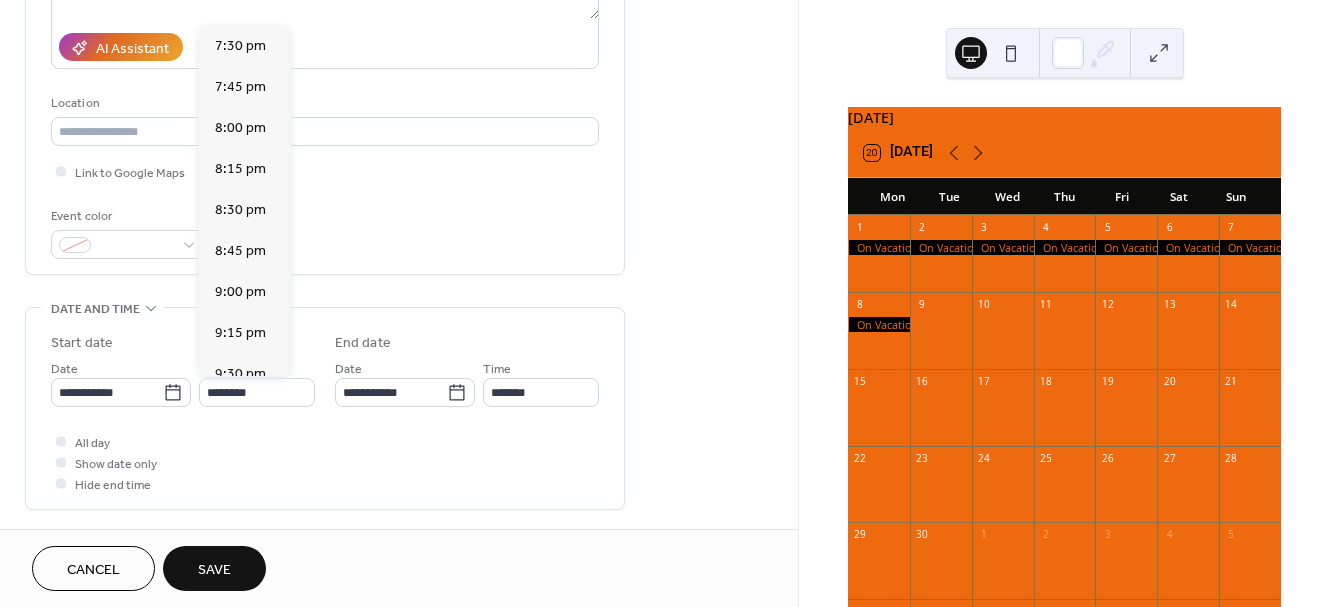 scroll, scrollTop: 3207, scrollLeft: 0, axis: vertical 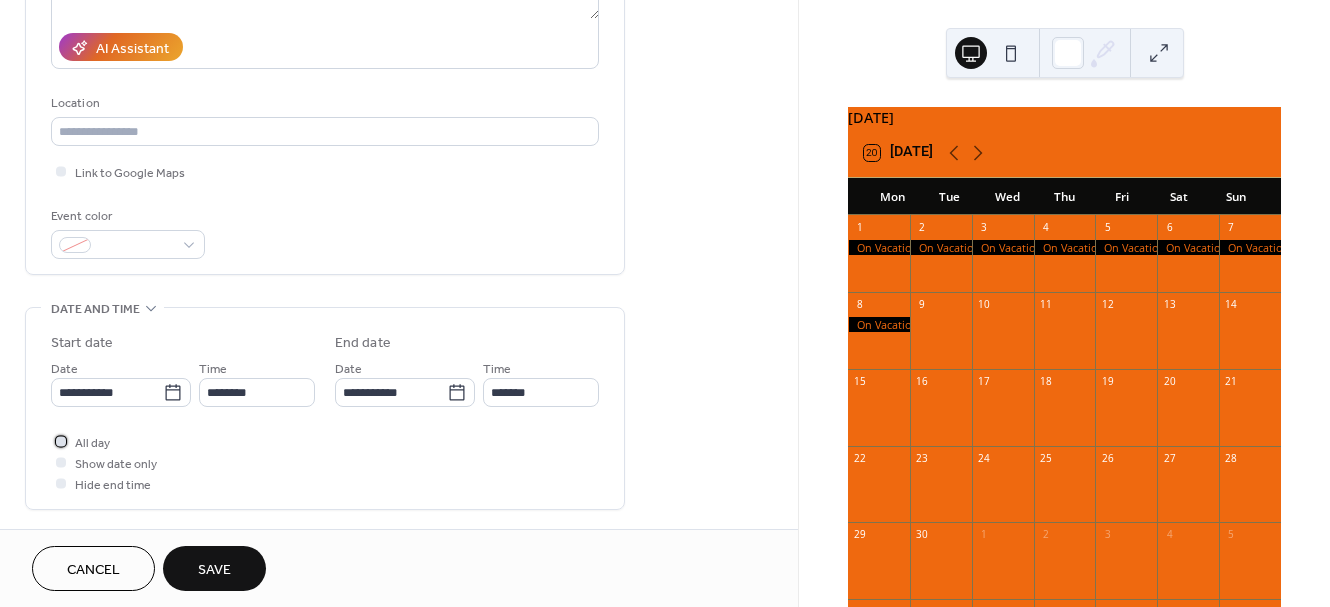 click at bounding box center [61, 441] 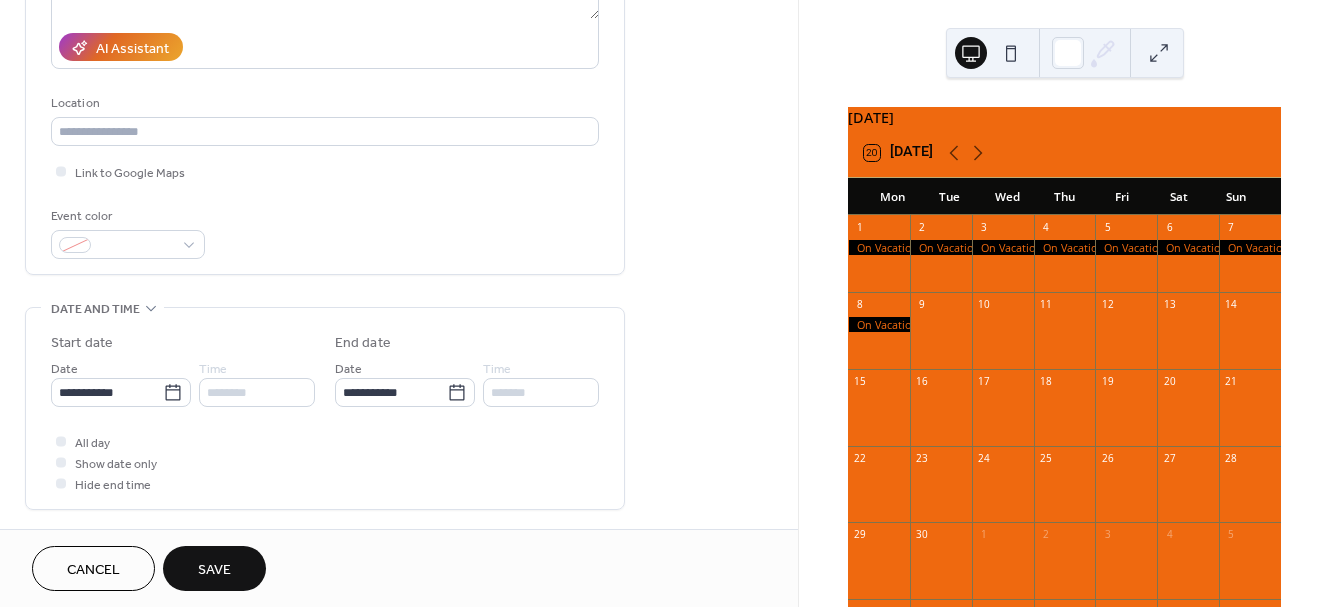 click on "Save" at bounding box center [214, 570] 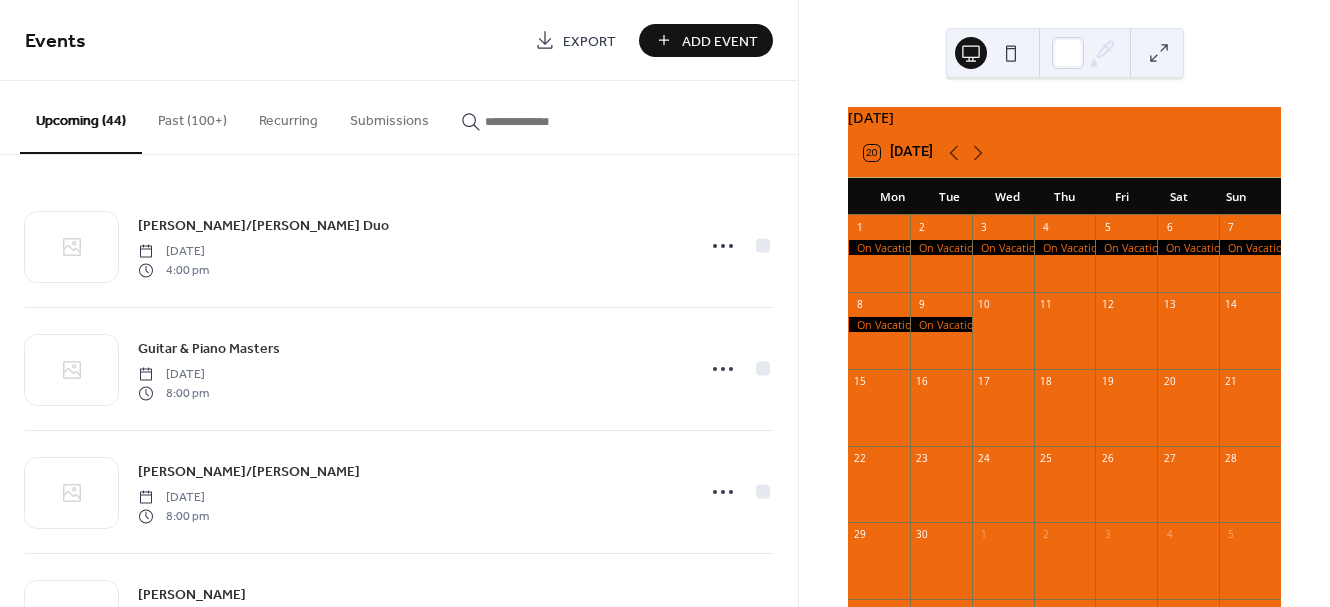 click on "Add Event" at bounding box center [706, 40] 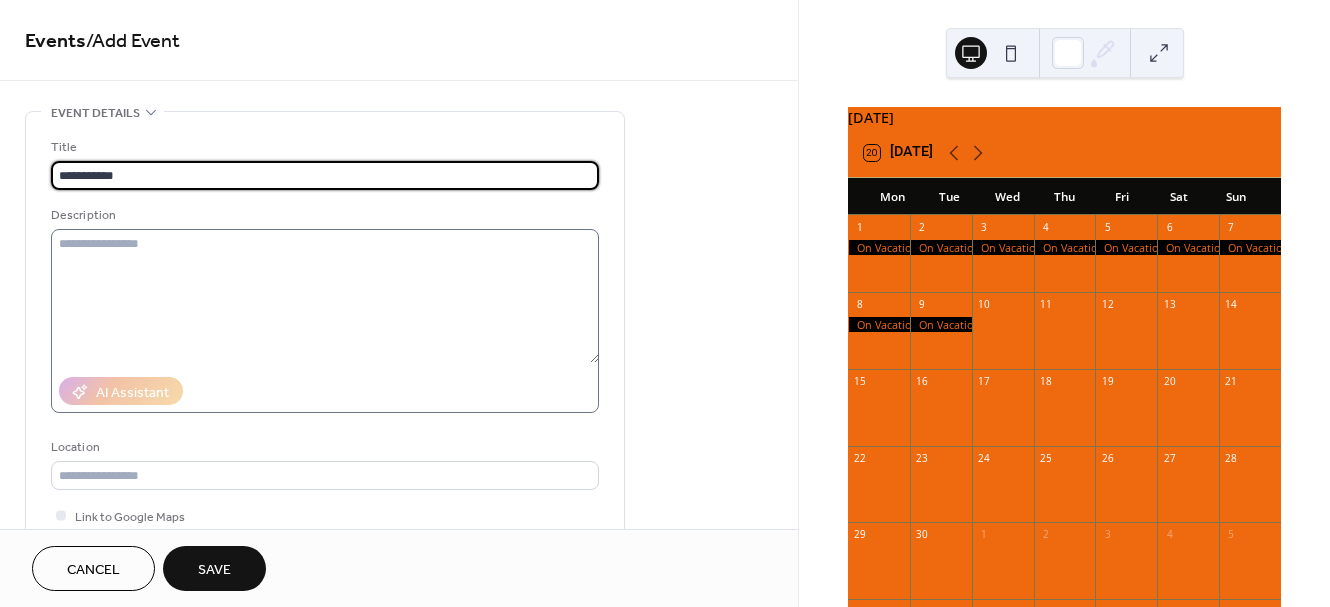 type on "**********" 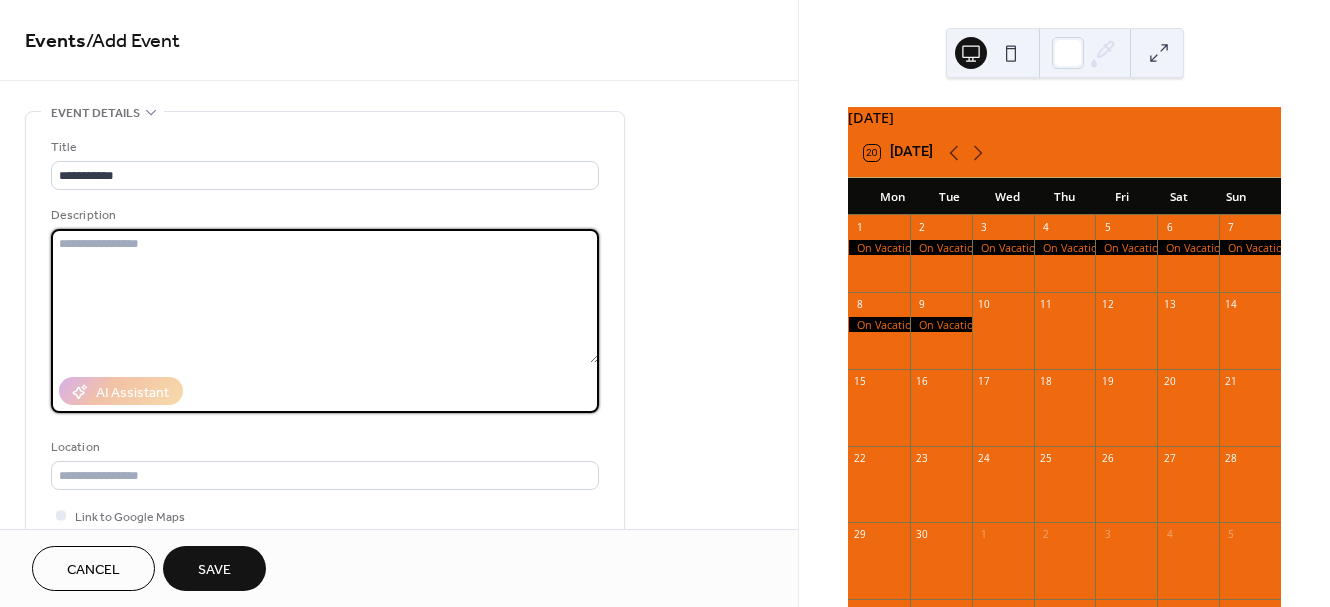 paste on "**********" 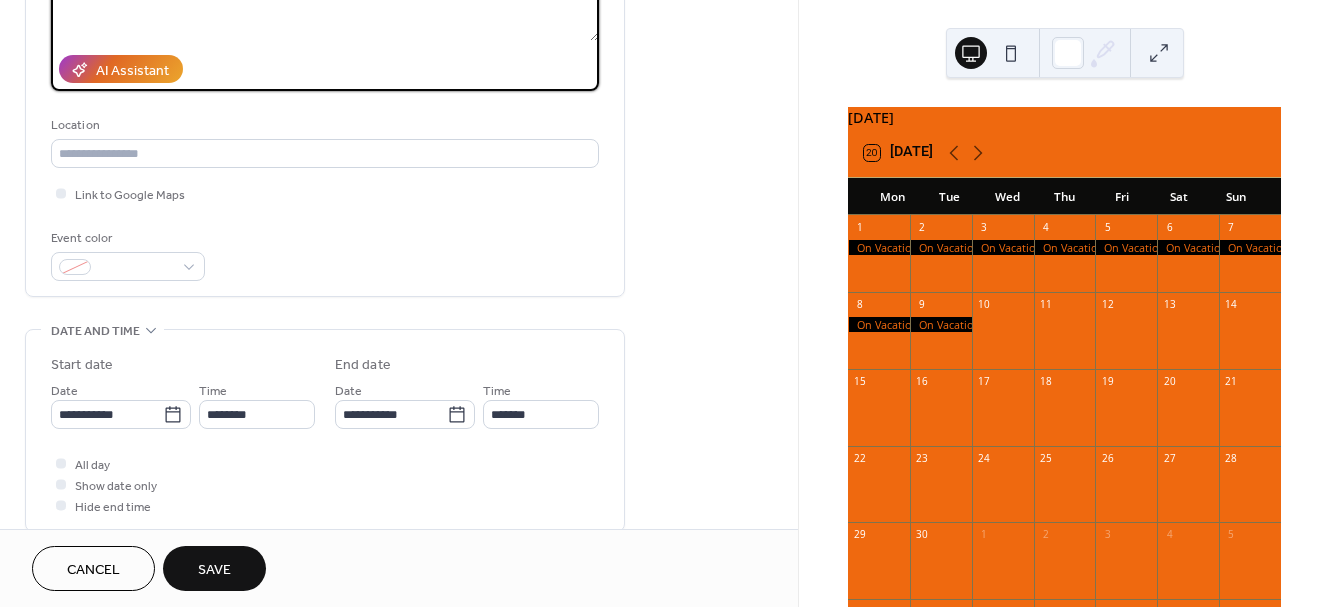 scroll, scrollTop: 328, scrollLeft: 0, axis: vertical 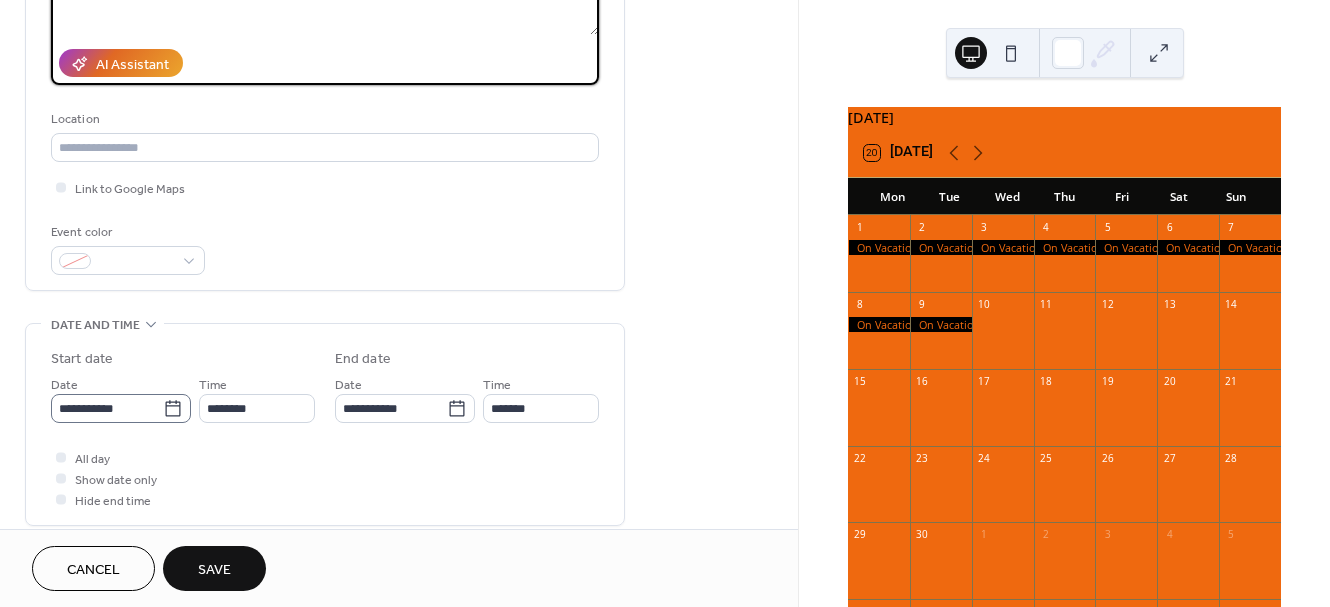 type on "**********" 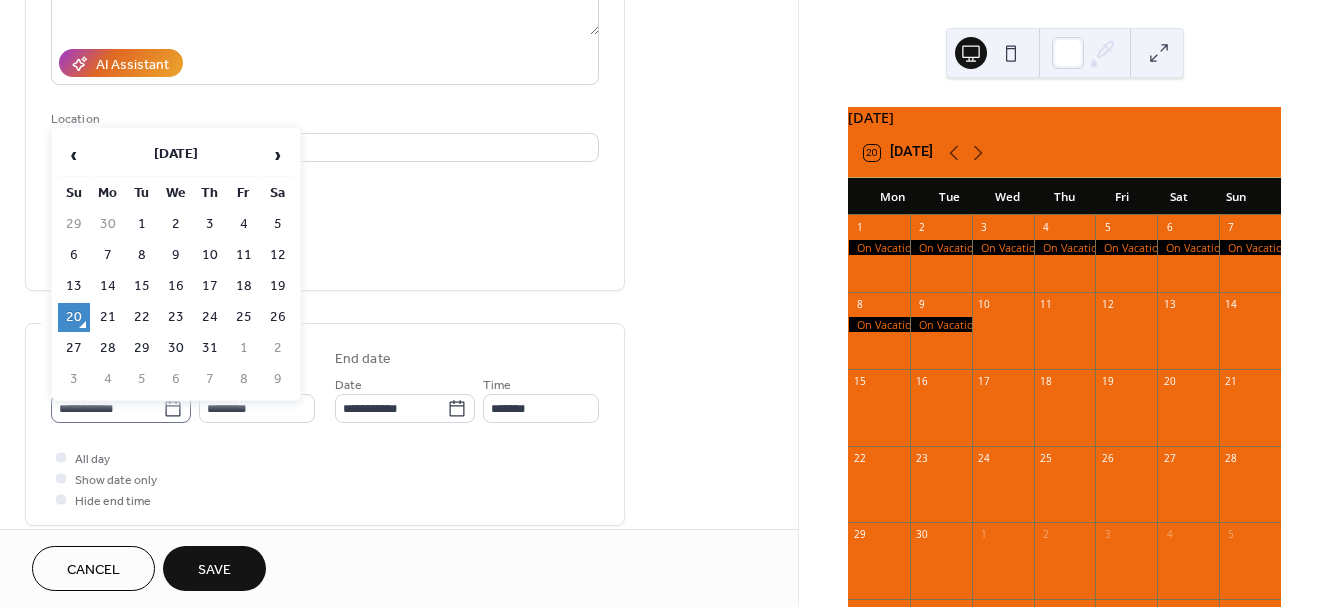 click 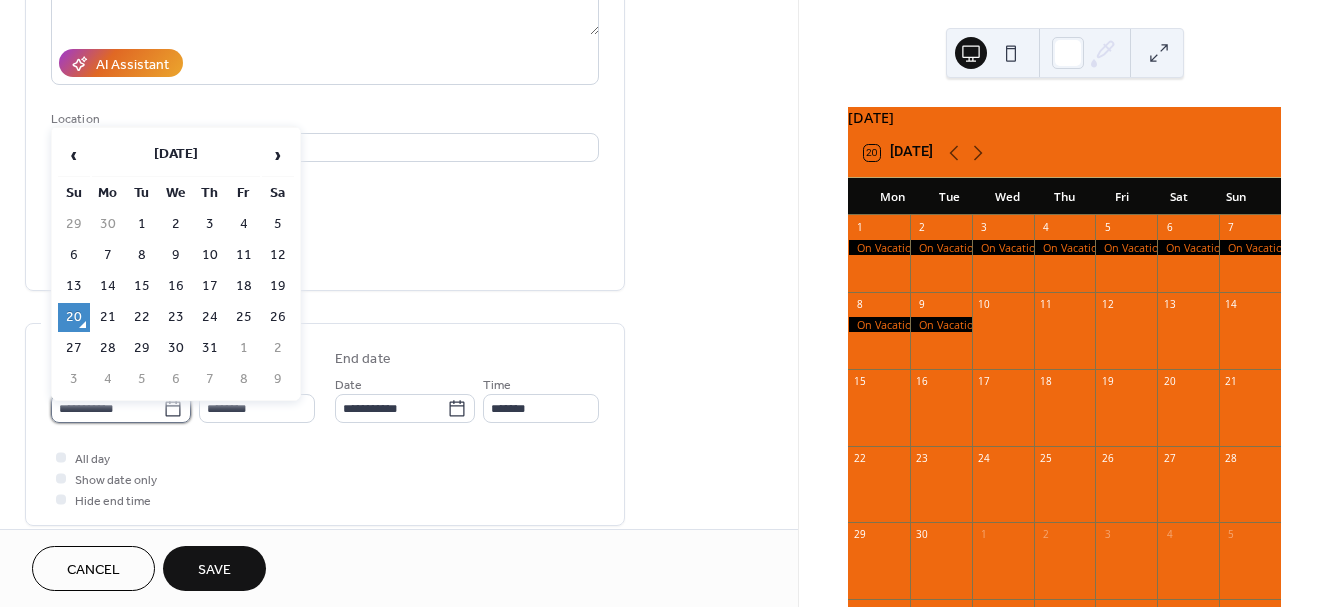 click on "**********" at bounding box center (107, 408) 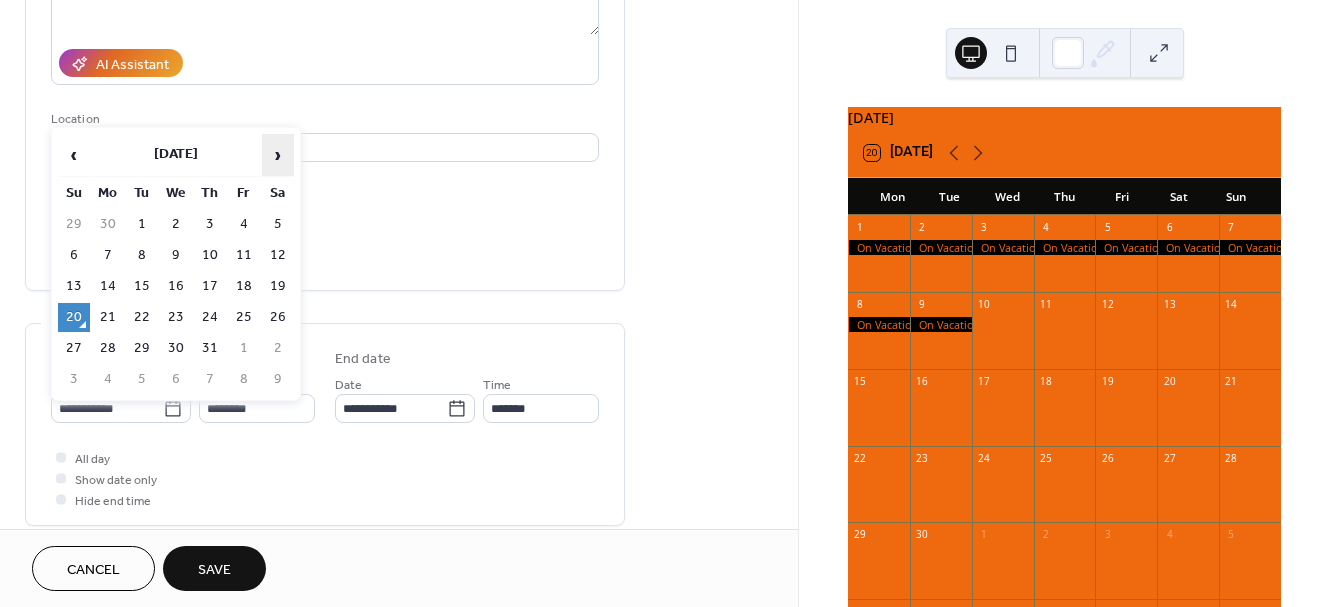 click on "›" at bounding box center (278, 155) 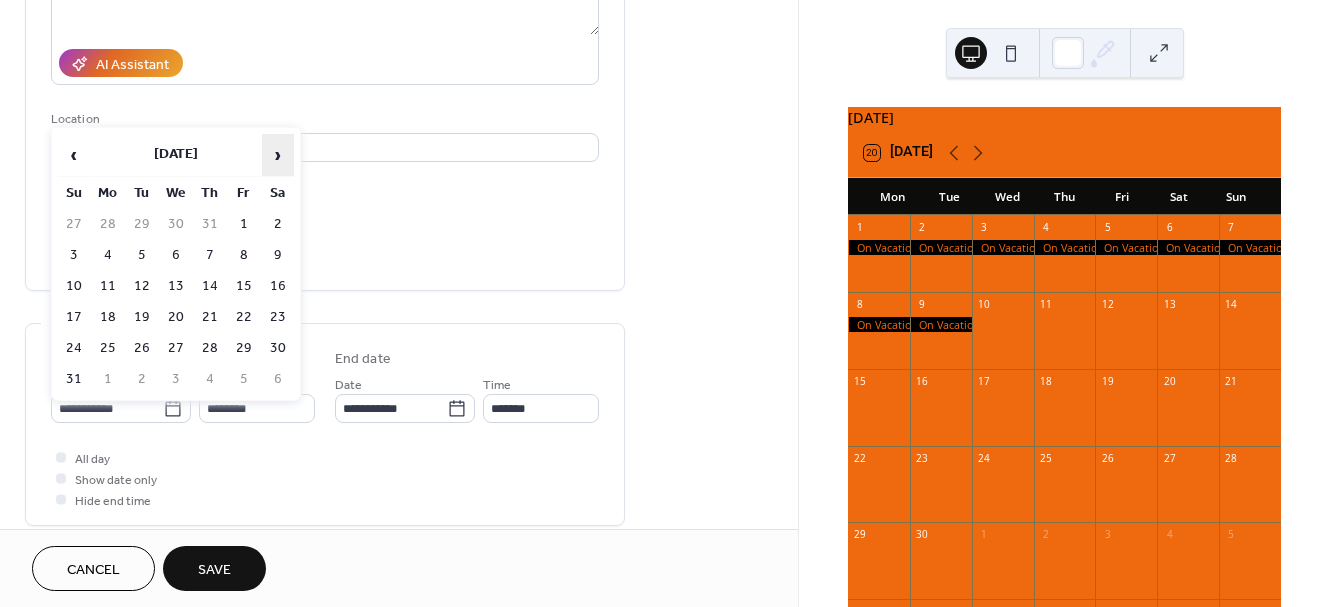 click on "›" at bounding box center (278, 155) 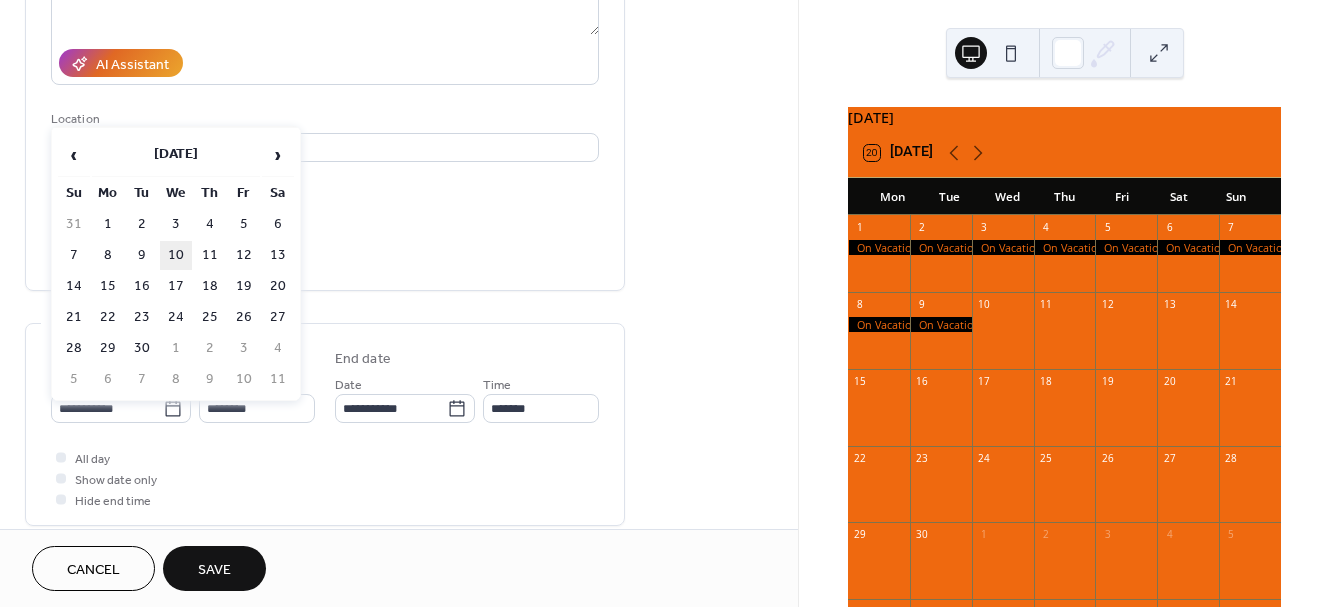click on "10" at bounding box center (176, 255) 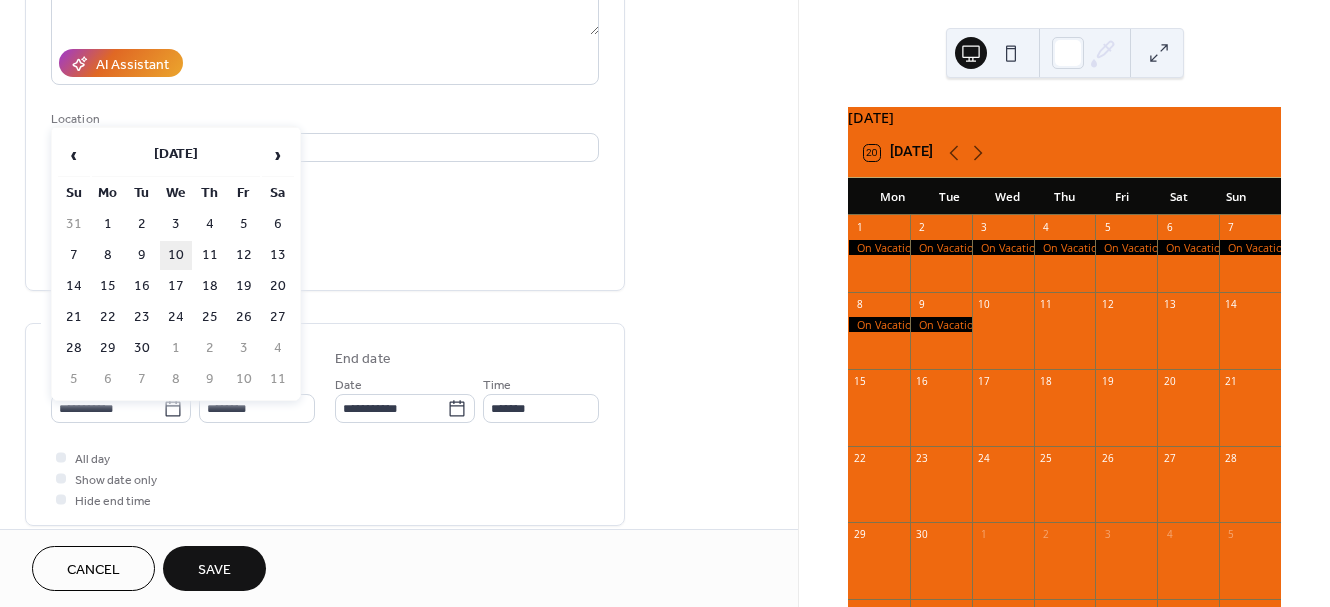 type on "**********" 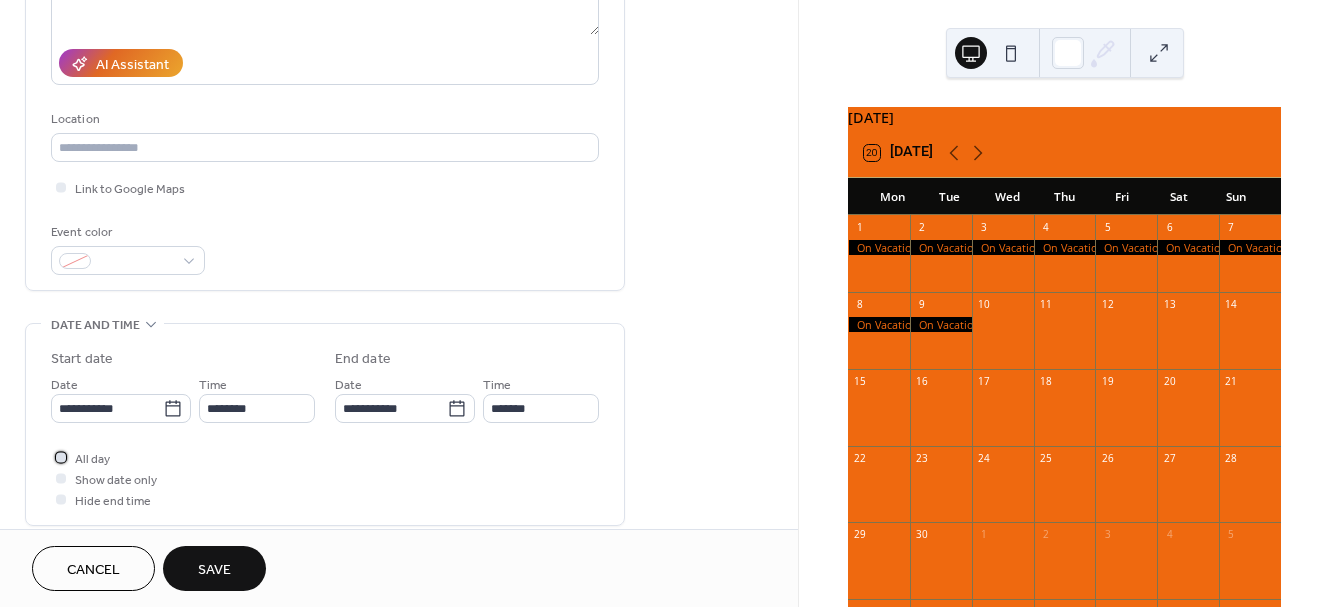 click at bounding box center (61, 457) 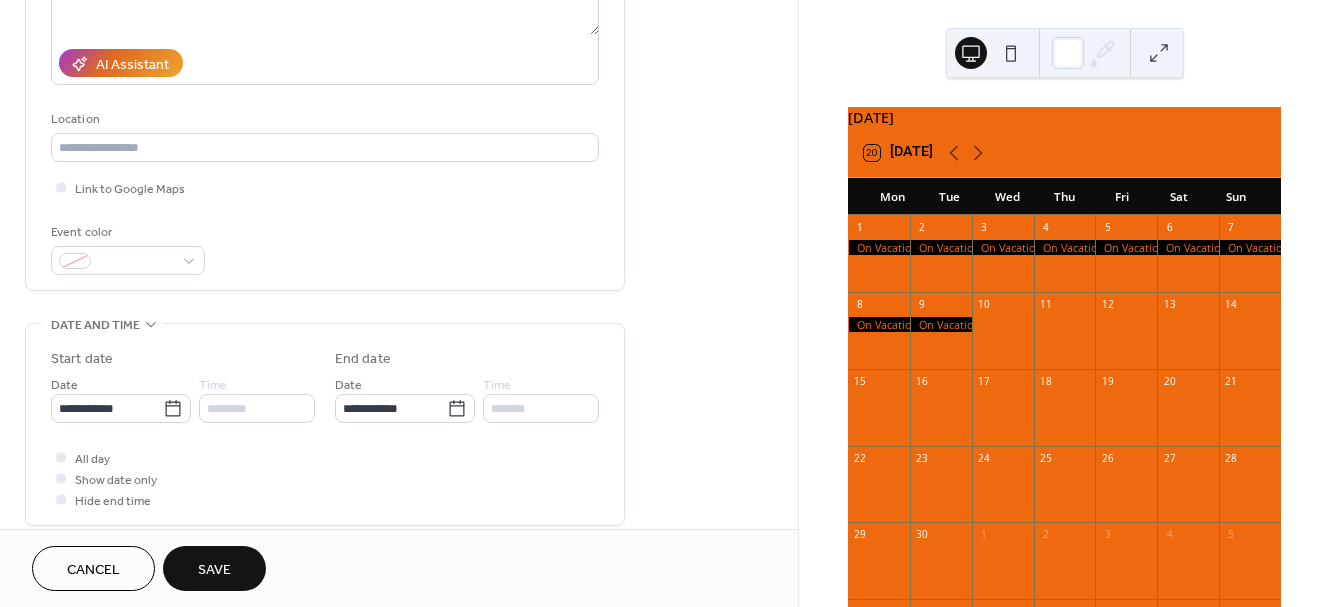click on "Save" at bounding box center [214, 568] 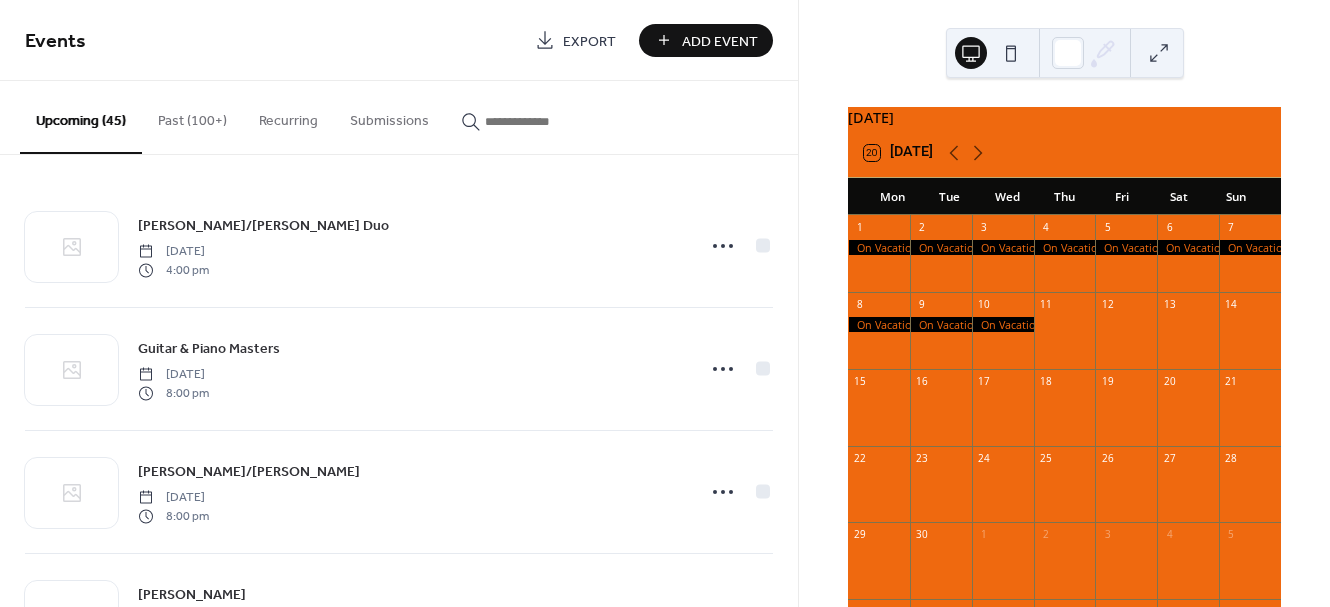 click on "Add Event" at bounding box center [720, 41] 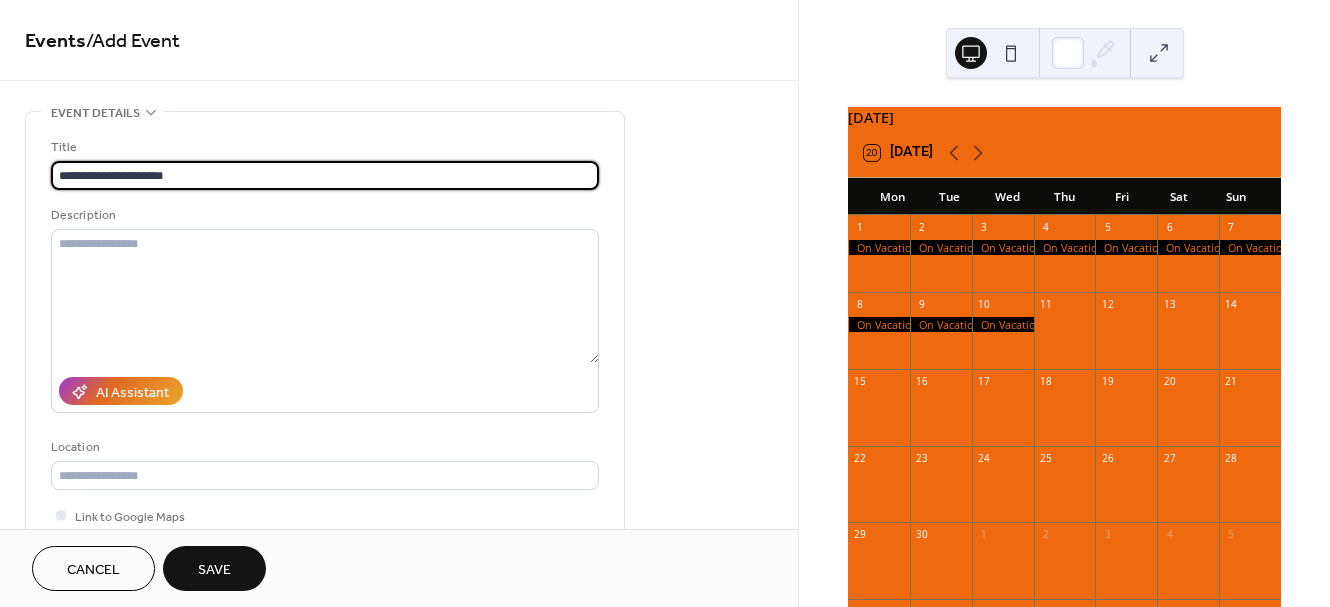 click on "**********" at bounding box center [325, 175] 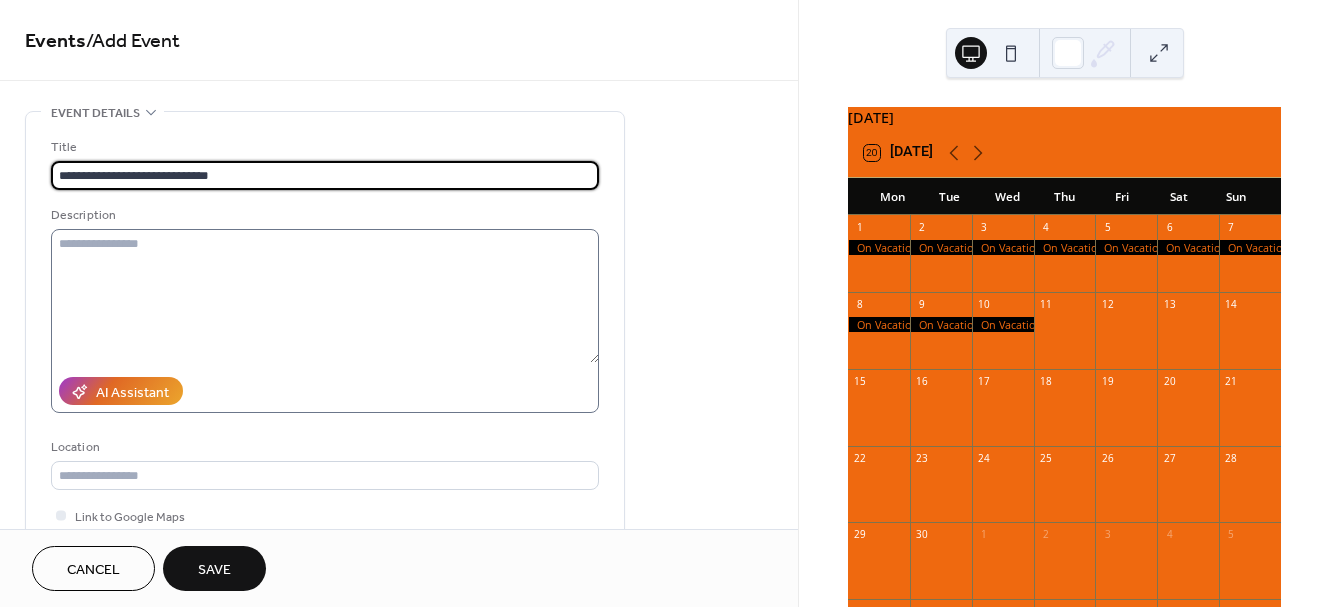 type on "**********" 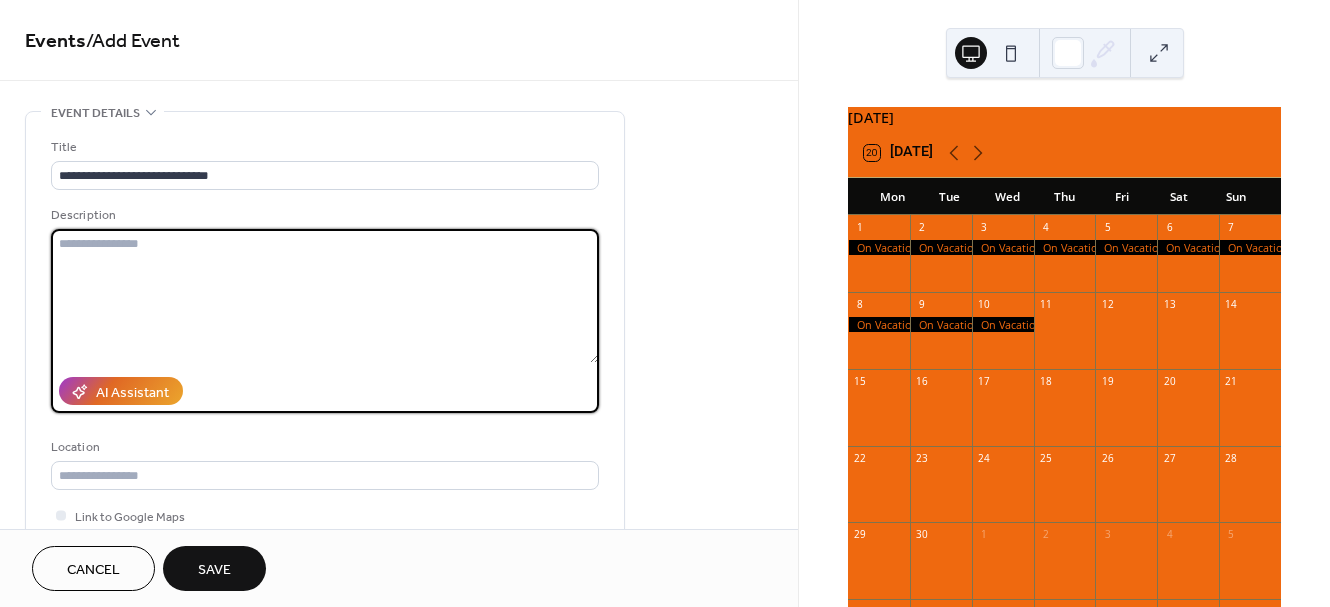 click at bounding box center [325, 296] 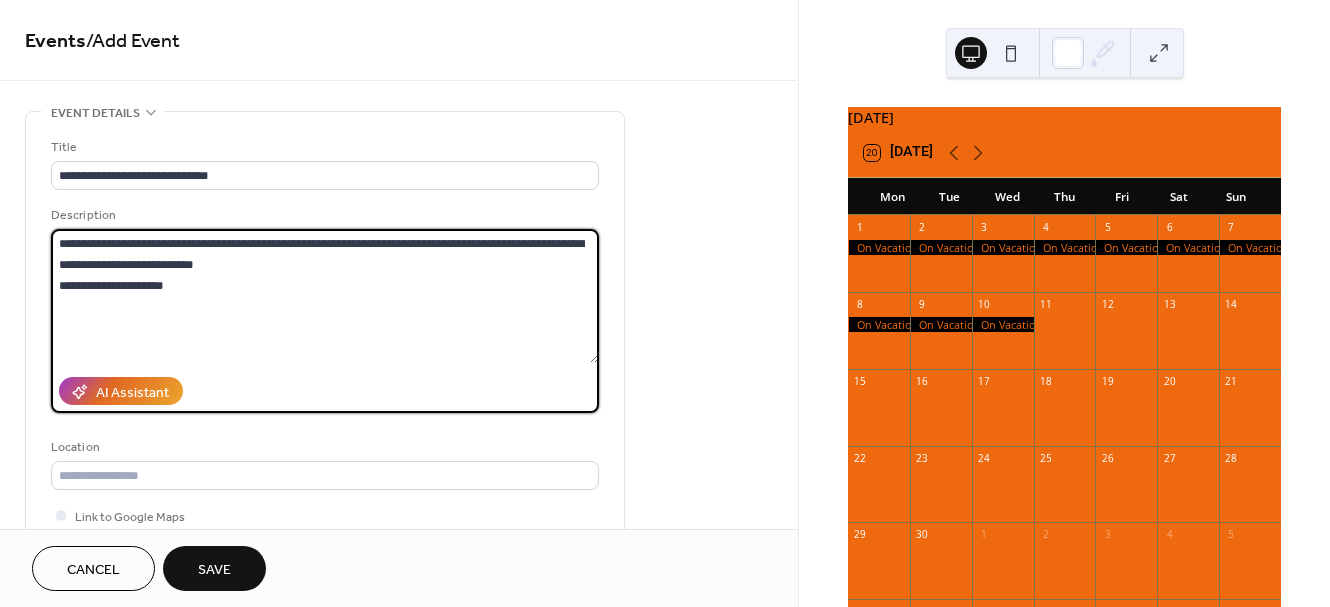 click on "**********" at bounding box center (325, 296) 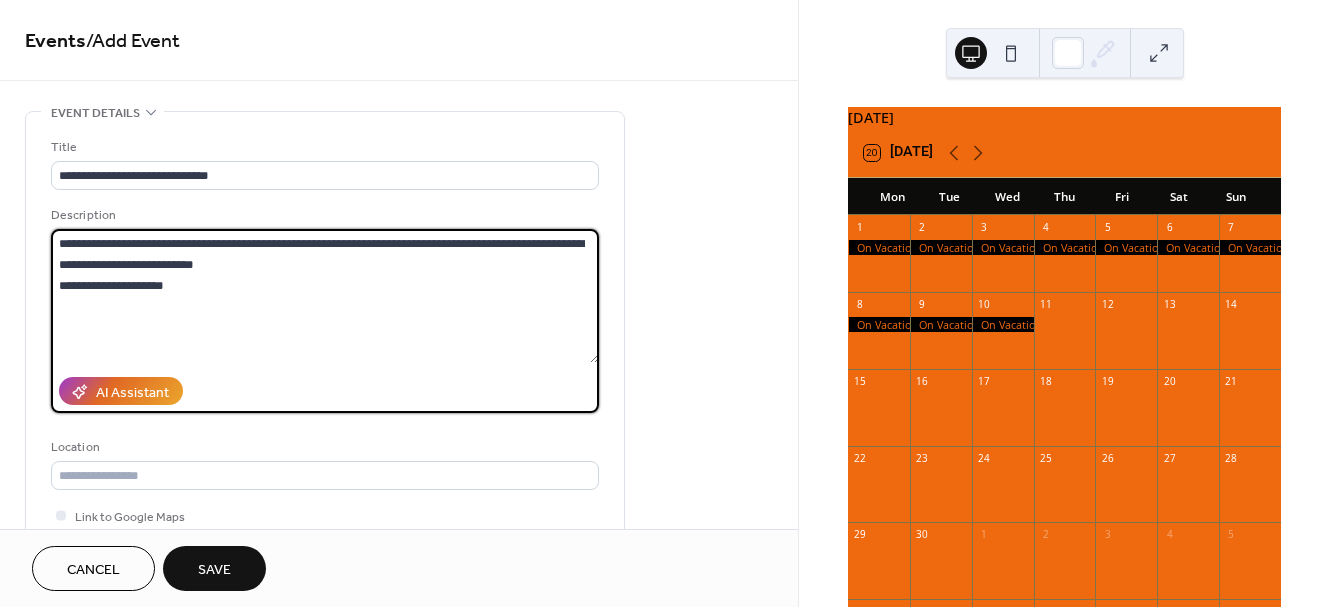 drag, startPoint x: 196, startPoint y: 284, endPoint x: 54, endPoint y: 242, distance: 148.08105 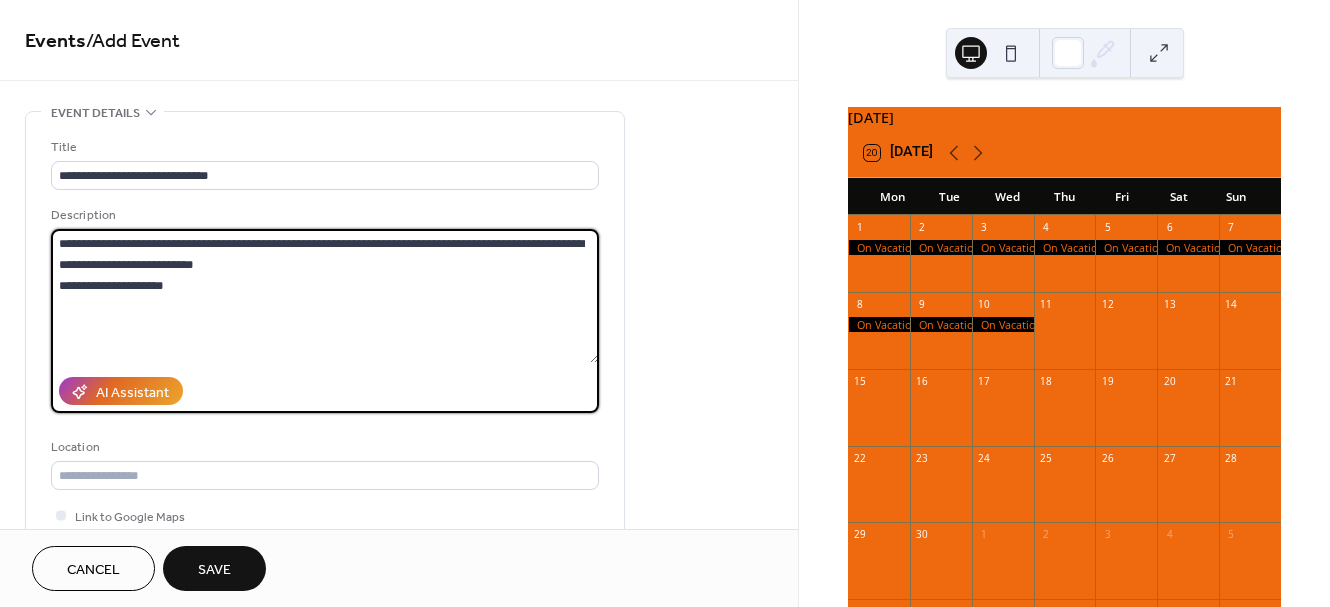 click on "**********" at bounding box center (325, 296) 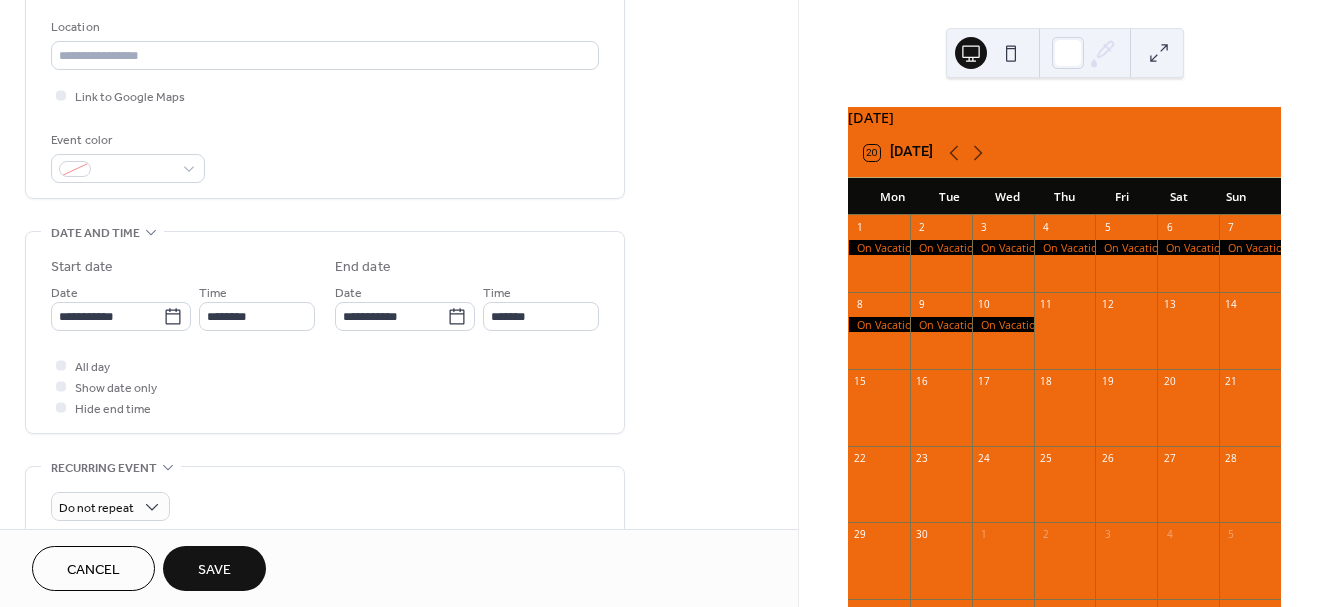 scroll, scrollTop: 427, scrollLeft: 0, axis: vertical 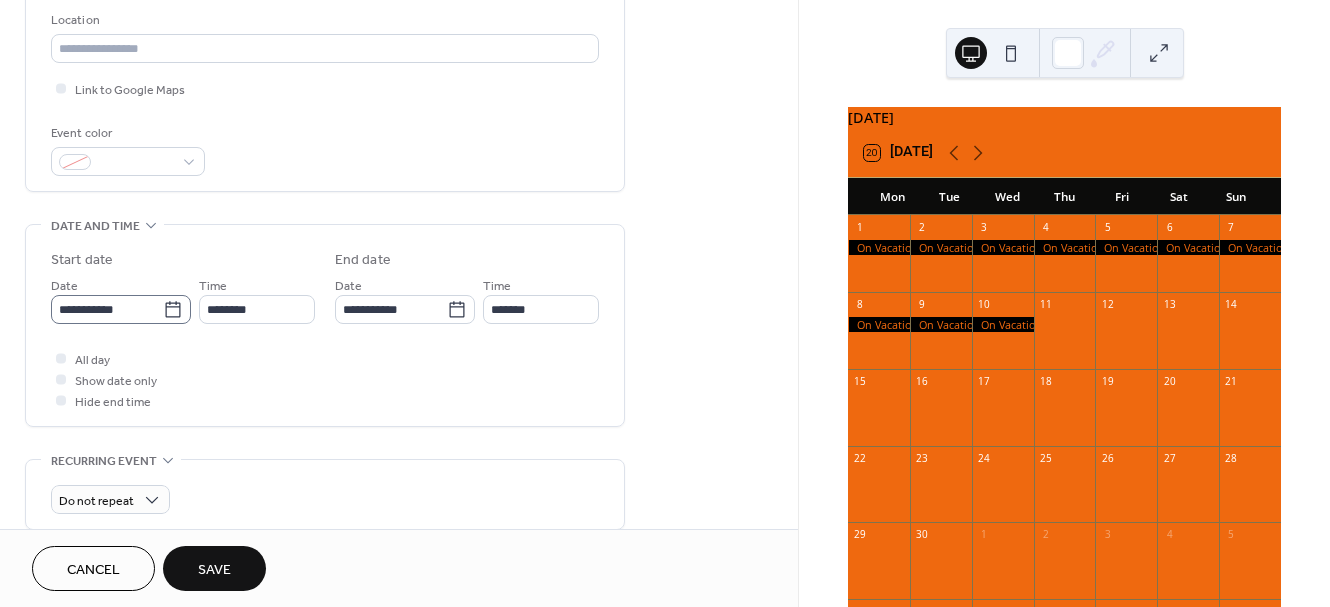 type on "**********" 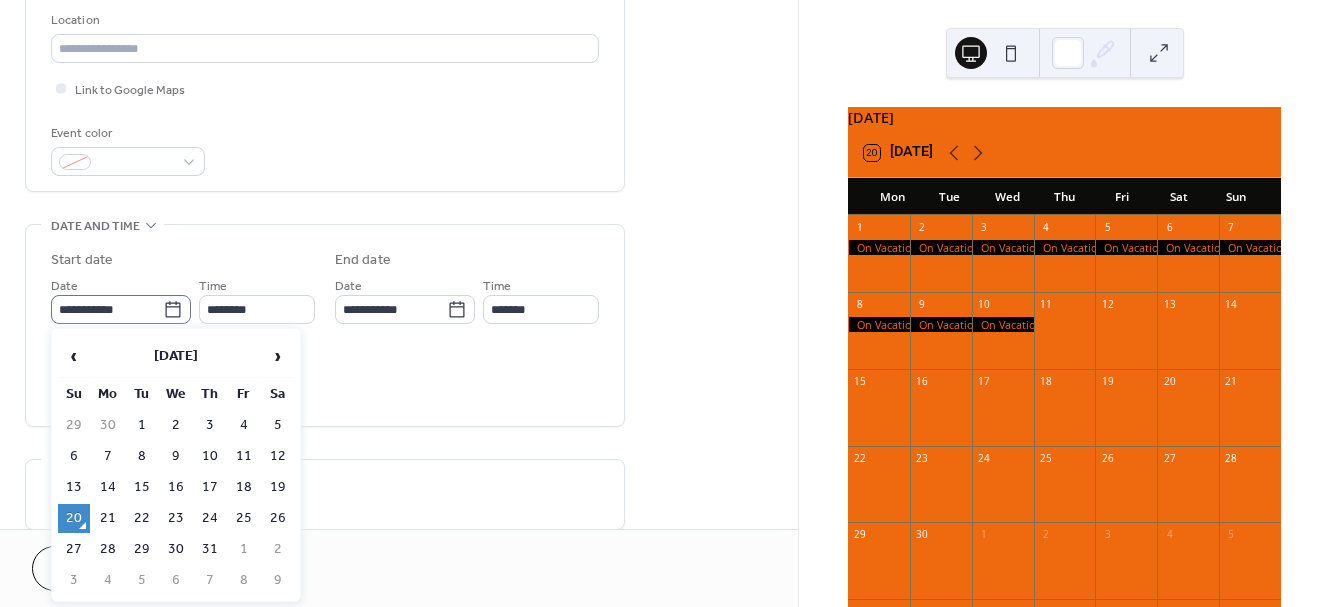 click 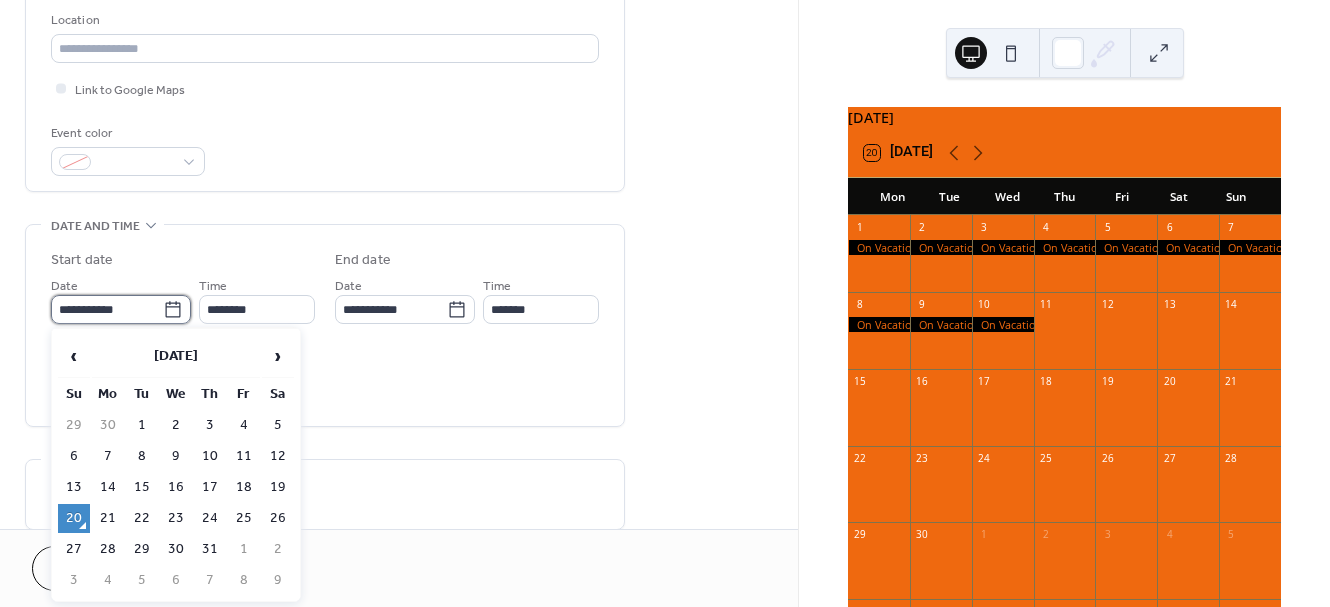 click on "**********" at bounding box center (107, 309) 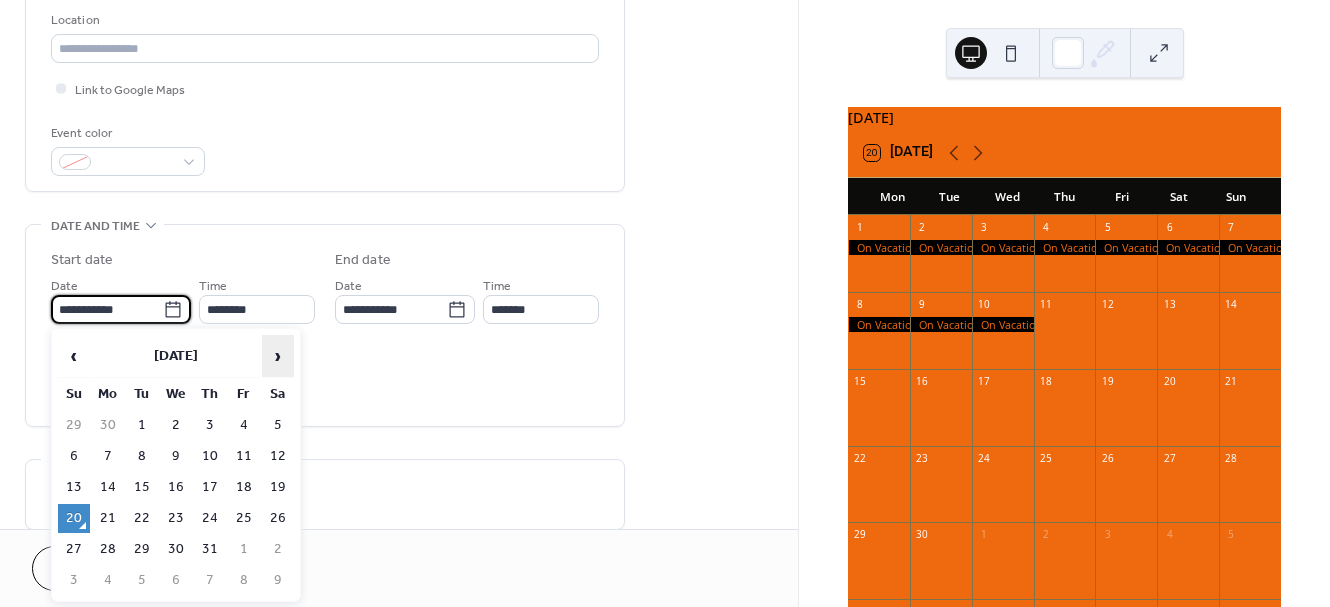 click on "›" at bounding box center [278, 356] 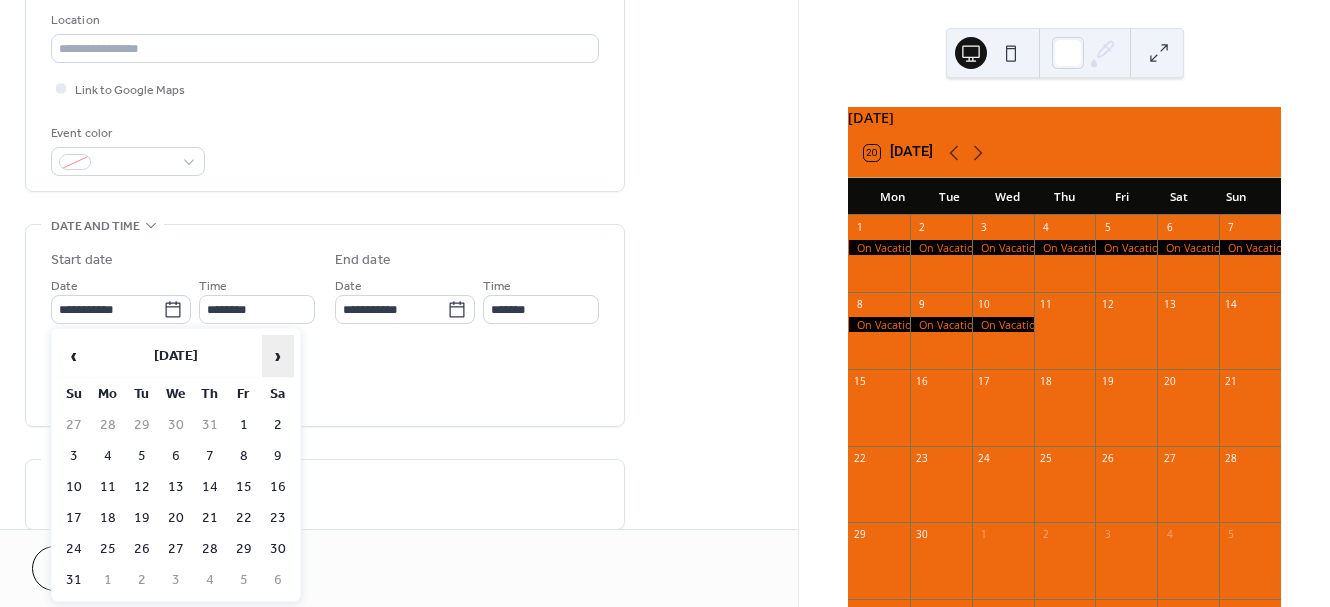 click on "›" at bounding box center [278, 356] 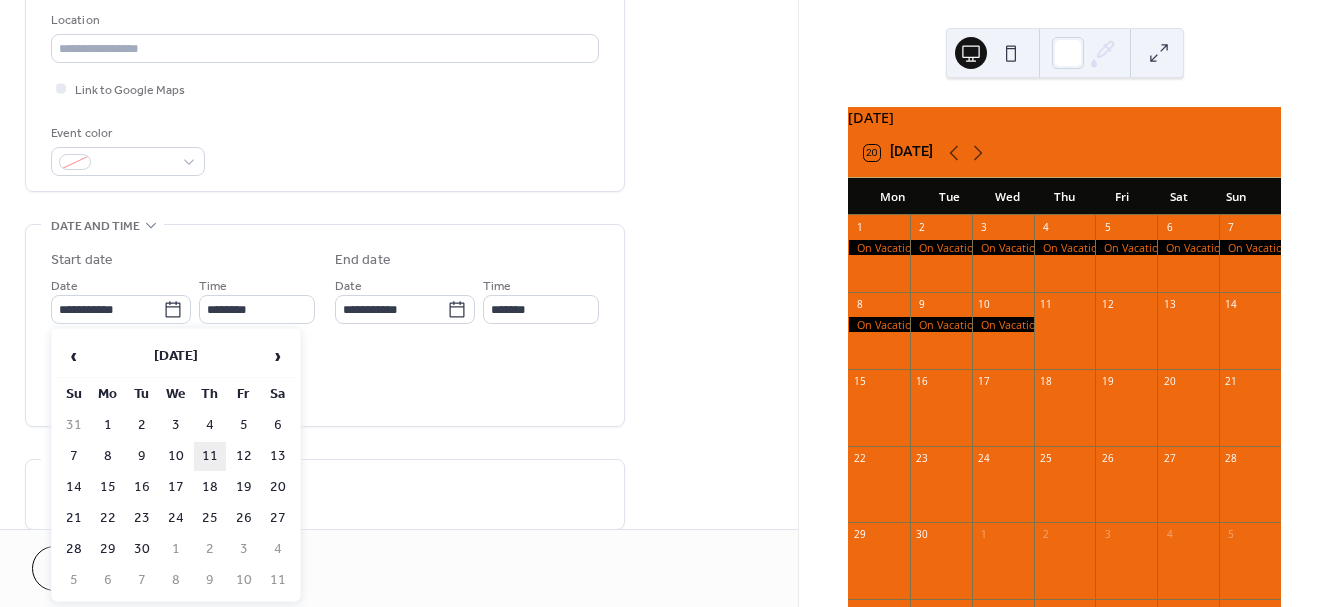 click on "11" at bounding box center [210, 456] 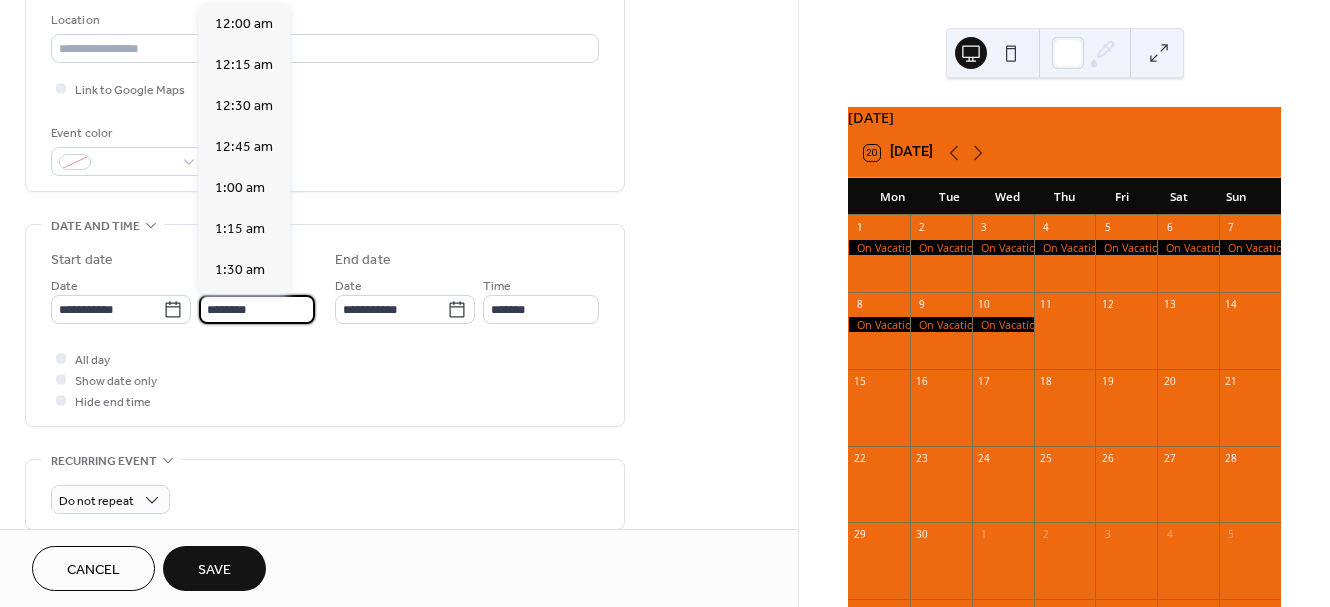 click on "********" at bounding box center (257, 309) 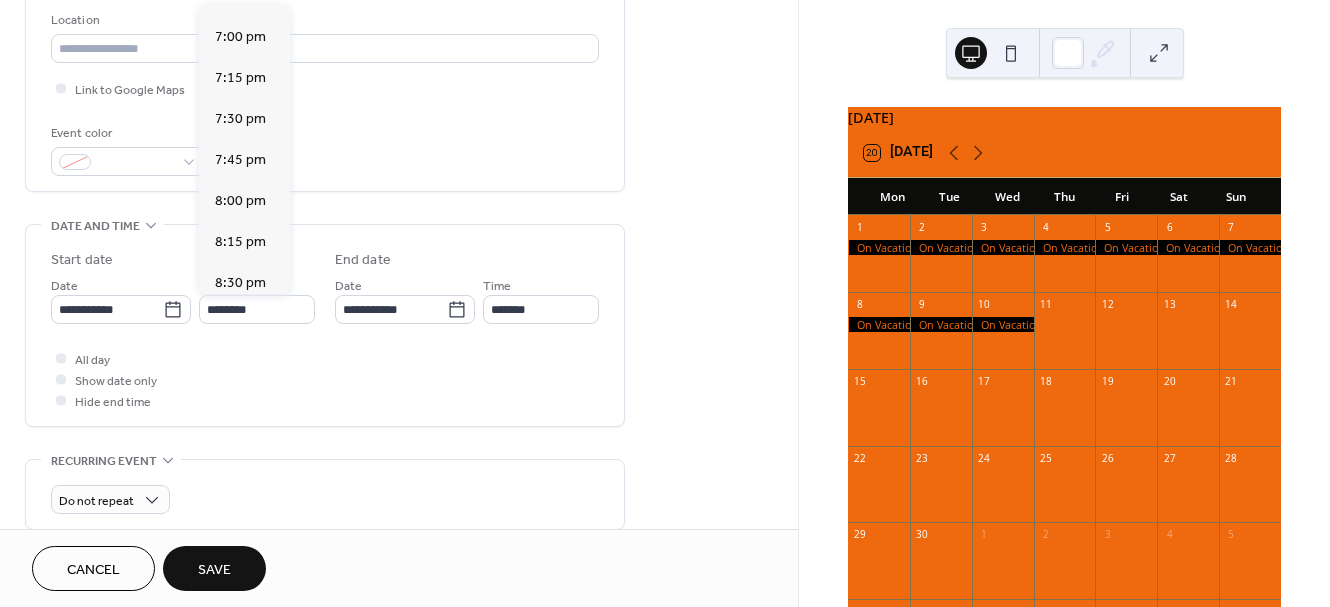 scroll, scrollTop: 3114, scrollLeft: 0, axis: vertical 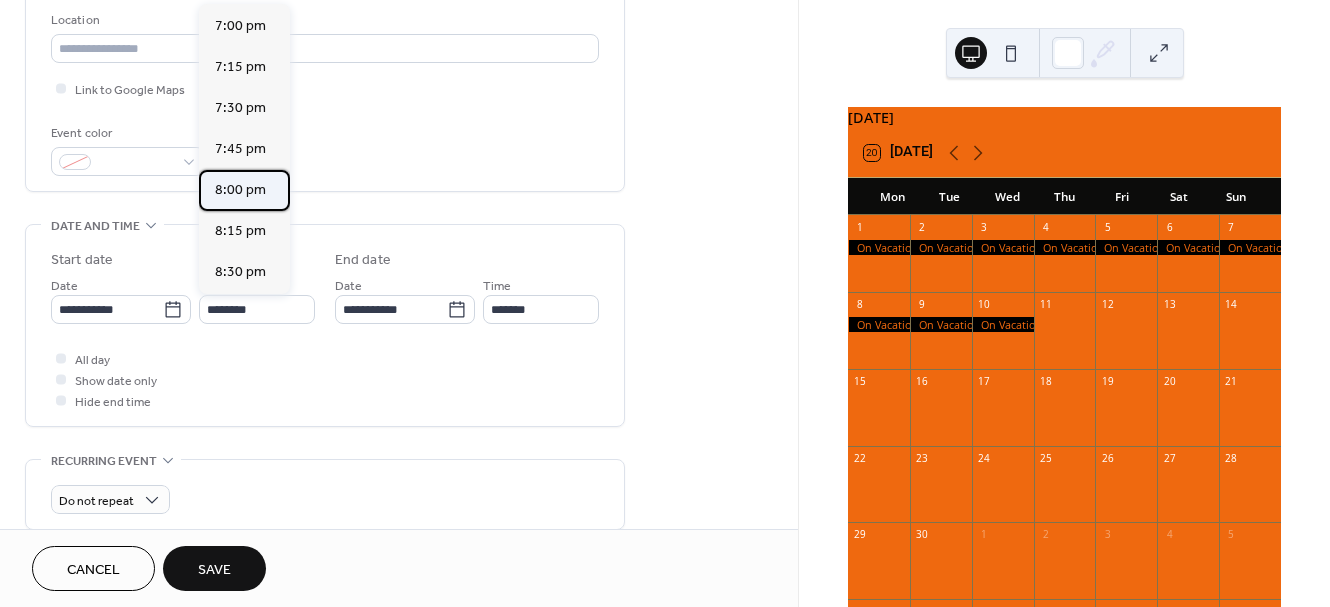 click on "8:00 pm" at bounding box center (240, 190) 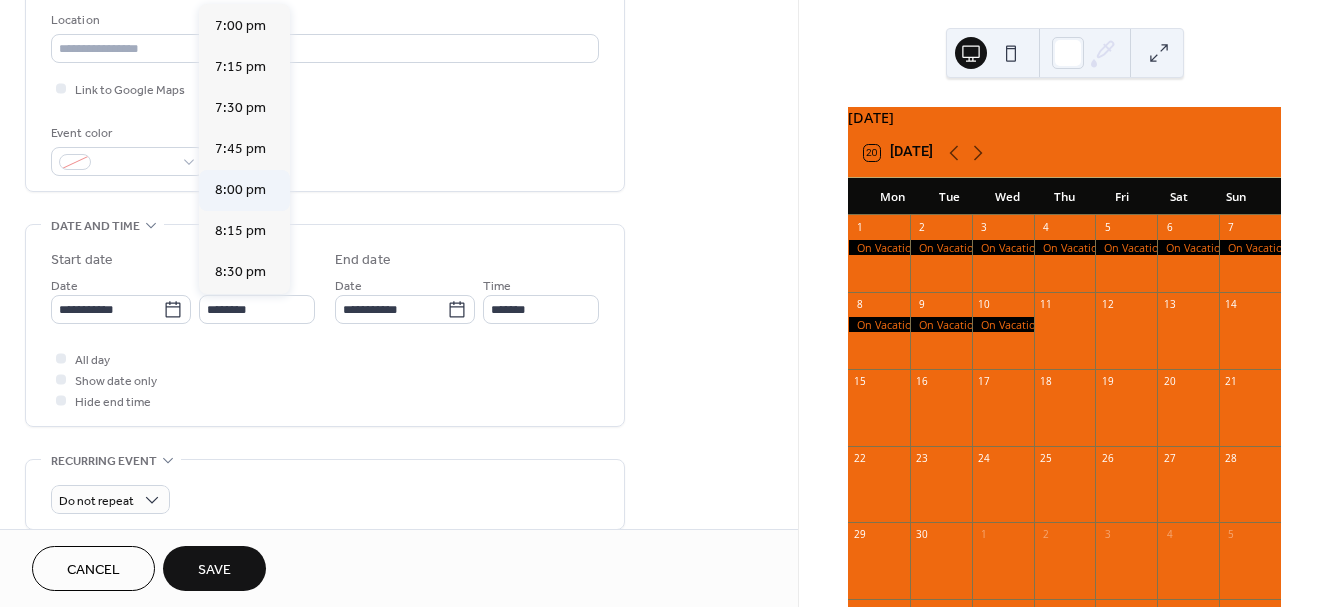 type on "*******" 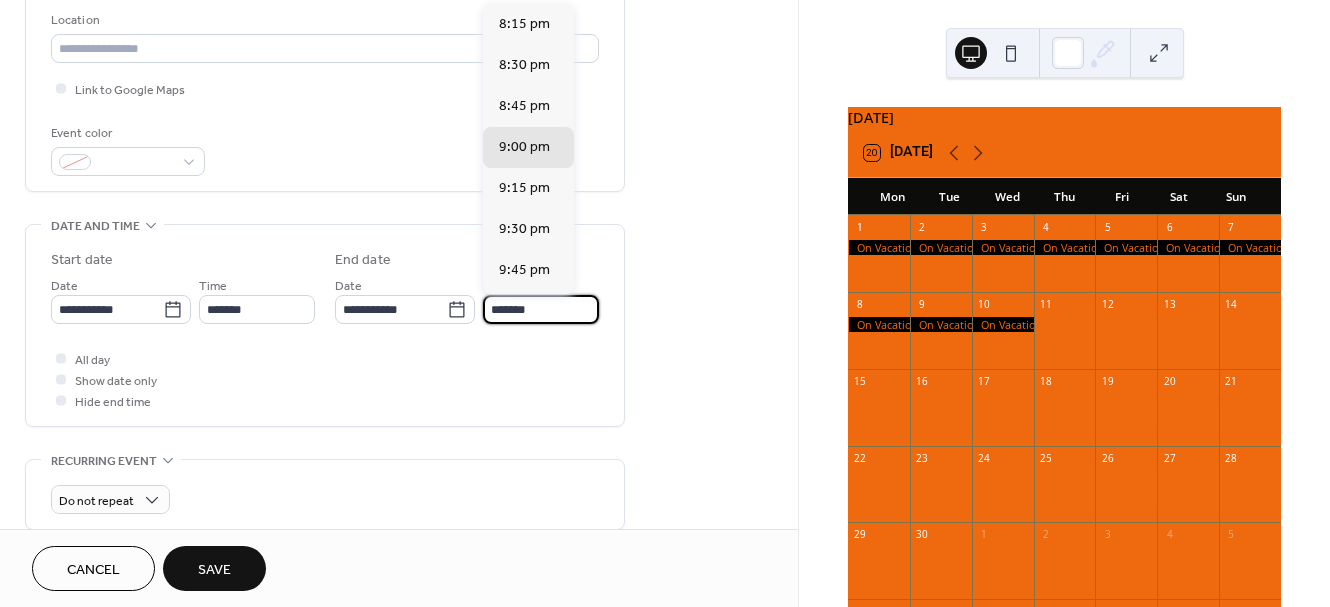 click on "*******" at bounding box center (541, 309) 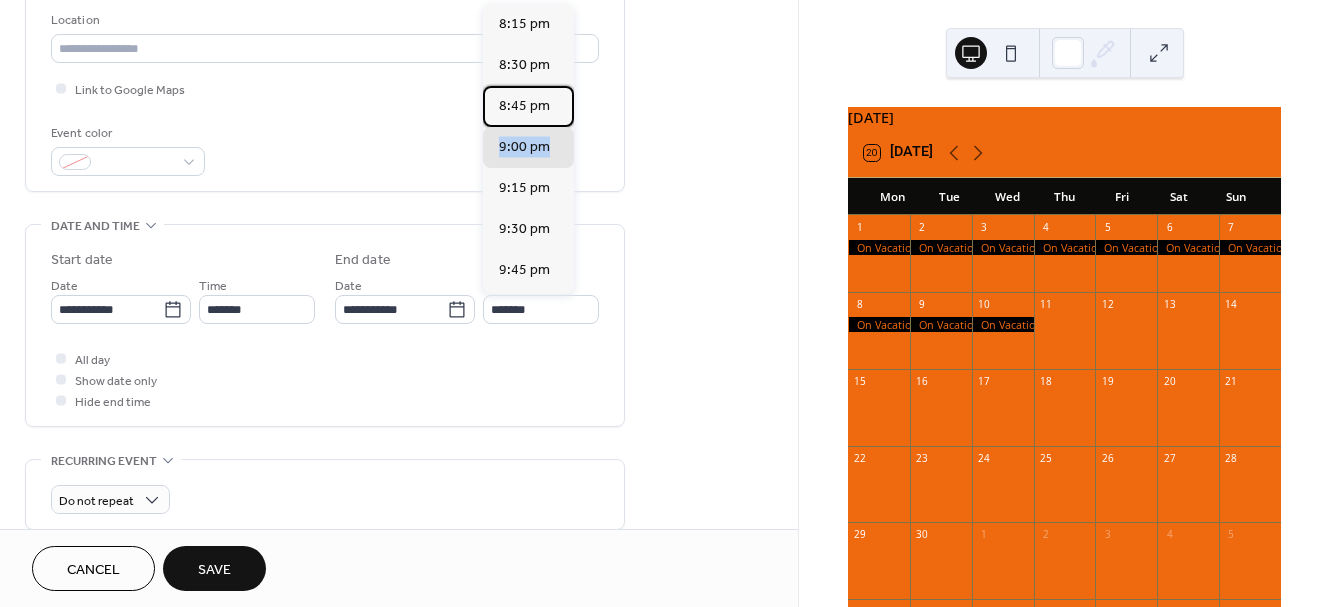 drag, startPoint x: 572, startPoint y: 117, endPoint x: 576, endPoint y: 136, distance: 19.416489 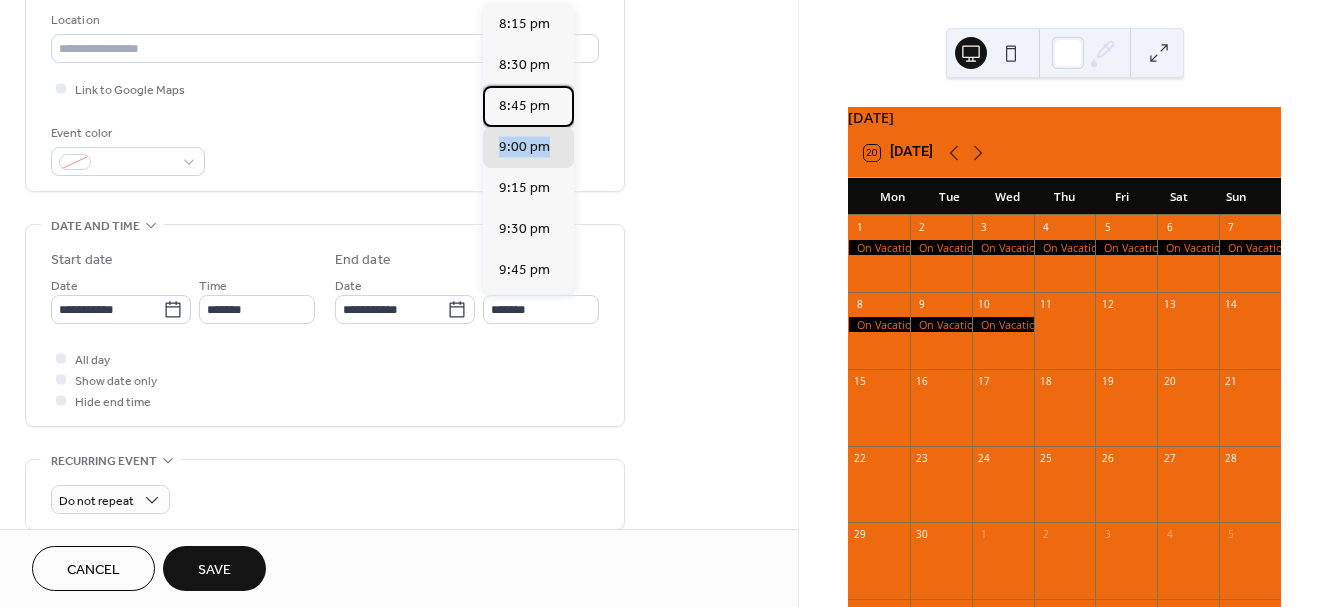 click on "8:15 pm 8:30 pm 8:45 pm 9:00 pm 9:15 pm 9:30 pm 9:45 pm 10:00 pm 10:15 pm 10:30 pm 10:45 pm 11:00 pm 11:15 pm 11:30 pm 11:45 pm" at bounding box center (528, 149) 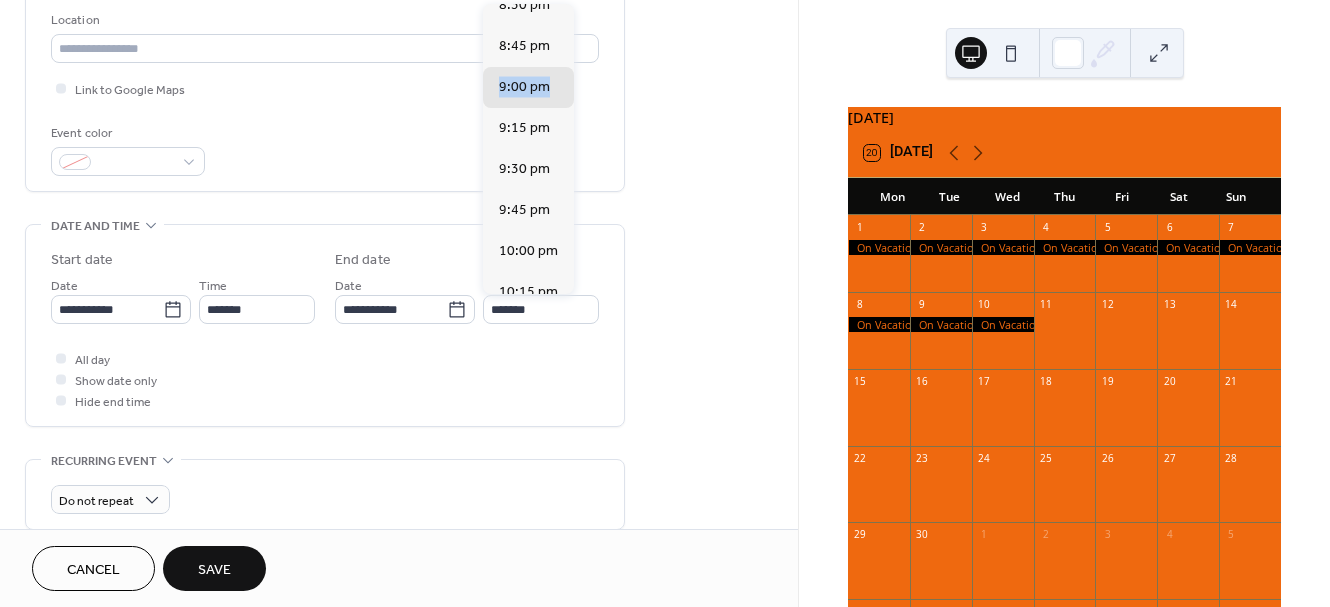 scroll, scrollTop: 63, scrollLeft: 0, axis: vertical 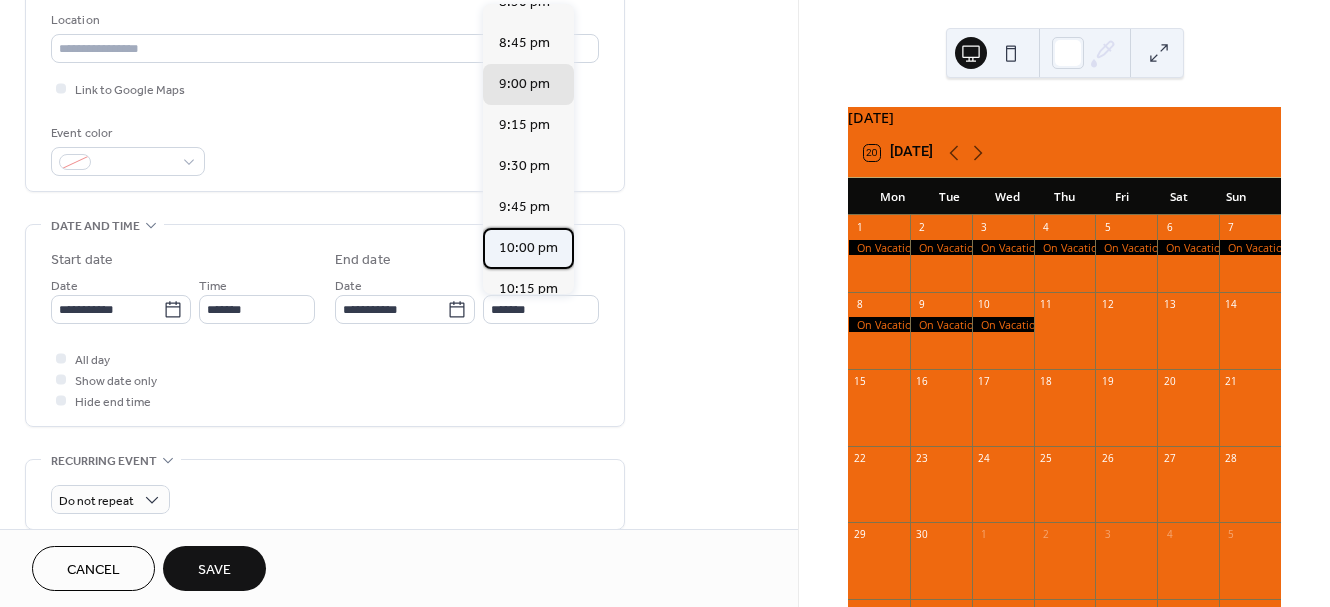 click on "10:00 pm" at bounding box center (528, 248) 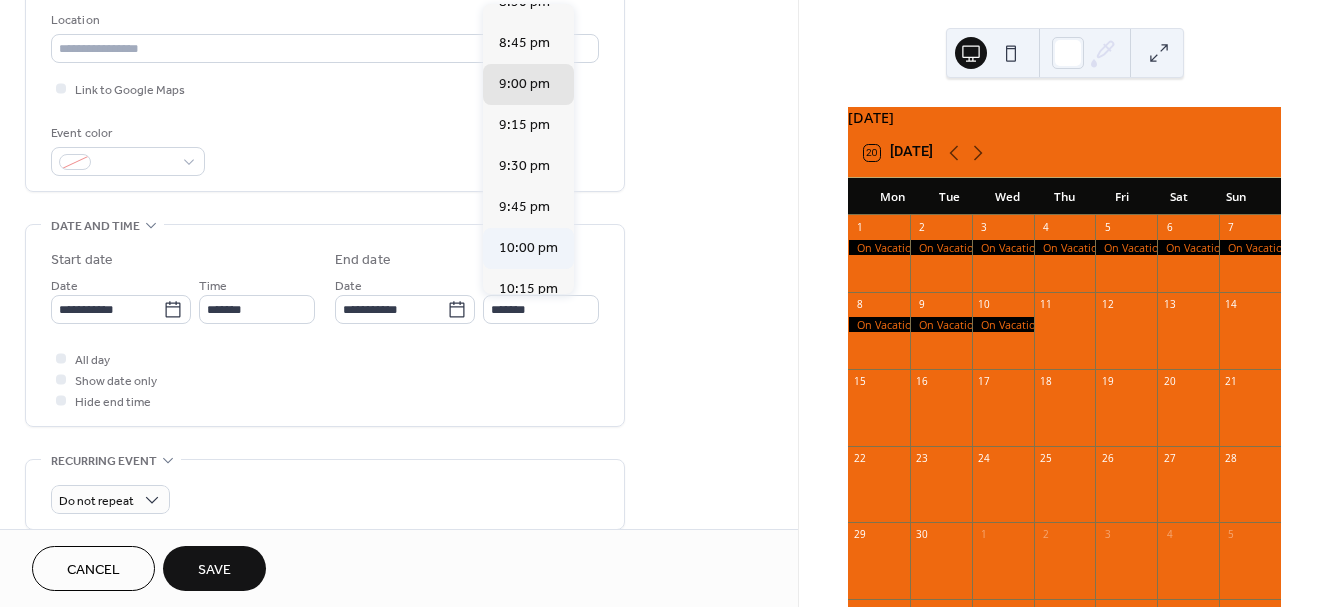type on "********" 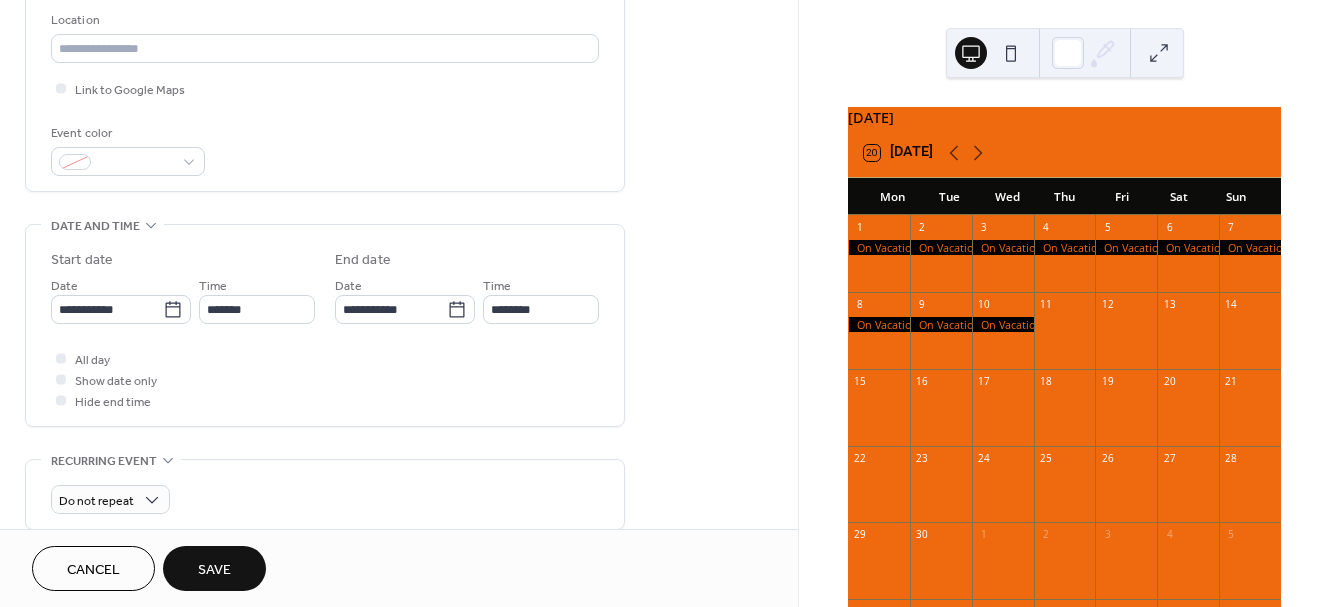 click on "Save" at bounding box center (214, 570) 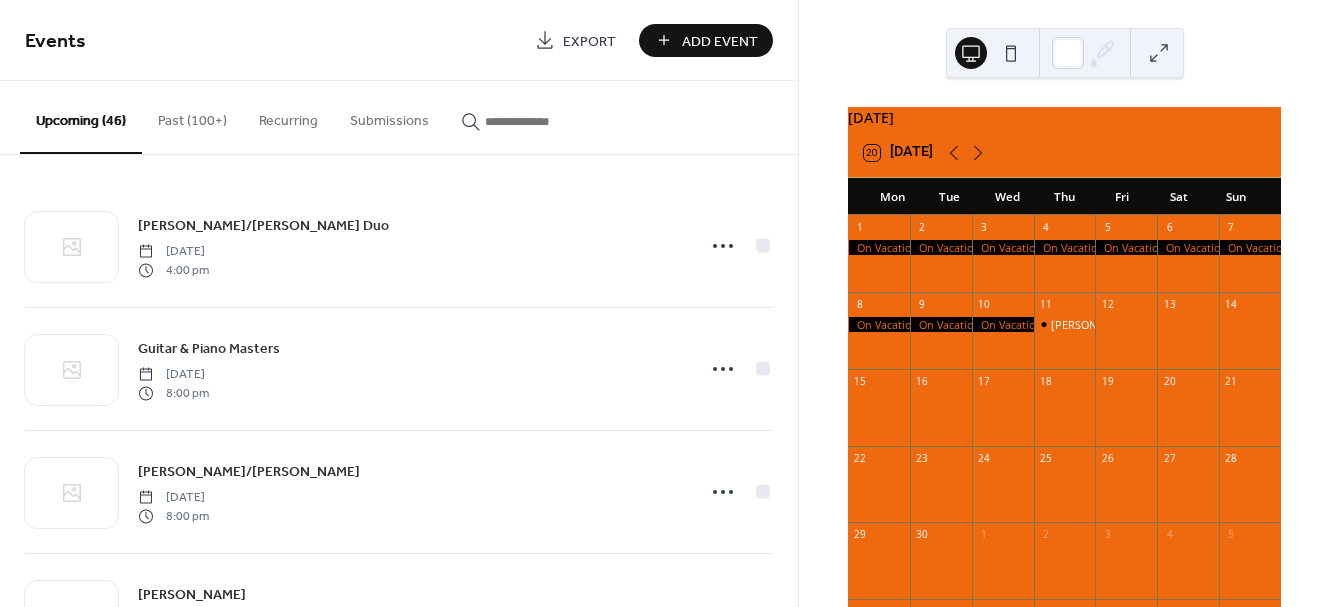 click on "Add Event" at bounding box center (720, 41) 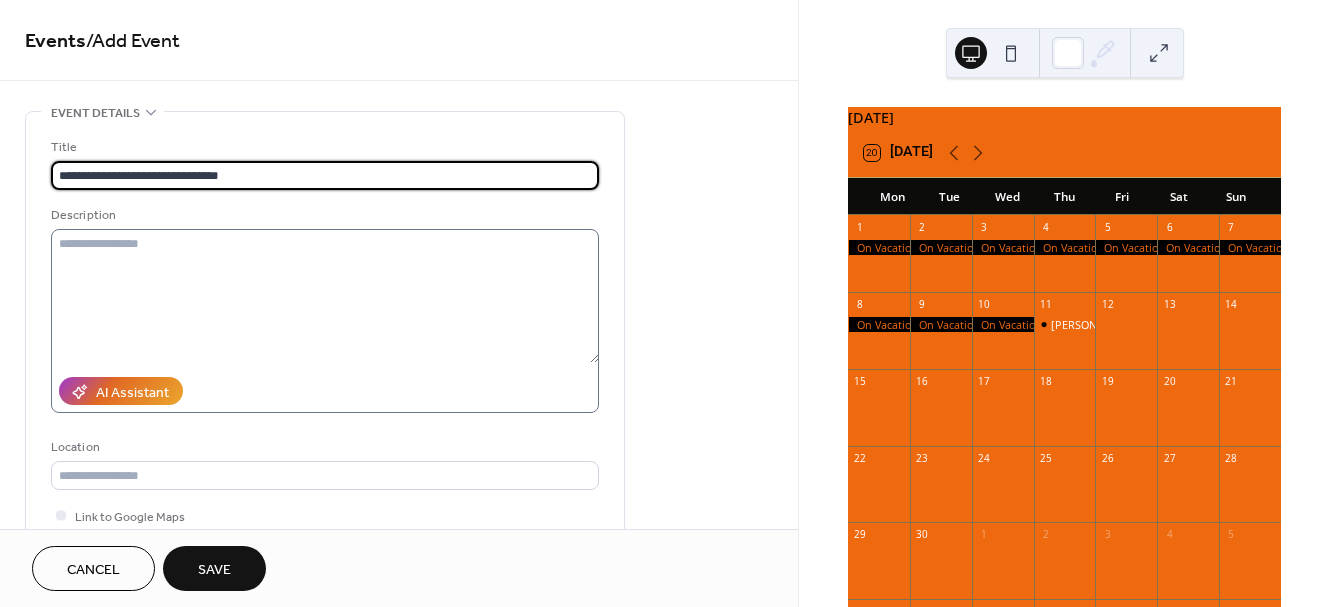 type on "**********" 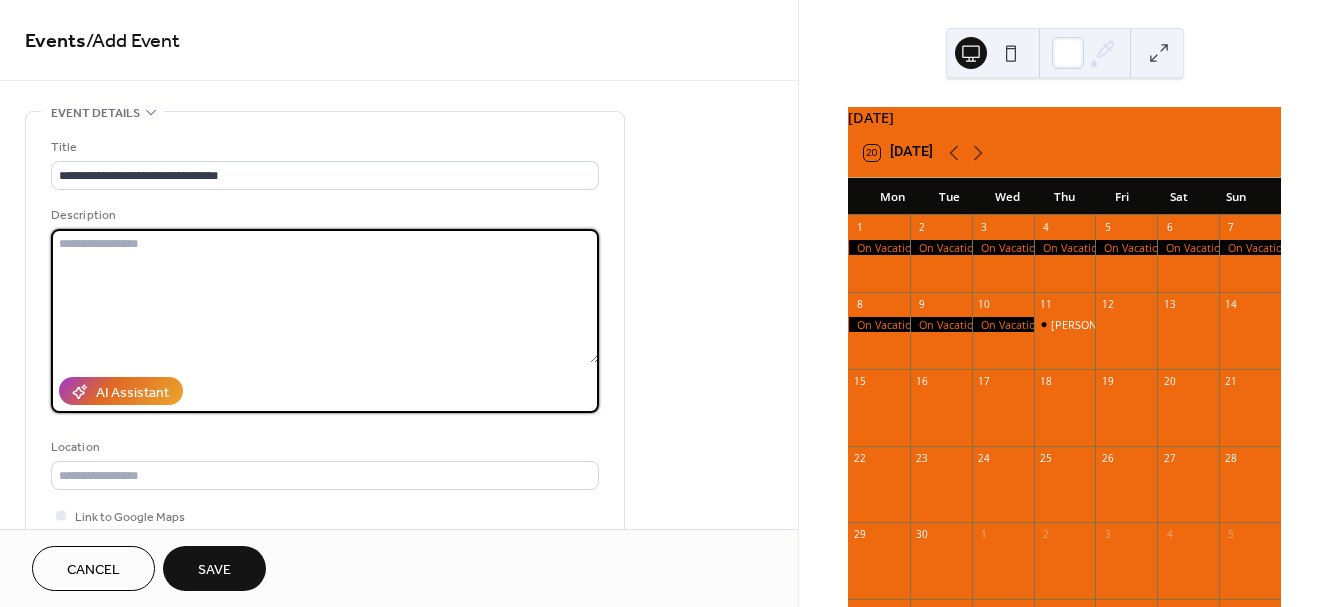 paste on "**********" 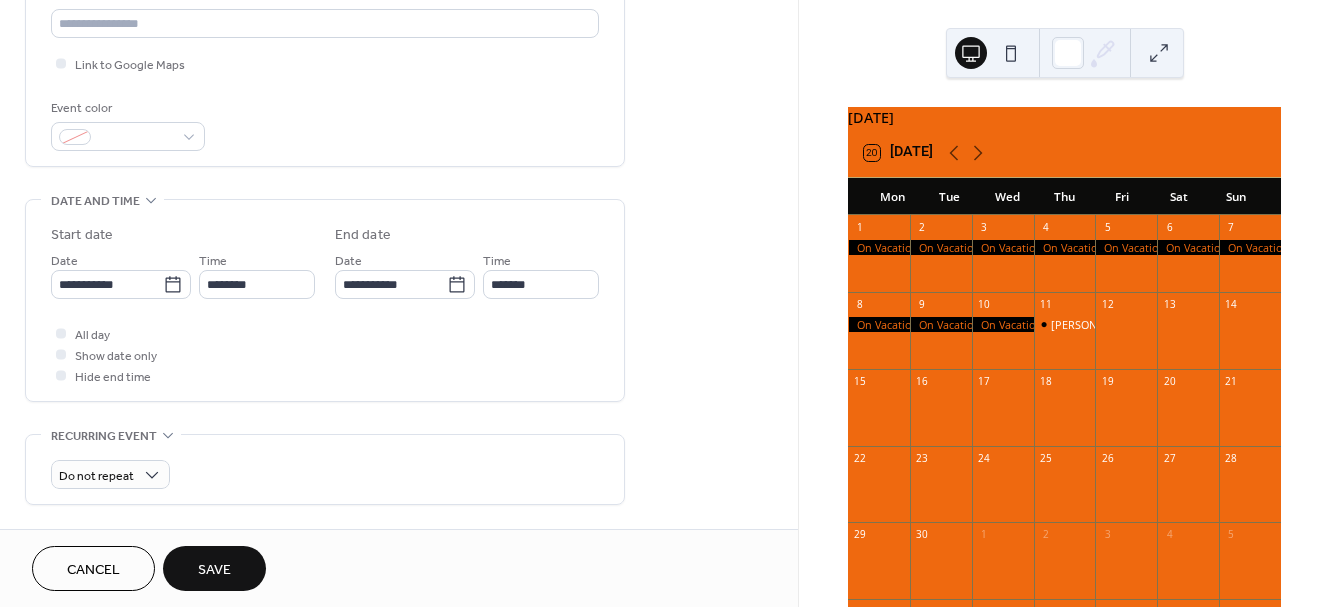 scroll, scrollTop: 455, scrollLeft: 0, axis: vertical 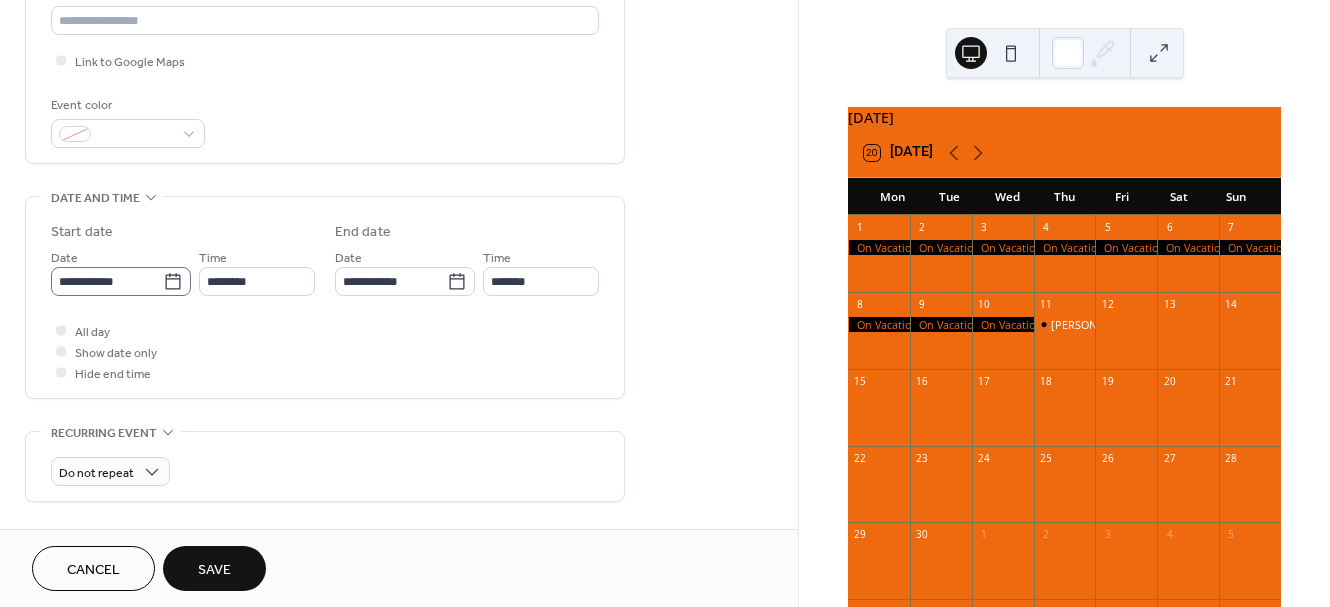 type on "**********" 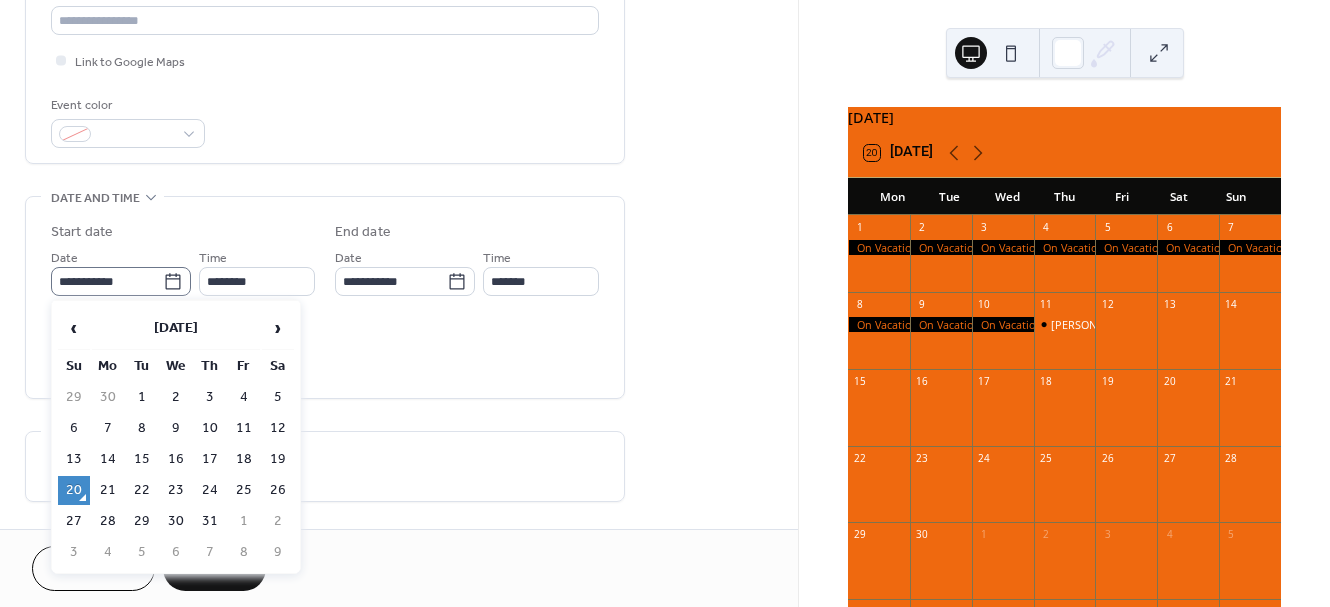 click 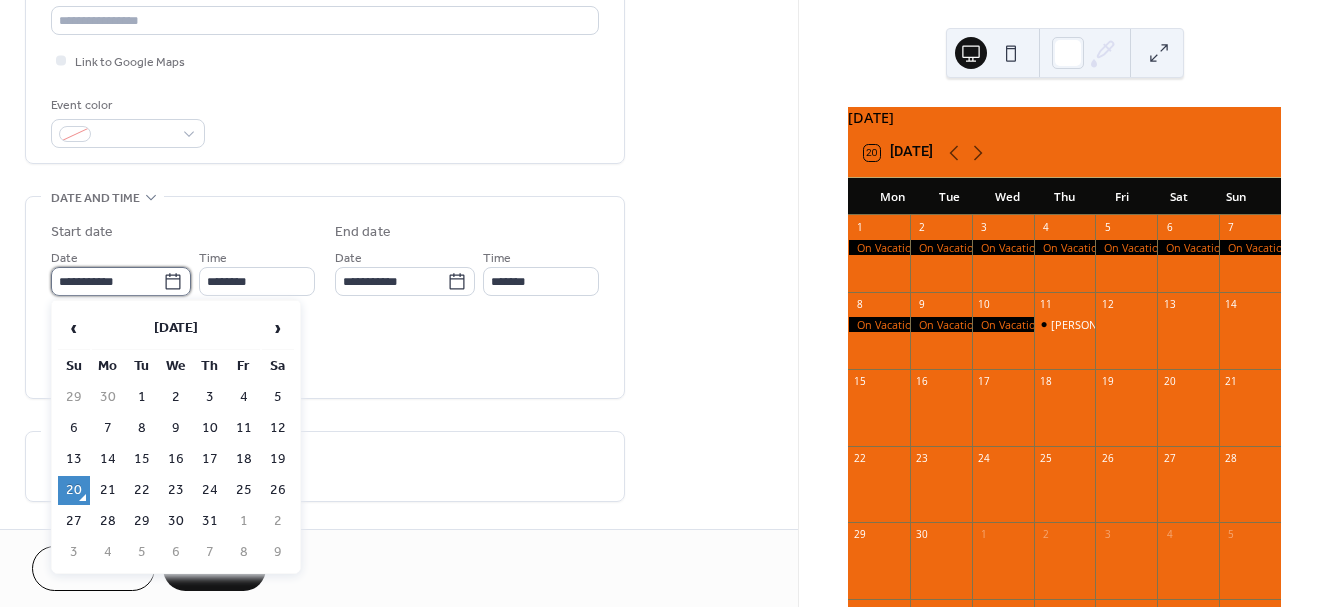 click on "**********" at bounding box center [107, 281] 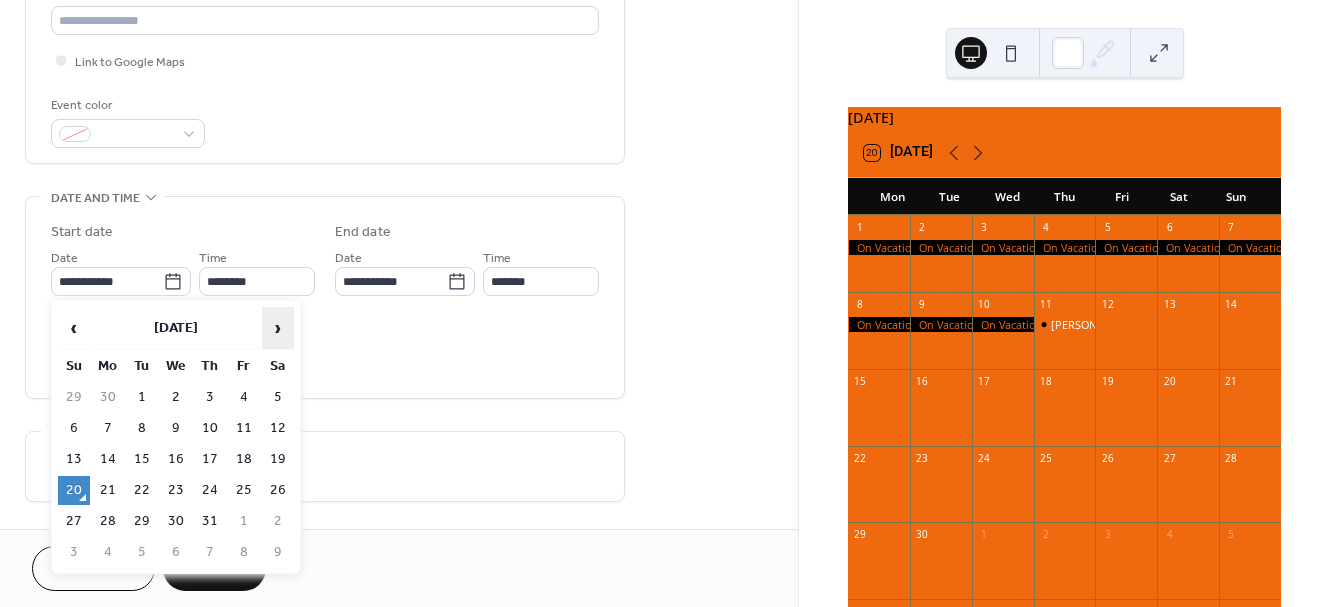 click on "›" at bounding box center (278, 328) 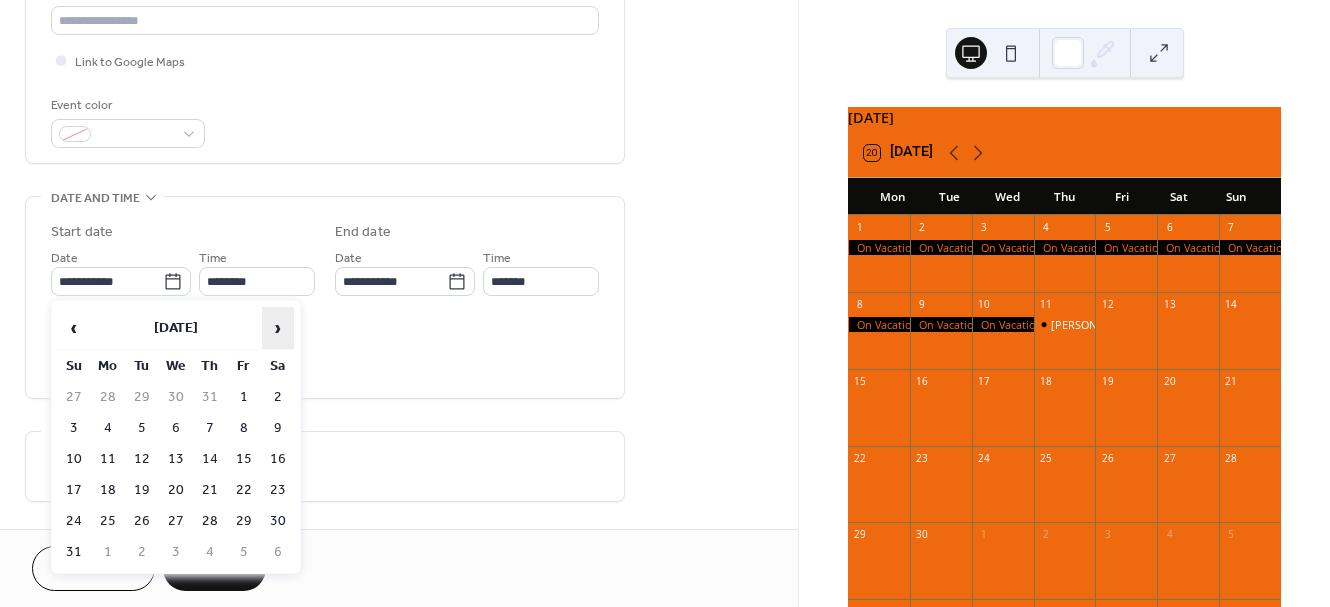 click on "›" at bounding box center (278, 328) 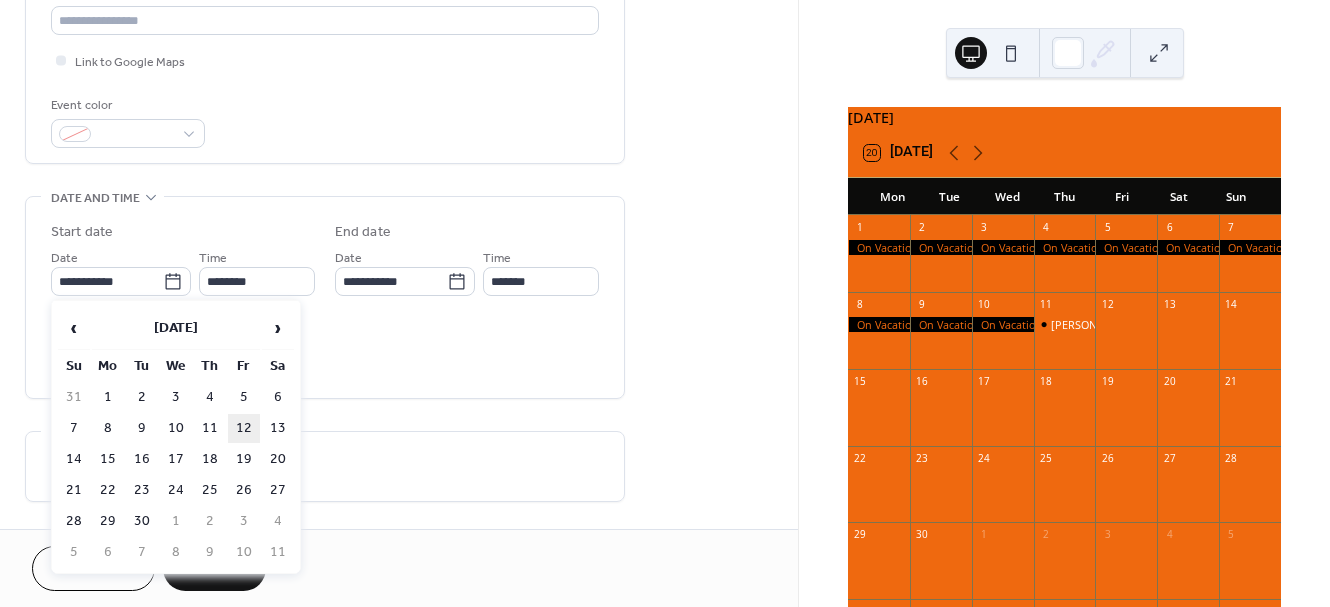 click on "12" at bounding box center (244, 428) 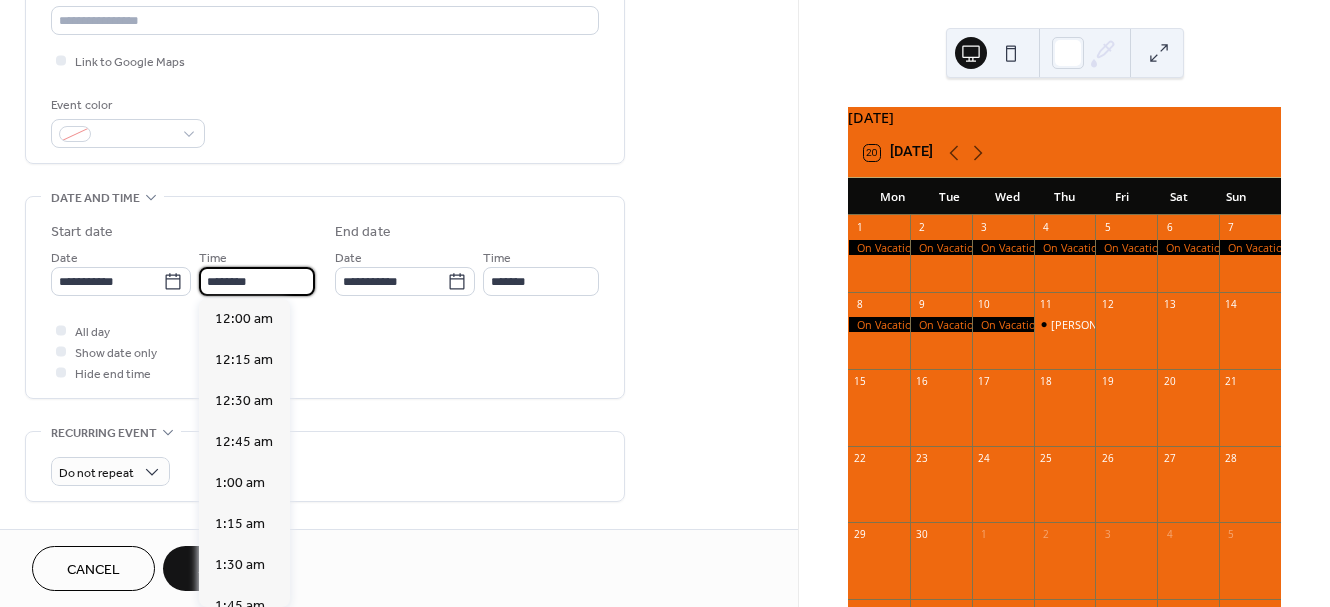 click on "********" at bounding box center (257, 281) 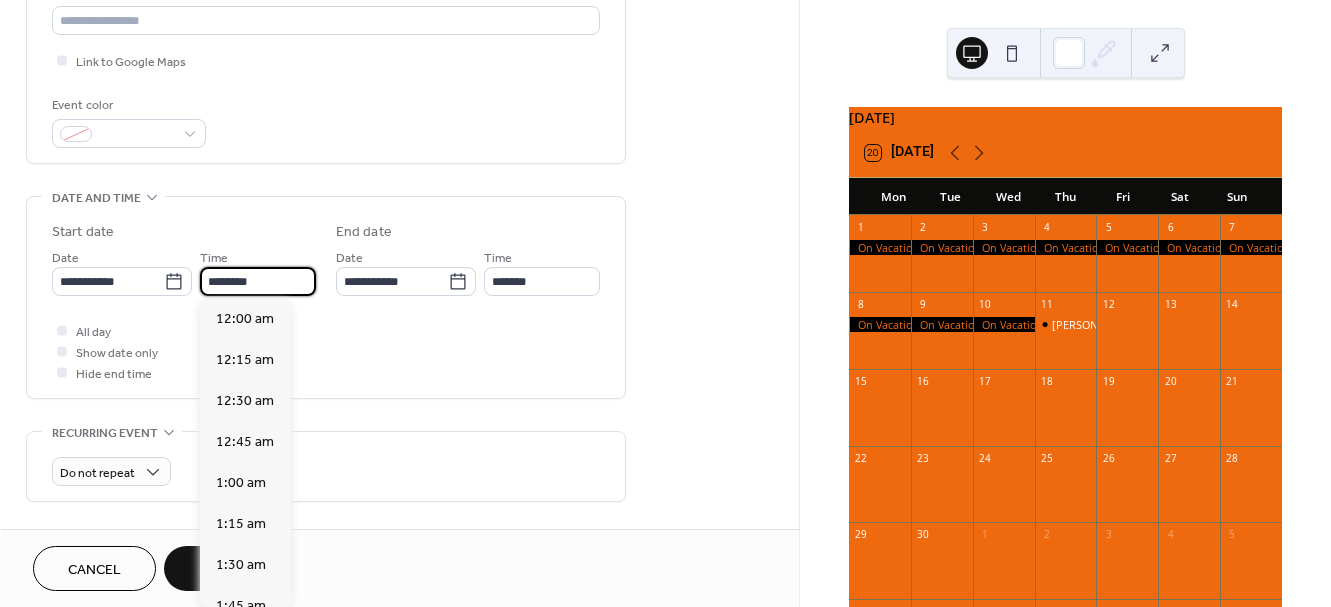 scroll, scrollTop: 1968, scrollLeft: 0, axis: vertical 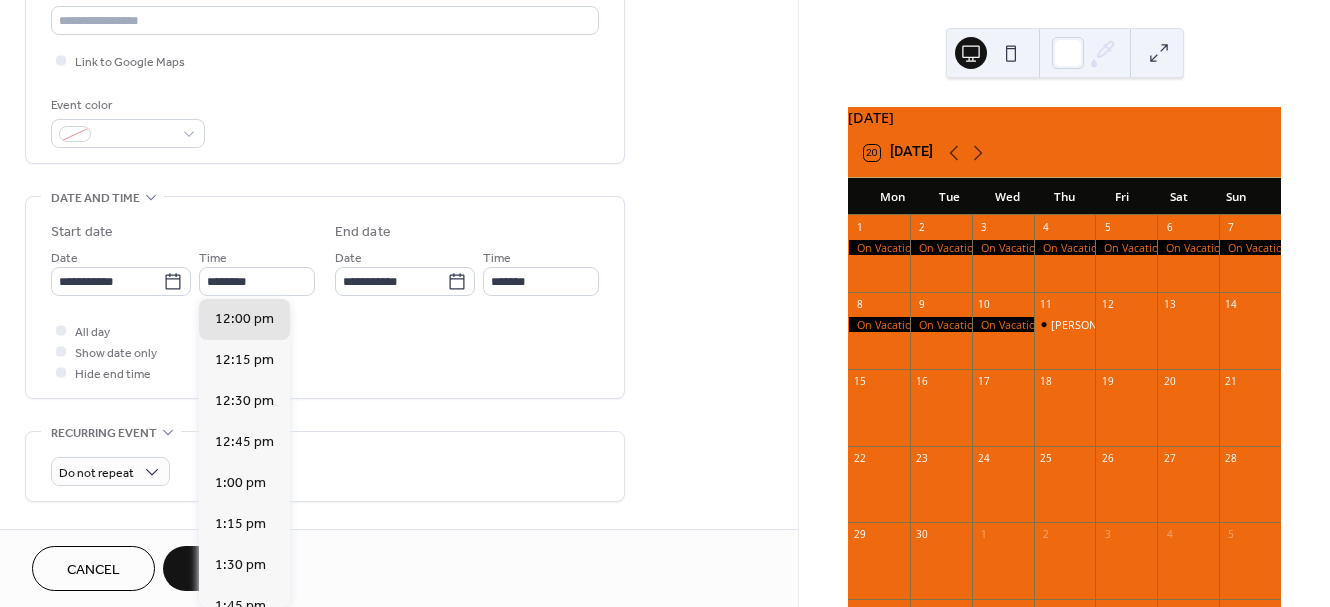 click on "12:00 am 12:15 am 12:30 am 12:45 am 1:00 am 1:15 am 1:30 am 1:45 am 2:00 am 2:15 am 2:30 am 2:45 am 3:00 am 3:15 am 3:30 am 3:45 am 4:00 am 4:15 am 4:30 am 4:45 am 5:00 am 5:15 am 5:30 am 5:45 am 6:00 am 6:15 am 6:30 am 6:45 am 7:00 am 7:15 am 7:30 am 7:45 am 8:00 am 8:15 am 8:30 am 8:45 am 9:00 am 9:15 am 9:30 am 9:45 am 10:00 am 10:15 am 10:30 am 10:45 am 11:00 am 11:15 am 11:30 am 11:45 am 12:00 pm 12:15 pm 12:30 pm 12:45 pm 1:00 pm 1:15 pm 1:30 pm 1:45 pm 2:00 pm 2:15 pm 2:30 pm 2:45 pm 3:00 pm 3:15 pm 3:30 pm 3:45 pm 4:00 pm 4:15 pm 4:30 pm 4:45 pm 5:00 pm 5:15 pm 5:30 pm 5:45 pm 6:00 pm 6:15 pm 6:30 pm 6:45 pm 7:00 pm 7:15 pm 7:30 pm 7:45 pm 8:00 pm 8:15 pm 8:30 pm 8:45 pm 9:00 pm 9:15 pm 9:30 pm 9:45 pm 10:00 pm 10:15 pm 10:30 pm 10:45 pm 11:00 pm 11:15 pm 11:30 pm 11:45 pm" at bounding box center [244, 453] 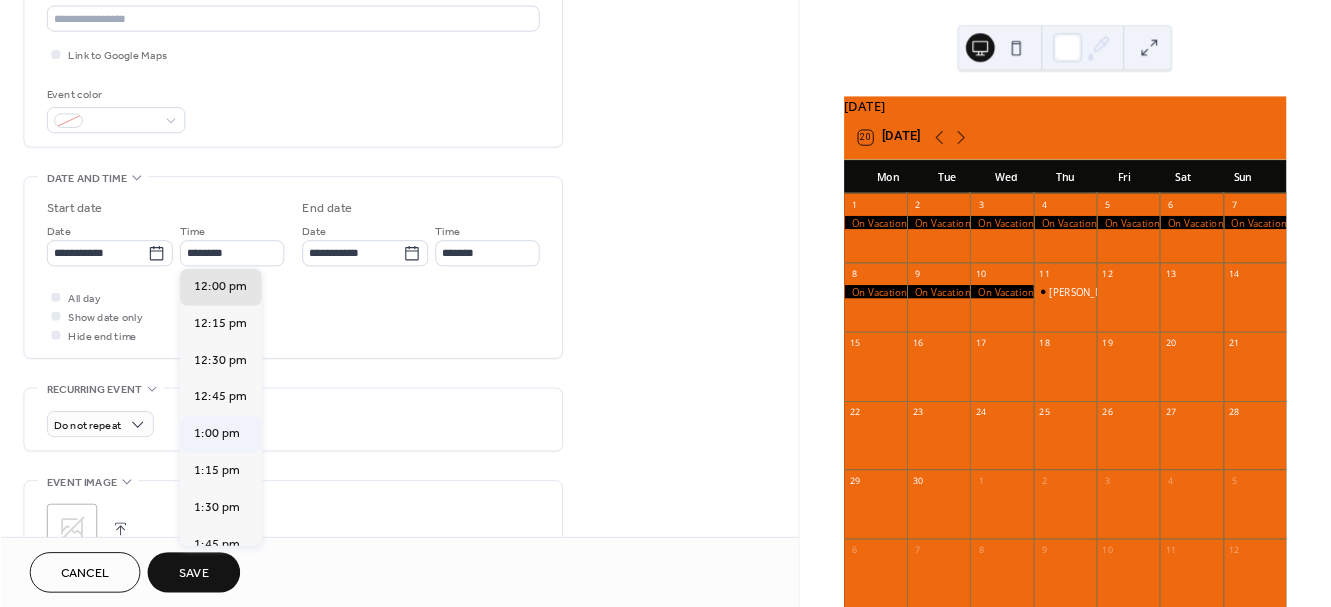 scroll, scrollTop: 455, scrollLeft: 0, axis: vertical 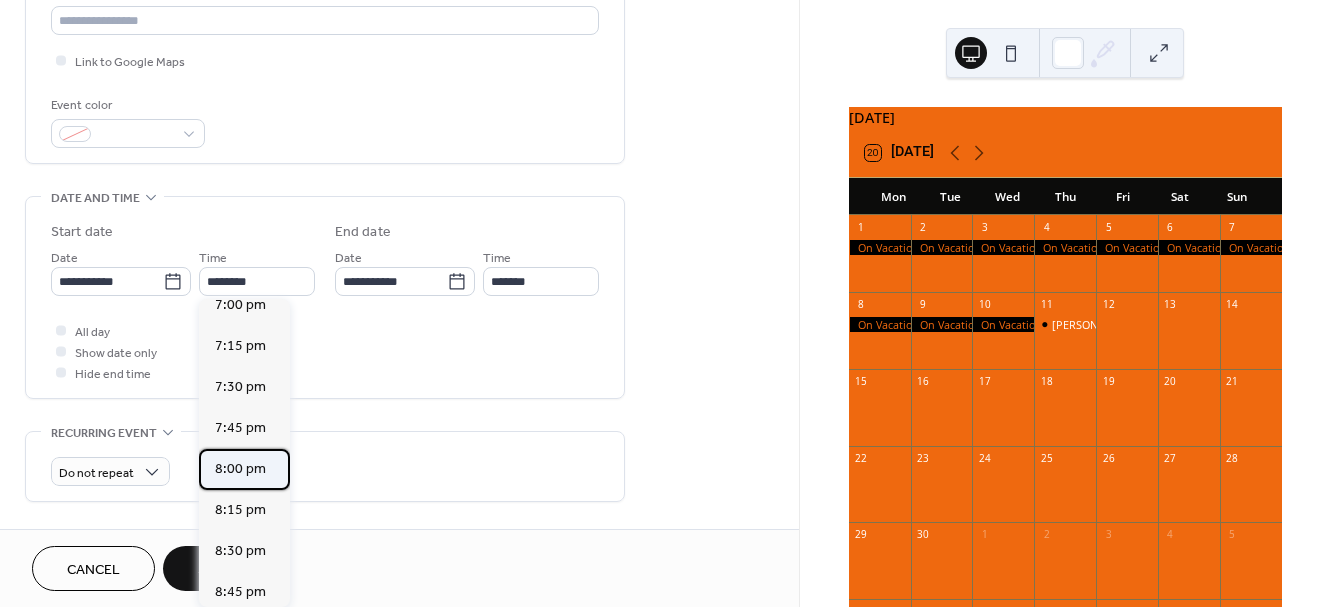 click on "8:00 pm" at bounding box center [240, 469] 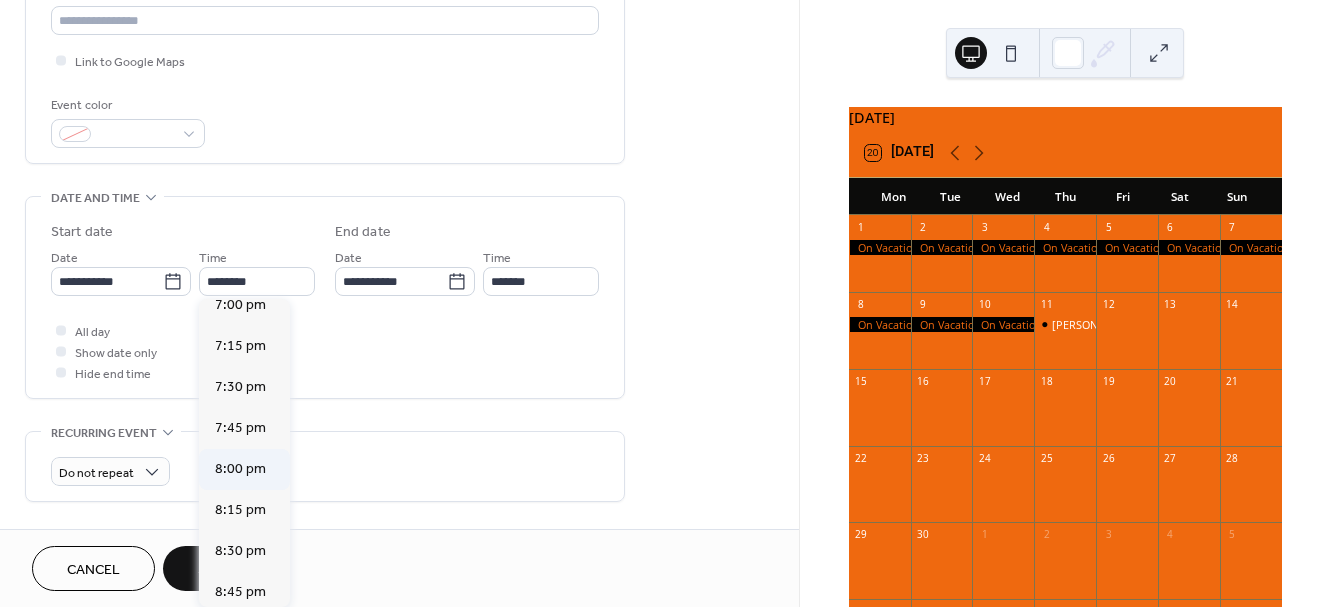 type on "*******" 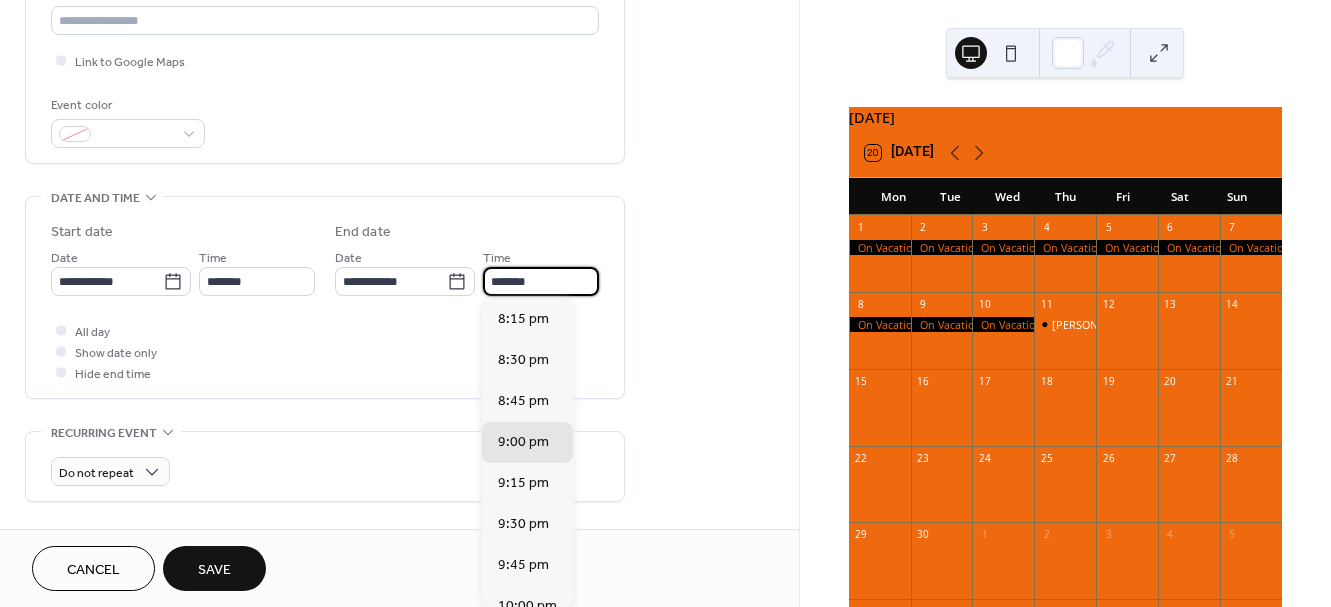 click on "*******" at bounding box center (541, 281) 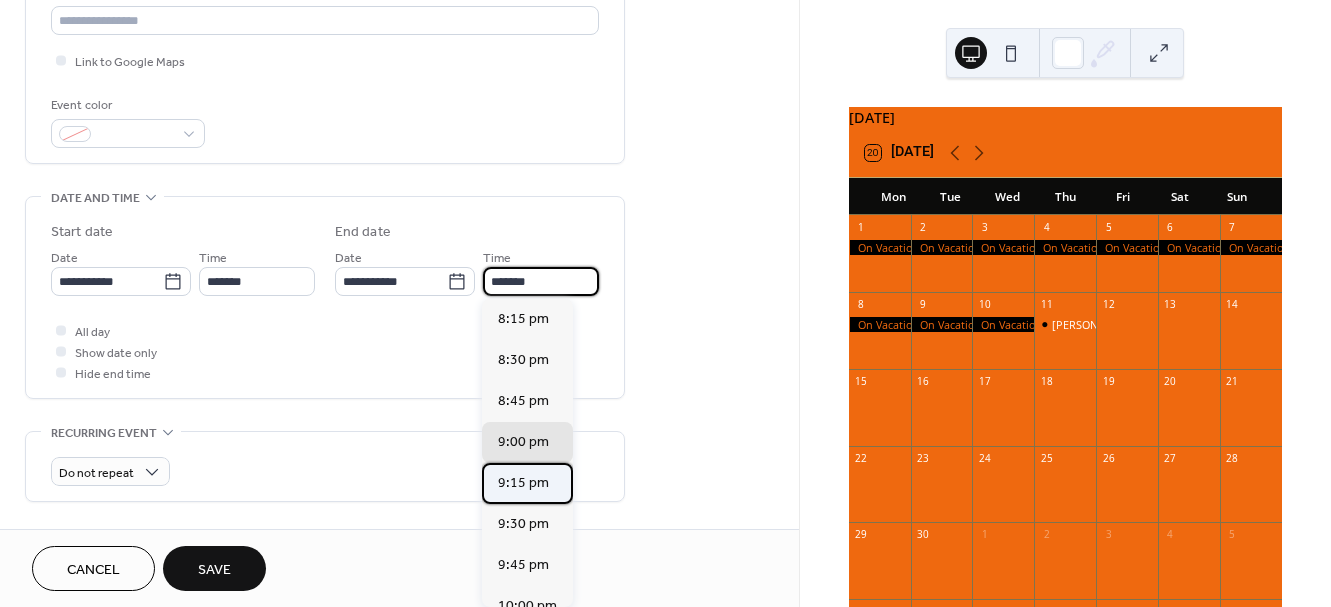 click on "9:15 pm" at bounding box center [527, 483] 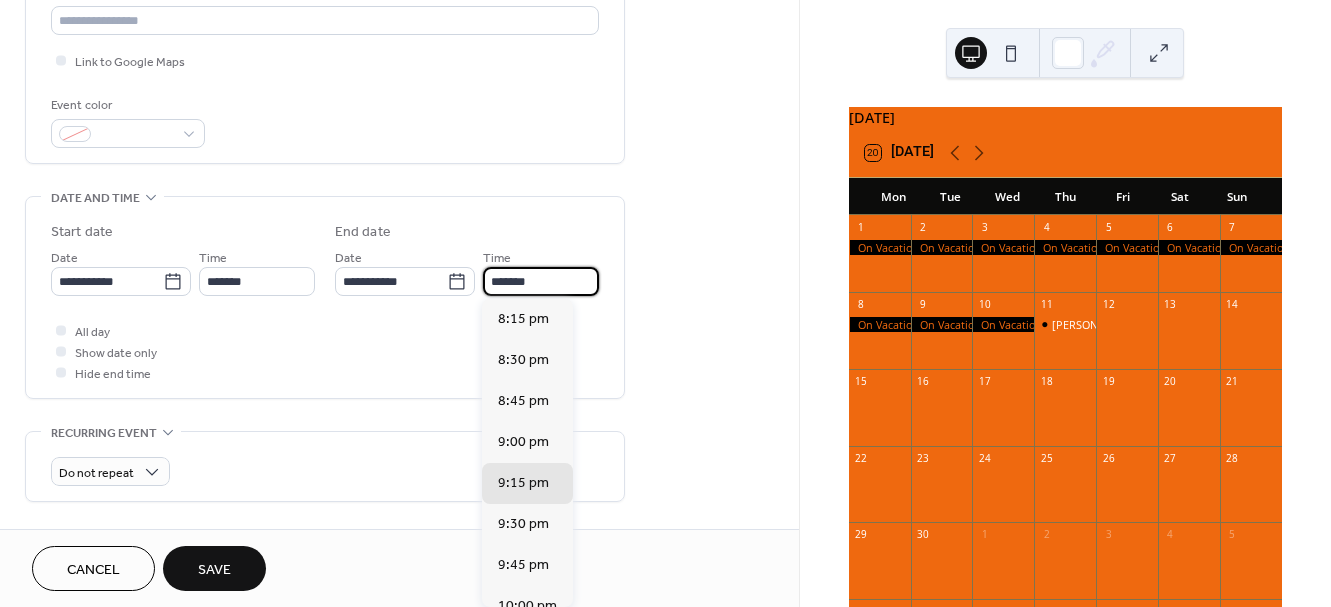 click on "*******" at bounding box center (541, 281) 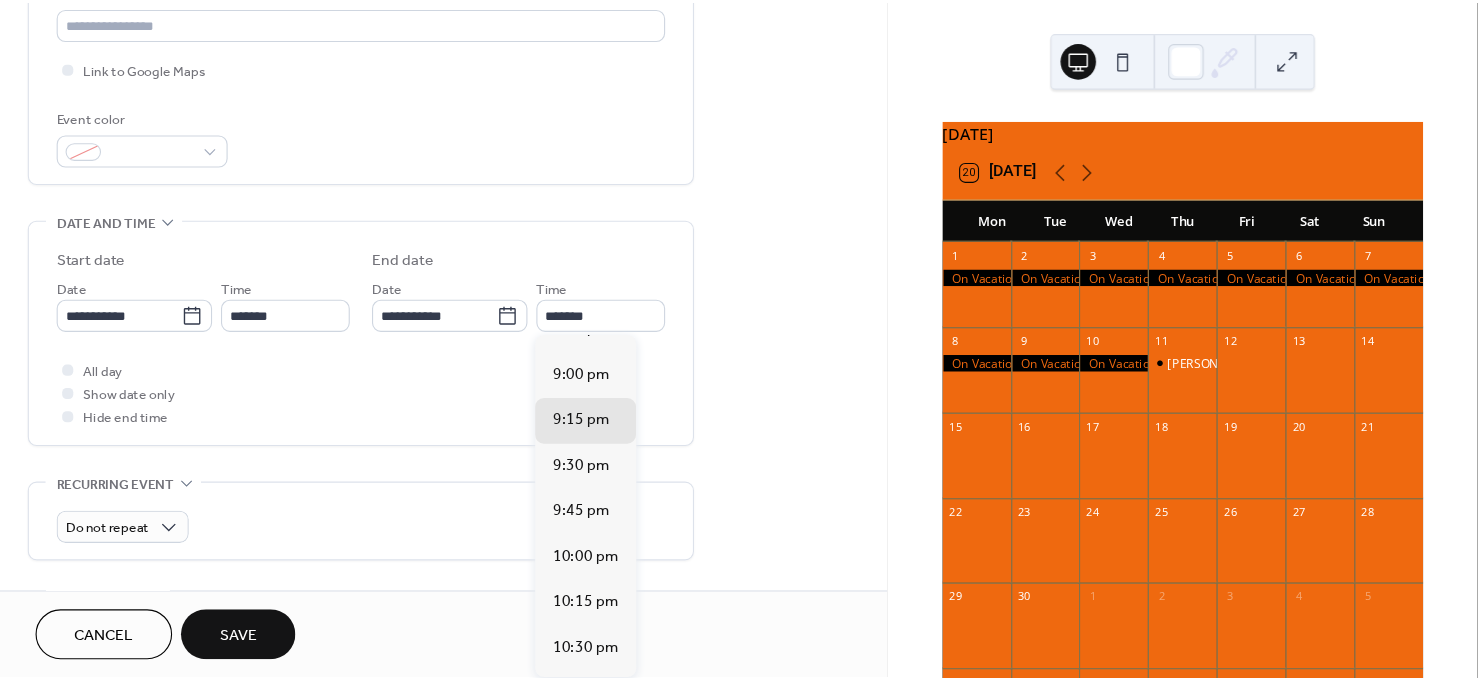 scroll, scrollTop: 116, scrollLeft: 0, axis: vertical 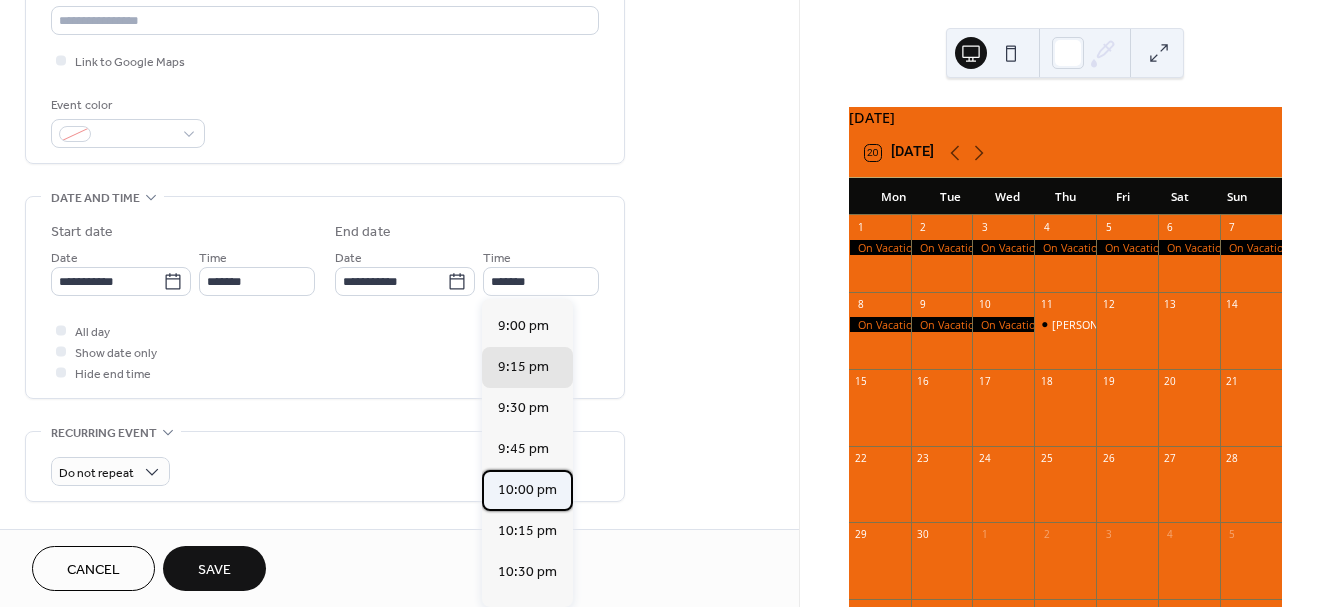 click on "10:00 pm" at bounding box center (527, 490) 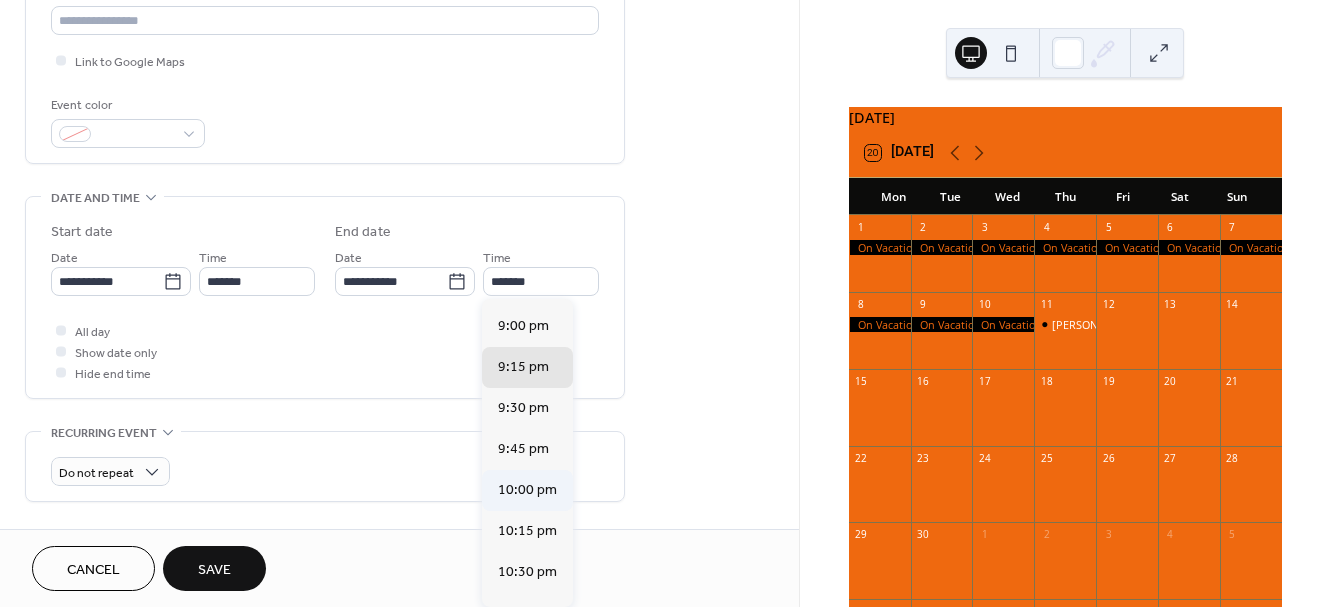 type on "********" 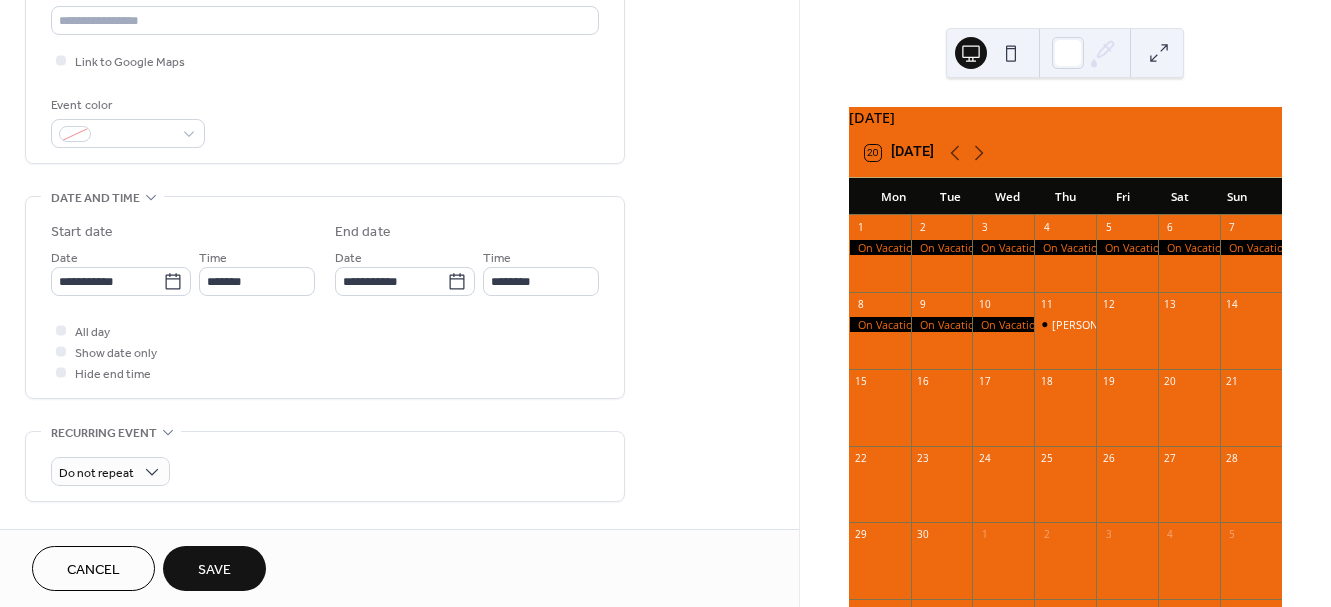 click on "Save" at bounding box center (214, 570) 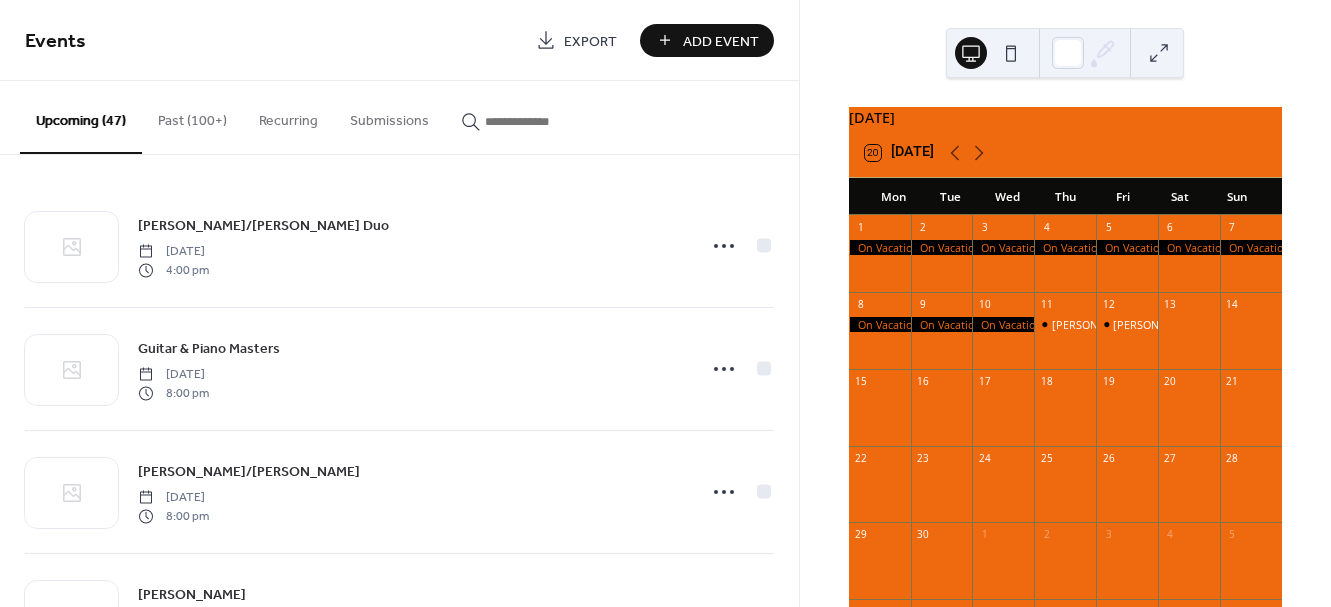 click at bounding box center (1159, 53) 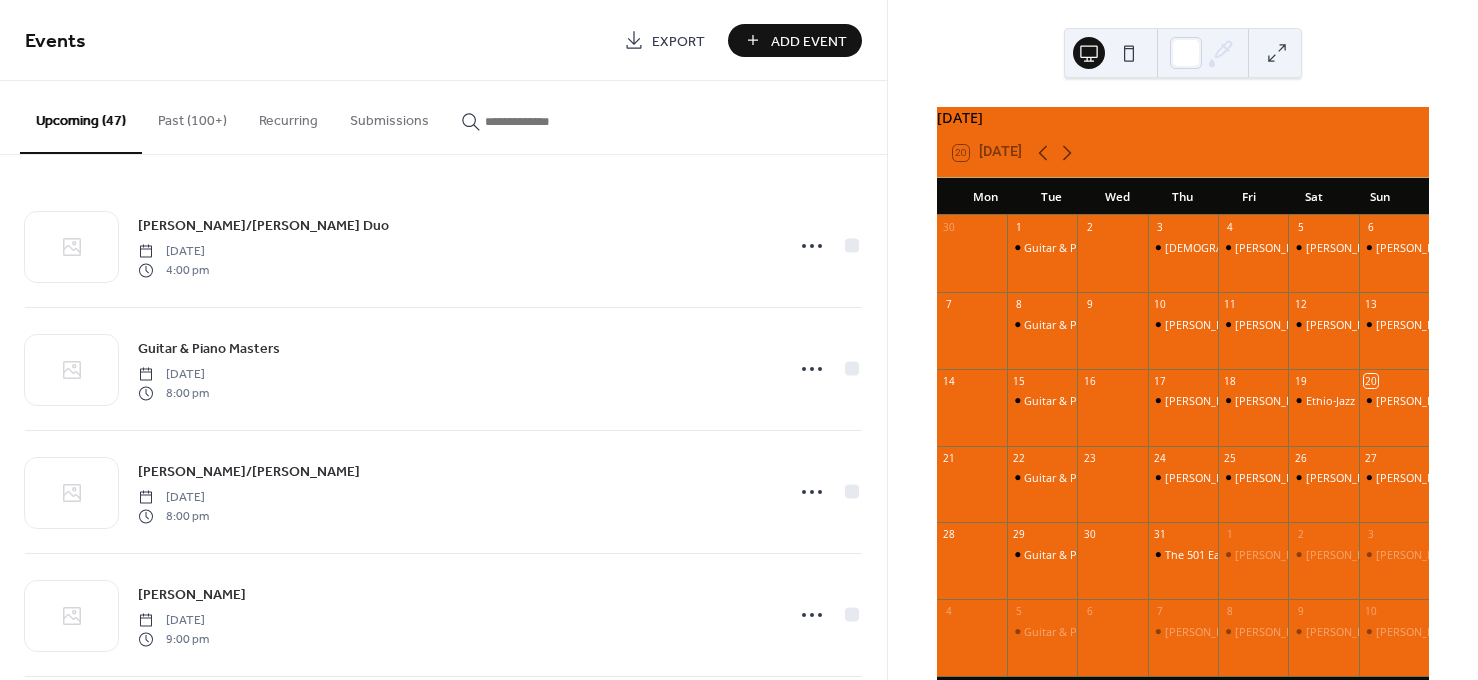 scroll, scrollTop: 0, scrollLeft: 0, axis: both 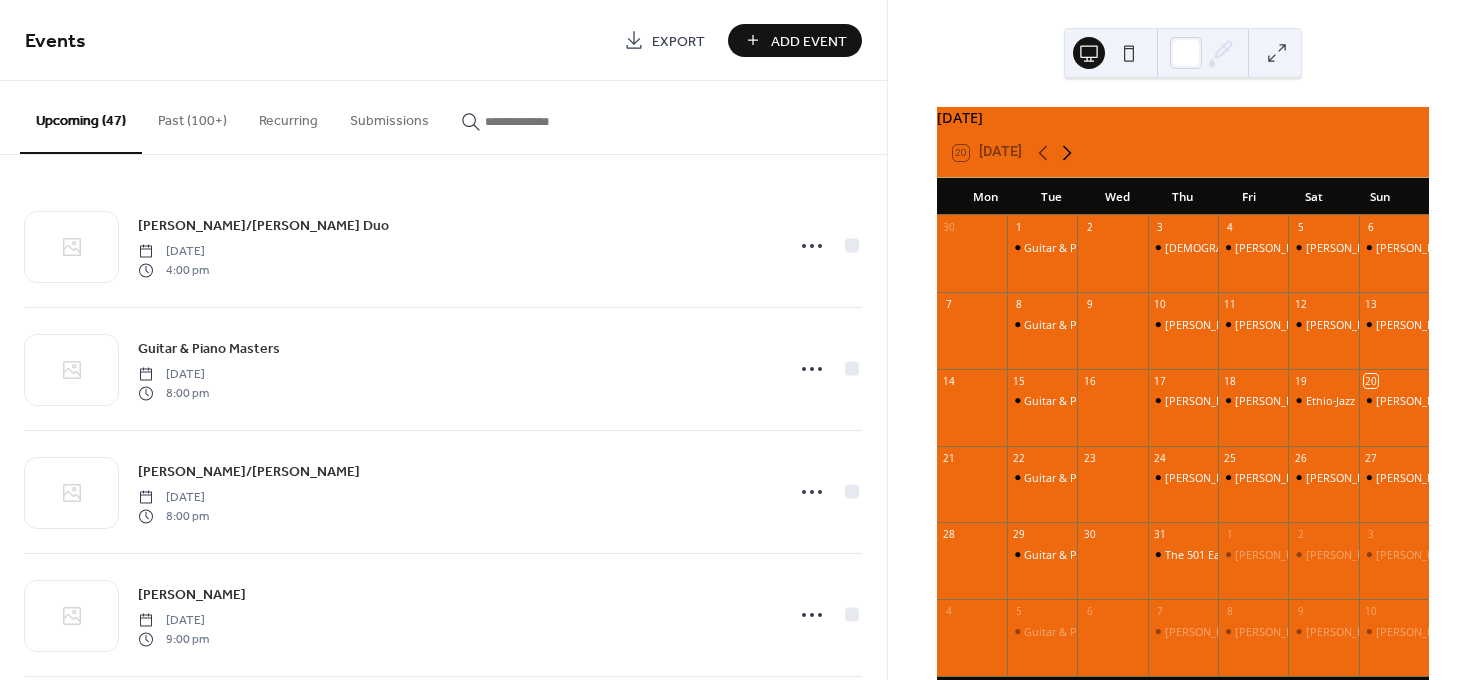 click 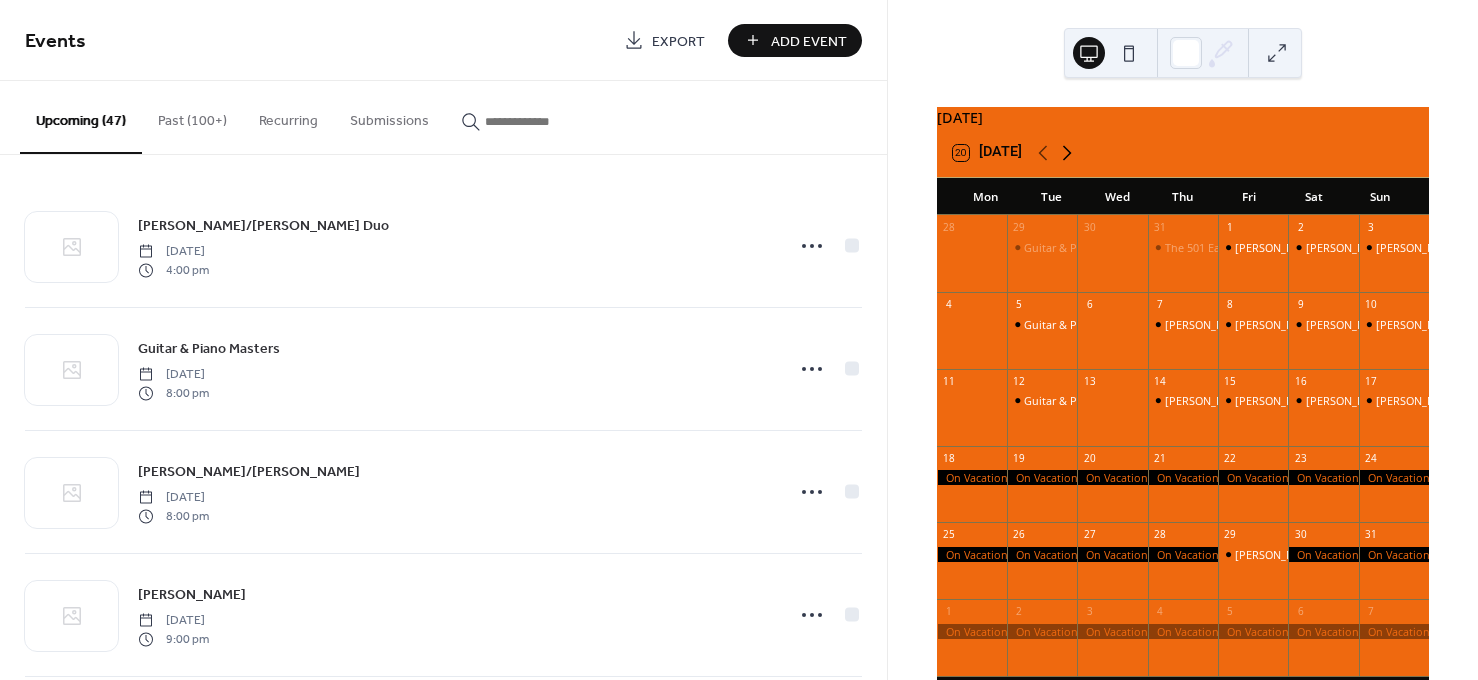 click 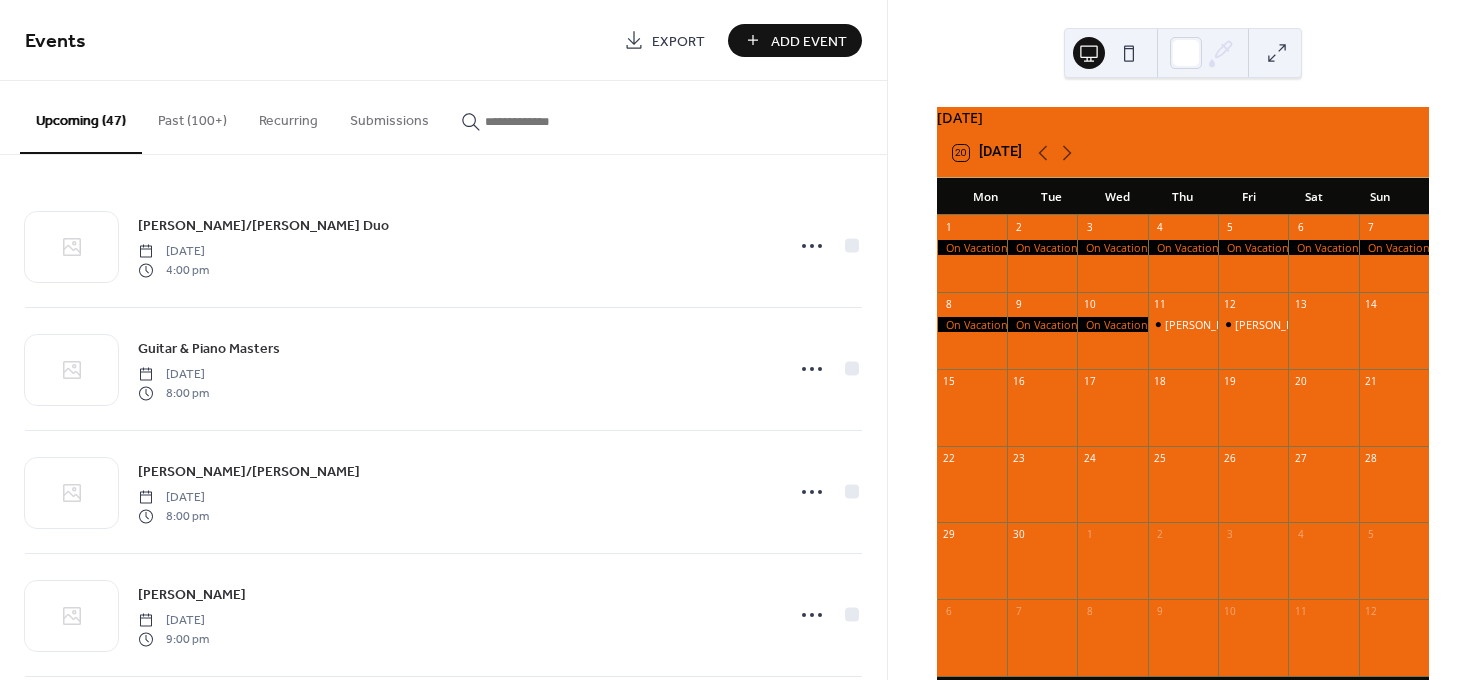 click on "Add Event" at bounding box center [809, 41] 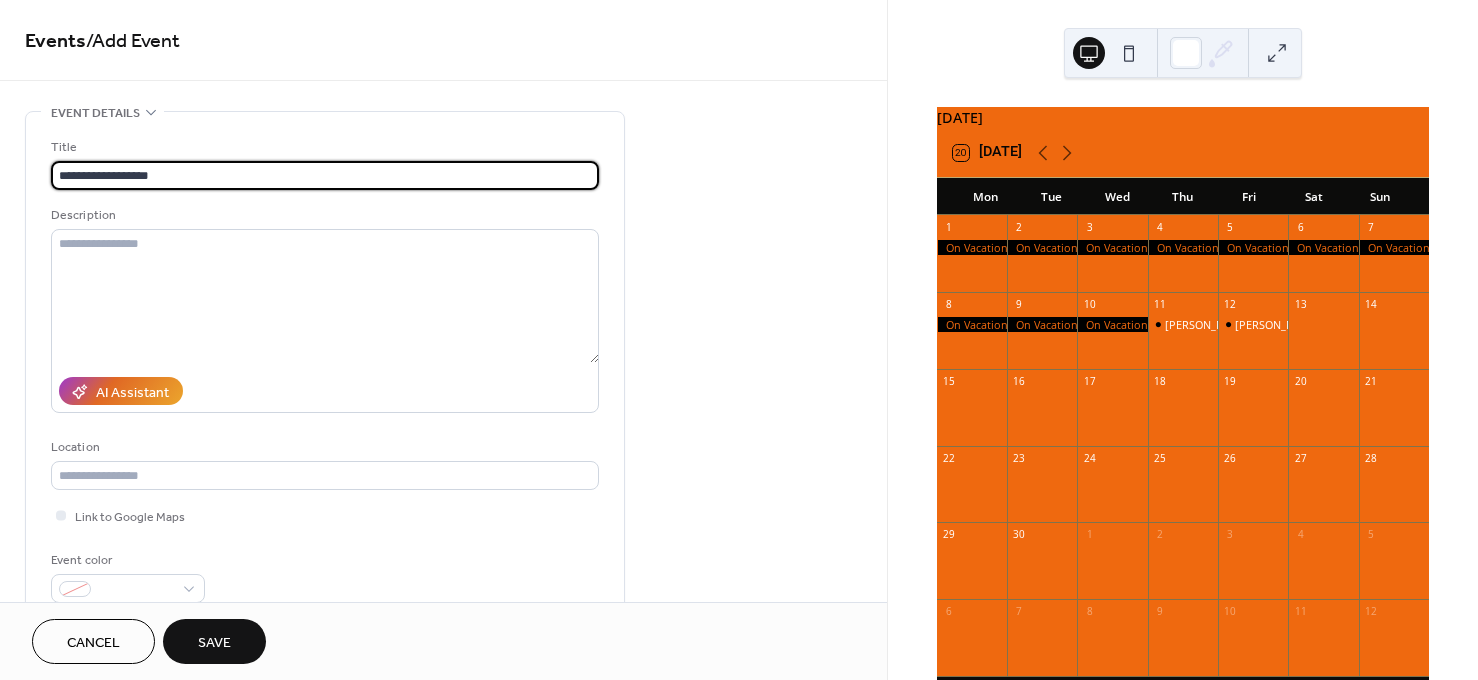 click on "**********" at bounding box center (325, 175) 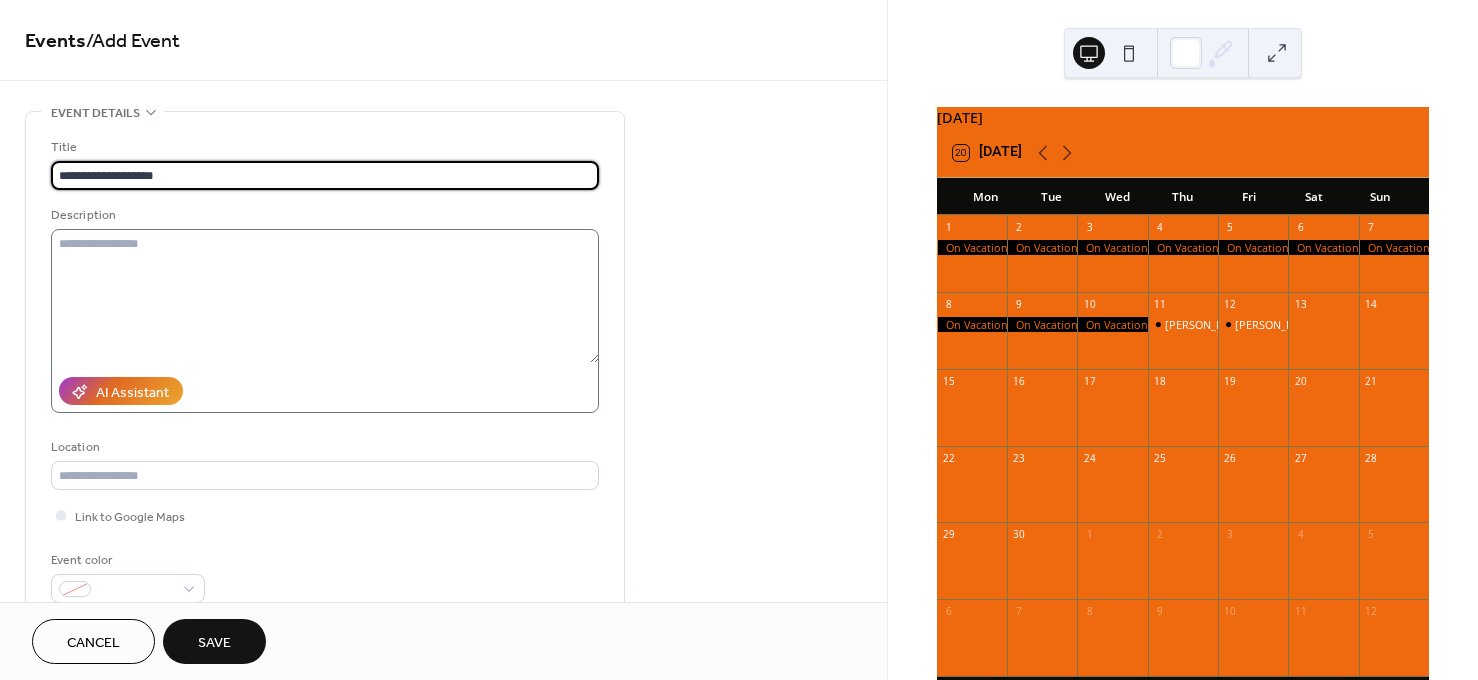 type on "**********" 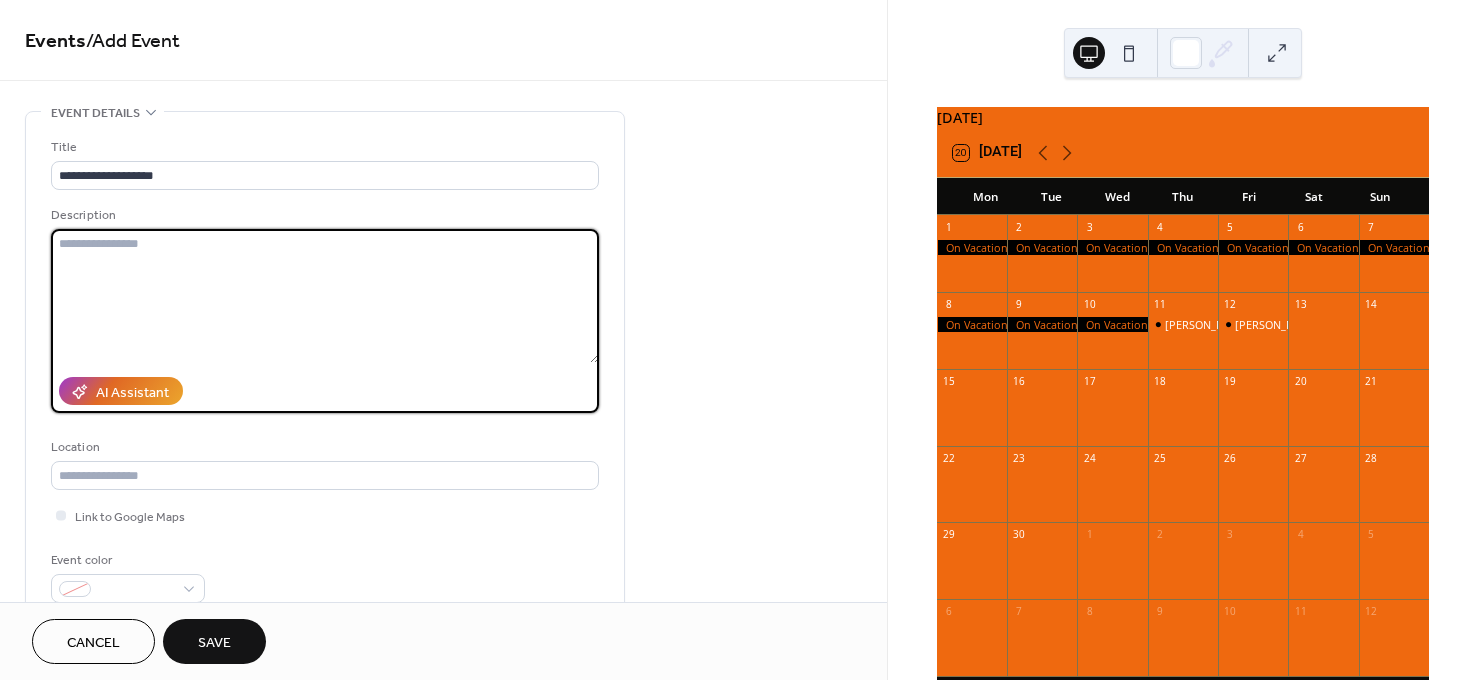 click at bounding box center (325, 296) 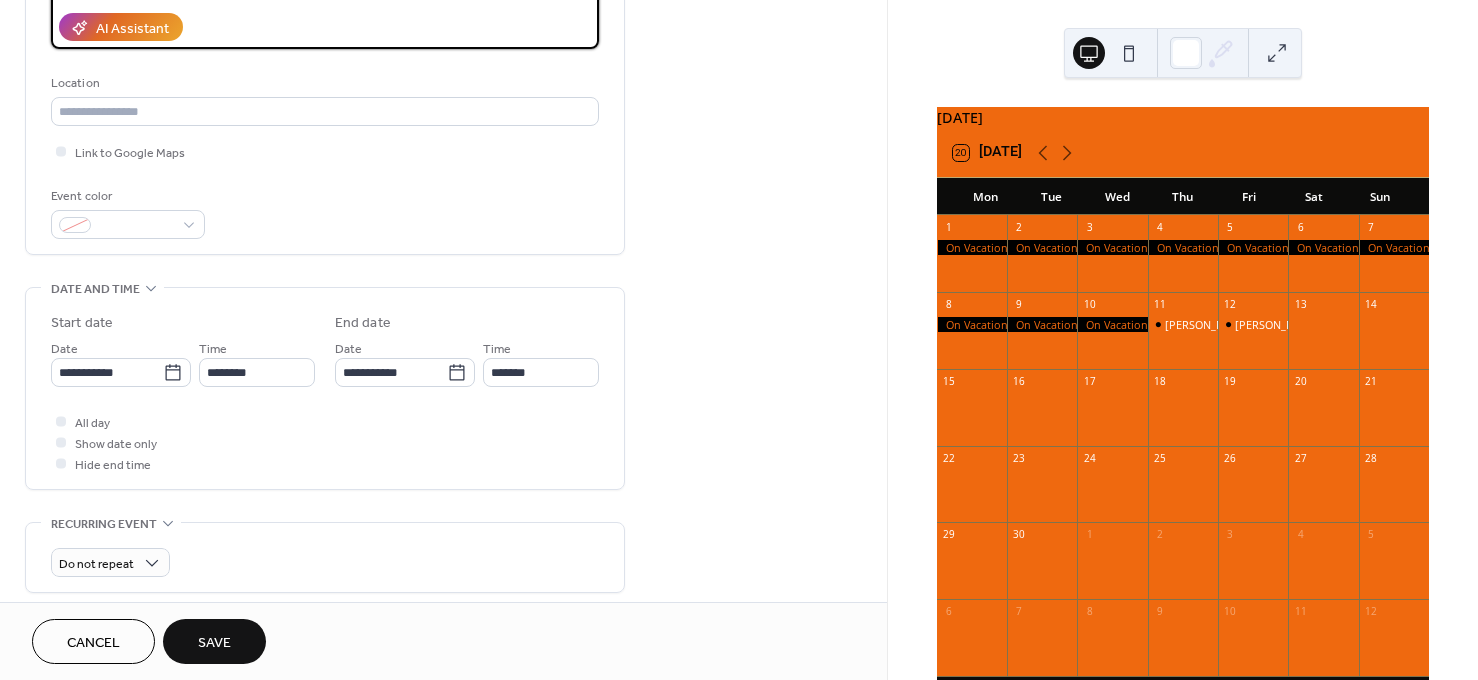 scroll, scrollTop: 367, scrollLeft: 0, axis: vertical 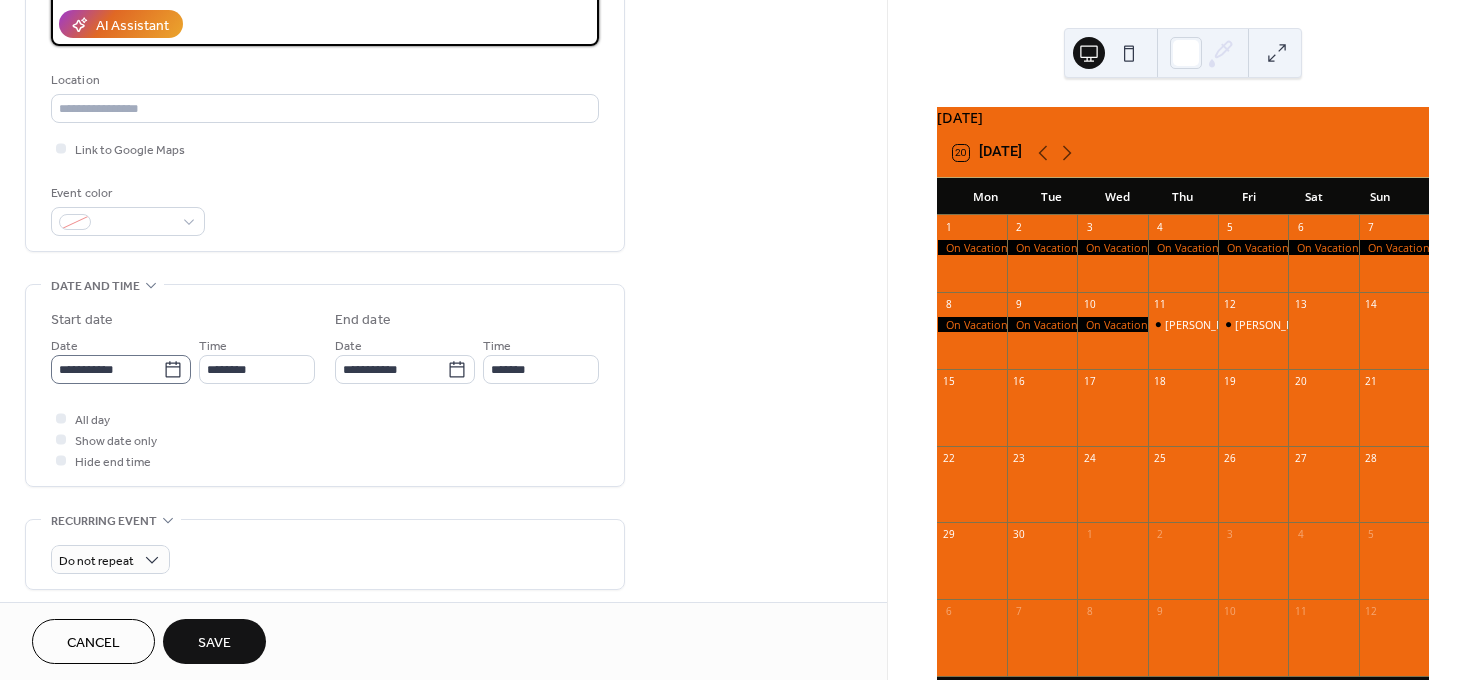 type on "**********" 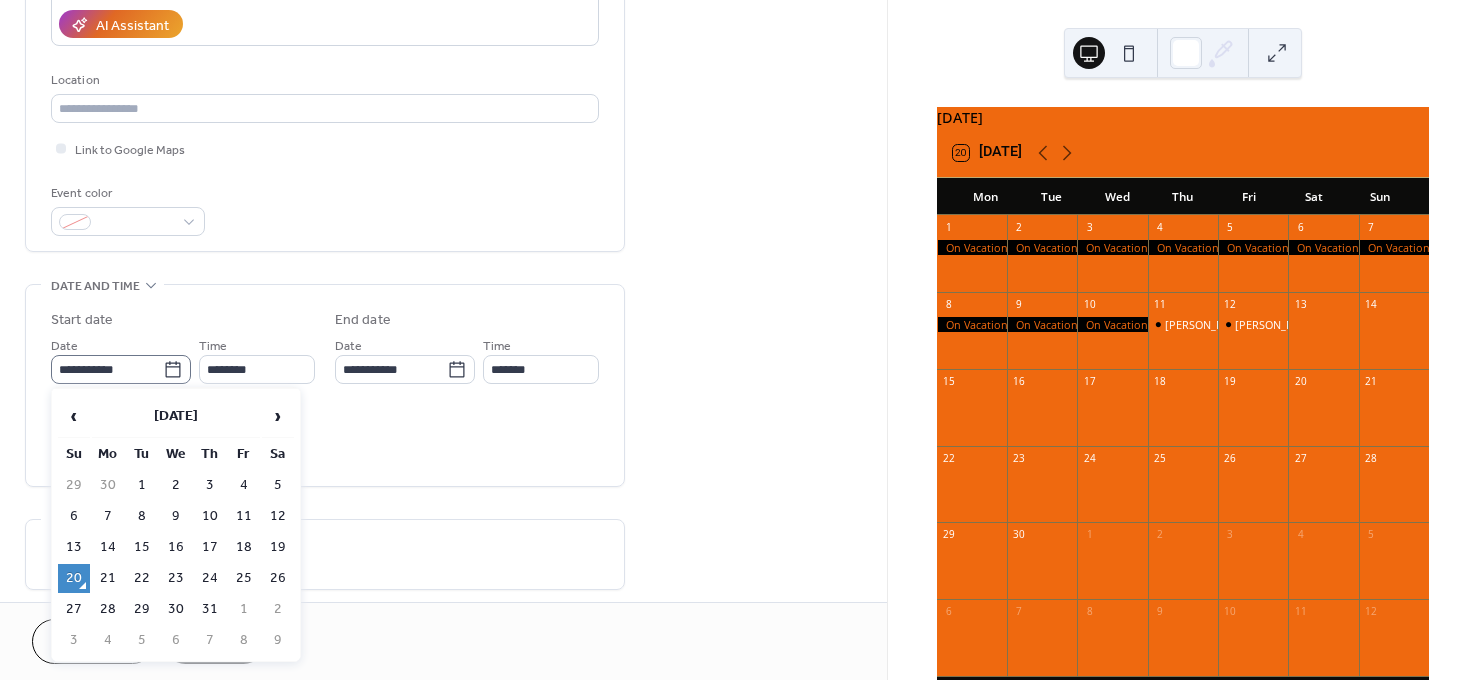 click 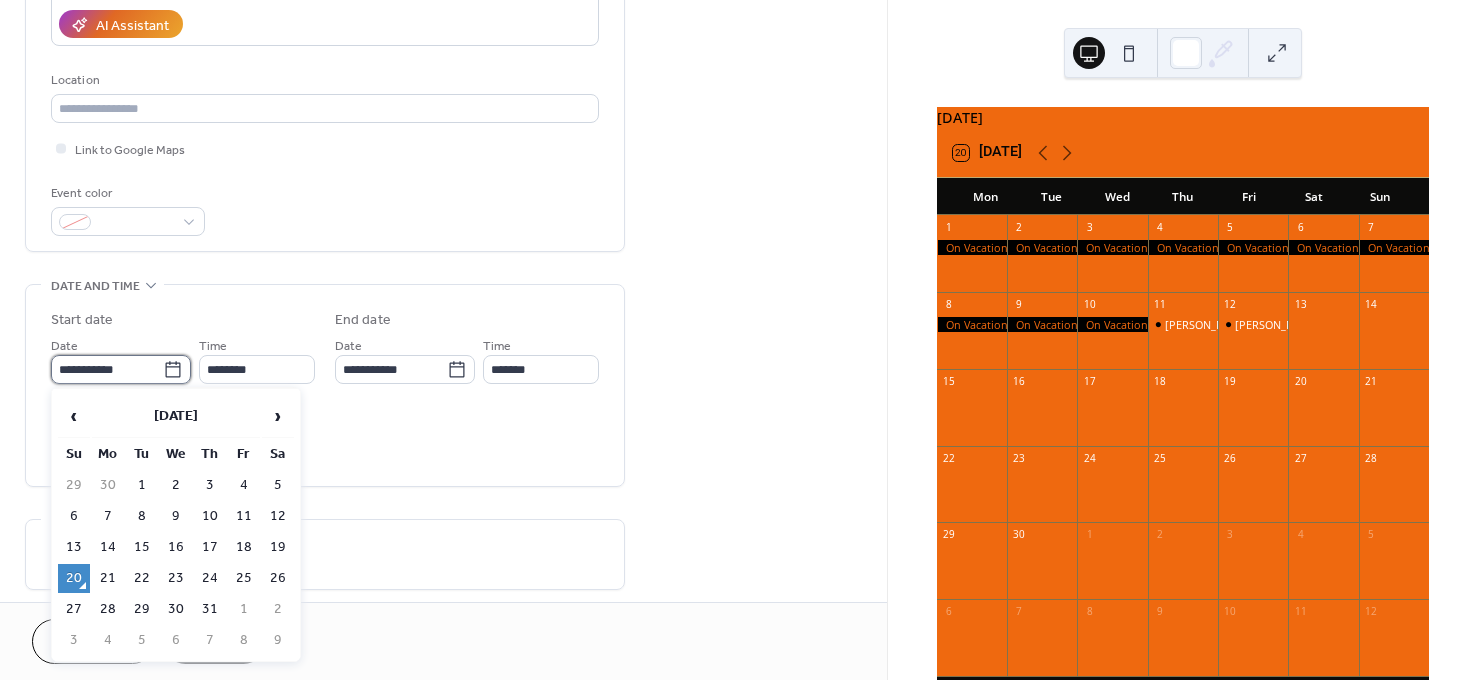 click on "**********" at bounding box center (107, 369) 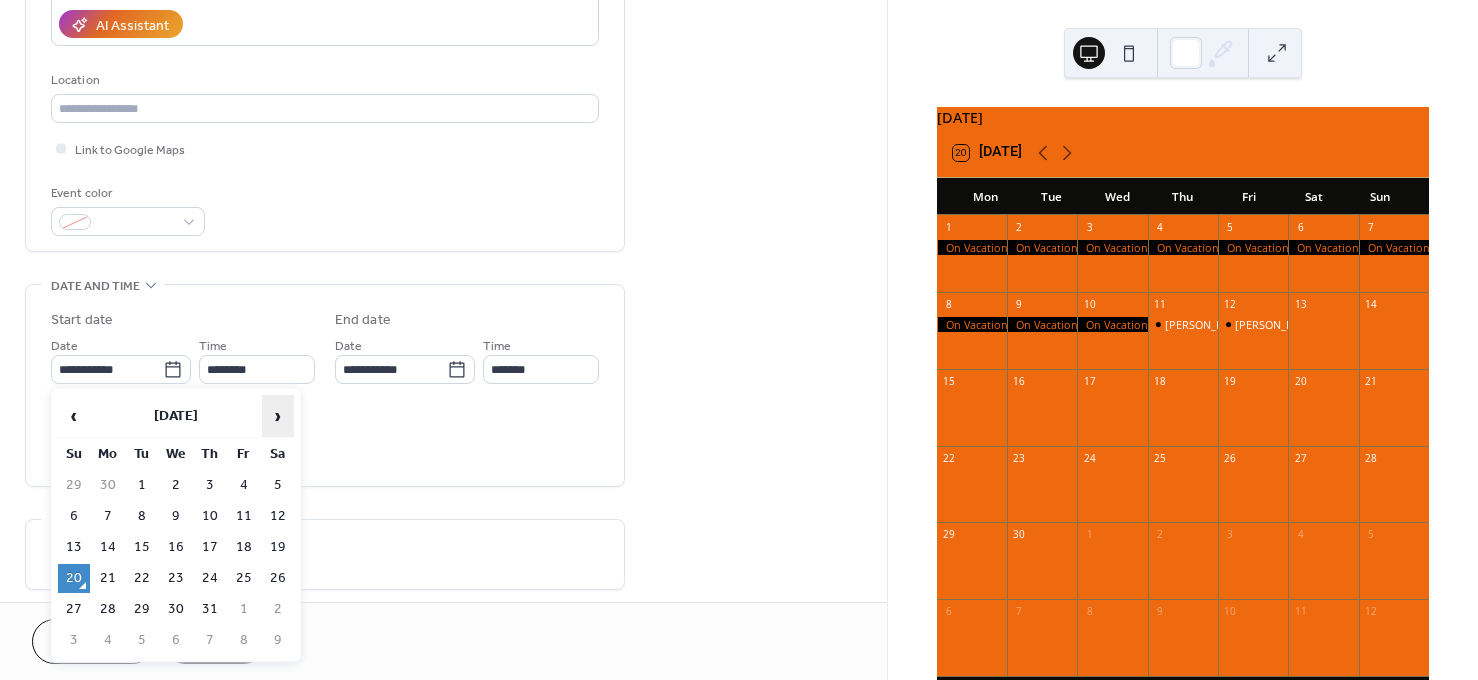 click on "›" at bounding box center (278, 416) 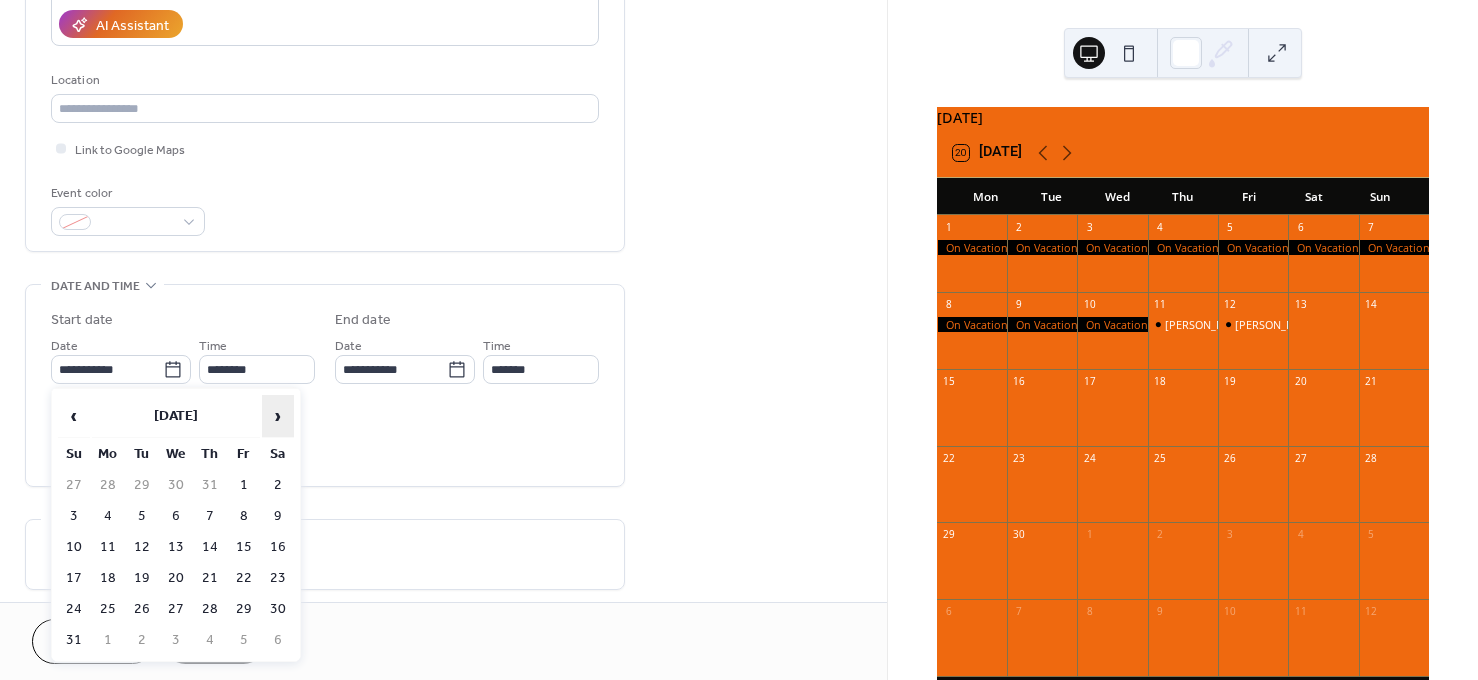 click on "›" at bounding box center [278, 416] 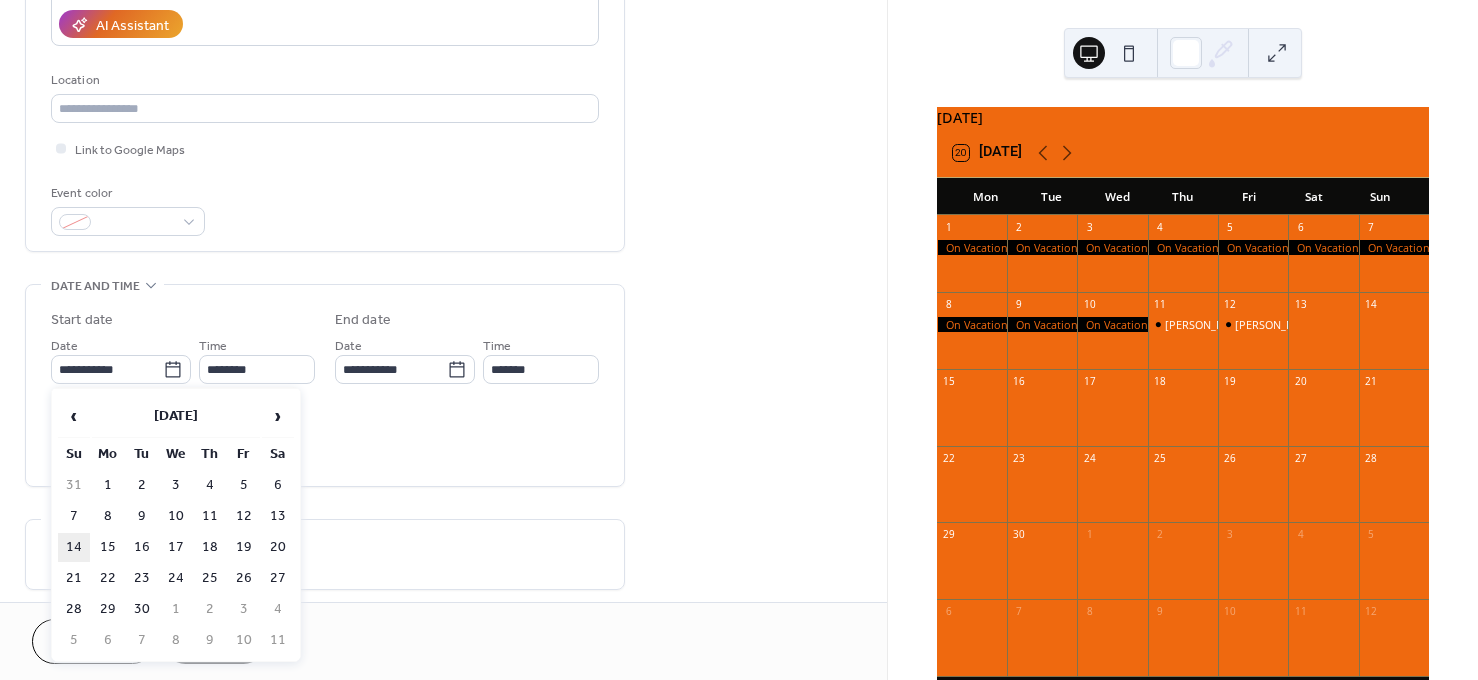 click on "14" at bounding box center [74, 547] 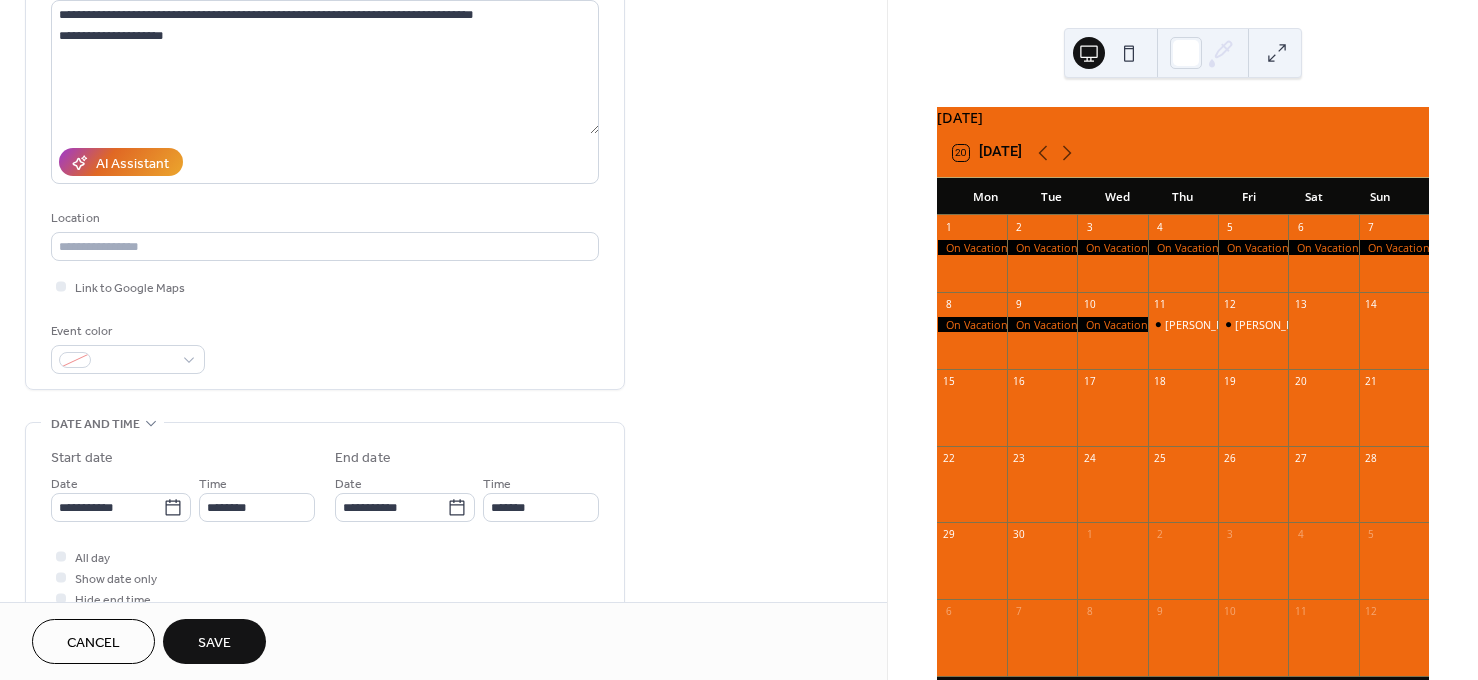 scroll, scrollTop: 0, scrollLeft: 0, axis: both 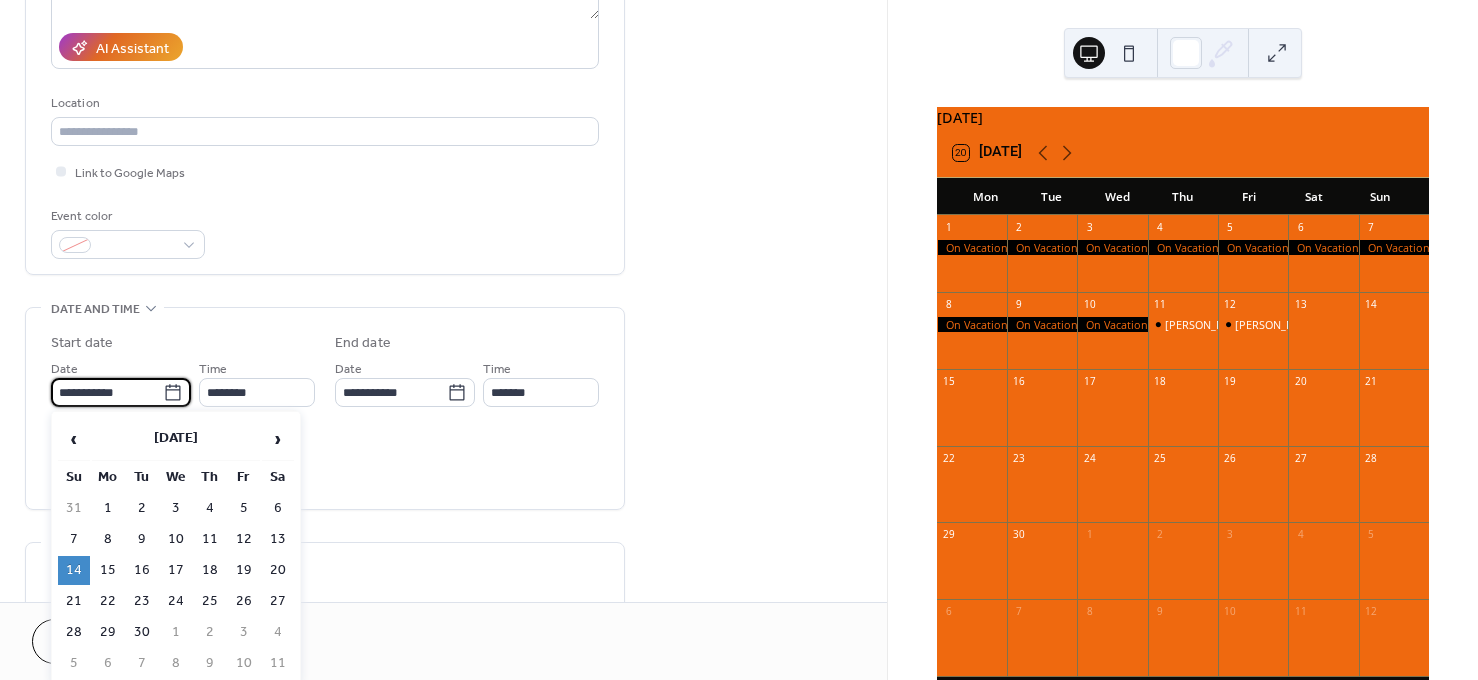 click on "**********" at bounding box center (107, 392) 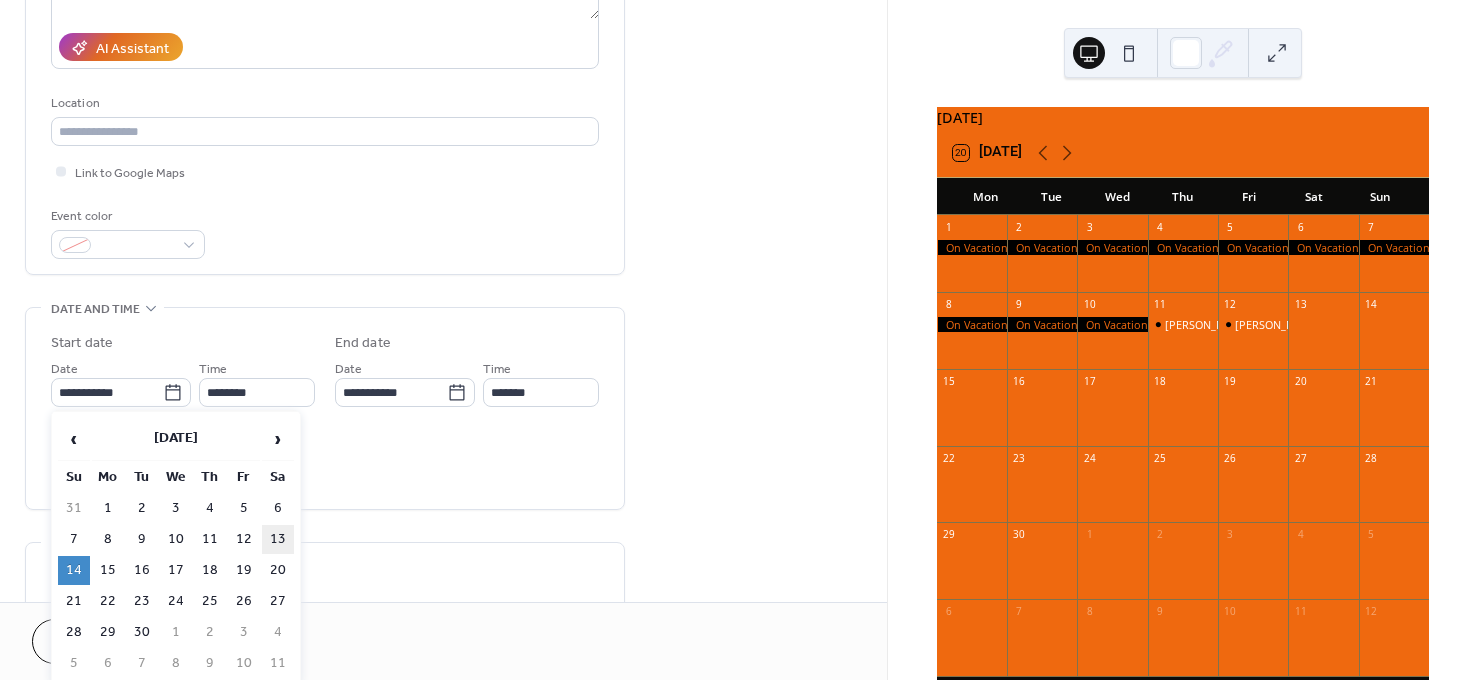 click on "13" at bounding box center [278, 539] 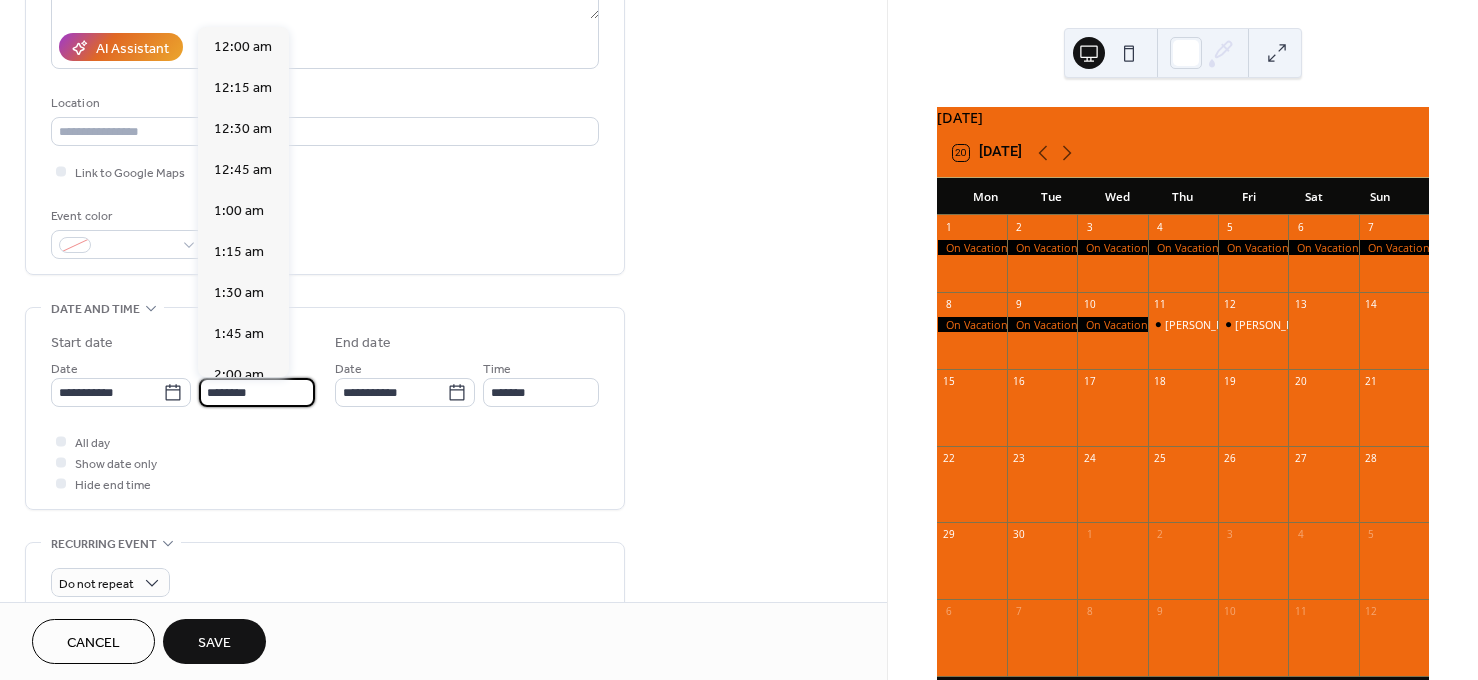 click on "********" at bounding box center [257, 392] 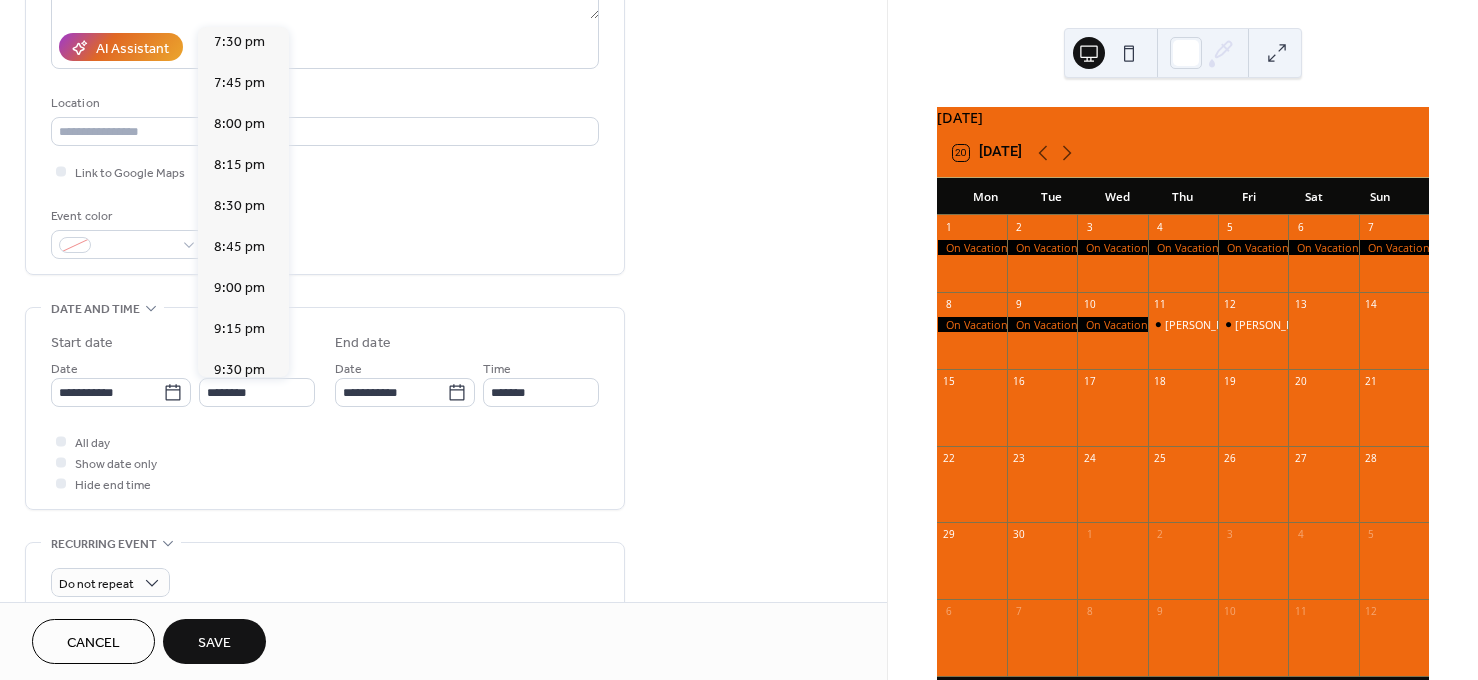 scroll, scrollTop: 3214, scrollLeft: 0, axis: vertical 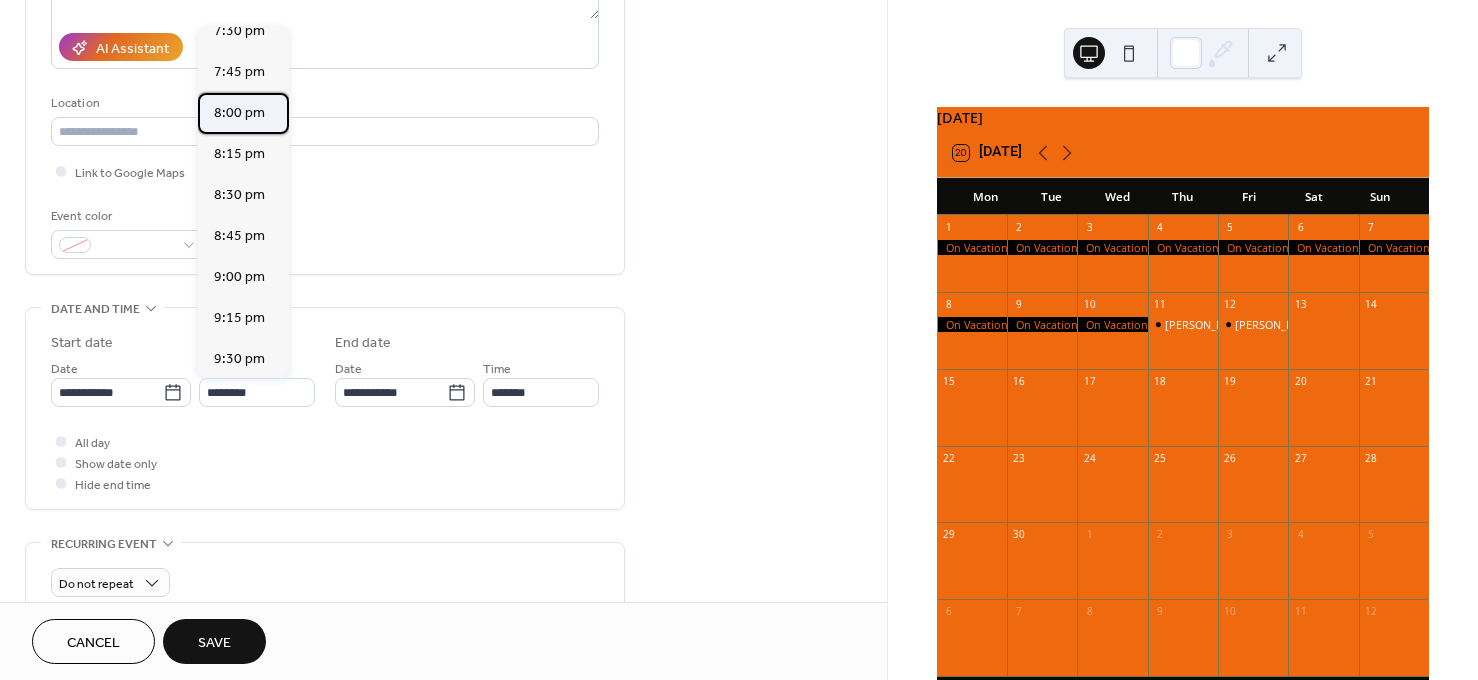 click on "8:00 pm" at bounding box center [239, 112] 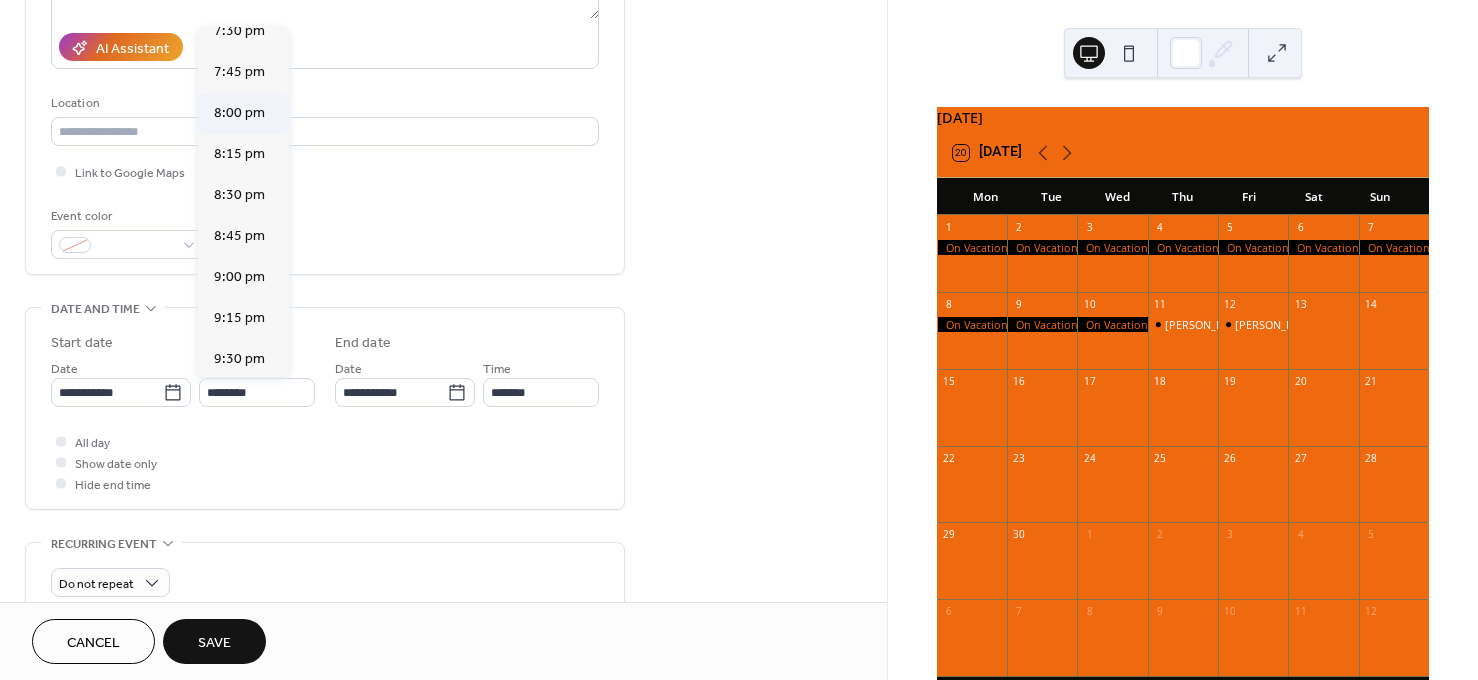 type on "*******" 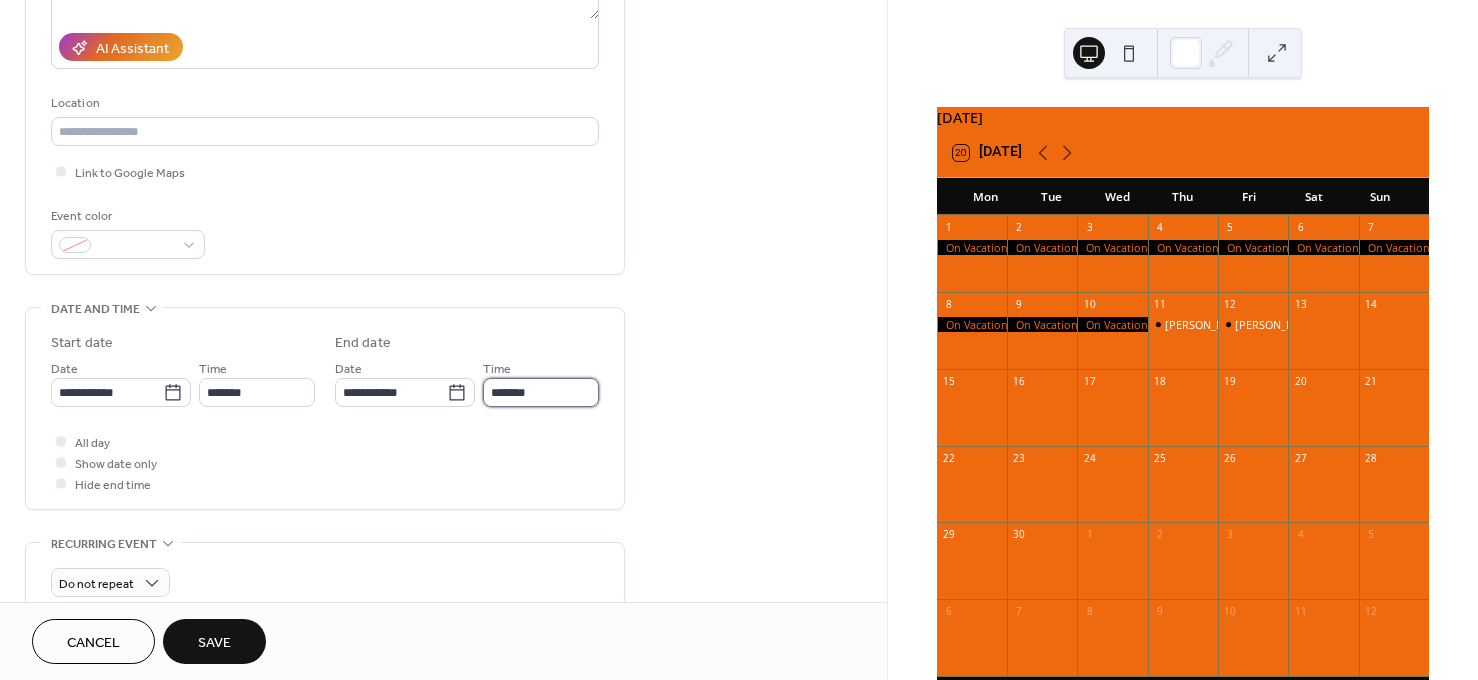 click on "*******" at bounding box center (541, 392) 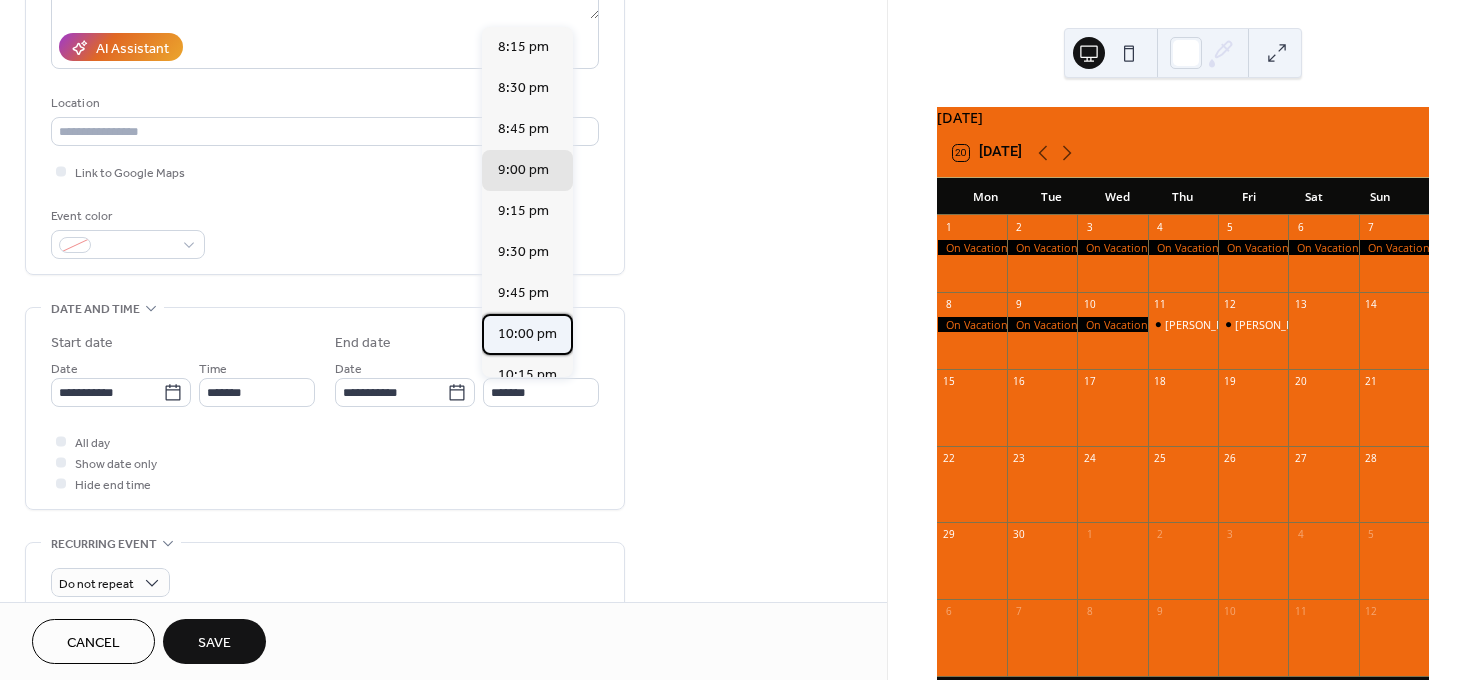 click on "10:00 pm" at bounding box center [527, 333] 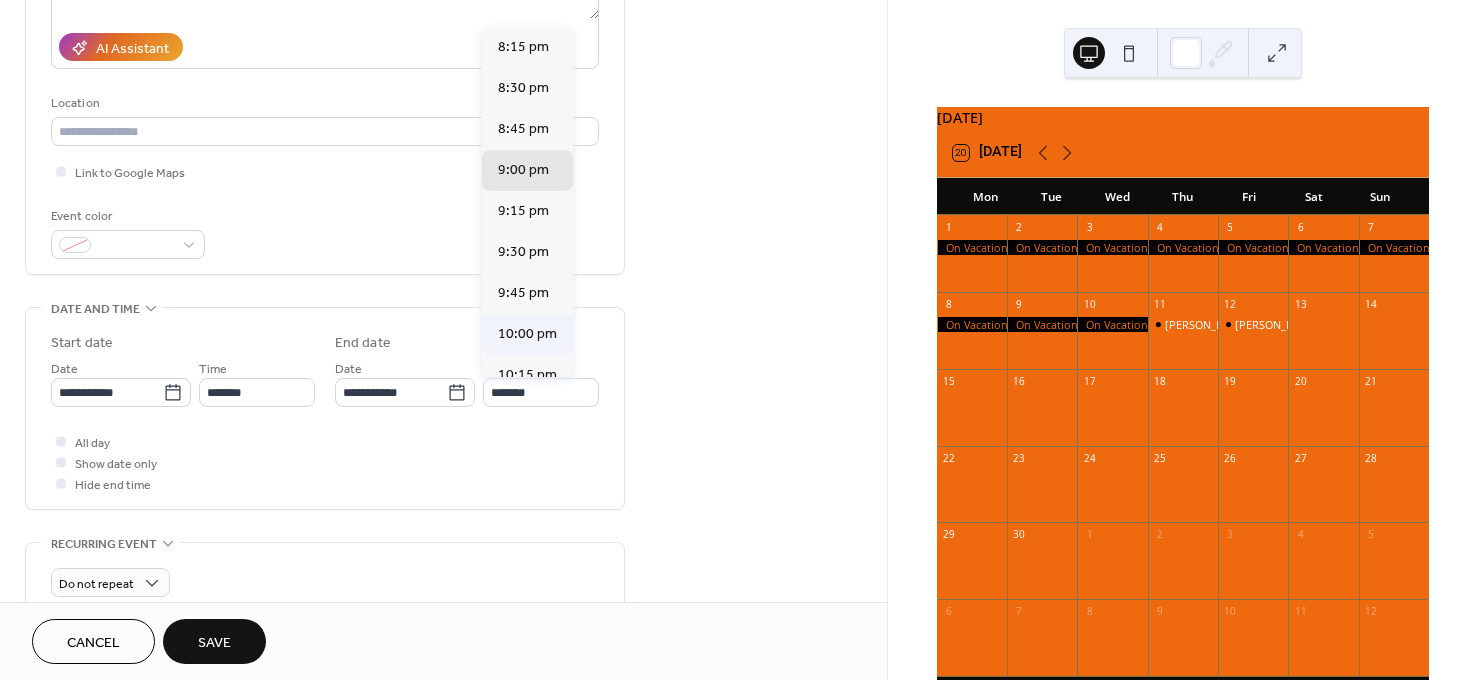 type on "********" 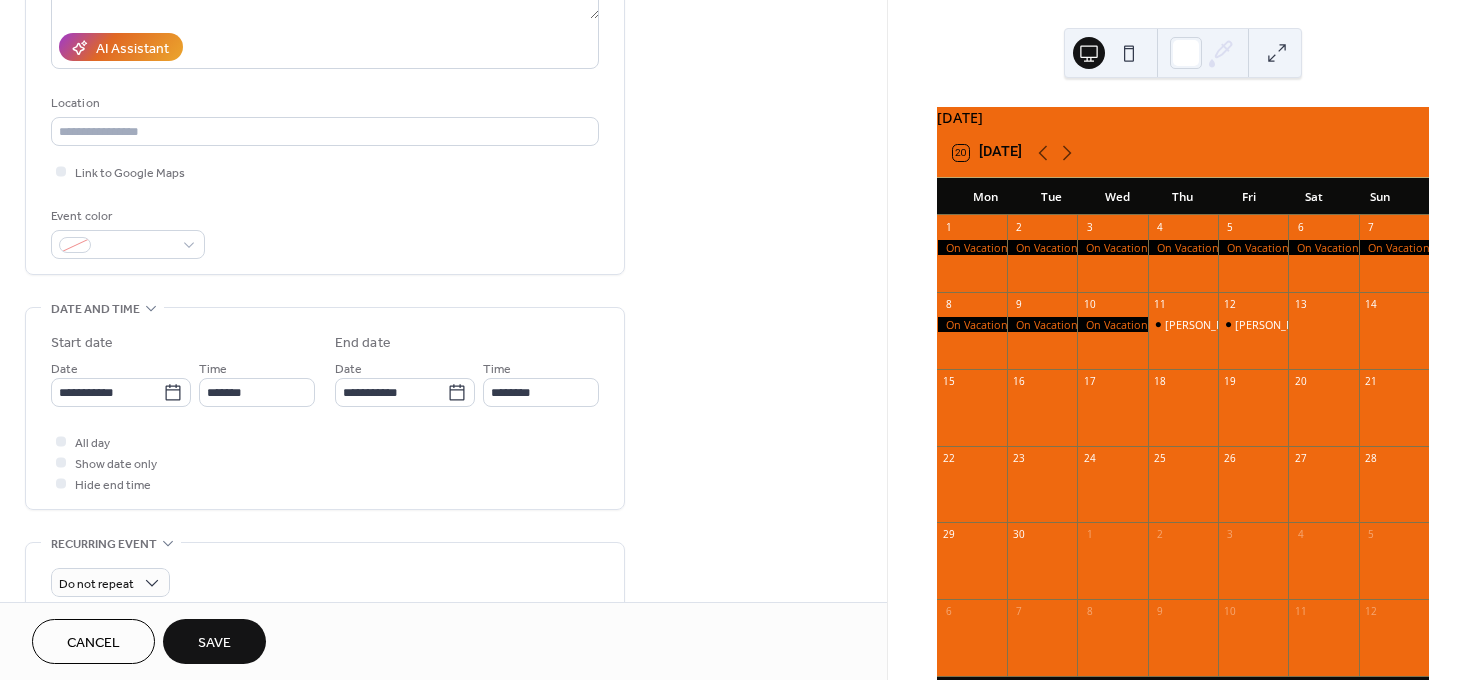 click on "Save" at bounding box center (214, 643) 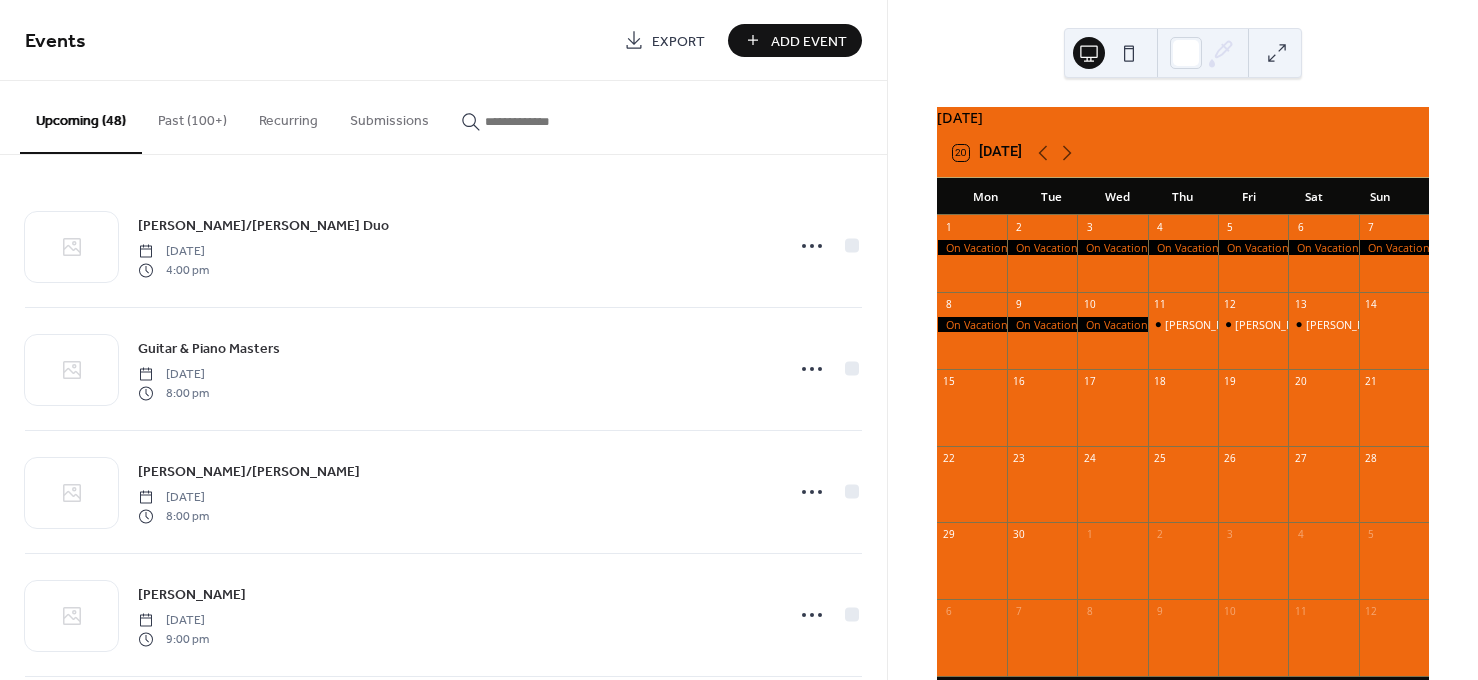 click on "Add Event" at bounding box center (795, 40) 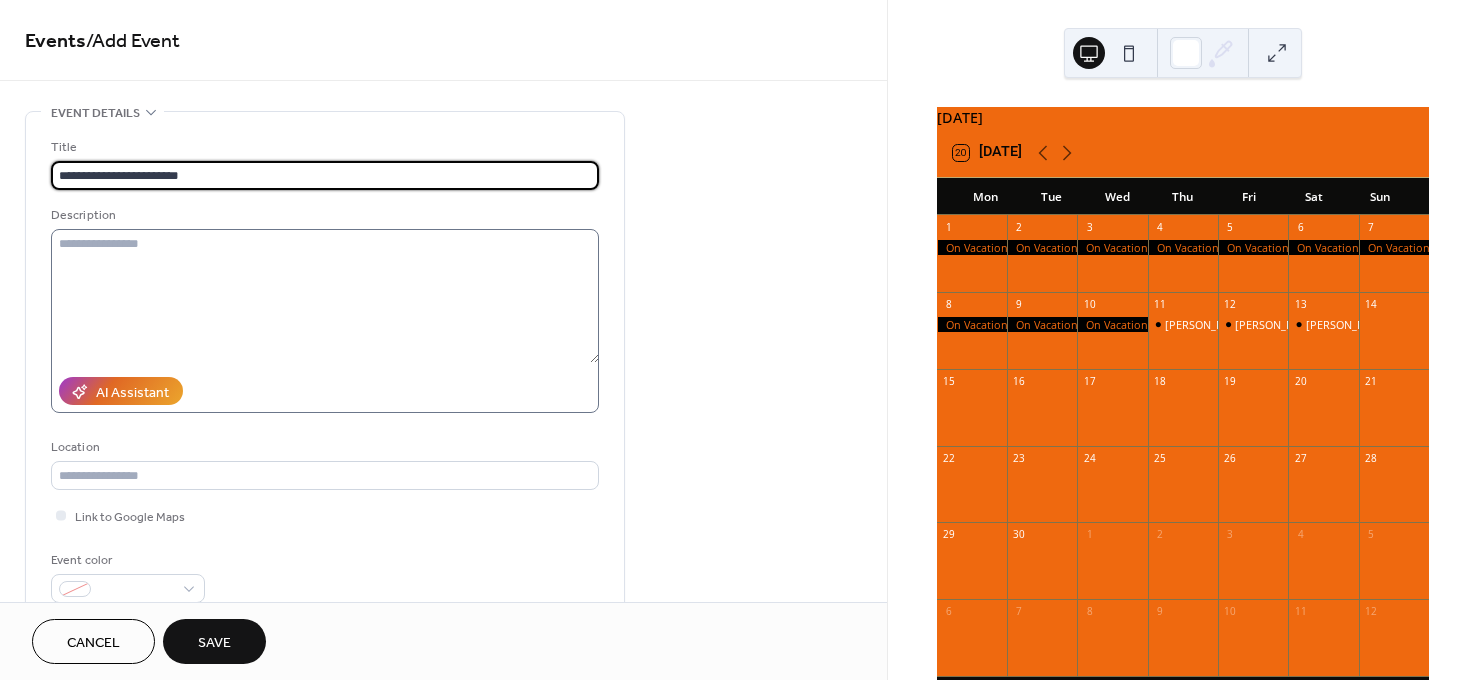 type on "**********" 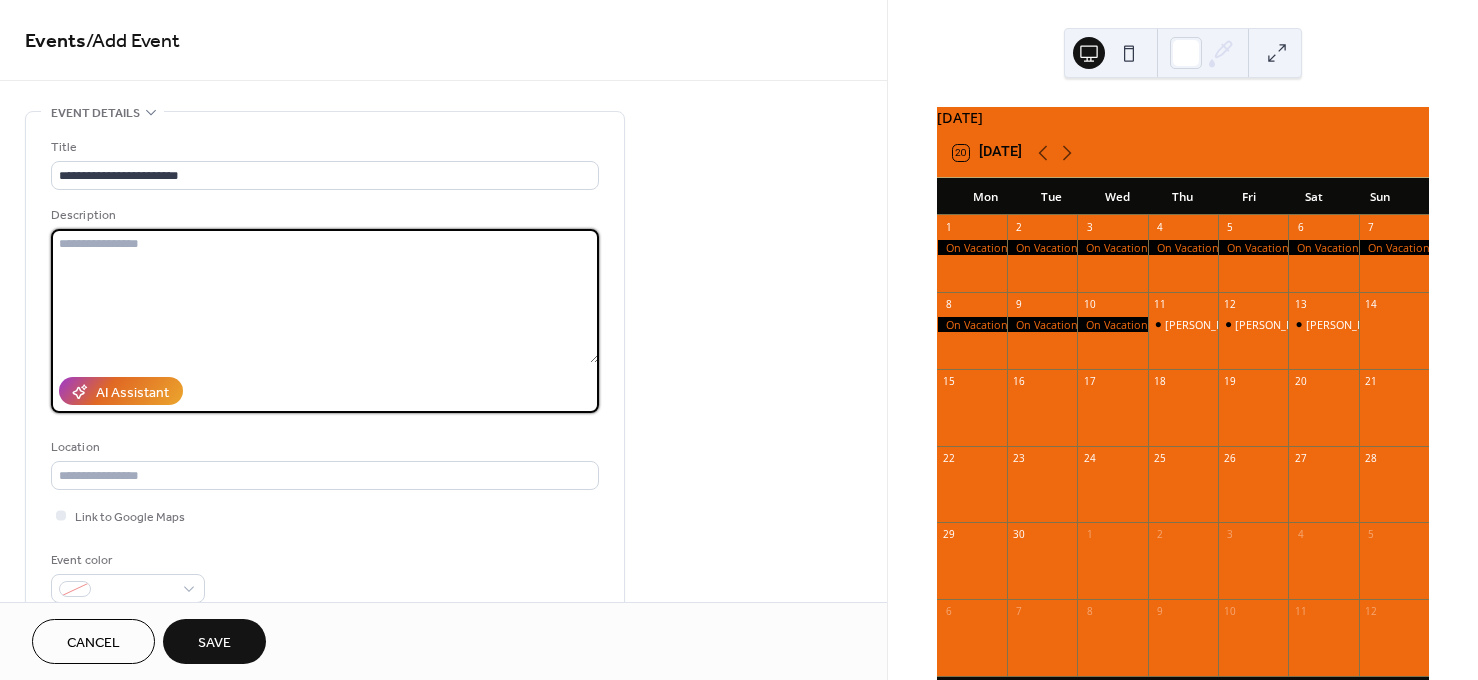 click at bounding box center [325, 296] 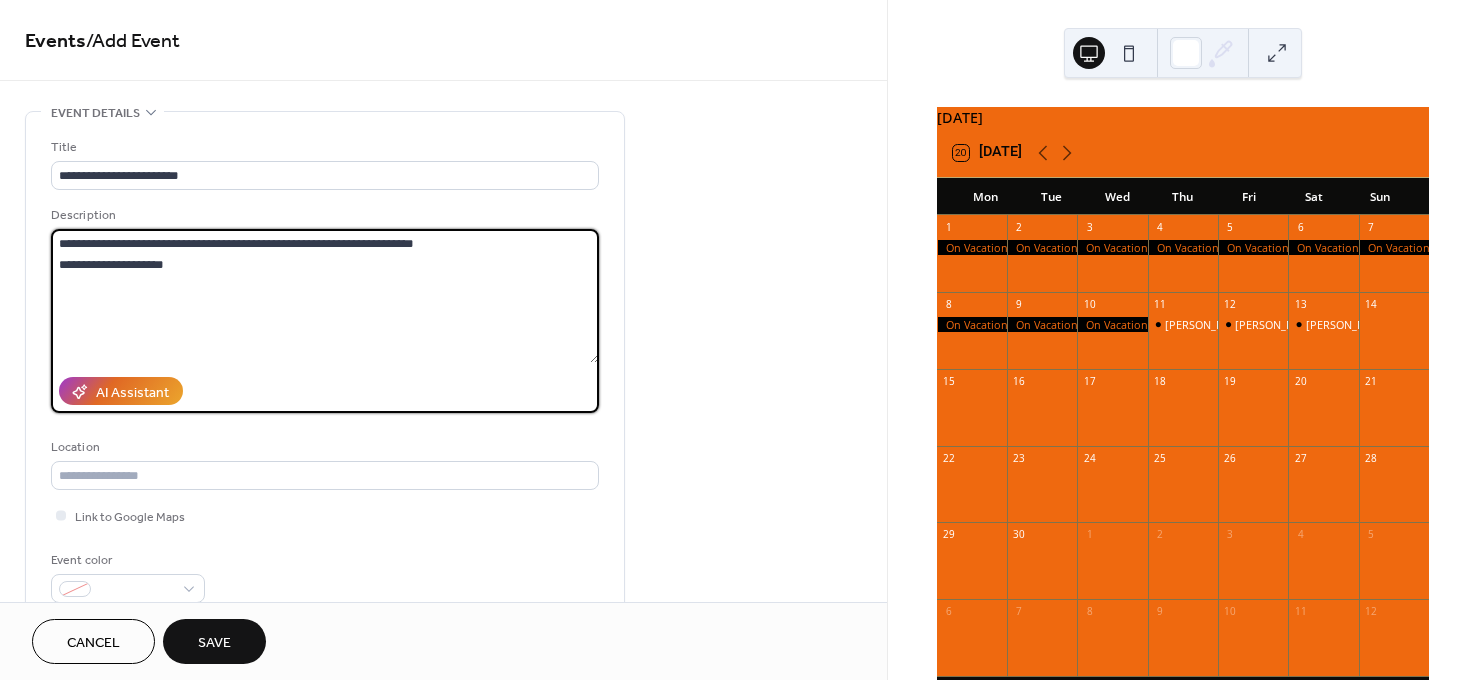 type on "**********" 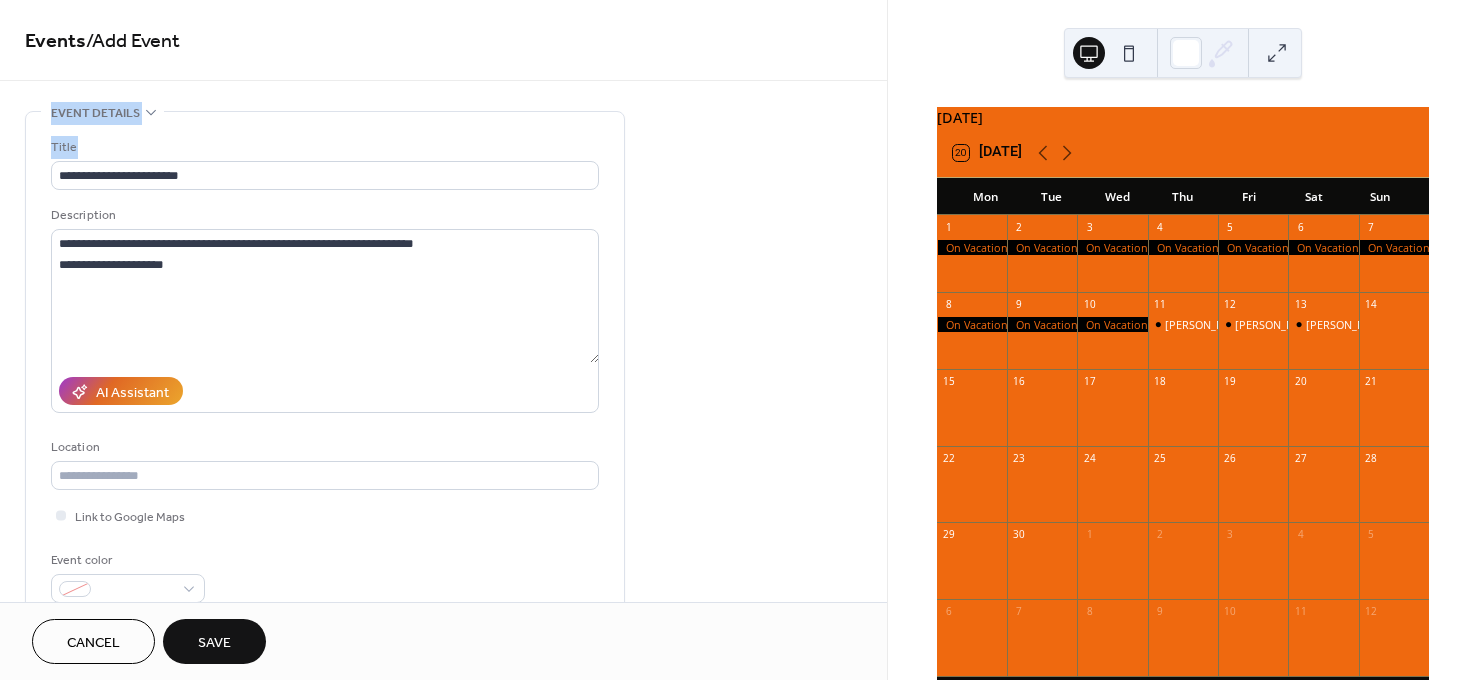 drag, startPoint x: 880, startPoint y: 78, endPoint x: 882, endPoint y: 104, distance: 26.076809 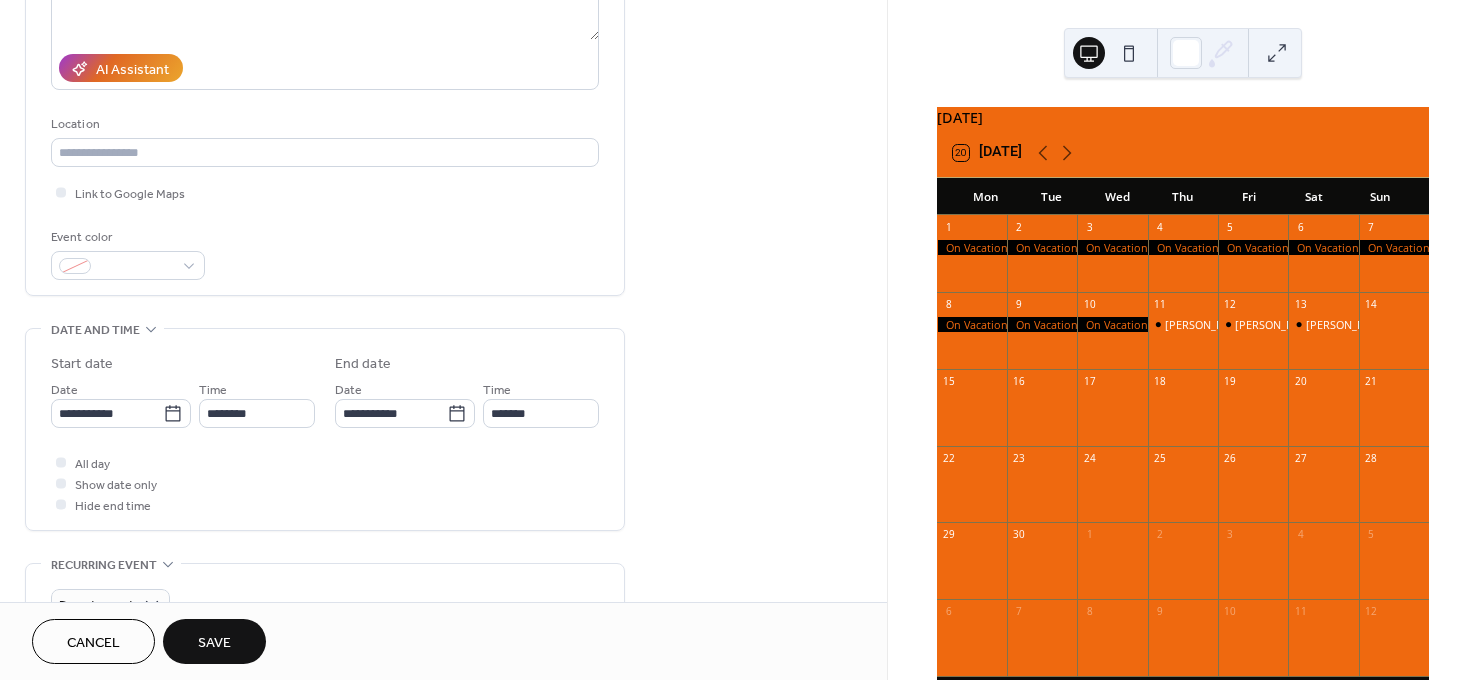 scroll, scrollTop: 328, scrollLeft: 0, axis: vertical 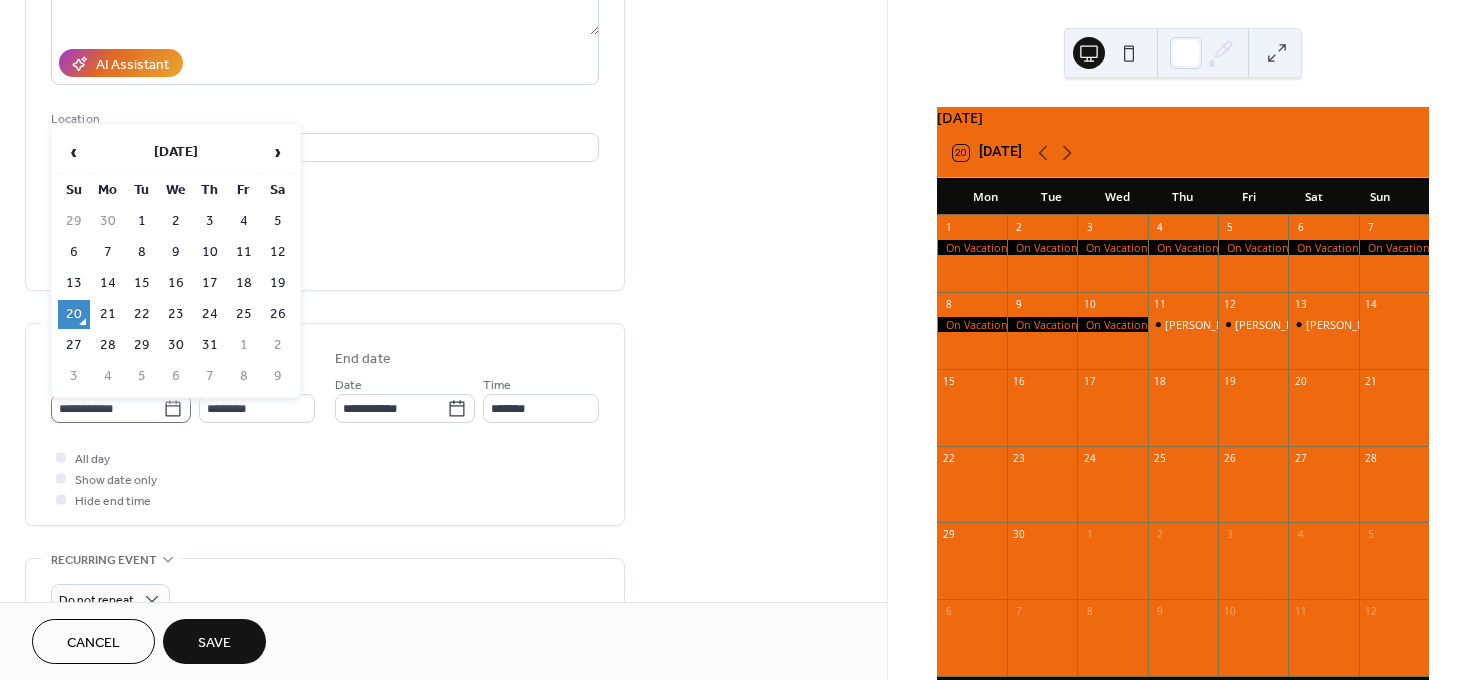 click 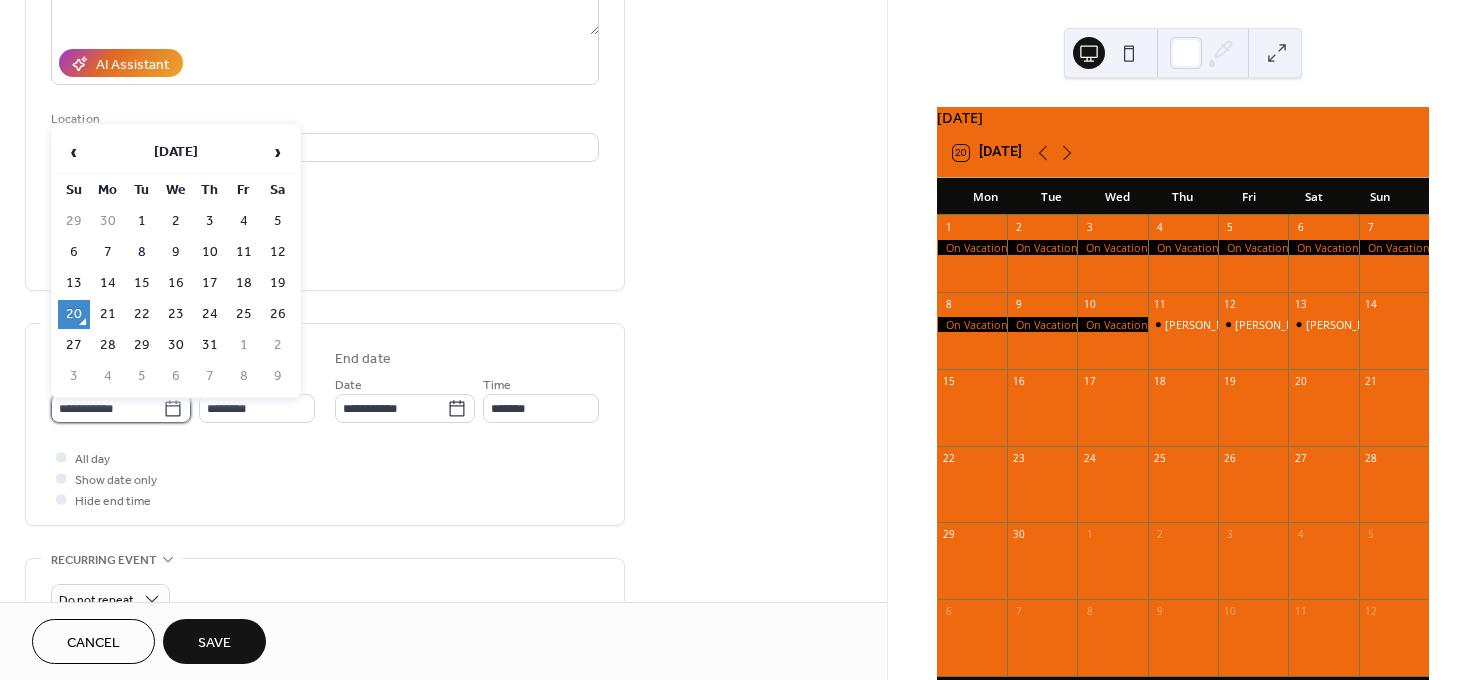 click on "**********" at bounding box center (107, 408) 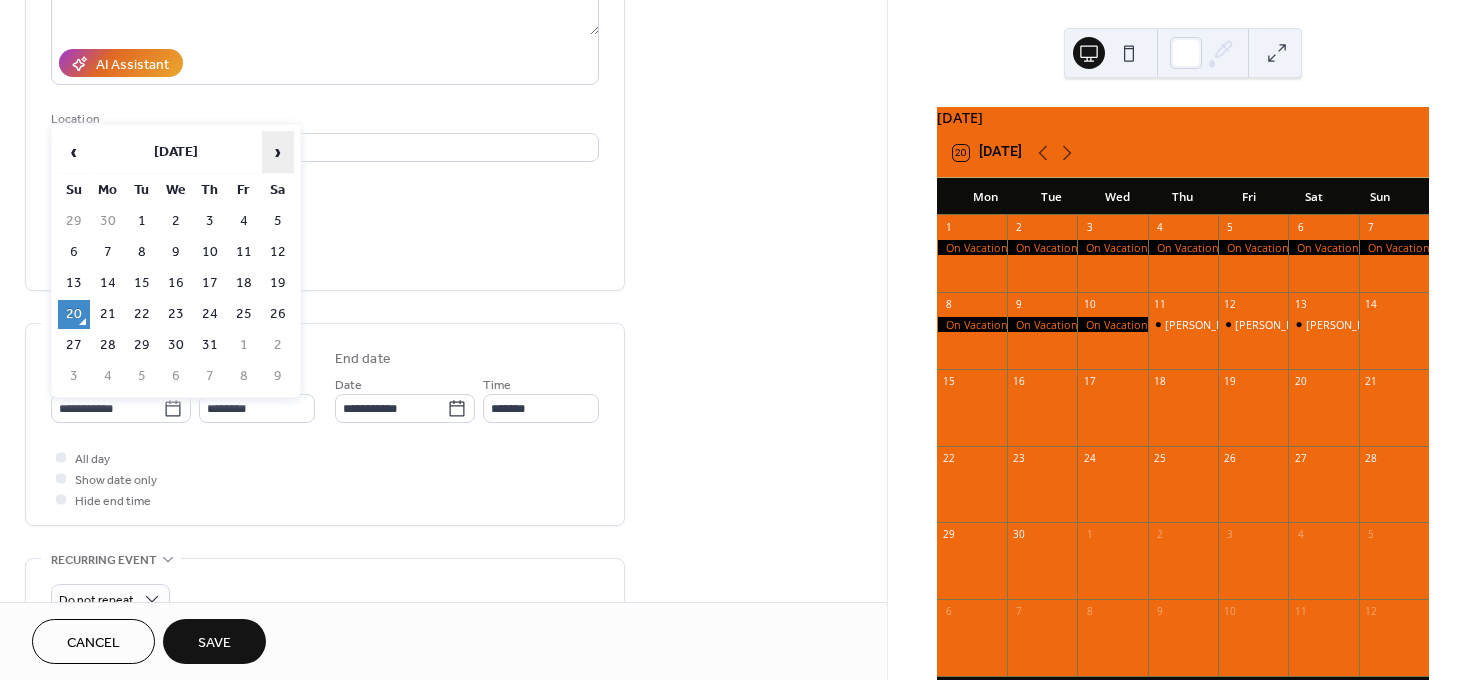 click on "›" at bounding box center [278, 152] 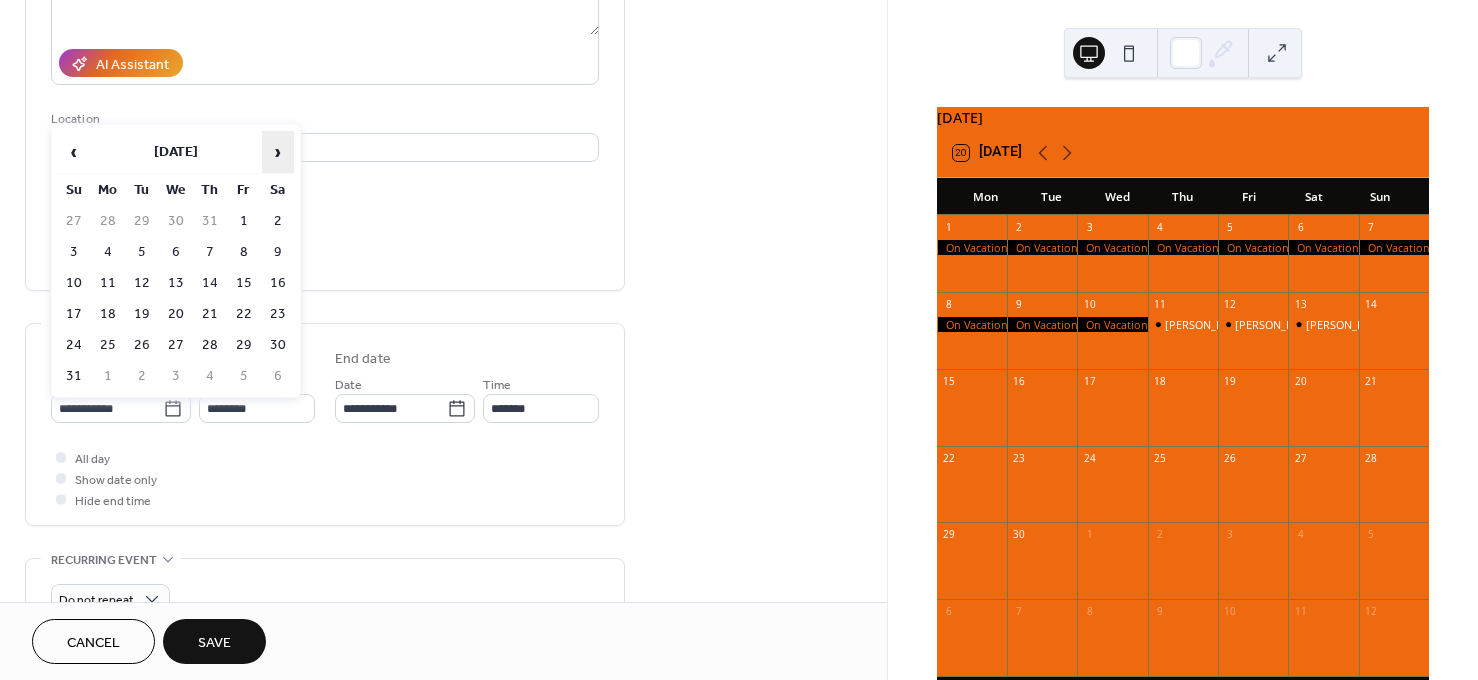 click on "›" at bounding box center [278, 152] 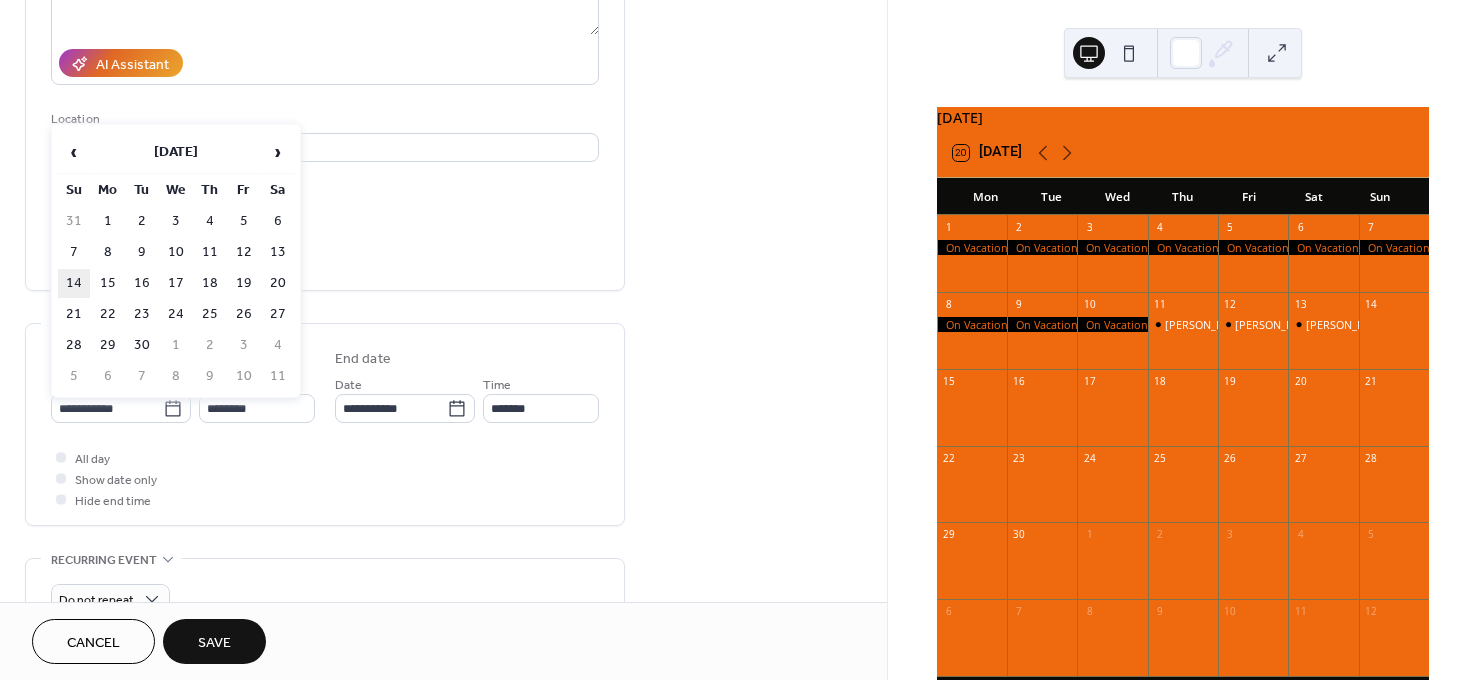 click on "14" at bounding box center [74, 283] 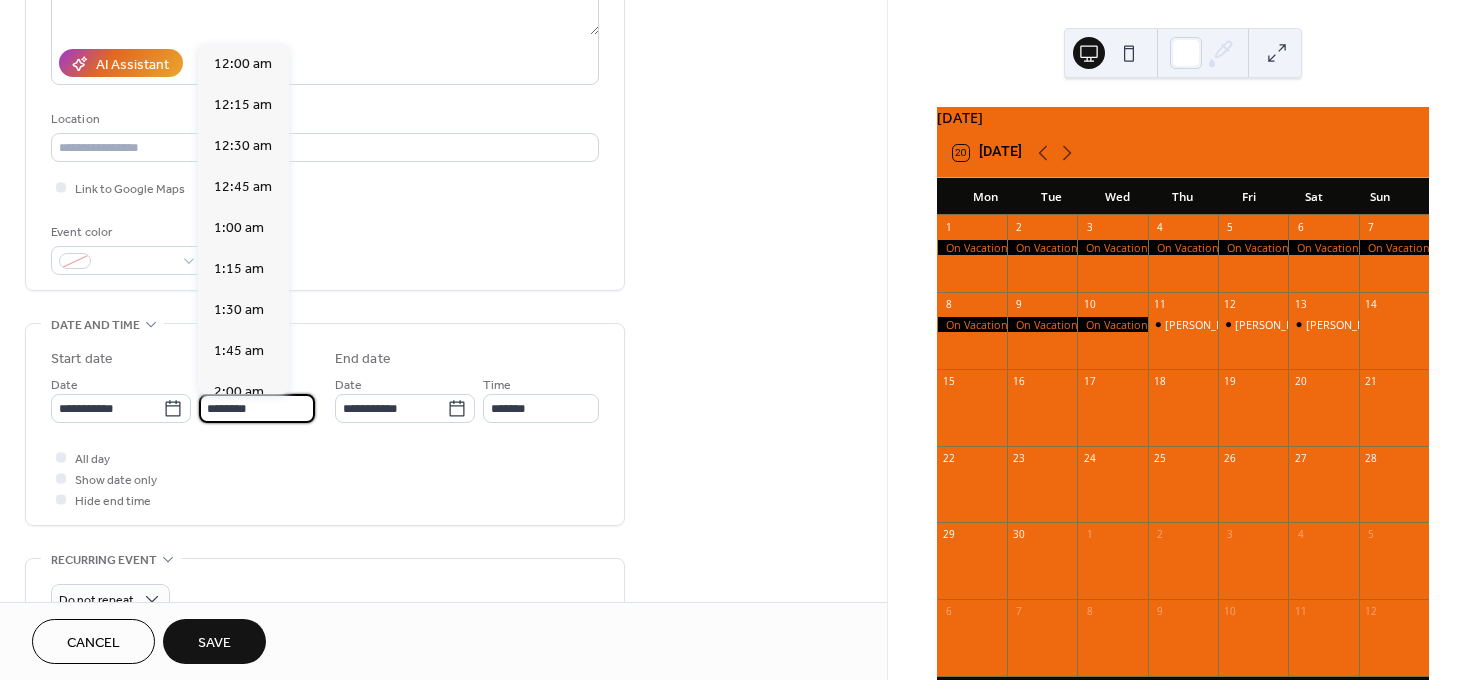 click on "********" at bounding box center (257, 408) 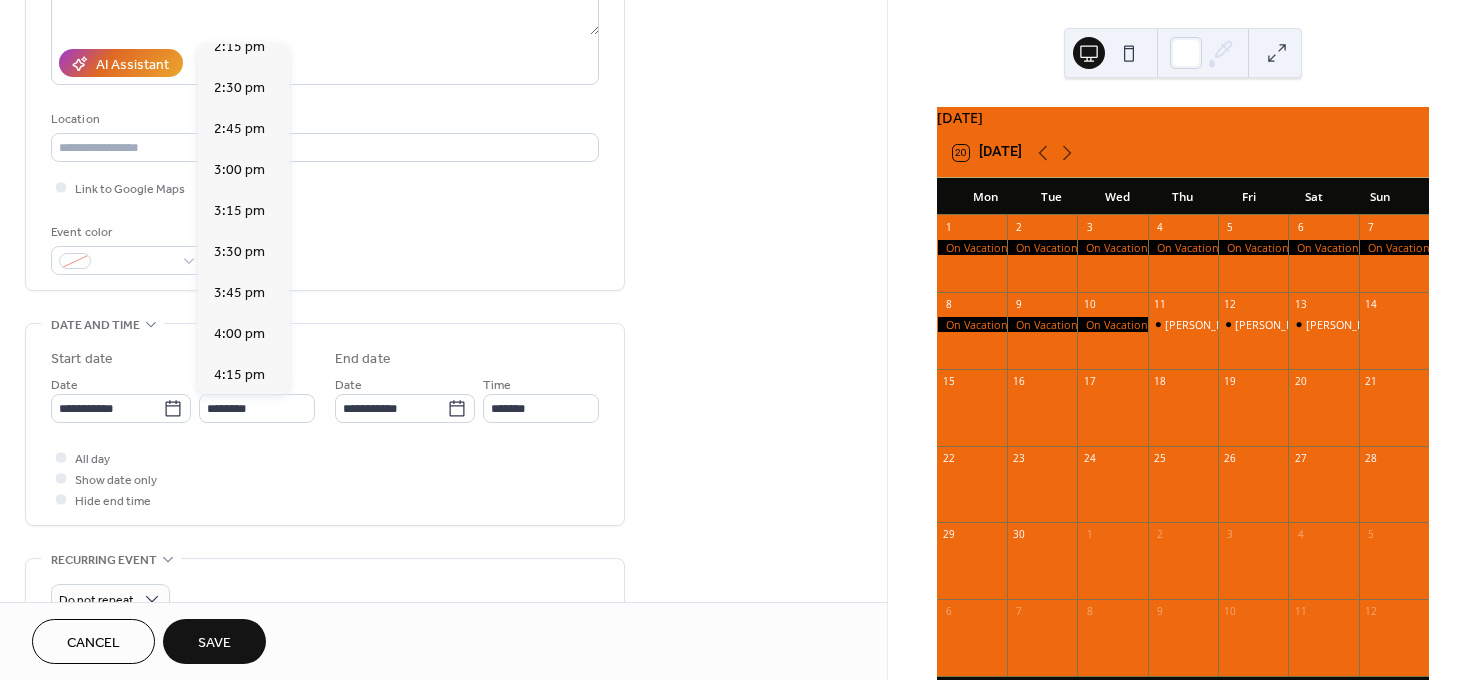 scroll, scrollTop: 2465, scrollLeft: 0, axis: vertical 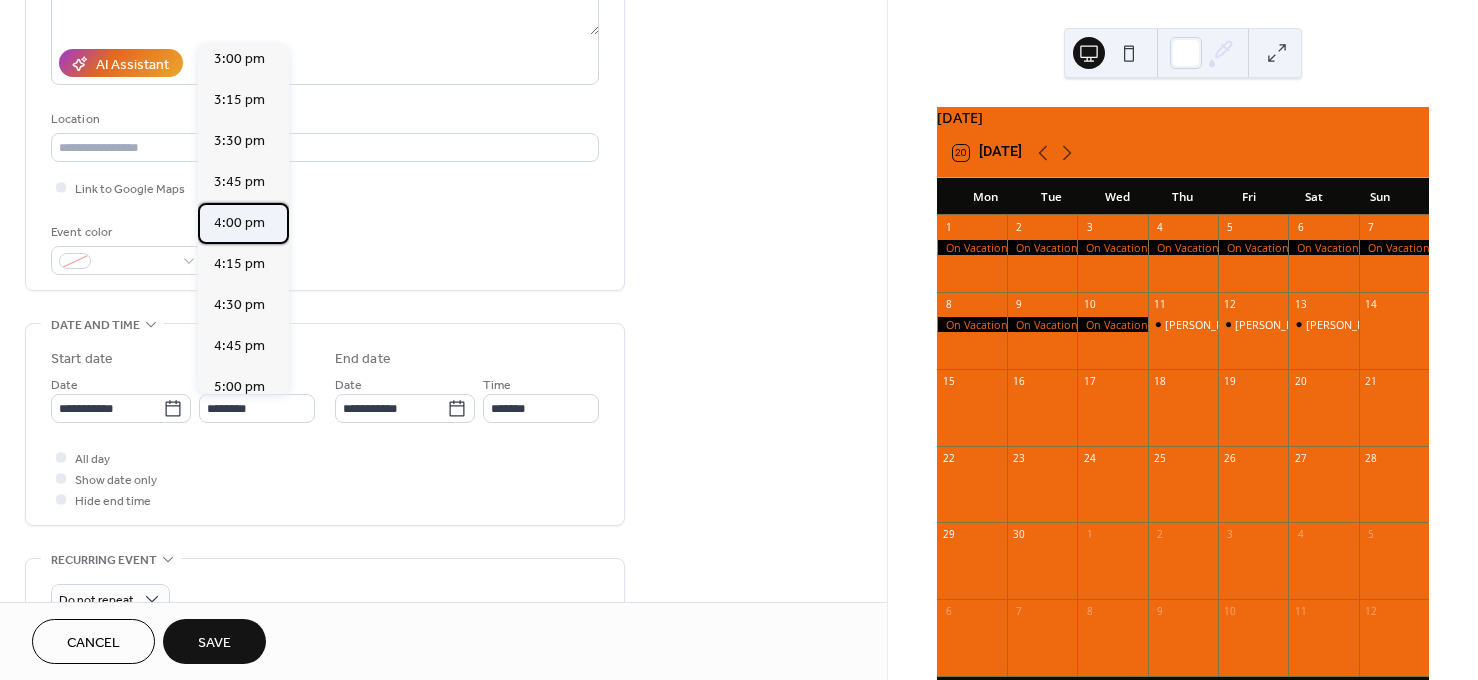 click on "4:00 pm" at bounding box center [239, 222] 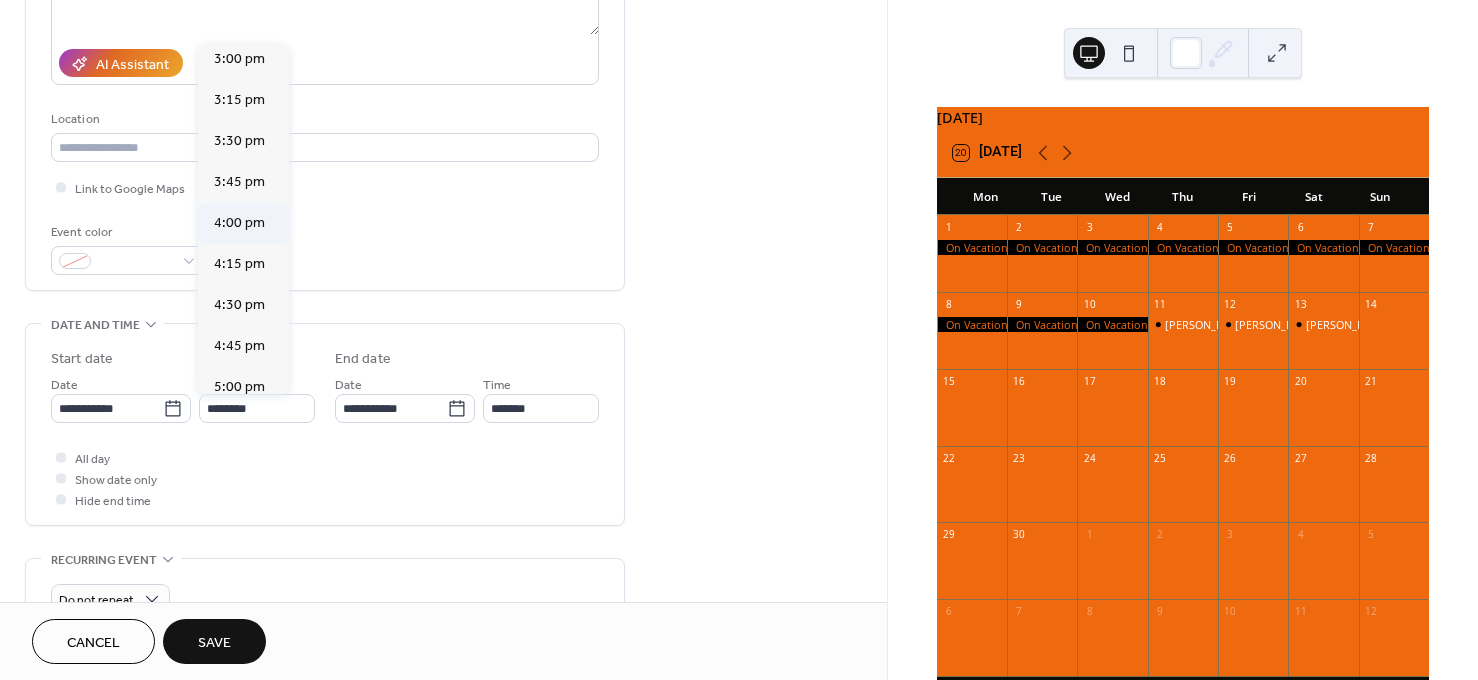 type on "*******" 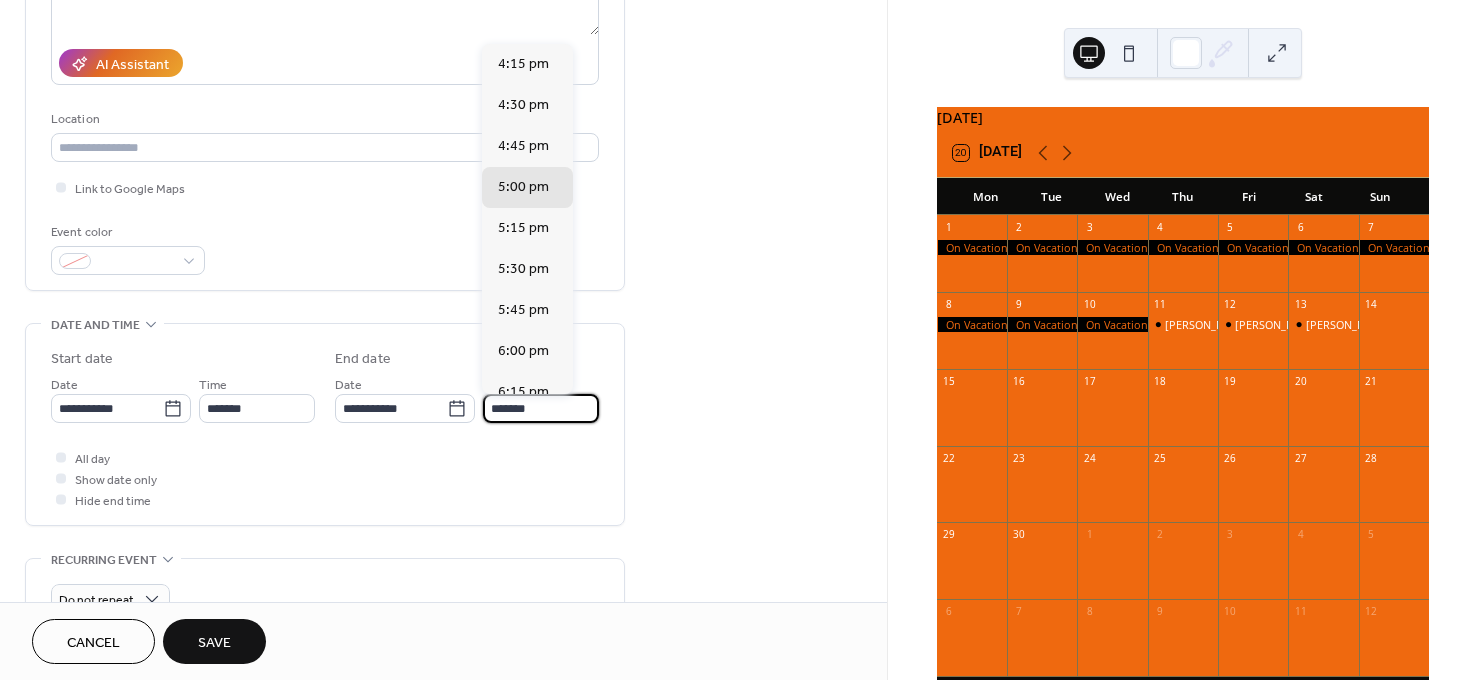 click on "*******" at bounding box center [541, 408] 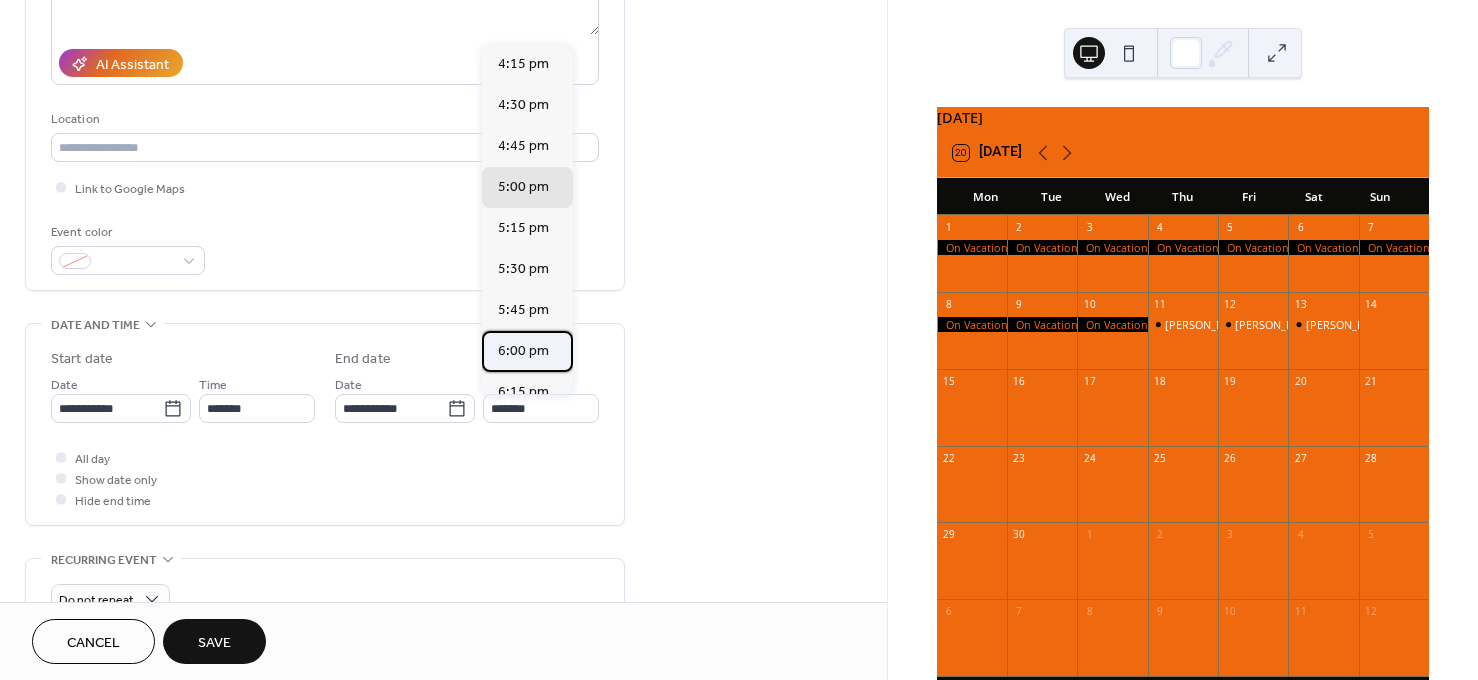 click on "6:00 pm" at bounding box center [523, 350] 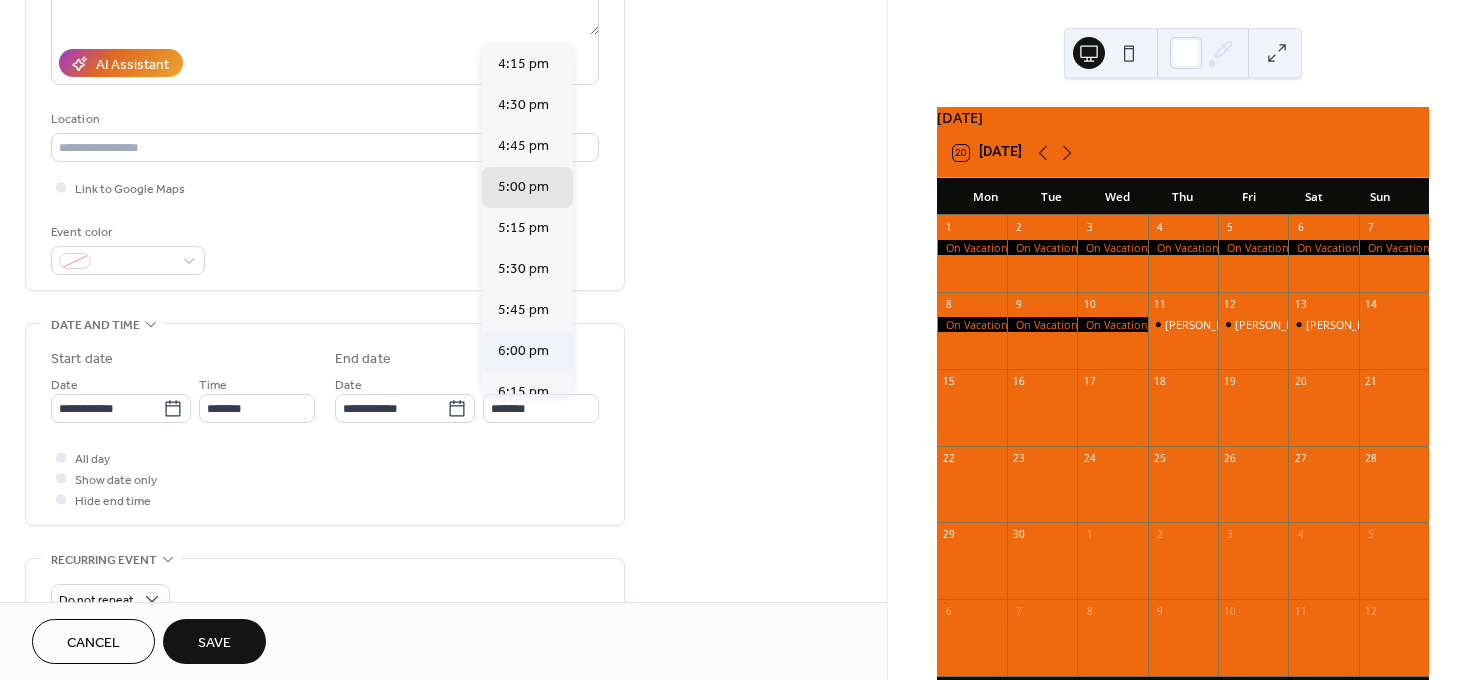type on "*******" 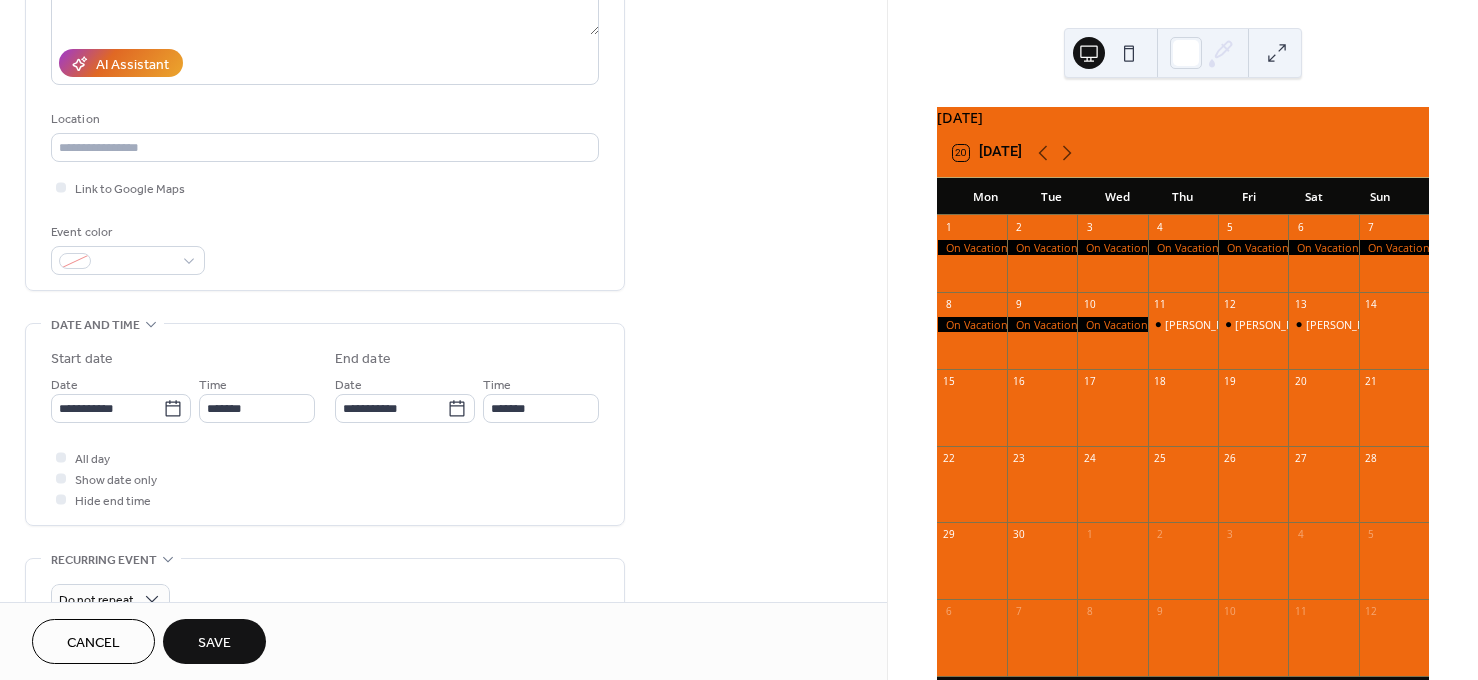 click on "Save" at bounding box center (214, 643) 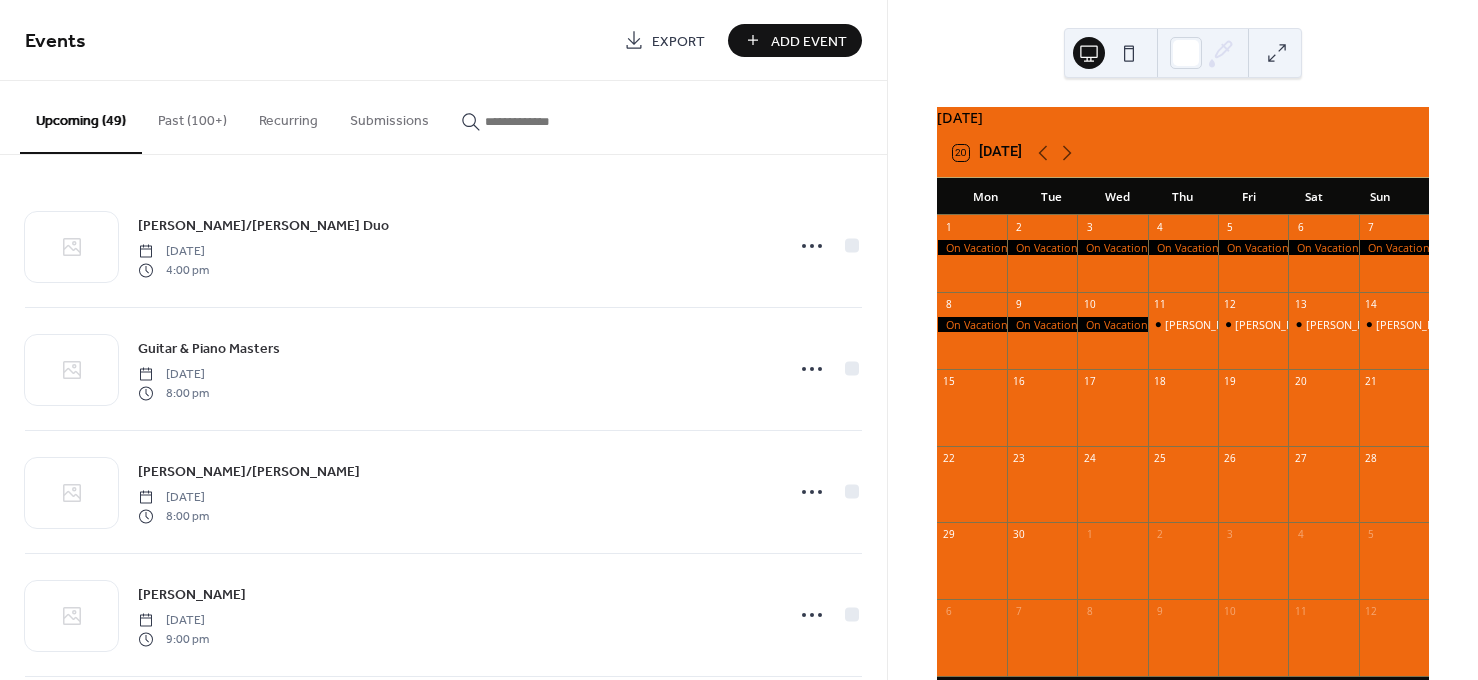 click on "Add Event" at bounding box center (795, 40) 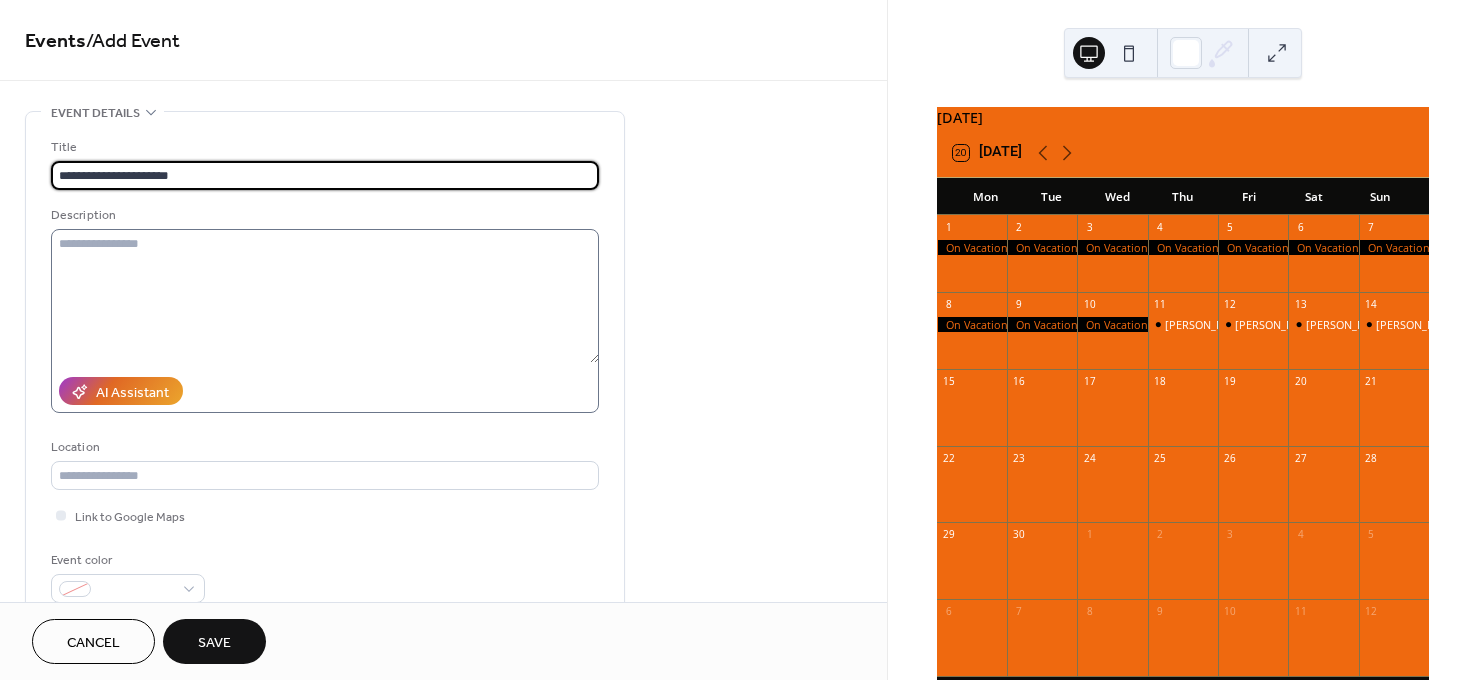 type on "**********" 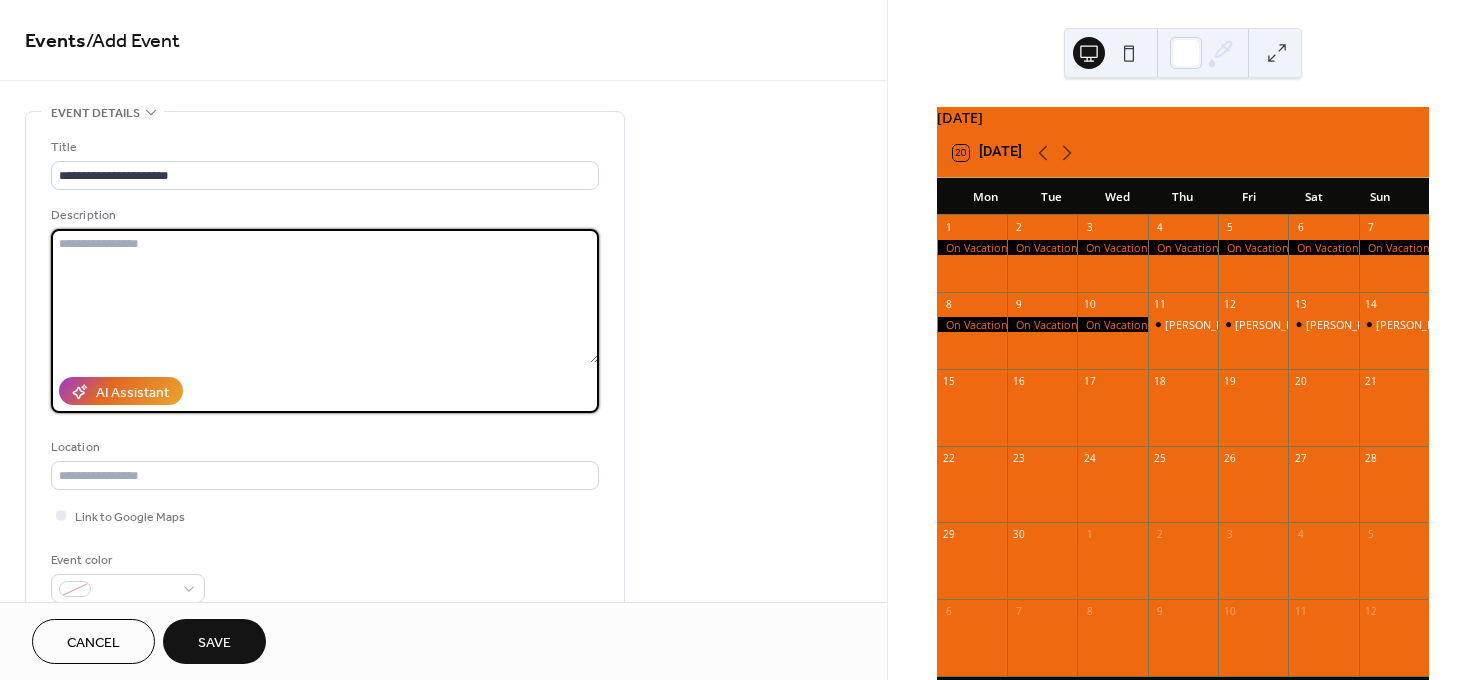 click at bounding box center [325, 296] 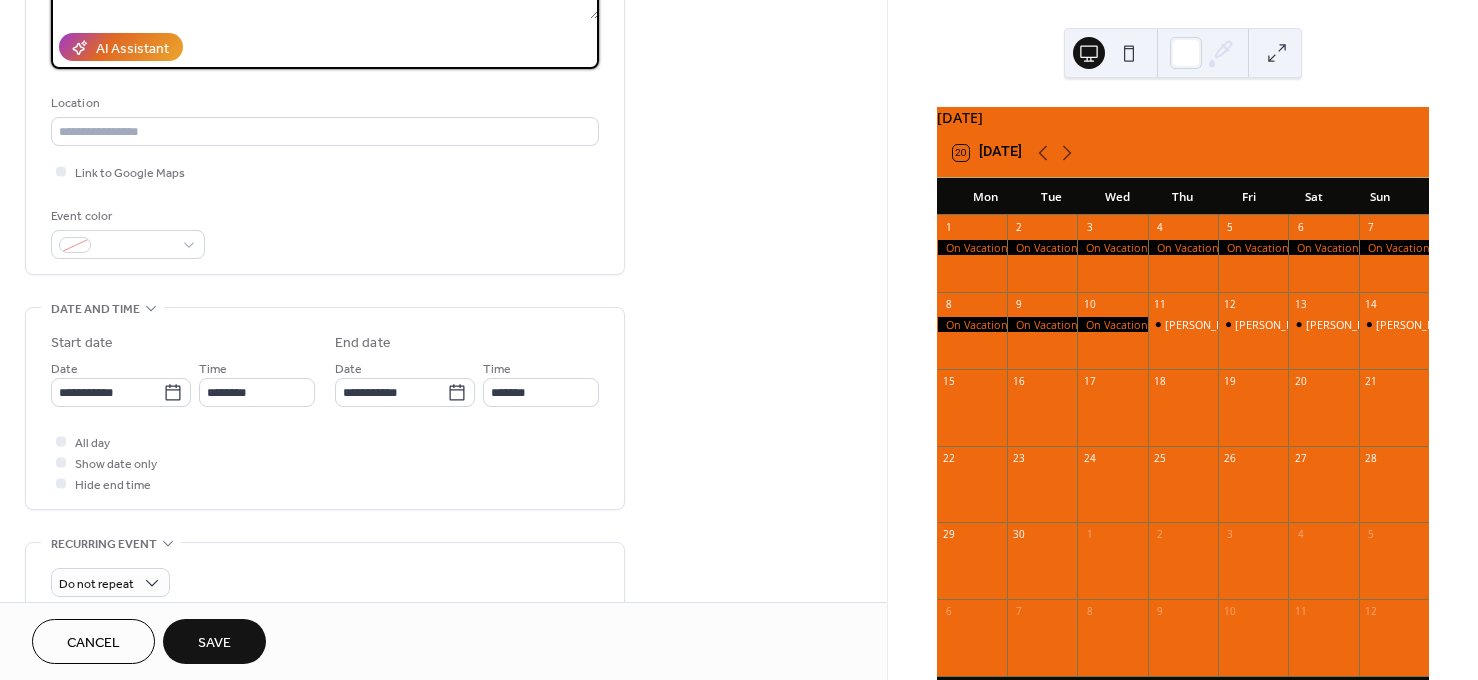 scroll, scrollTop: 346, scrollLeft: 0, axis: vertical 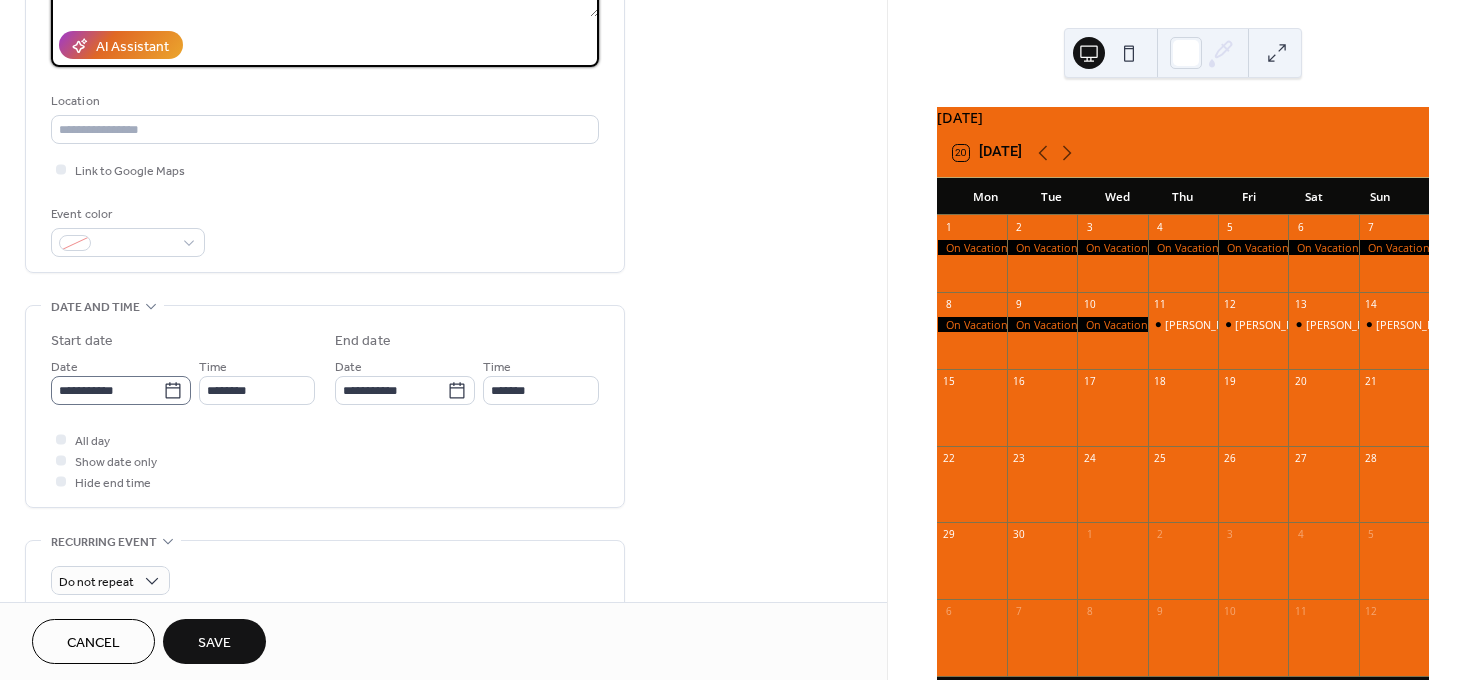 type on "**********" 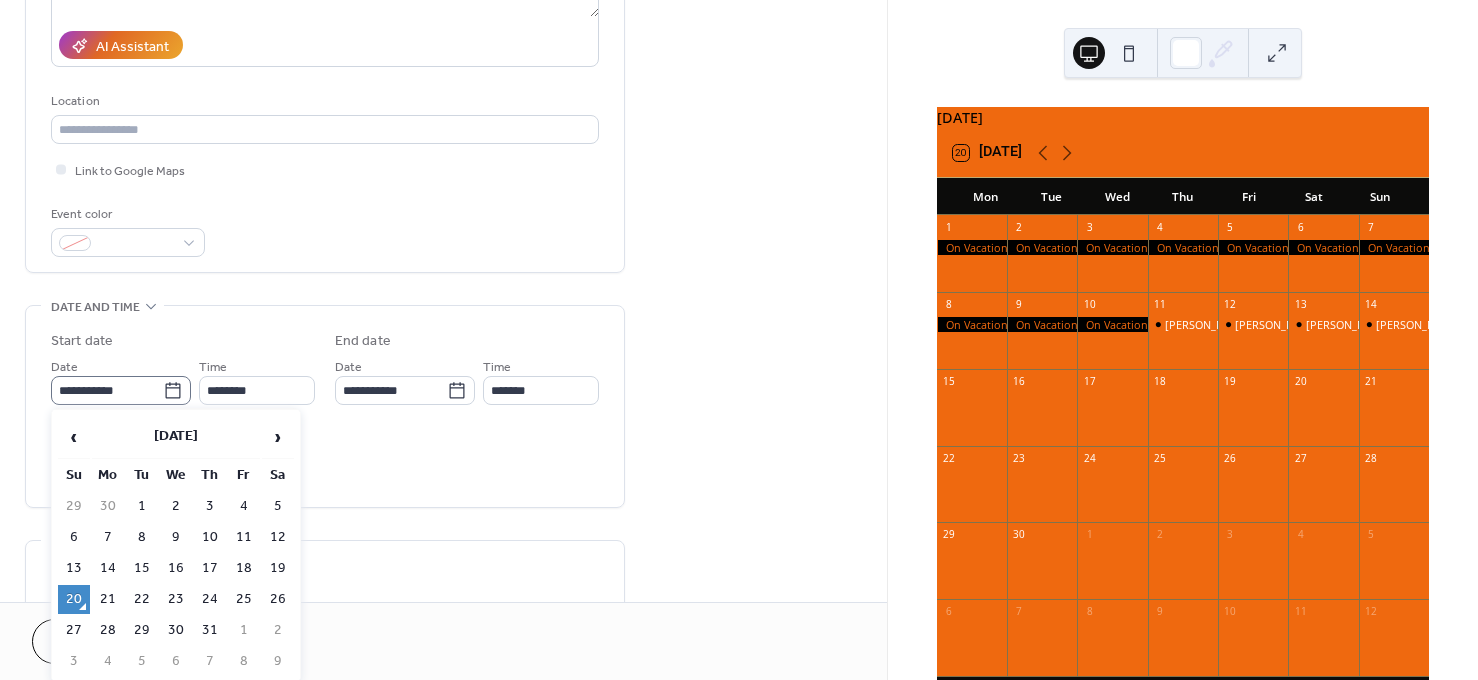 click 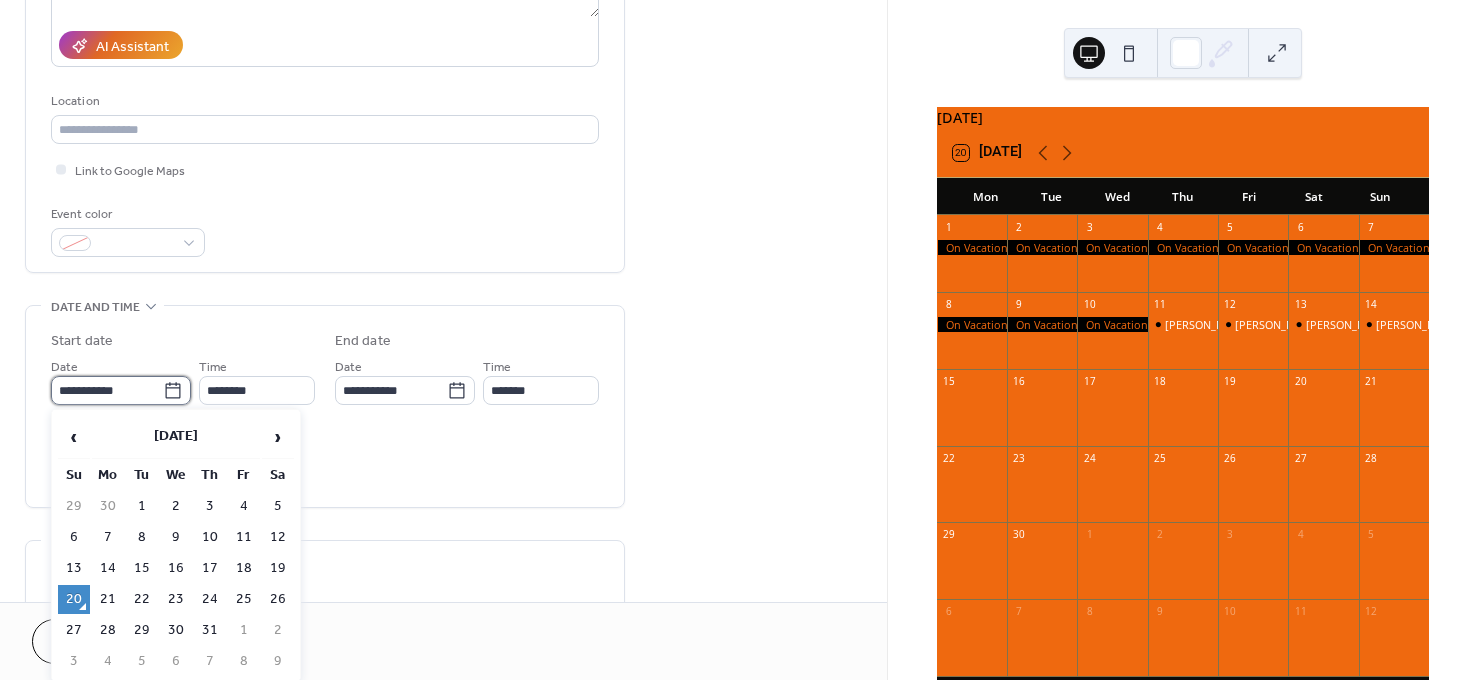 click on "**********" at bounding box center [107, 390] 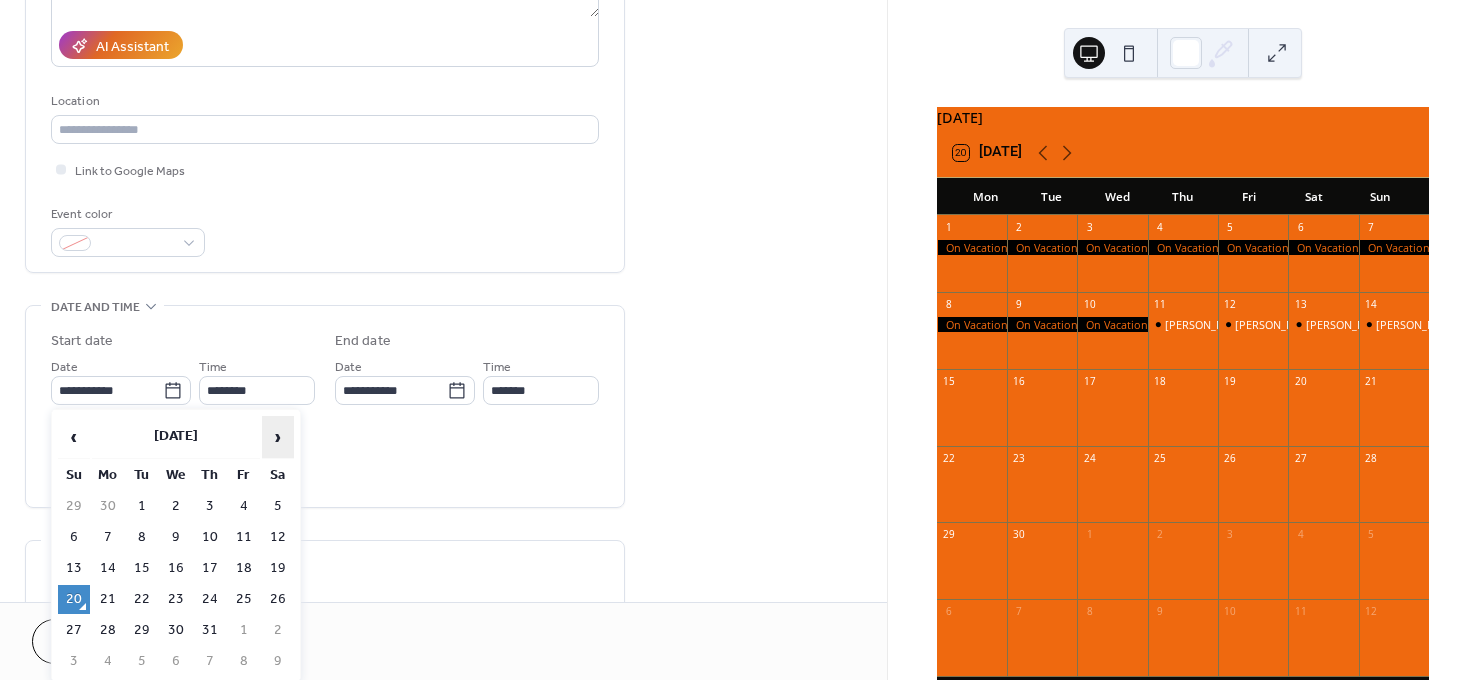 click on "›" at bounding box center [278, 437] 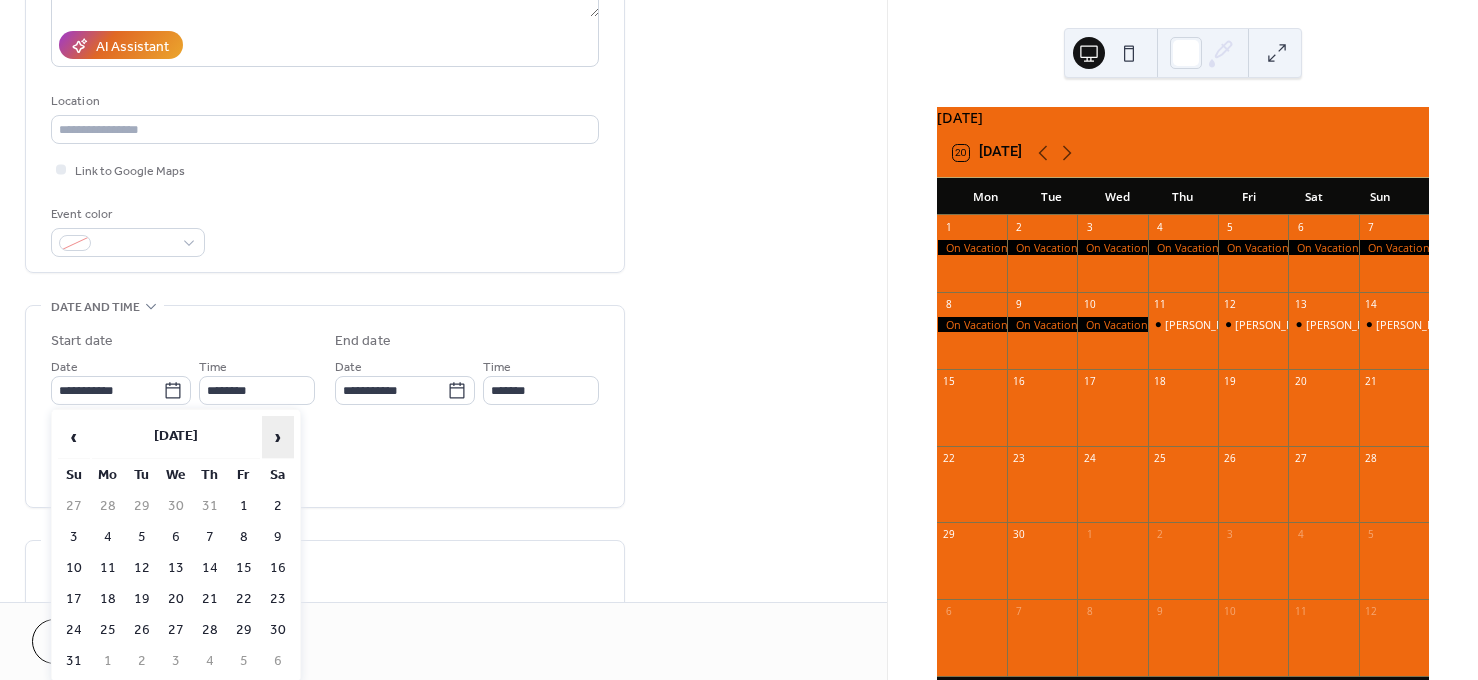 click on "›" at bounding box center [278, 437] 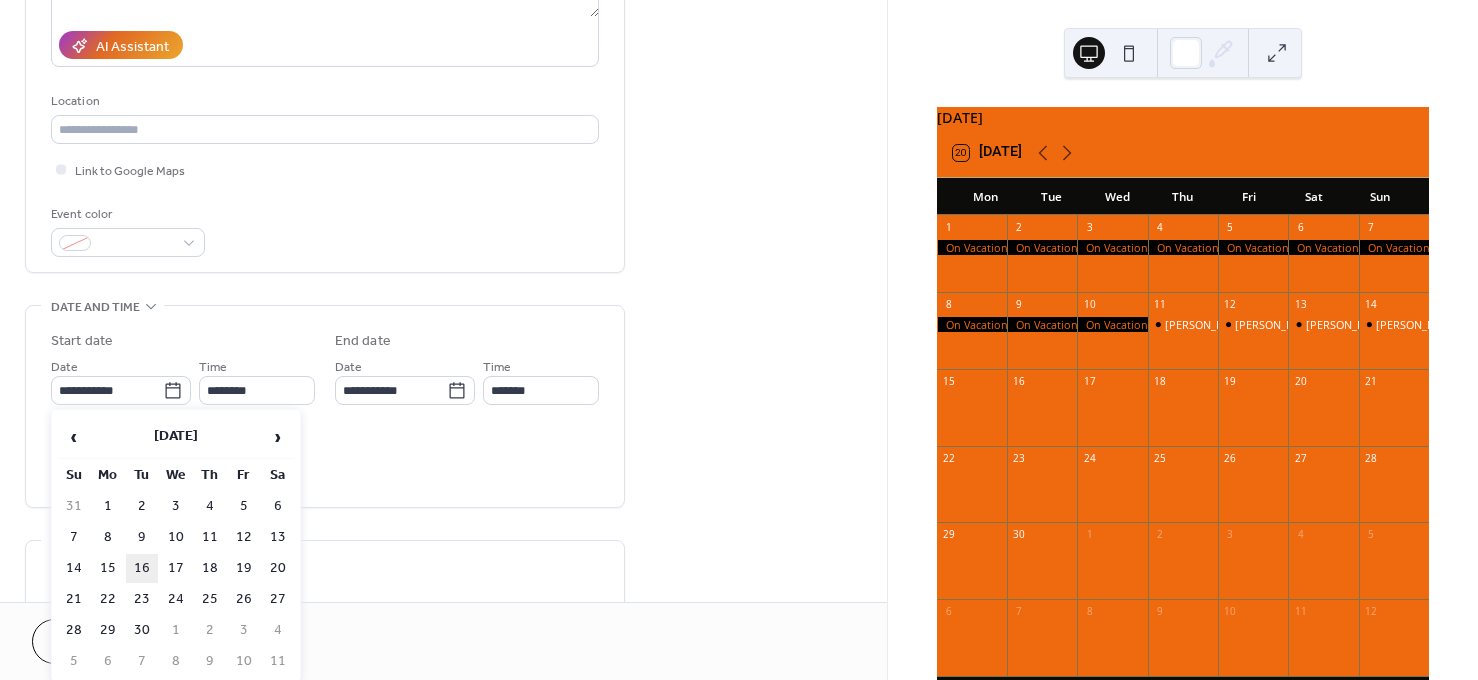 click on "16" at bounding box center [142, 568] 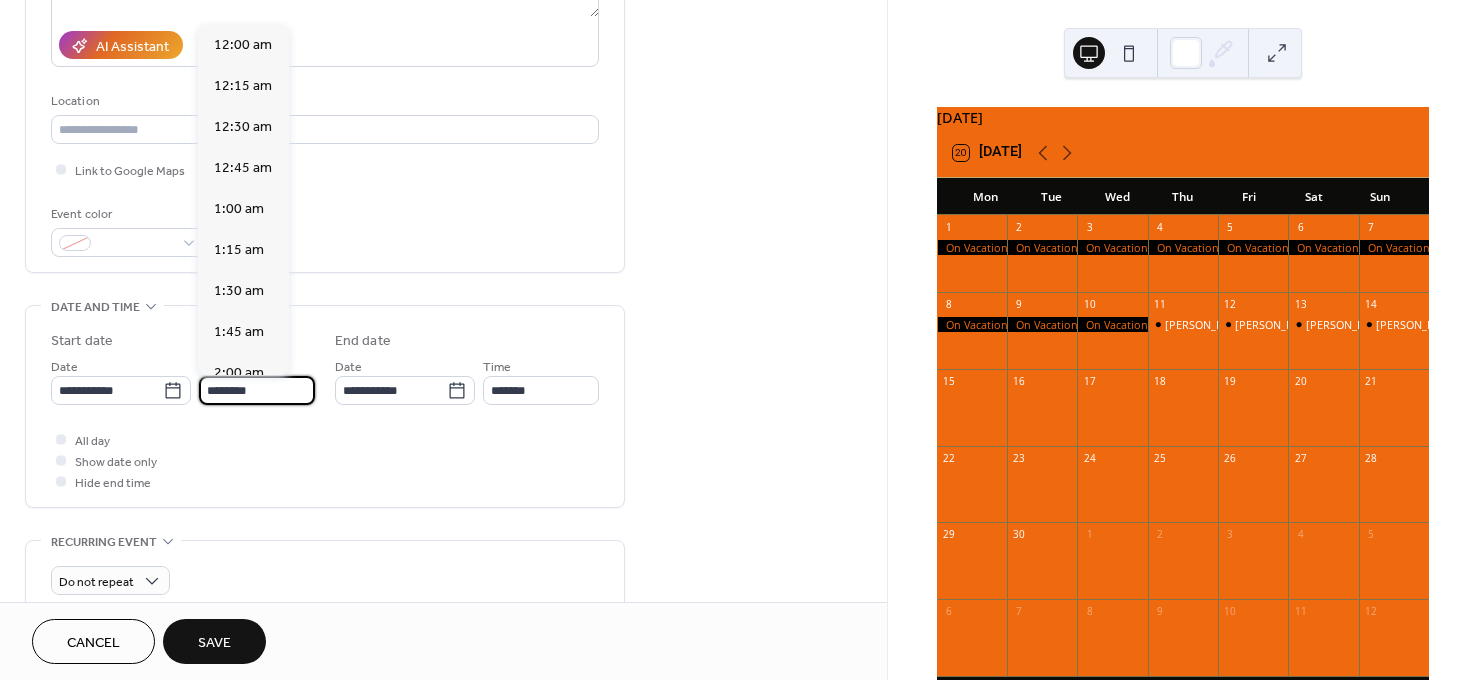 click on "********" at bounding box center [257, 390] 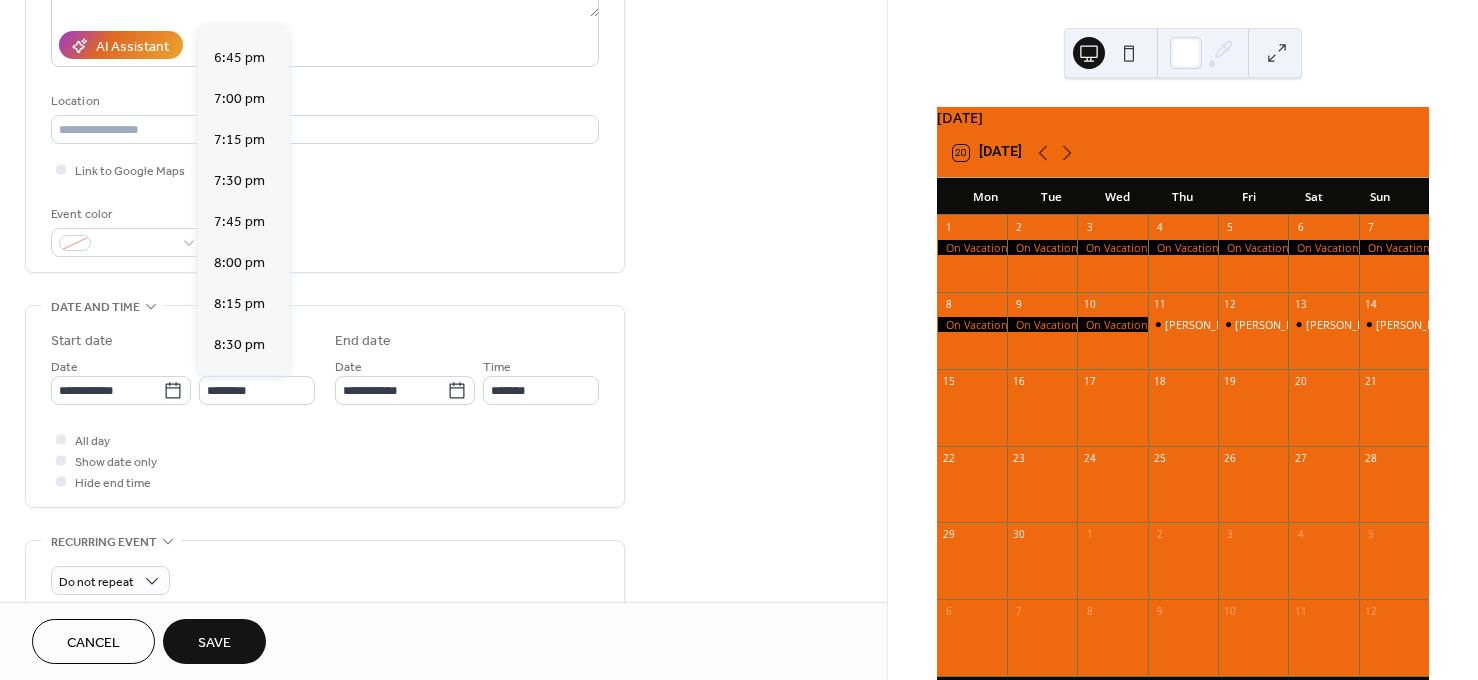 scroll, scrollTop: 3072, scrollLeft: 0, axis: vertical 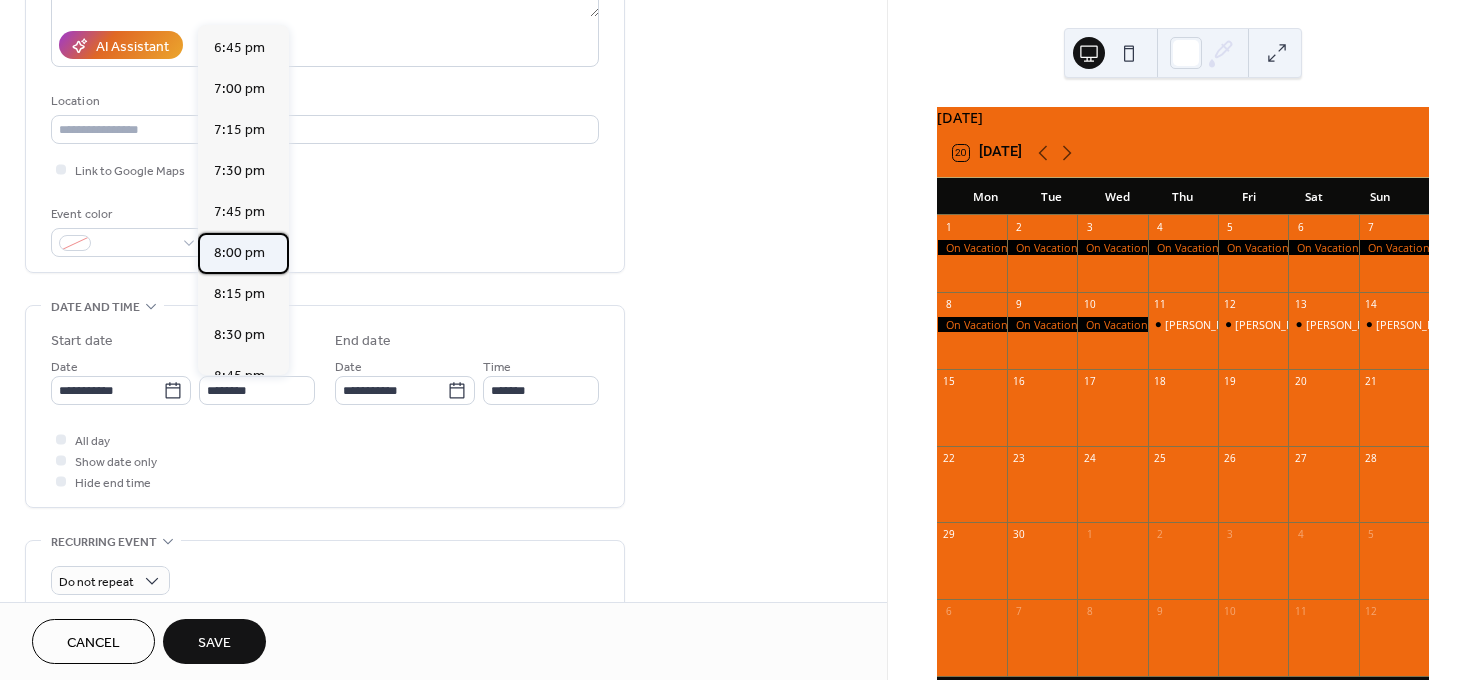 click on "8:00 pm" at bounding box center (239, 252) 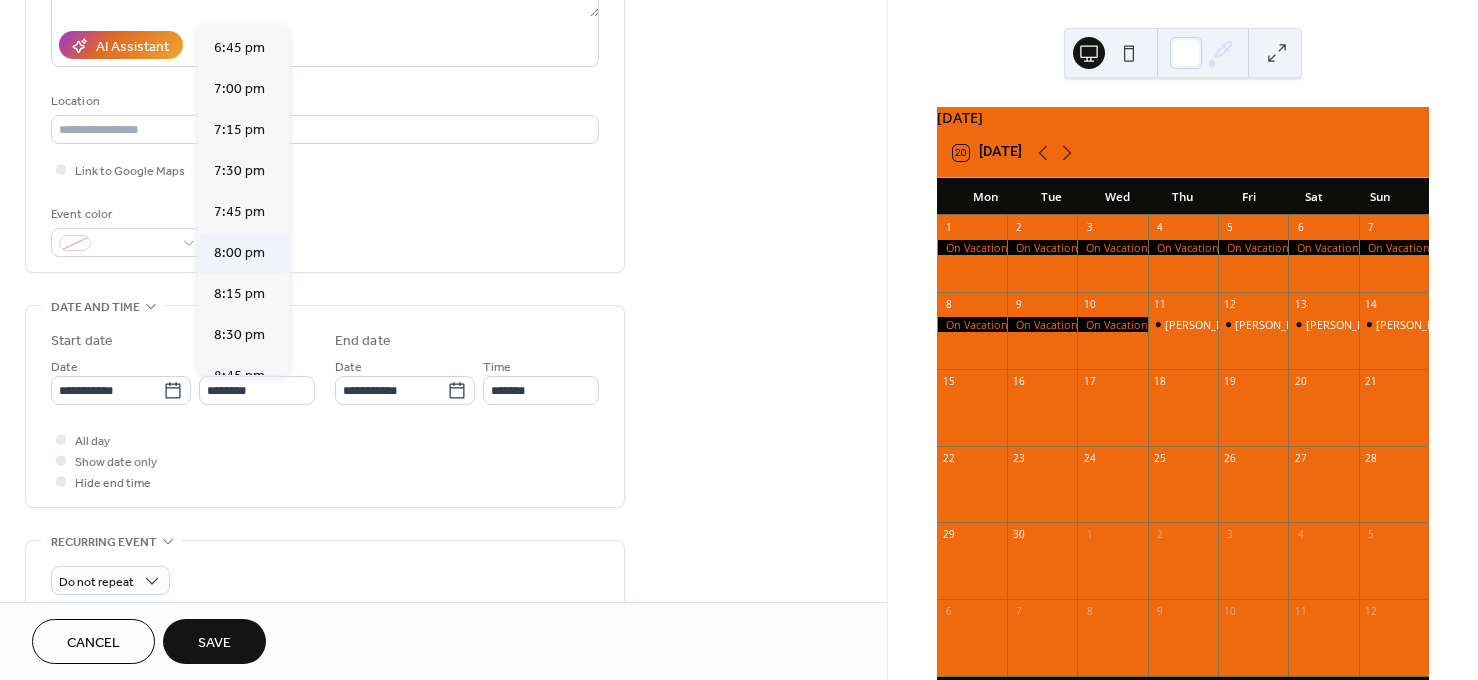 type on "*******" 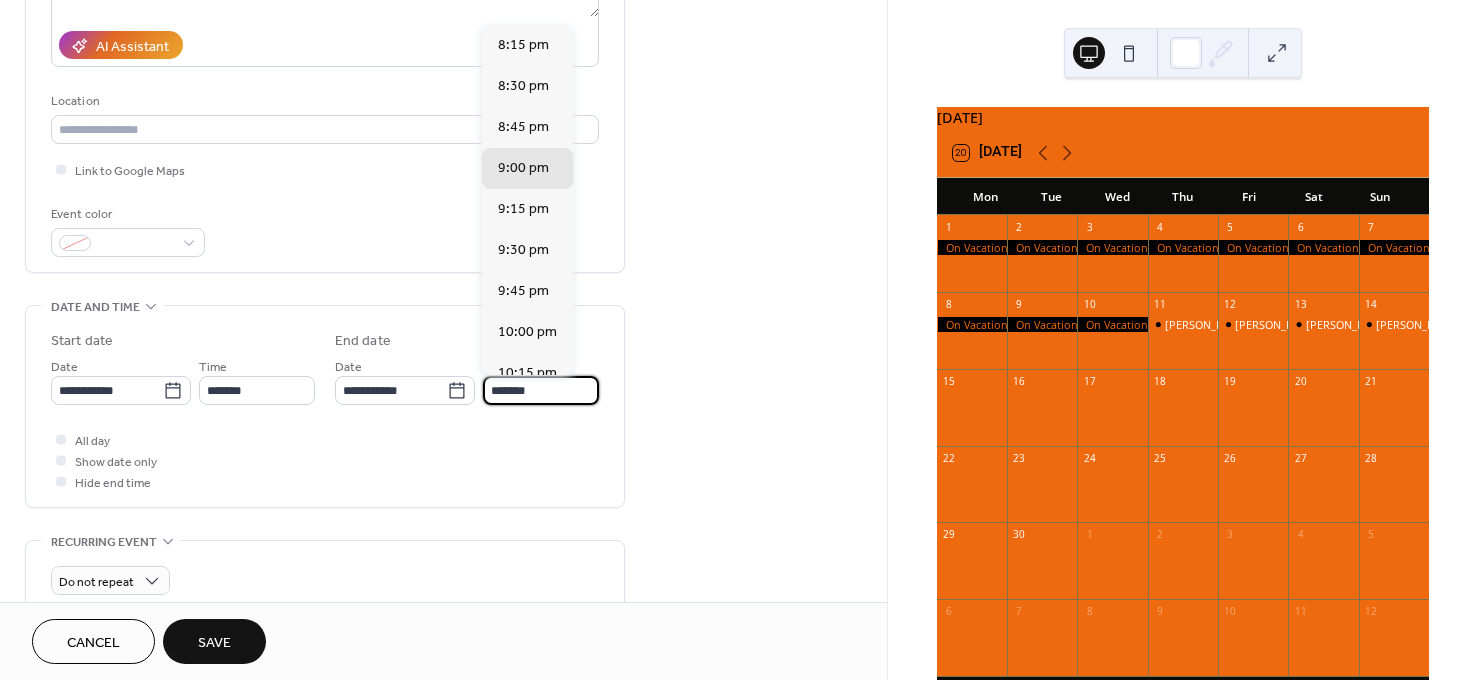 click on "*******" at bounding box center [541, 390] 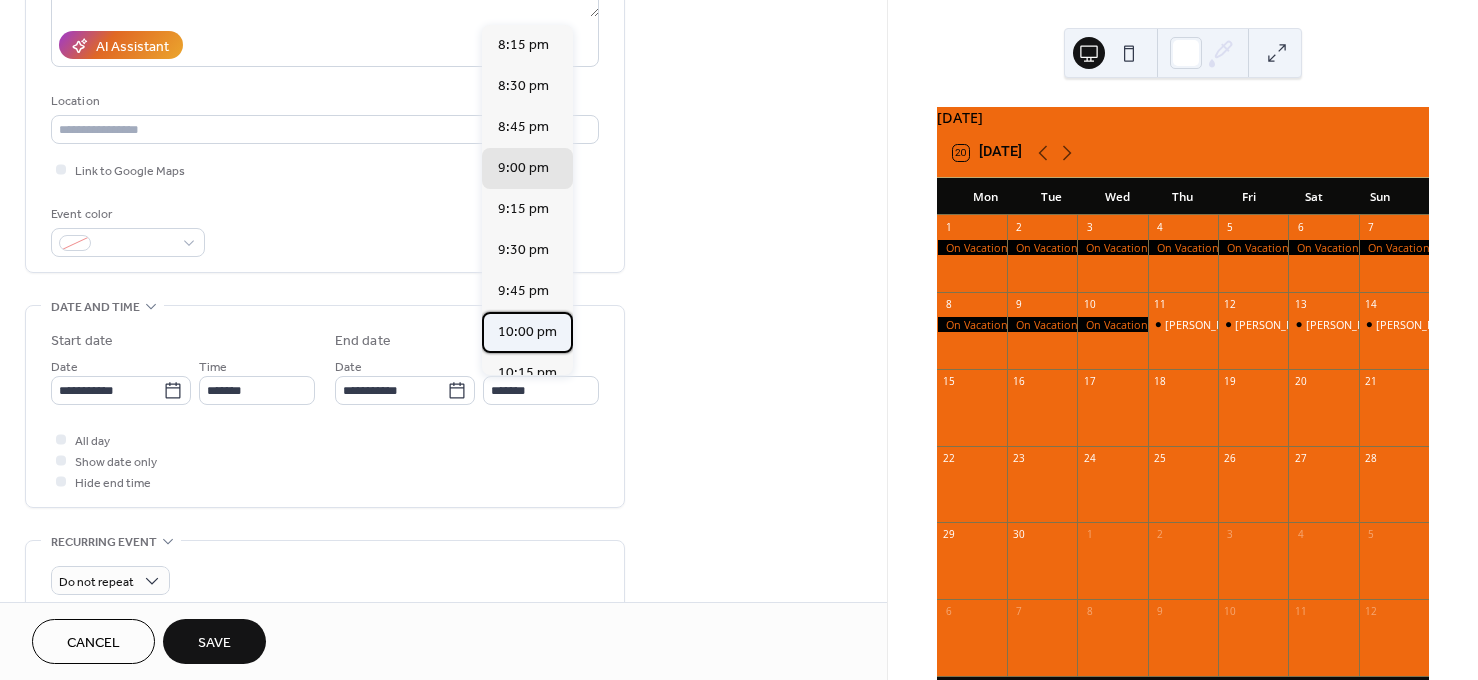 click on "10:00 pm" at bounding box center (527, 332) 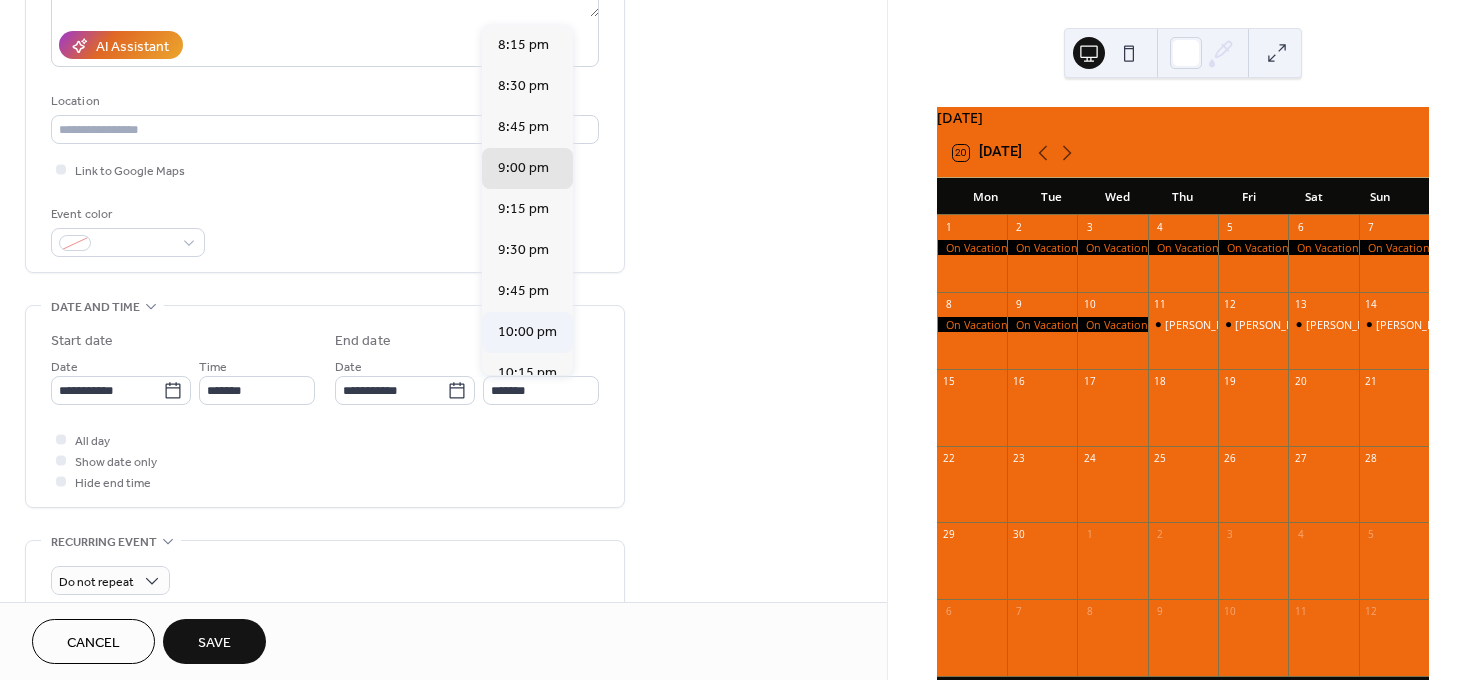 type on "********" 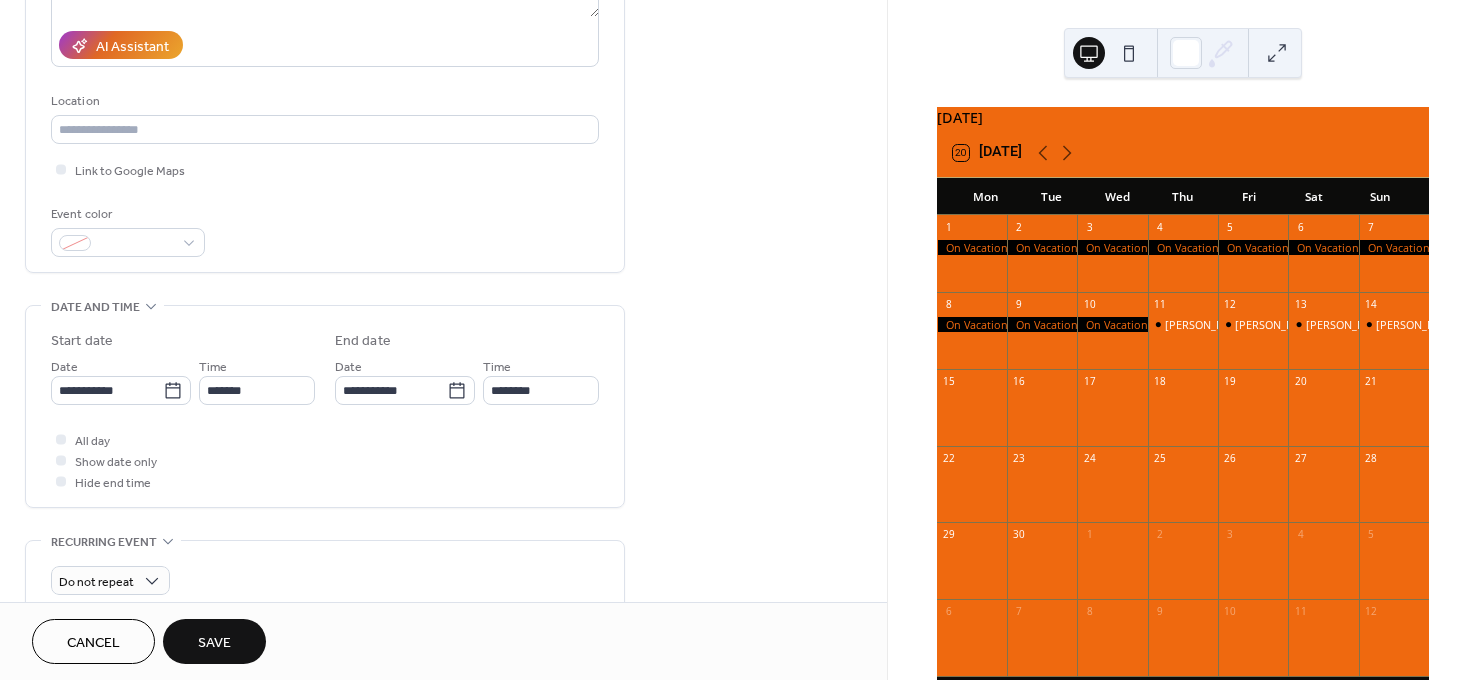 click on "Save" at bounding box center (214, 643) 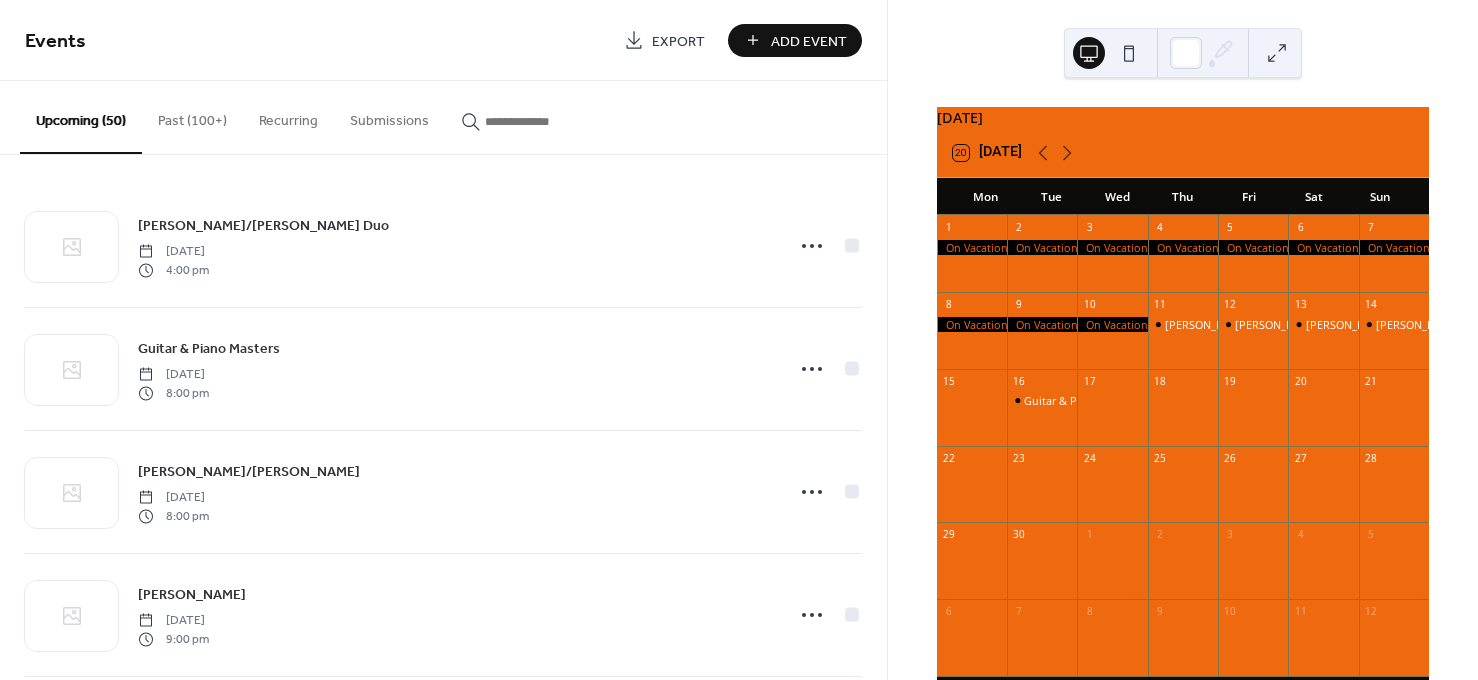 click on "Add Event" at bounding box center [809, 41] 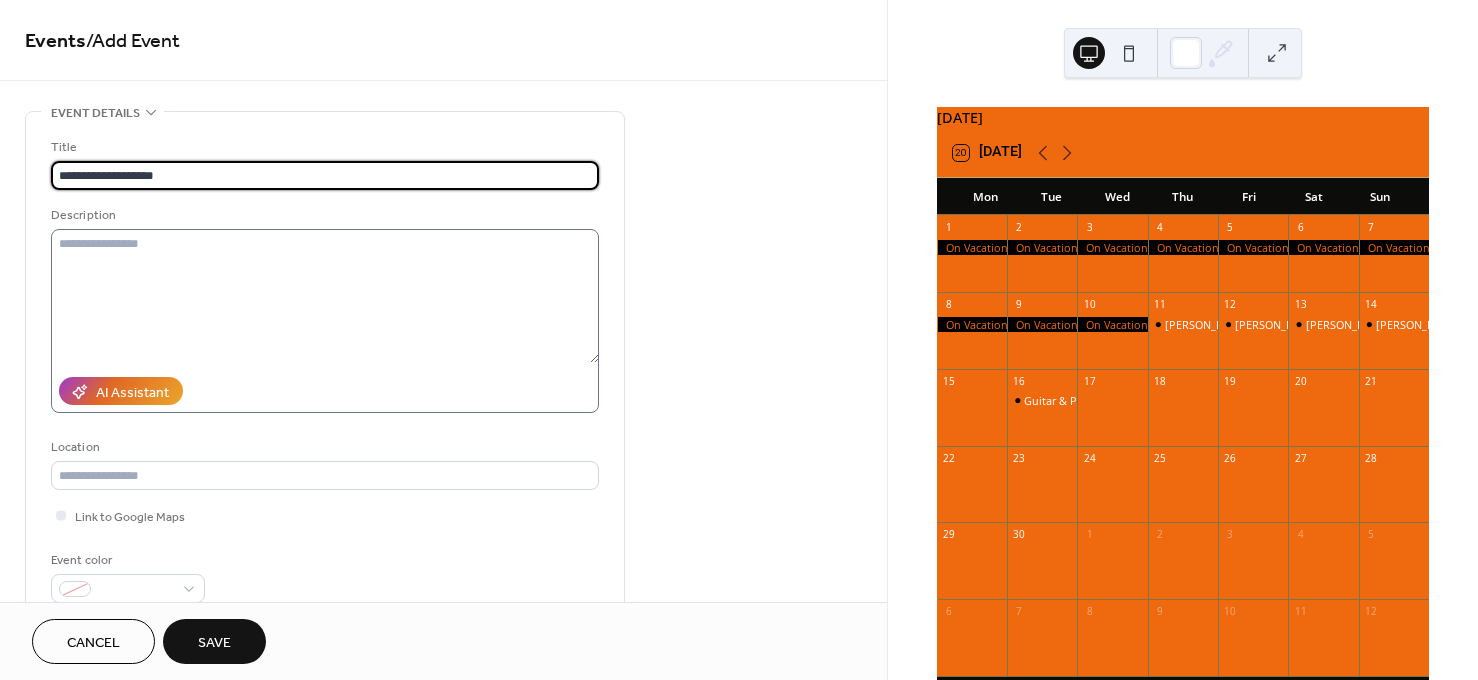type on "**********" 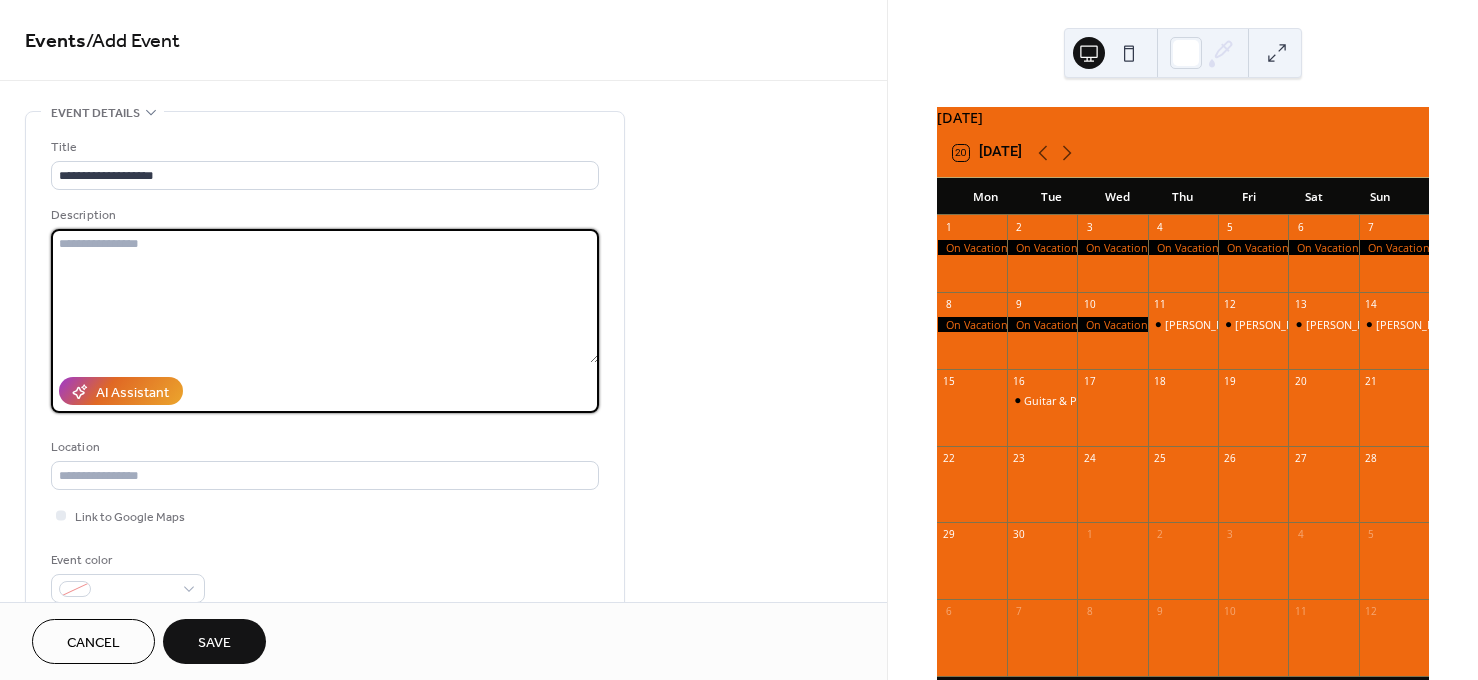 click at bounding box center [325, 296] 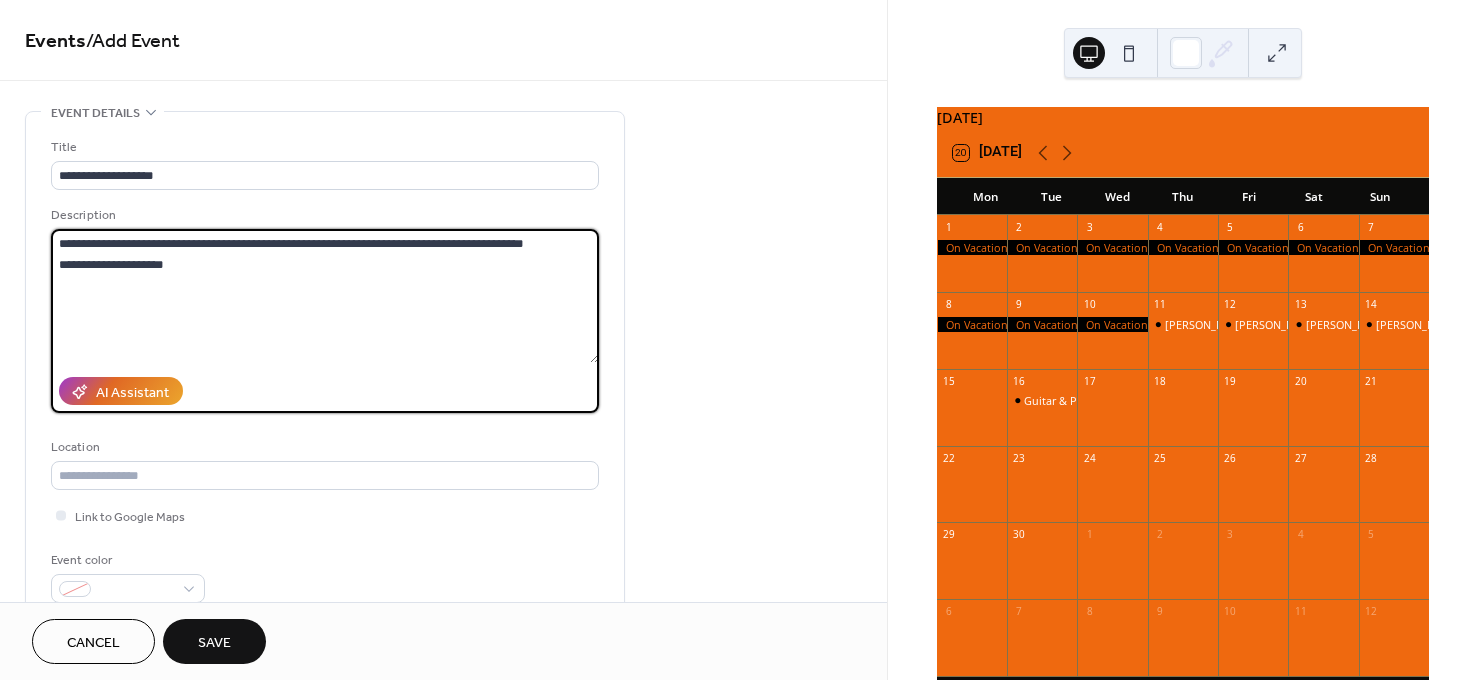 drag, startPoint x: 195, startPoint y: 261, endPoint x: 44, endPoint y: 238, distance: 152.74161 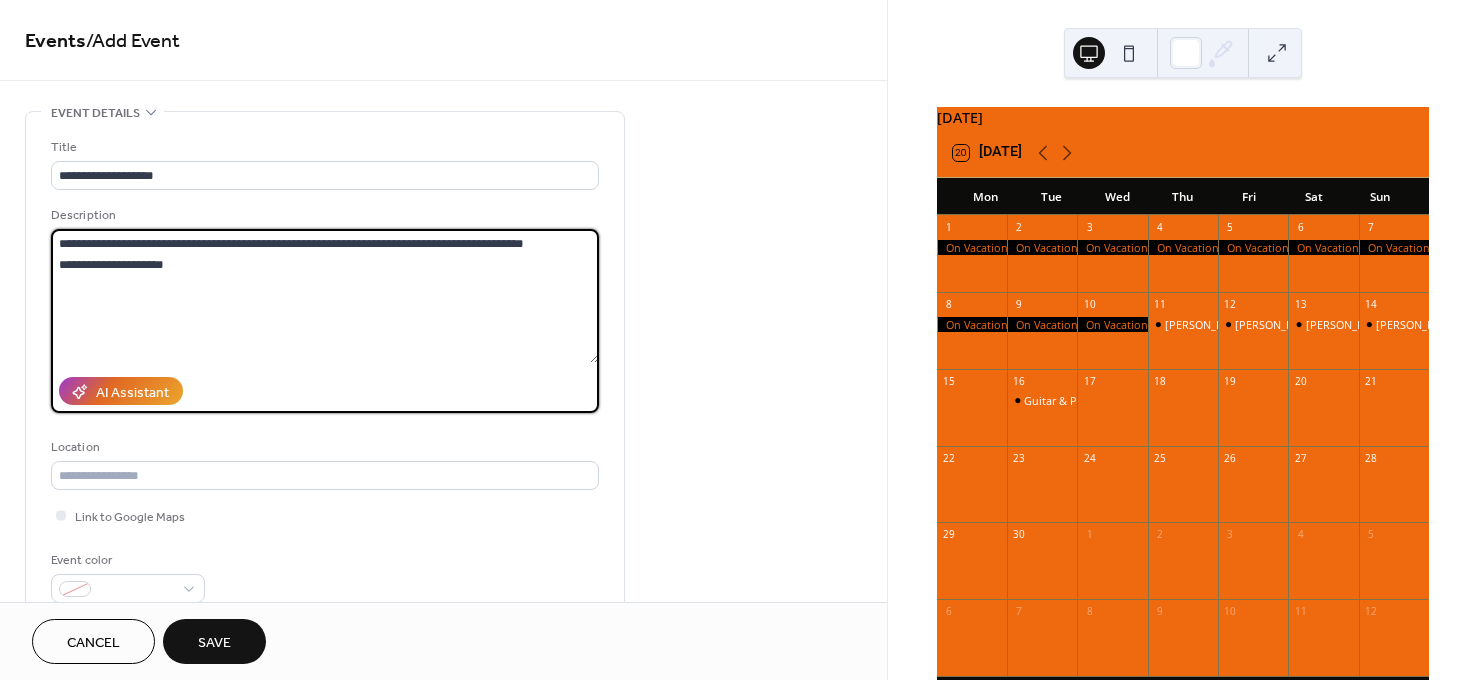 click on "**********" at bounding box center (325, 365) 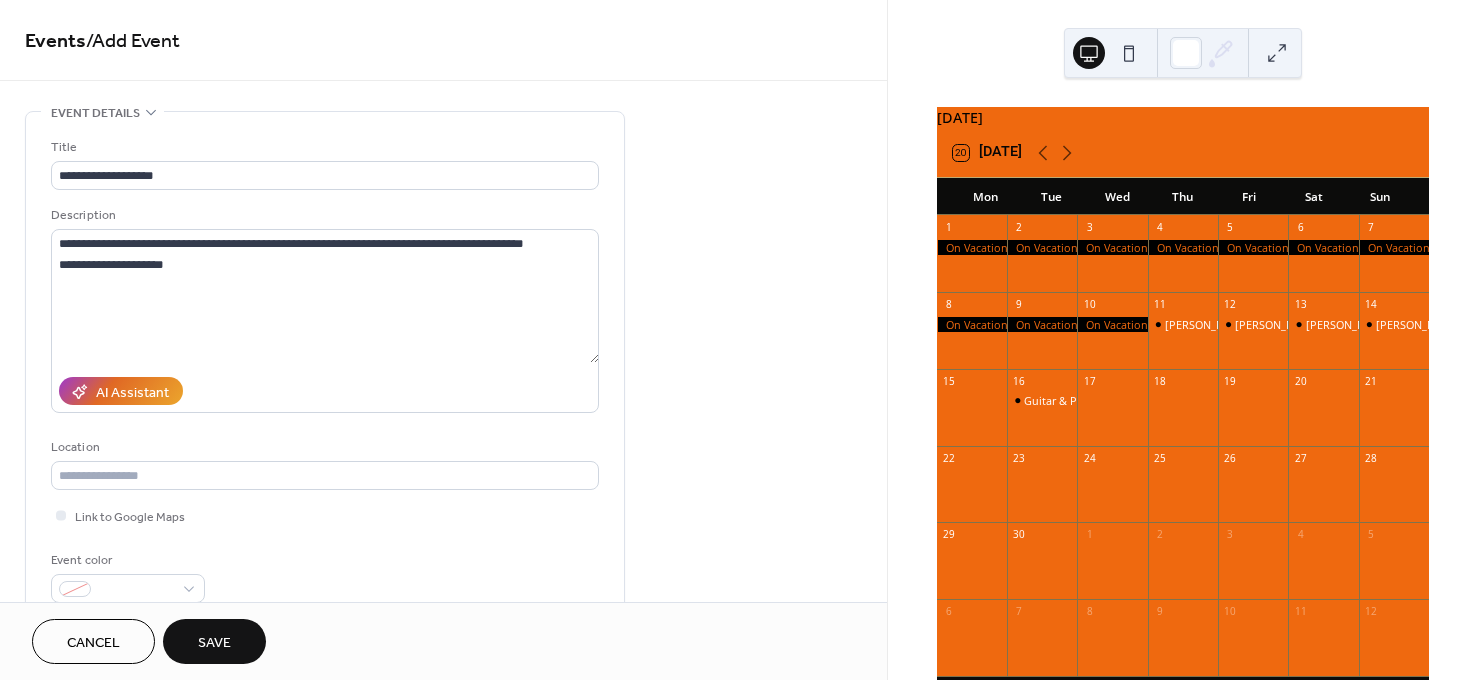 drag, startPoint x: 880, startPoint y: 148, endPoint x: 881, endPoint y: 165, distance: 17.029387 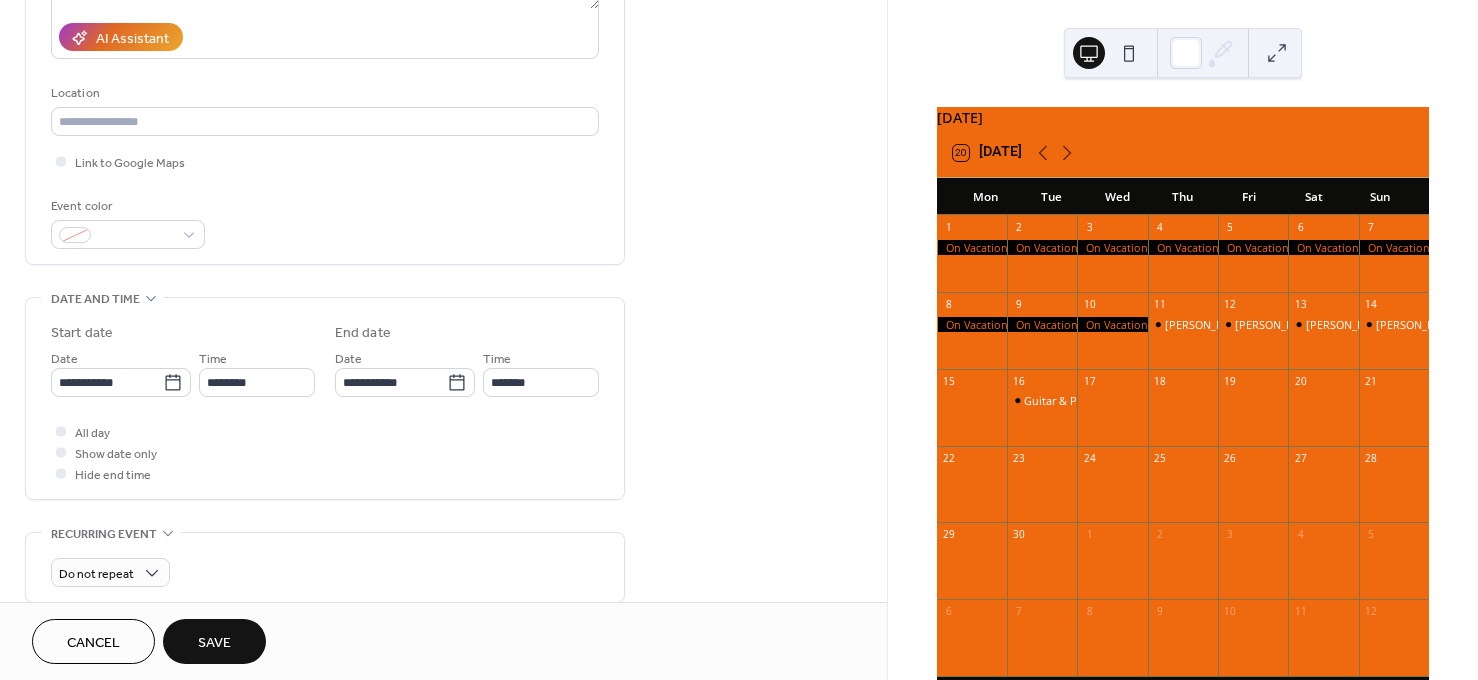 scroll, scrollTop: 357, scrollLeft: 0, axis: vertical 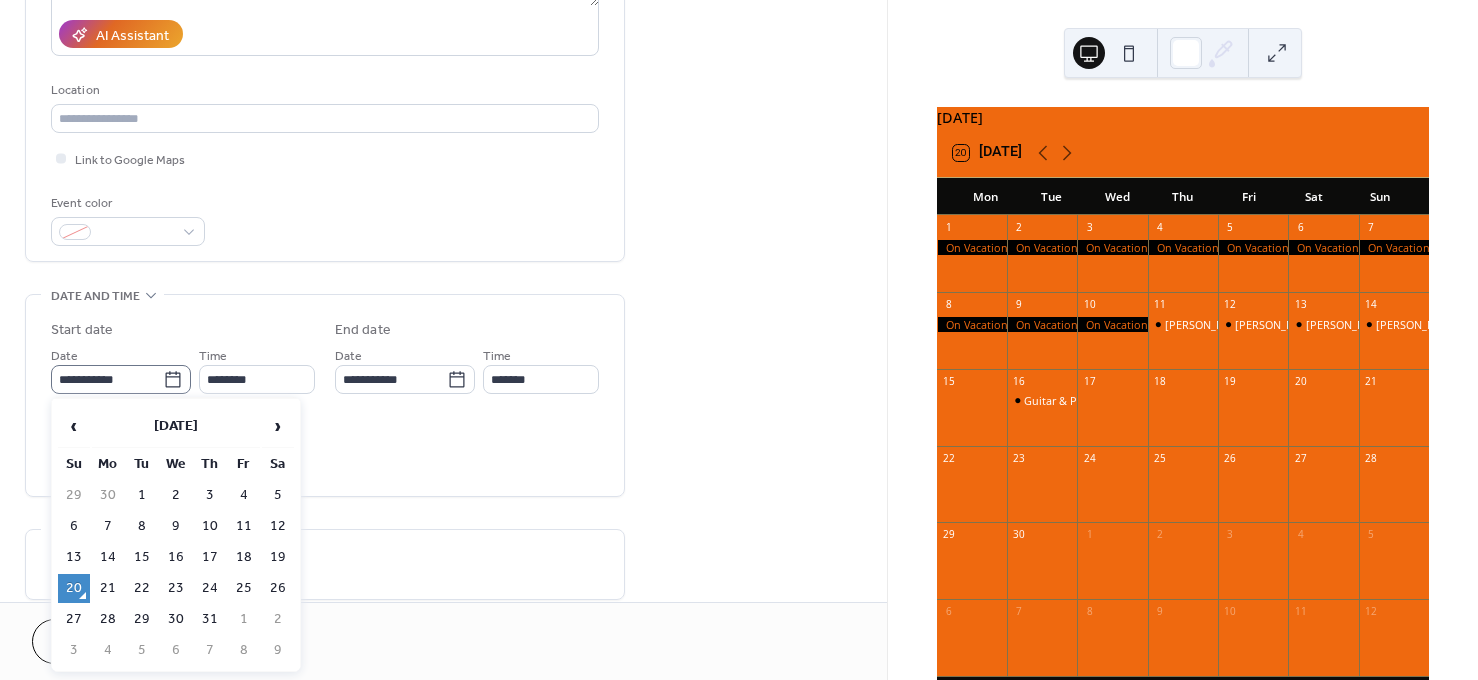 click 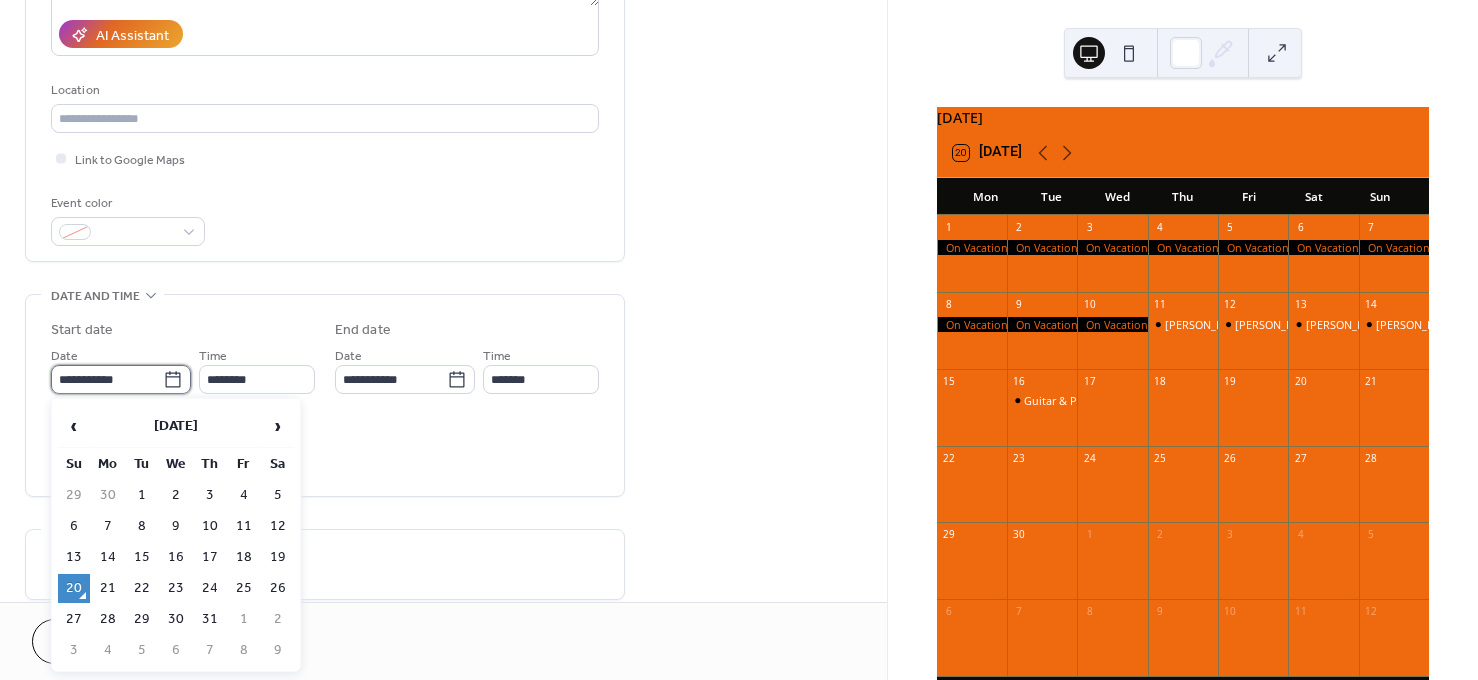 click on "**********" at bounding box center [107, 379] 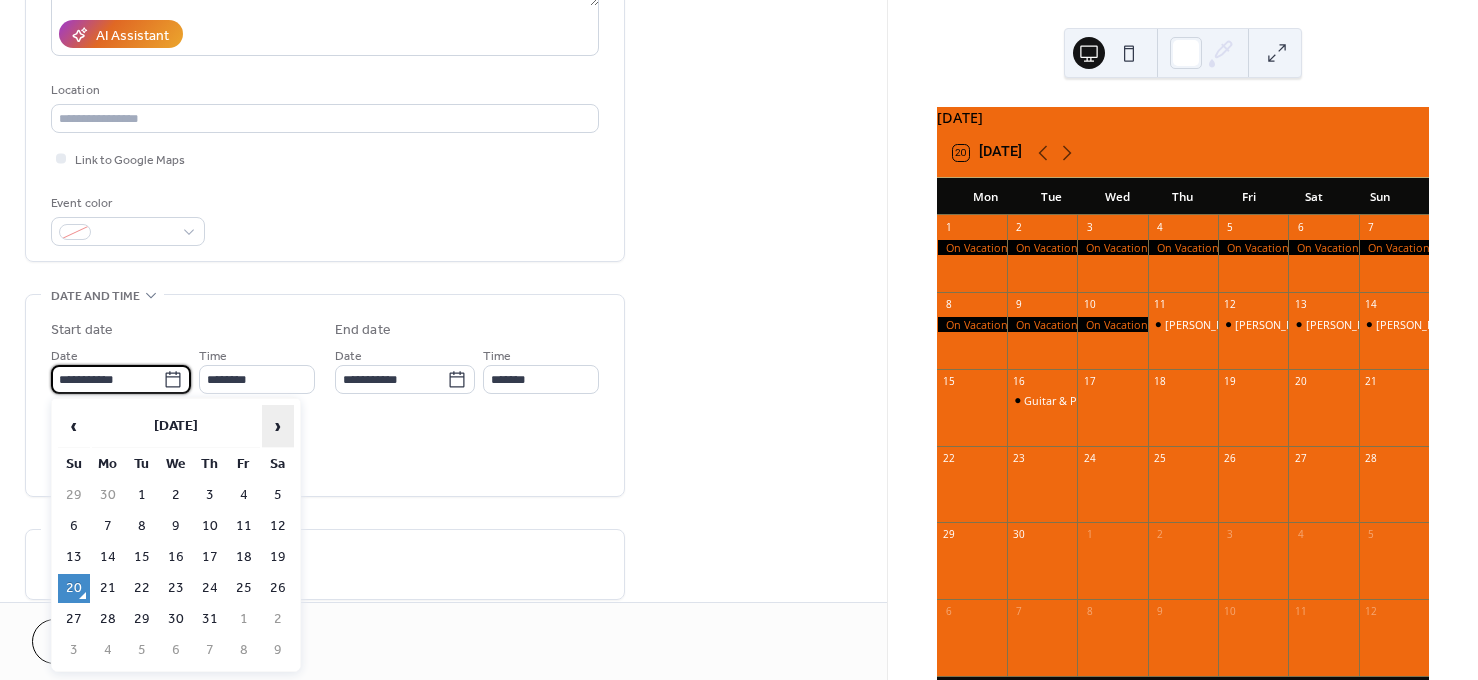 click on "›" at bounding box center [278, 426] 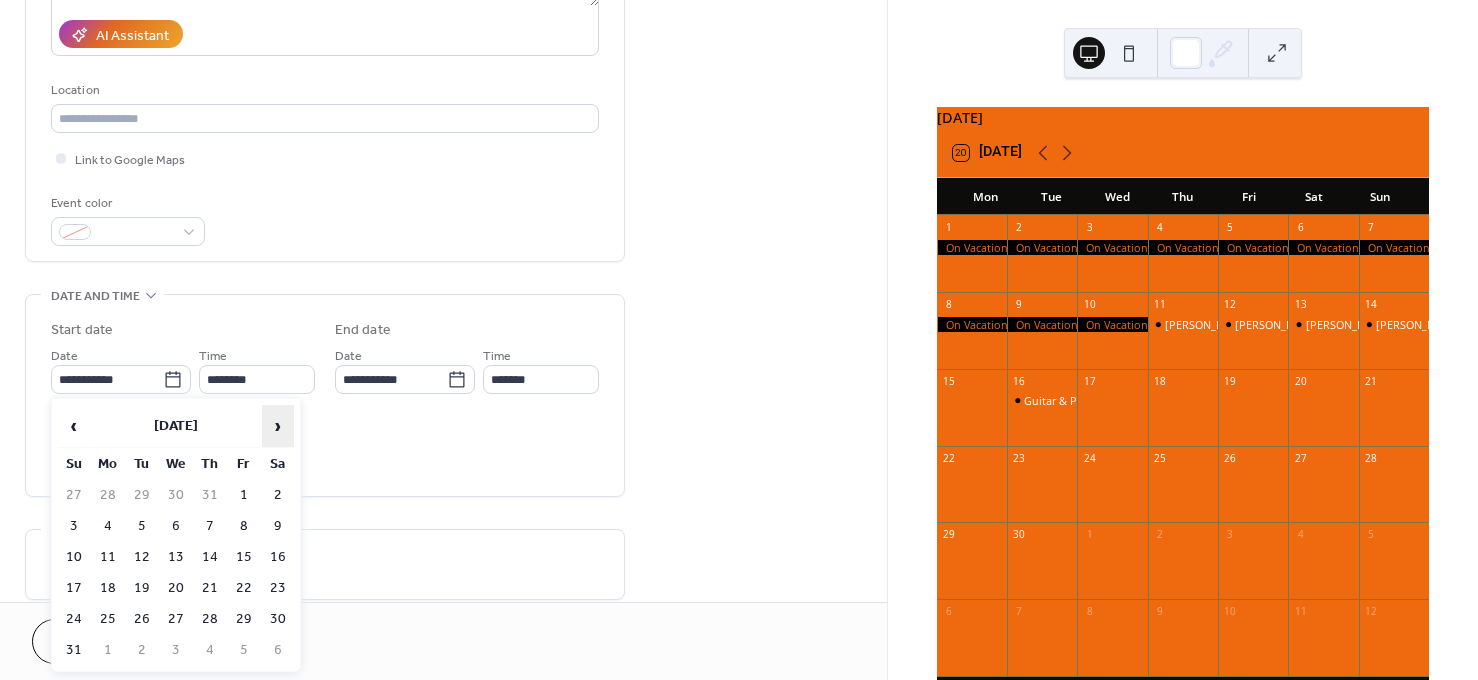 click on "›" at bounding box center (278, 426) 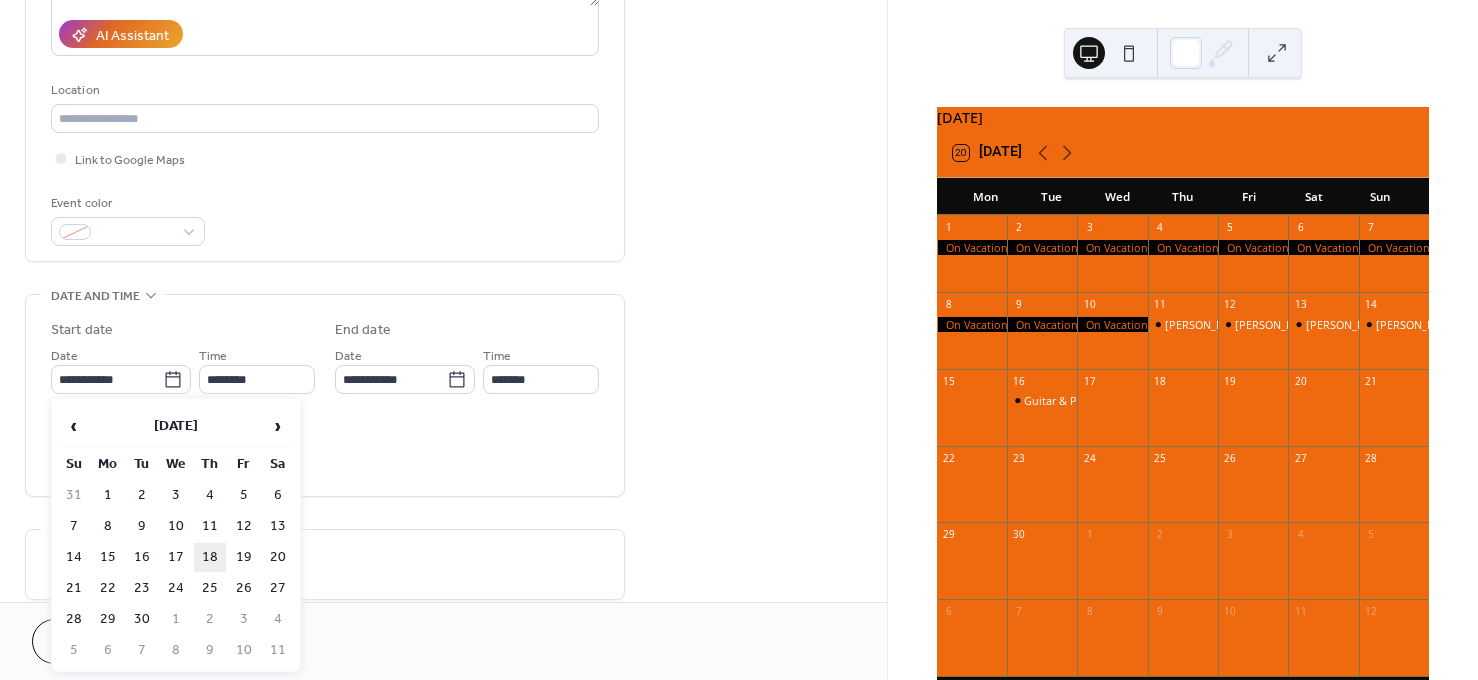 click on "18" at bounding box center [210, 557] 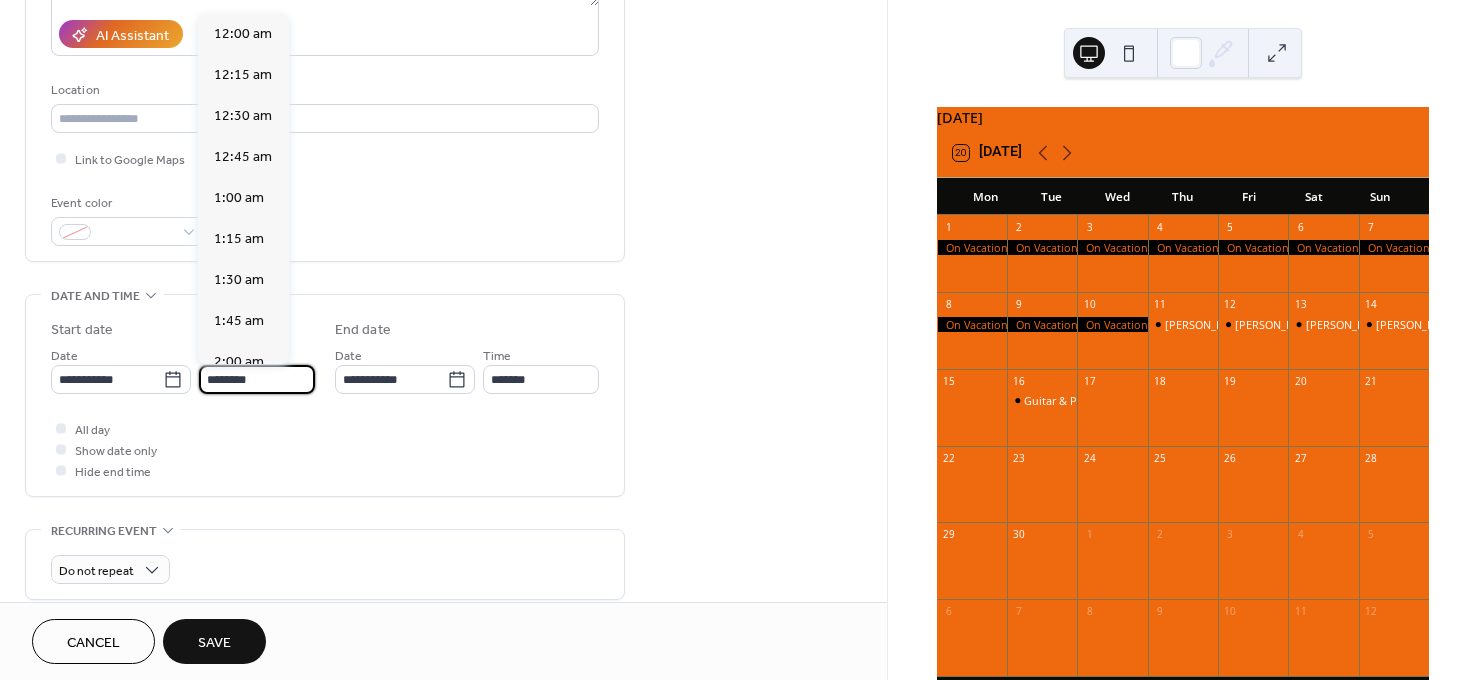 click on "********" at bounding box center [257, 379] 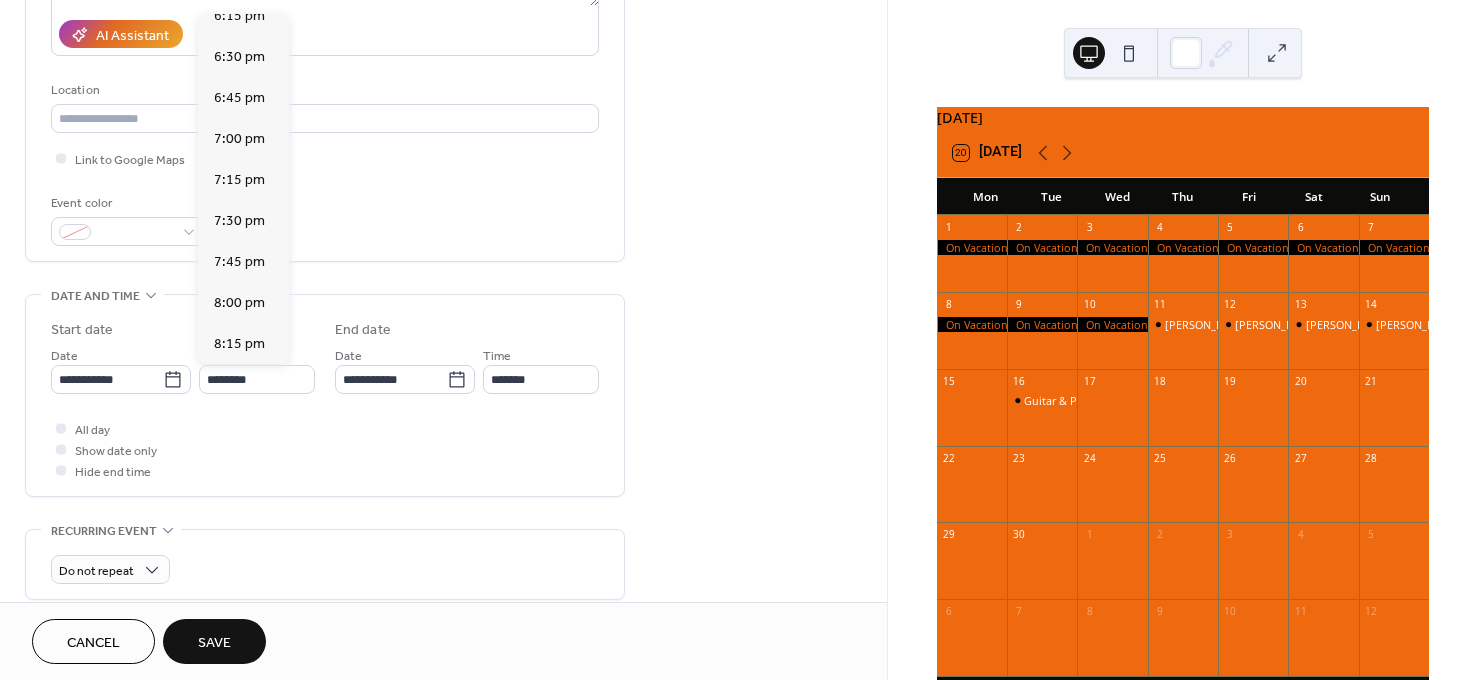 scroll, scrollTop: 3022, scrollLeft: 0, axis: vertical 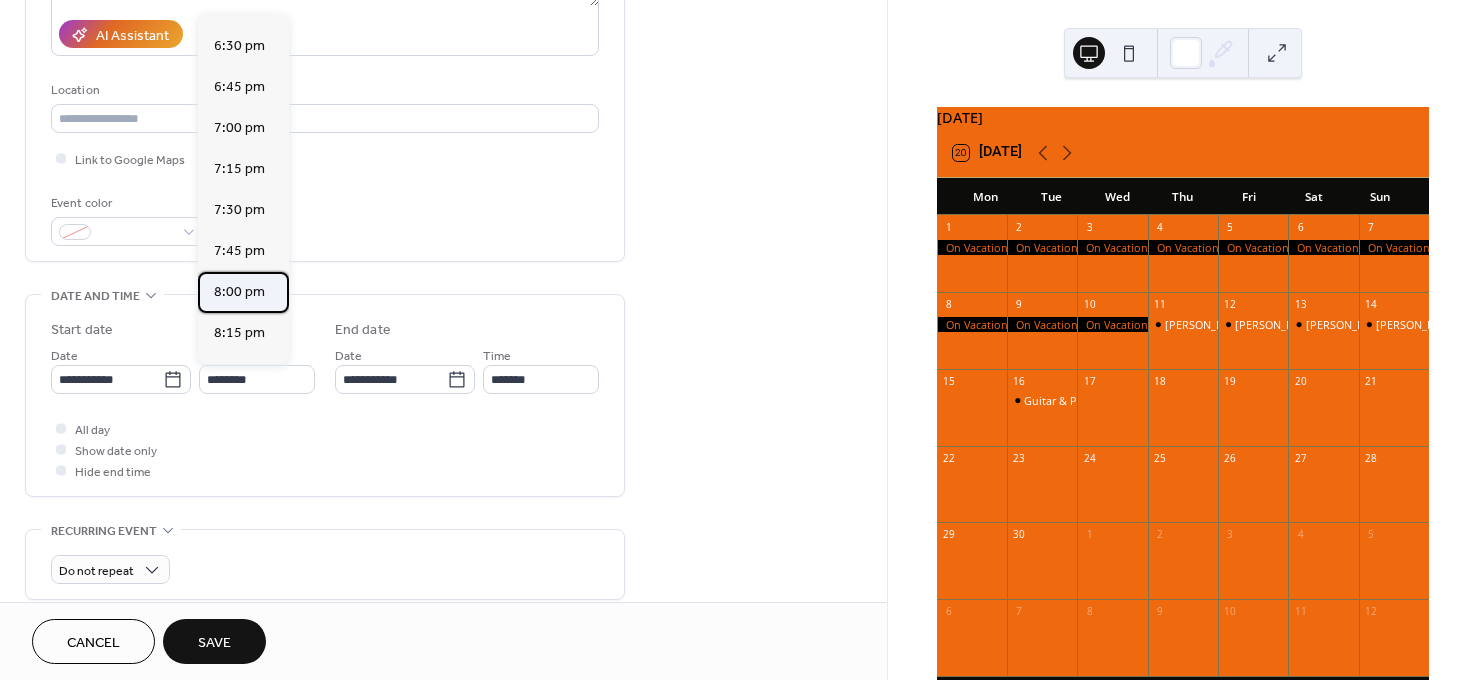 click on "8:00 pm" at bounding box center [239, 292] 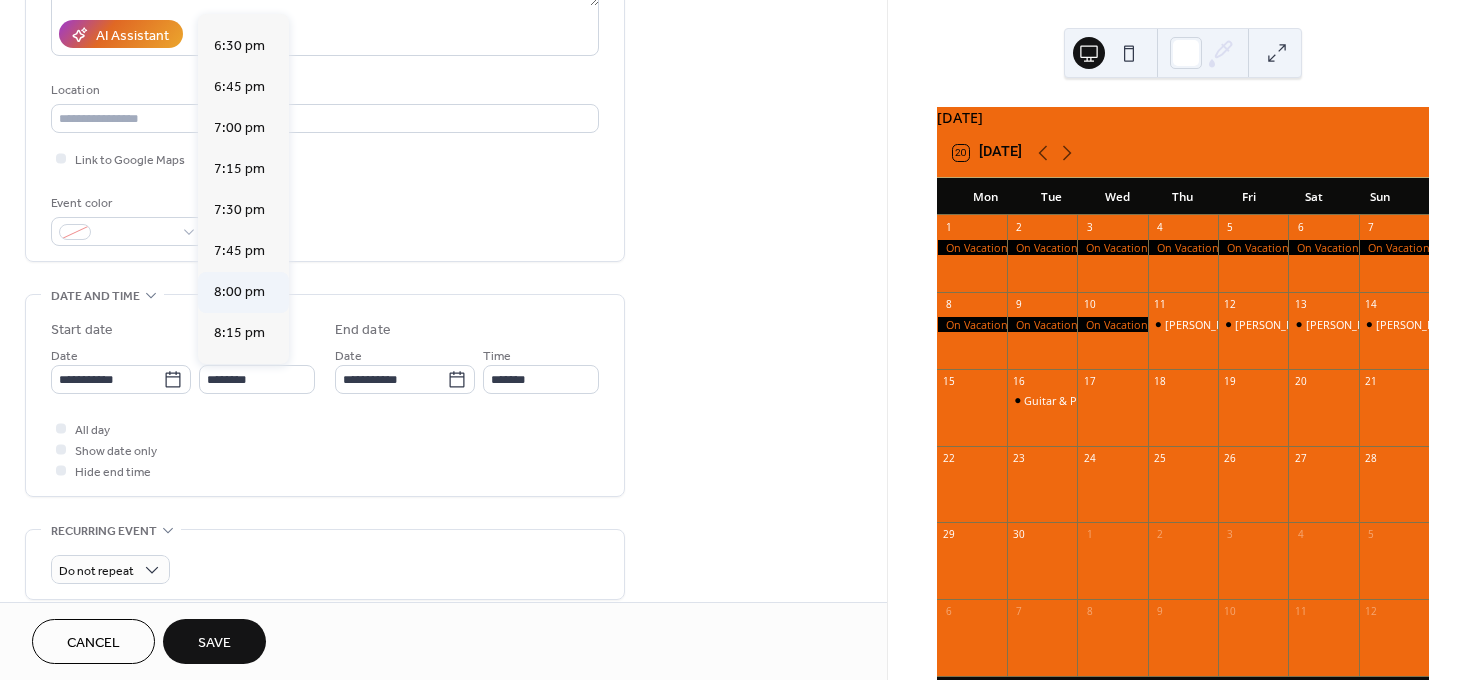 type on "*******" 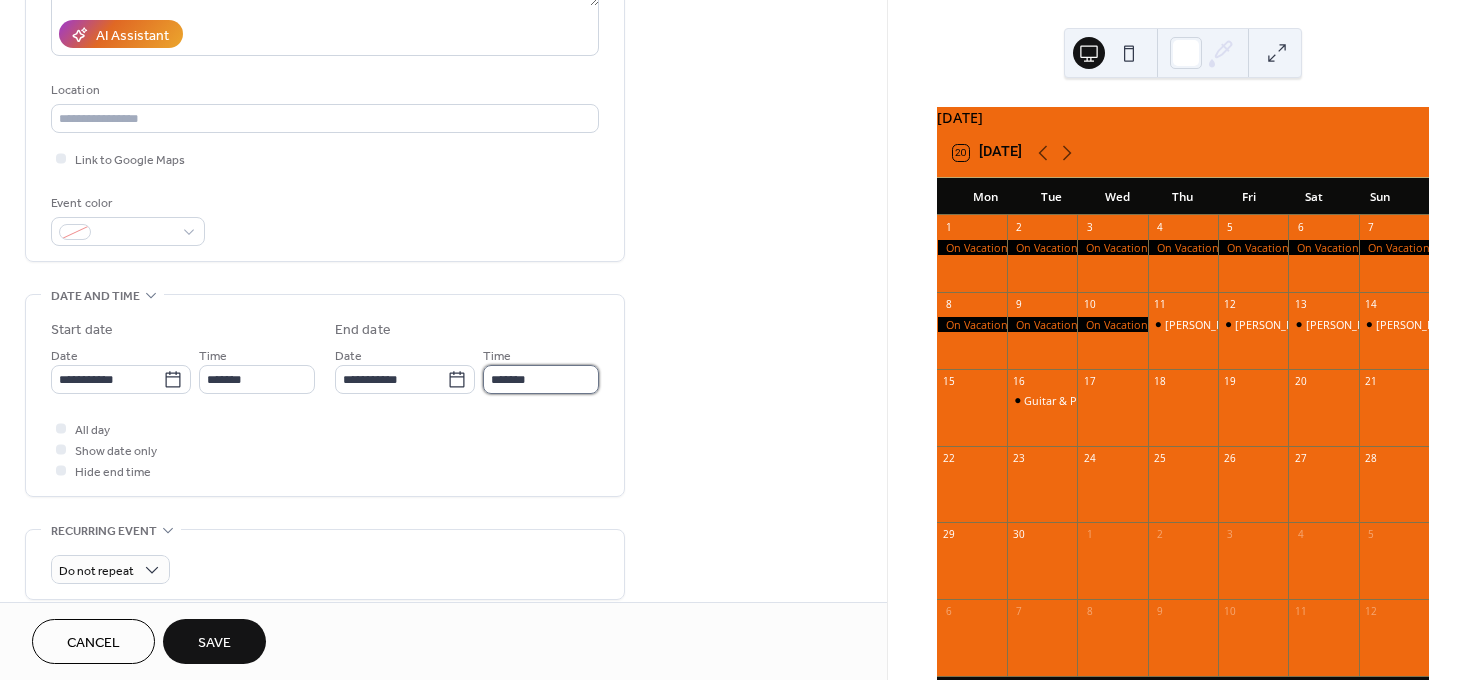 click on "*******" at bounding box center (541, 379) 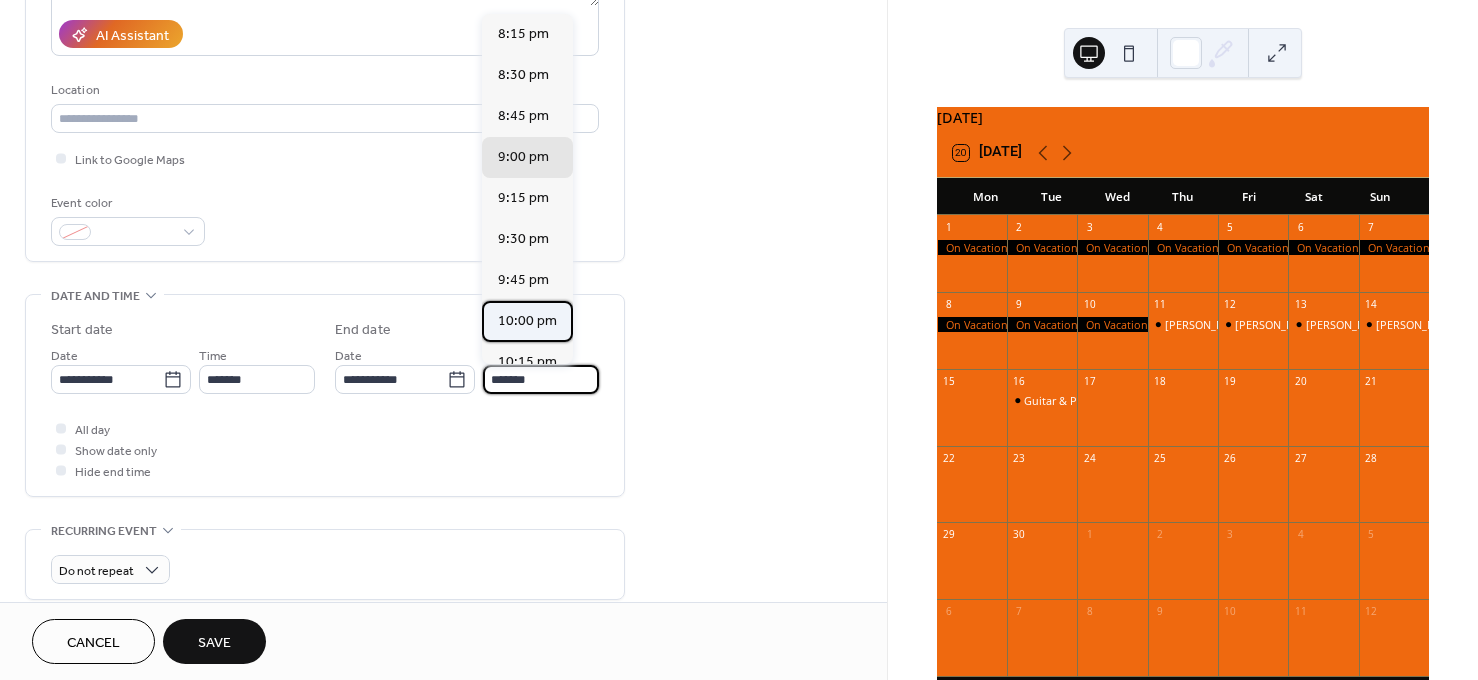 click on "10:00 pm" at bounding box center [527, 321] 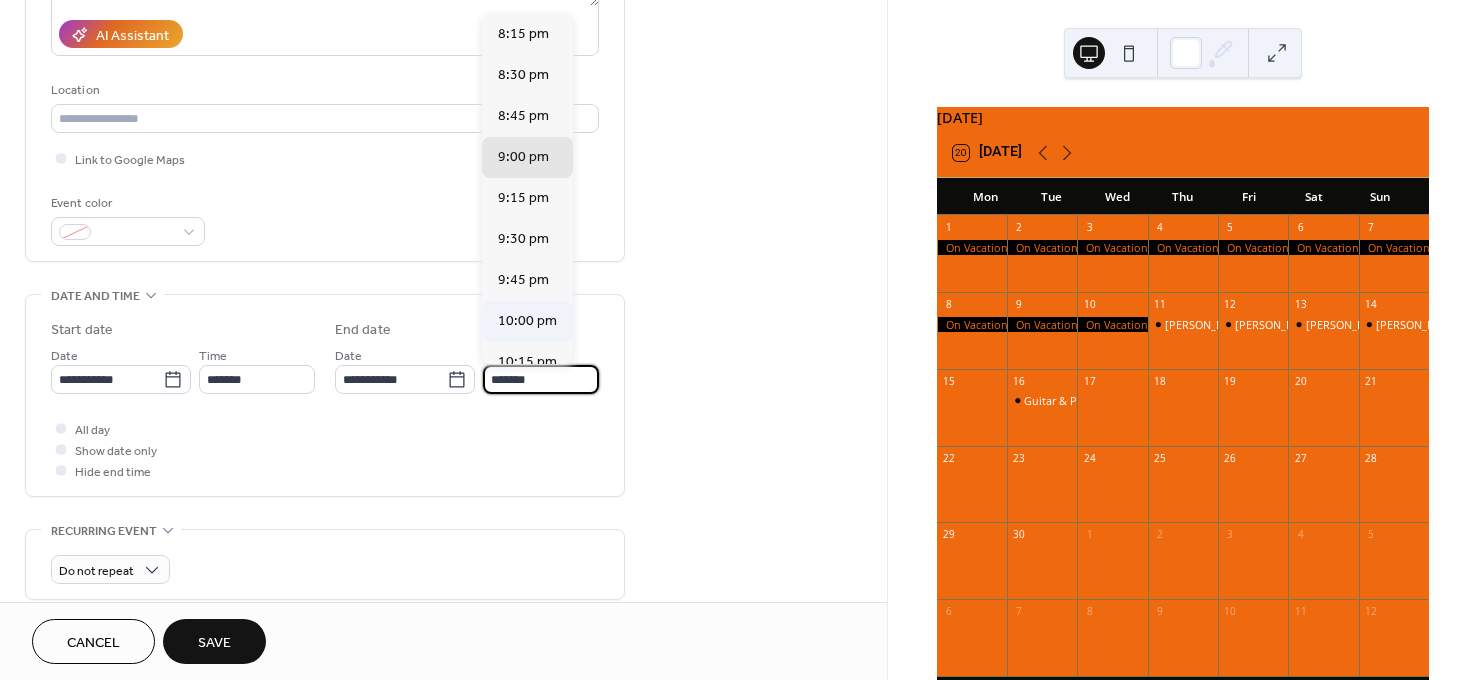 type on "********" 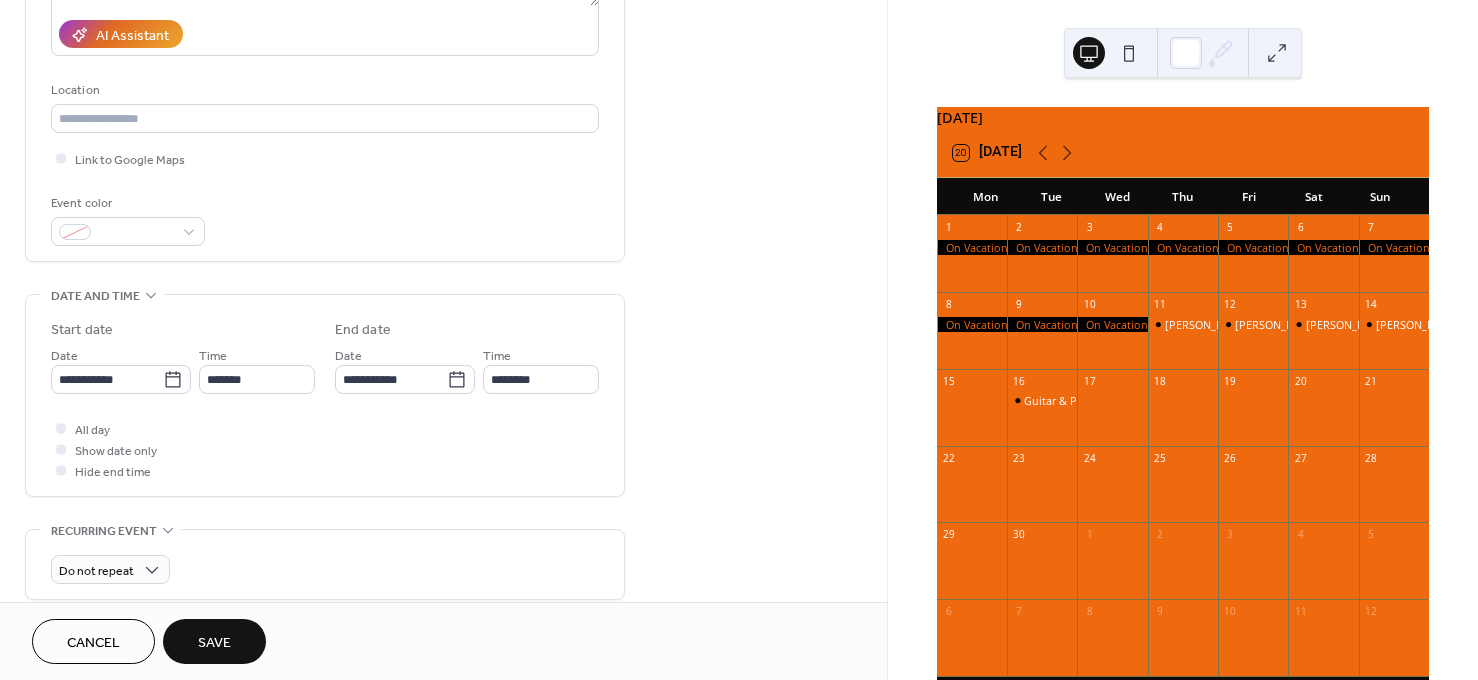 click on "Save" at bounding box center (214, 641) 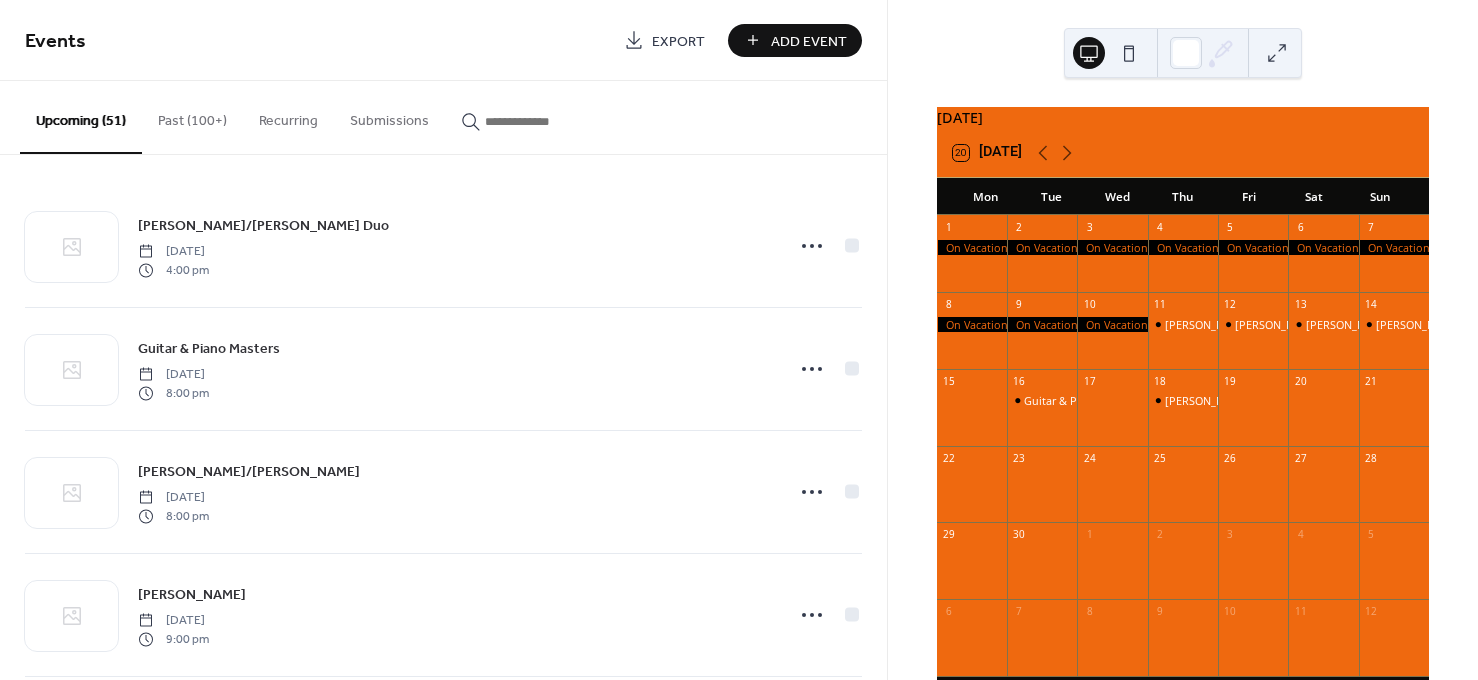 click on "Add Event" at bounding box center [795, 40] 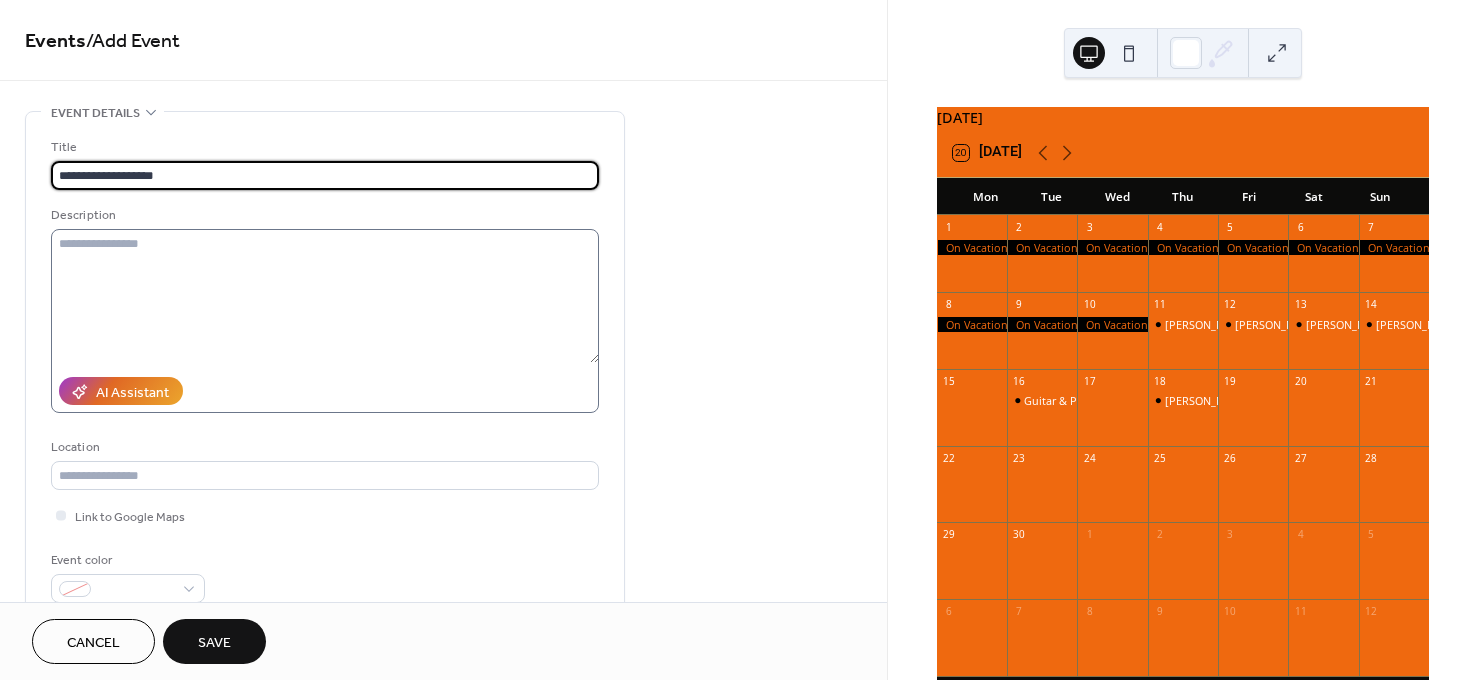 type on "**********" 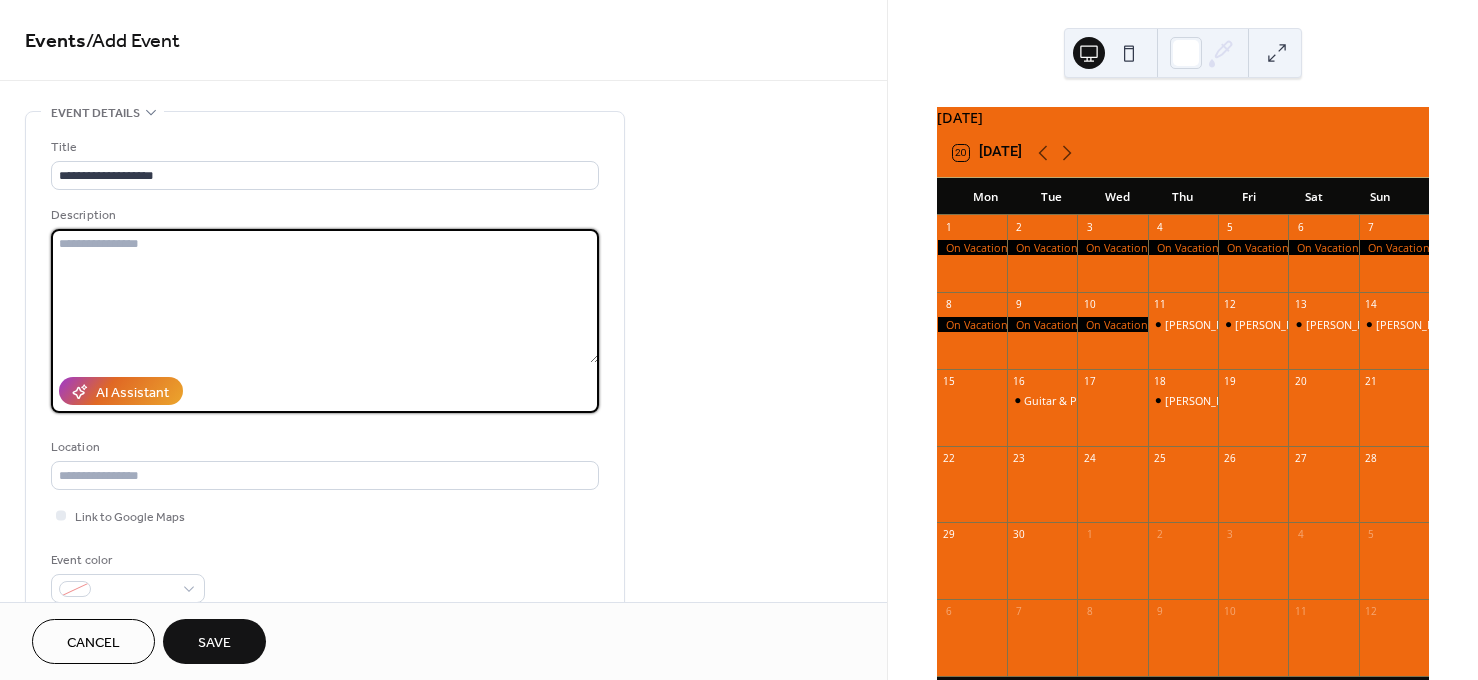 paste on "**********" 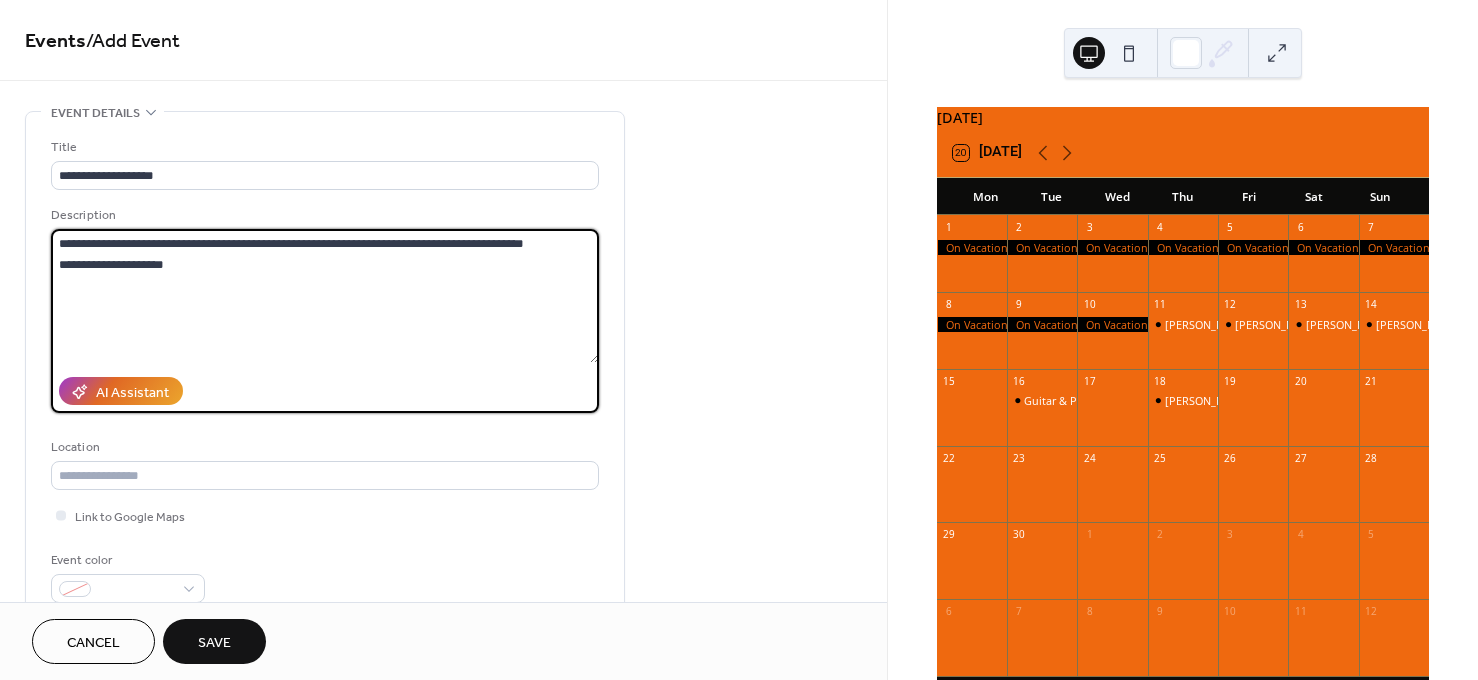 type on "**********" 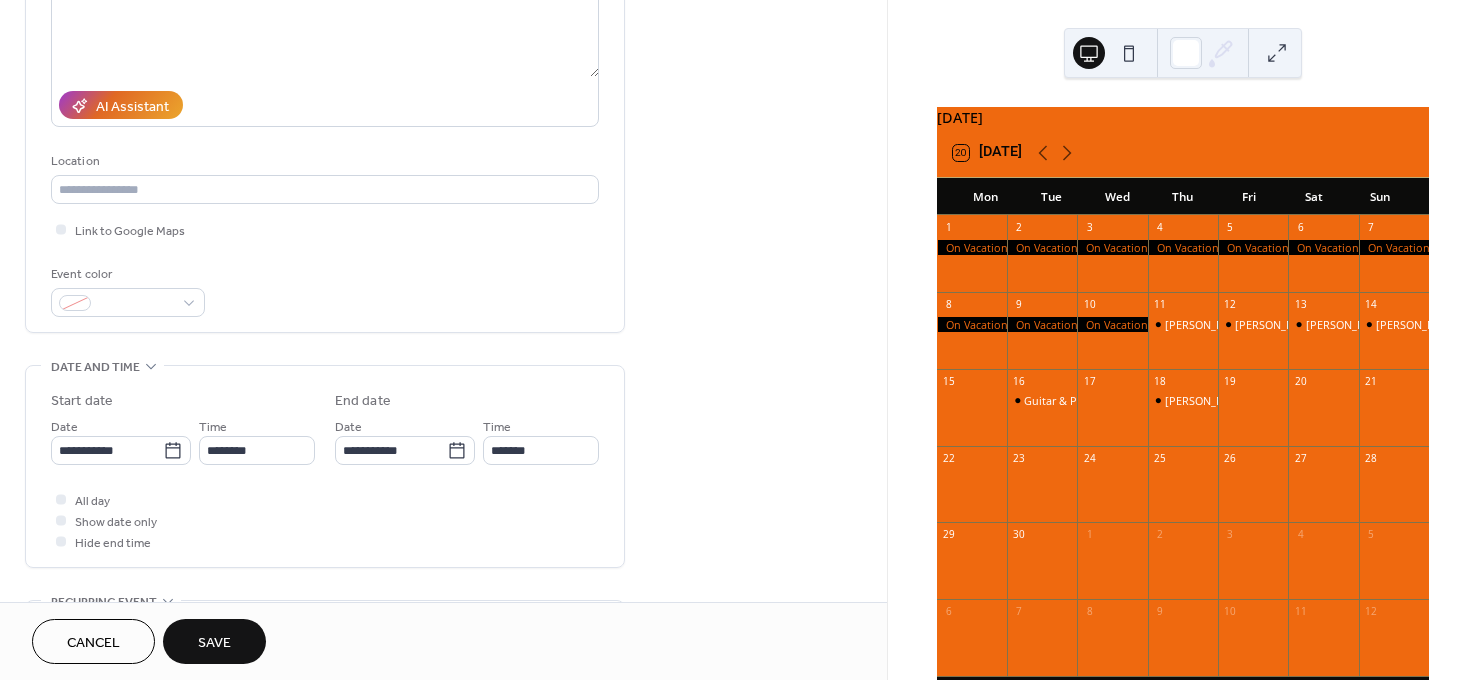 scroll, scrollTop: 302, scrollLeft: 0, axis: vertical 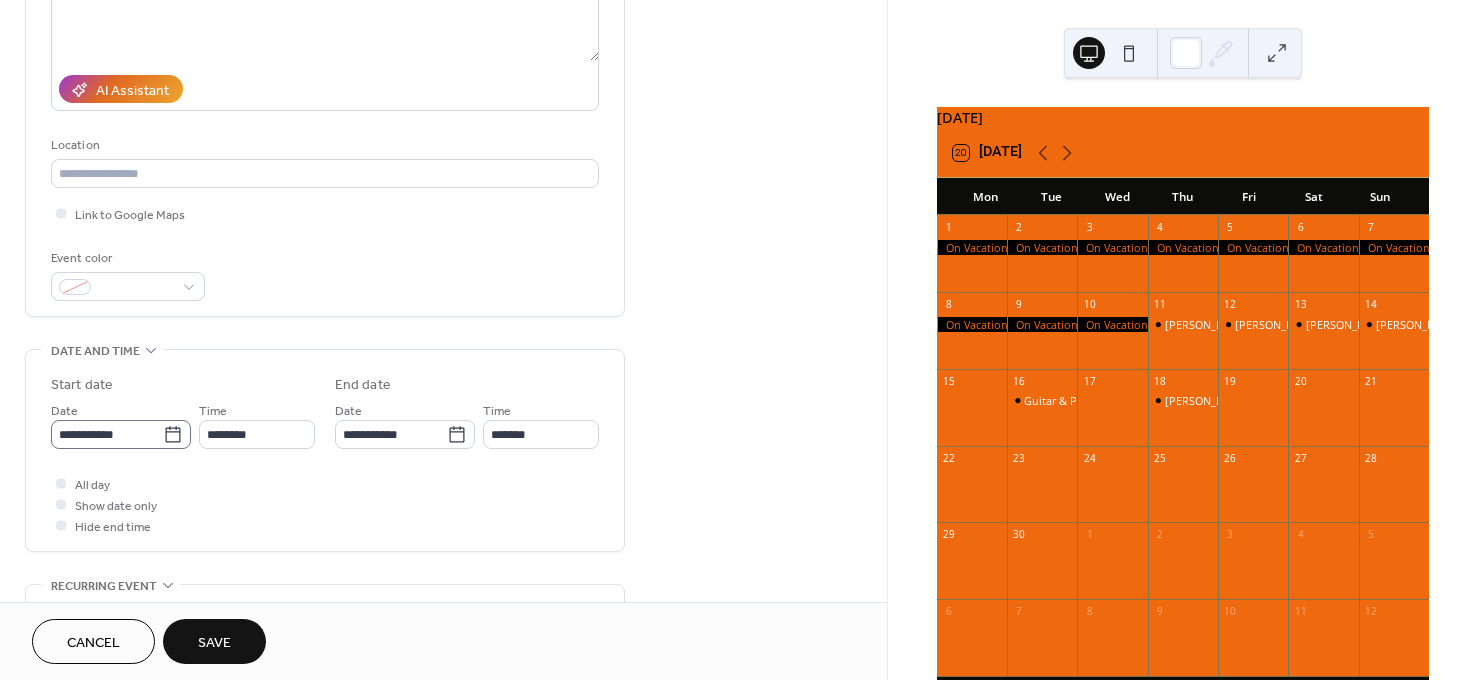 click 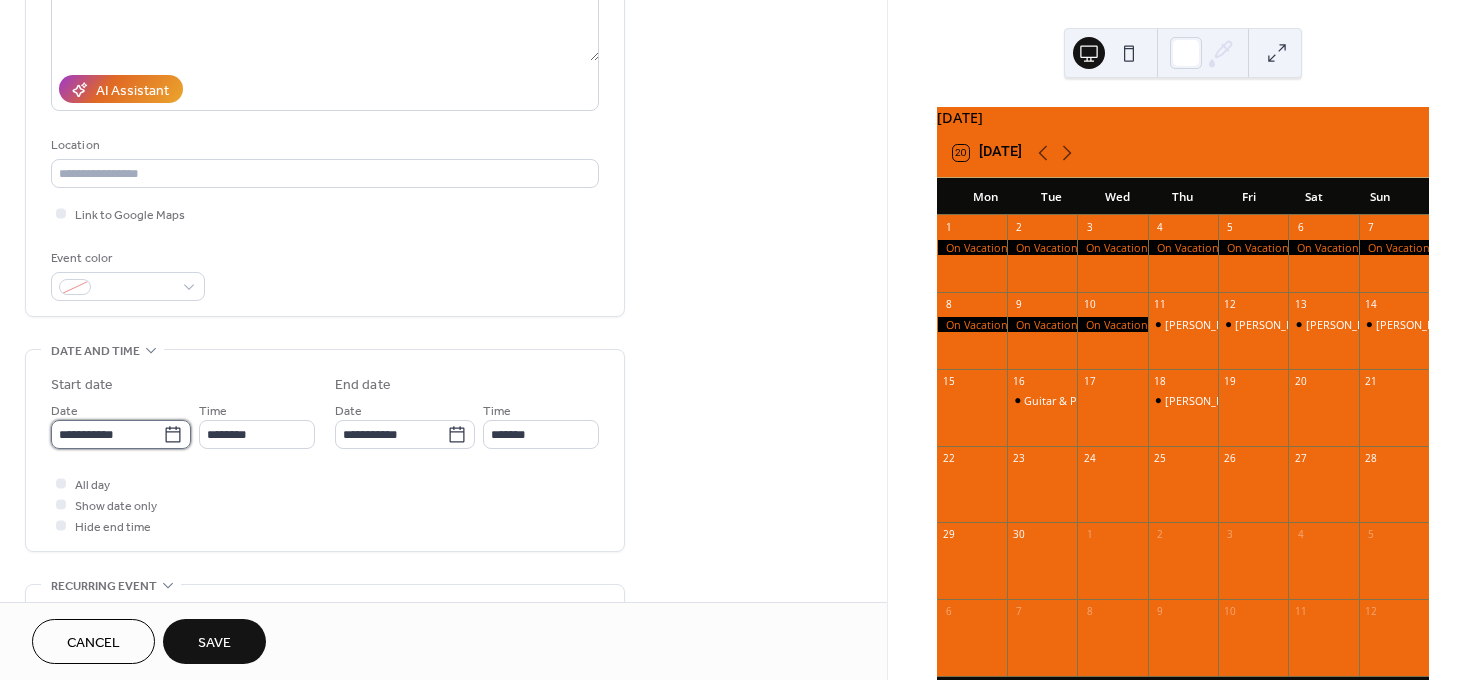 click on "**********" at bounding box center (107, 434) 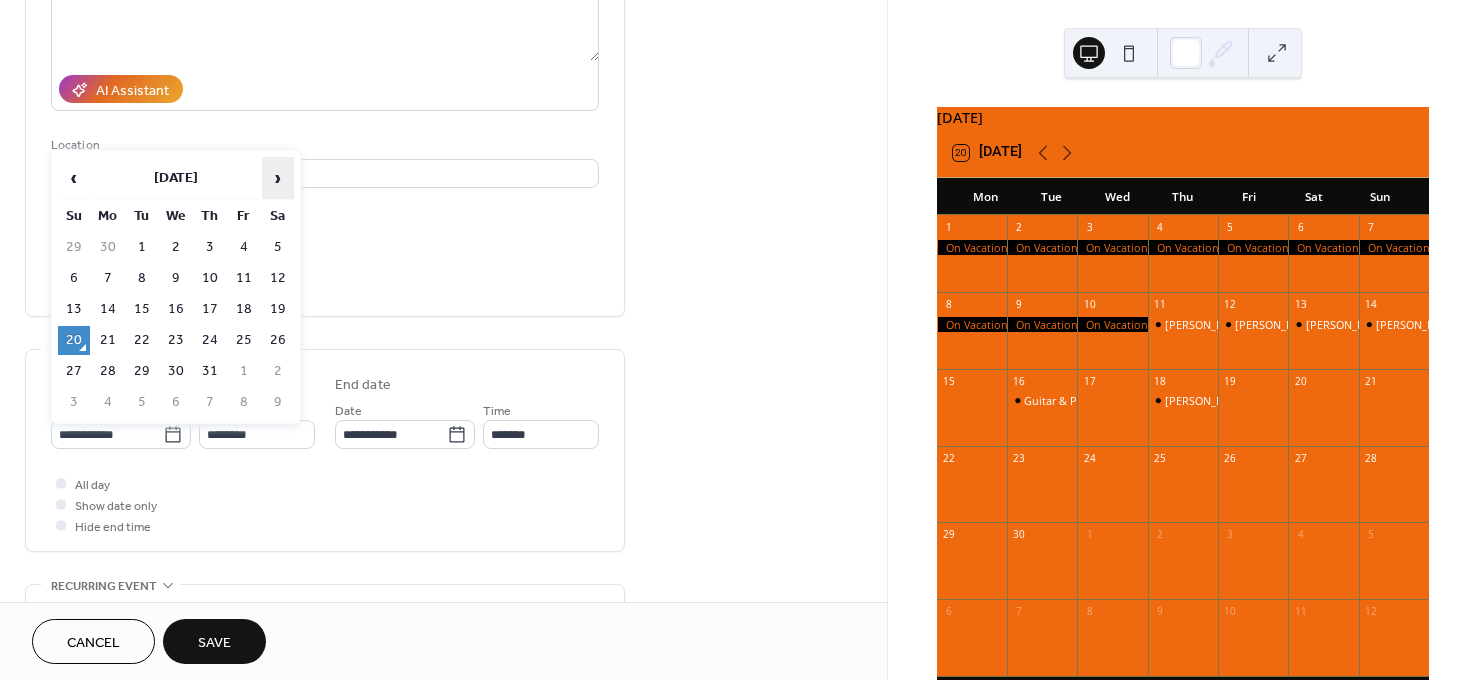 click on "›" at bounding box center (278, 178) 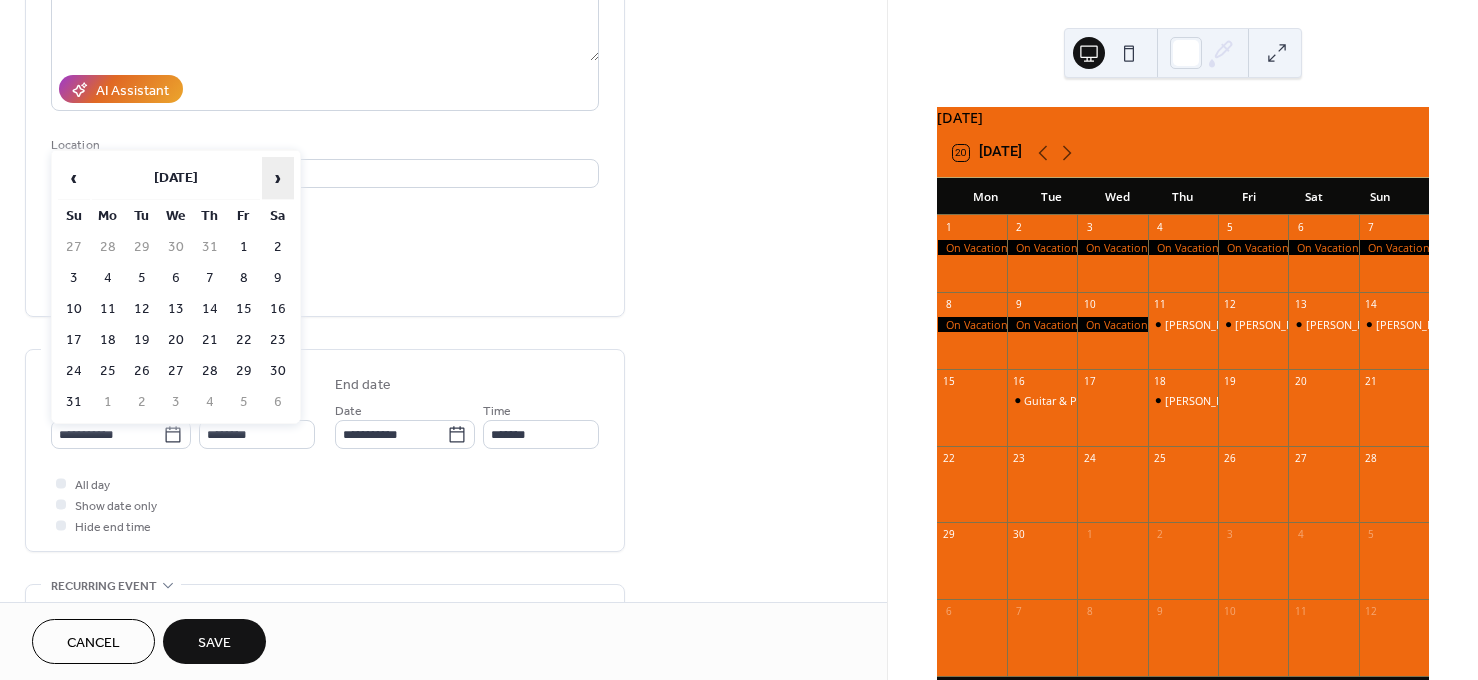 click on "›" at bounding box center [278, 178] 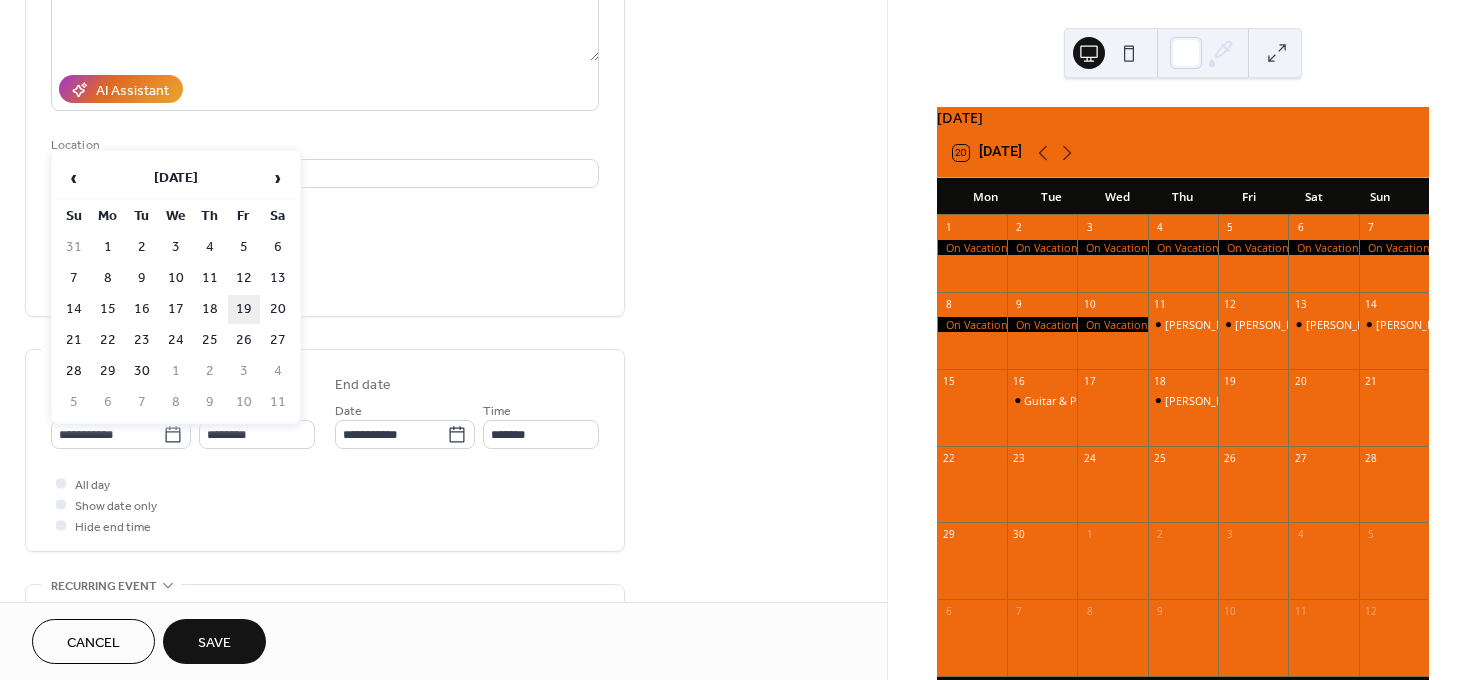 click on "19" at bounding box center (244, 309) 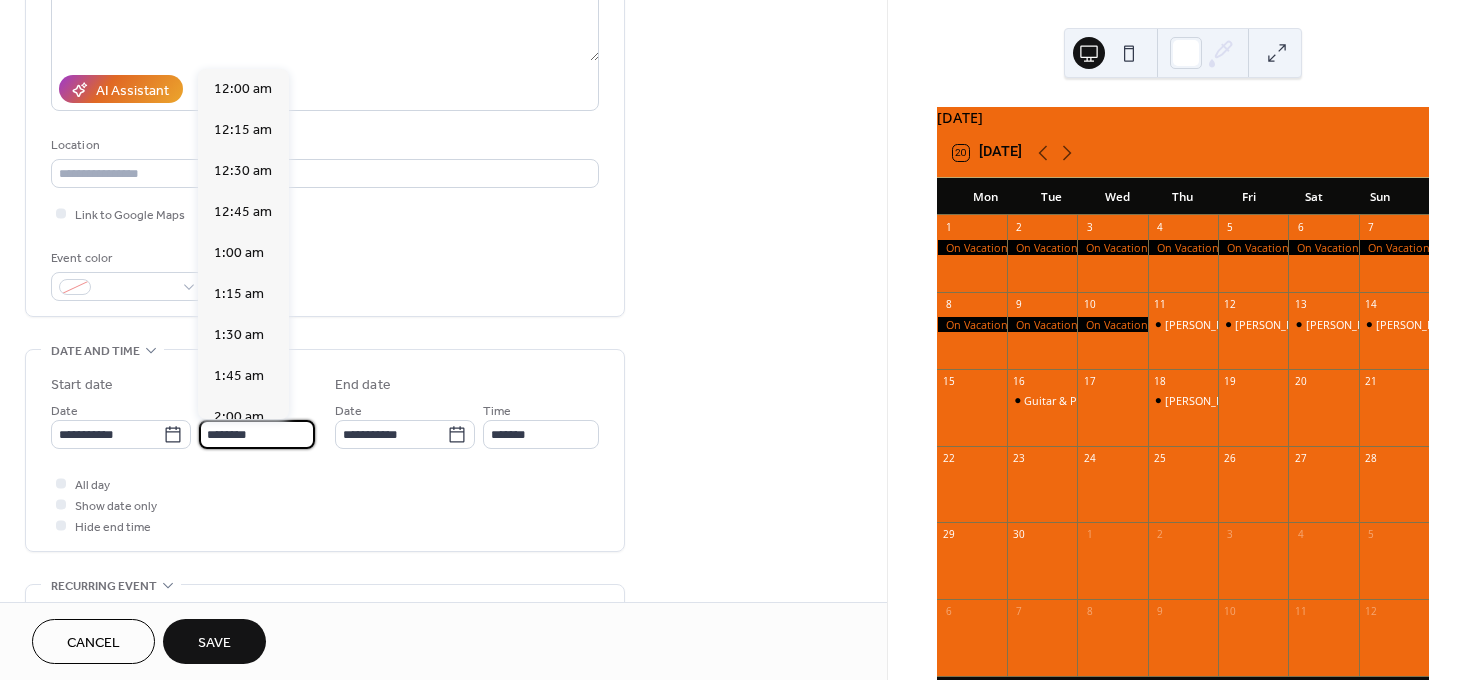 scroll, scrollTop: 1989, scrollLeft: 0, axis: vertical 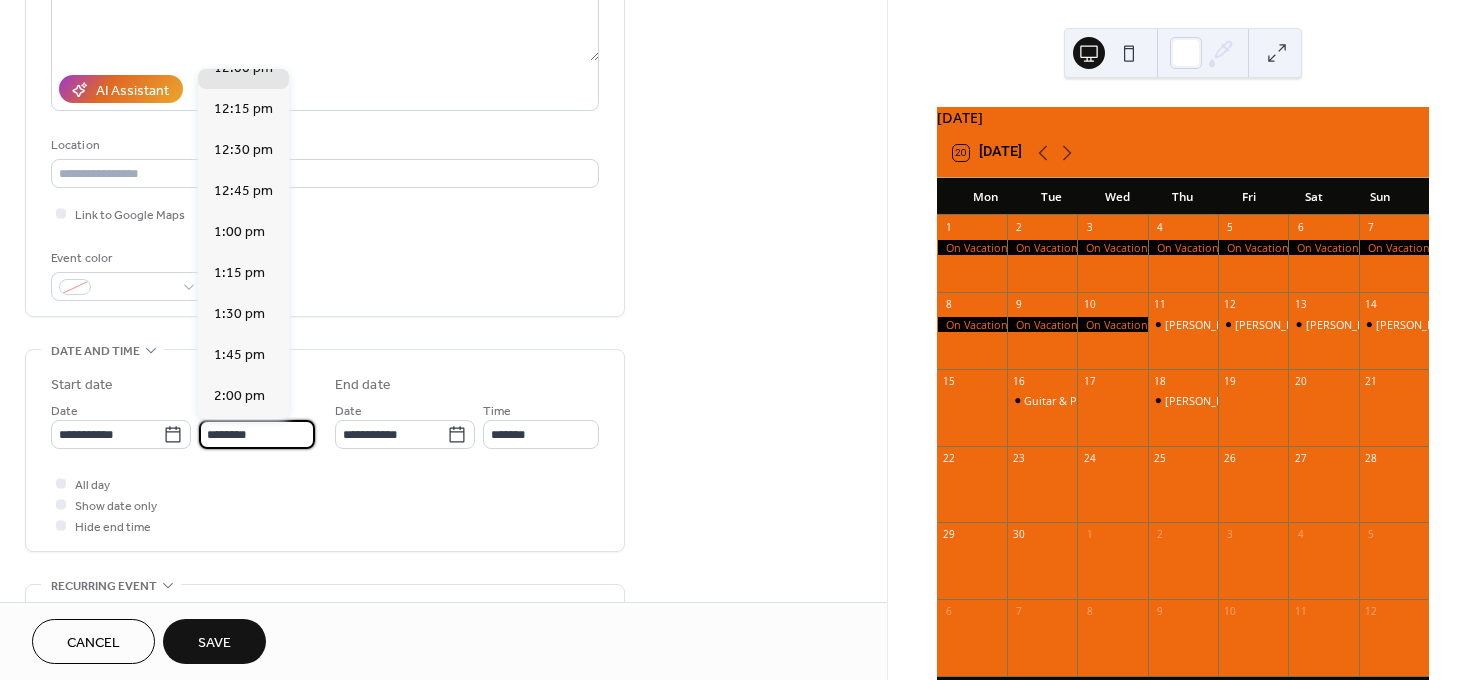 click on "********" at bounding box center (257, 434) 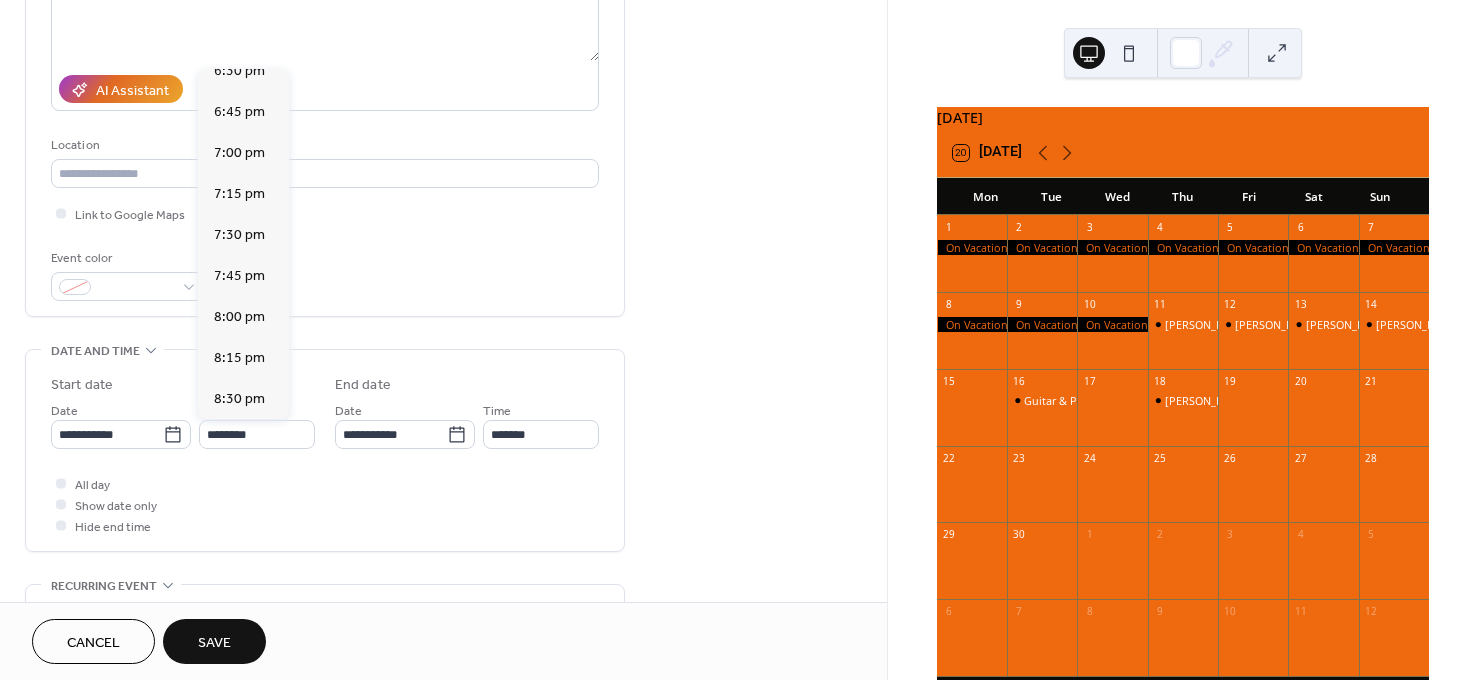 scroll, scrollTop: 3072, scrollLeft: 0, axis: vertical 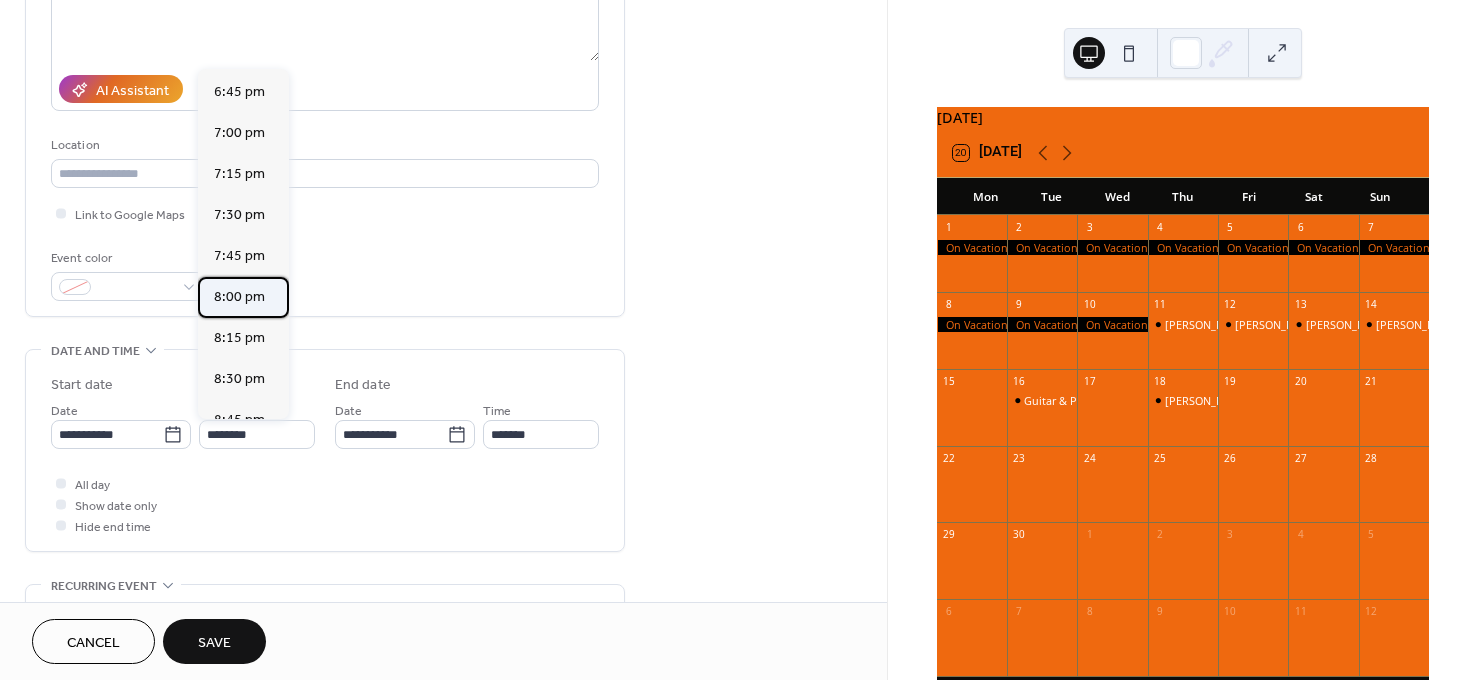 click on "8:00 pm" at bounding box center (239, 297) 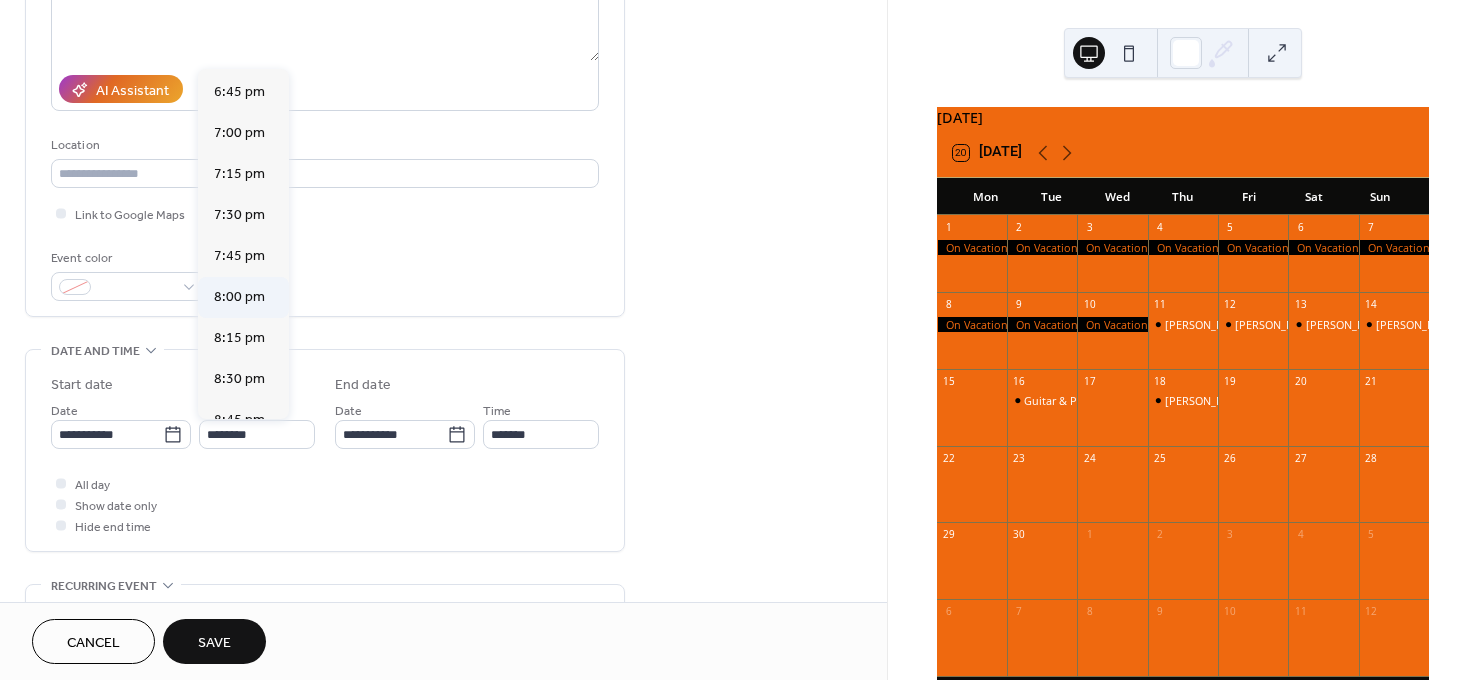 type on "*******" 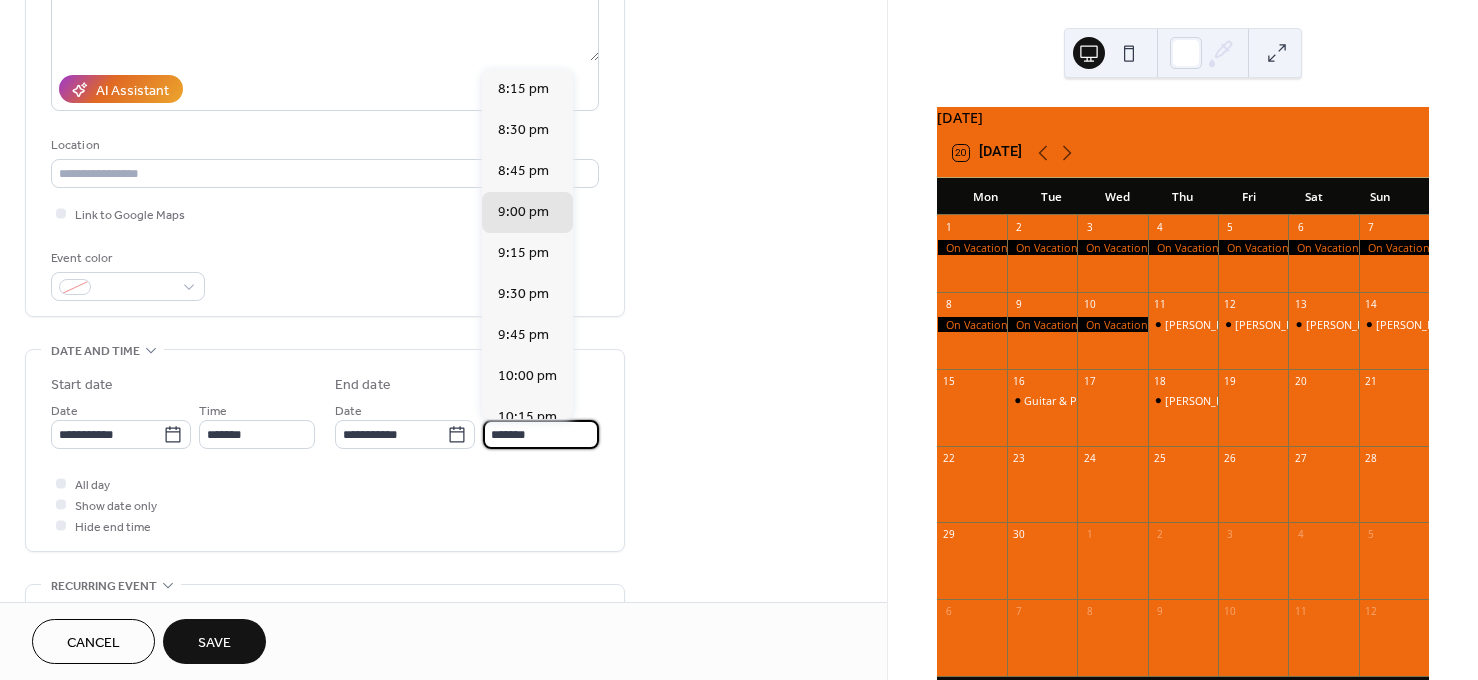 click on "*******" at bounding box center (541, 434) 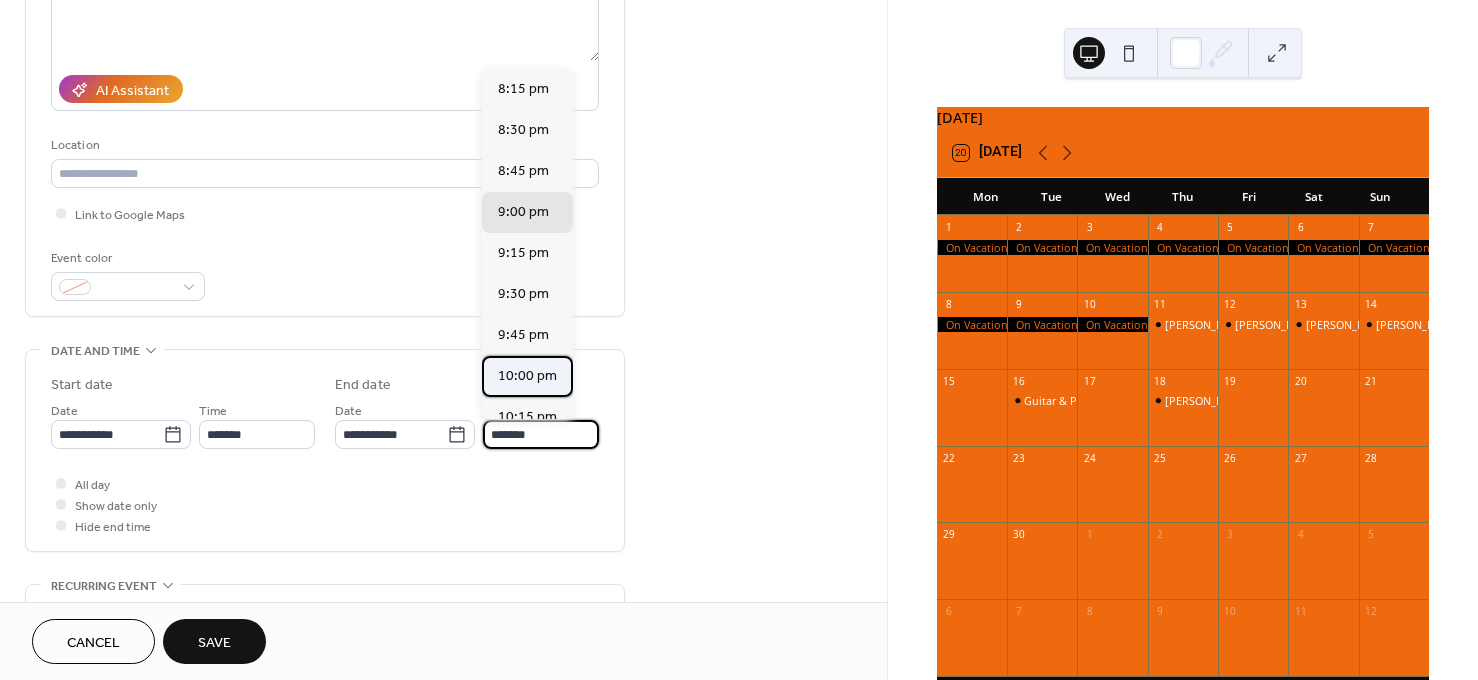 click on "10:00 pm" at bounding box center (527, 376) 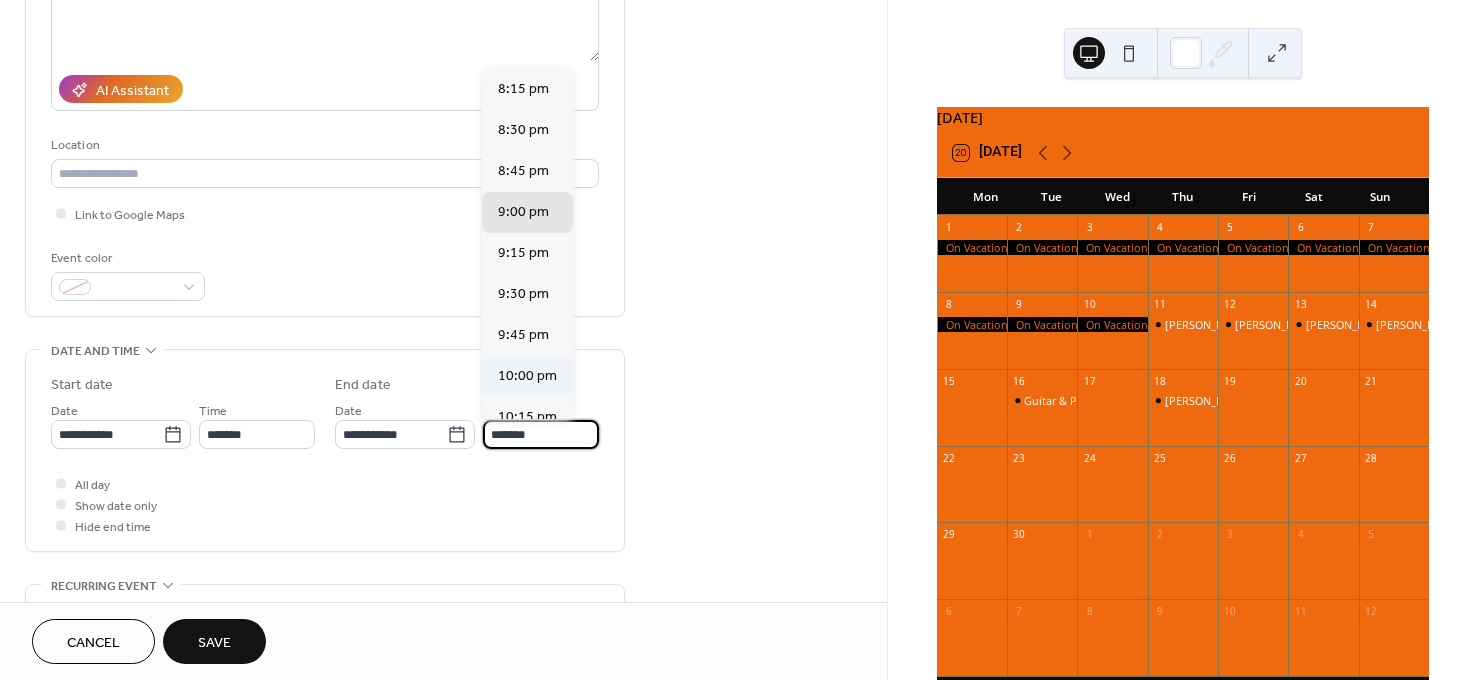 type on "********" 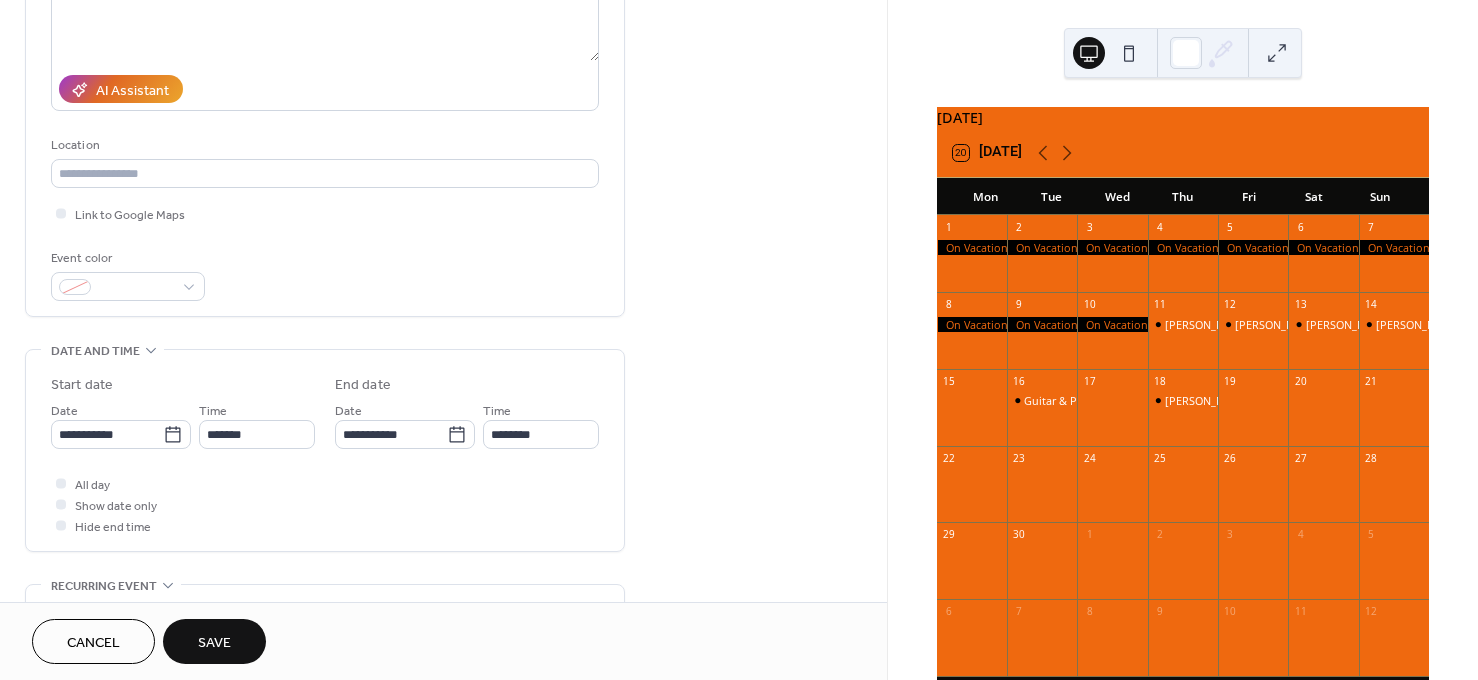 click on "Save" at bounding box center [214, 643] 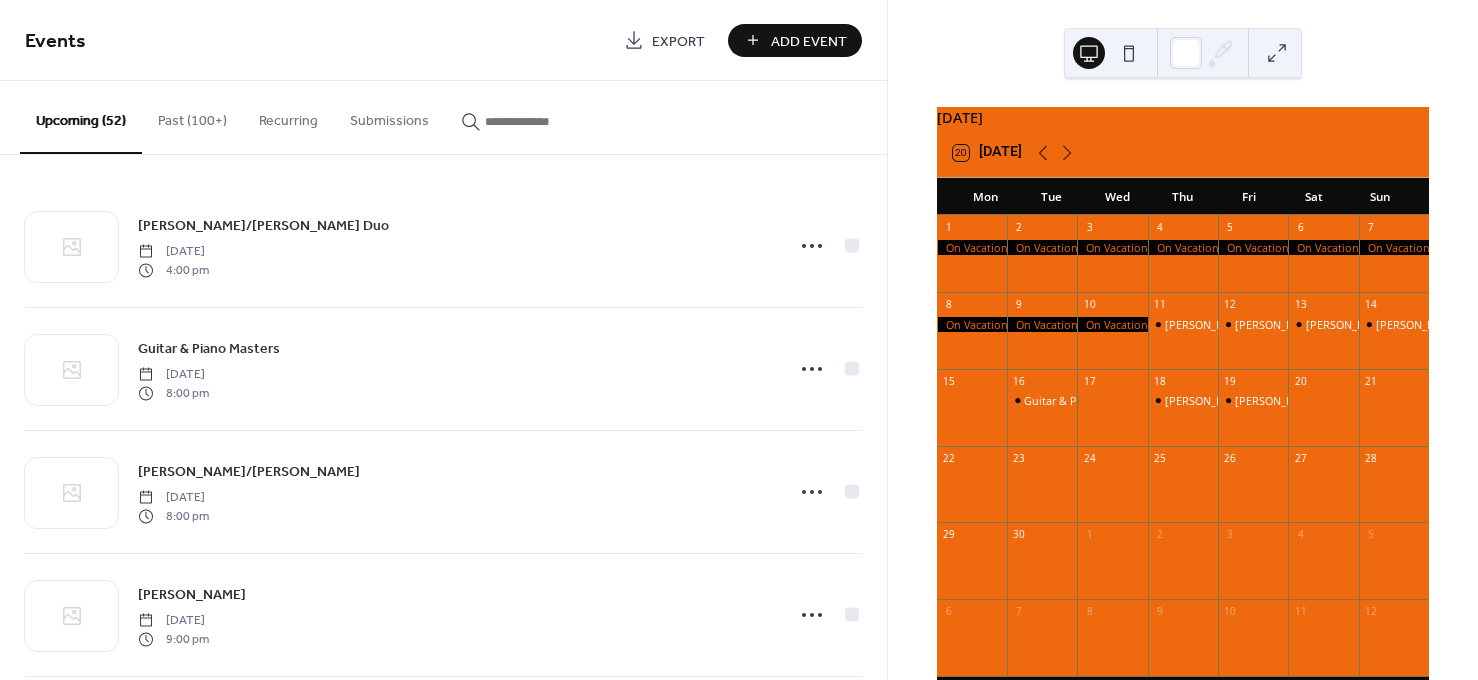 click on "Add Event" at bounding box center [809, 41] 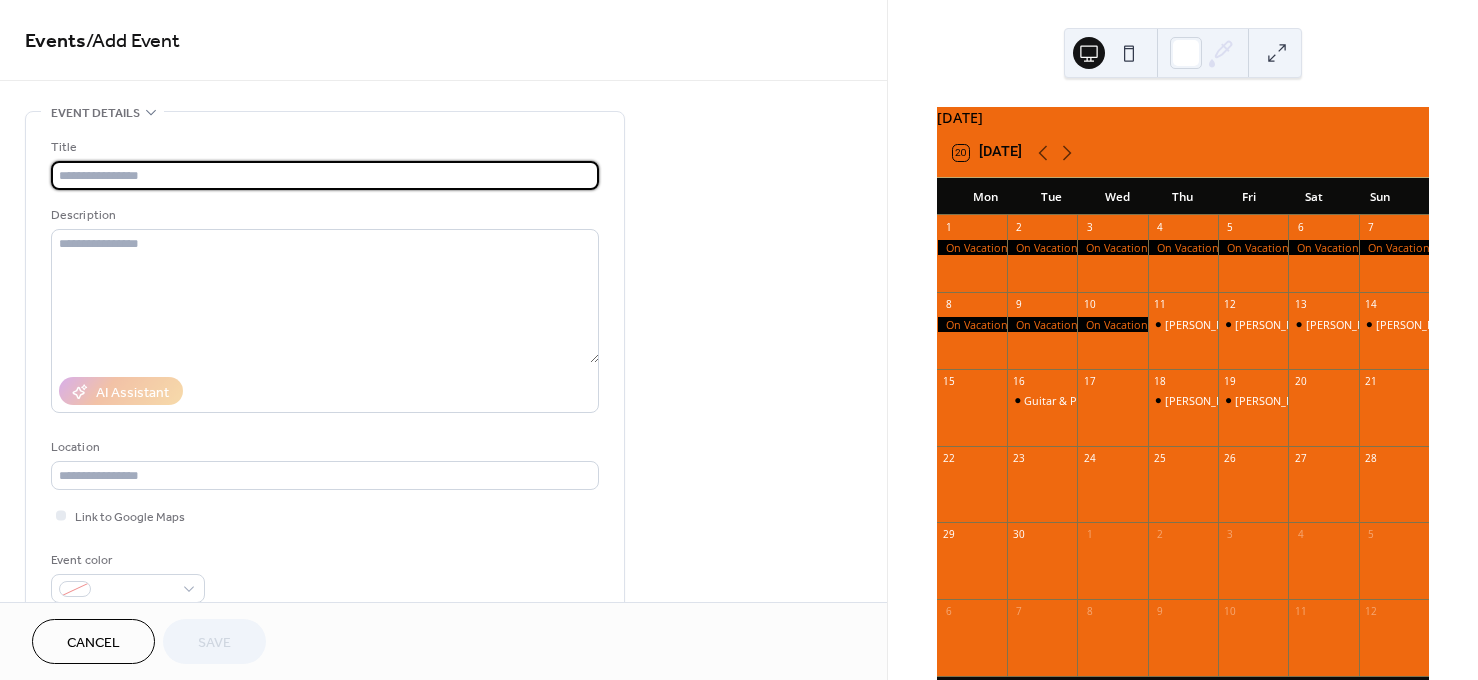 click at bounding box center [325, 175] 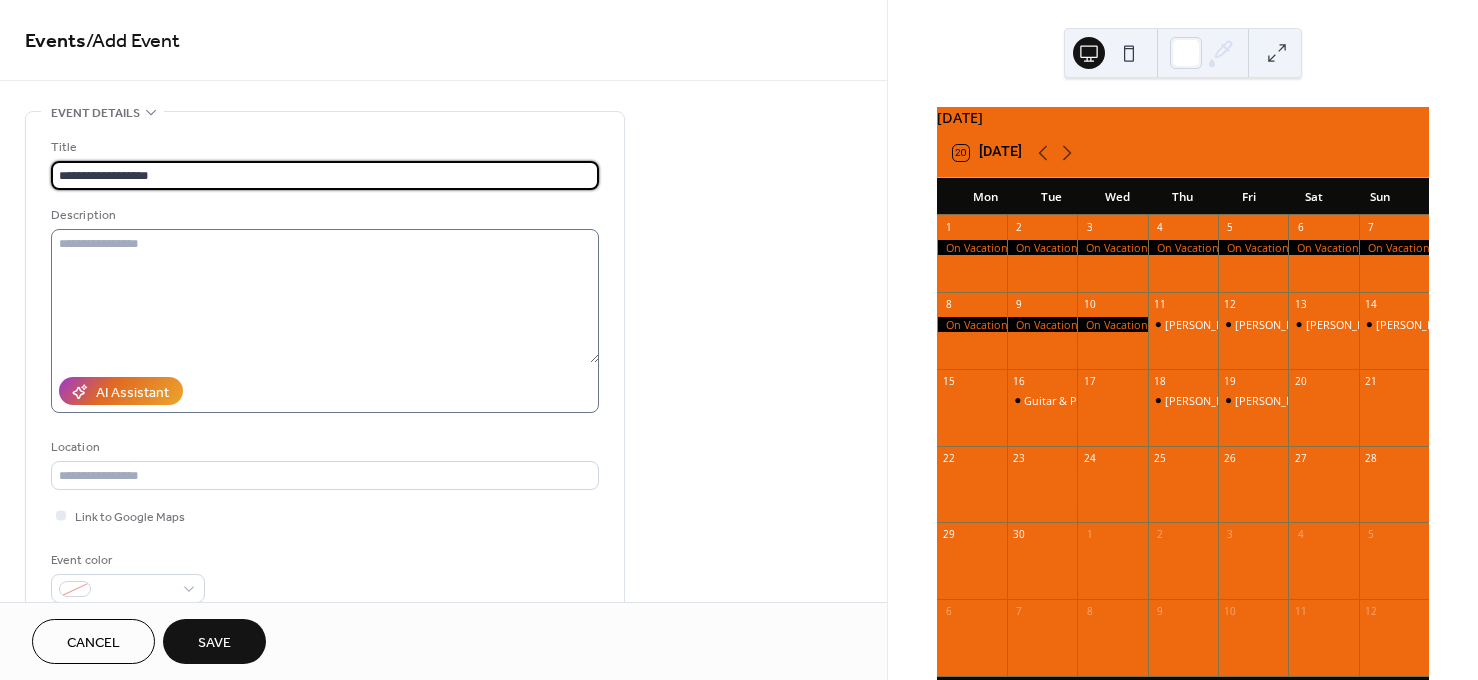 type on "**********" 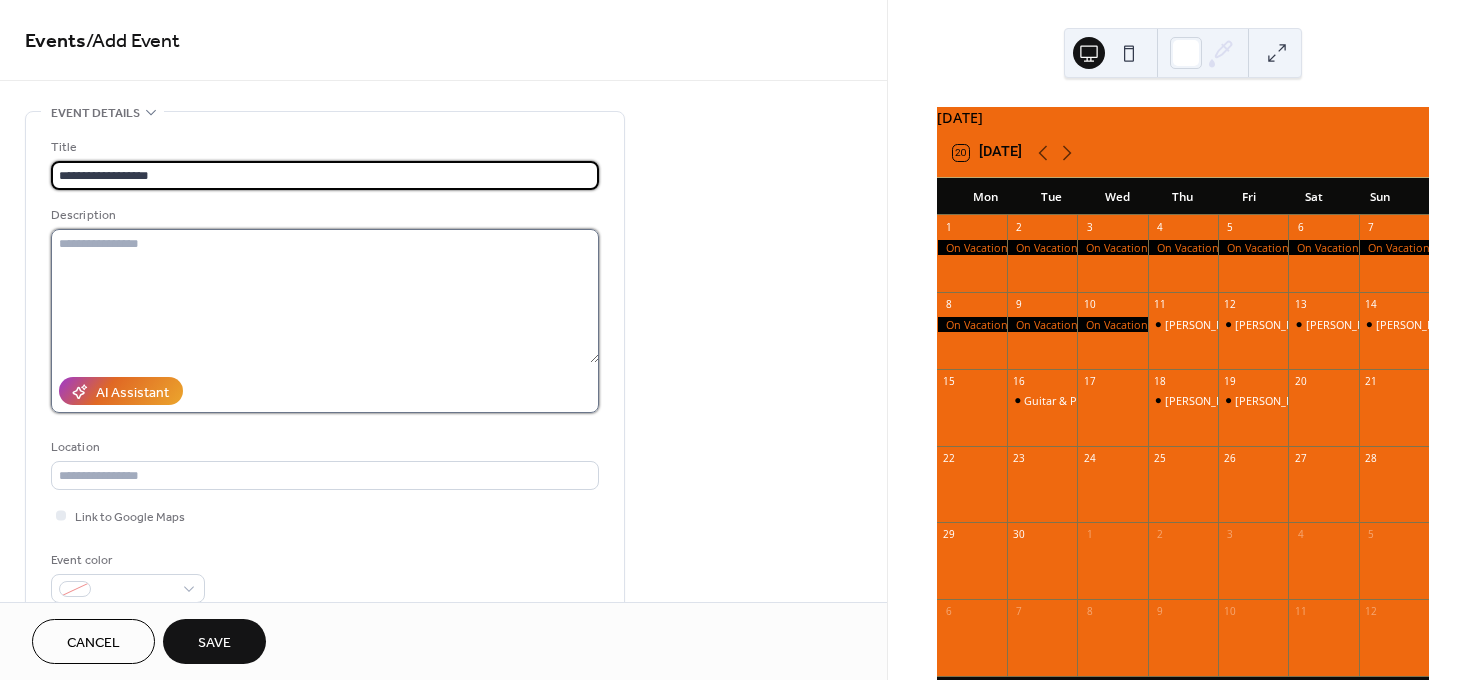 click at bounding box center [325, 296] 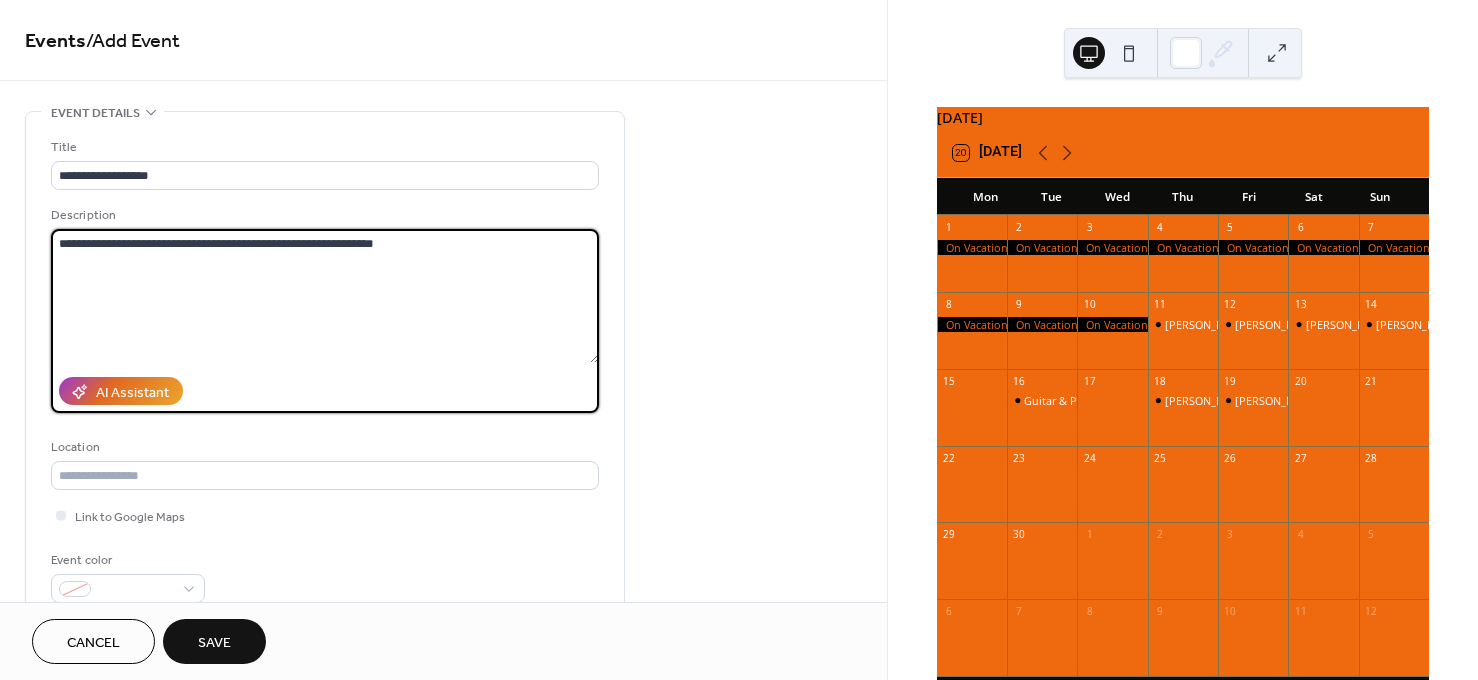 click on "**********" at bounding box center [325, 296] 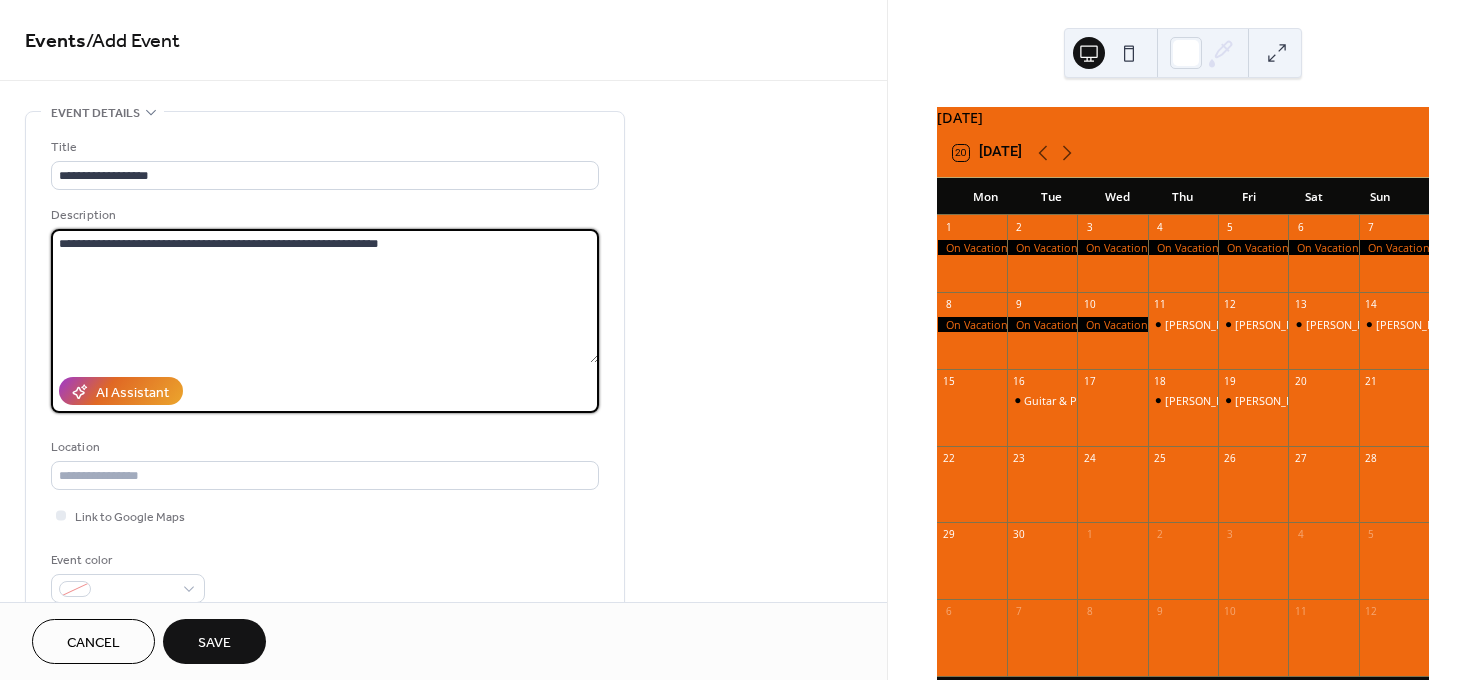 click on "**********" at bounding box center [325, 296] 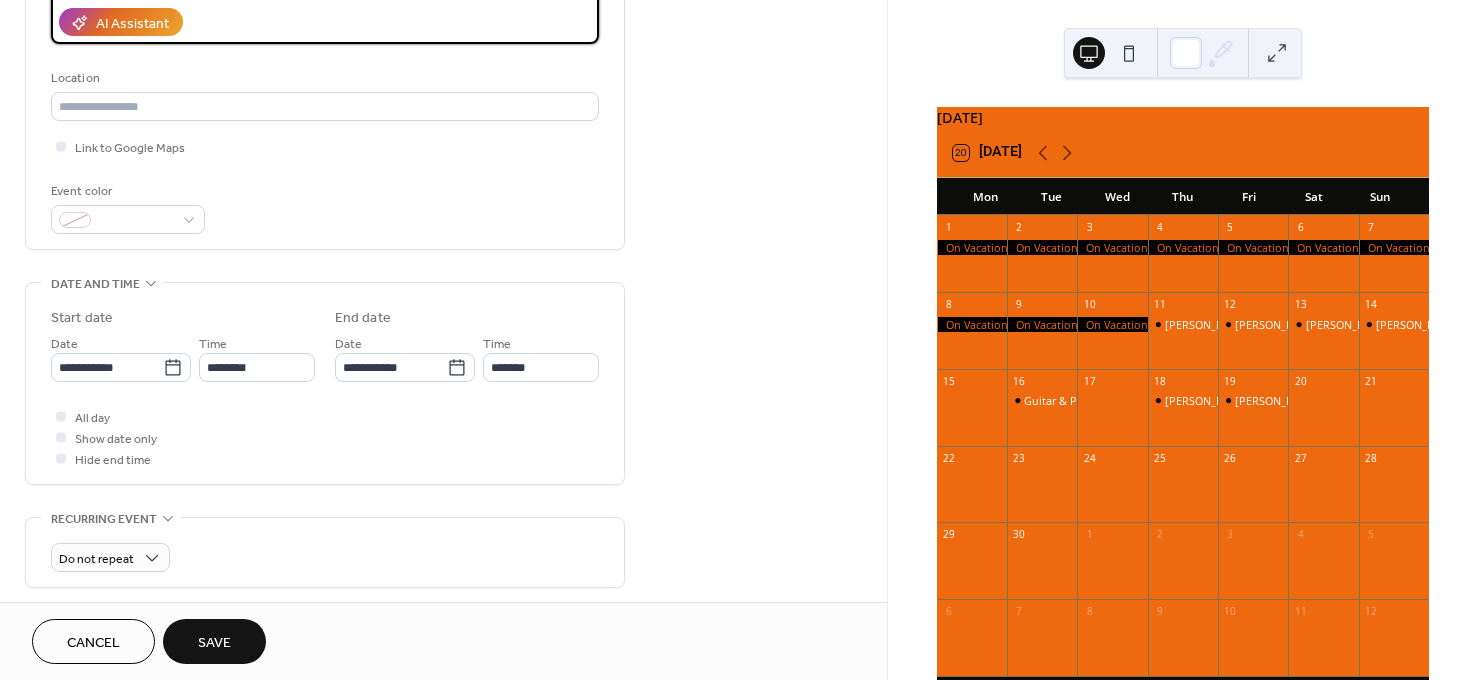 scroll, scrollTop: 373, scrollLeft: 0, axis: vertical 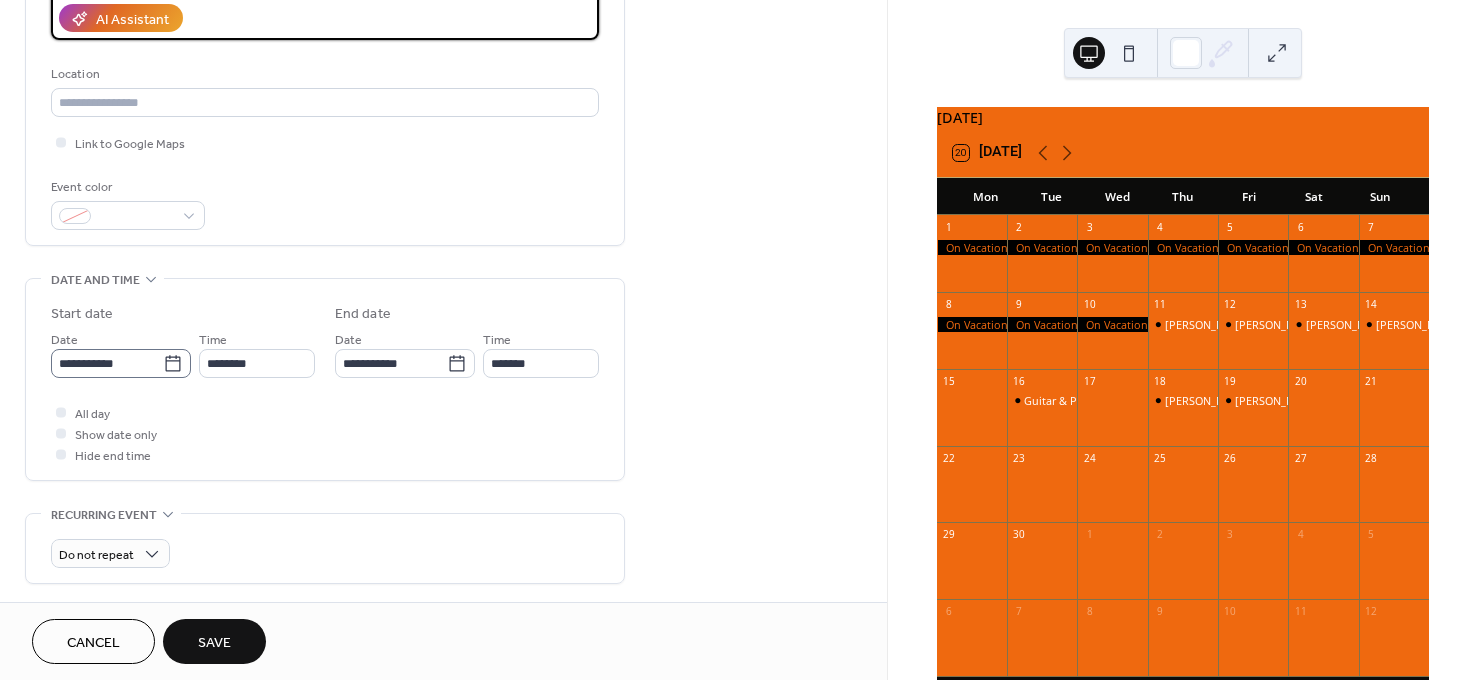 type on "**********" 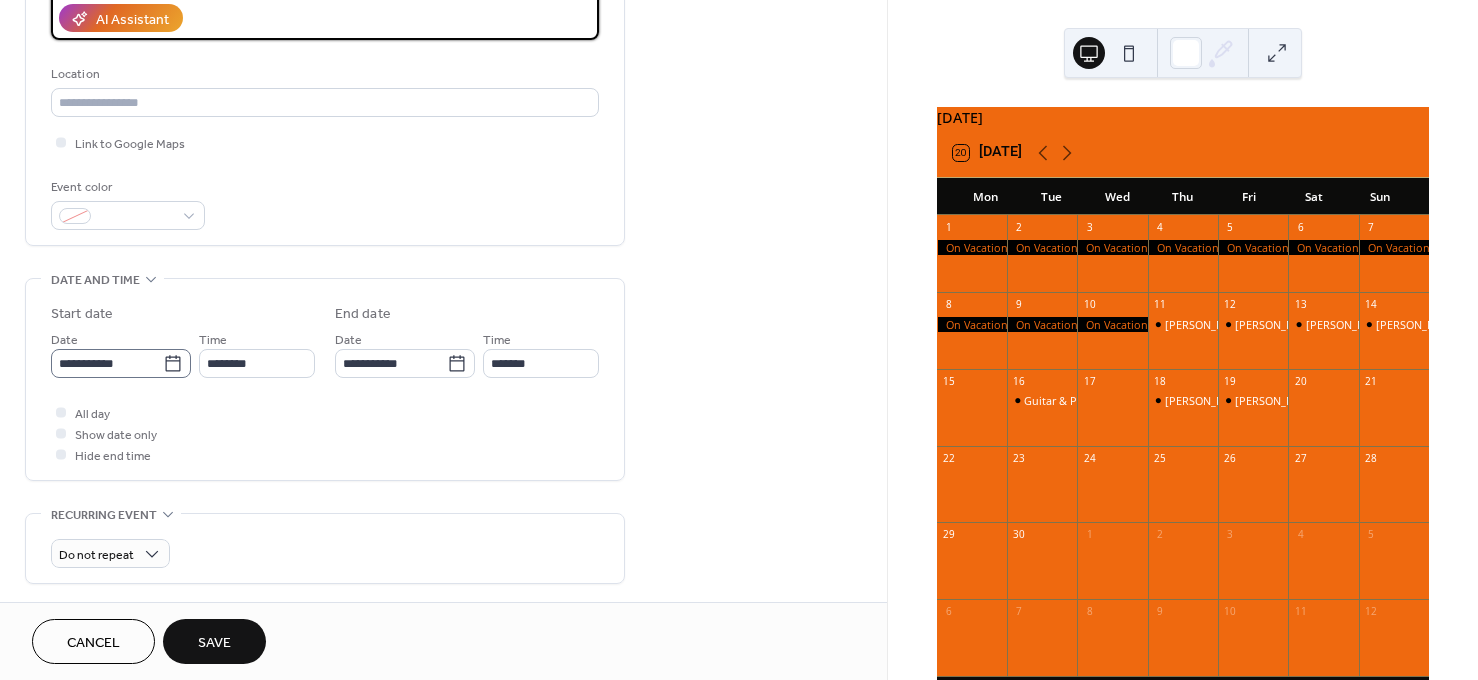 click 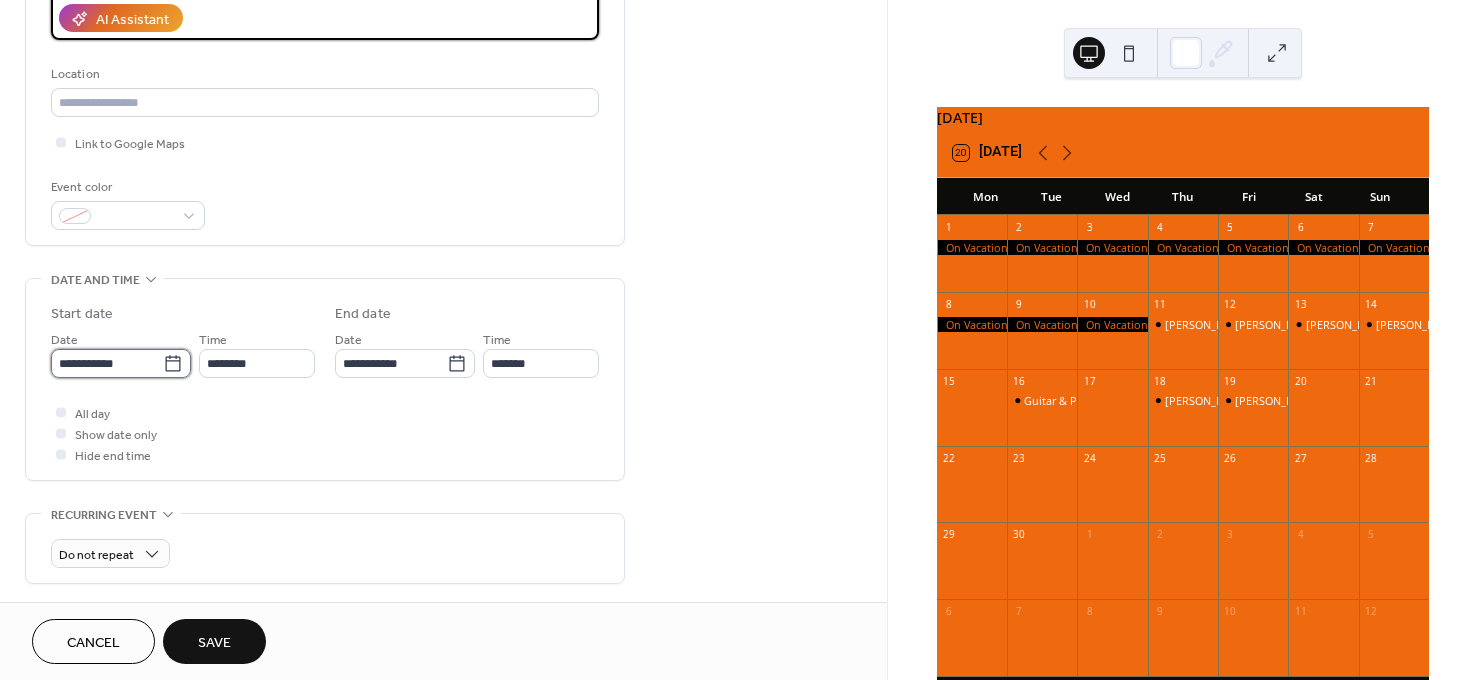 click on "**********" at bounding box center (107, 363) 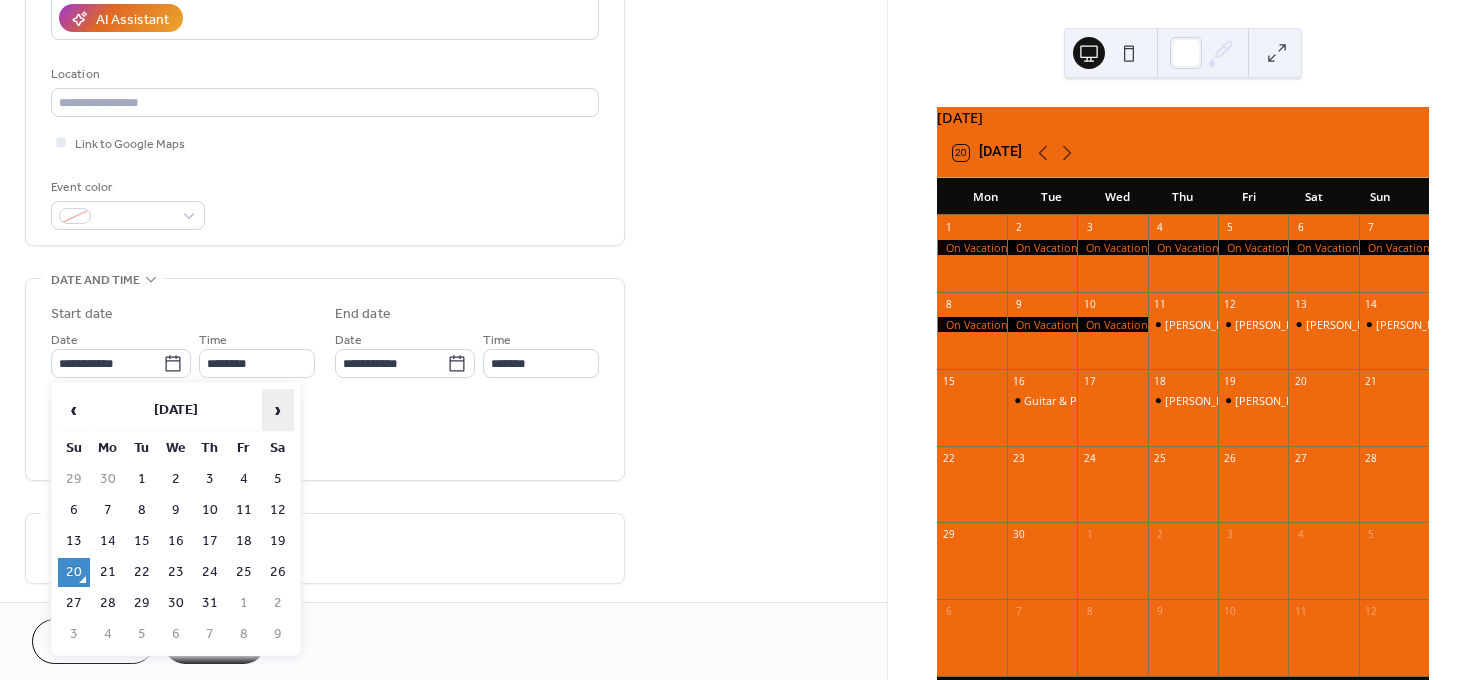click on "›" at bounding box center [278, 410] 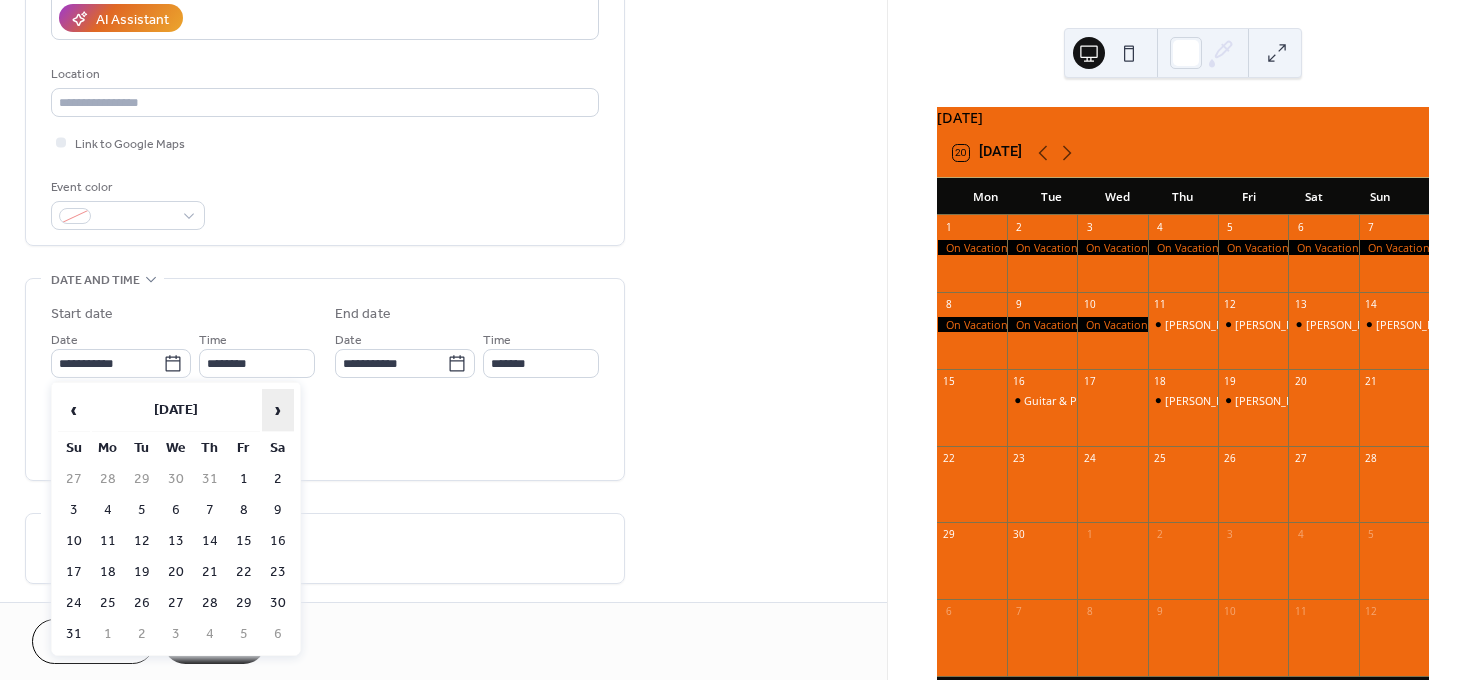 click on "›" at bounding box center [278, 410] 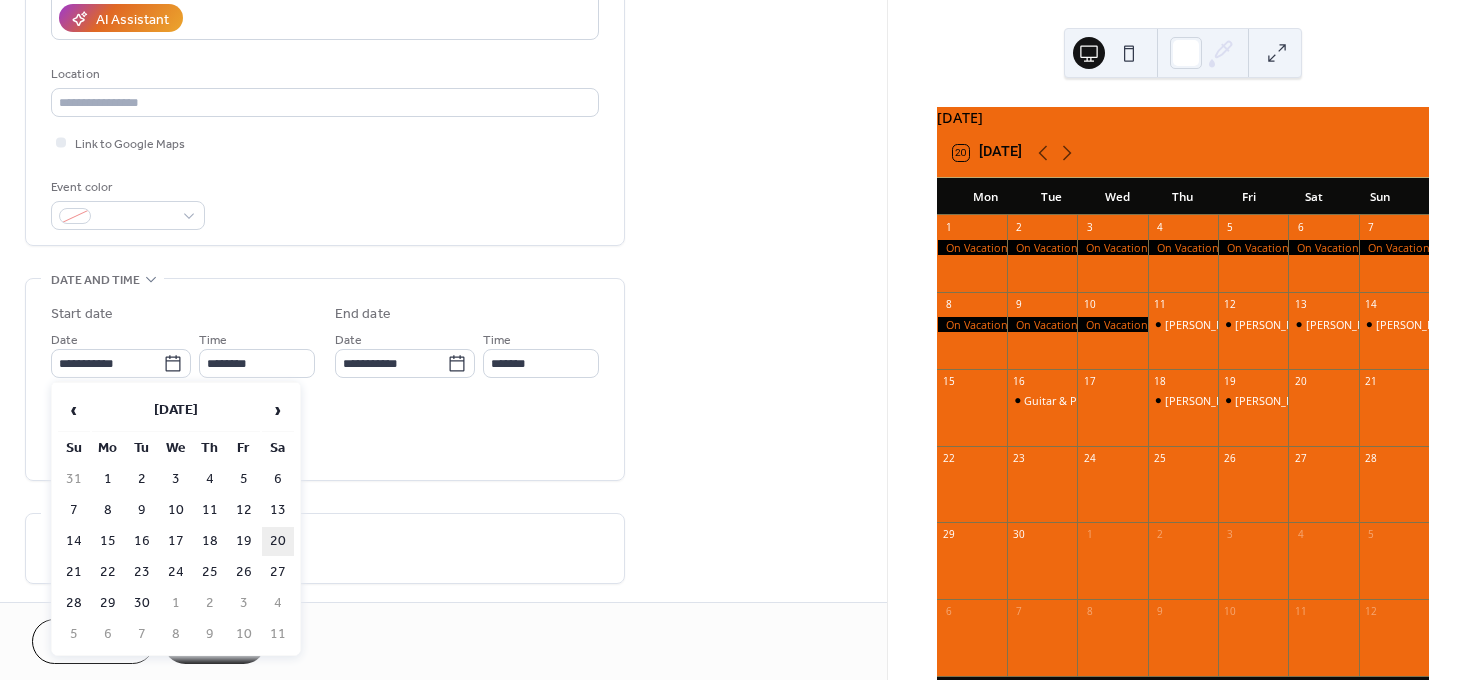 click on "20" at bounding box center [278, 541] 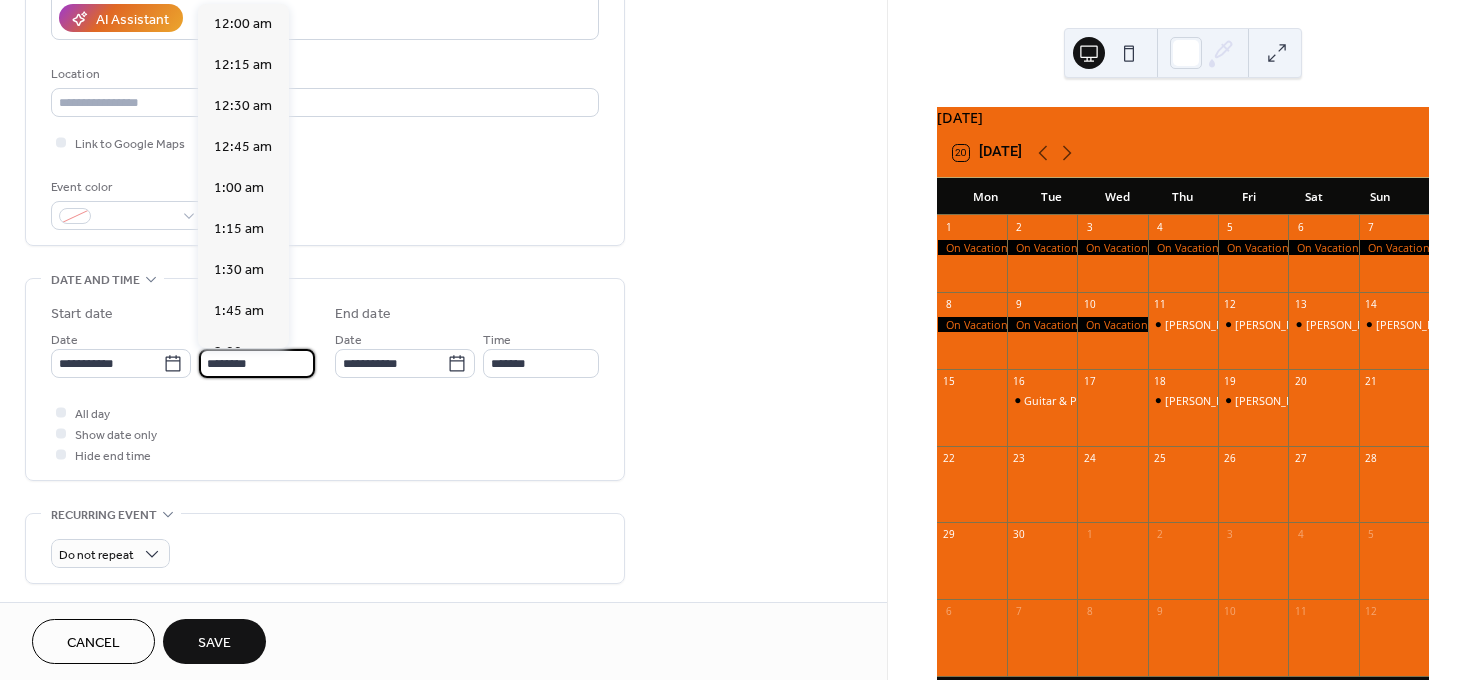 scroll, scrollTop: 1989, scrollLeft: 0, axis: vertical 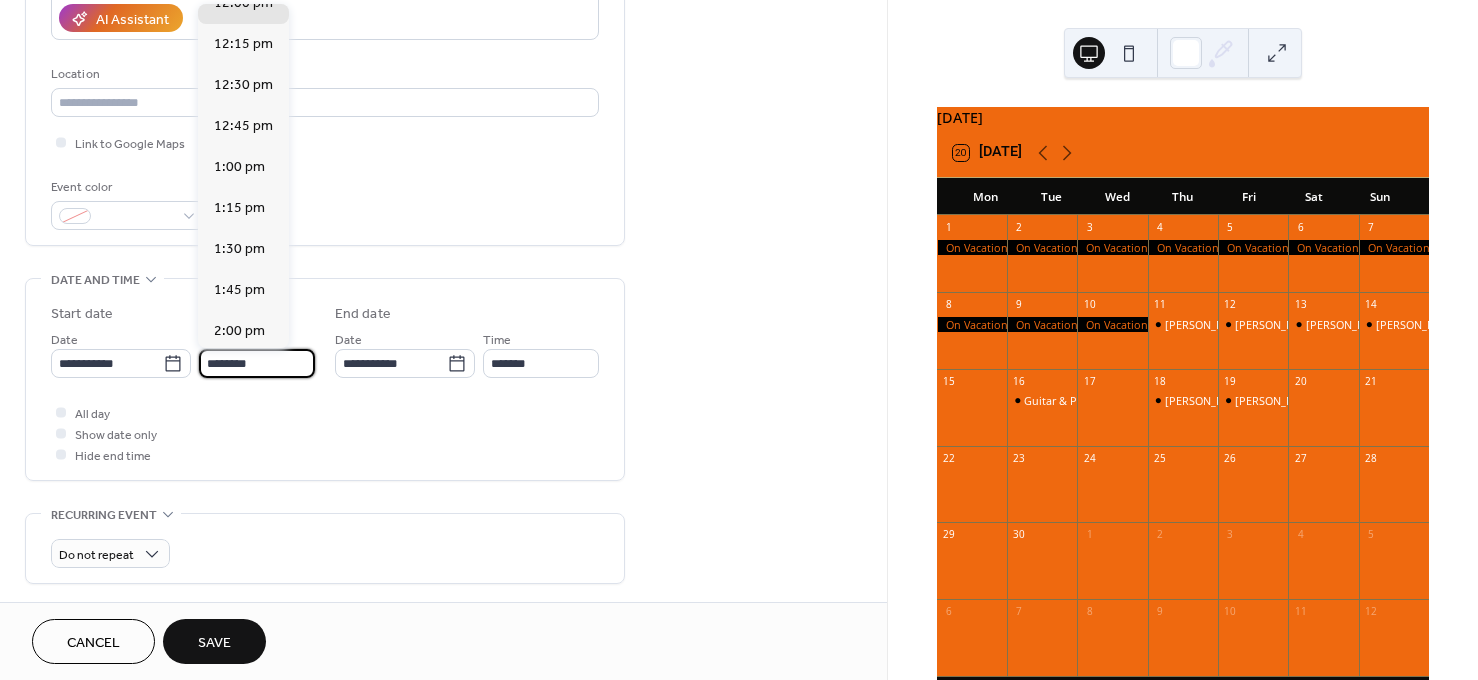 click on "********" at bounding box center [257, 363] 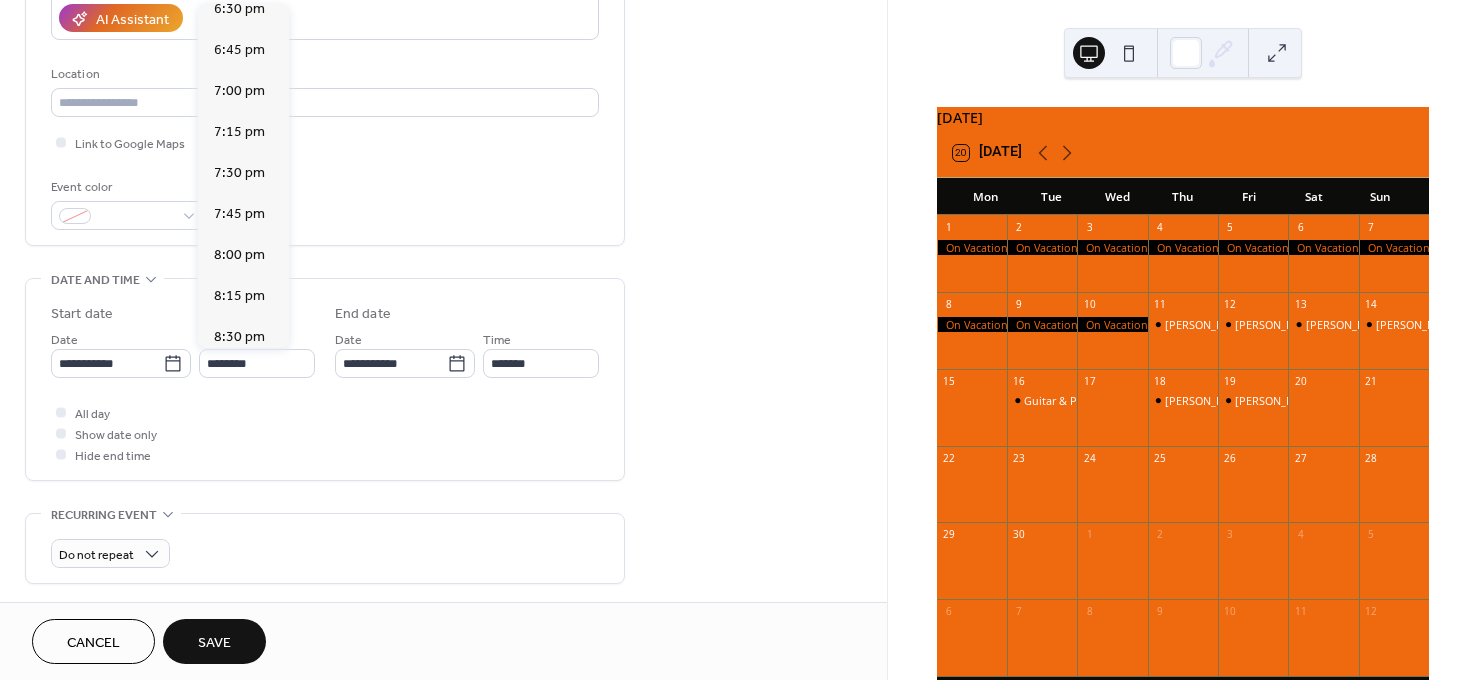 scroll, scrollTop: 3121, scrollLeft: 0, axis: vertical 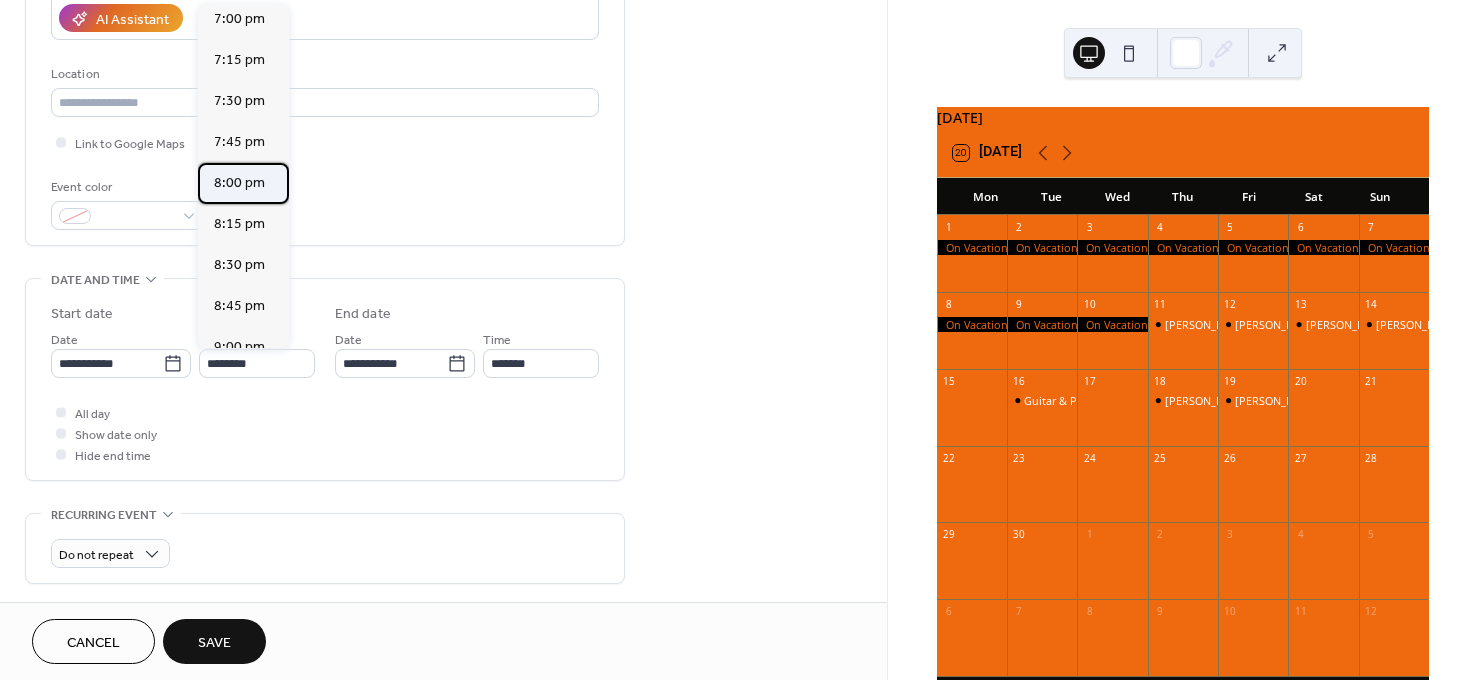 click on "8:00 pm" at bounding box center [239, 183] 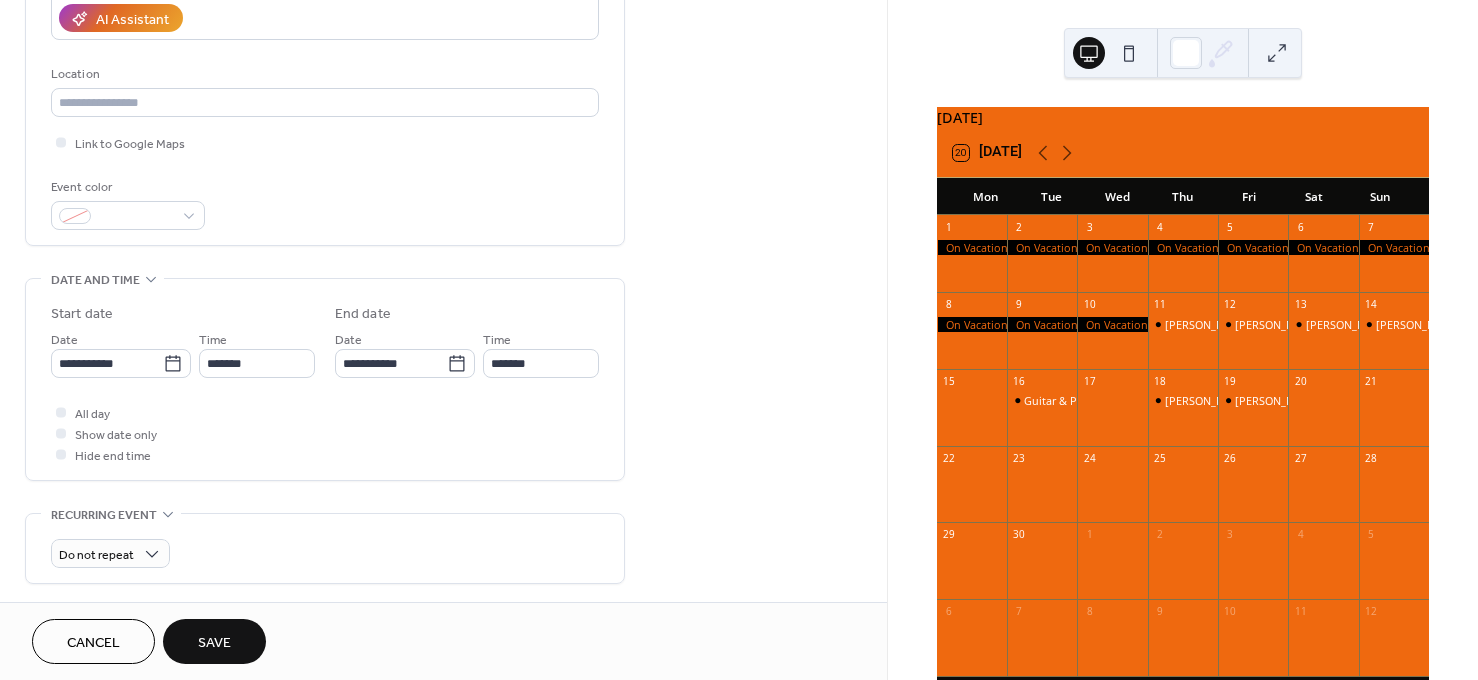 type on "*******" 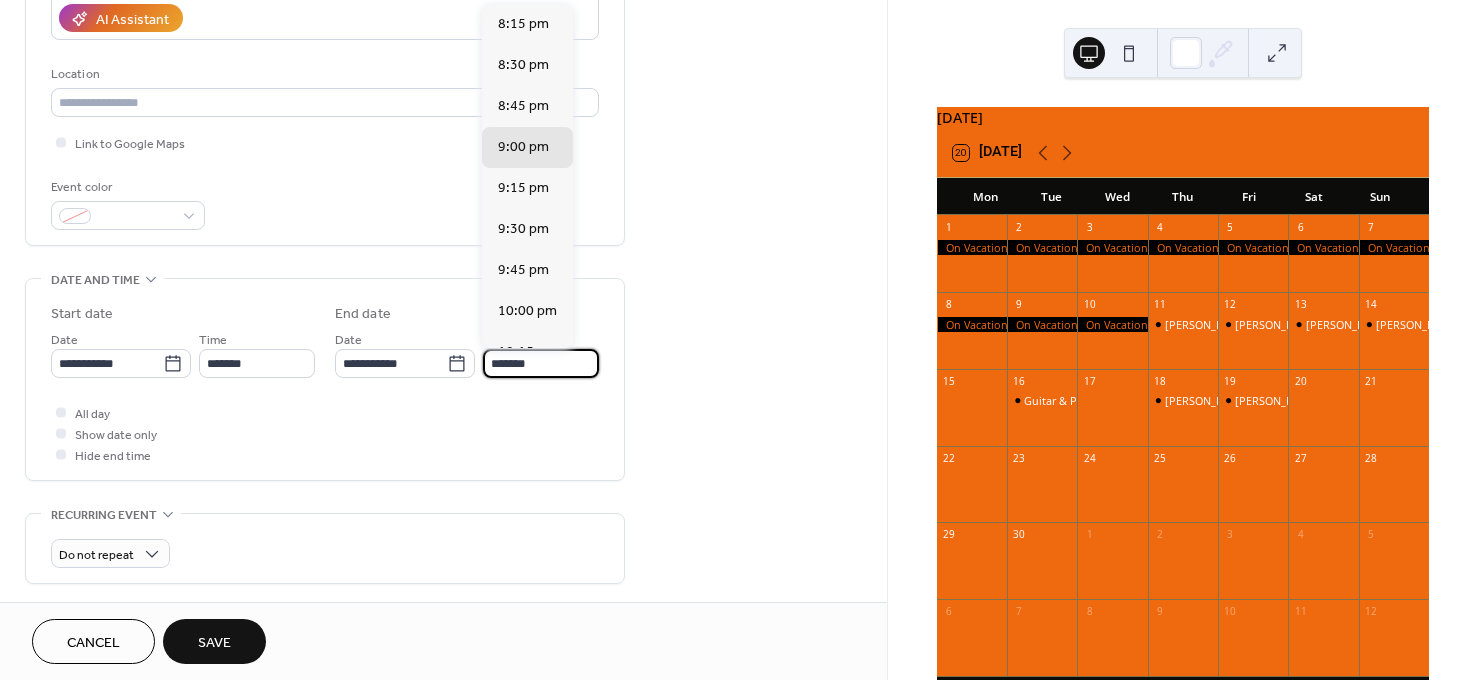 click on "*******" at bounding box center [541, 363] 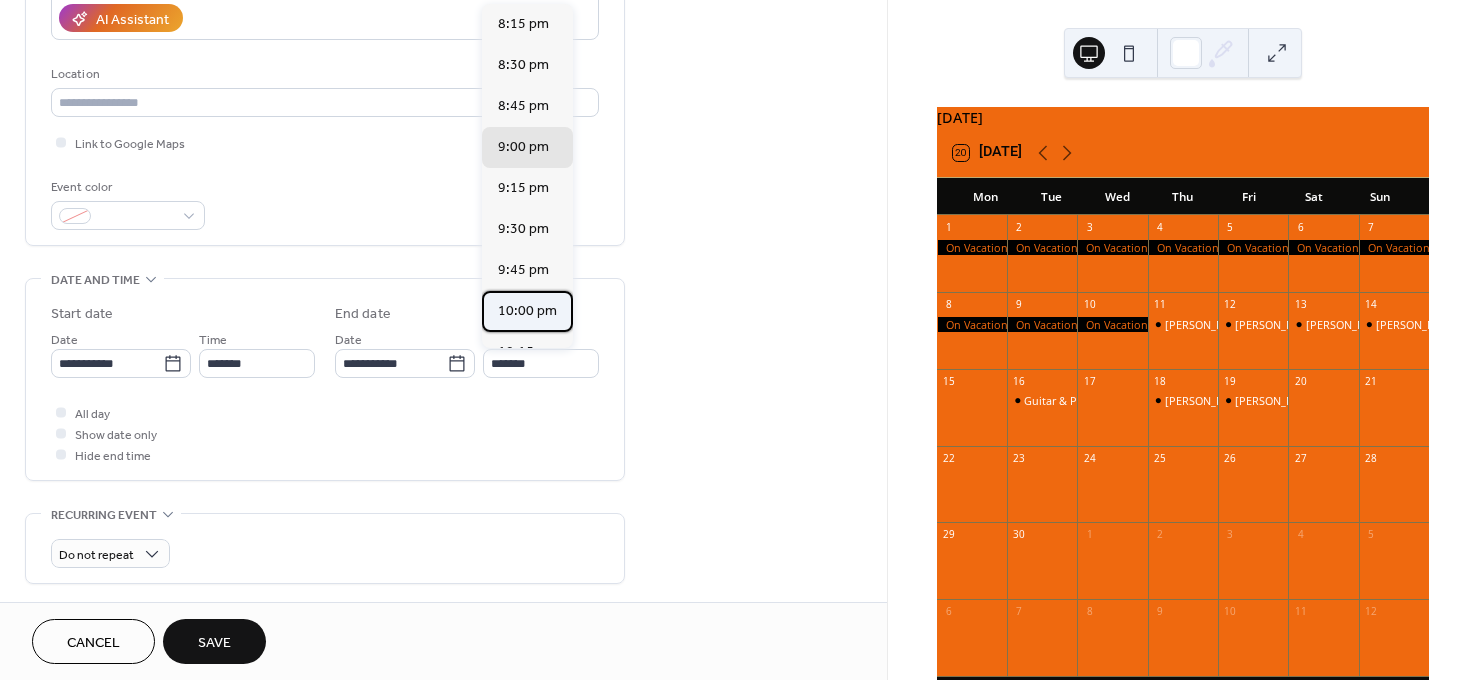 click on "10:00 pm" at bounding box center (527, 311) 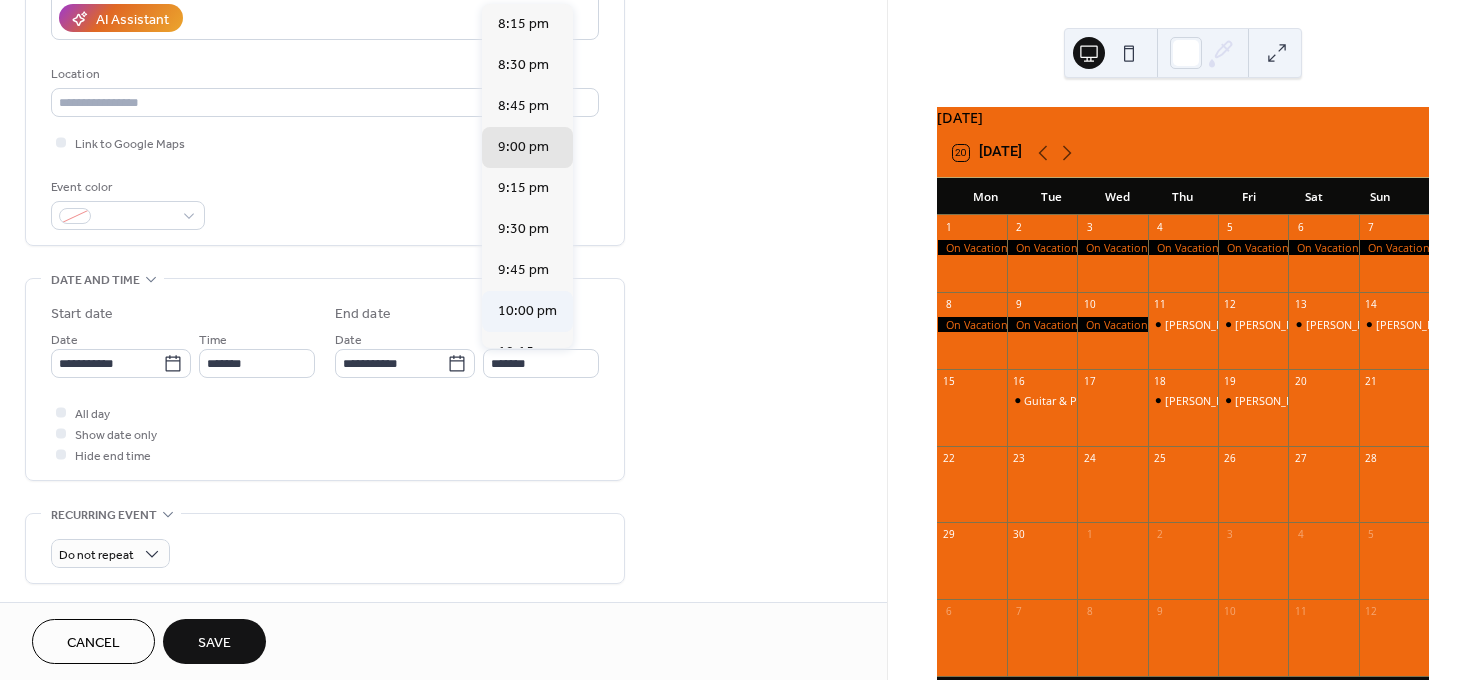 type on "********" 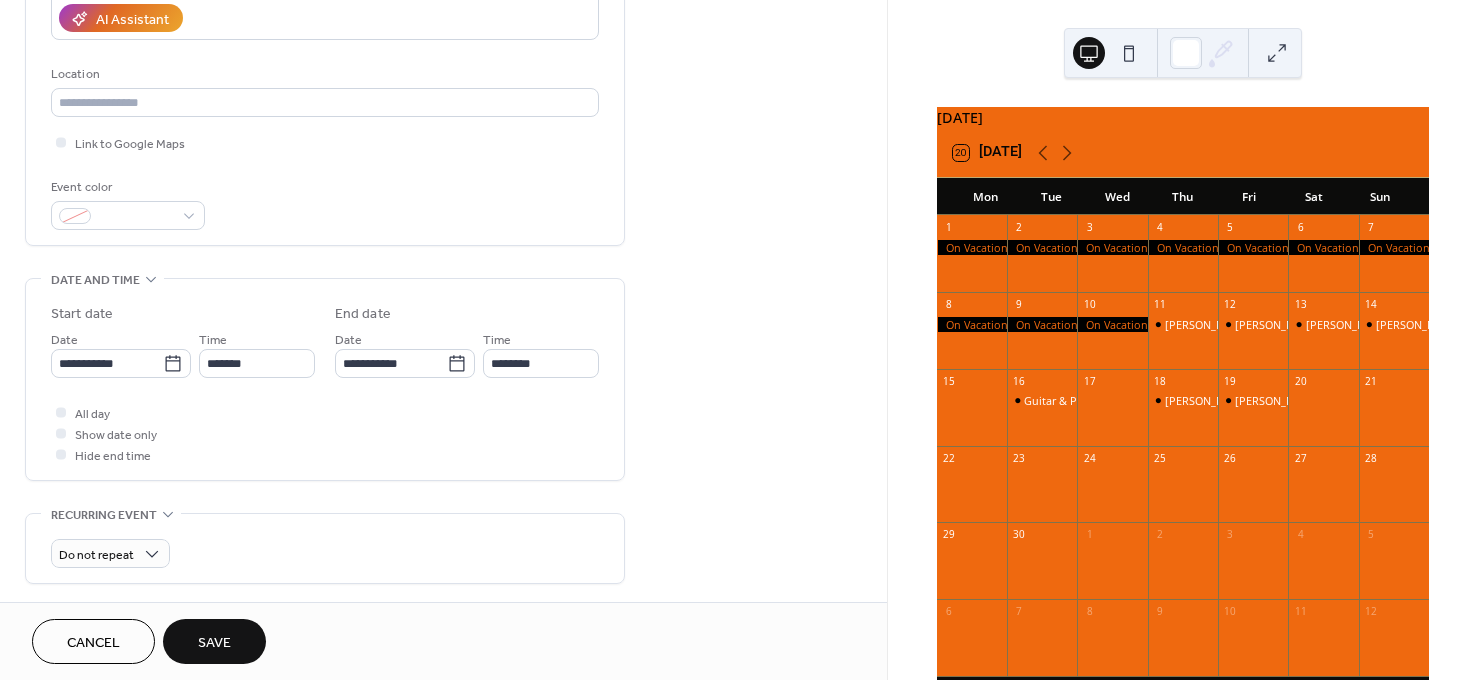 click on "Save" at bounding box center (214, 643) 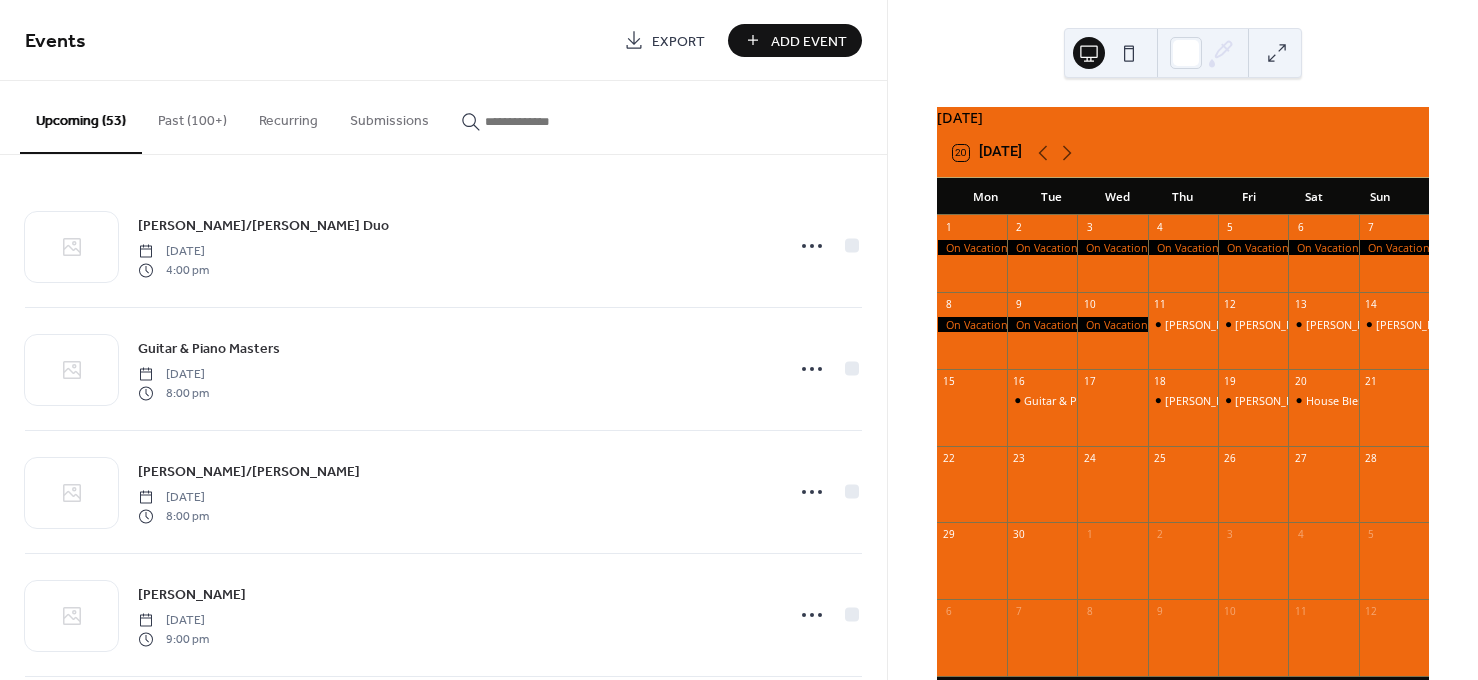 click on "Add Event" at bounding box center (809, 41) 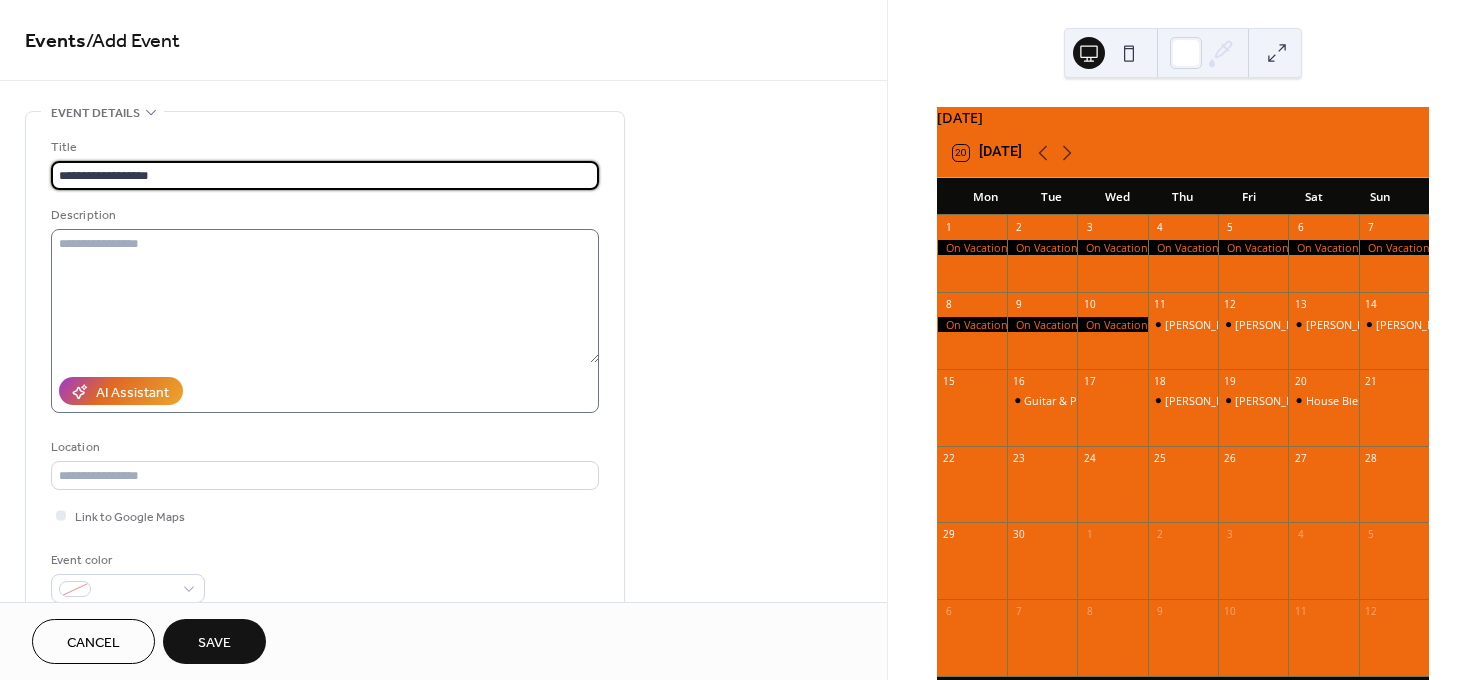 type on "**********" 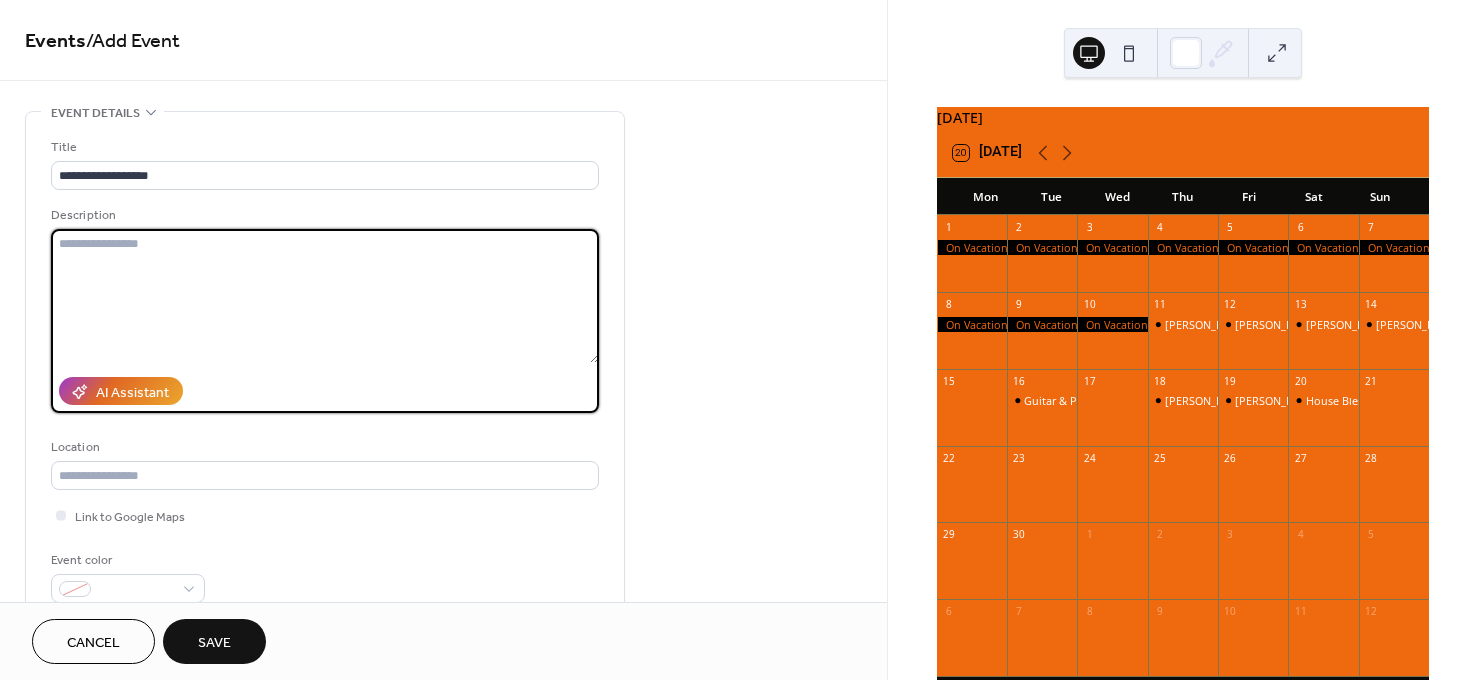 paste on "**********" 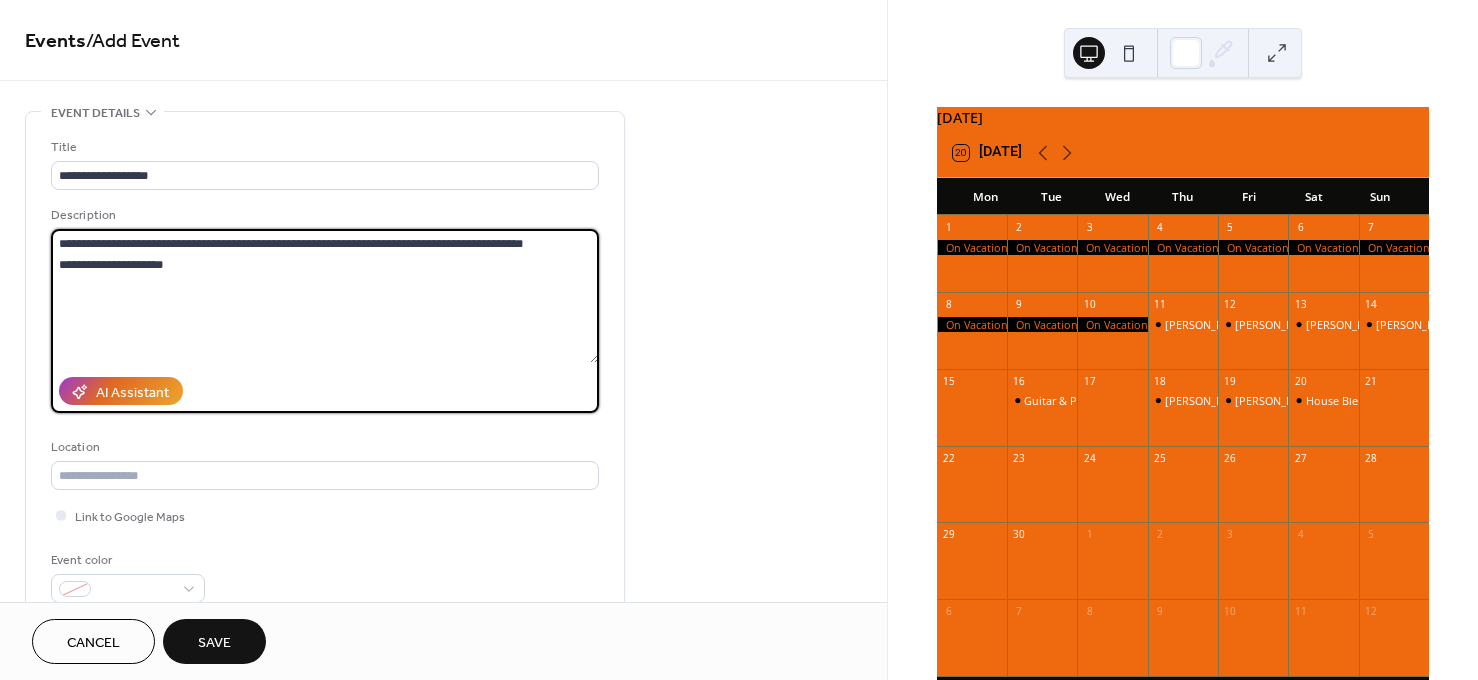 click on "**********" at bounding box center [325, 296] 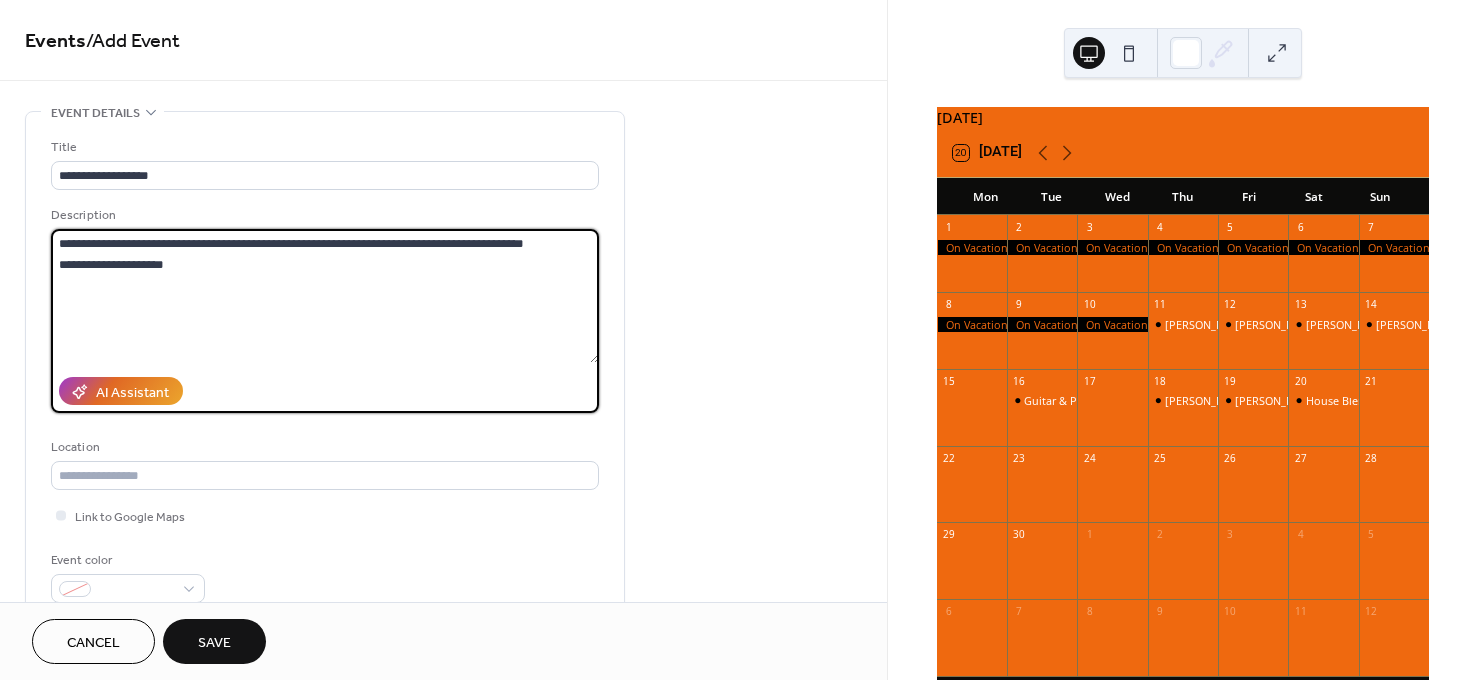 drag, startPoint x: 590, startPoint y: 242, endPoint x: 448, endPoint y: 230, distance: 142.50613 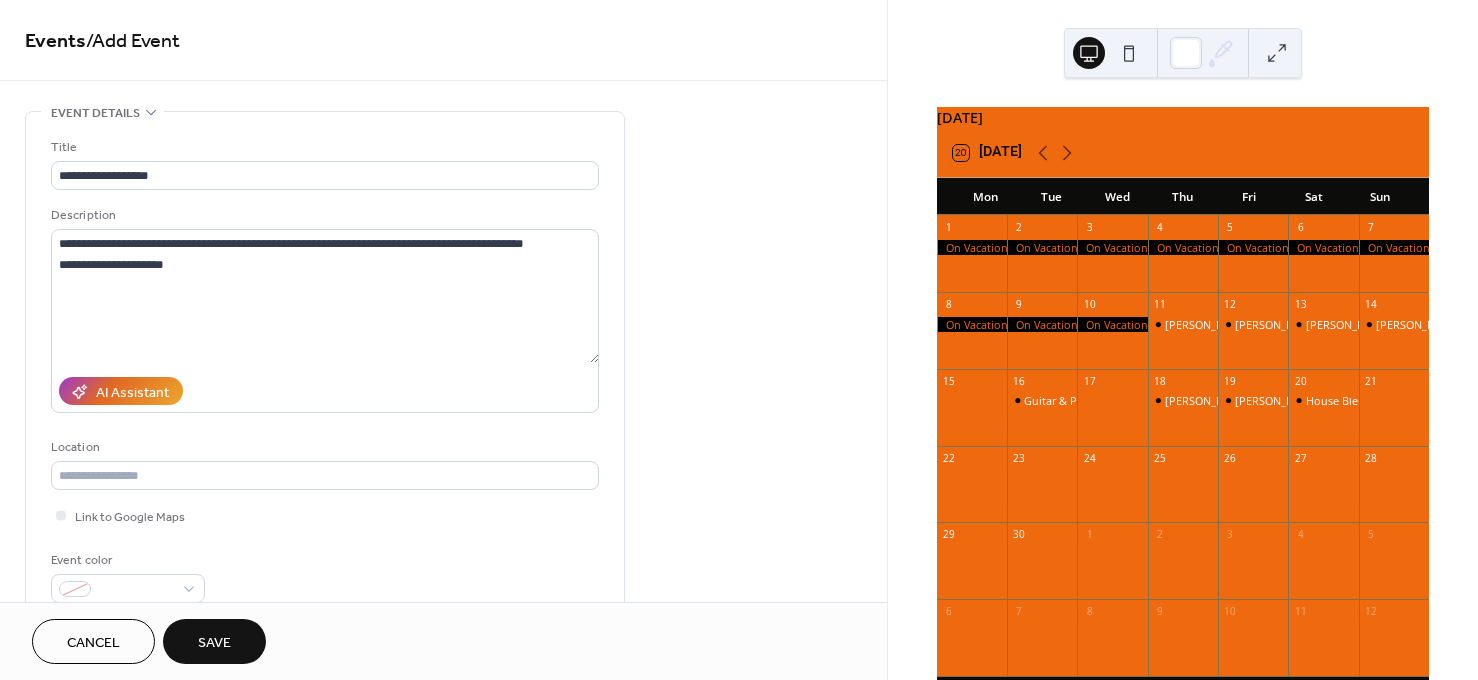 drag, startPoint x: 448, startPoint y: 230, endPoint x: 567, endPoint y: 206, distance: 121.39605 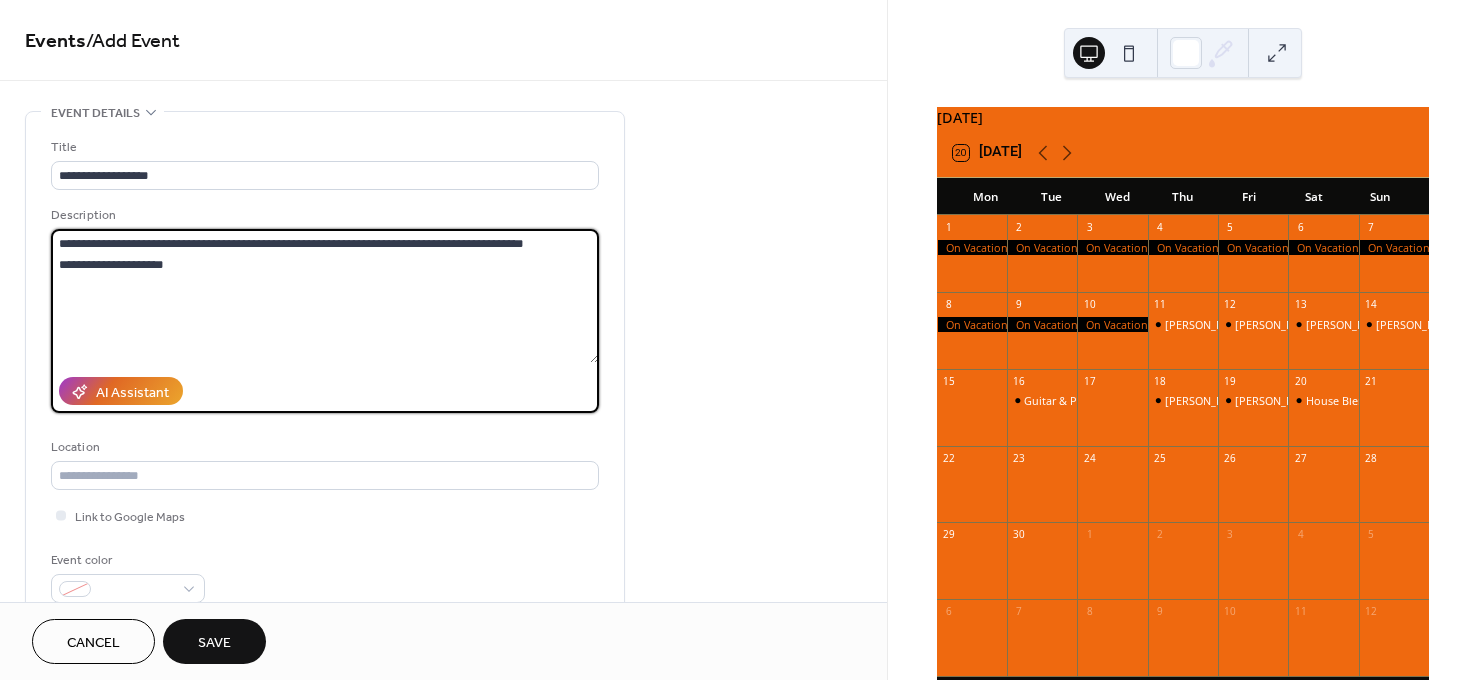 drag, startPoint x: 593, startPoint y: 243, endPoint x: 21, endPoint y: 244, distance: 572.00085 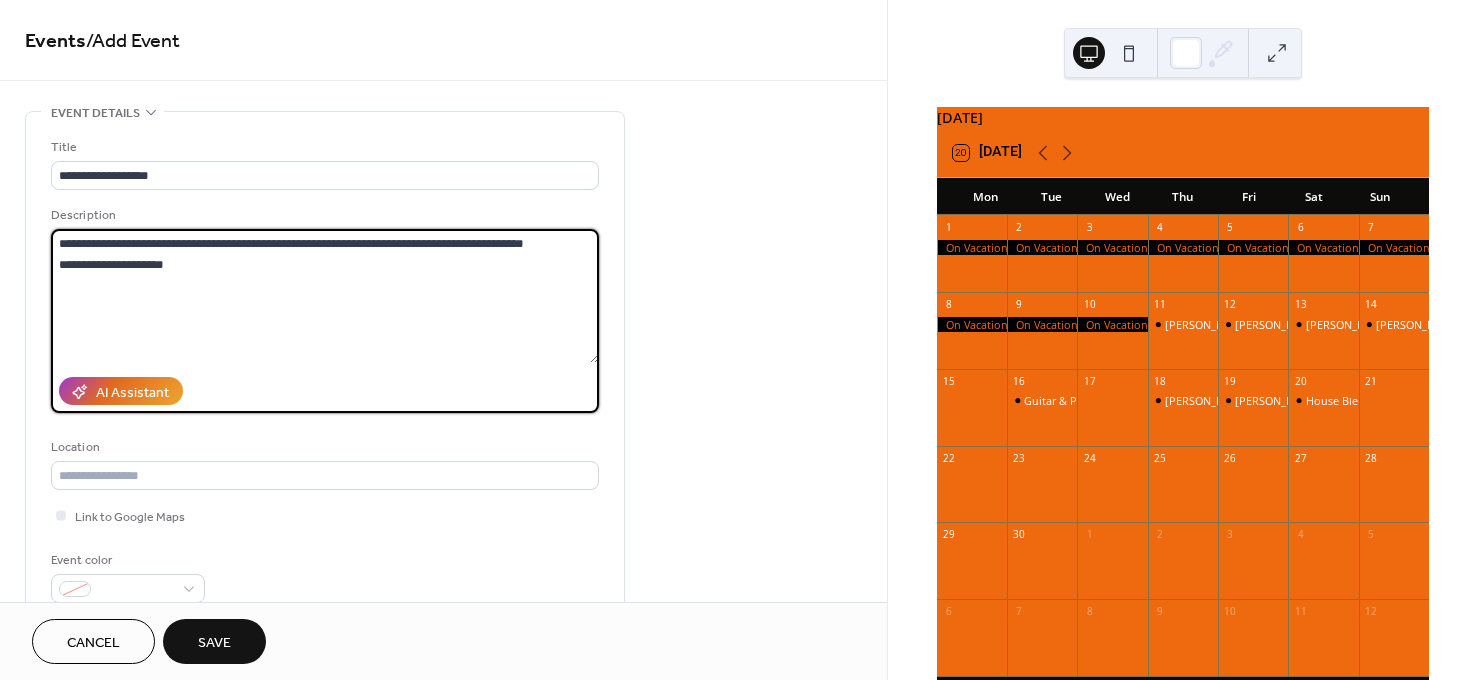 click on "**********" at bounding box center [443, 720] 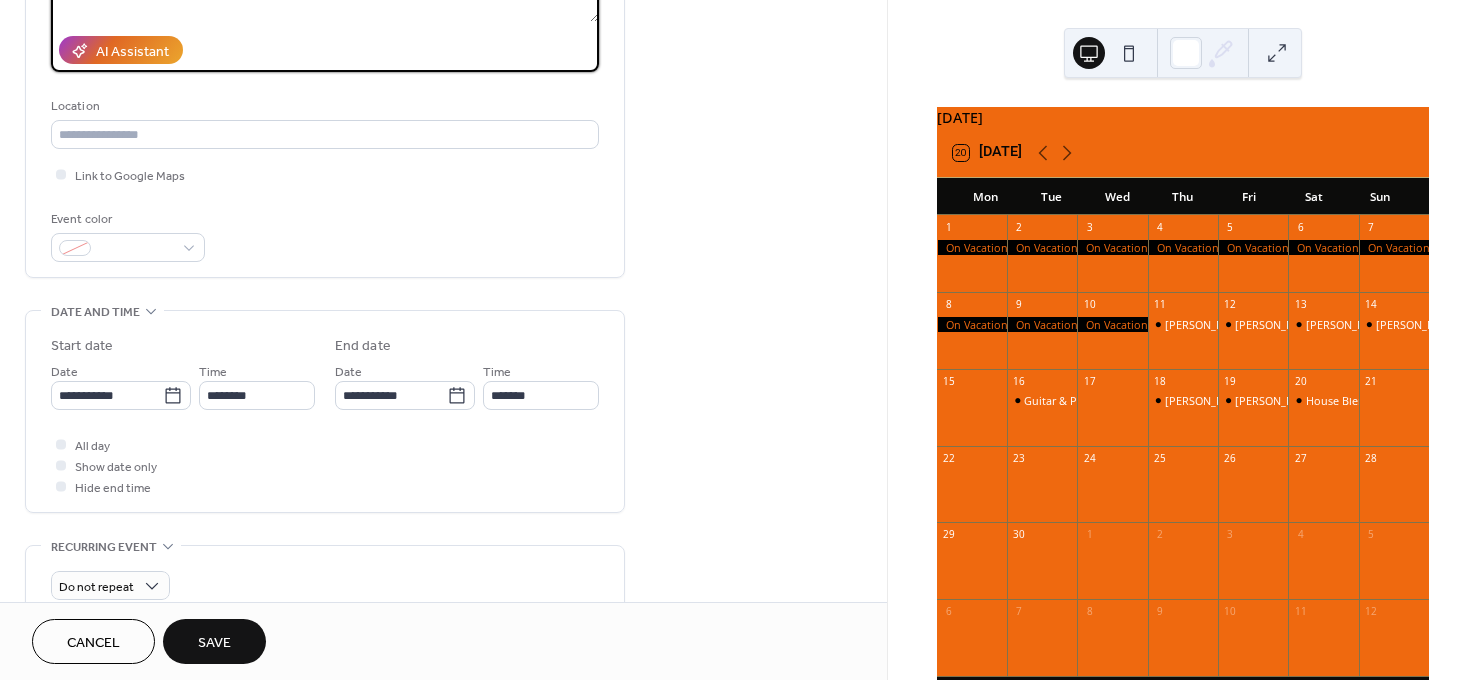 scroll, scrollTop: 354, scrollLeft: 0, axis: vertical 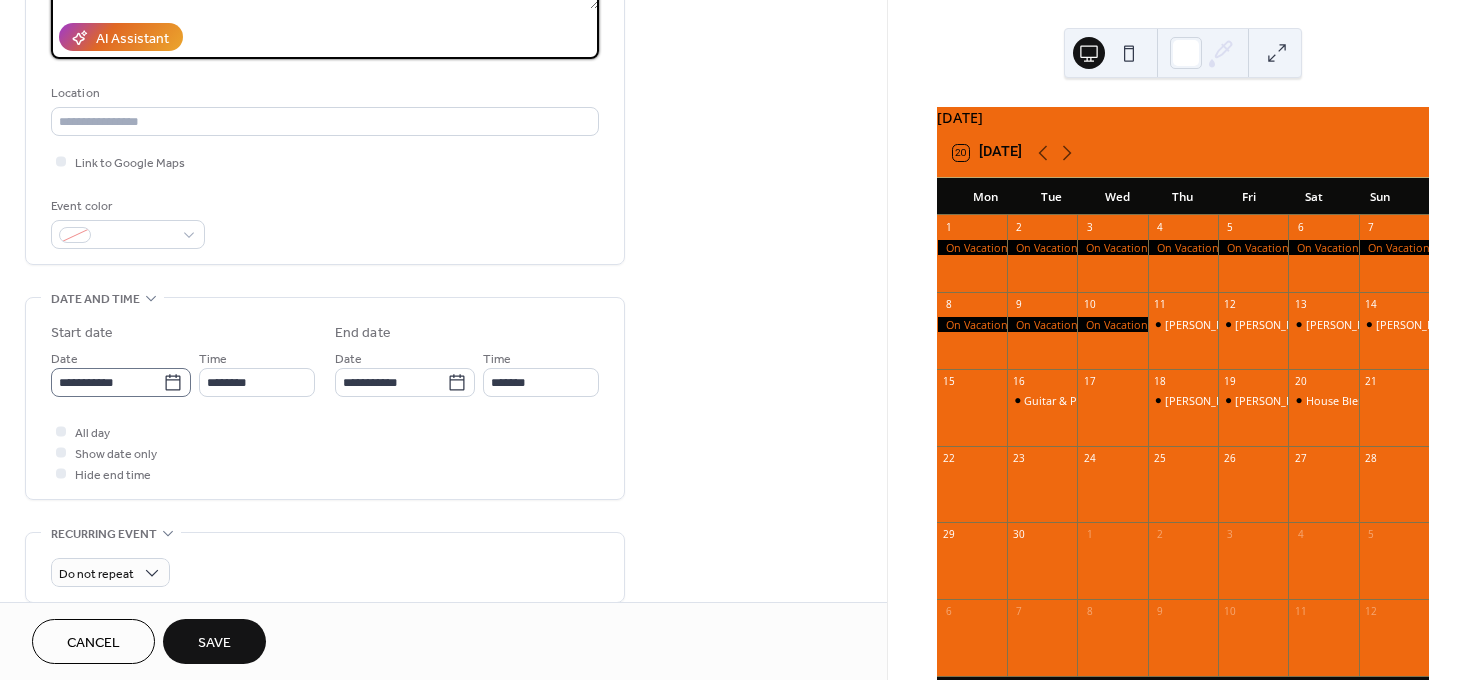 type on "**********" 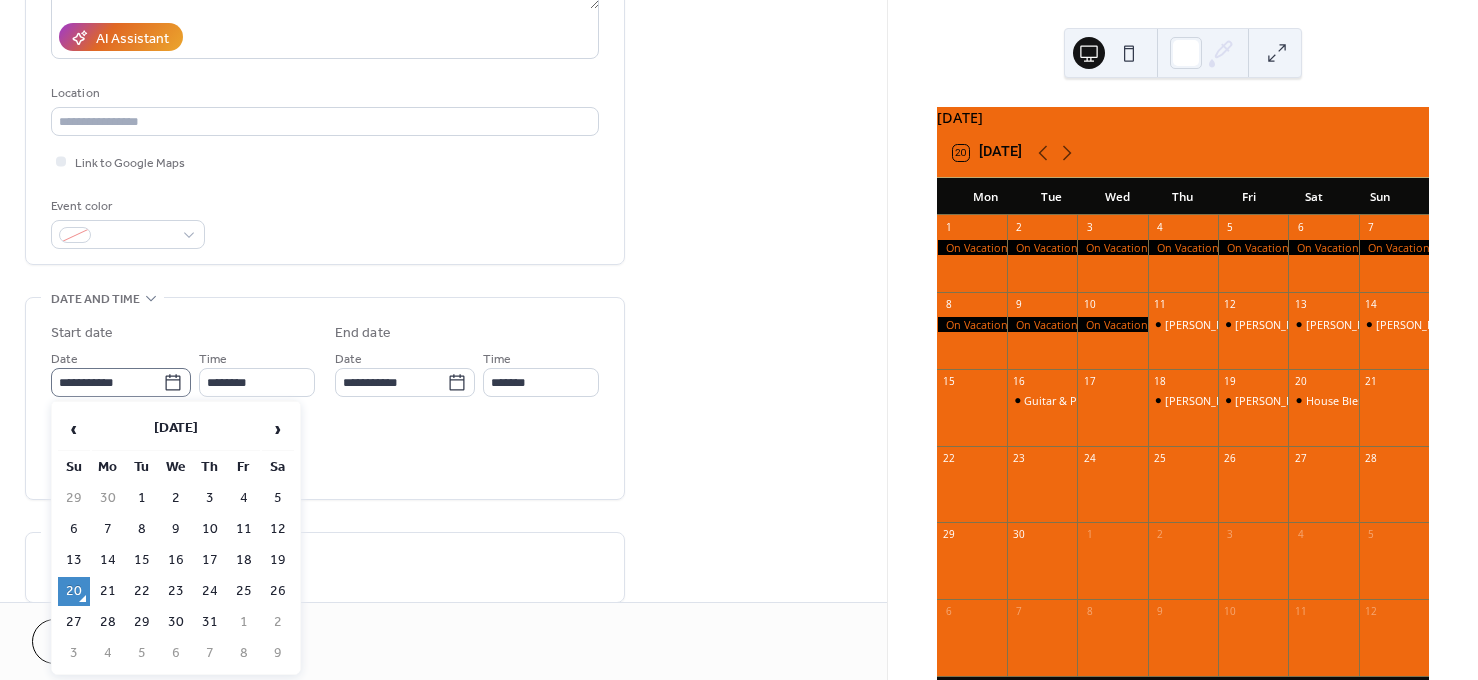 click 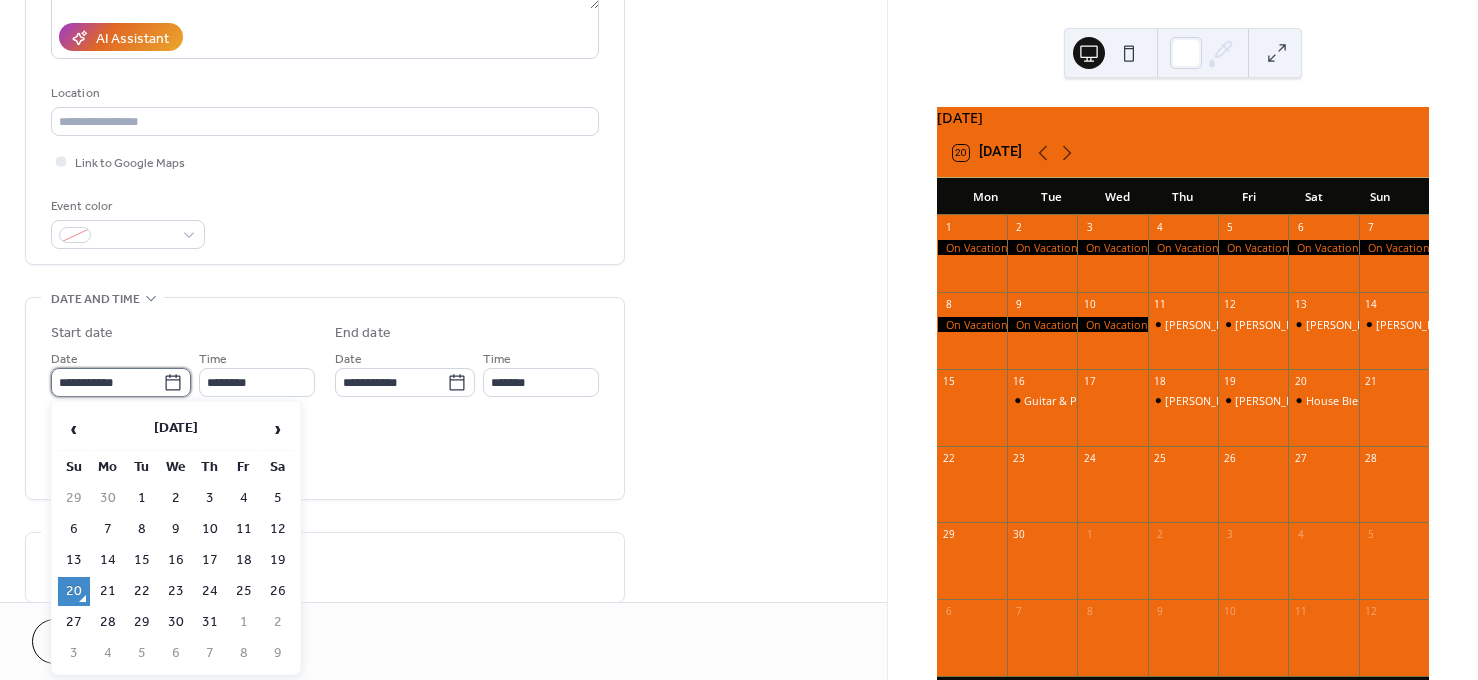 click on "**********" at bounding box center (107, 382) 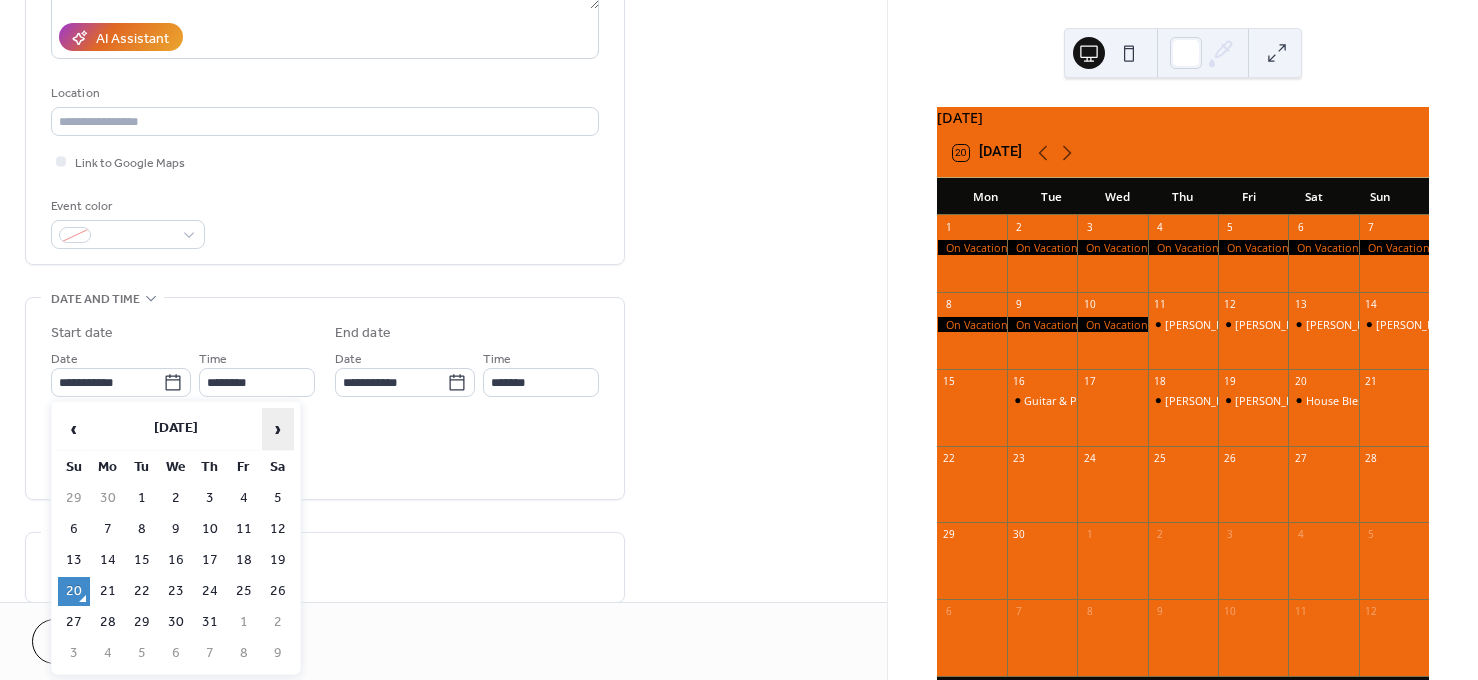 click on "›" at bounding box center (278, 429) 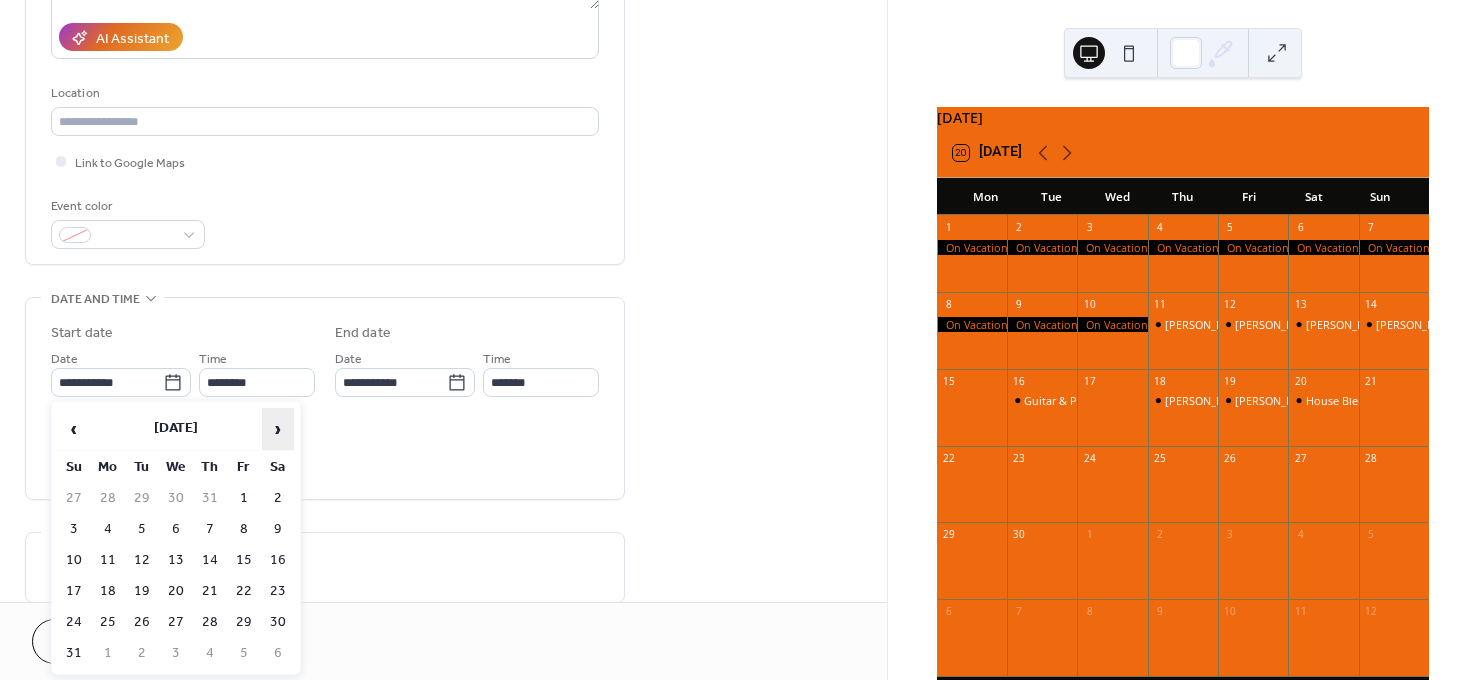 click on "›" at bounding box center [278, 429] 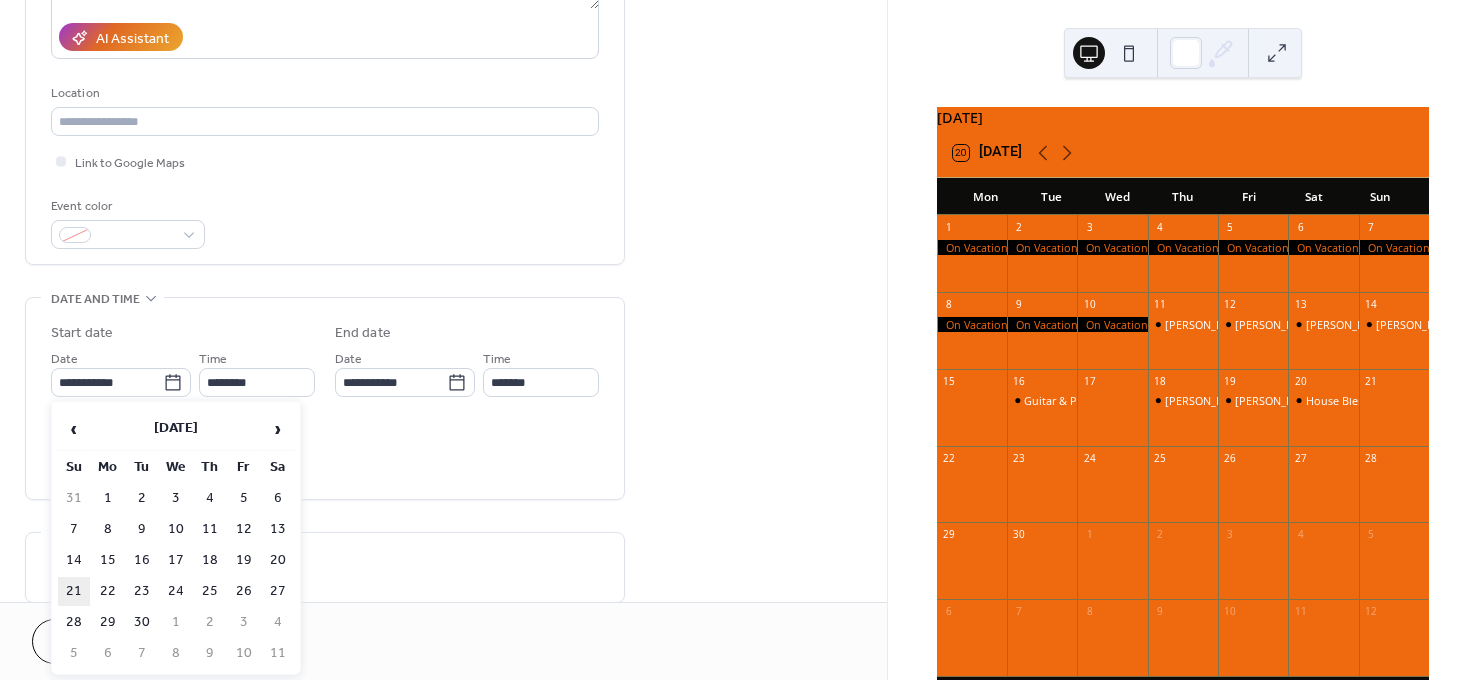 click on "21" at bounding box center (74, 591) 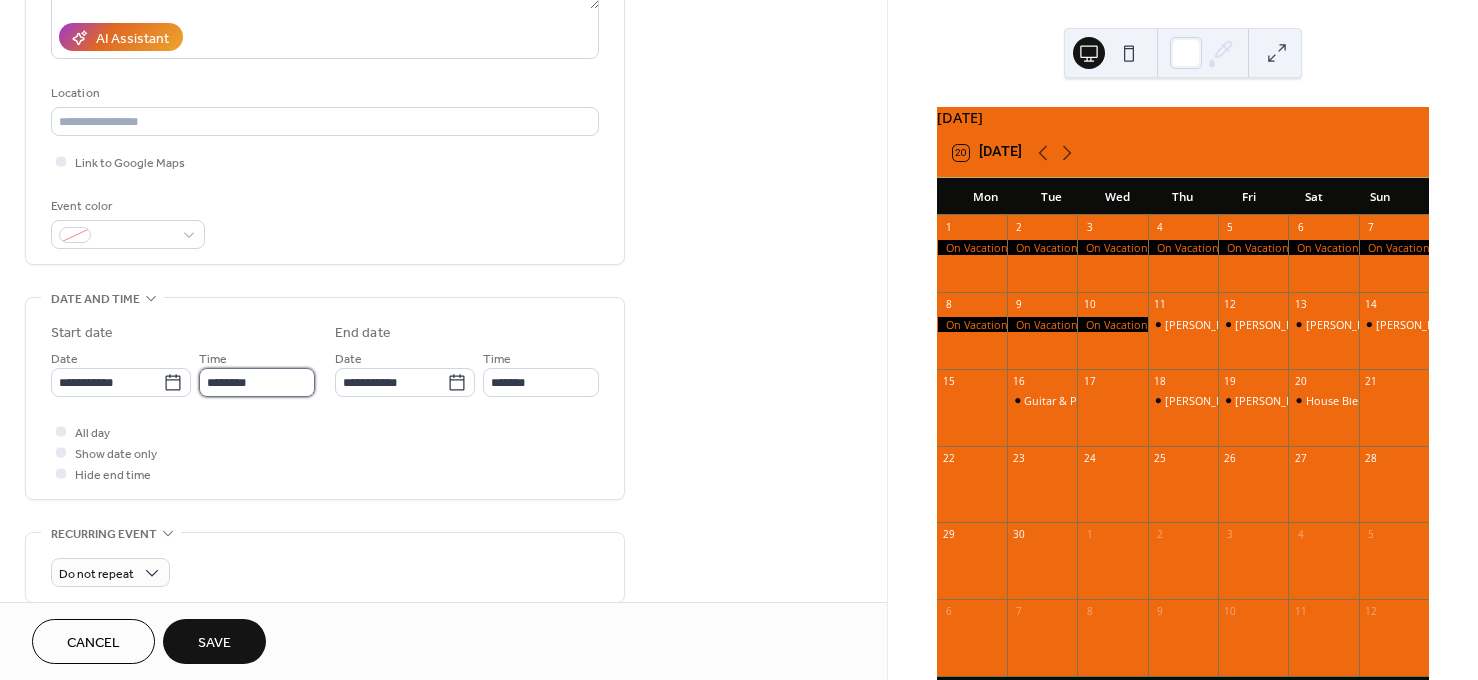 click on "********" at bounding box center [257, 382] 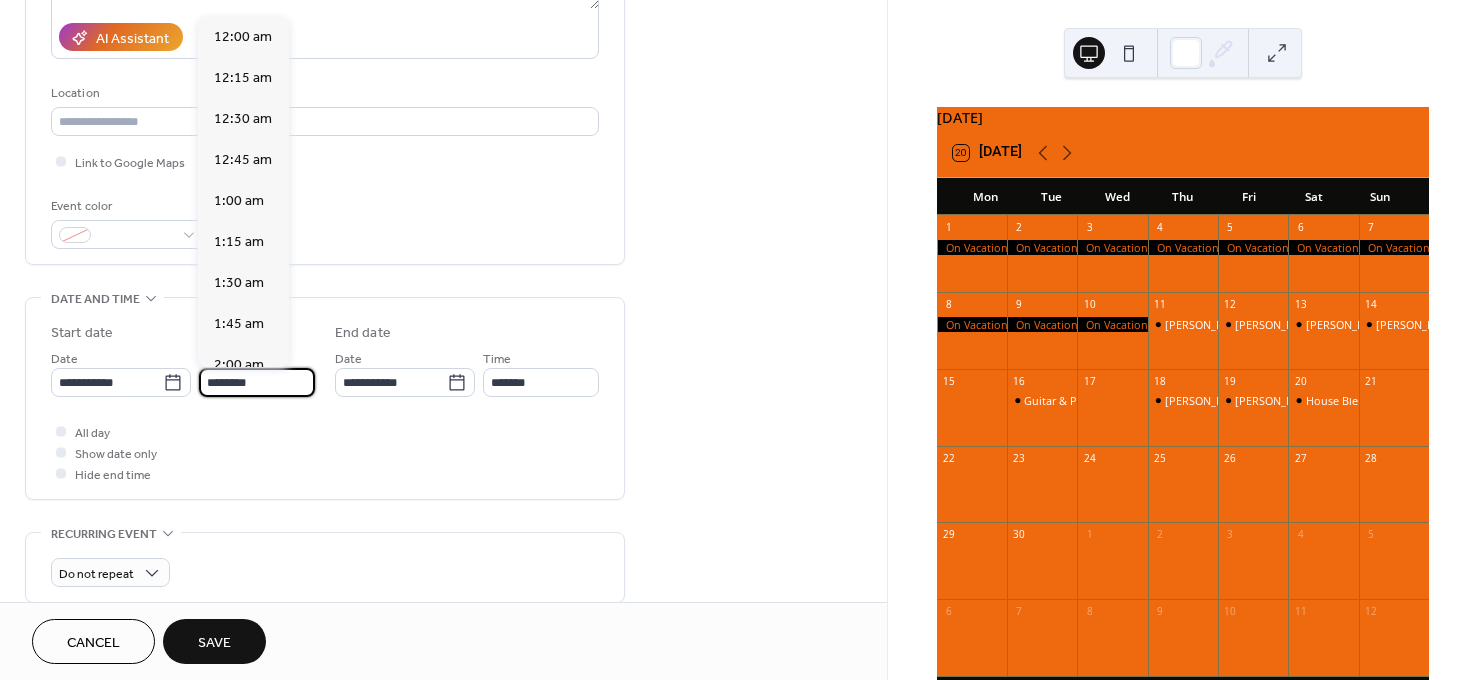scroll, scrollTop: 1989, scrollLeft: 0, axis: vertical 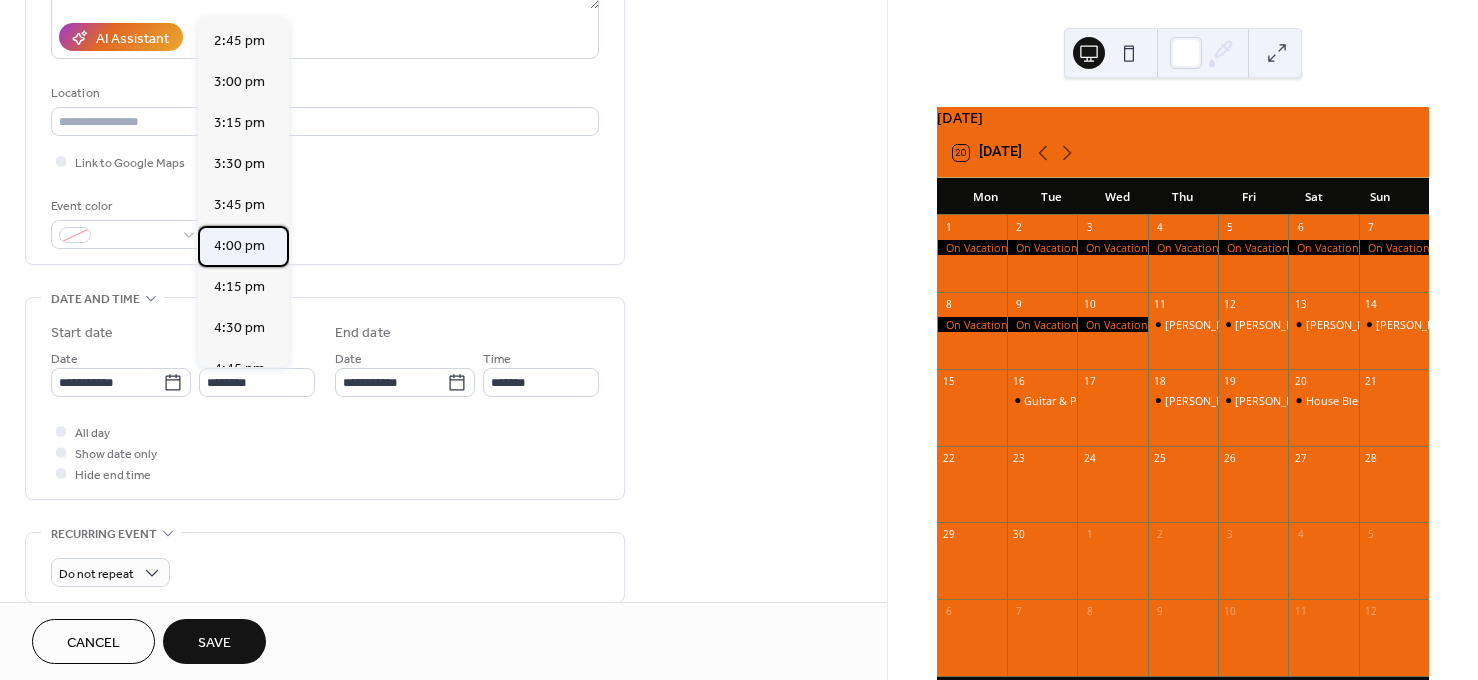 drag, startPoint x: 243, startPoint y: 270, endPoint x: 229, endPoint y: 272, distance: 14.142136 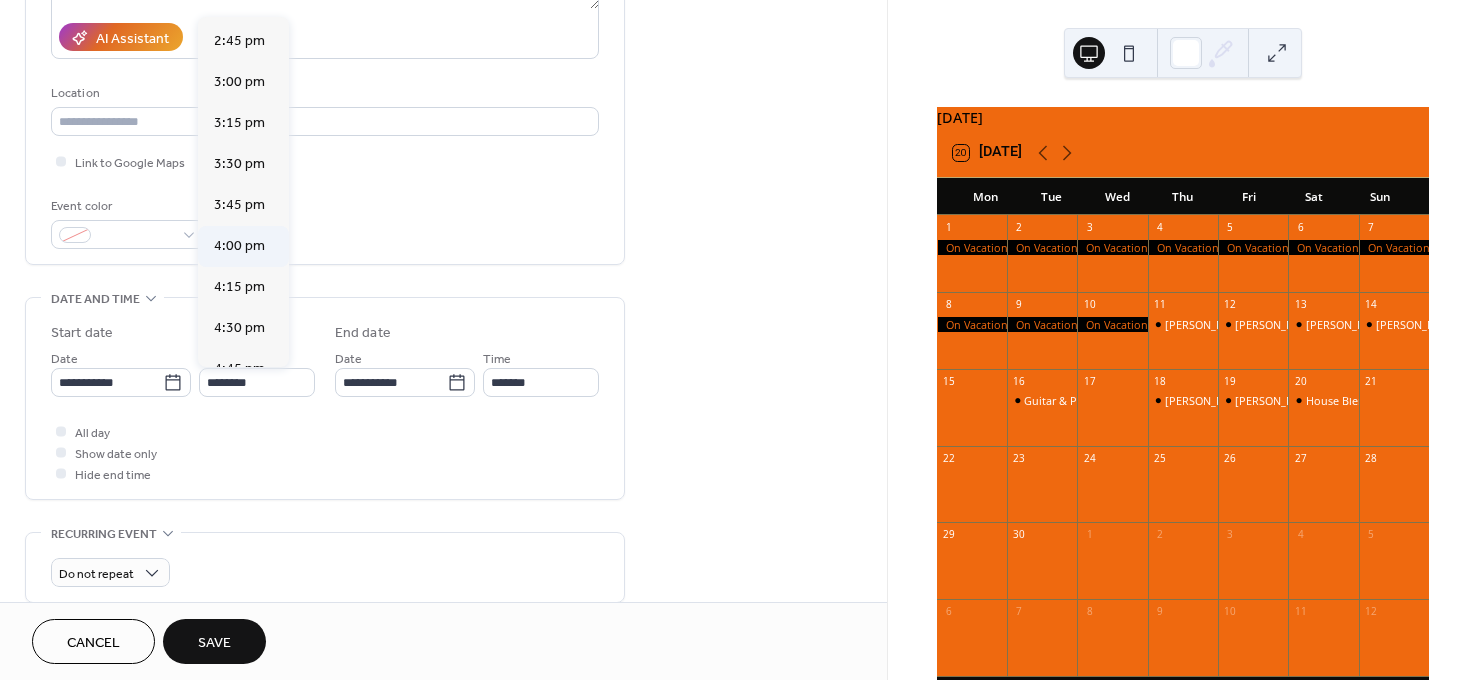 type on "*******" 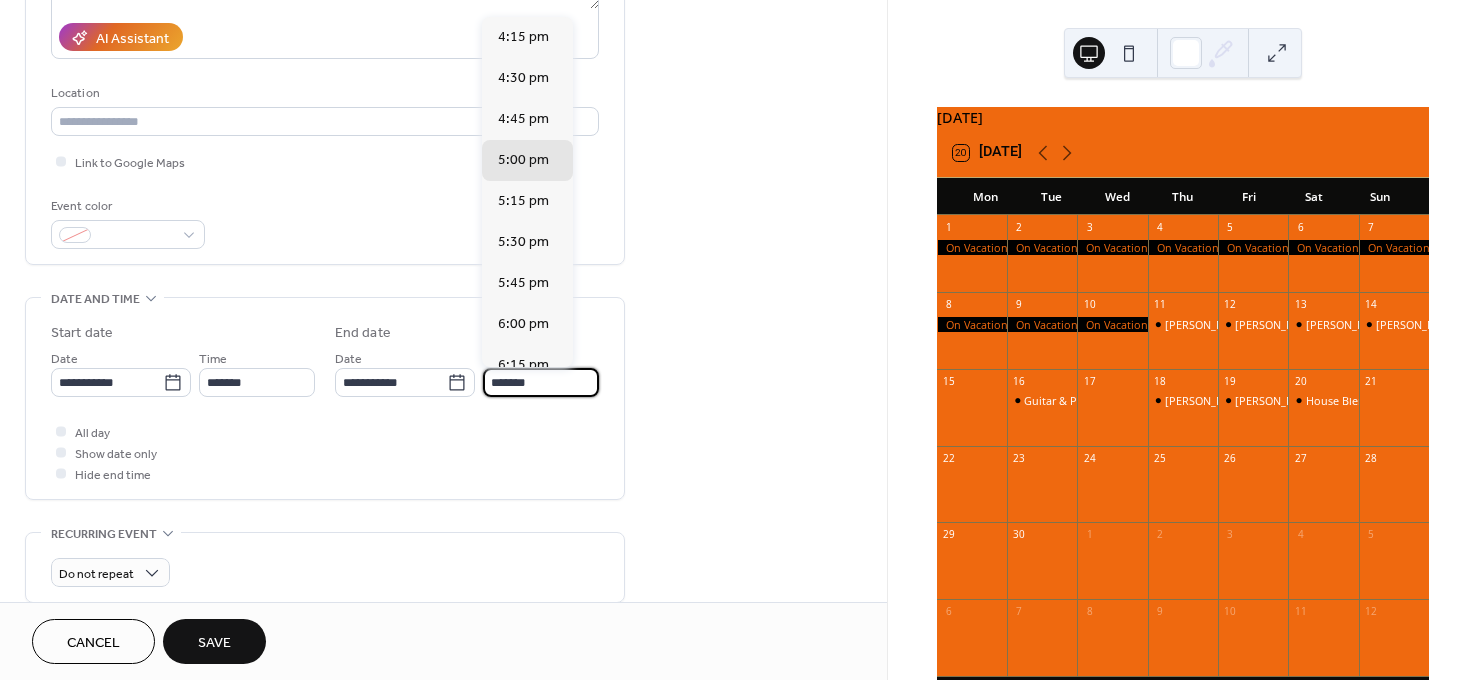 click on "*******" at bounding box center [541, 382] 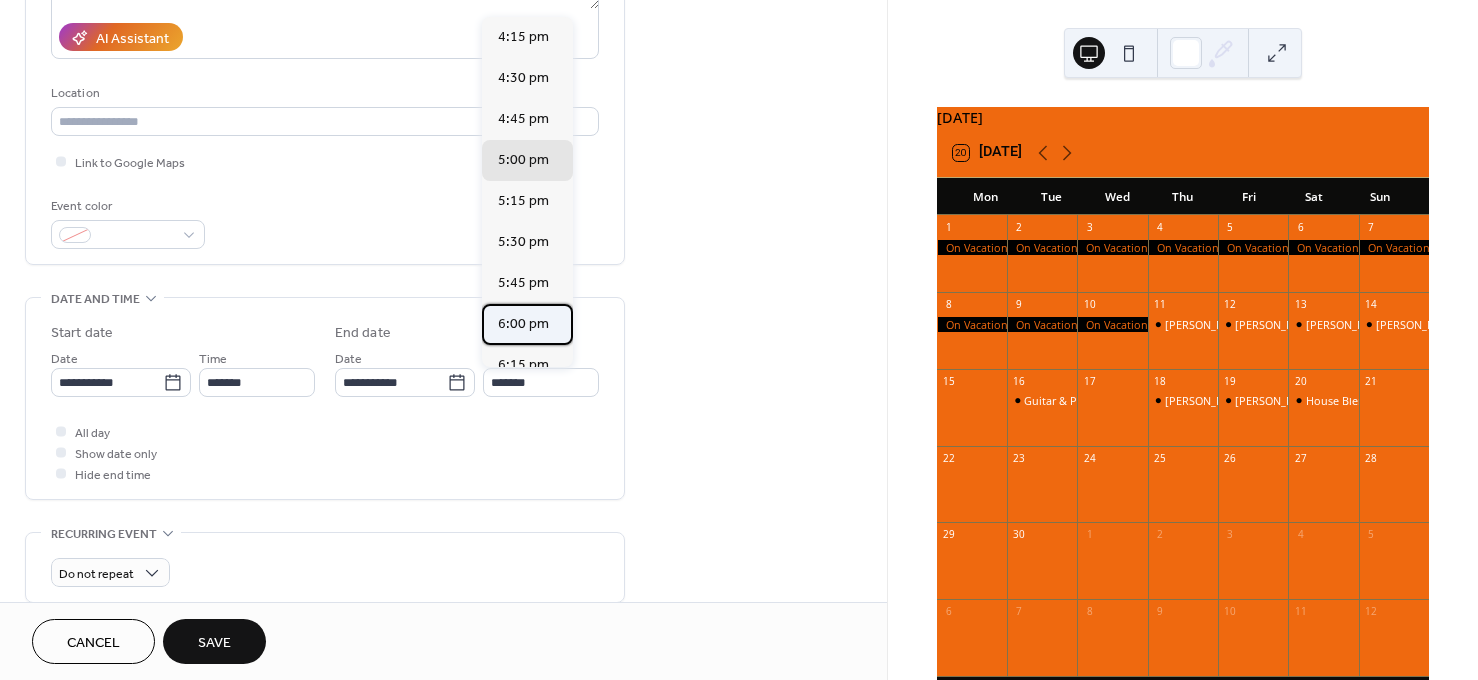 click on "6:00 pm" at bounding box center [523, 323] 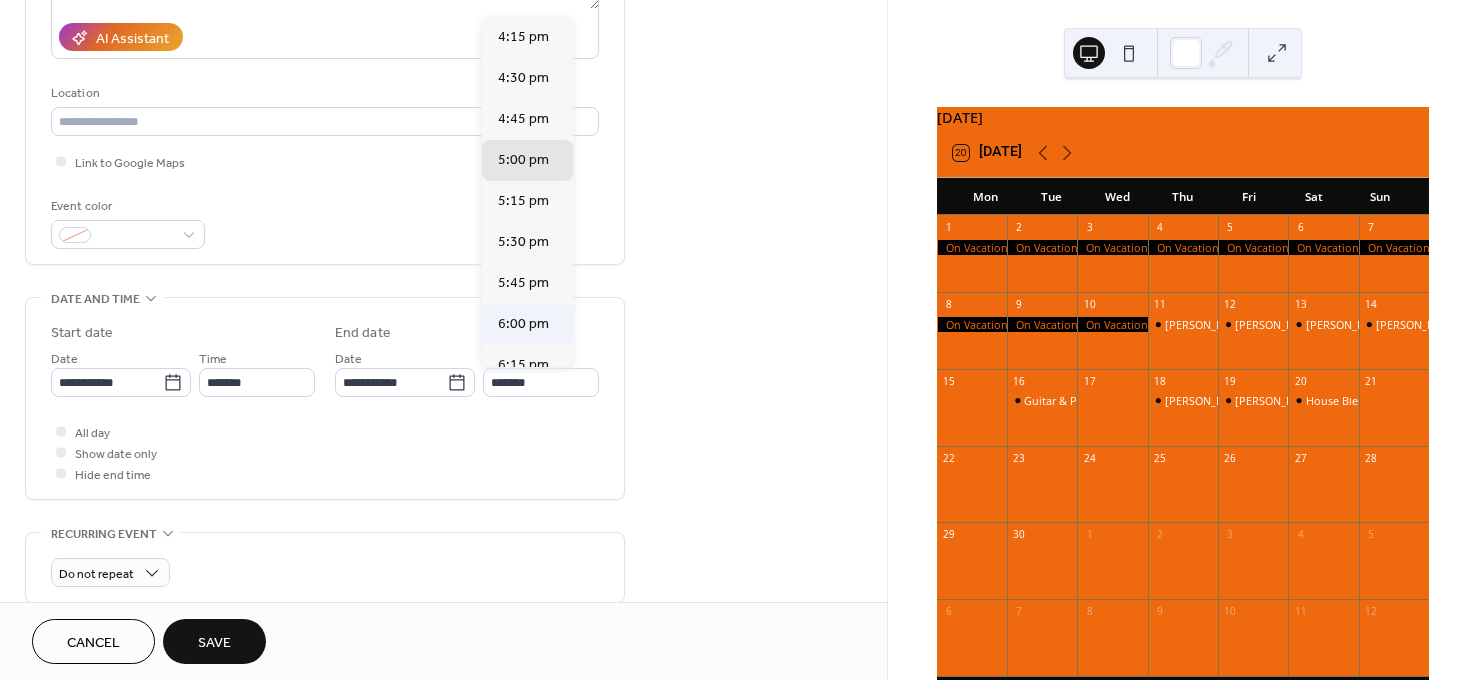 type on "*******" 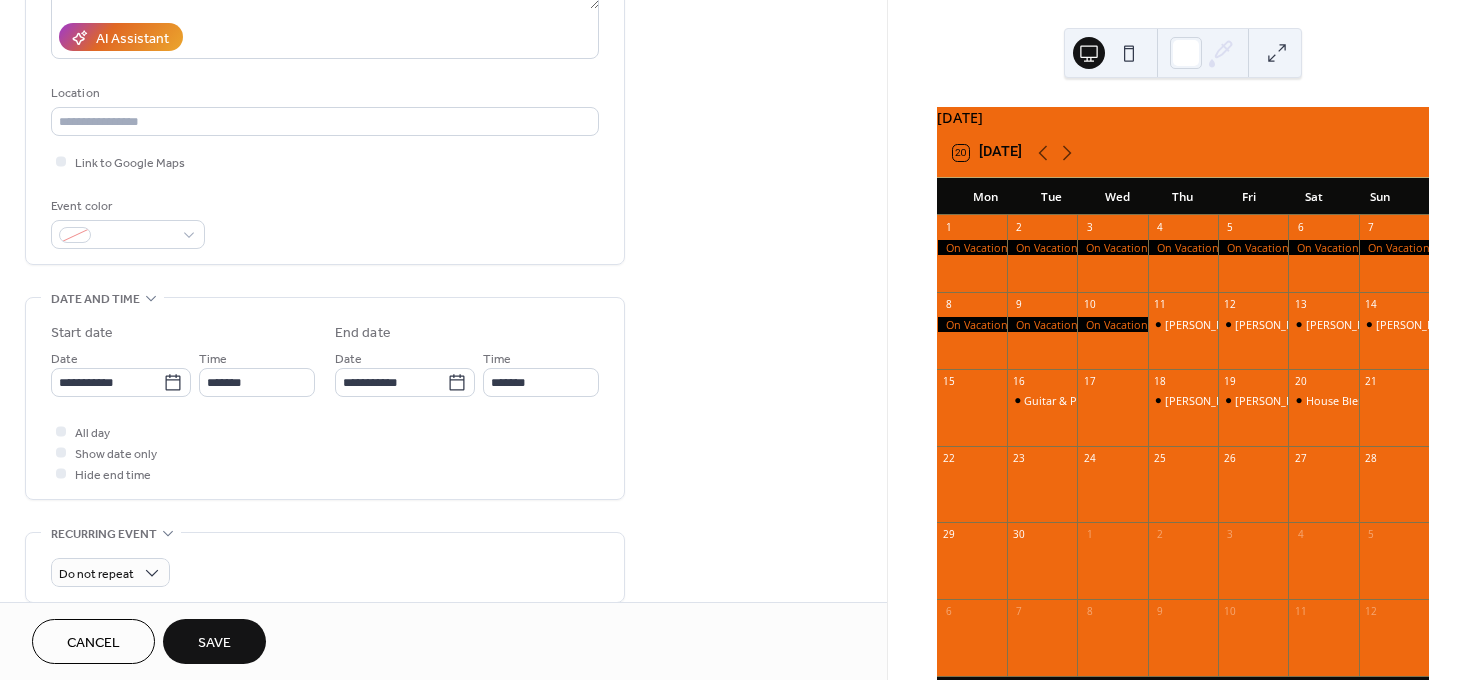 click on "Save" at bounding box center (214, 643) 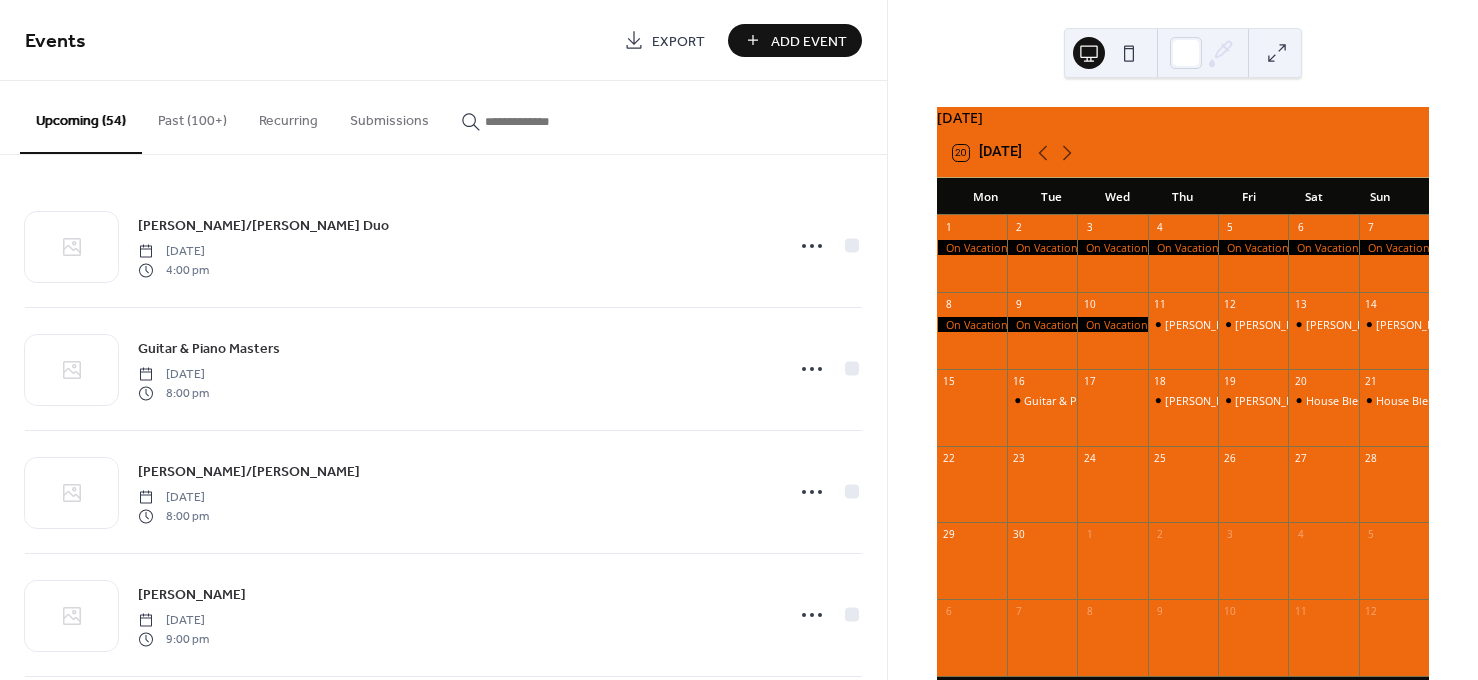 click on "Add Event" at bounding box center [809, 41] 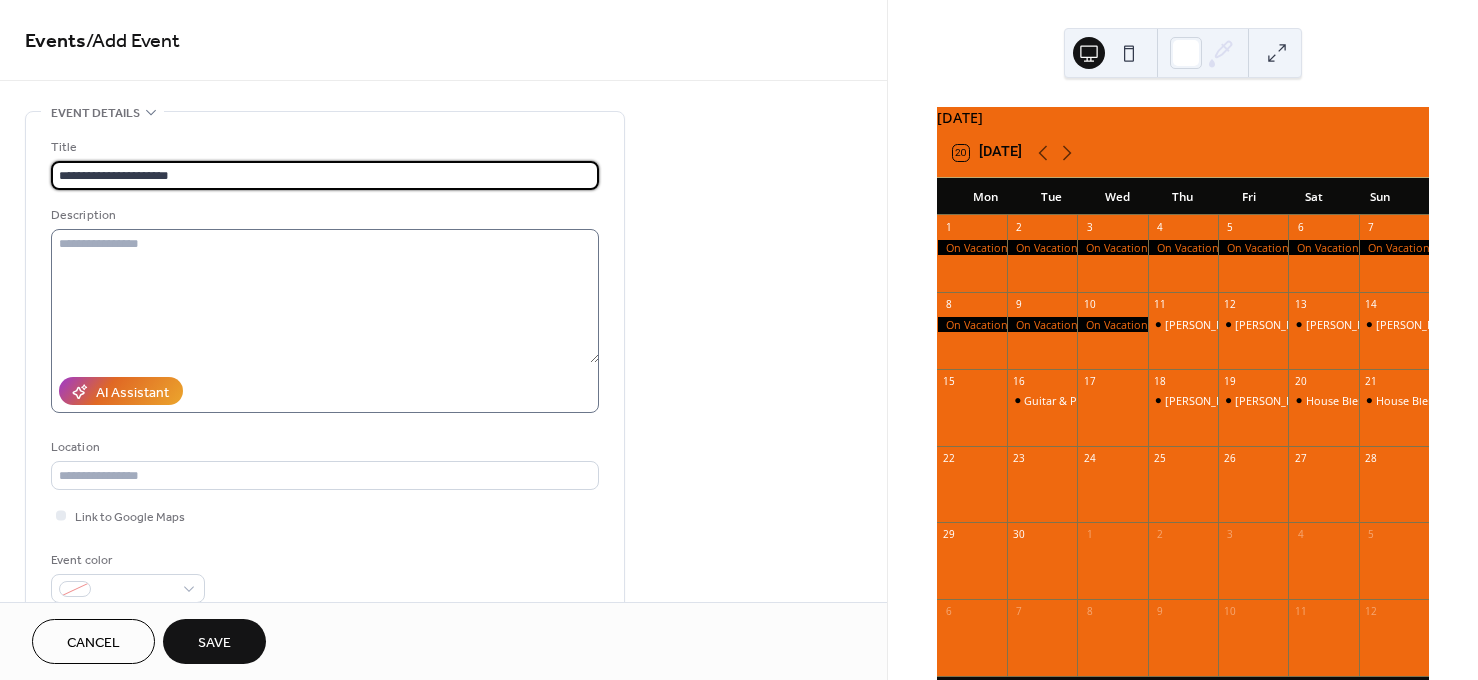 type on "**********" 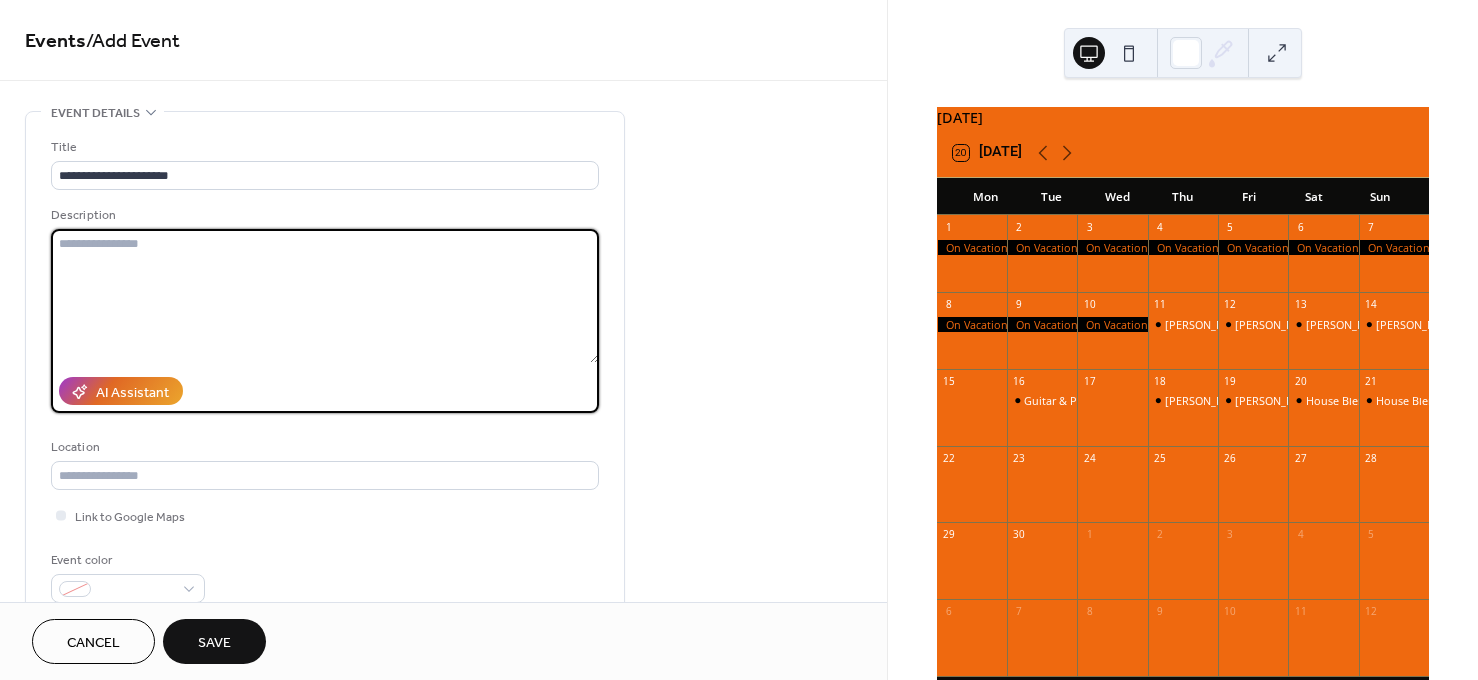 click at bounding box center (325, 296) 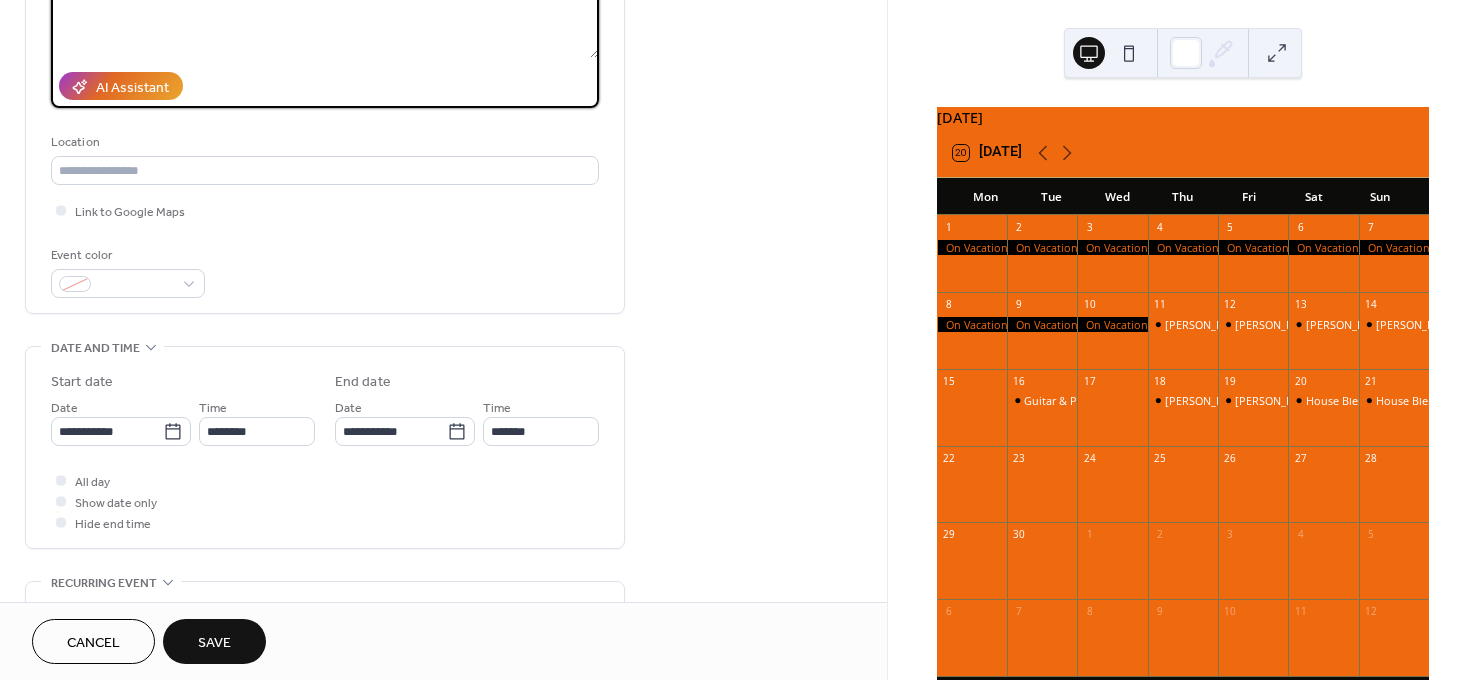 scroll, scrollTop: 307, scrollLeft: 0, axis: vertical 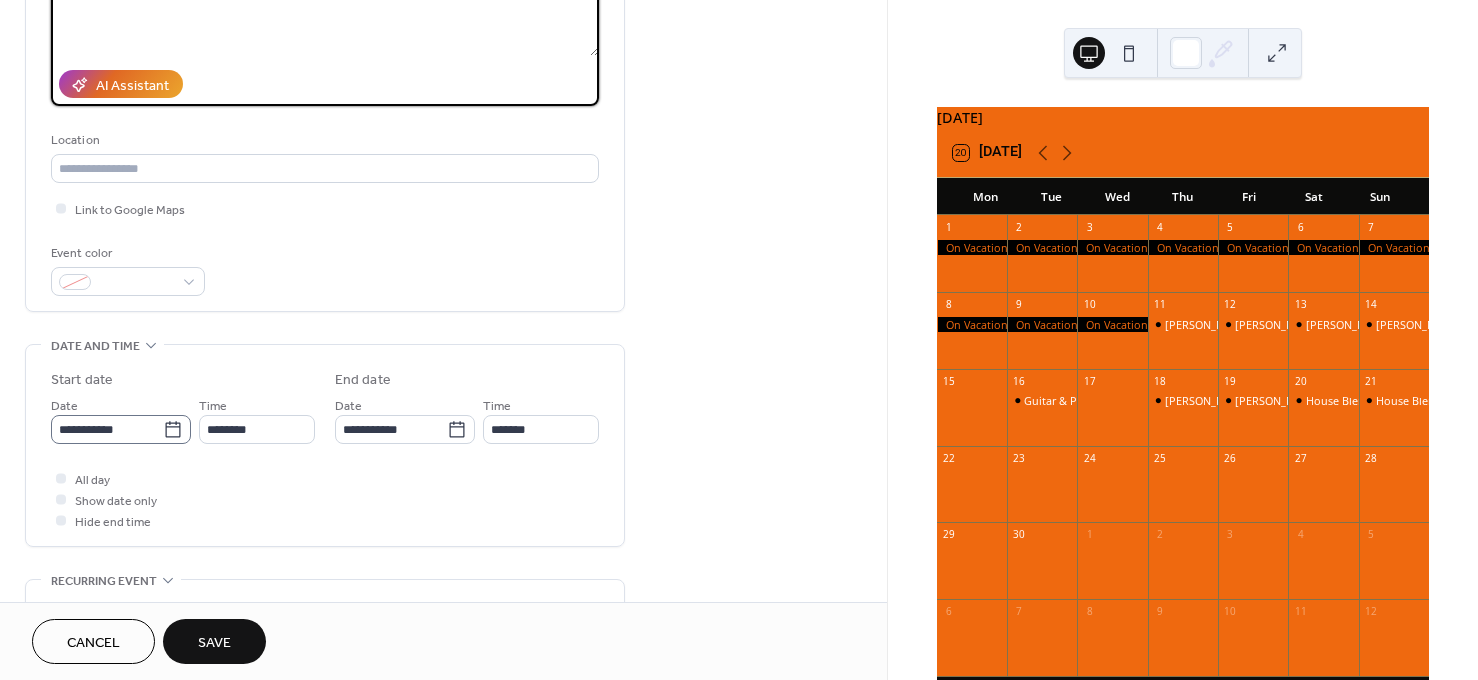 type on "**********" 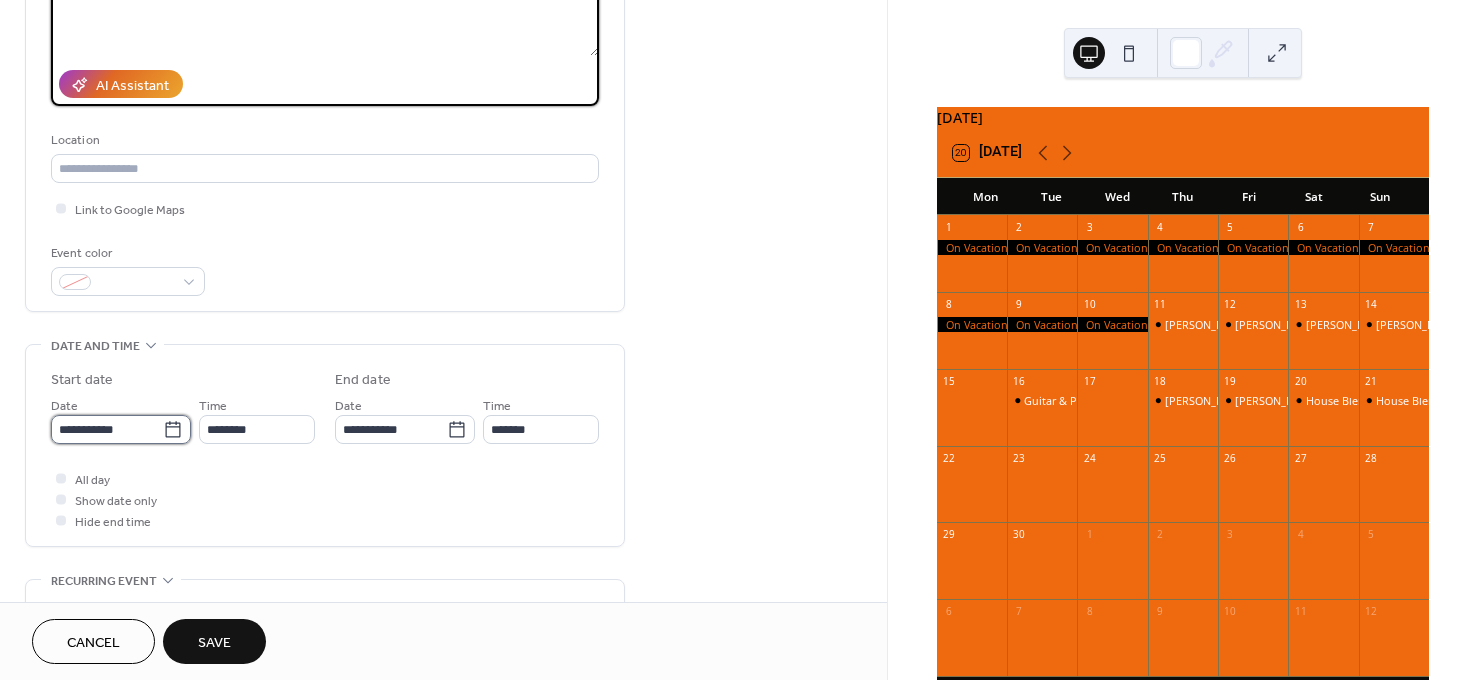 click on "**********" at bounding box center (107, 429) 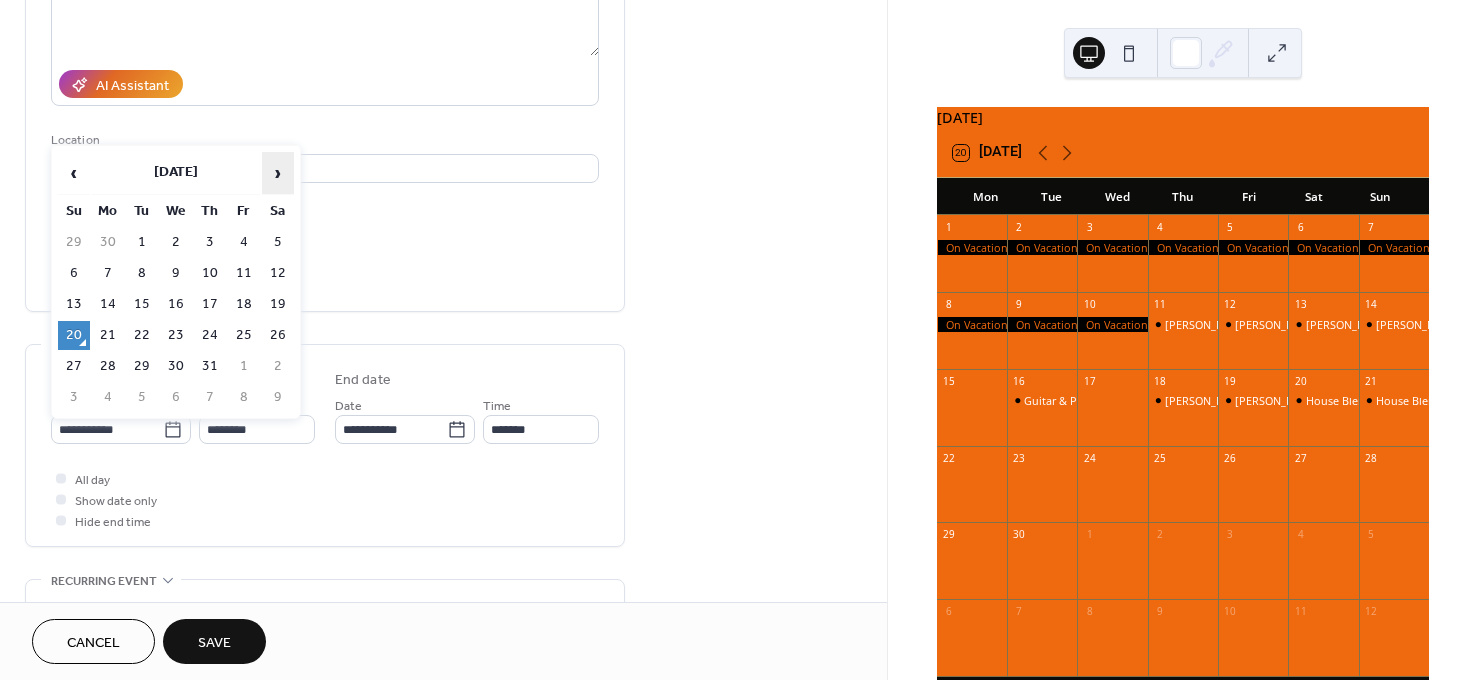 click on "›" at bounding box center [278, 173] 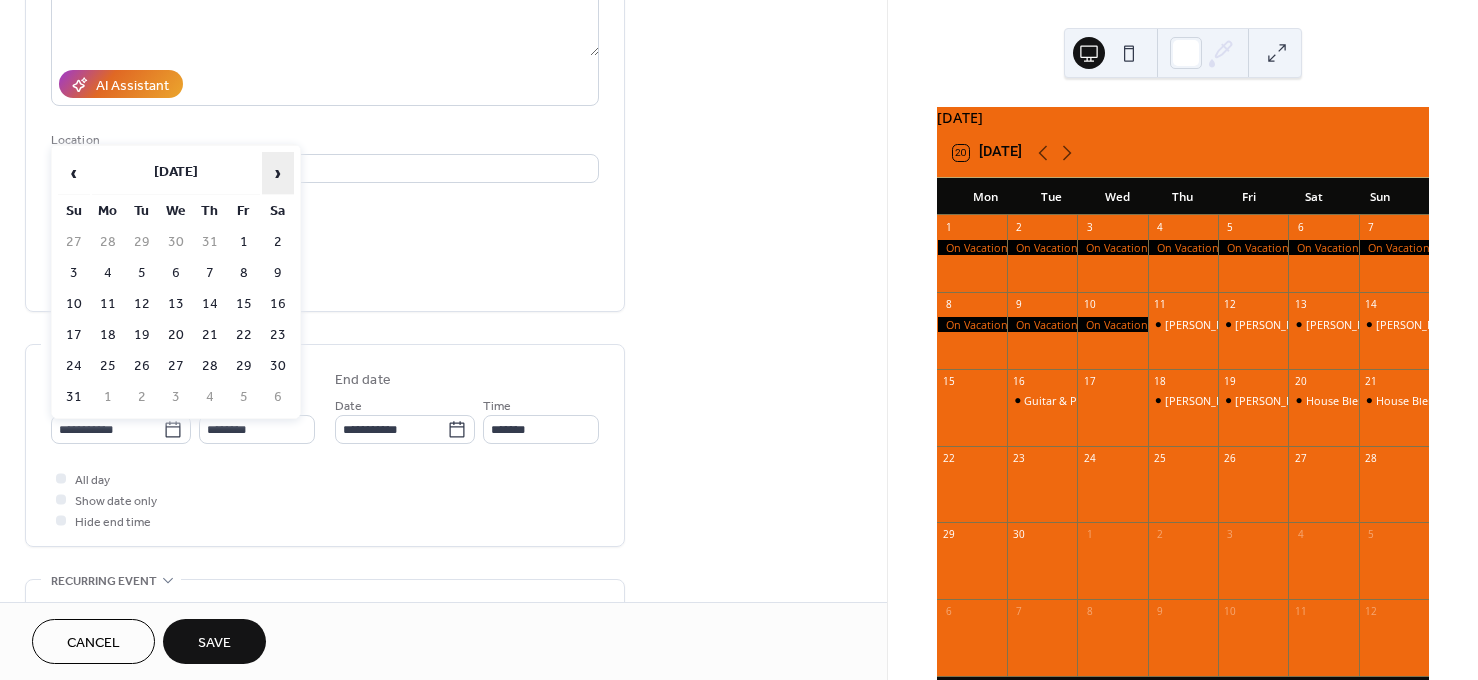 click on "›" at bounding box center [278, 173] 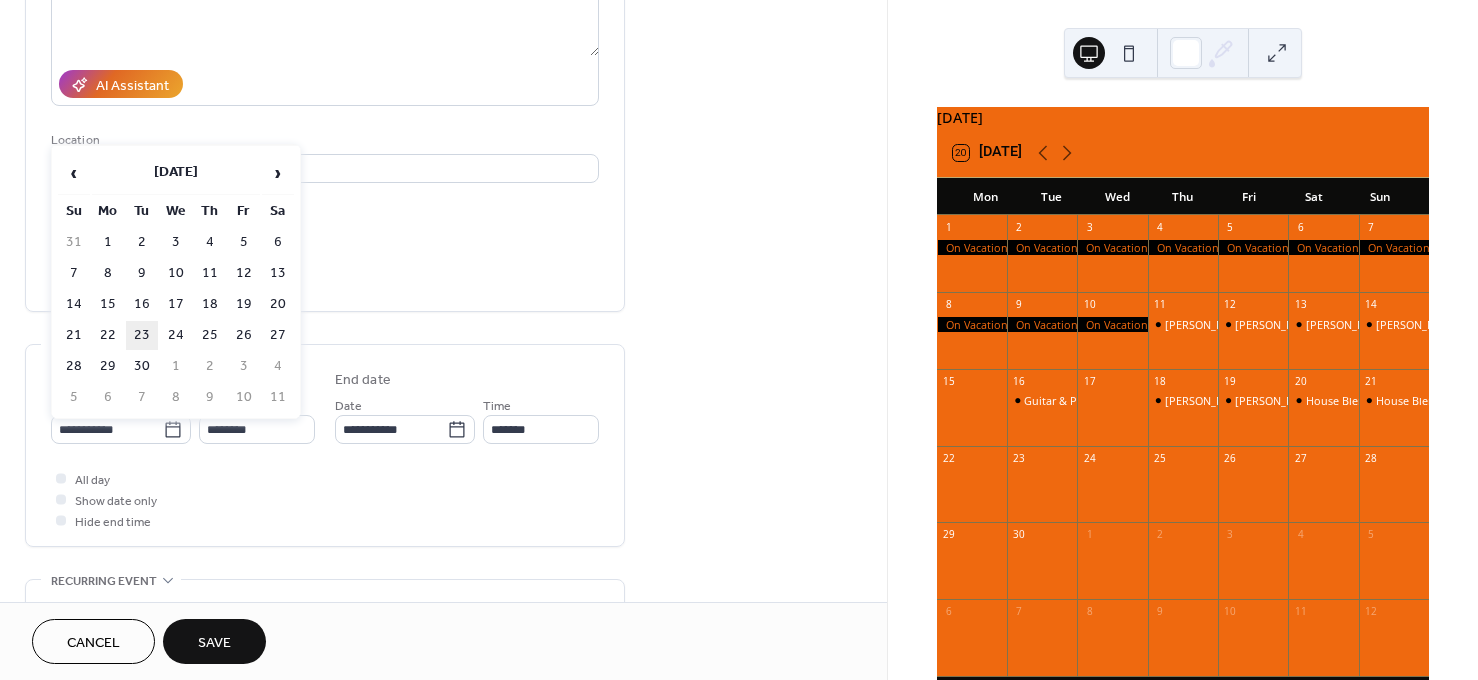 click on "23" at bounding box center (142, 335) 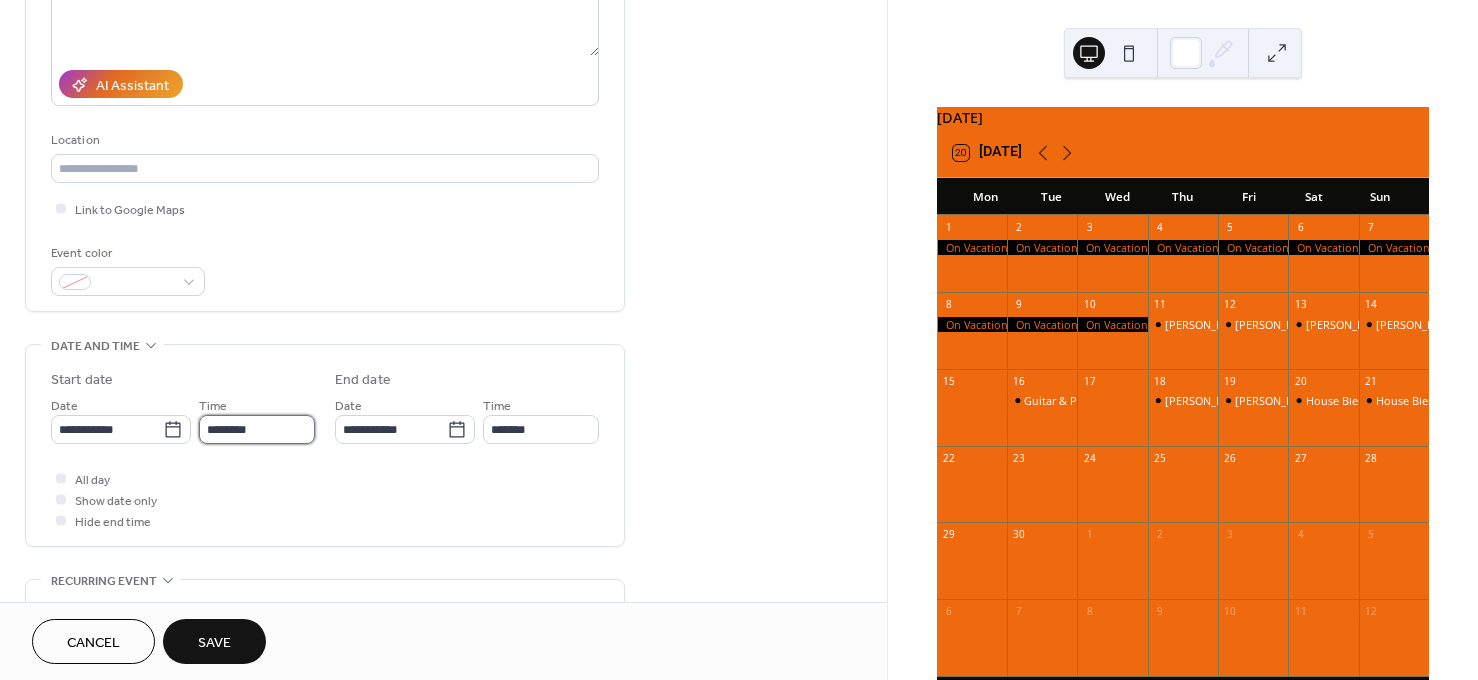 click on "********" at bounding box center (257, 429) 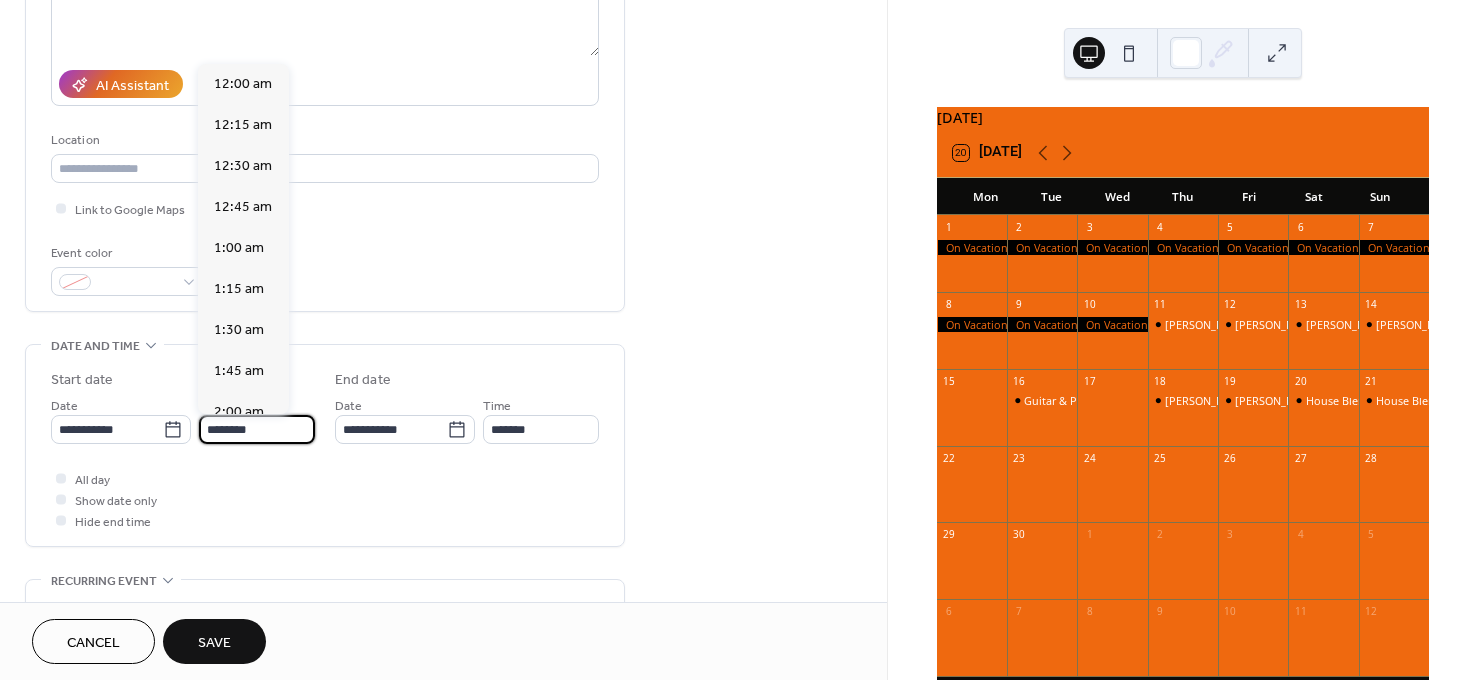 scroll, scrollTop: 1989, scrollLeft: 0, axis: vertical 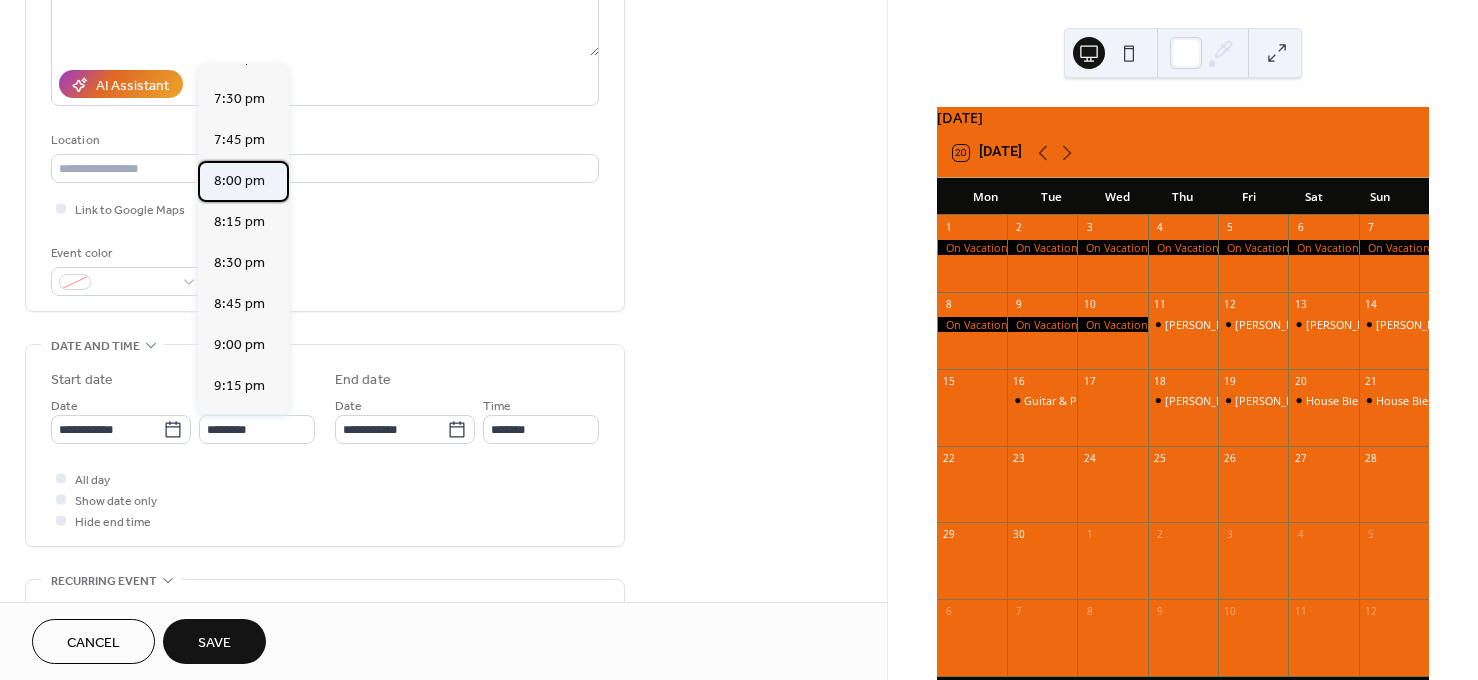click on "8:00 pm" at bounding box center (239, 181) 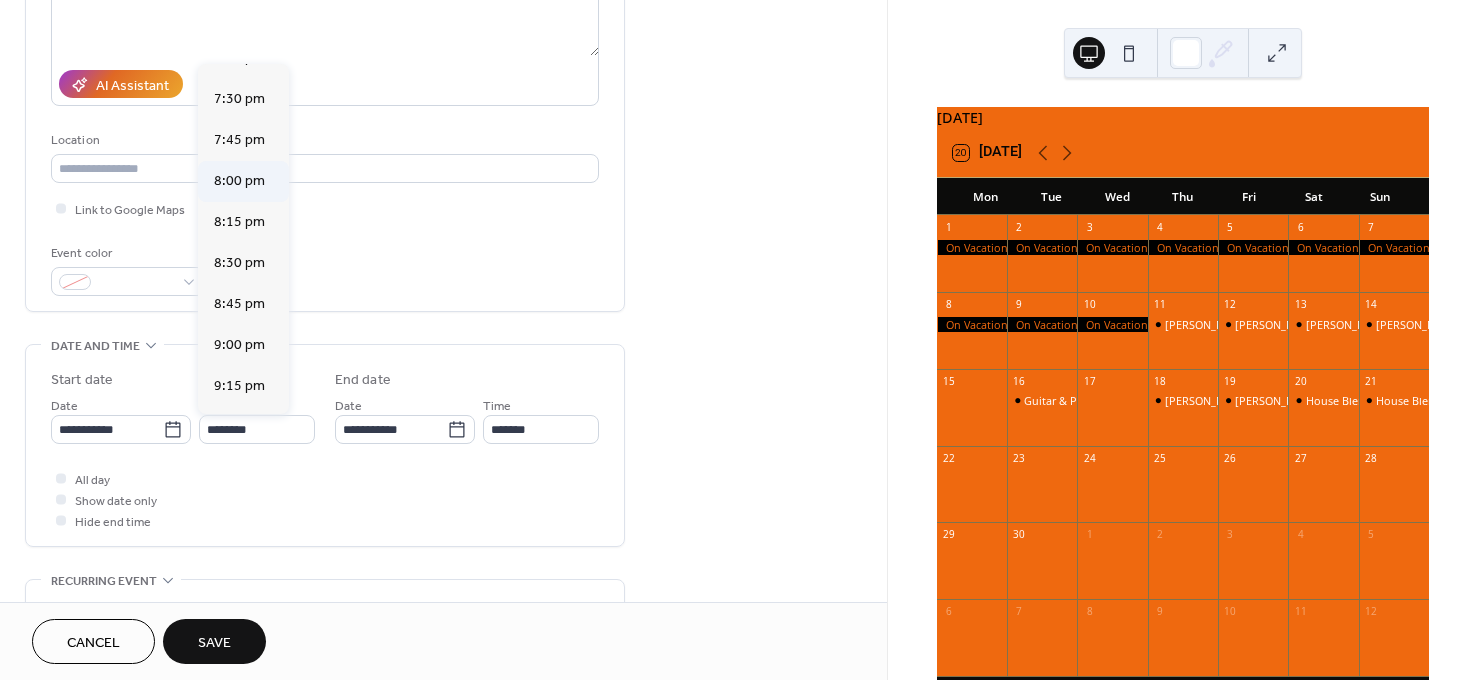 type on "*******" 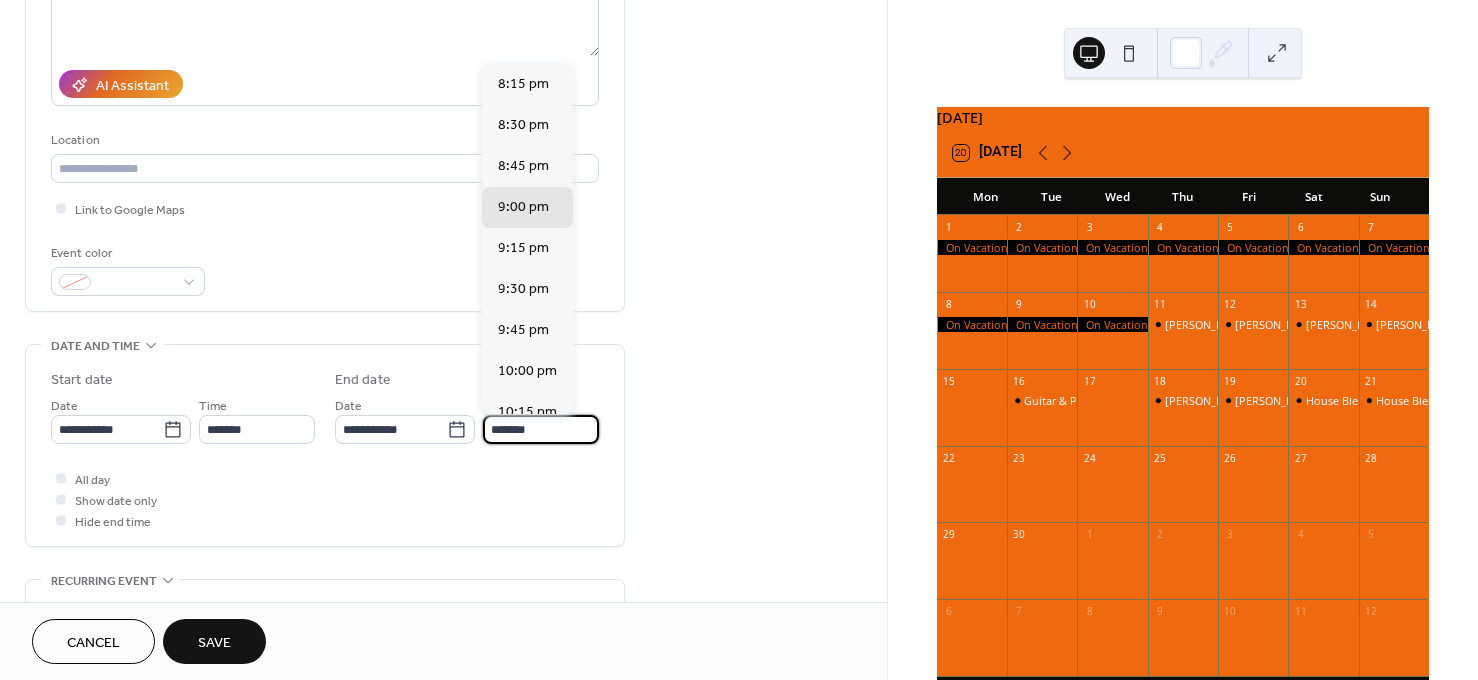 click on "*******" at bounding box center (541, 429) 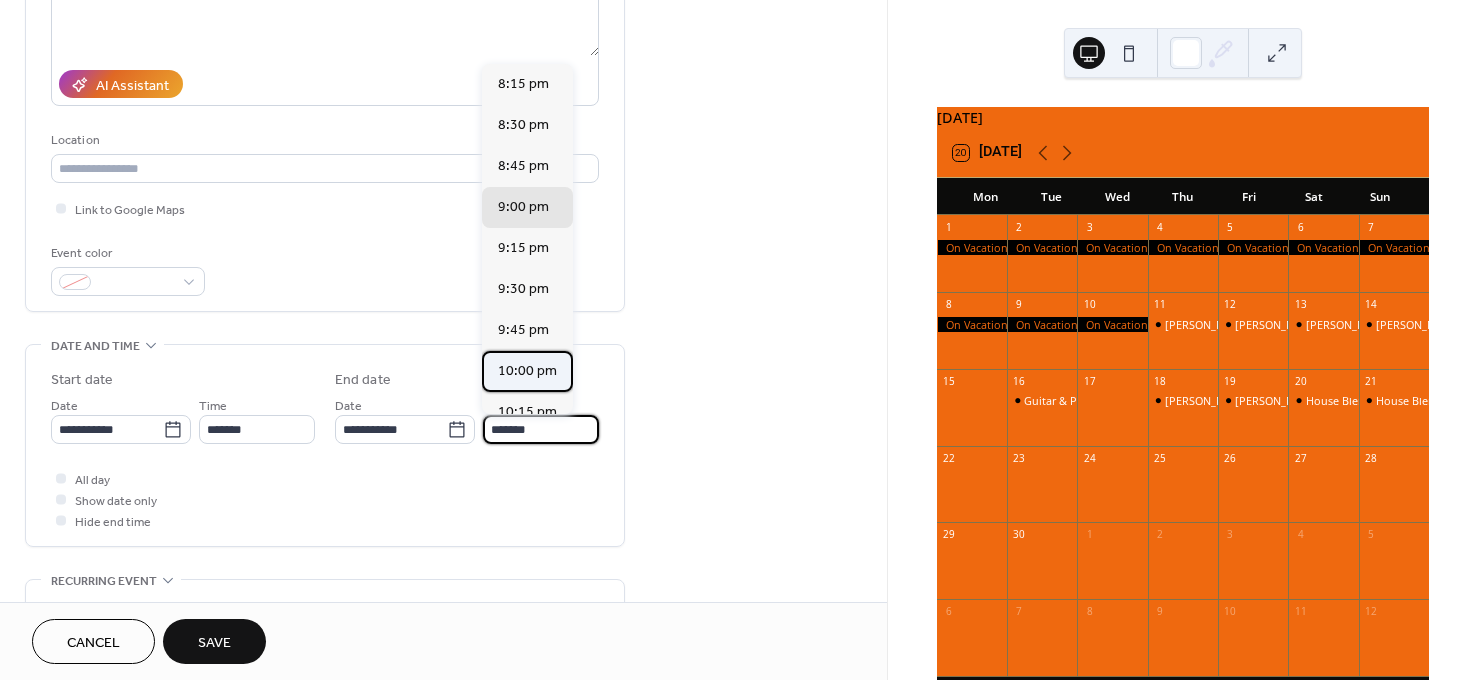 click on "10:00 pm" at bounding box center (527, 371) 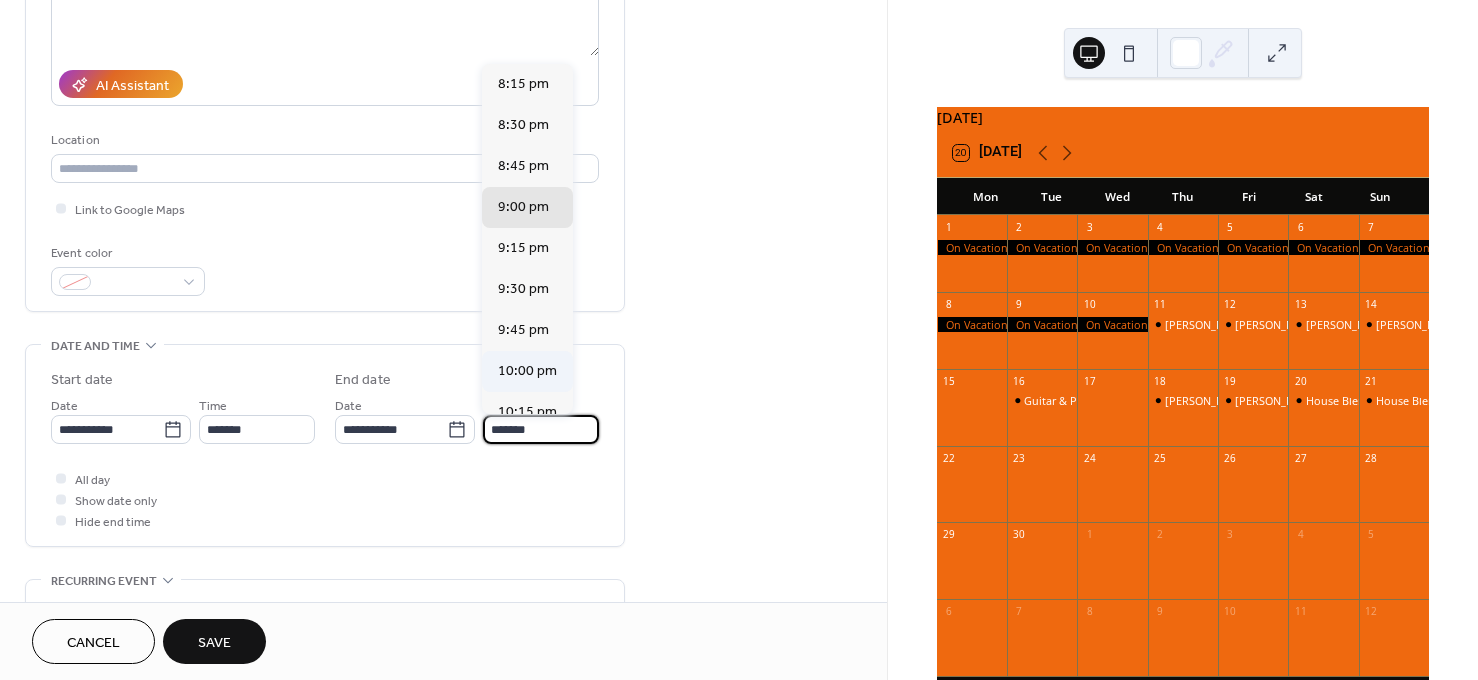 type on "********" 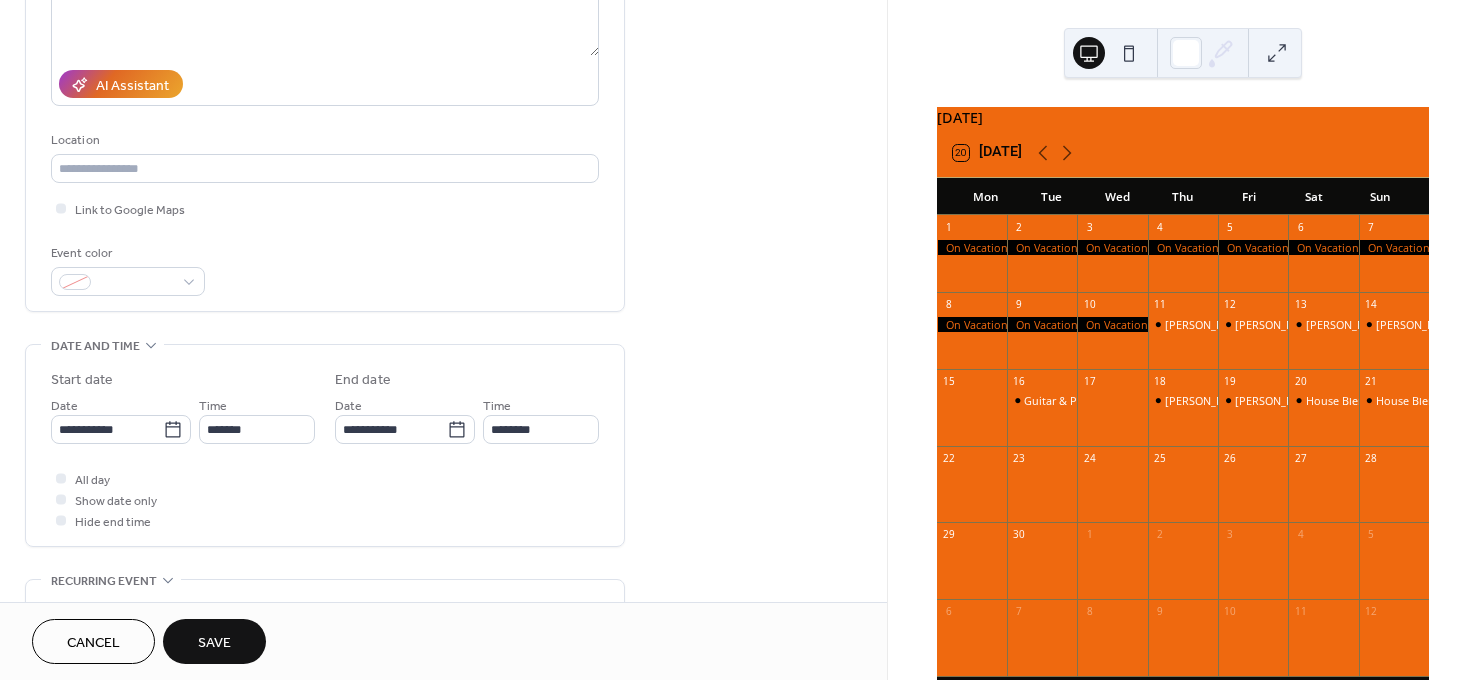 click on "Save" at bounding box center [214, 643] 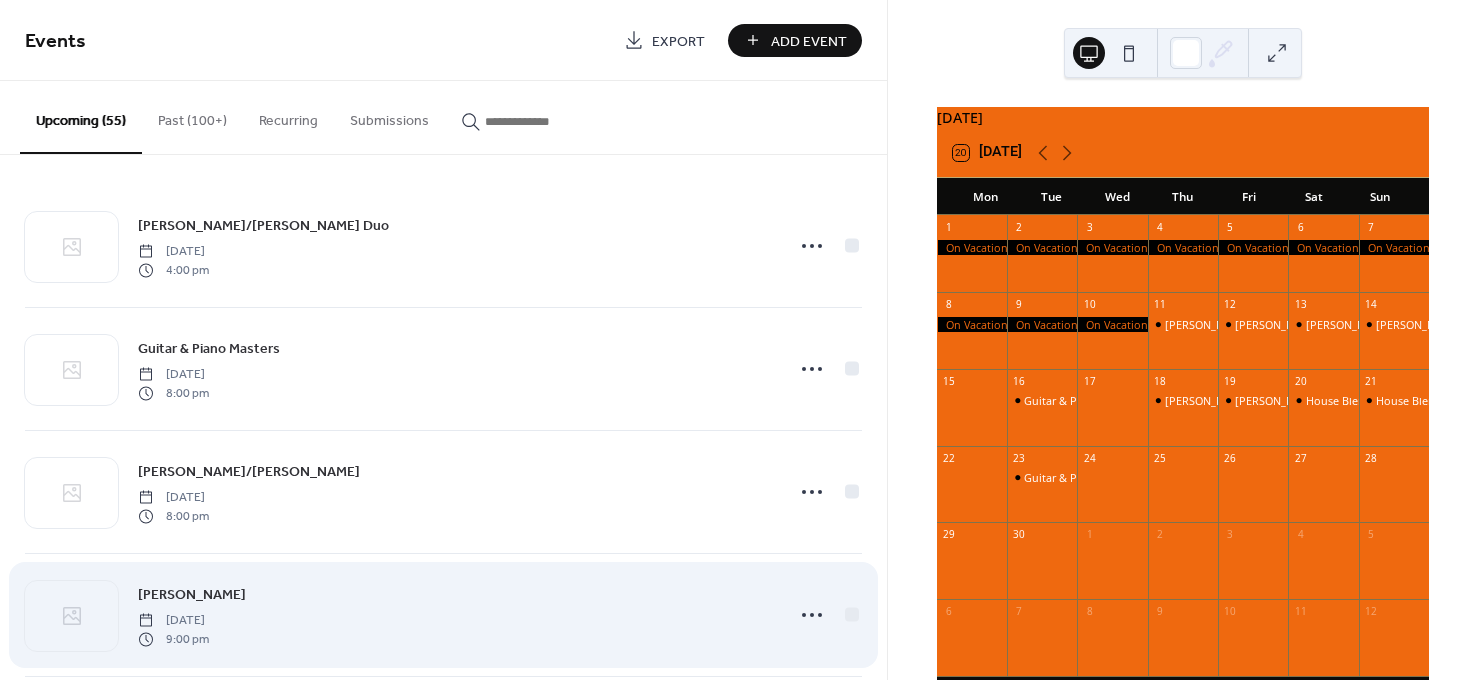 drag, startPoint x: 277, startPoint y: 593, endPoint x: 251, endPoint y: 613, distance: 32.80244 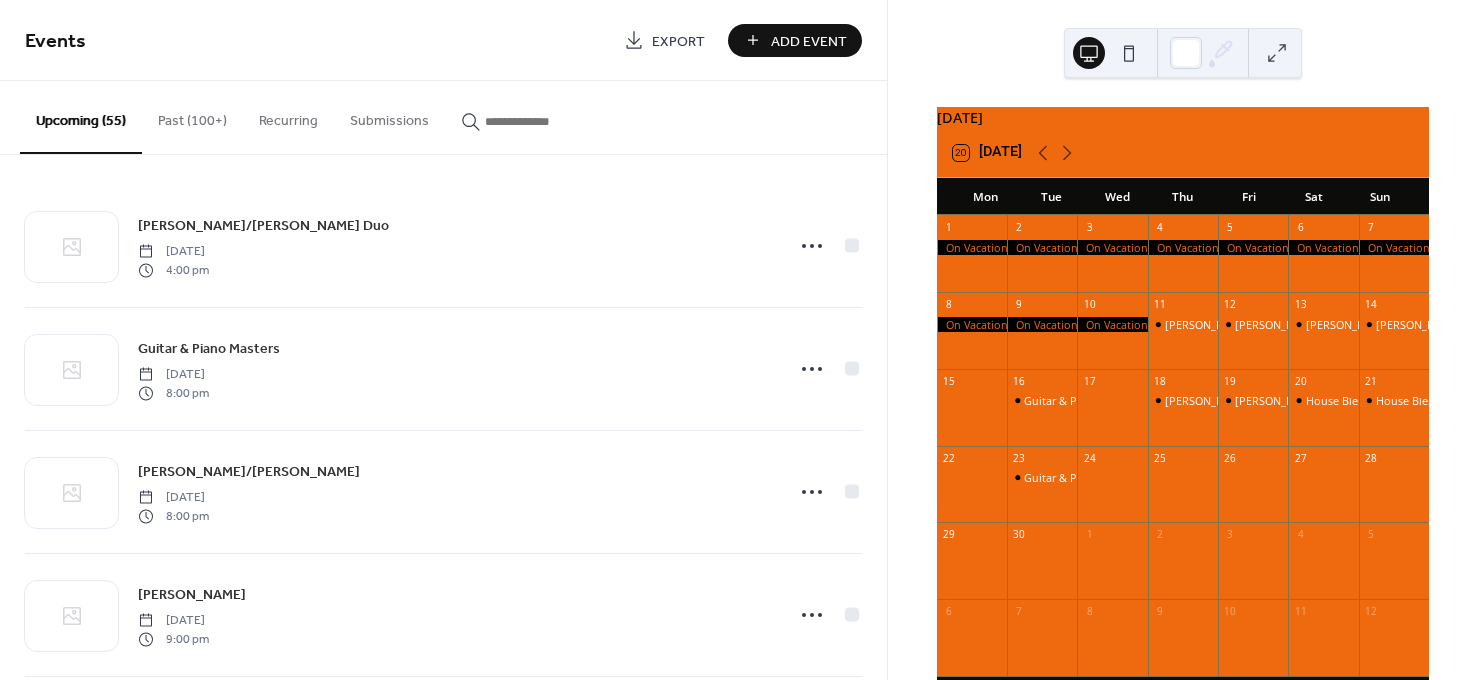 click on "Add Event" at bounding box center (809, 41) 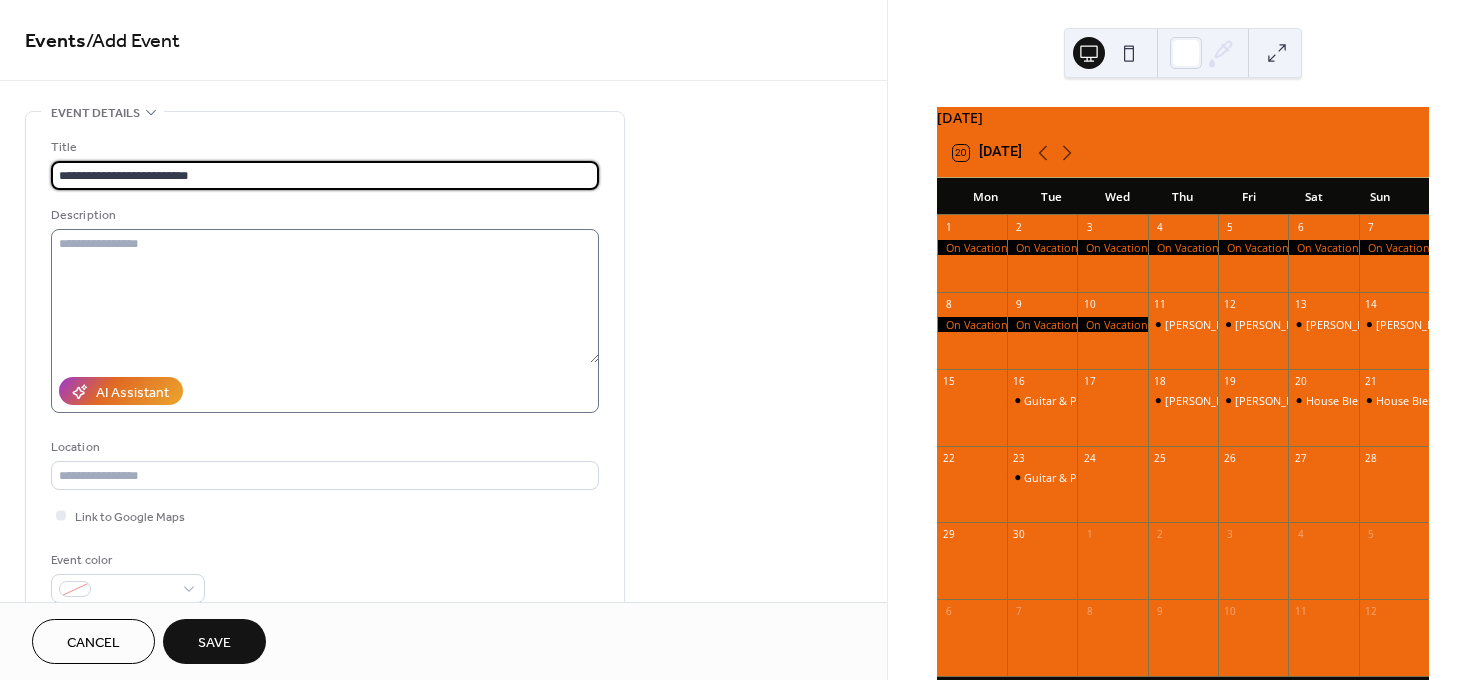 type on "**********" 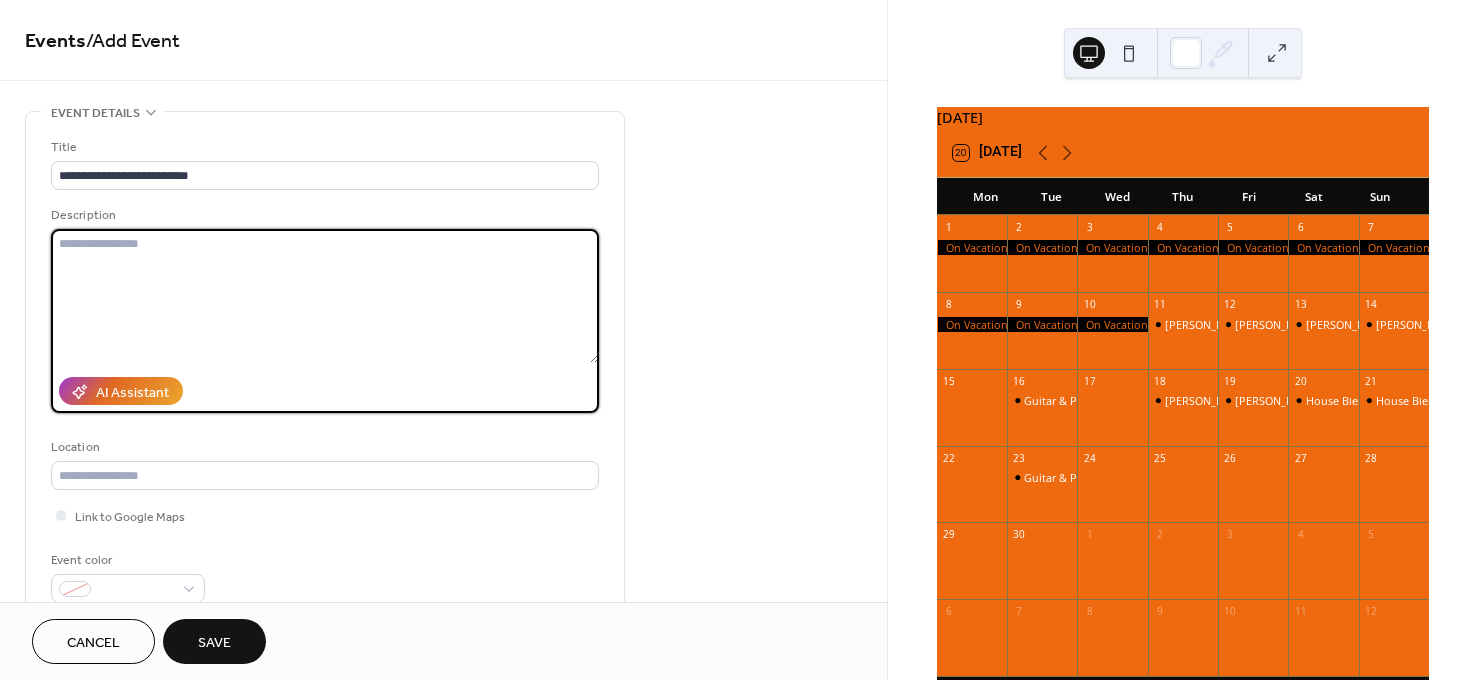 click at bounding box center [325, 296] 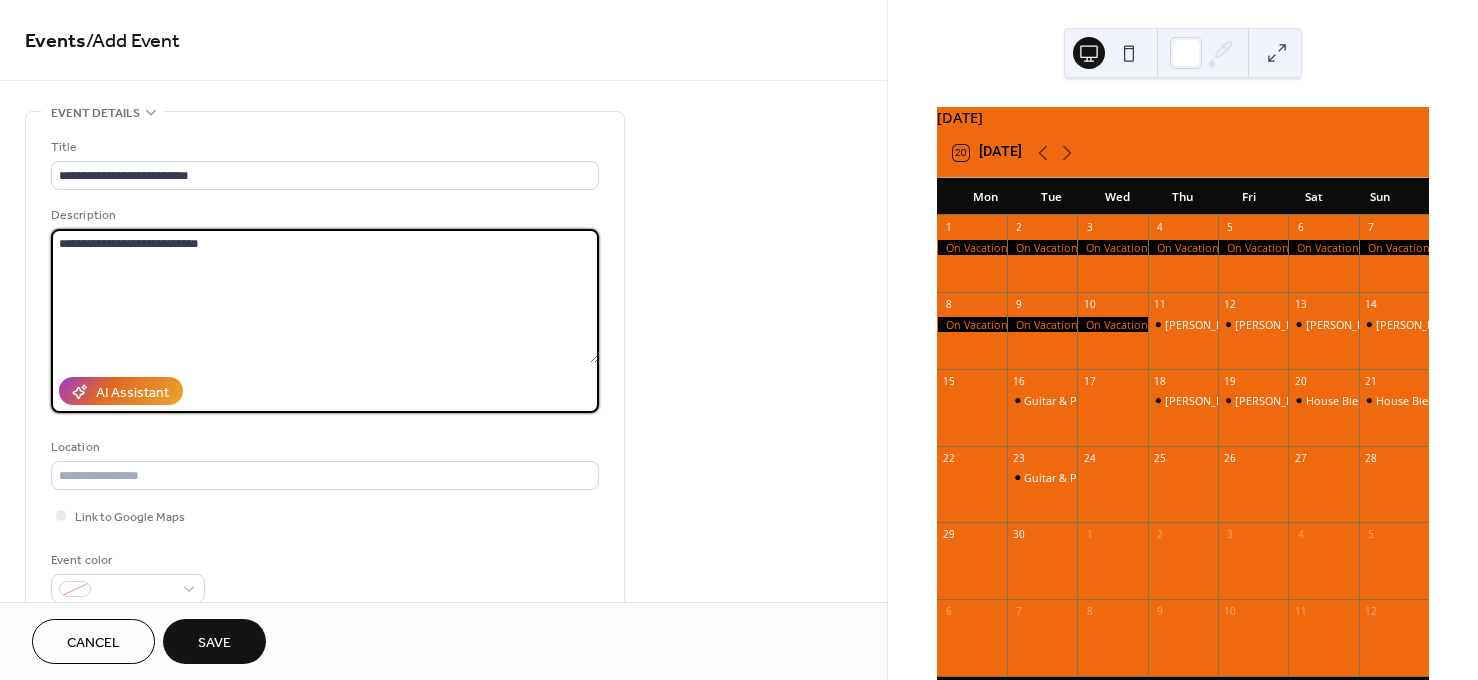 click on "**********" at bounding box center (325, 296) 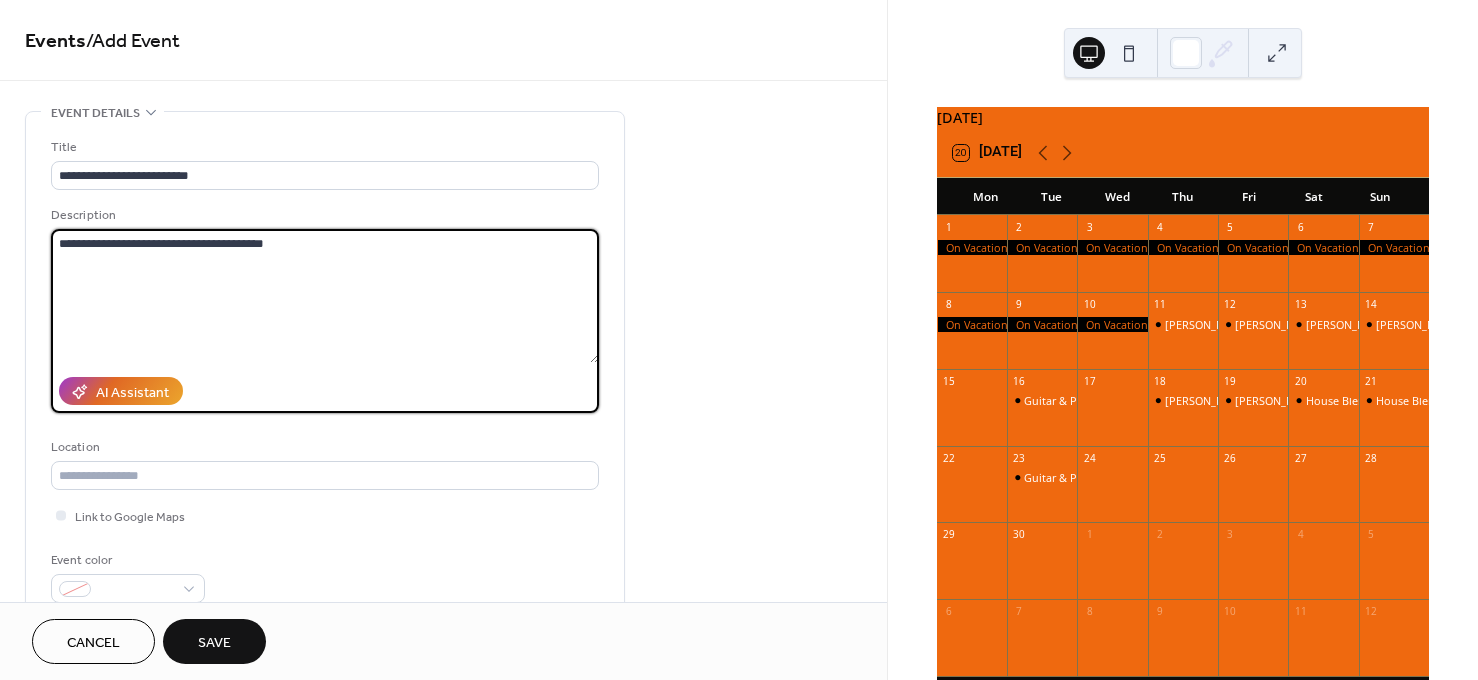 click on "**********" at bounding box center (325, 296) 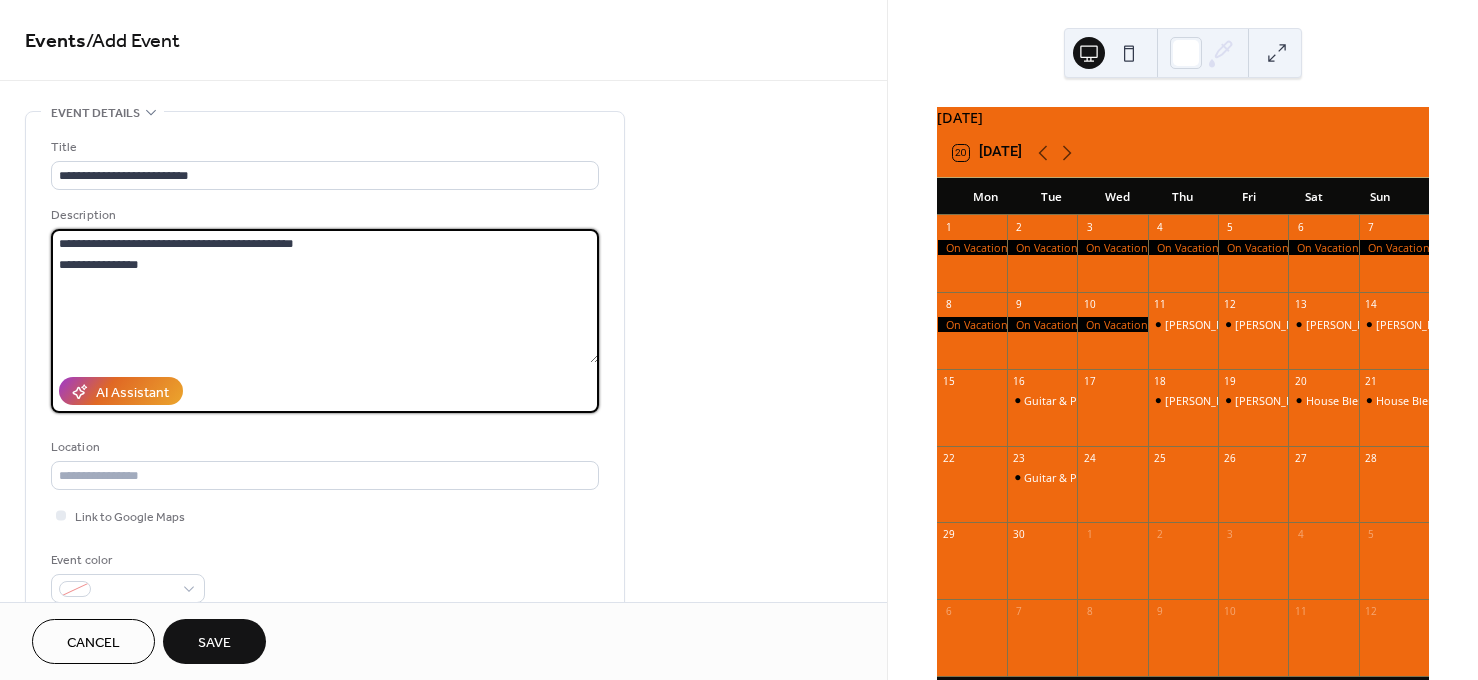 click on "**********" at bounding box center (325, 296) 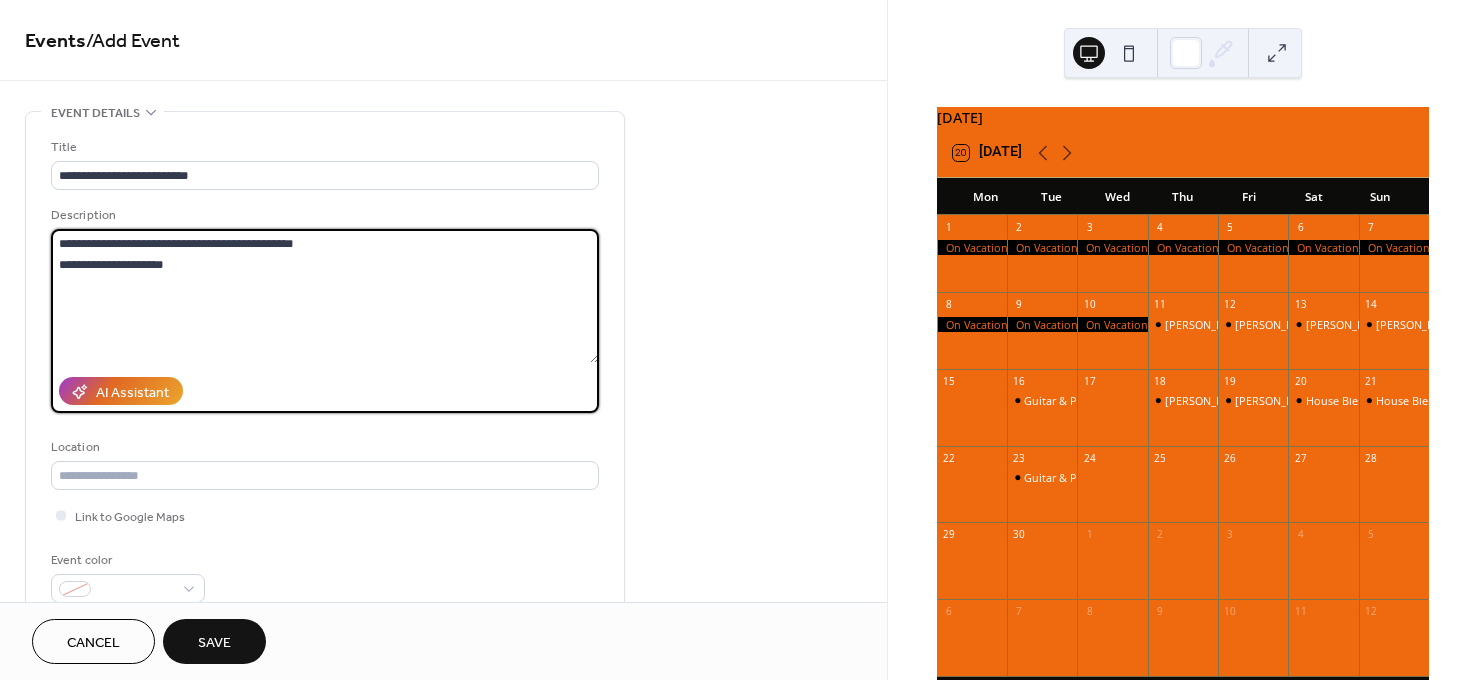 click on "**********" at bounding box center [325, 296] 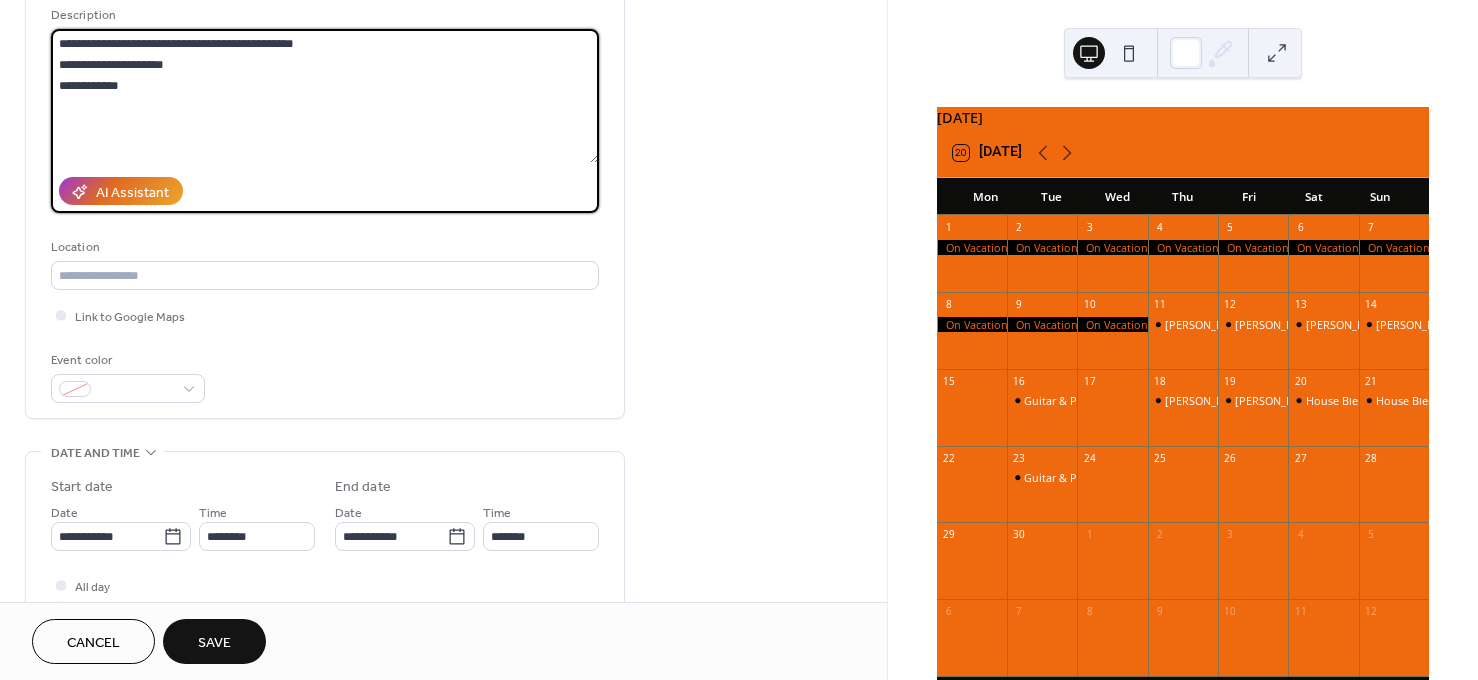 scroll, scrollTop: 204, scrollLeft: 0, axis: vertical 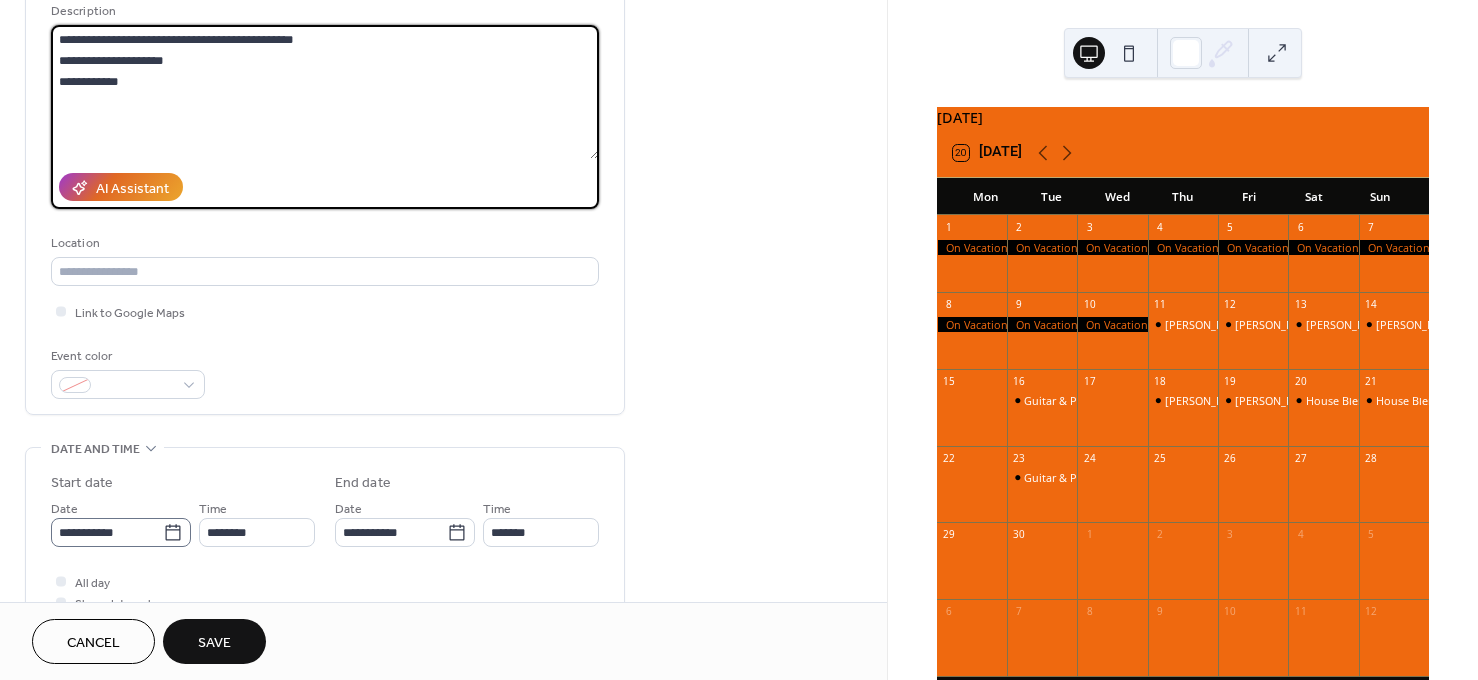 type on "**********" 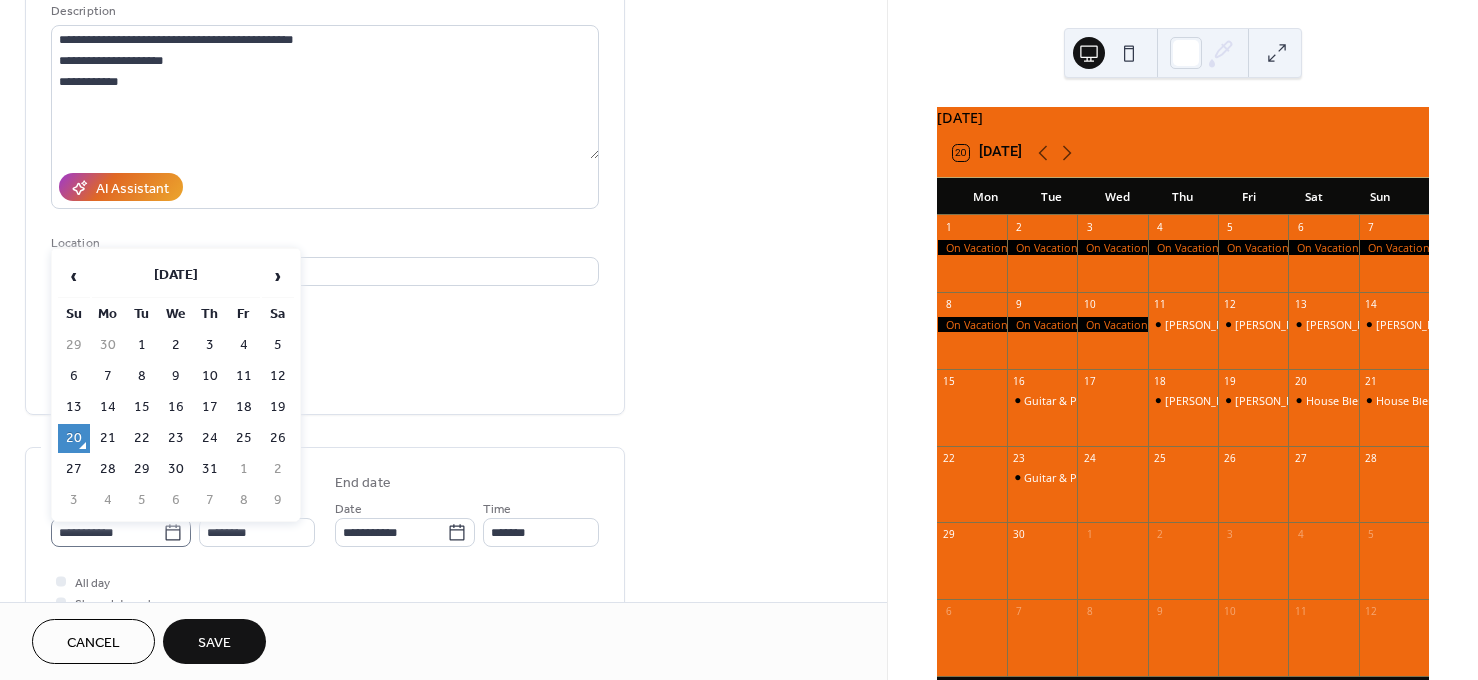 click 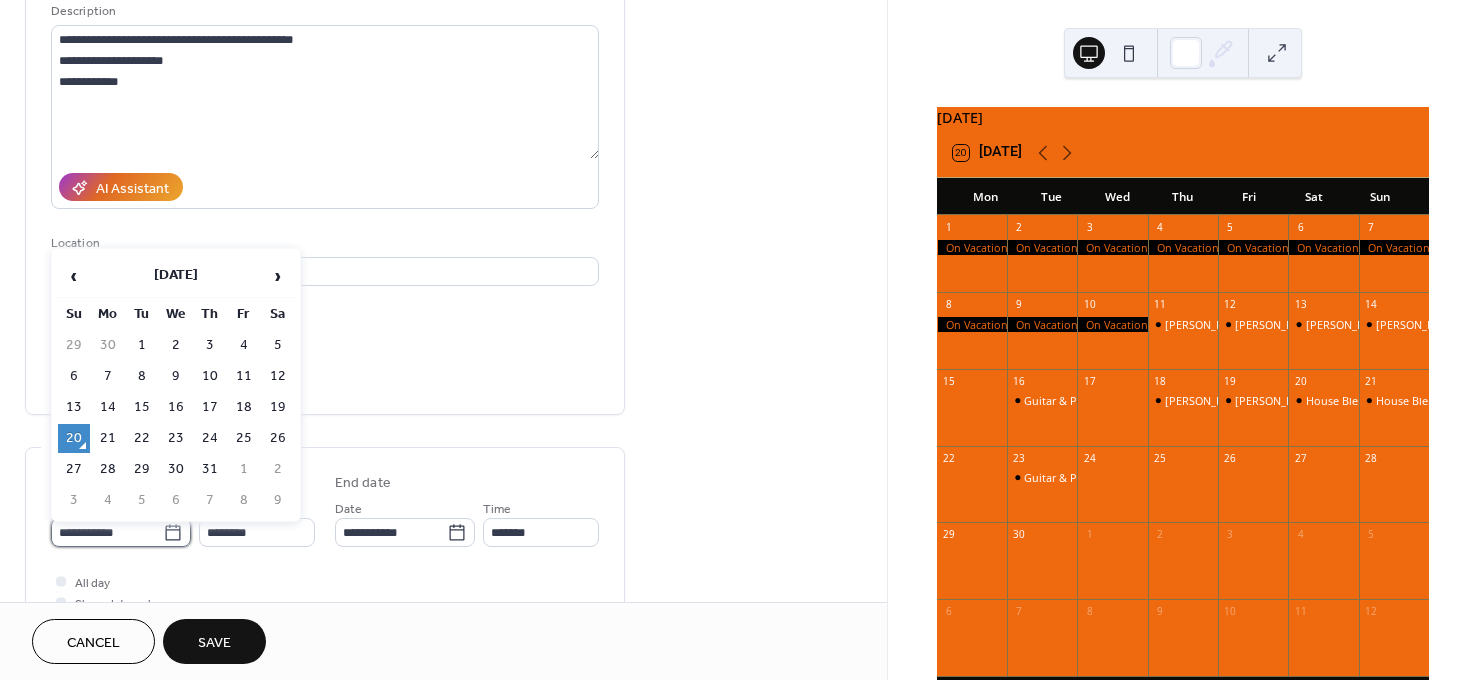 click on "**********" at bounding box center [107, 532] 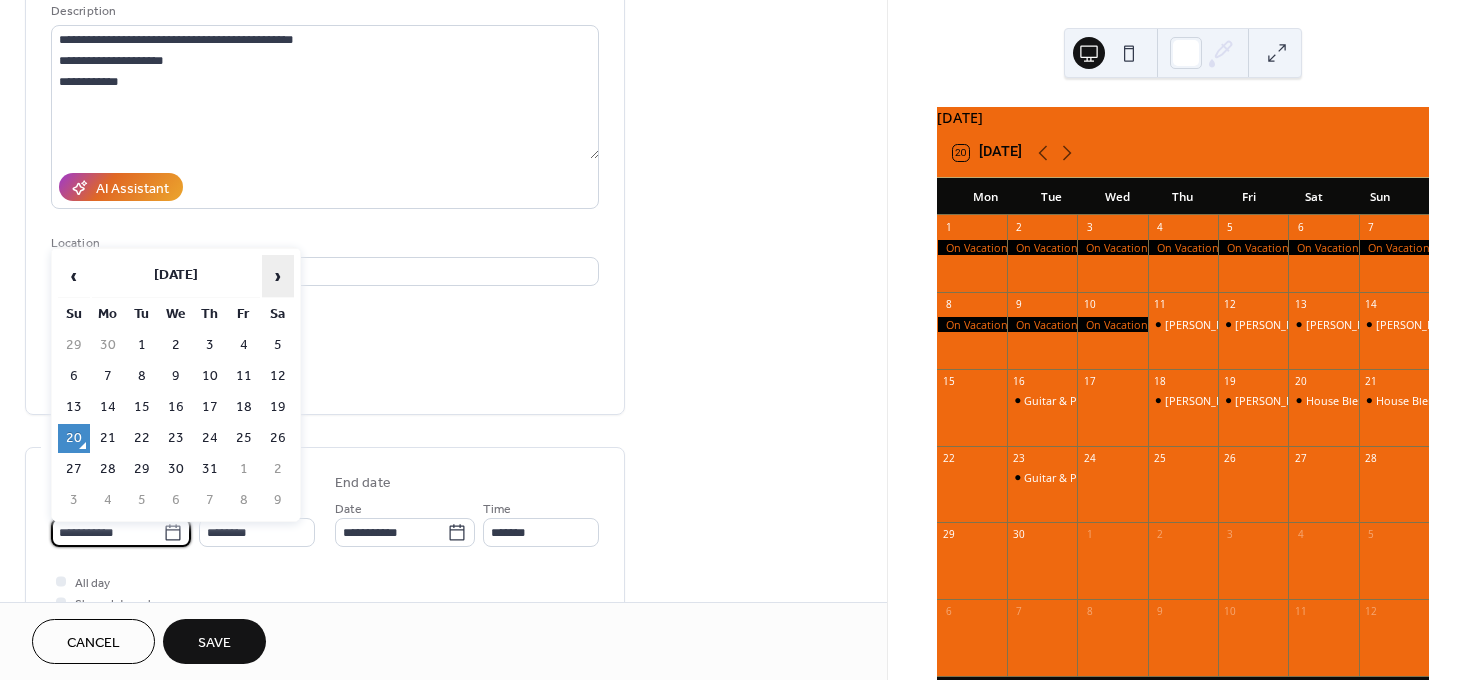 click on "›" at bounding box center [278, 276] 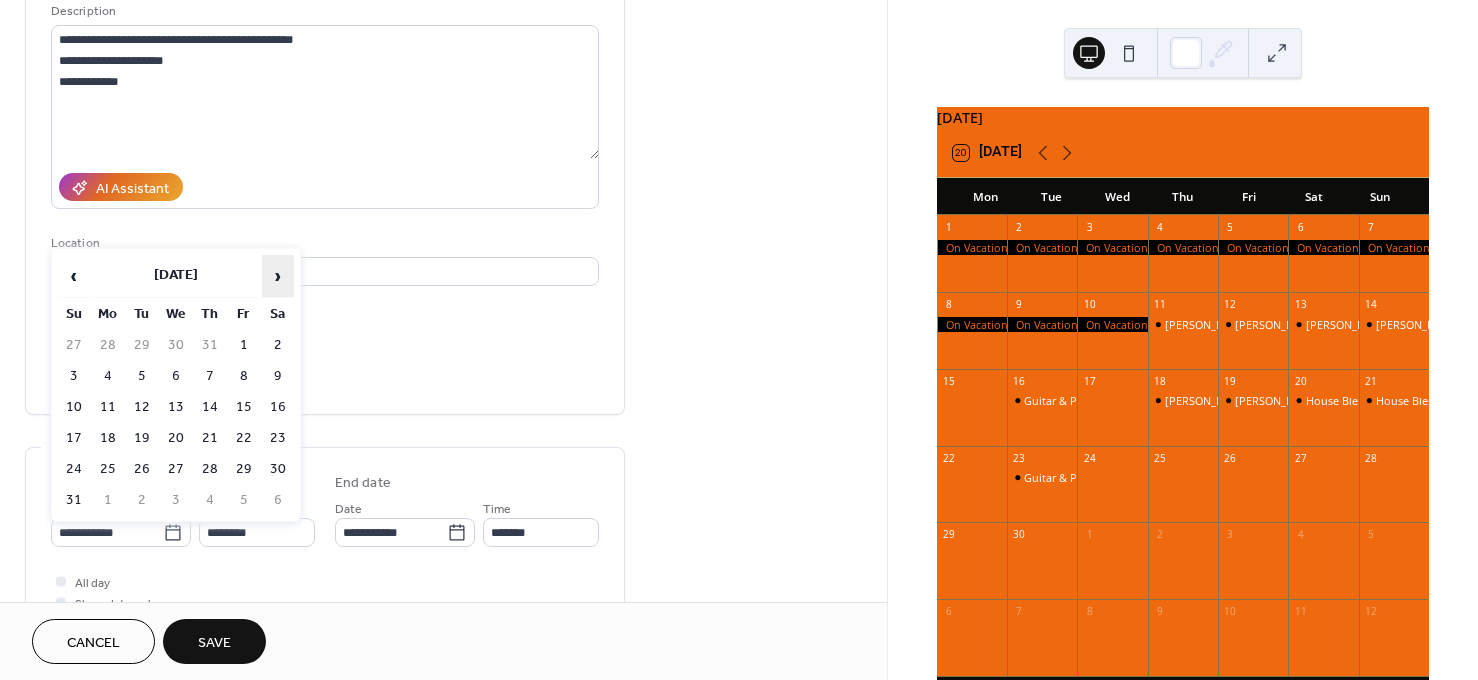 click on "›" at bounding box center [278, 276] 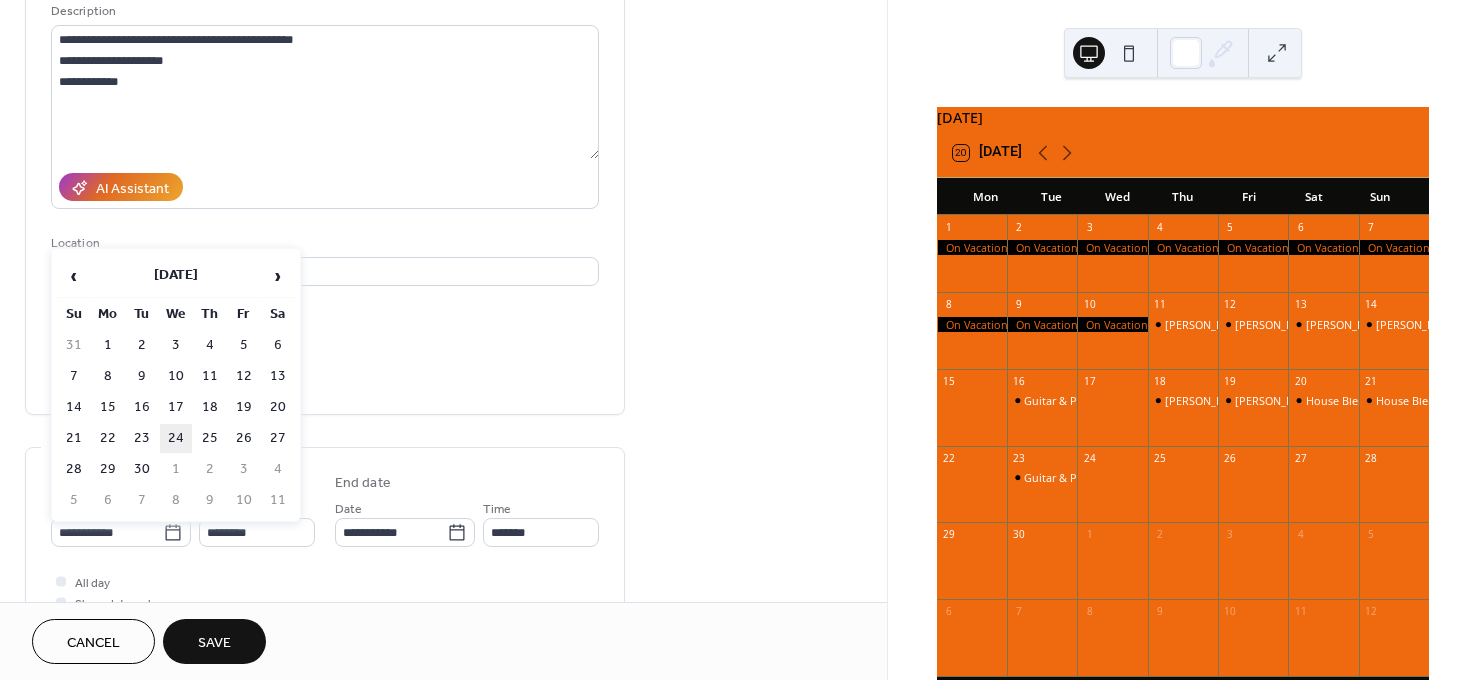 click on "24" at bounding box center [176, 438] 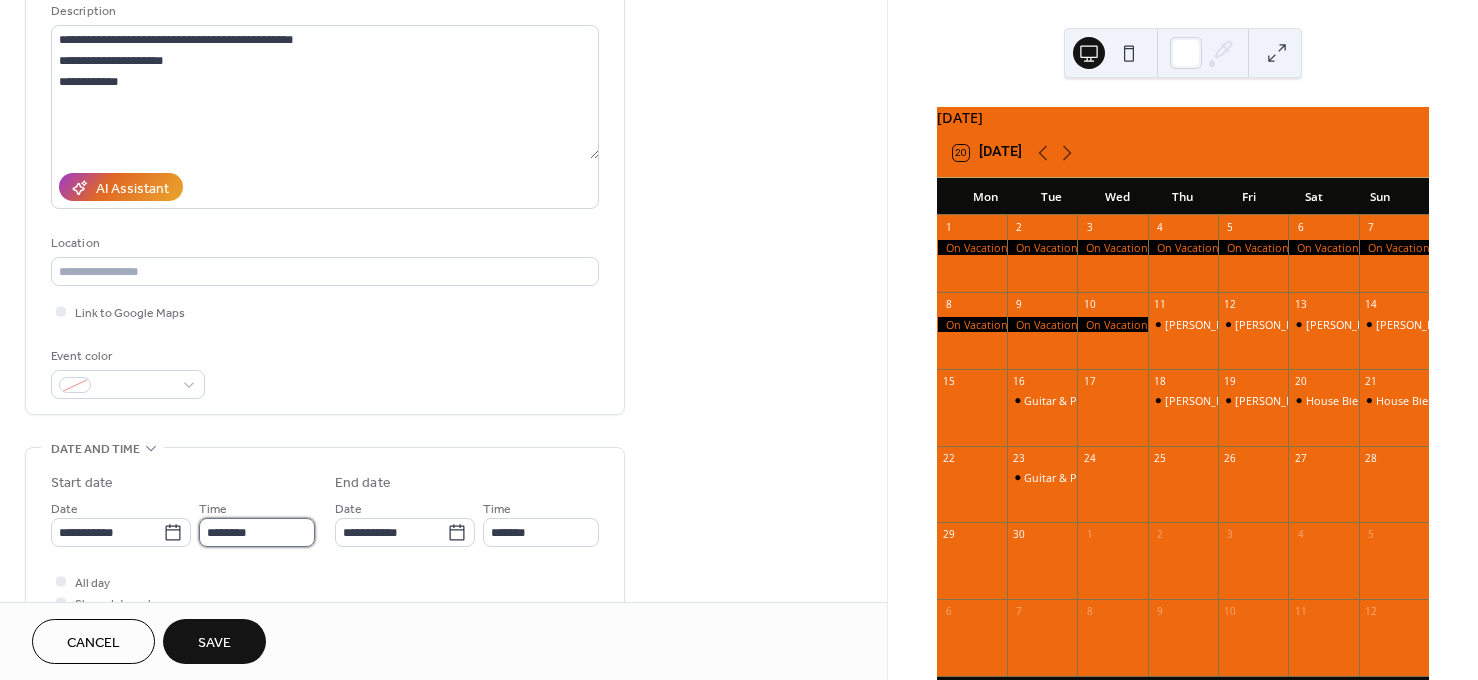 click on "********" at bounding box center (257, 532) 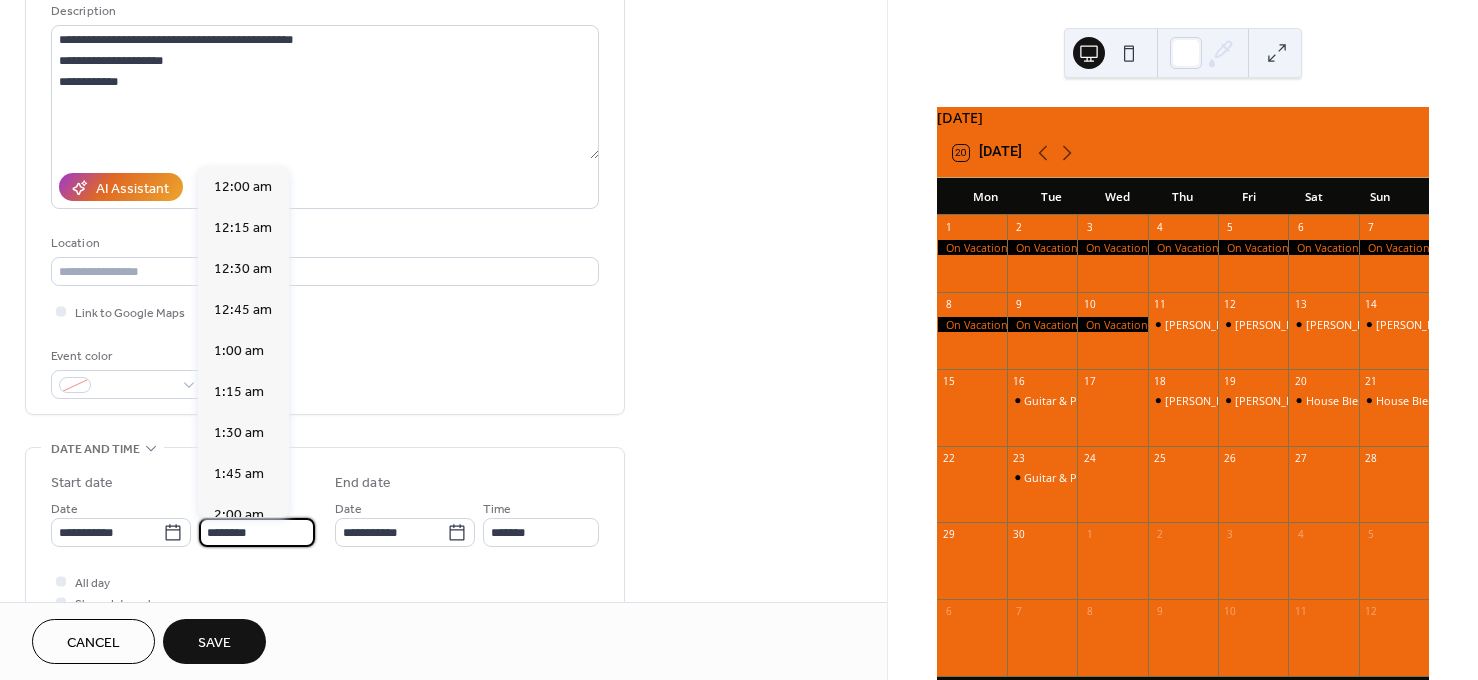 scroll, scrollTop: 1989, scrollLeft: 0, axis: vertical 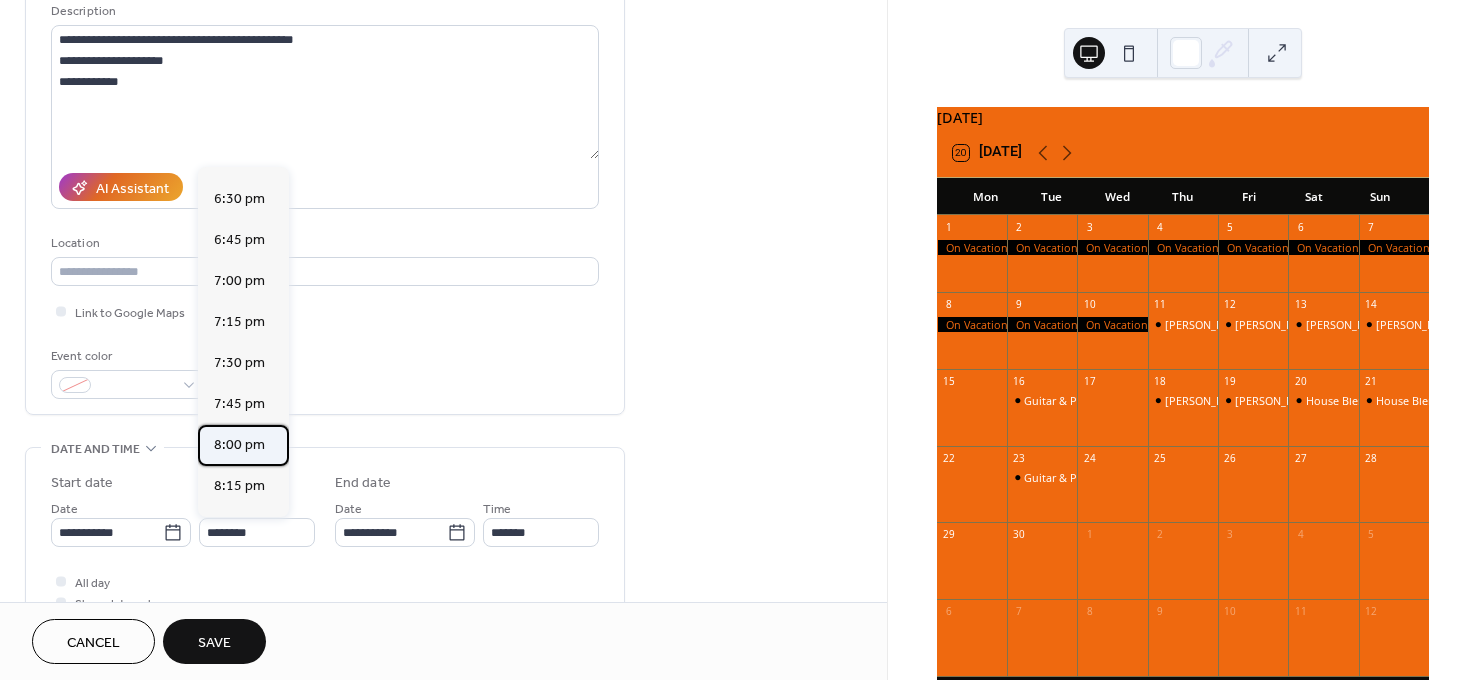 click on "8:00 pm" at bounding box center (239, 445) 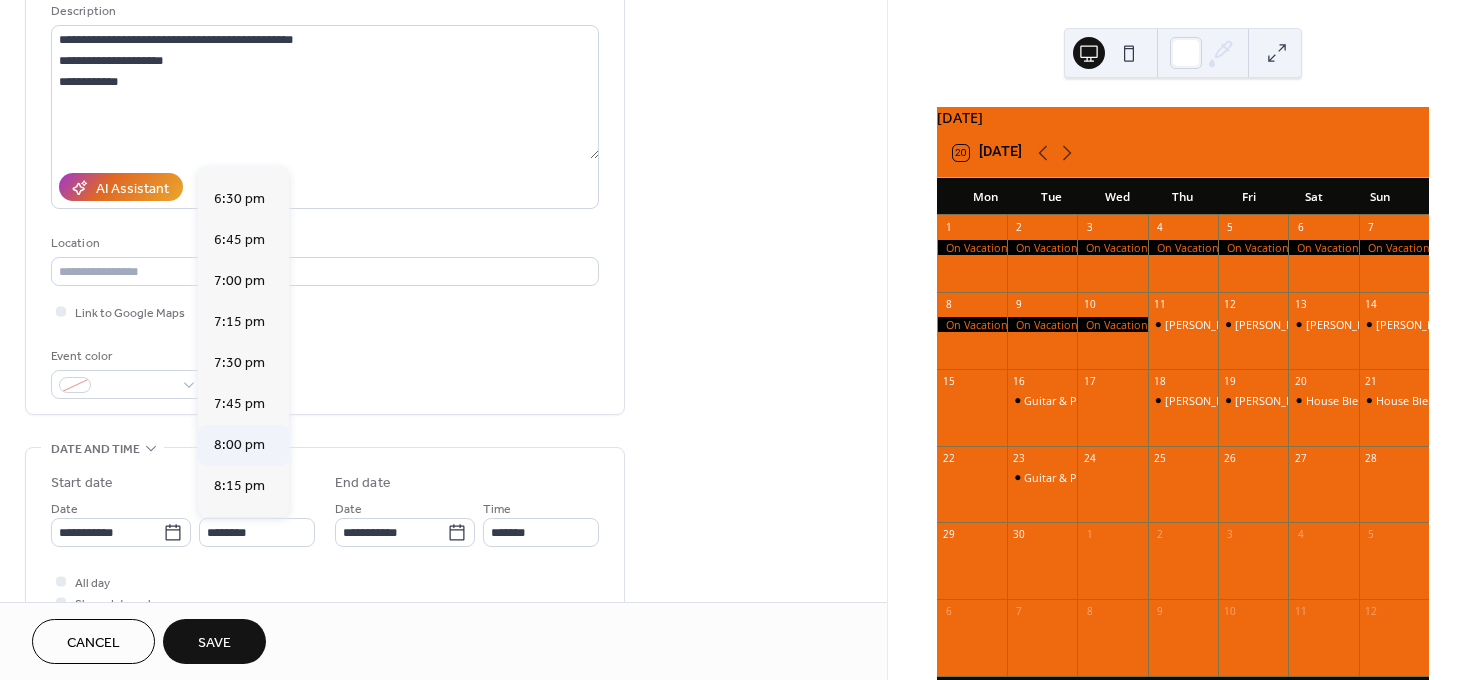 type on "*******" 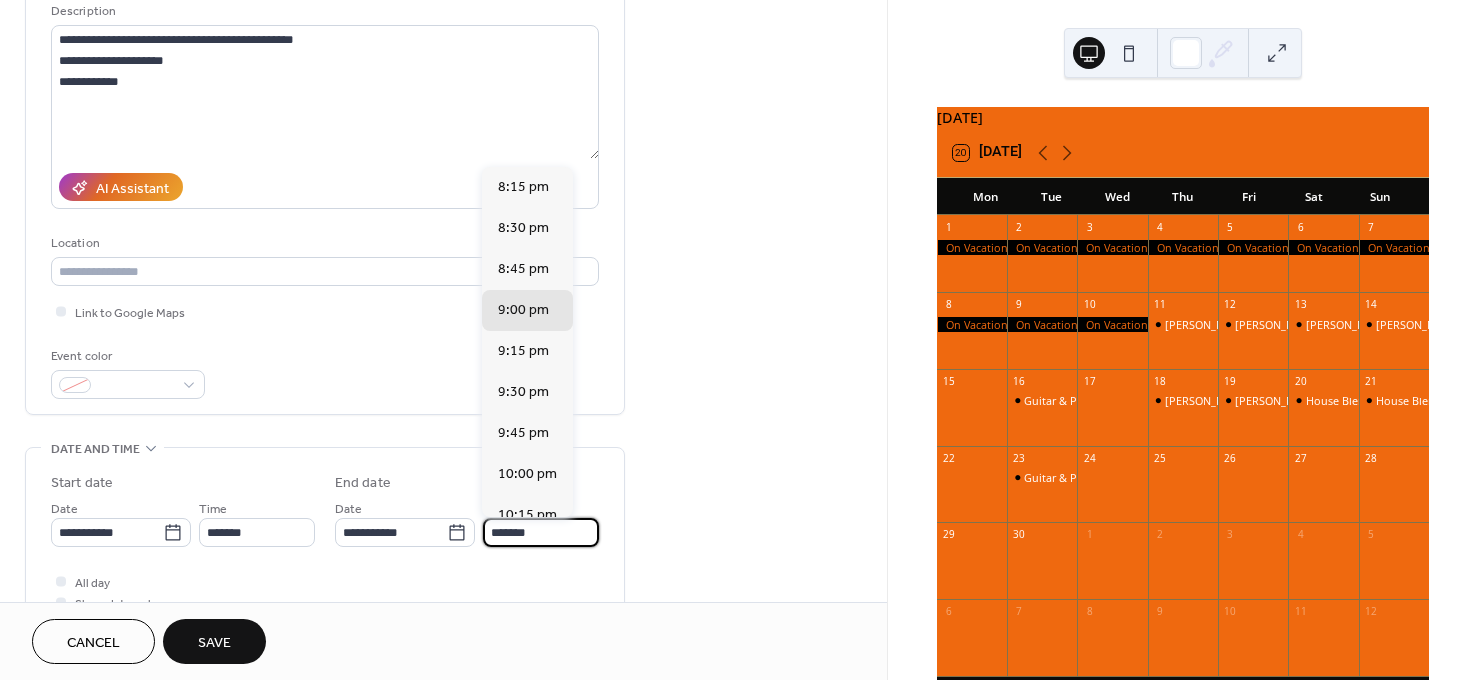 click on "*******" at bounding box center [541, 532] 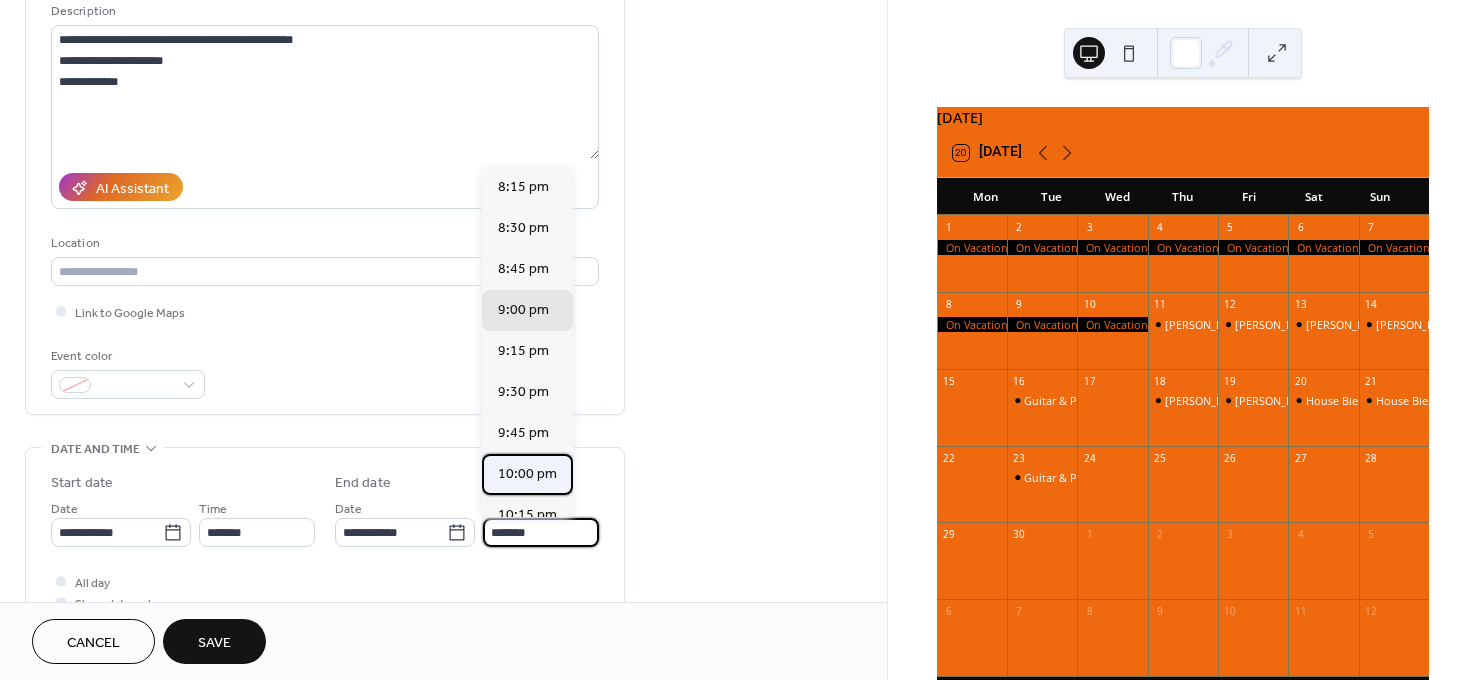 click on "10:00 pm" at bounding box center (527, 474) 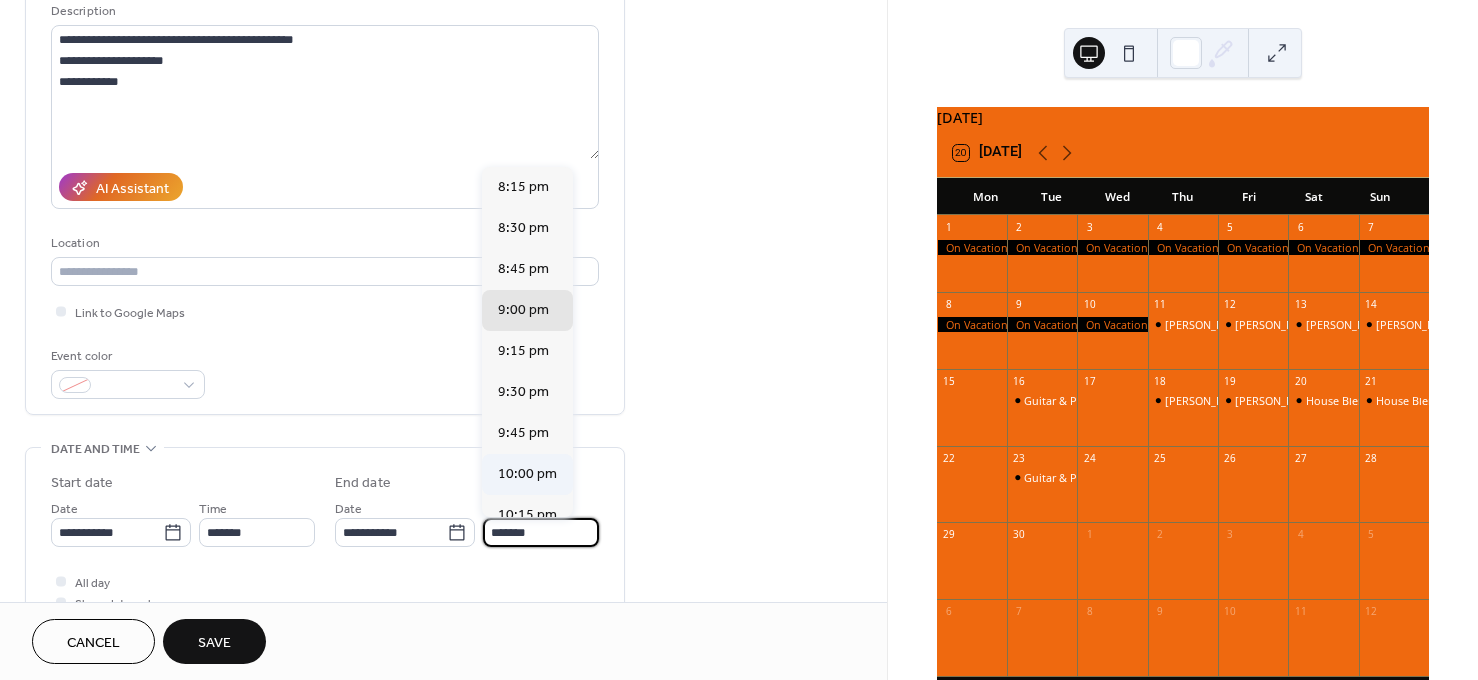 type on "********" 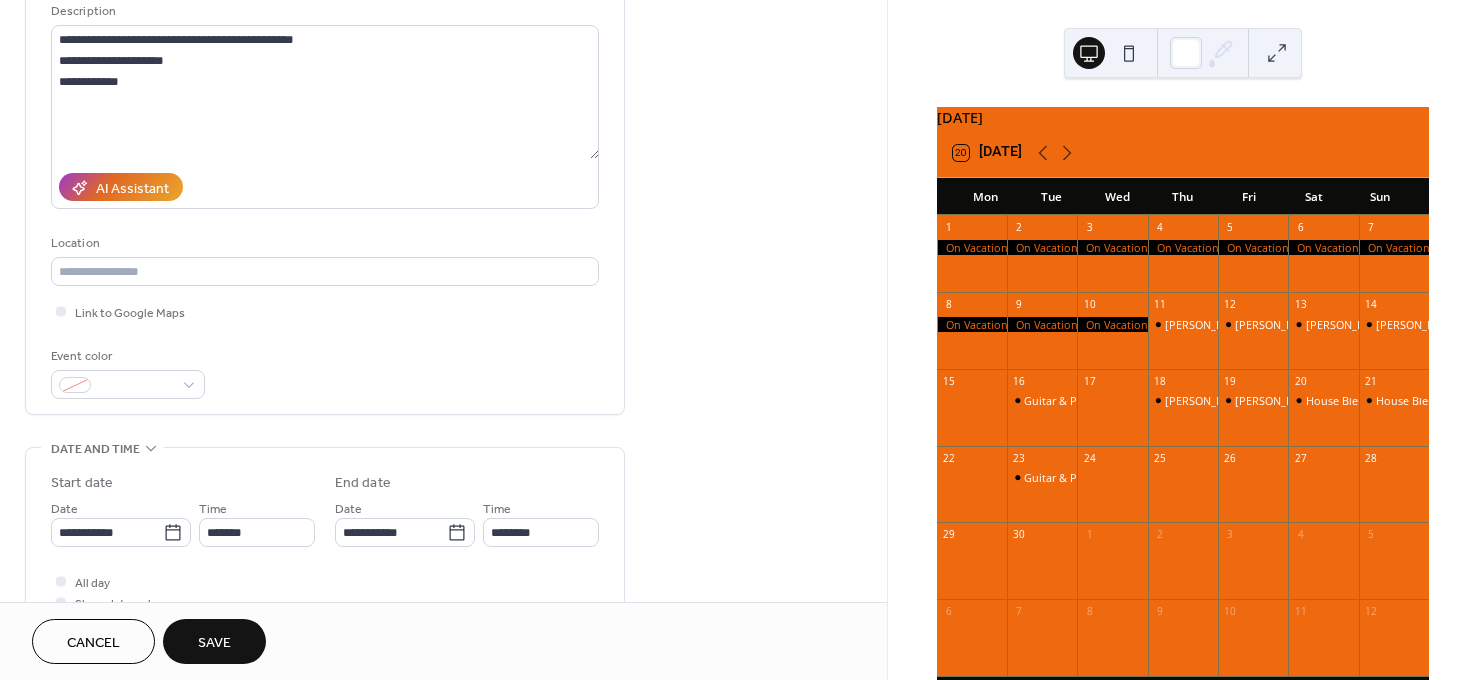 click on "Save" at bounding box center (214, 643) 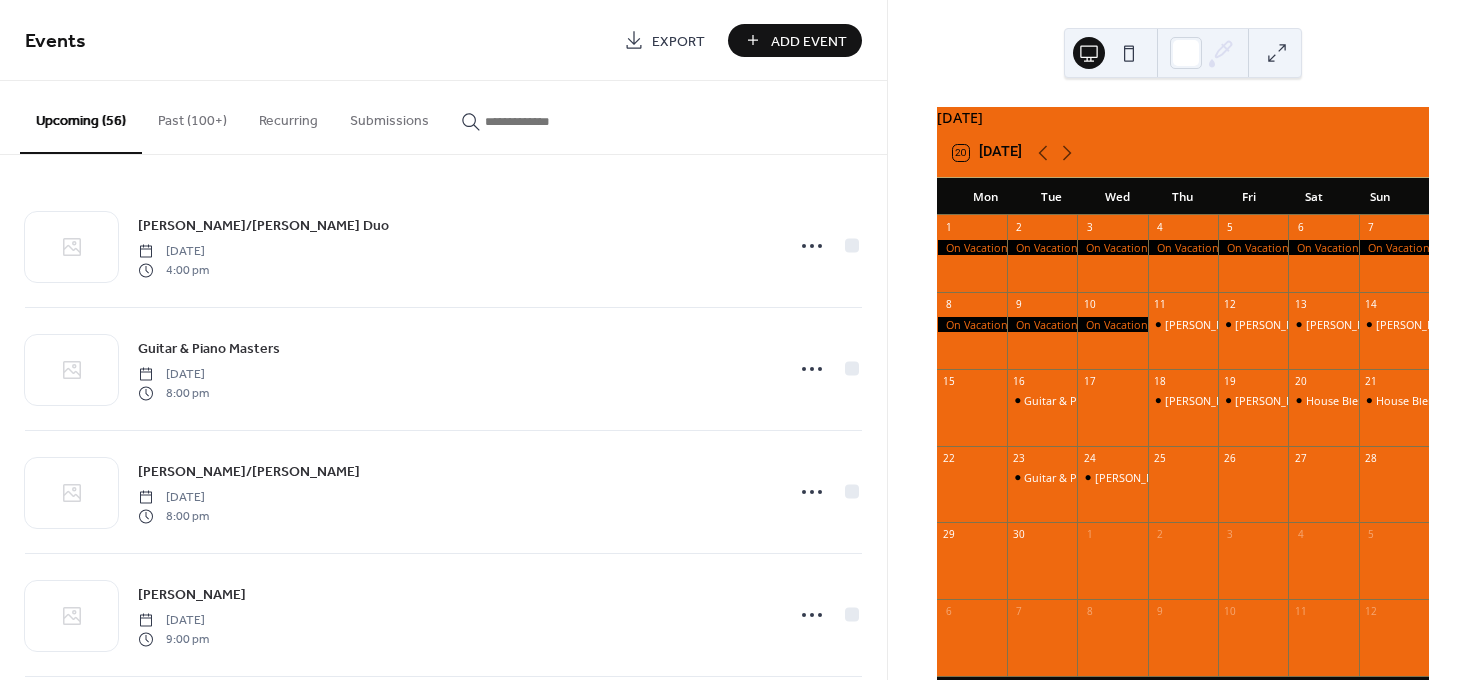 click on "Add Event" at bounding box center [809, 41] 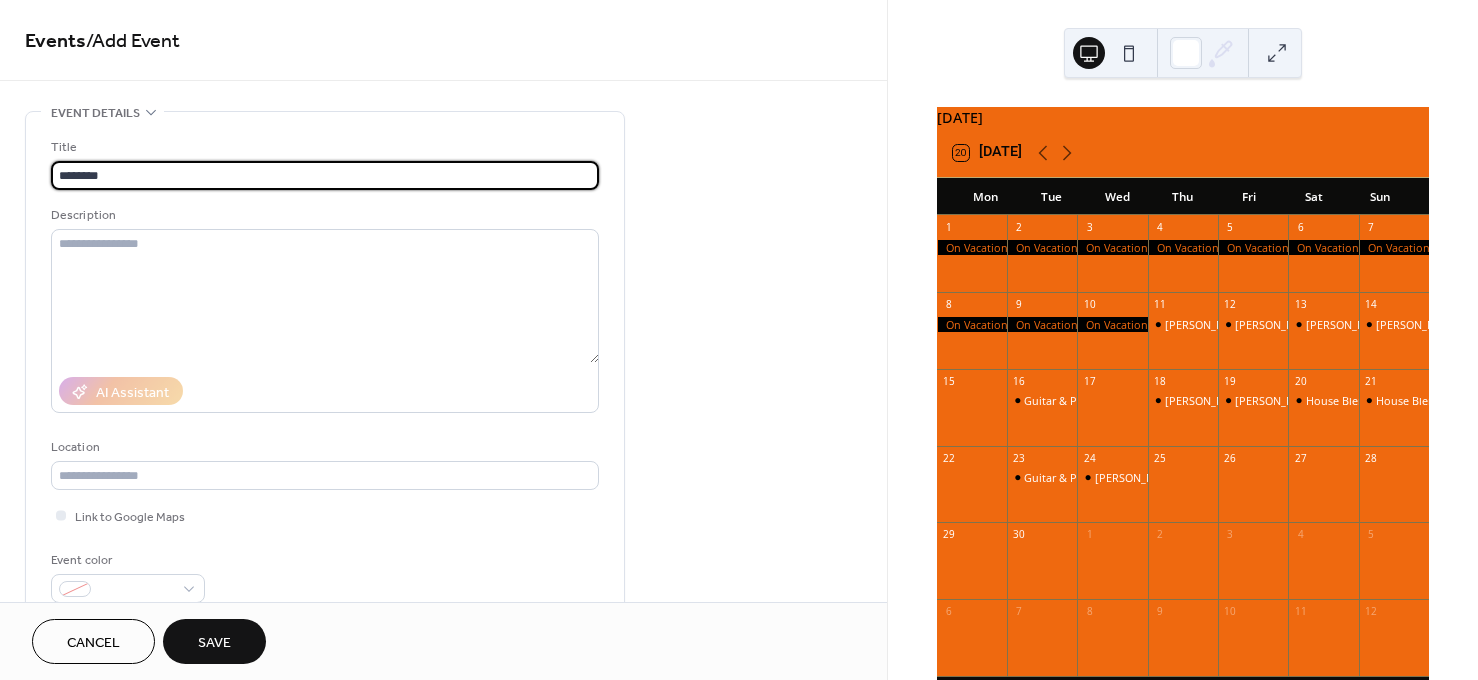 click on "********" at bounding box center [325, 175] 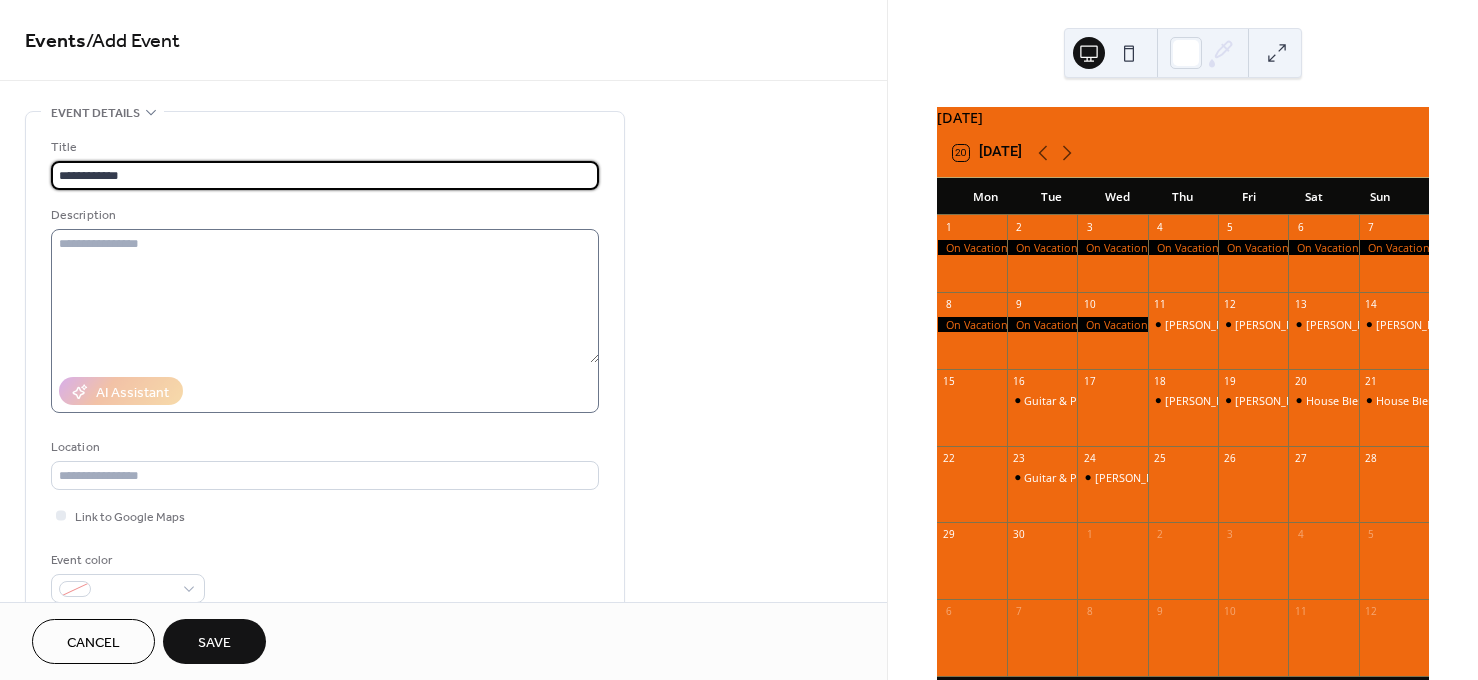 type on "**********" 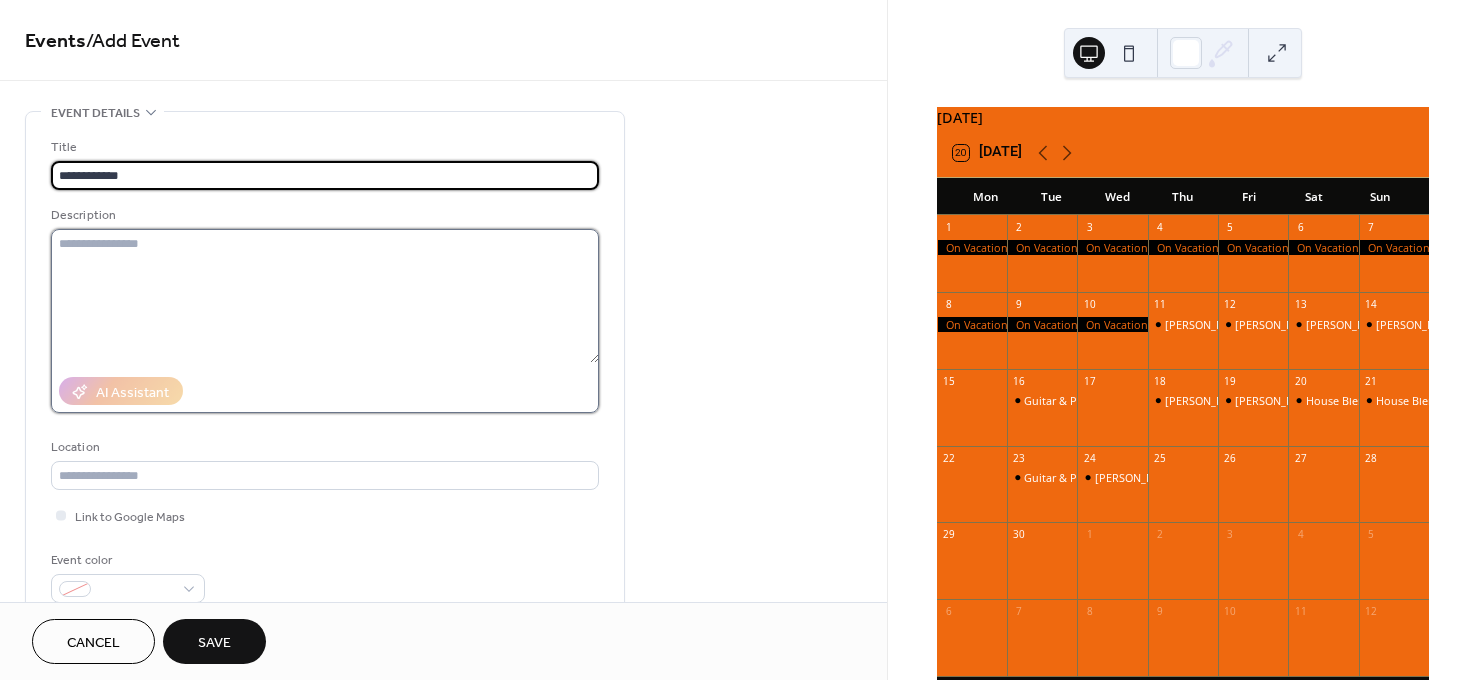 click at bounding box center (325, 296) 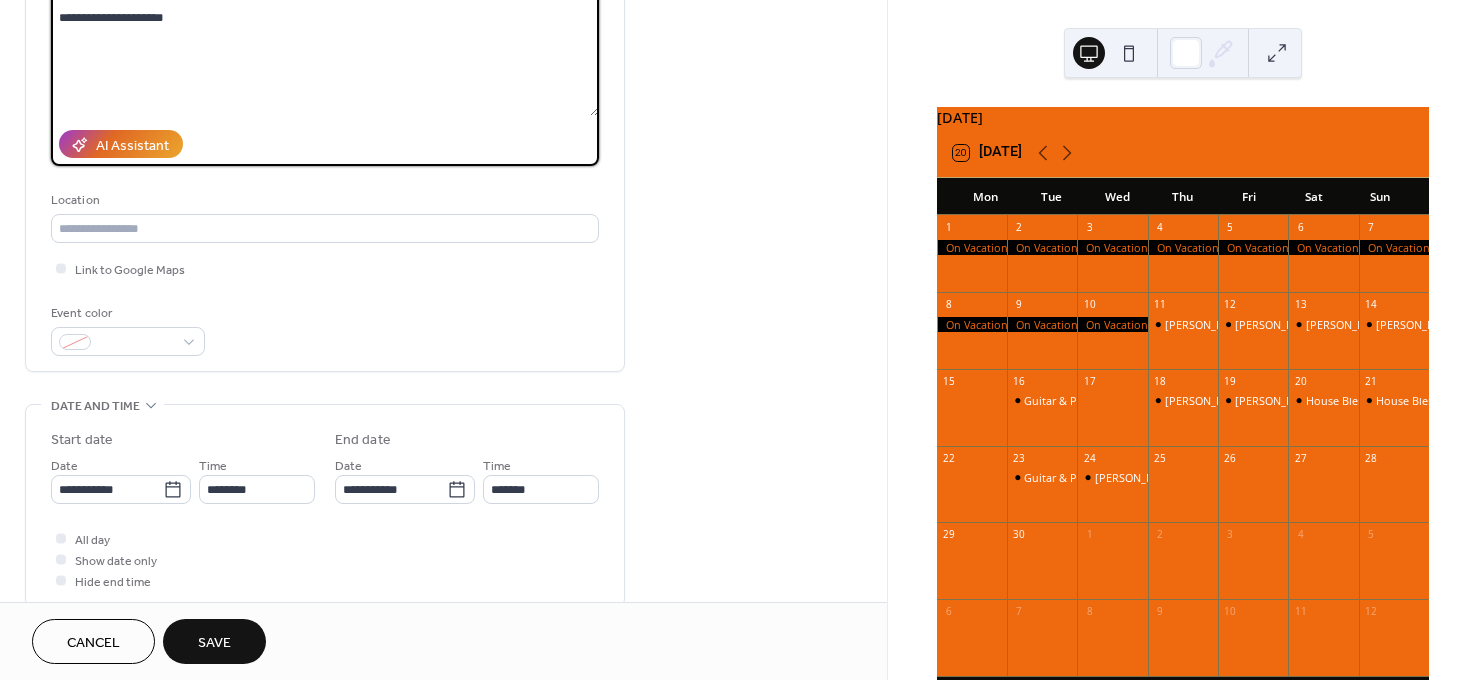 scroll, scrollTop: 248, scrollLeft: 0, axis: vertical 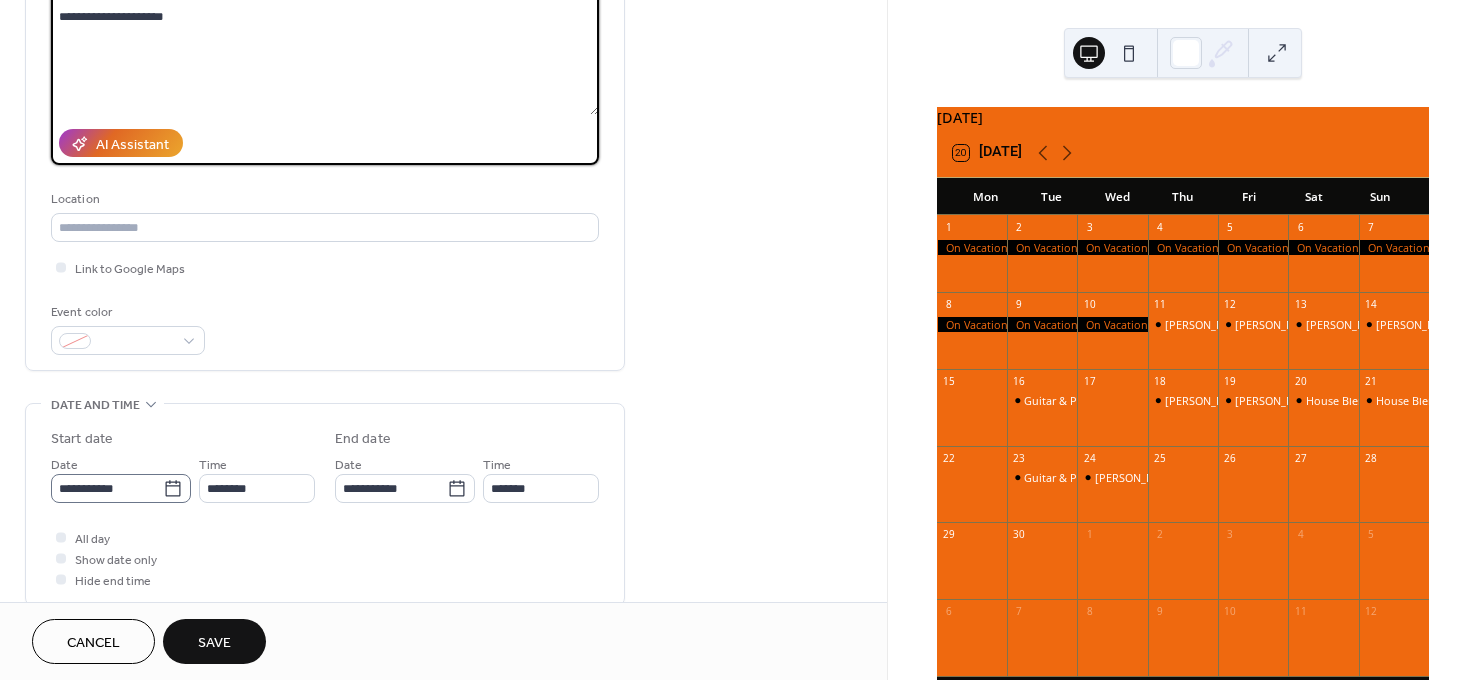 type on "**********" 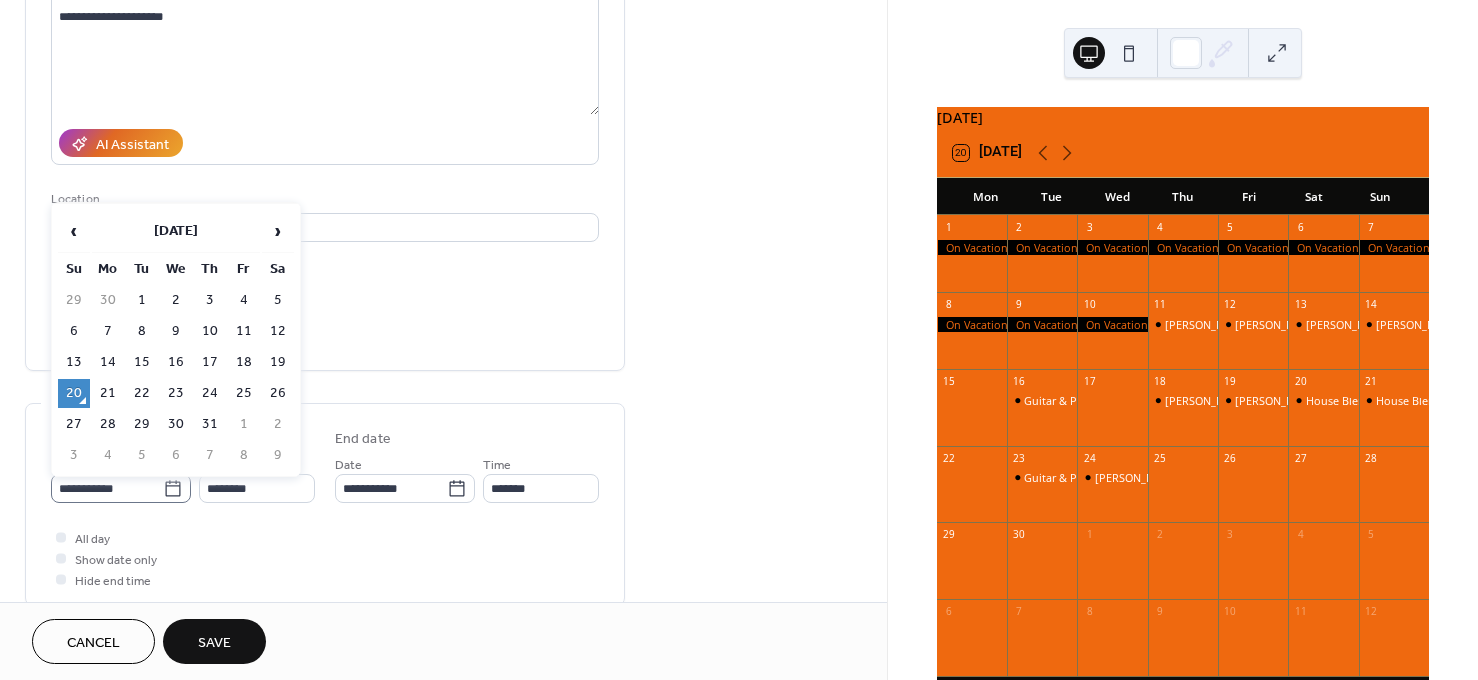 click 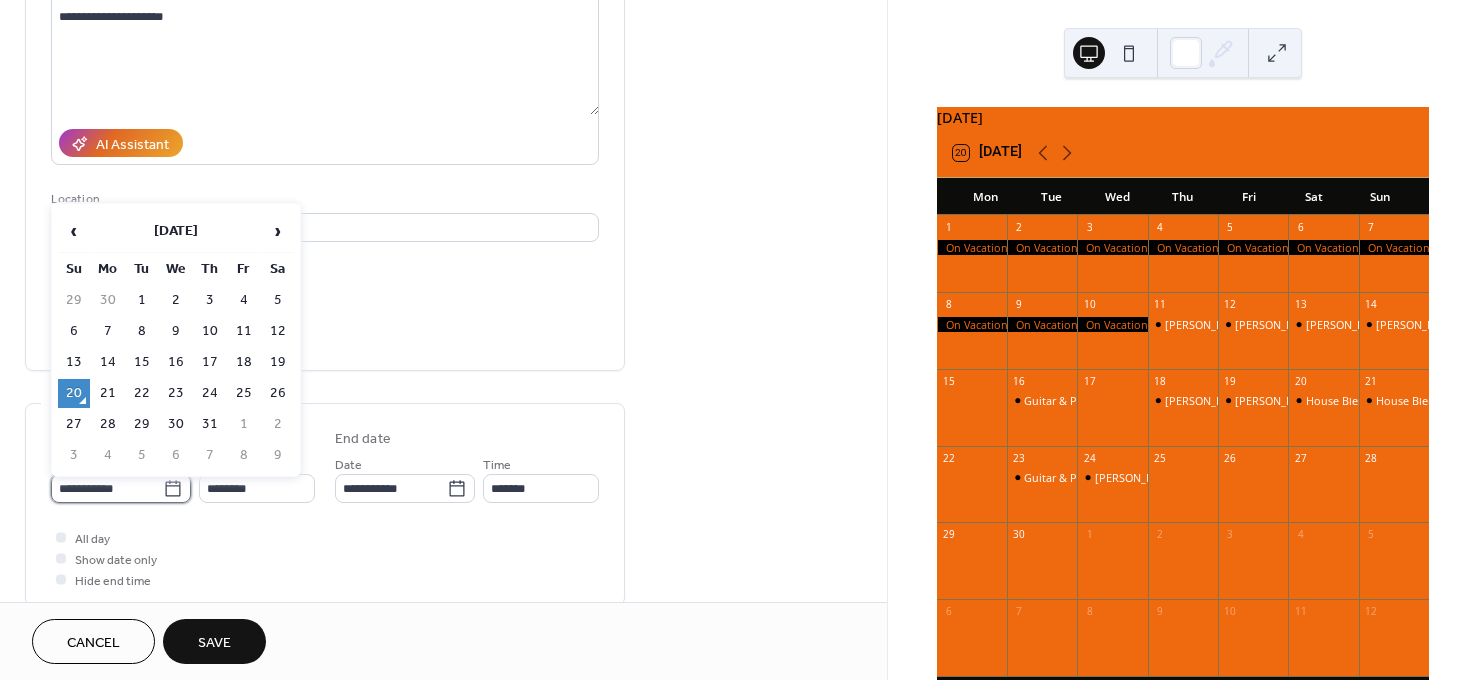 click on "**********" at bounding box center [107, 488] 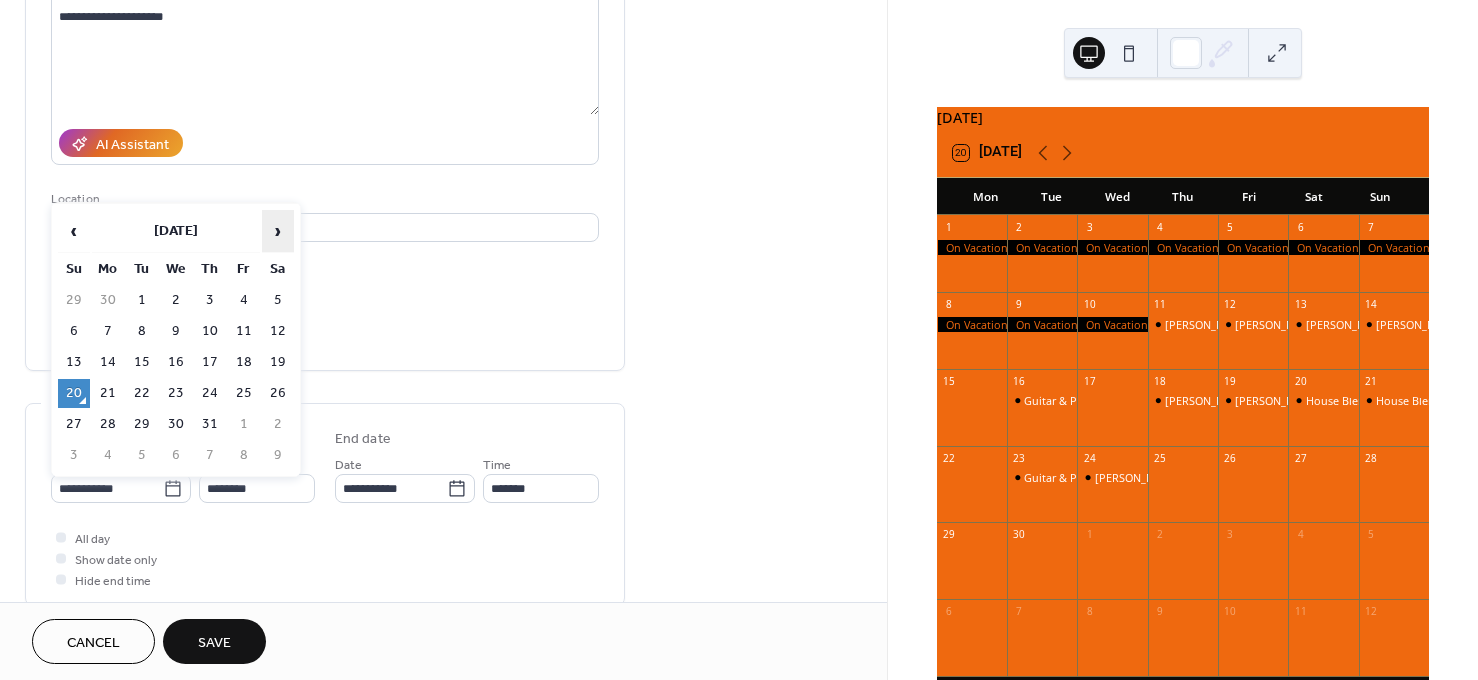 click on "›" at bounding box center (278, 231) 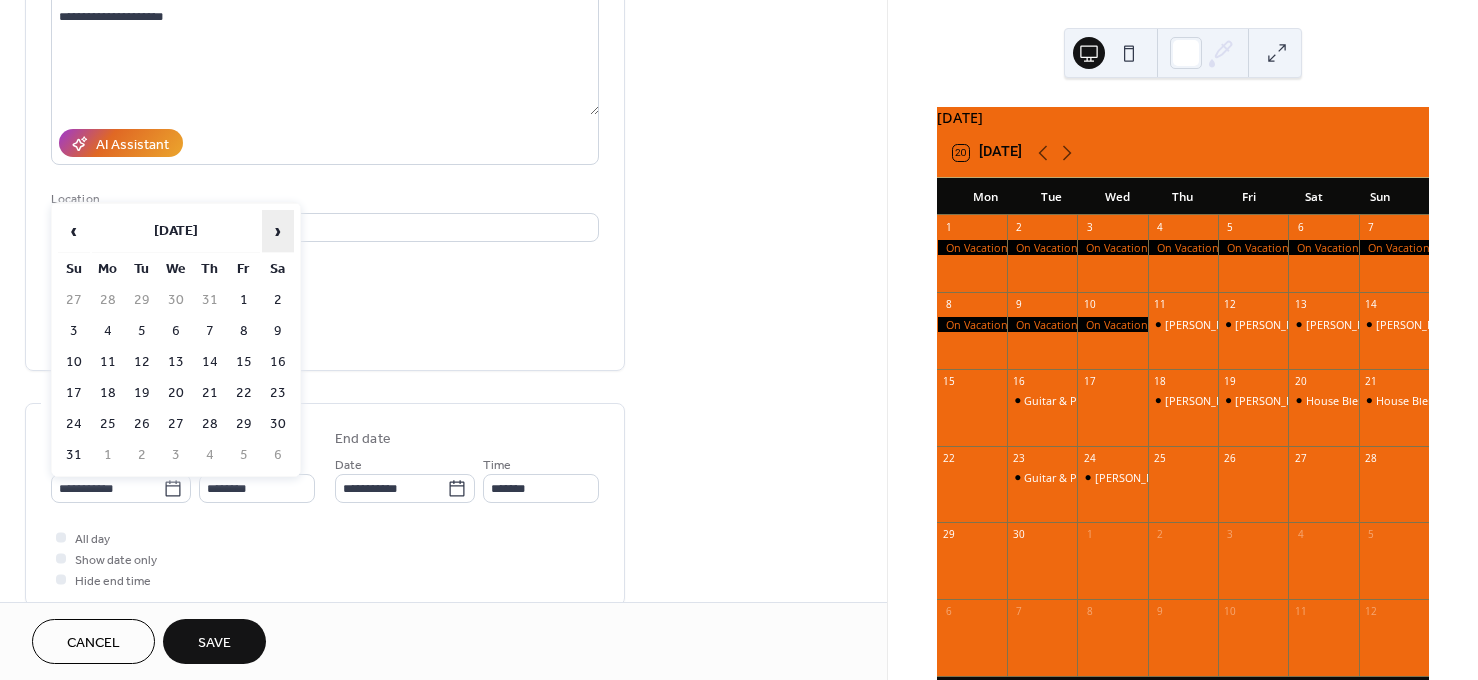 click on "›" at bounding box center [278, 231] 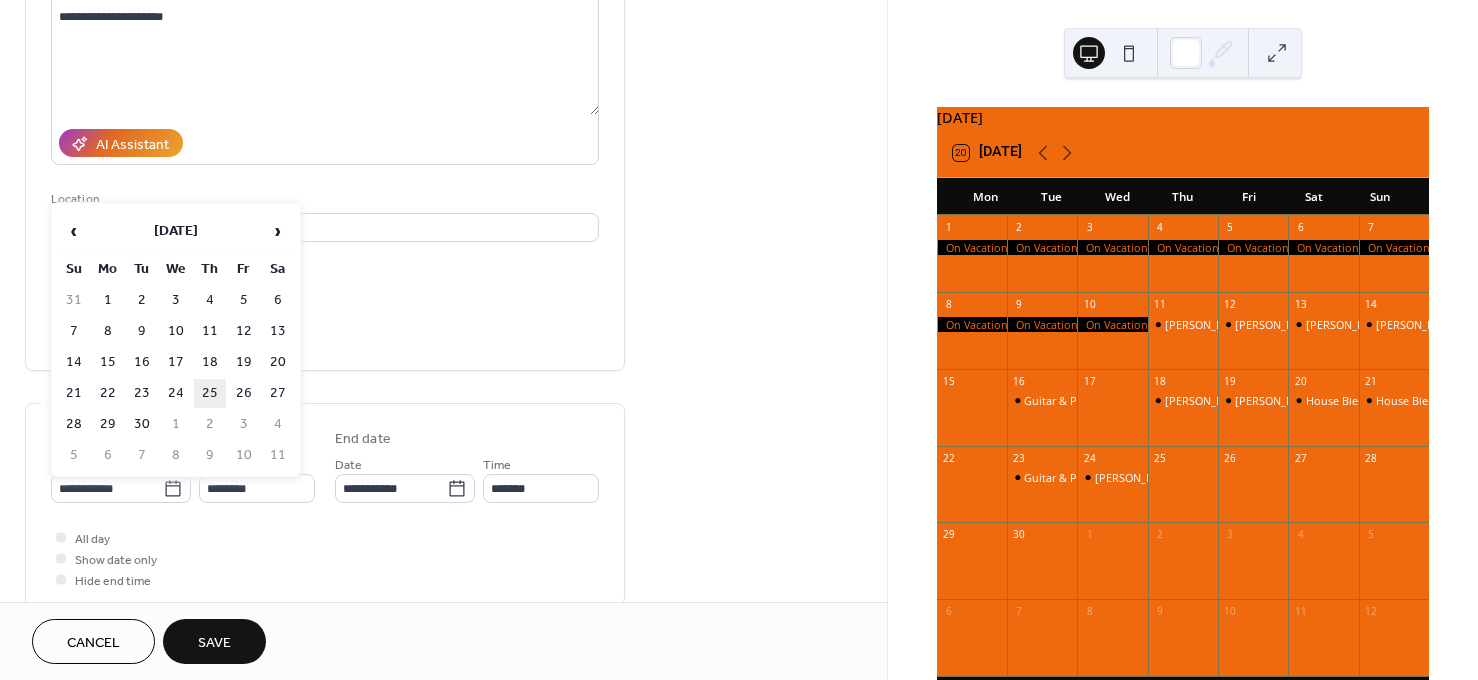 click on "25" at bounding box center (210, 393) 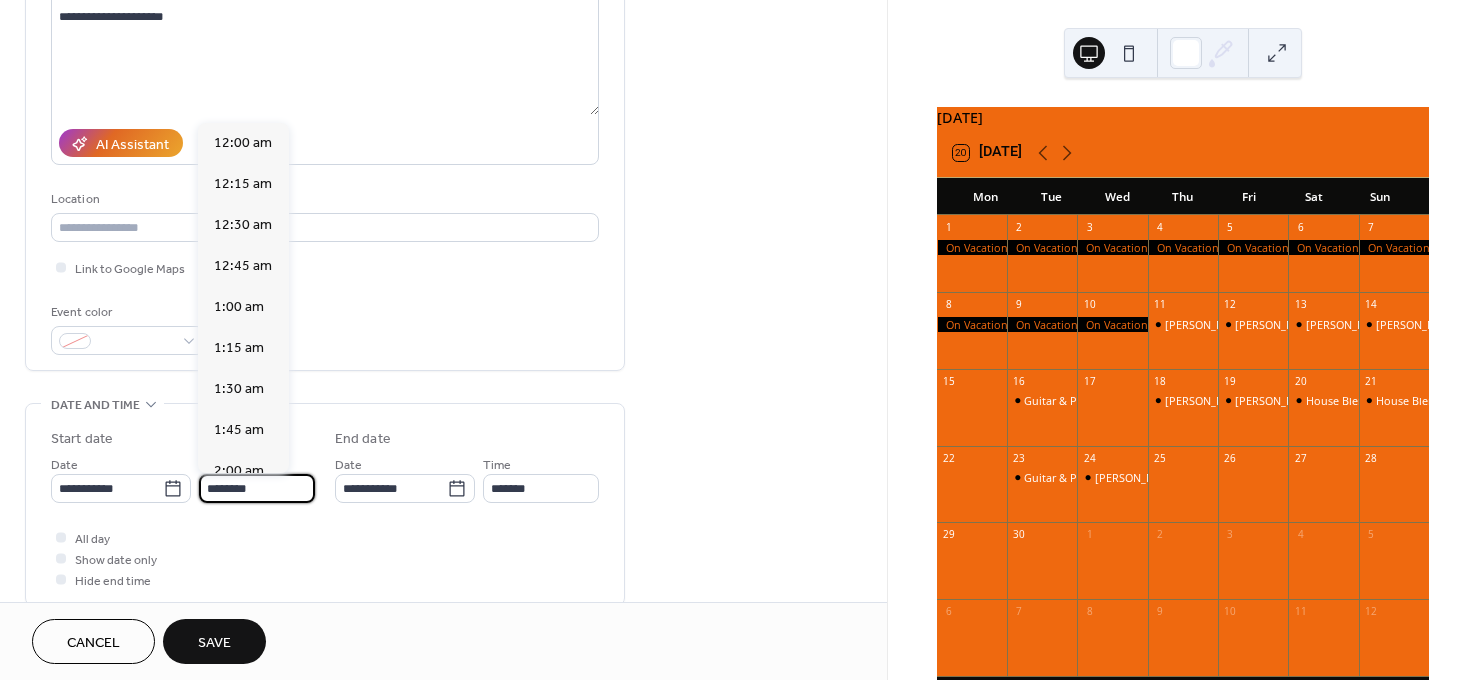 scroll, scrollTop: 1989, scrollLeft: 0, axis: vertical 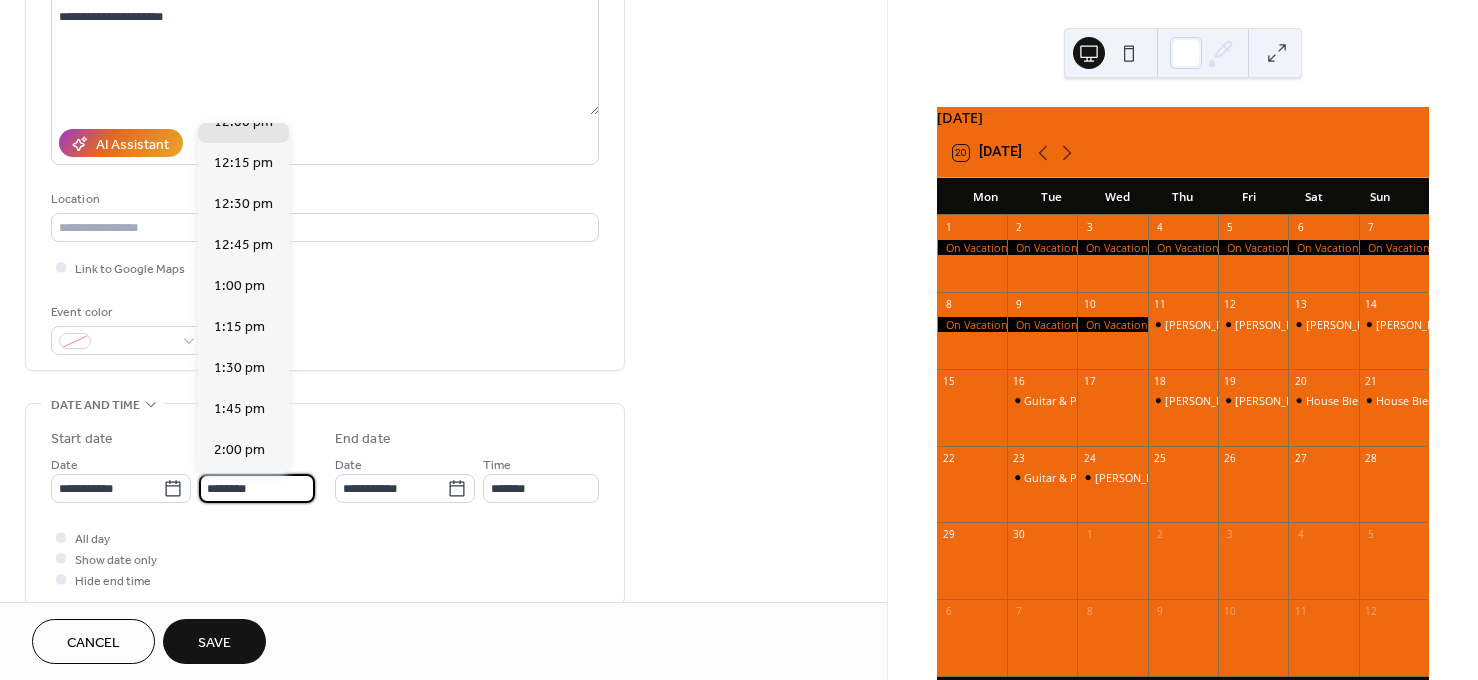 click on "********" at bounding box center (257, 488) 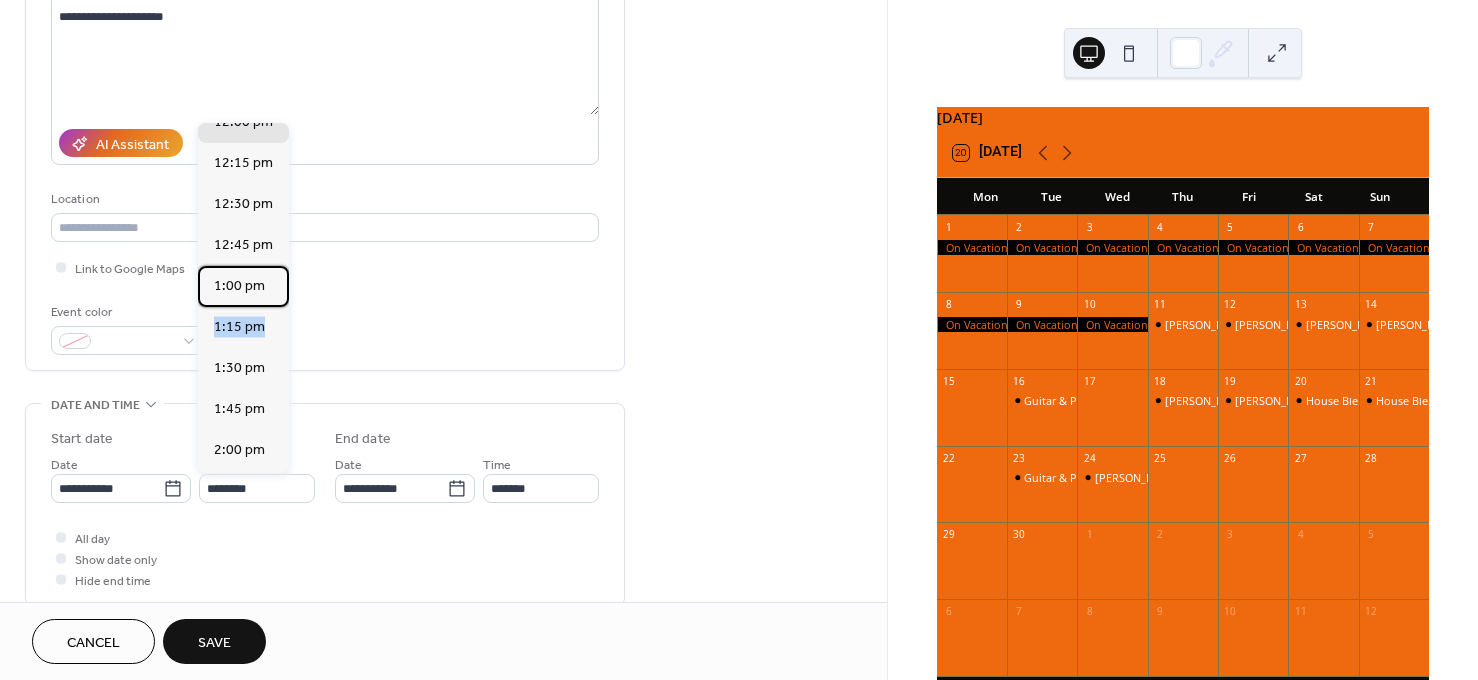 drag, startPoint x: 287, startPoint y: 307, endPoint x: 289, endPoint y: 327, distance: 20.09975 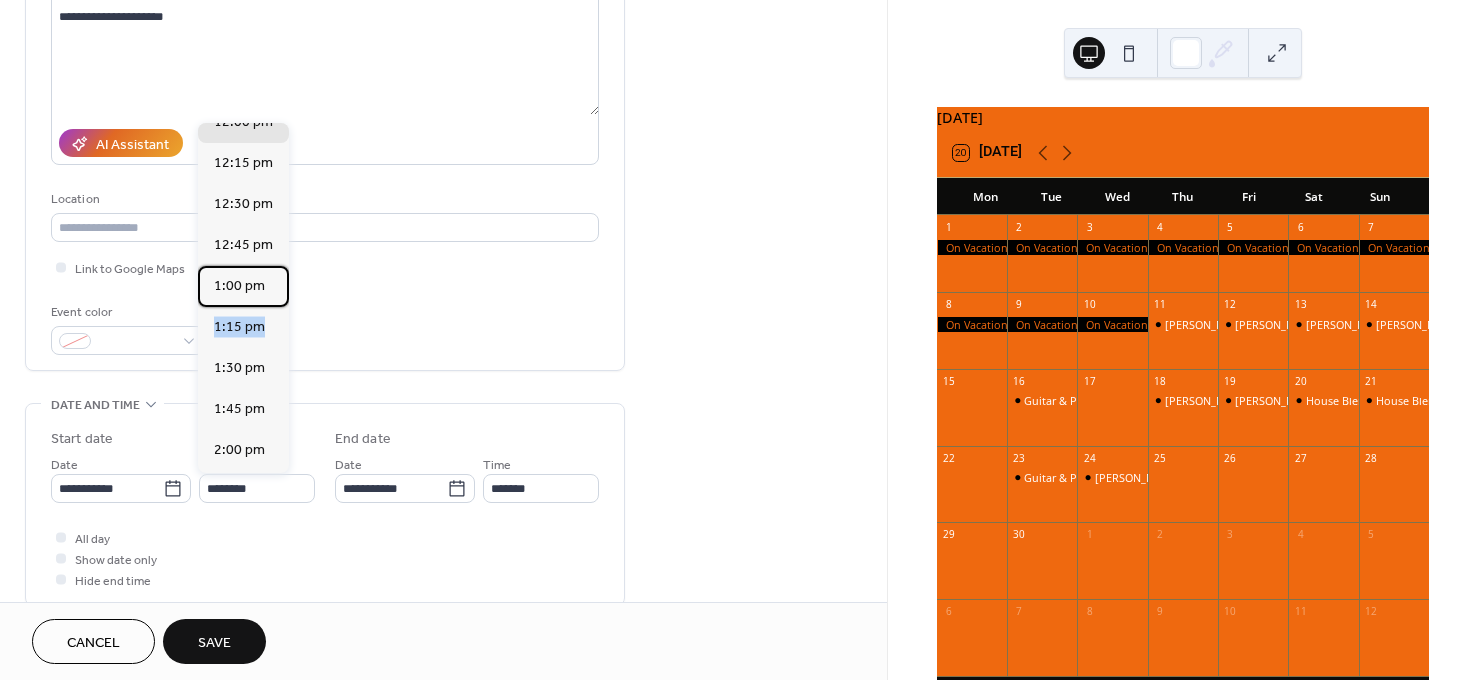 click on "12:00 am 12:15 am 12:30 am 12:45 am 1:00 am 1:15 am 1:30 am 1:45 am 2:00 am 2:15 am 2:30 am 2:45 am 3:00 am 3:15 am 3:30 am 3:45 am 4:00 am 4:15 am 4:30 am 4:45 am 5:00 am 5:15 am 5:30 am 5:45 am 6:00 am 6:15 am 6:30 am 6:45 am 7:00 am 7:15 am 7:30 am 7:45 am 8:00 am 8:15 am 8:30 am 8:45 am 9:00 am 9:15 am 9:30 am 9:45 am 10:00 am 10:15 am 10:30 am 10:45 am 11:00 am 11:15 am 11:30 am 11:45 am 12:00 pm 12:15 pm 12:30 pm 12:45 pm 1:00 pm 1:15 pm 1:30 pm 1:45 pm 2:00 pm 2:15 pm 2:30 pm 2:45 pm 3:00 pm 3:15 pm 3:30 pm 3:45 pm 4:00 pm 4:15 pm 4:30 pm 4:45 pm 5:00 pm 5:15 pm 5:30 pm 5:45 pm 6:00 pm 6:15 pm 6:30 pm 6:45 pm 7:00 pm 7:15 pm 7:30 pm 7:45 pm 8:00 pm 8:15 pm 8:30 pm 8:45 pm 9:00 pm 9:15 pm 9:30 pm 9:45 pm 10:00 pm 10:15 pm 10:30 pm 10:45 pm 11:00 pm 11:15 pm 11:30 pm 11:45 pm" at bounding box center [243, 298] 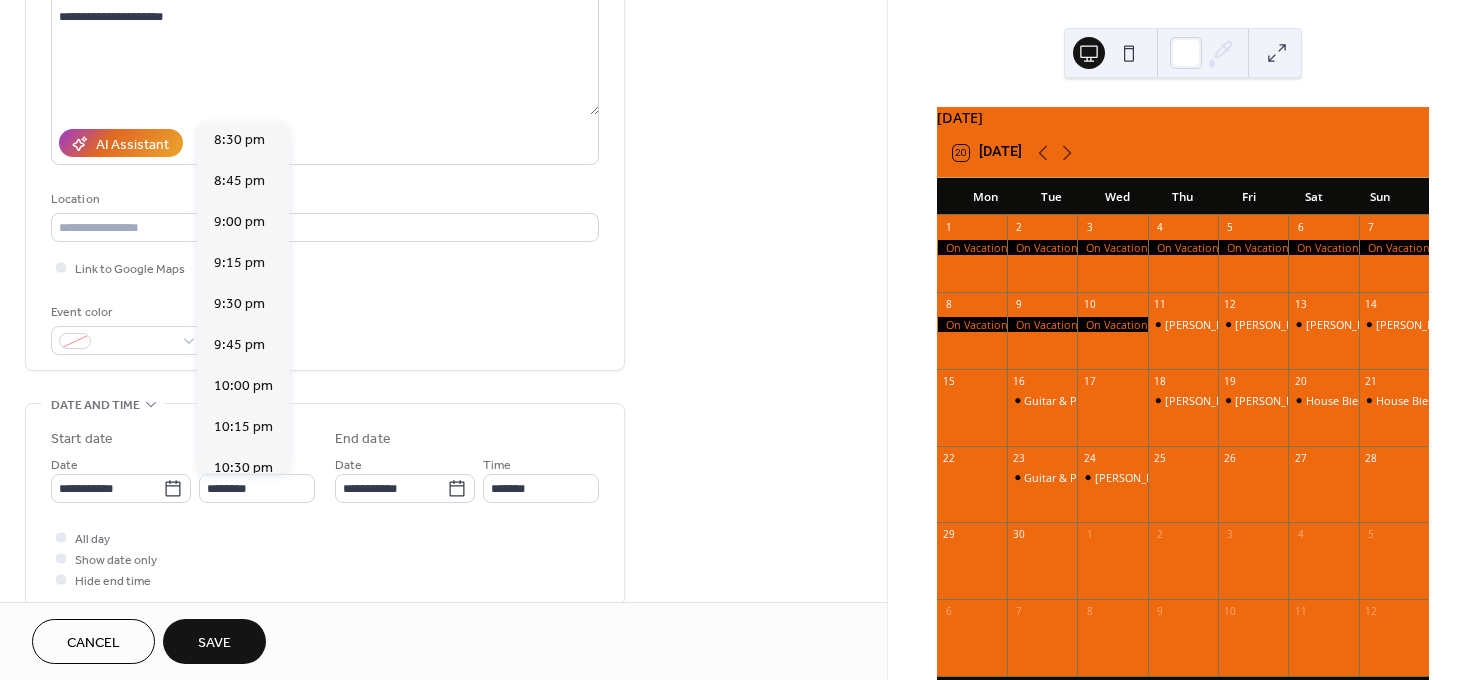 scroll, scrollTop: 3376, scrollLeft: 0, axis: vertical 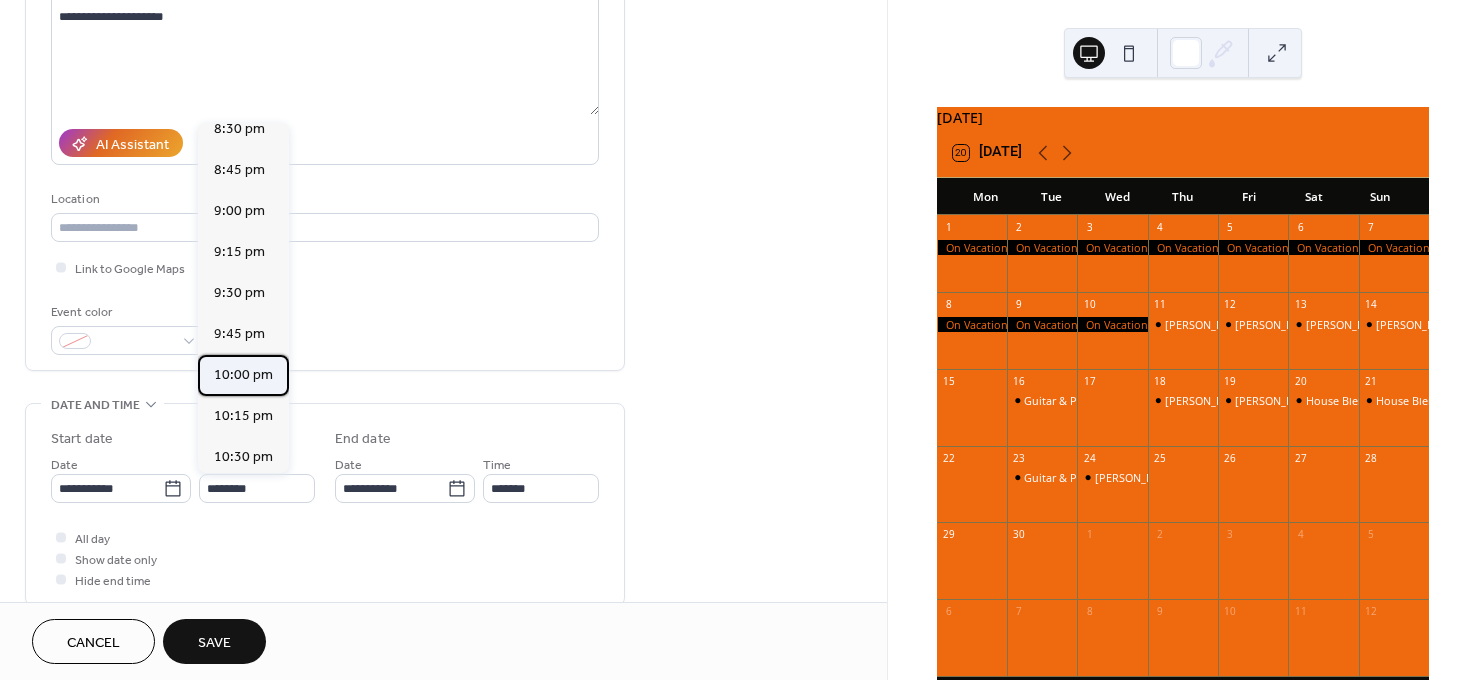 click on "10:00 pm" at bounding box center [243, 374] 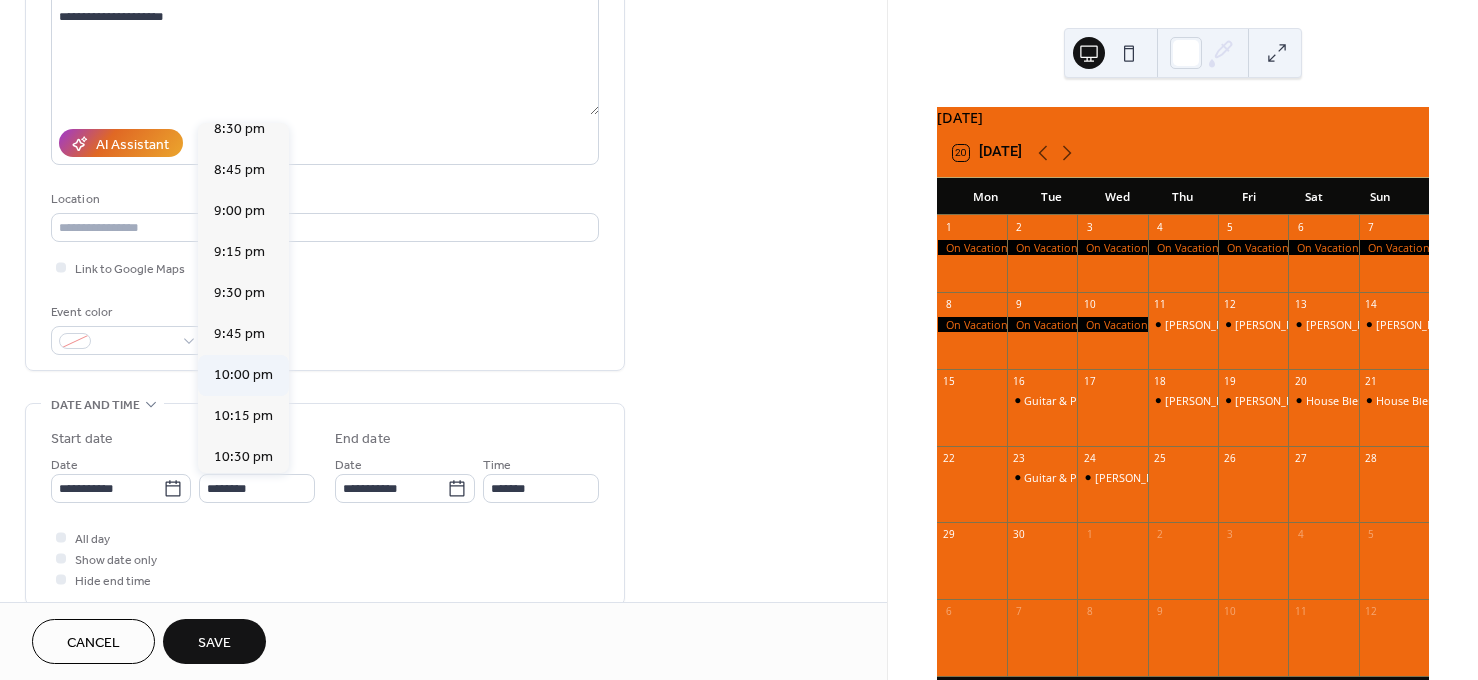 type on "********" 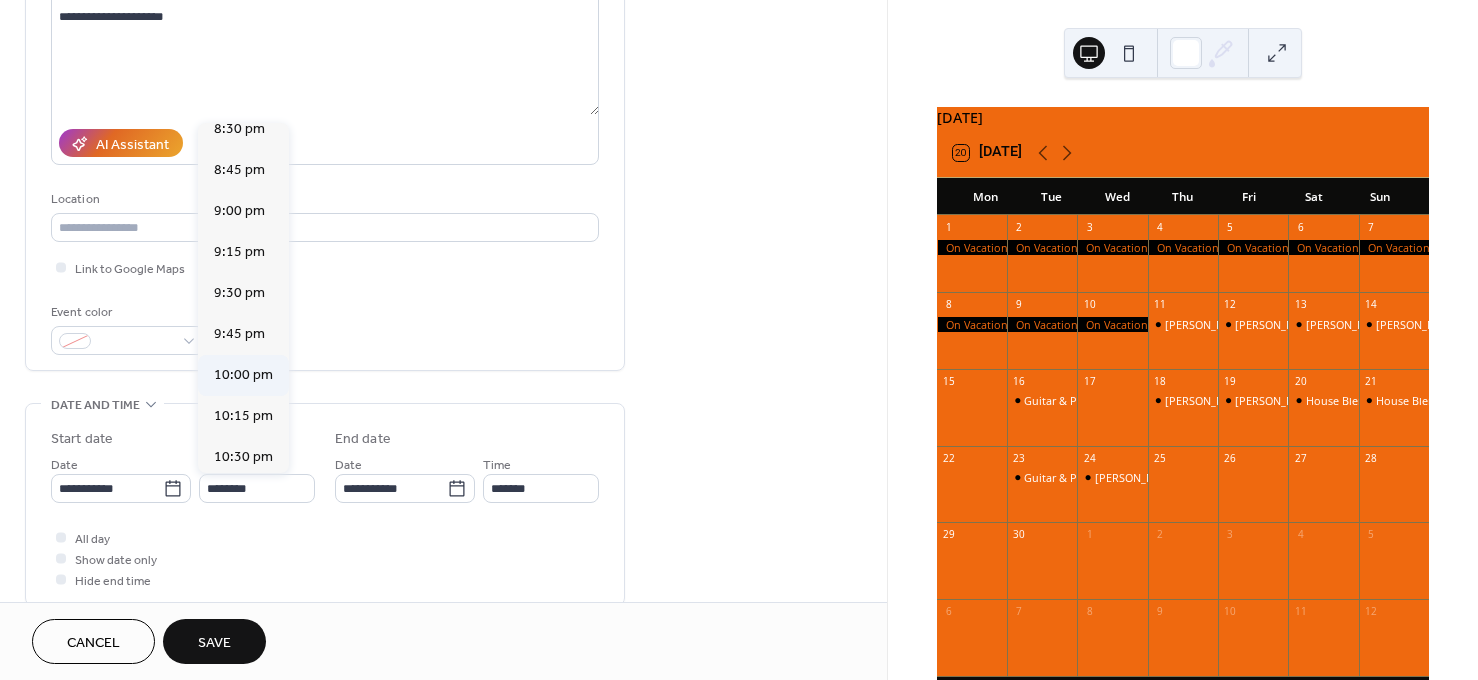 type on "********" 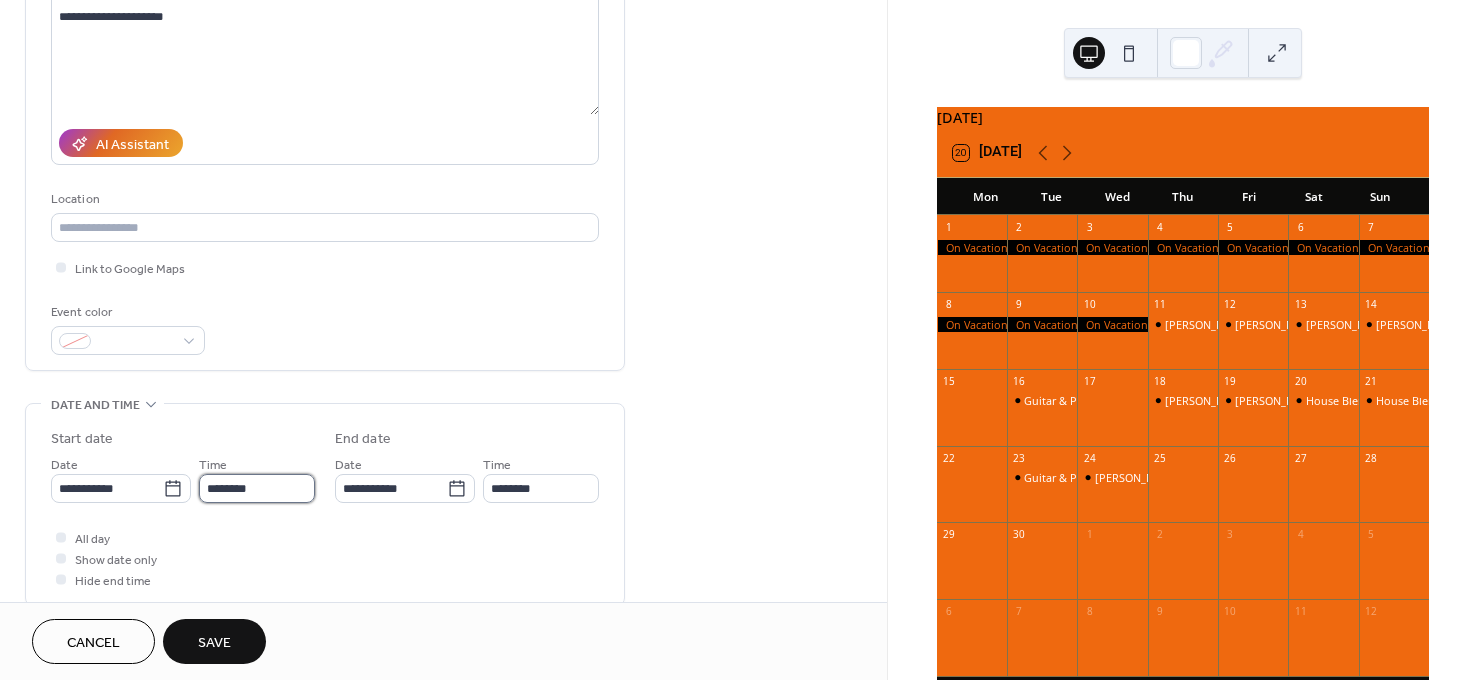 click on "********" at bounding box center [257, 488] 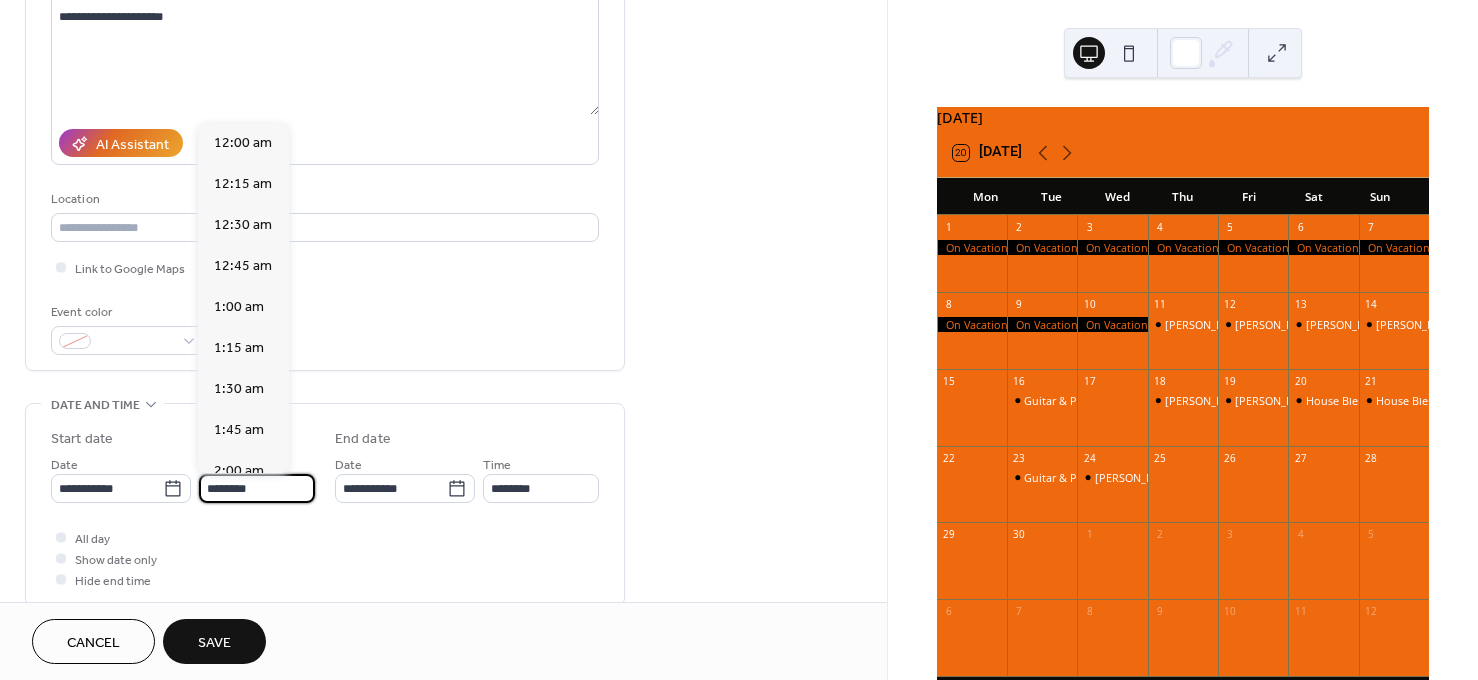 scroll, scrollTop: 3628, scrollLeft: 0, axis: vertical 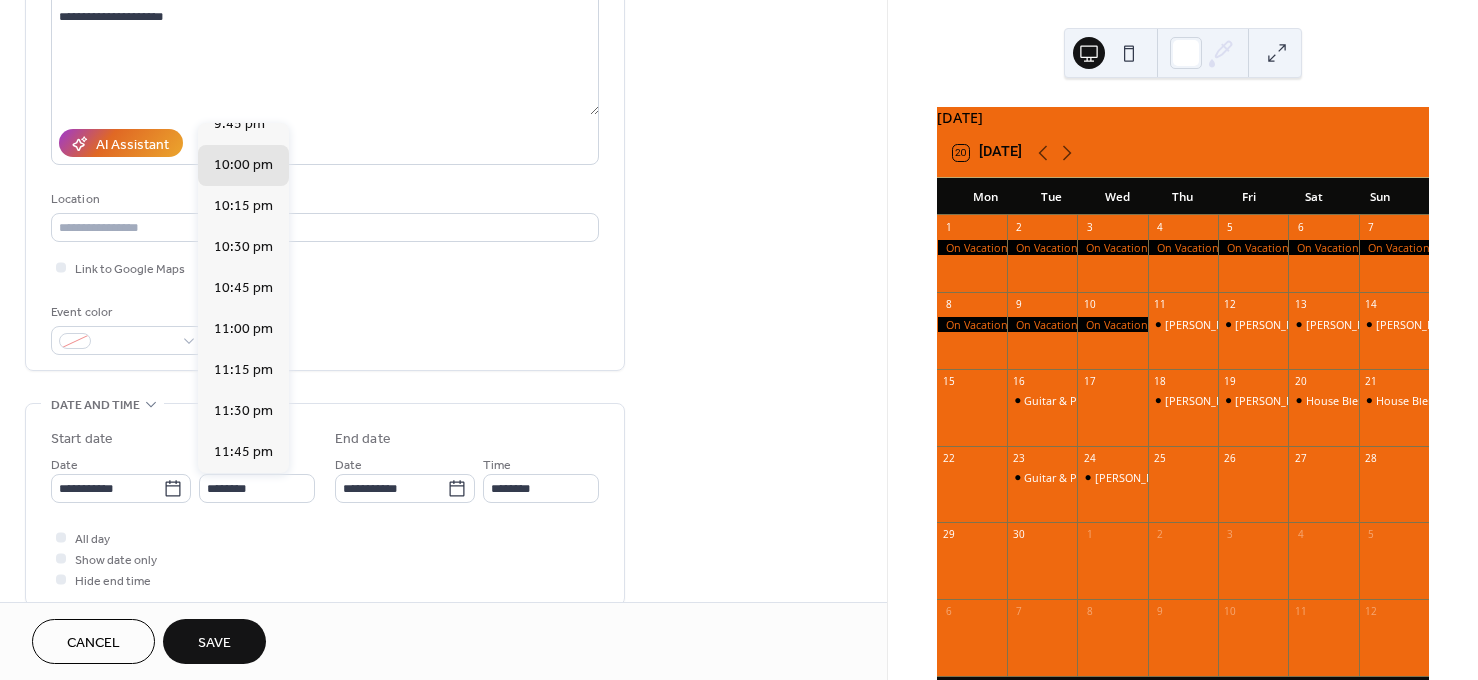 click on "**********" at bounding box center [325, 462] 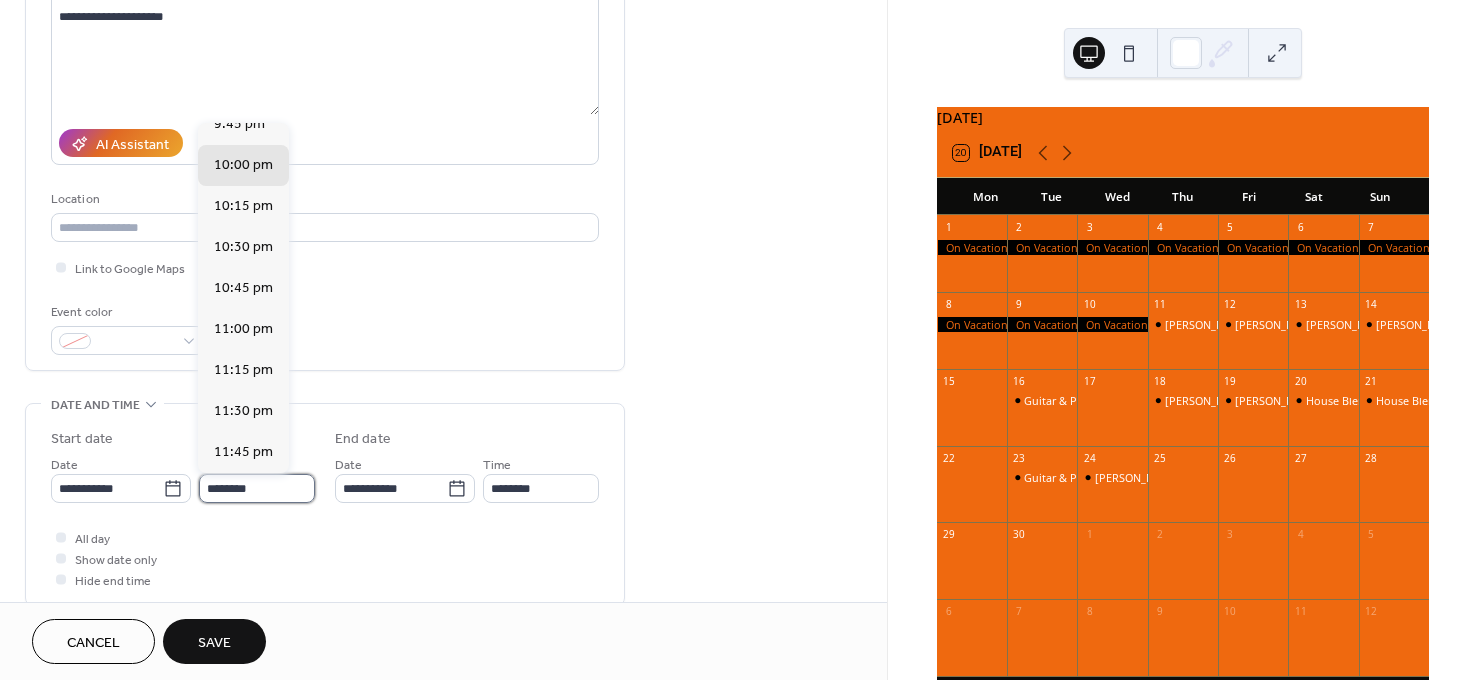 click on "********" at bounding box center (257, 488) 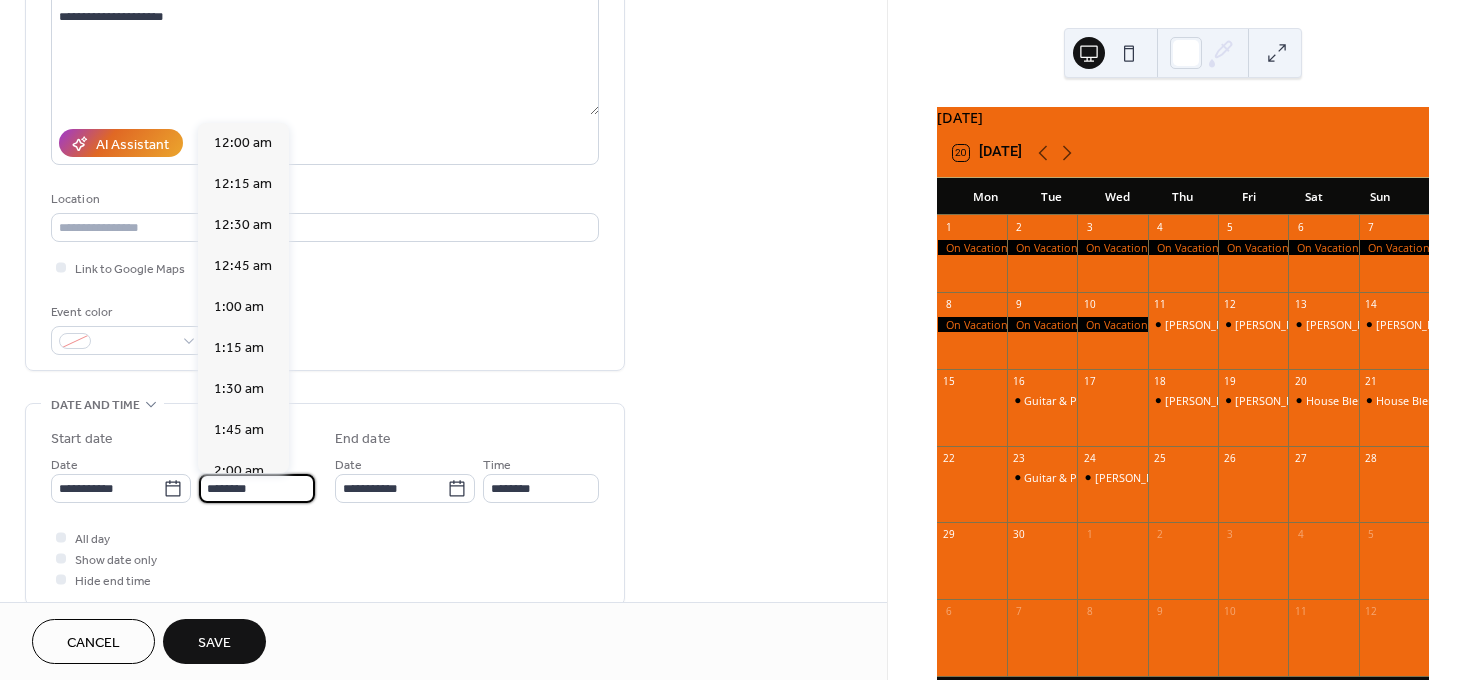 scroll, scrollTop: 3628, scrollLeft: 0, axis: vertical 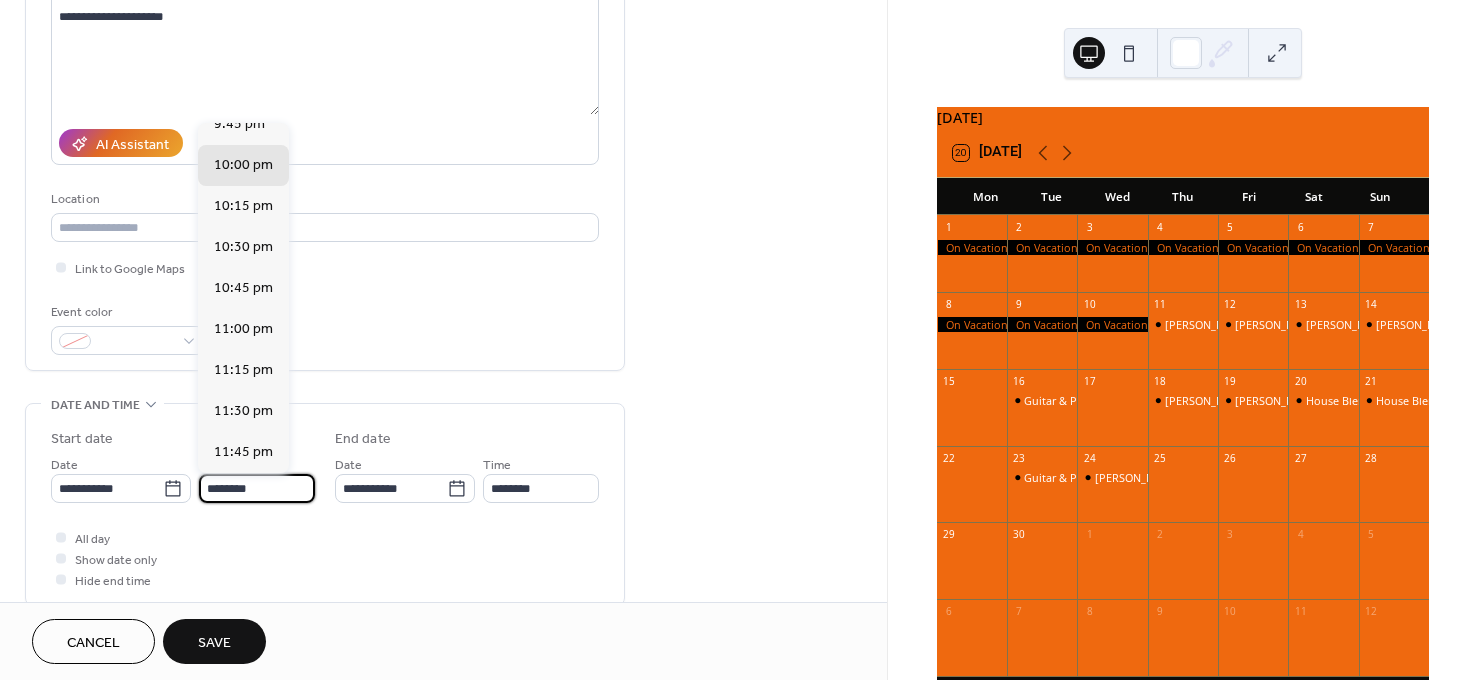 drag, startPoint x: 240, startPoint y: 482, endPoint x: 198, endPoint y: 487, distance: 42.296574 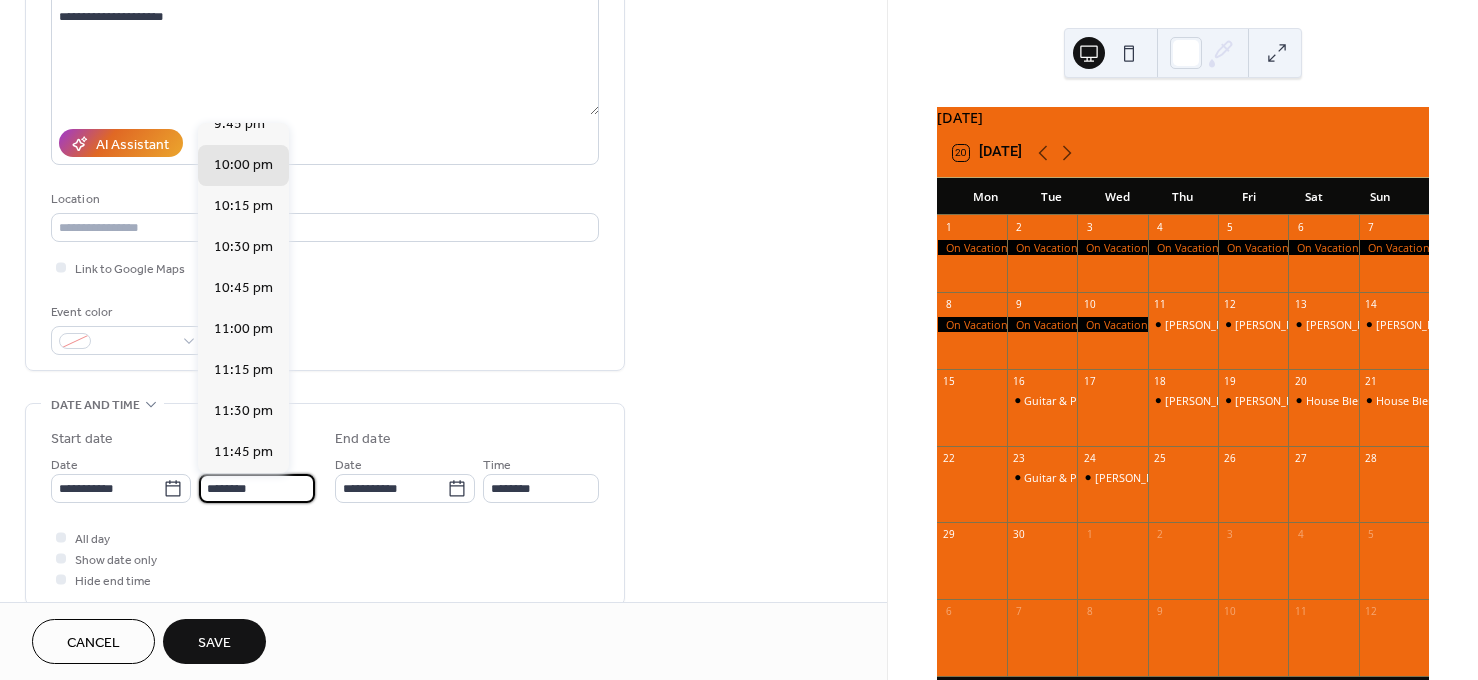 click on "********" at bounding box center (257, 488) 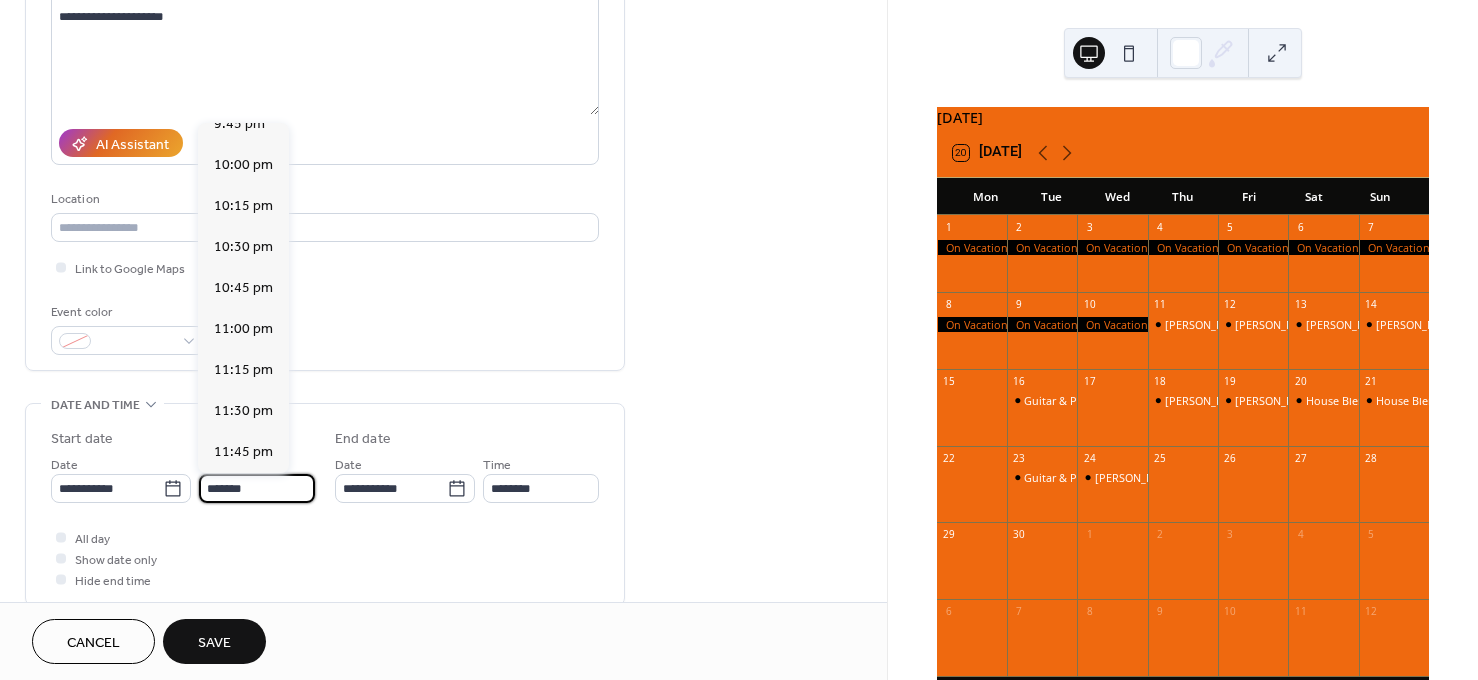 scroll, scrollTop: 3315, scrollLeft: 0, axis: vertical 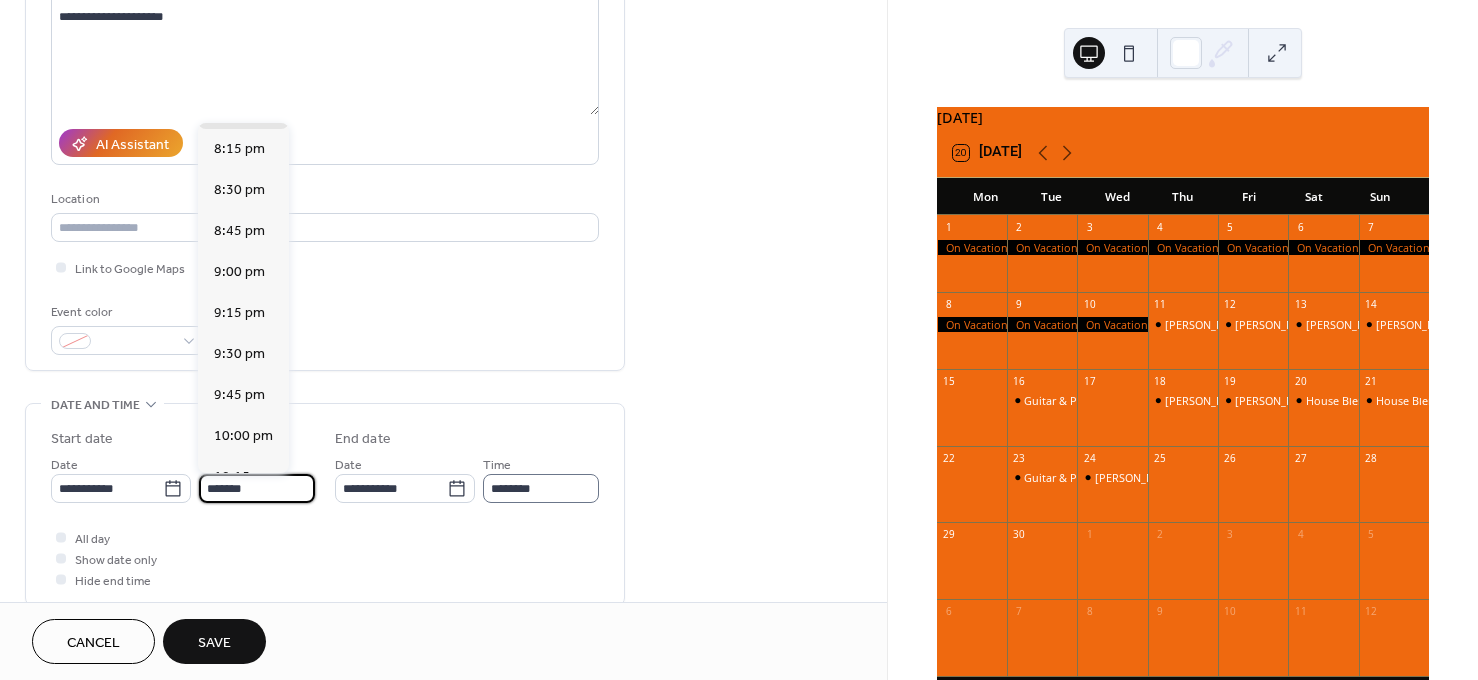 type on "*******" 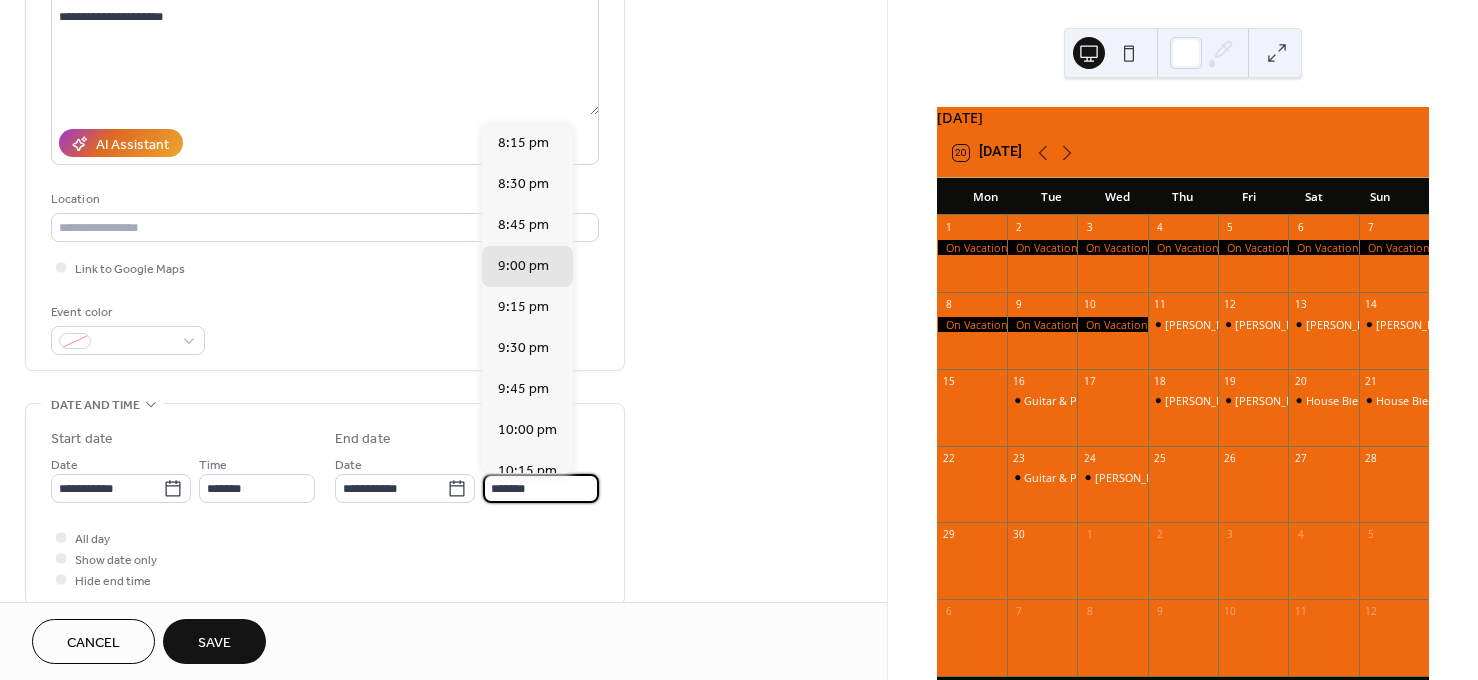 click on "*******" at bounding box center [541, 488] 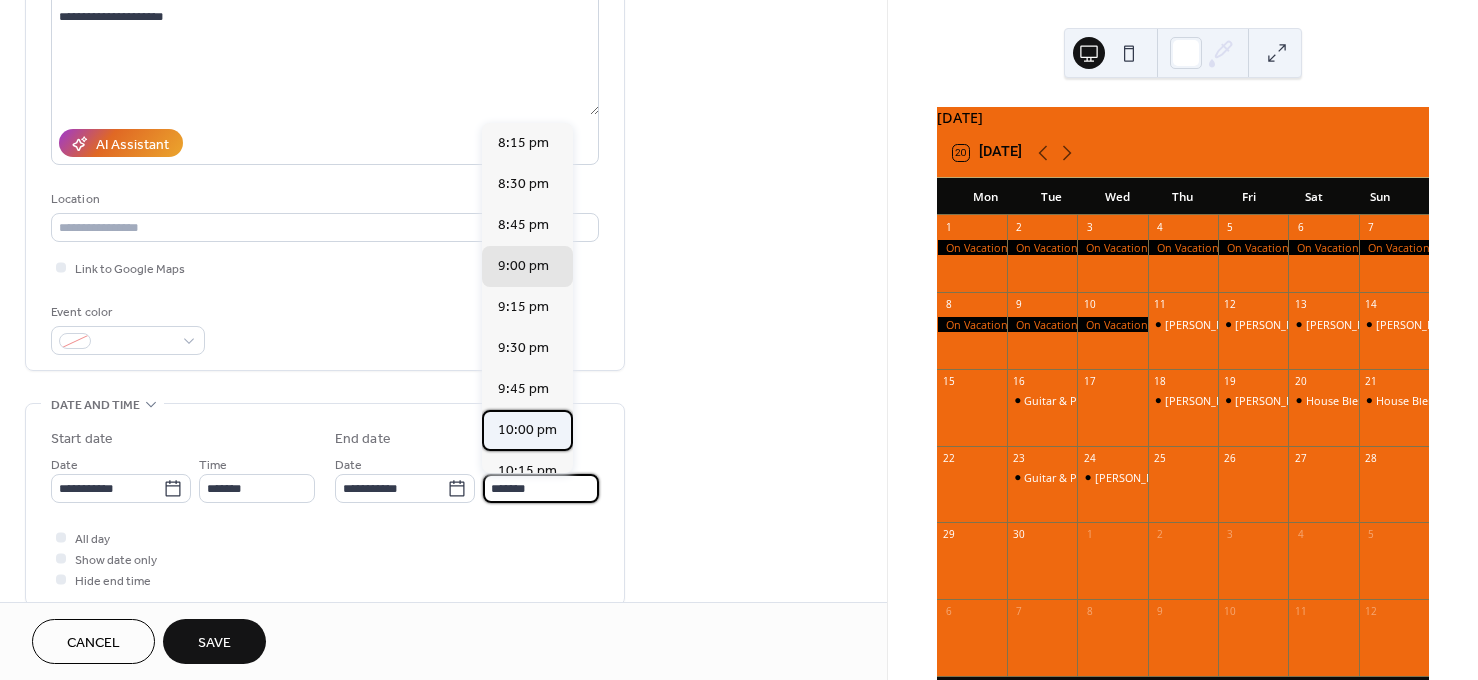 click on "10:00 pm" at bounding box center [527, 429] 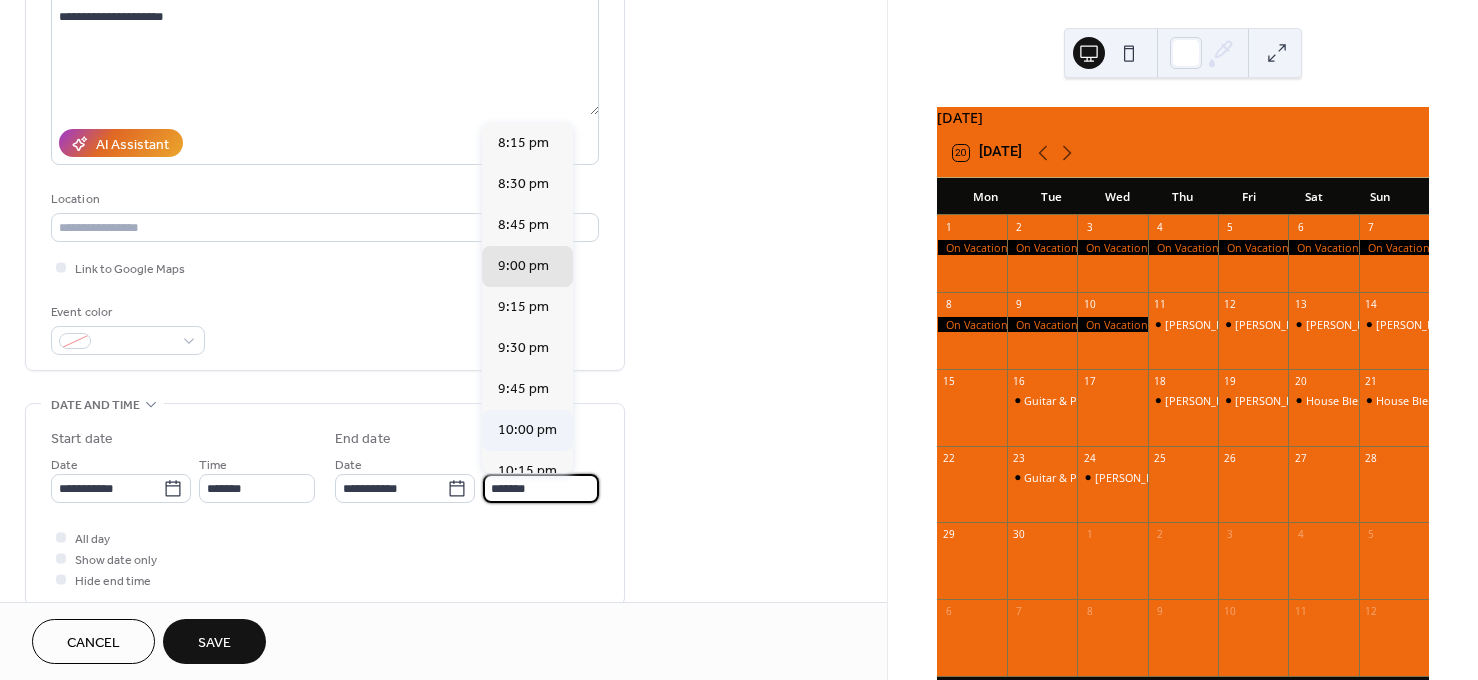 type on "********" 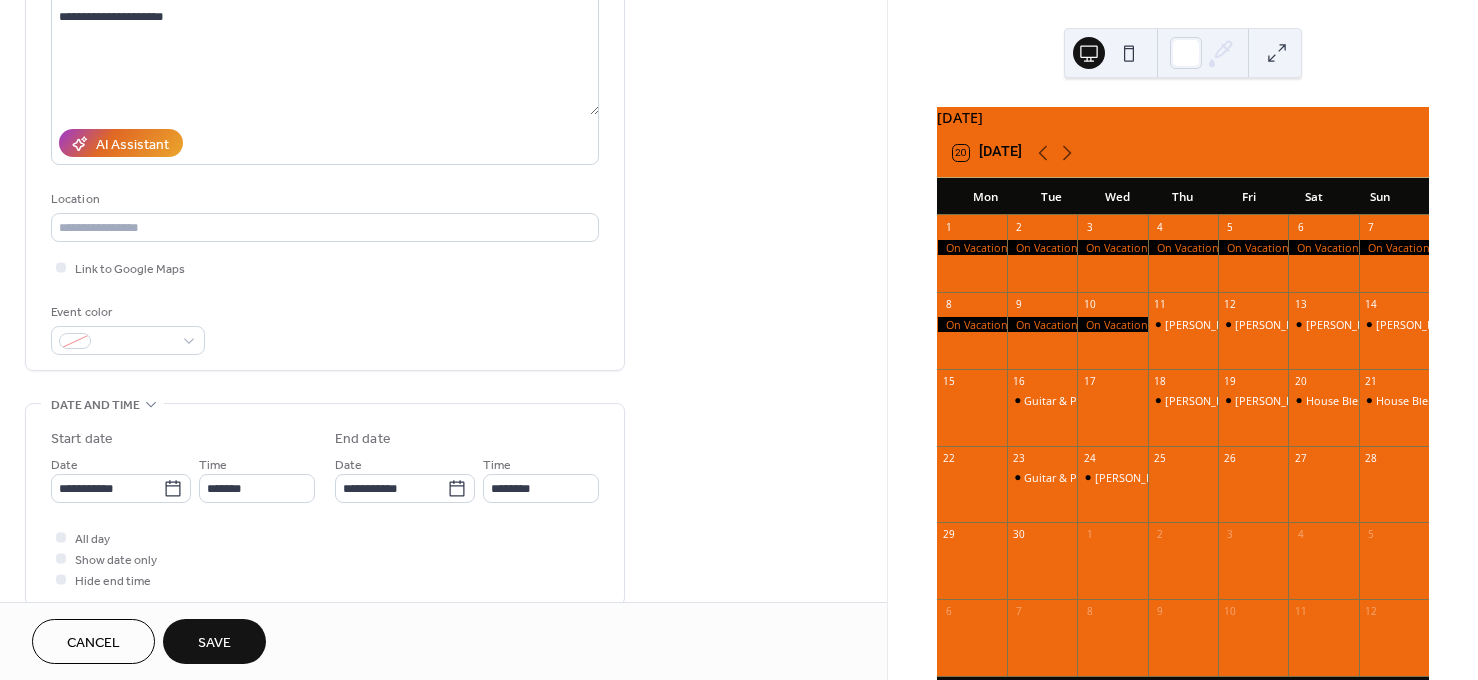 click on "Save" at bounding box center (214, 643) 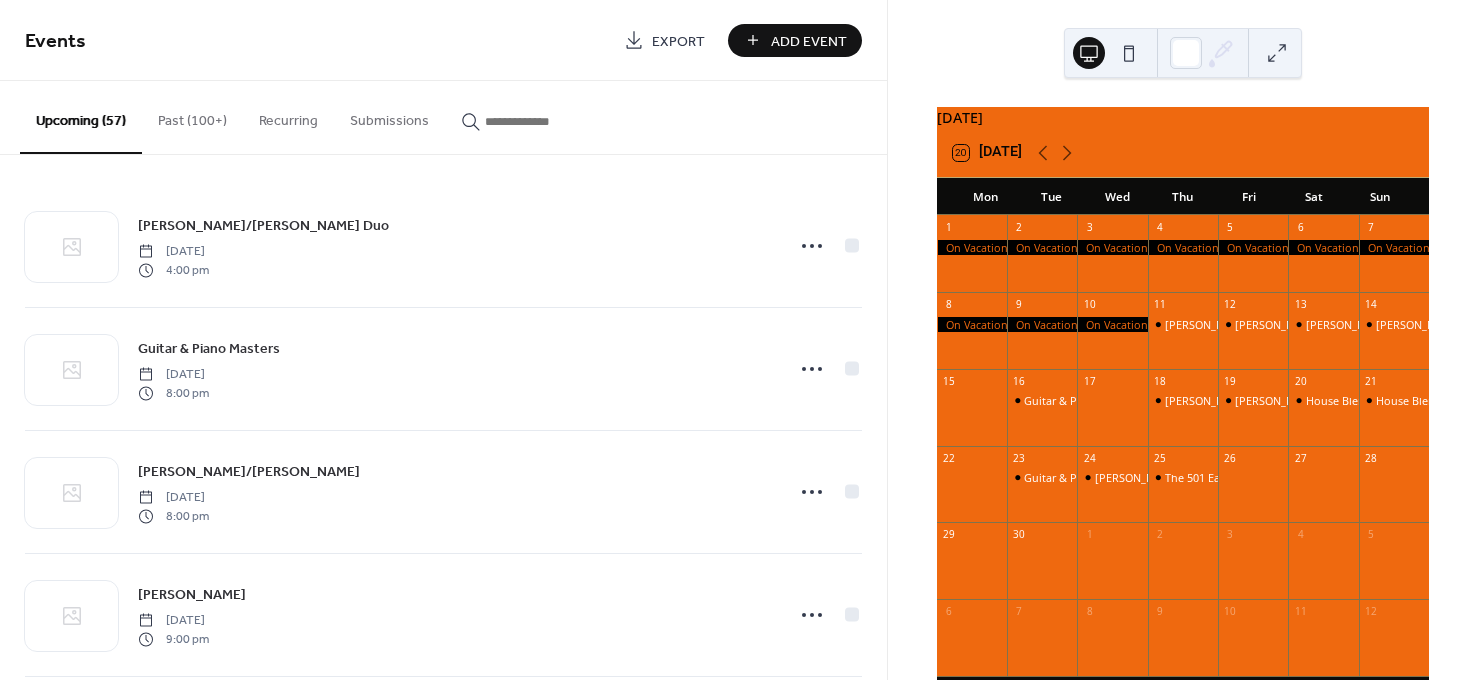 click on "Add Event" at bounding box center [809, 41] 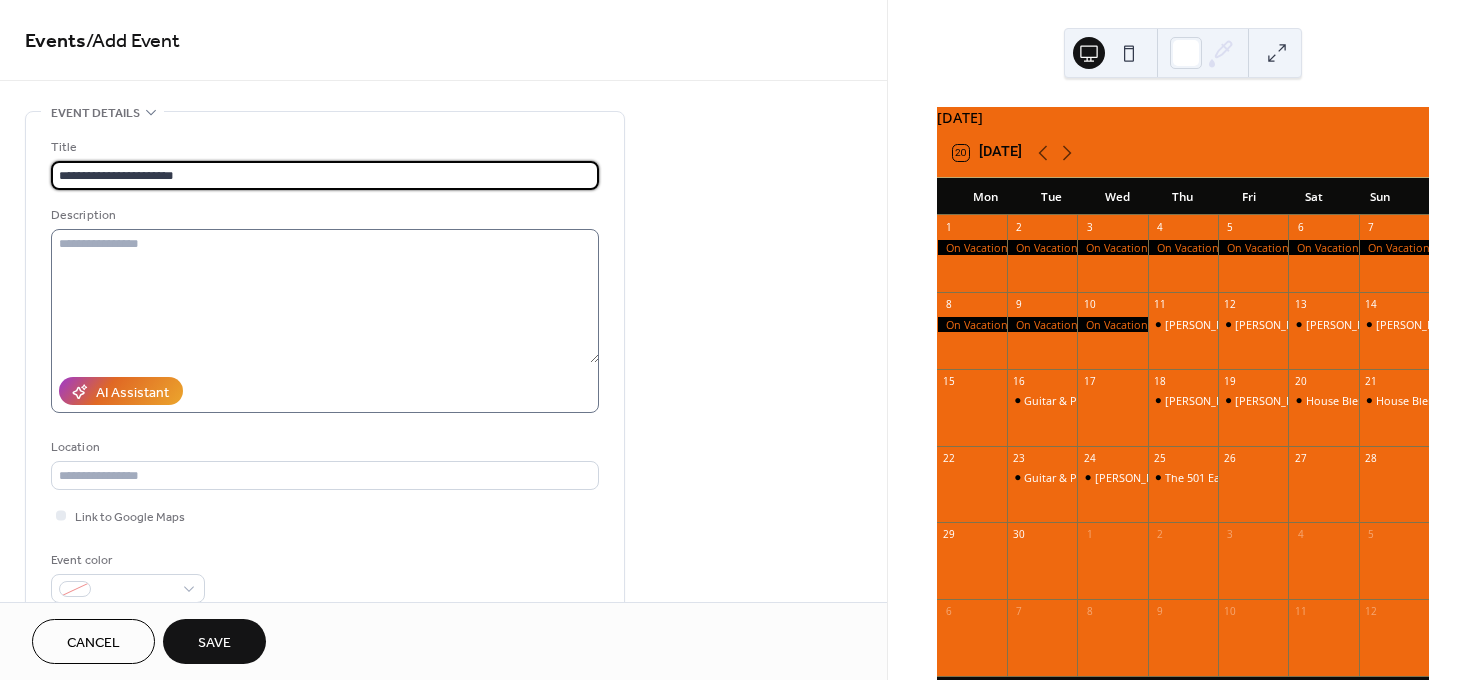 type on "**********" 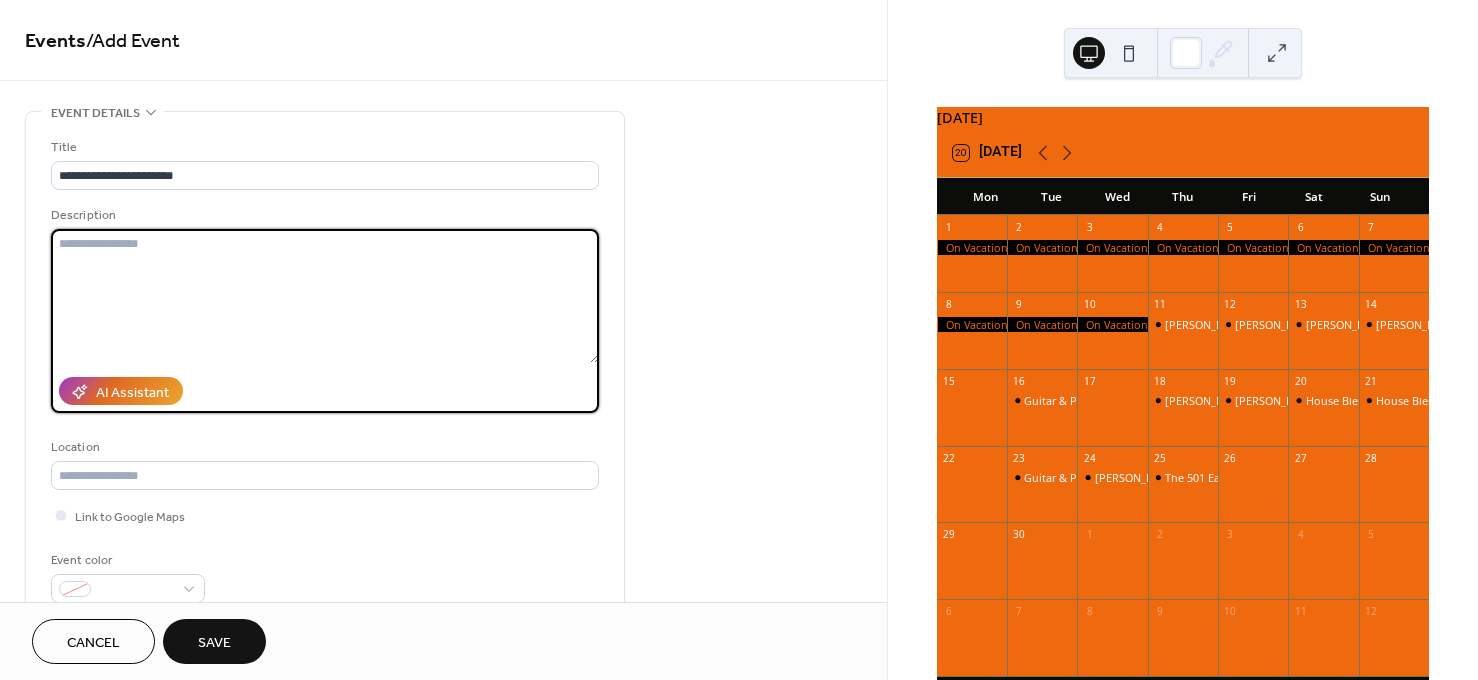 click at bounding box center (325, 296) 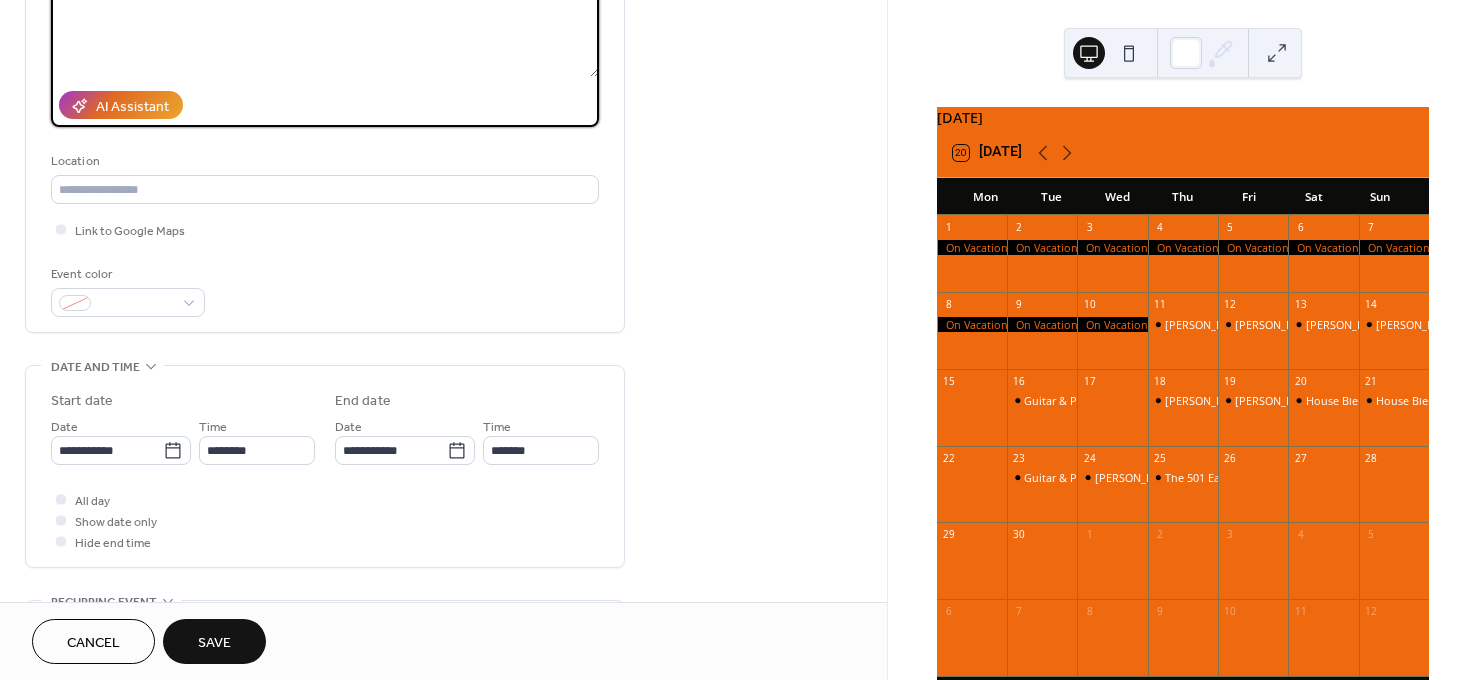 scroll, scrollTop: 297, scrollLeft: 0, axis: vertical 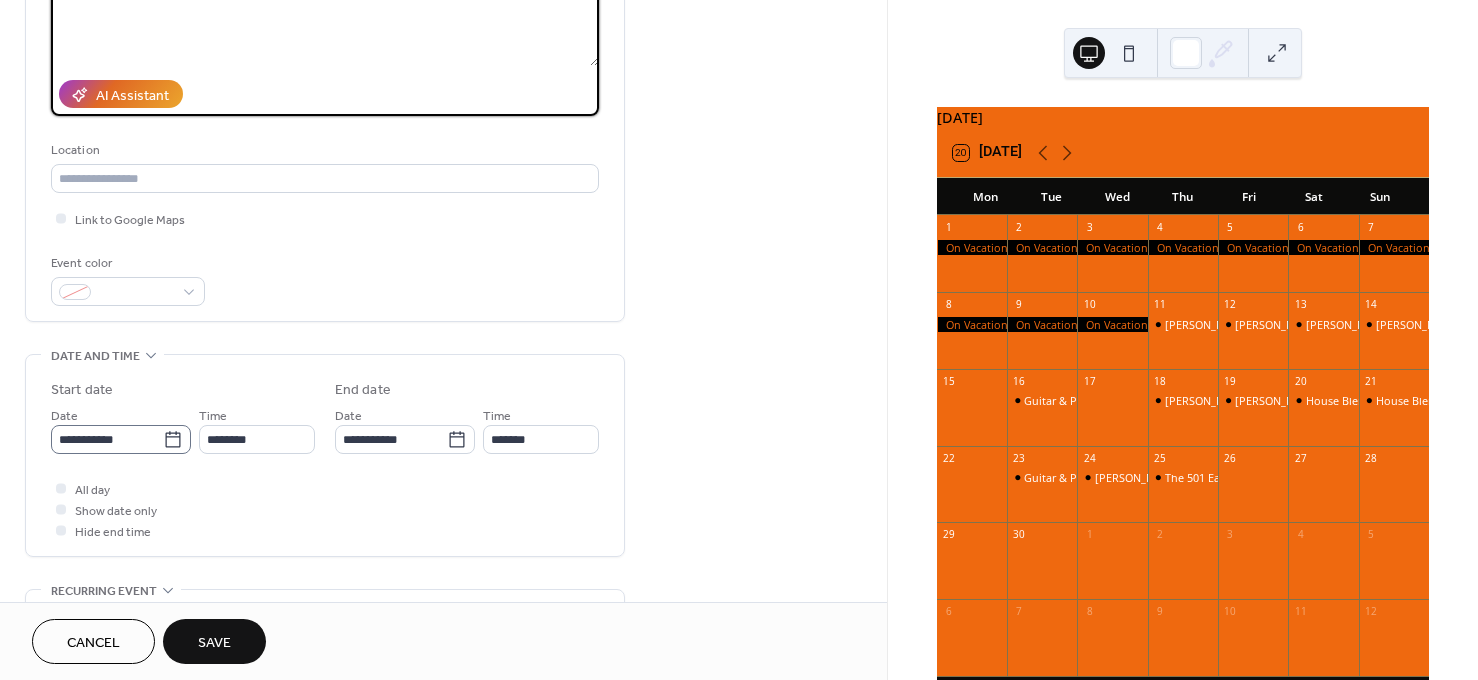 type on "**********" 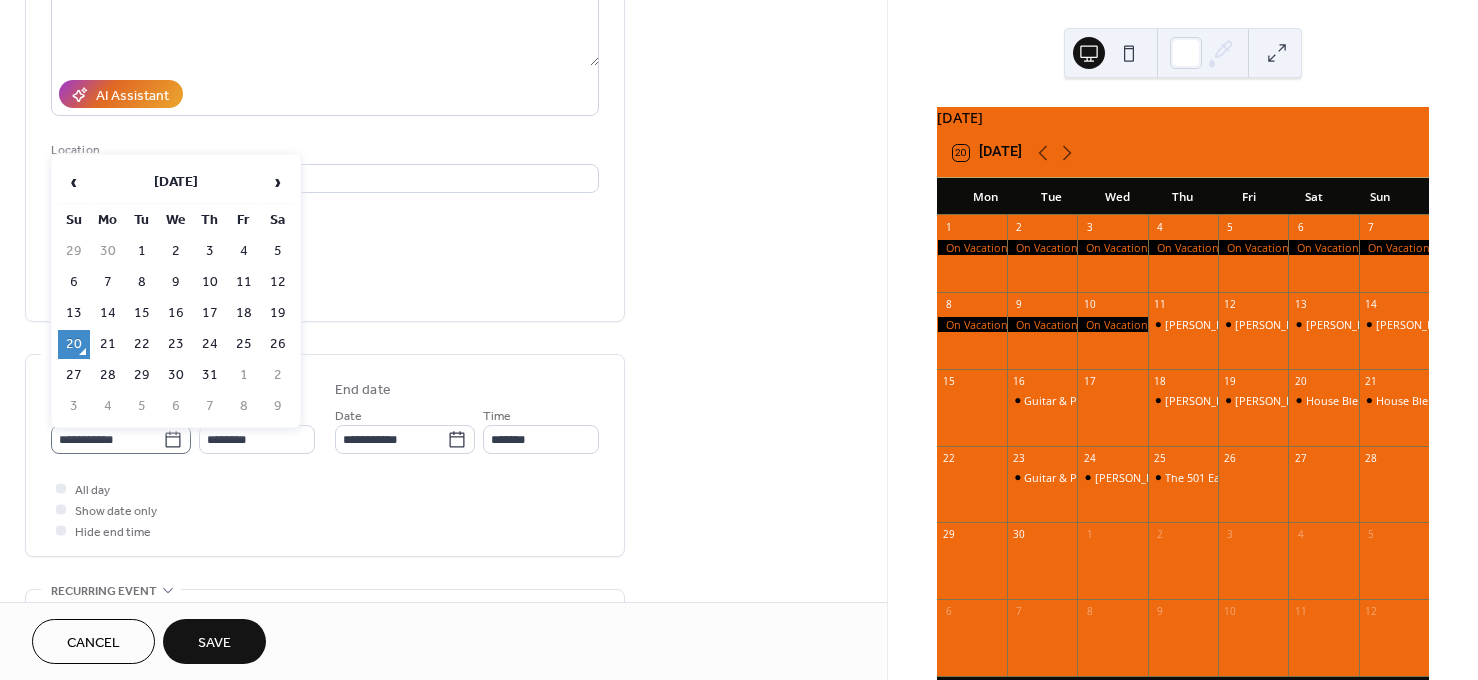 click 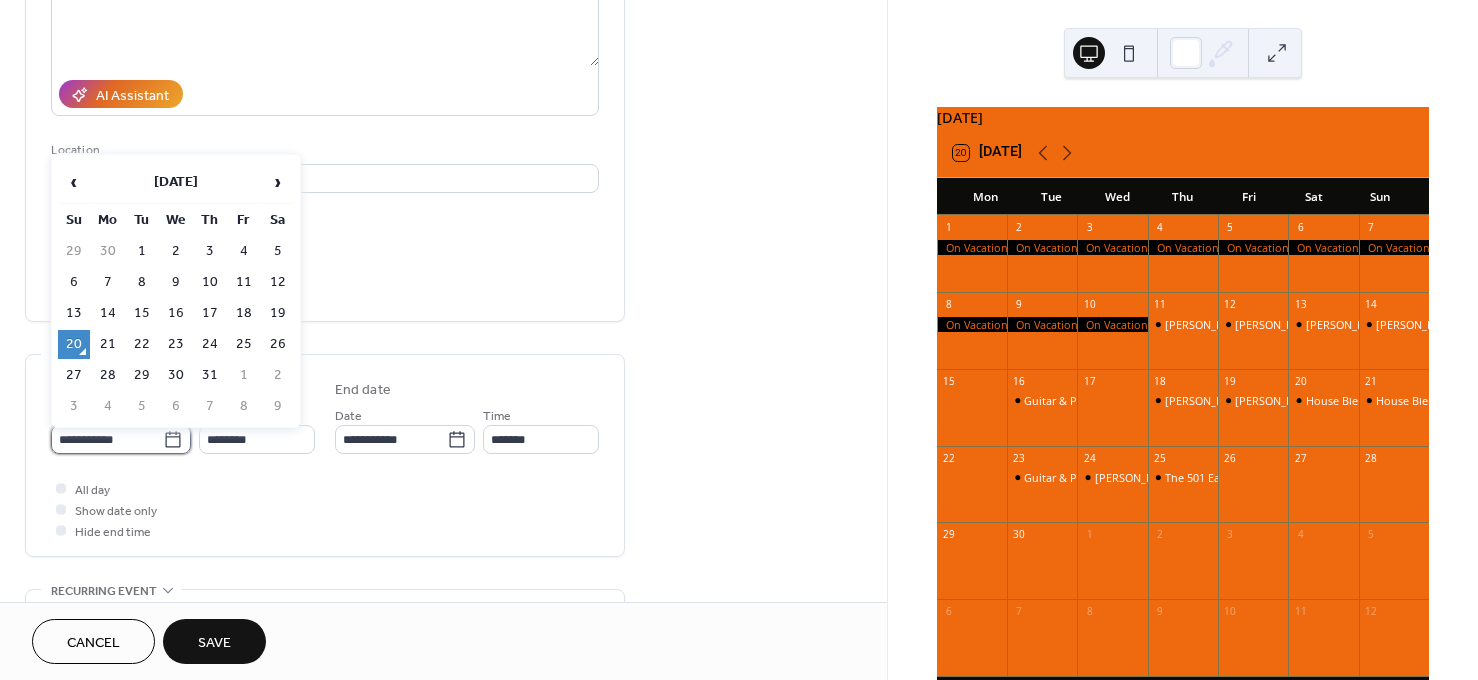 click on "**********" at bounding box center [107, 439] 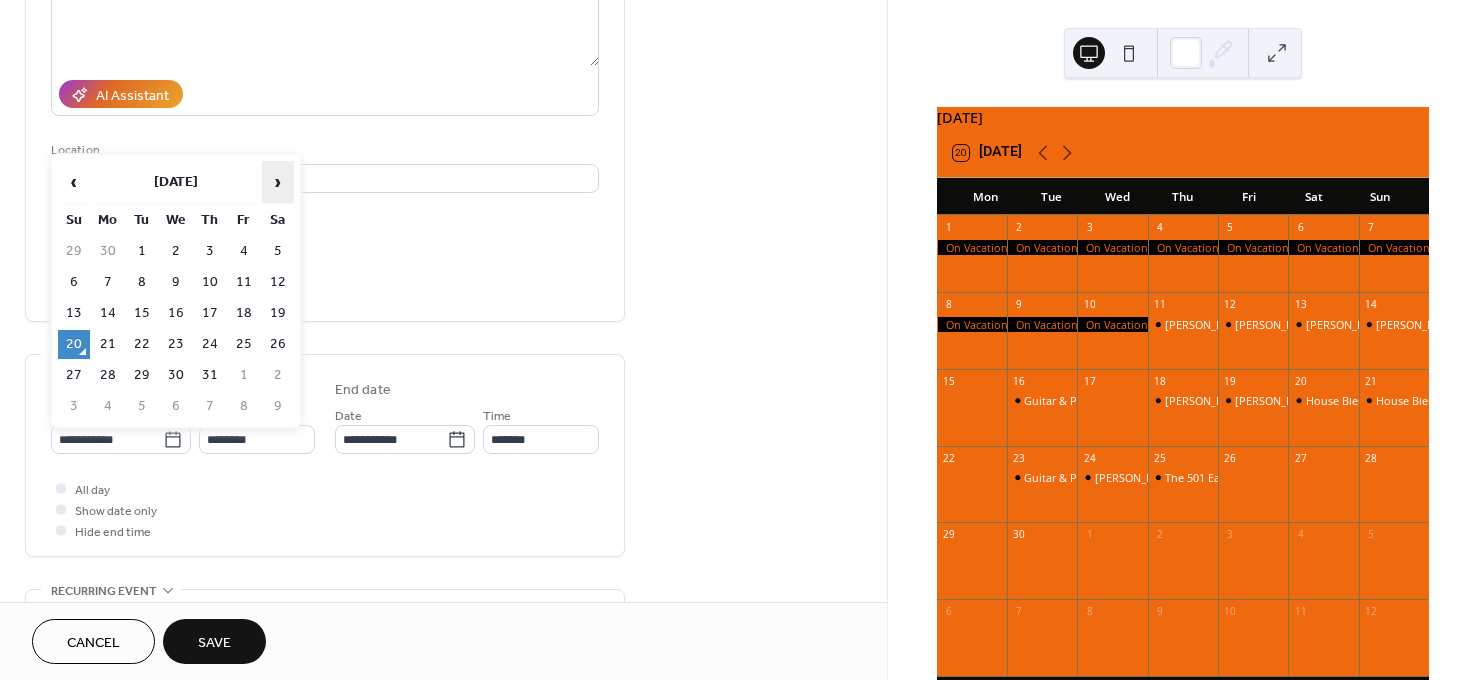 click on "›" at bounding box center (278, 182) 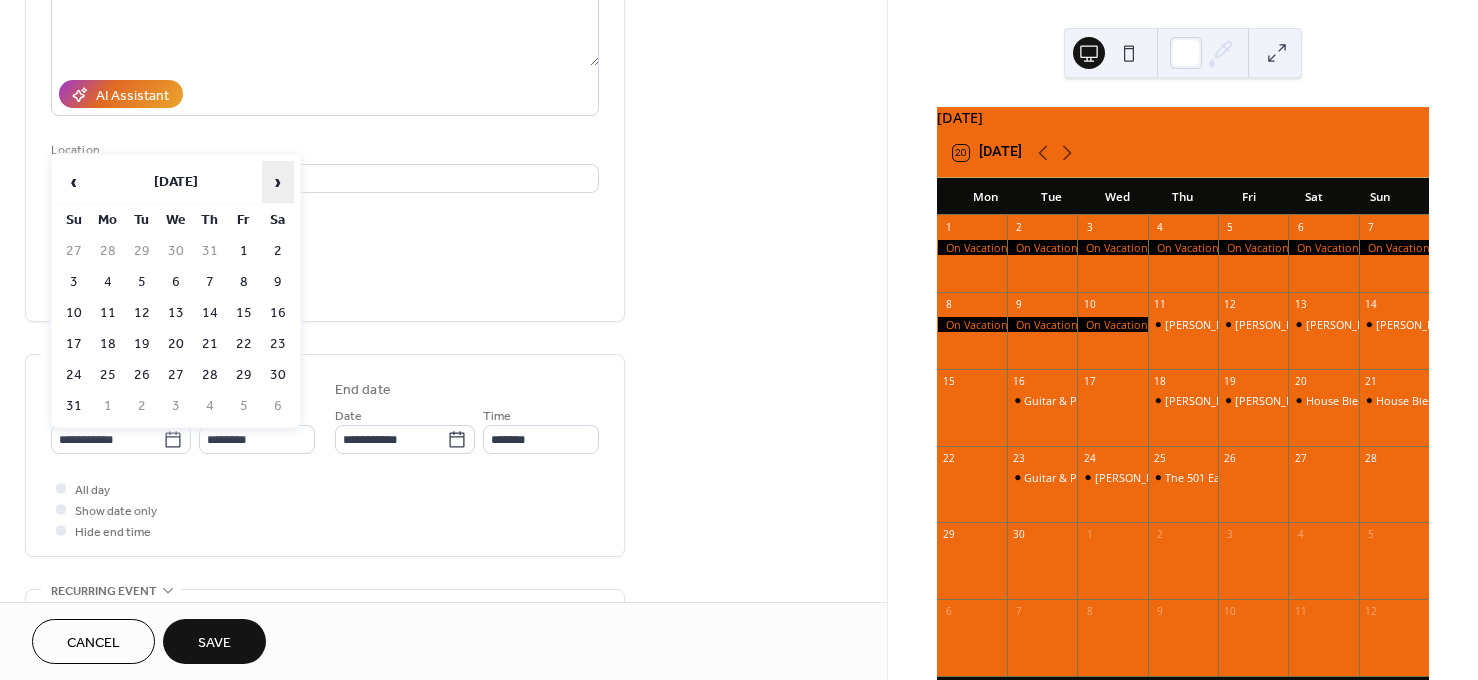 click on "›" at bounding box center [278, 182] 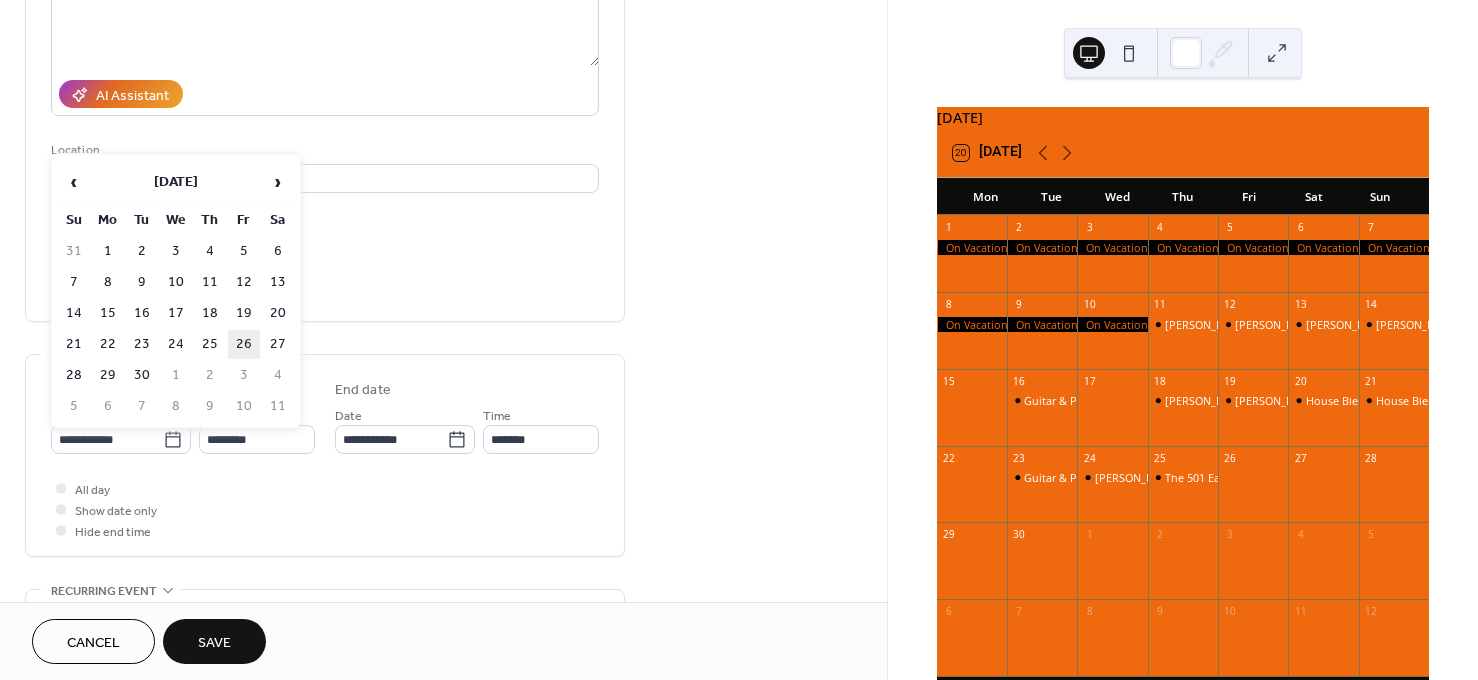 click on "26" at bounding box center [244, 344] 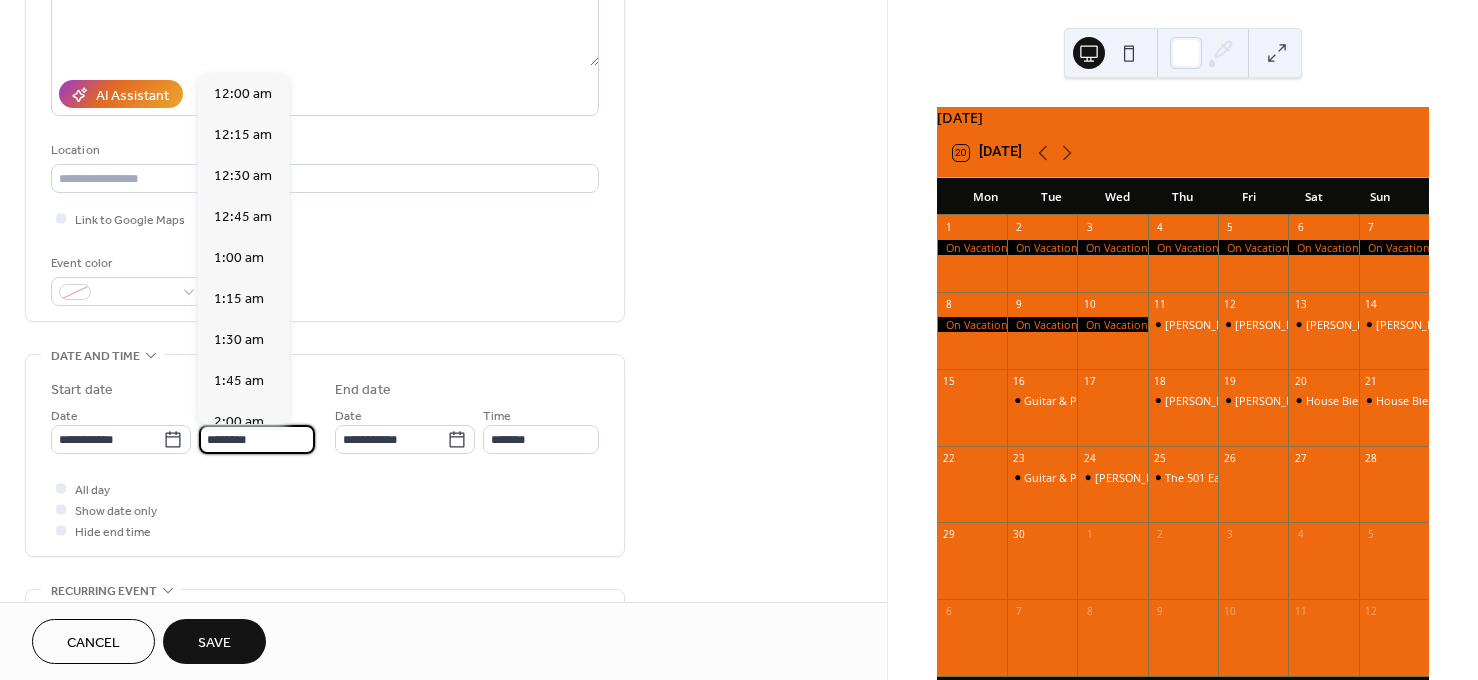 scroll, scrollTop: 1989, scrollLeft: 0, axis: vertical 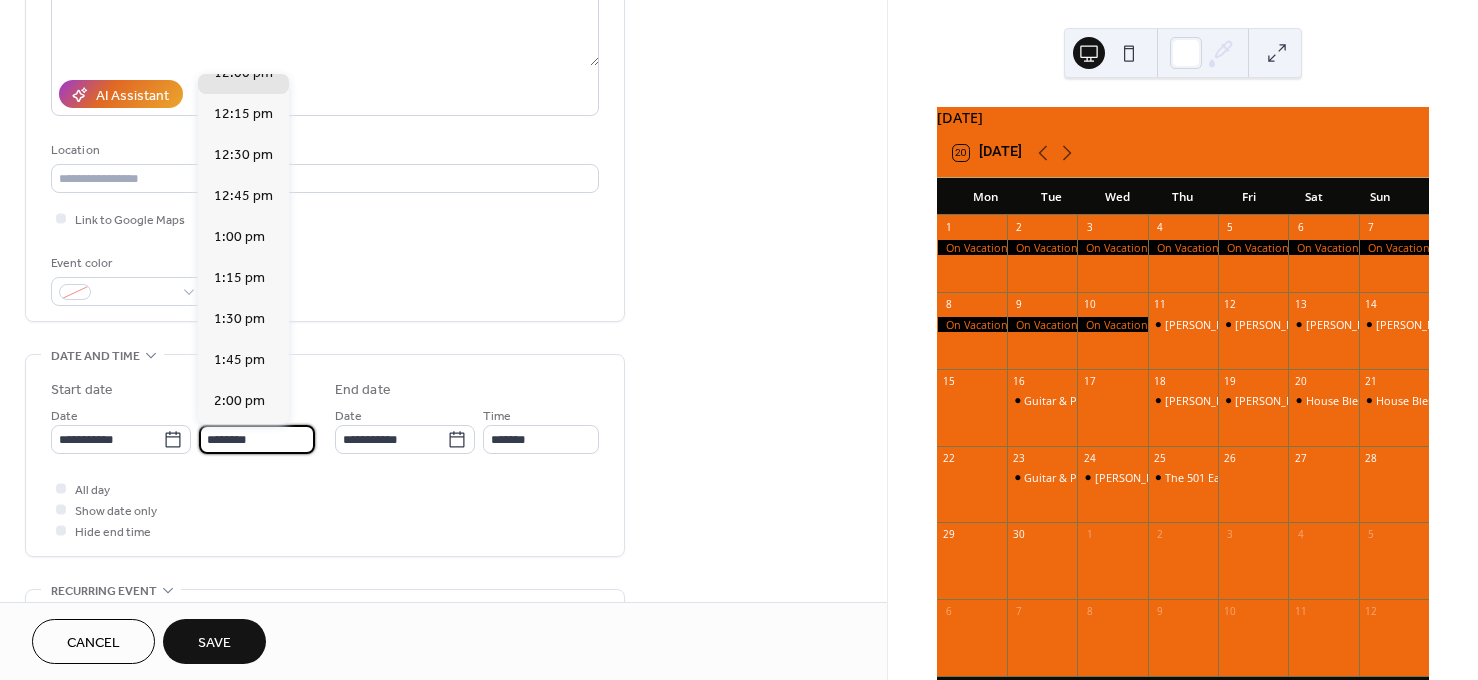 click on "********" at bounding box center [257, 439] 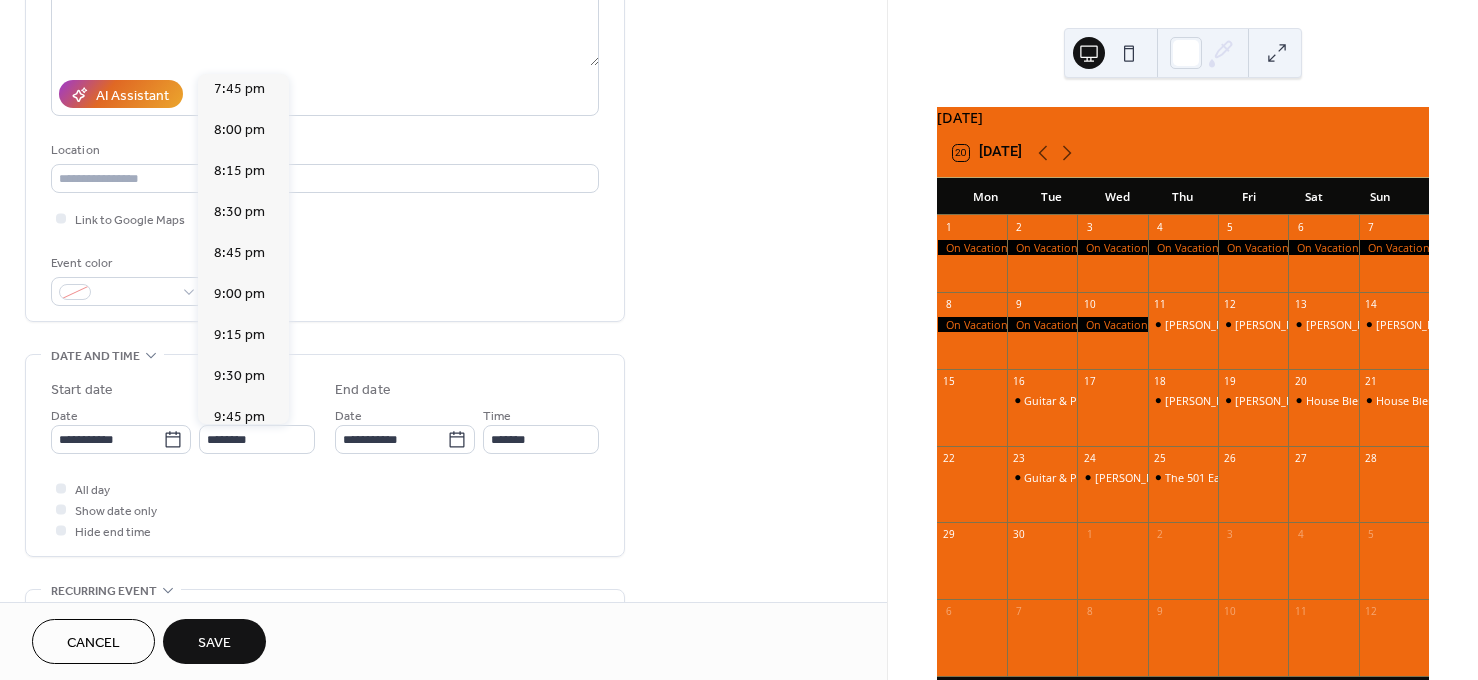 scroll, scrollTop: 3274, scrollLeft: 0, axis: vertical 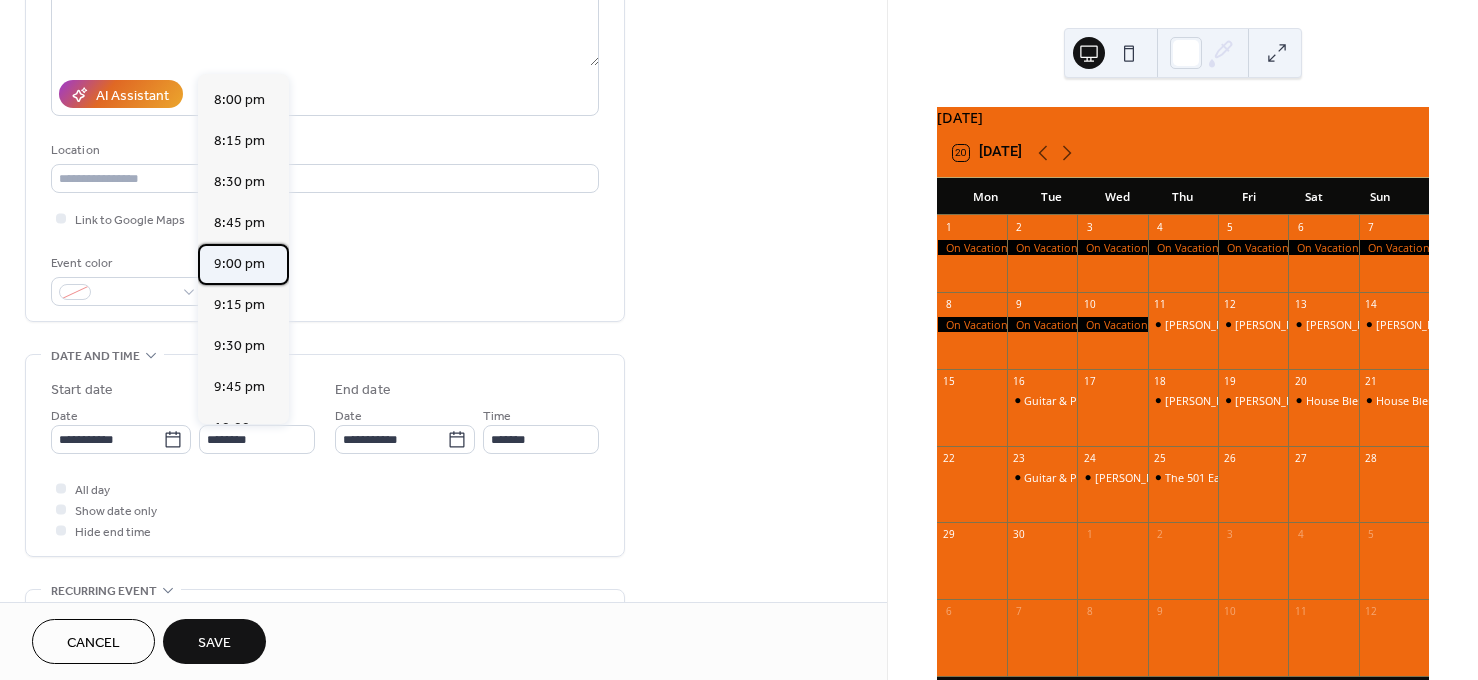 click on "9:00 pm" at bounding box center (239, 263) 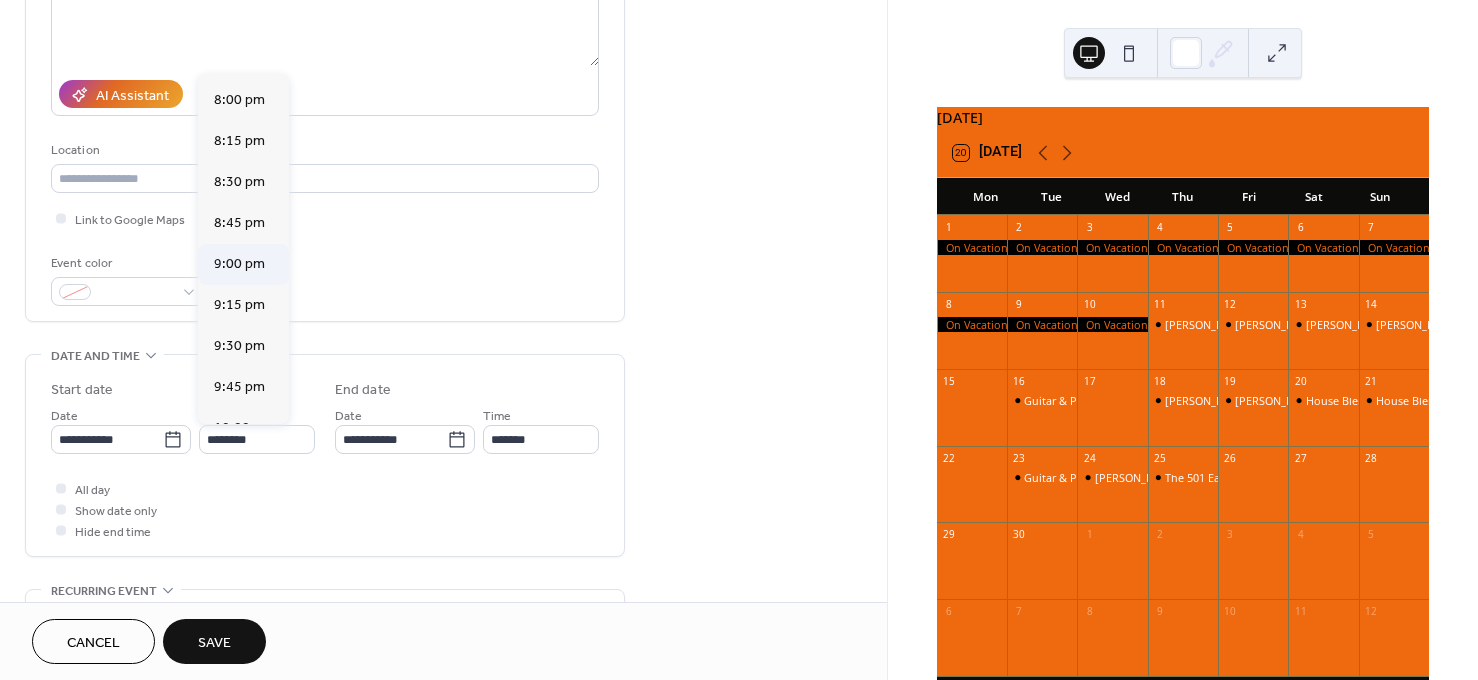type on "*******" 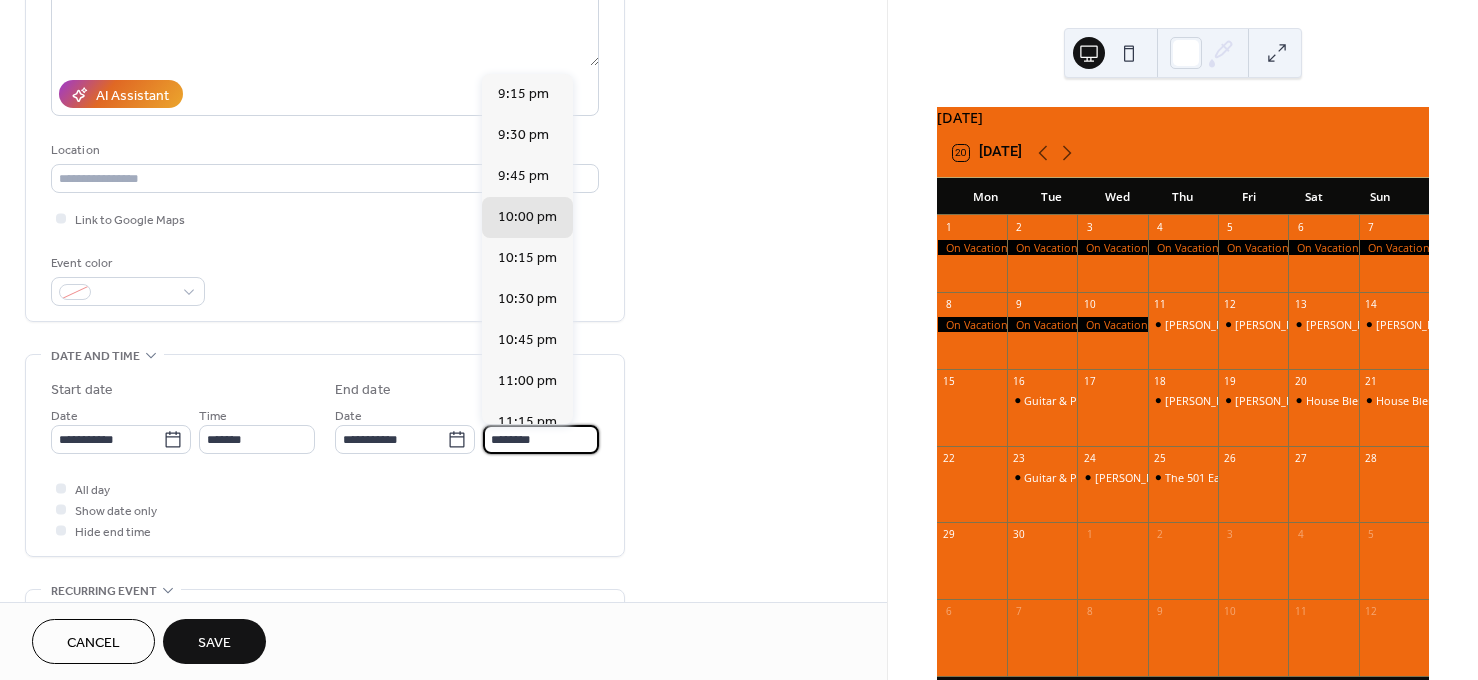 click on "********" at bounding box center (541, 439) 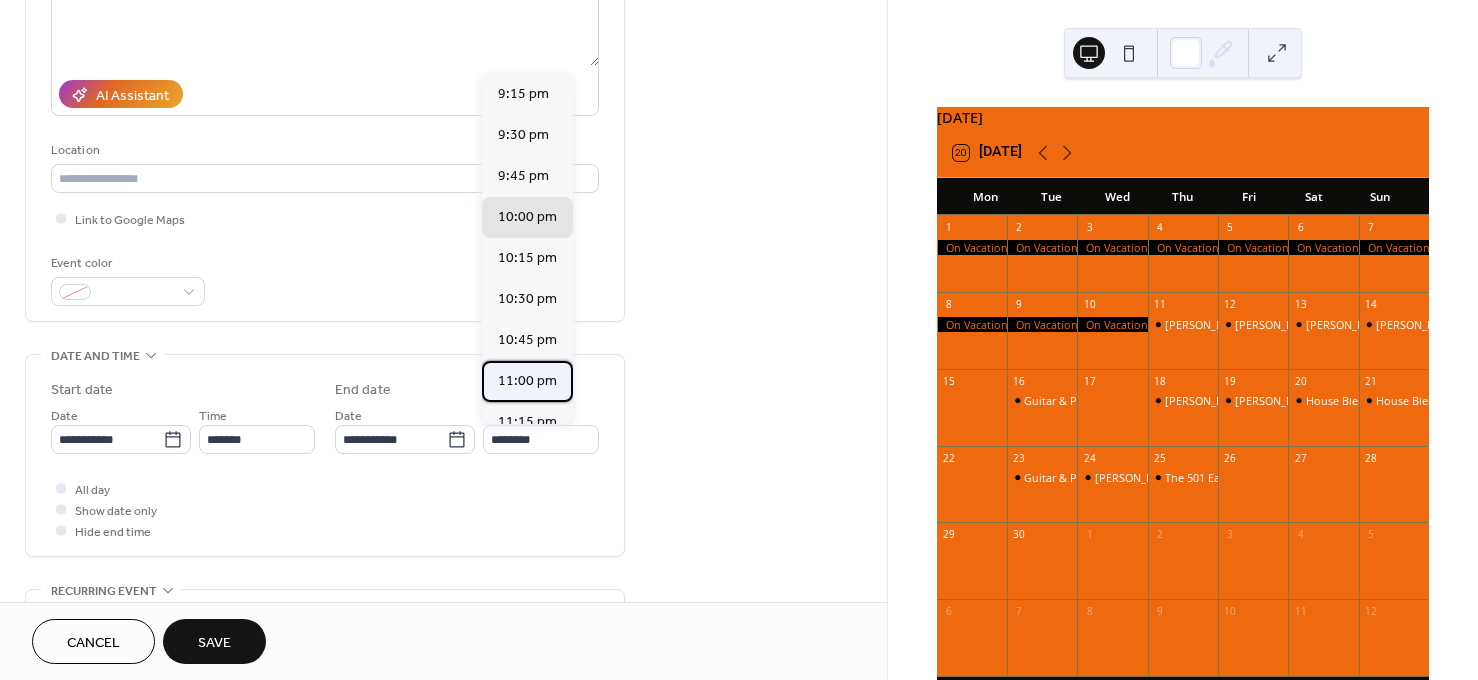 click on "11:00 pm" at bounding box center (527, 380) 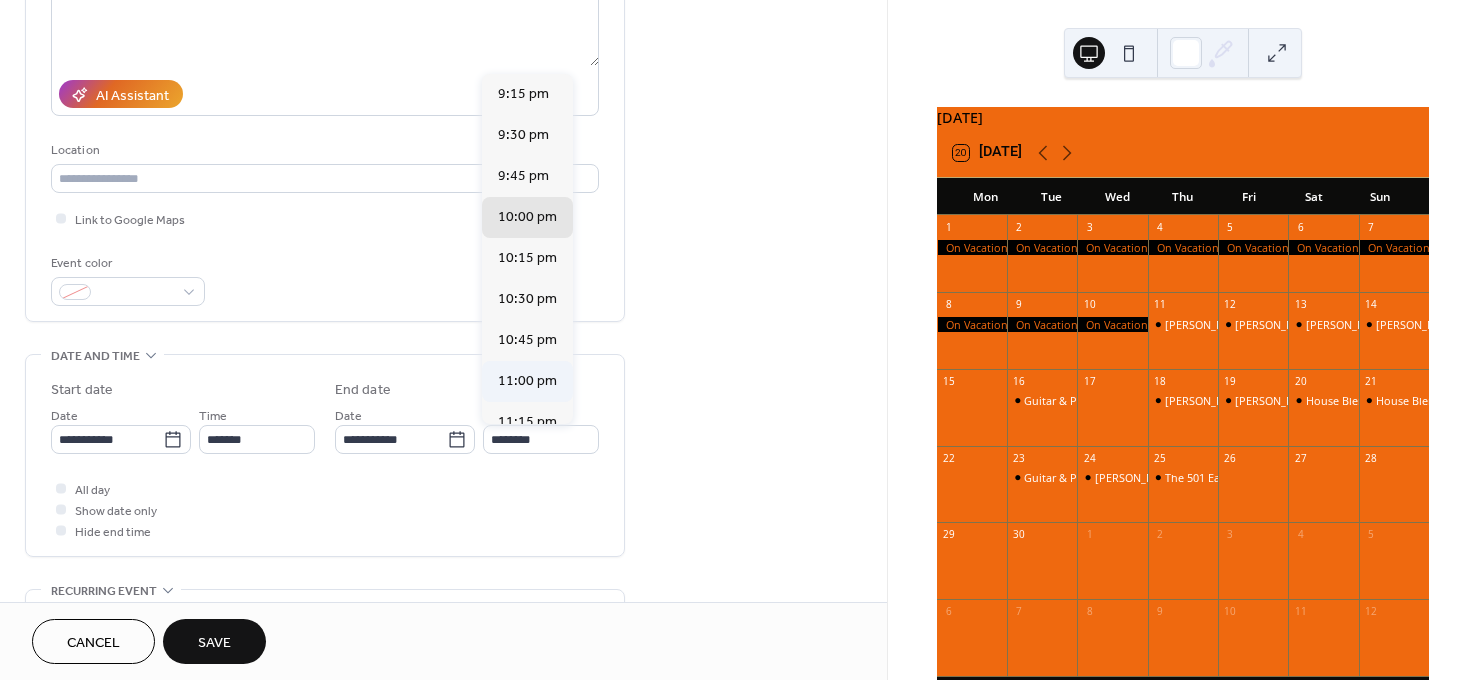 type on "********" 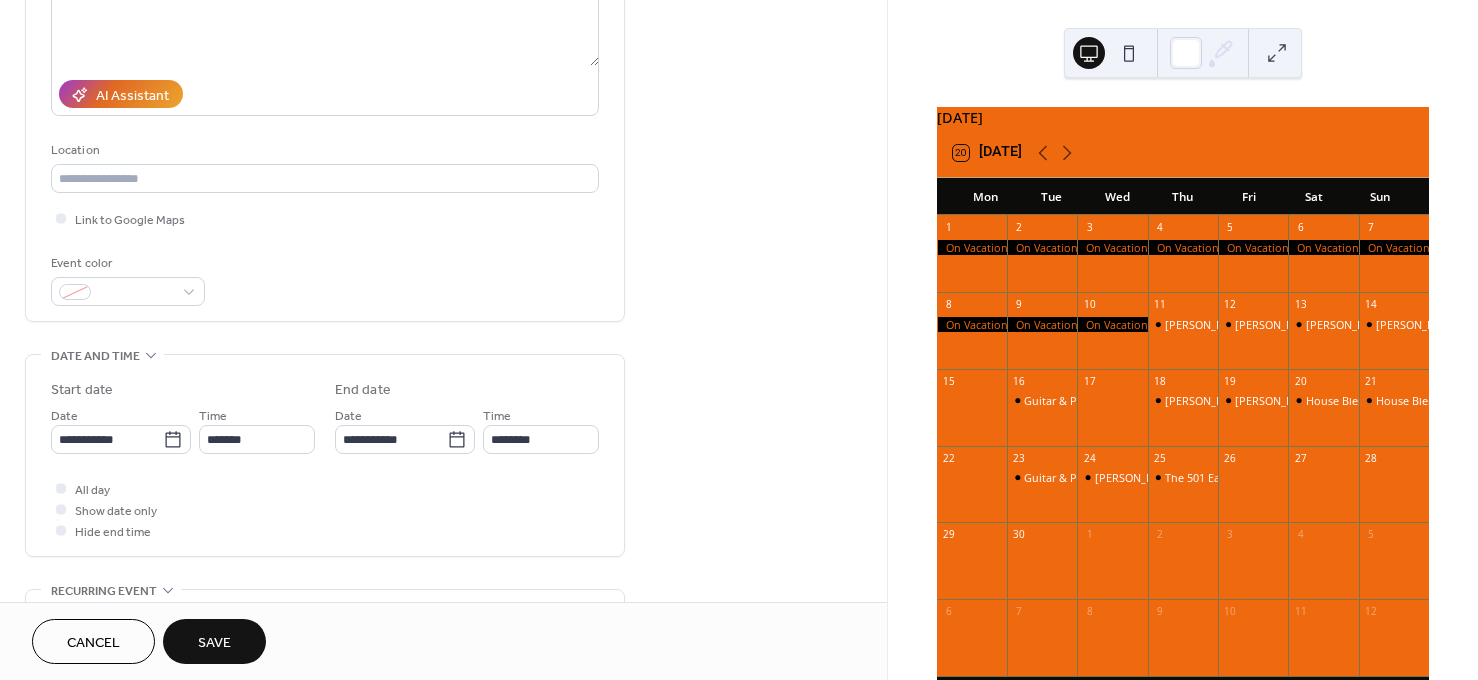 click on "Save" at bounding box center (214, 643) 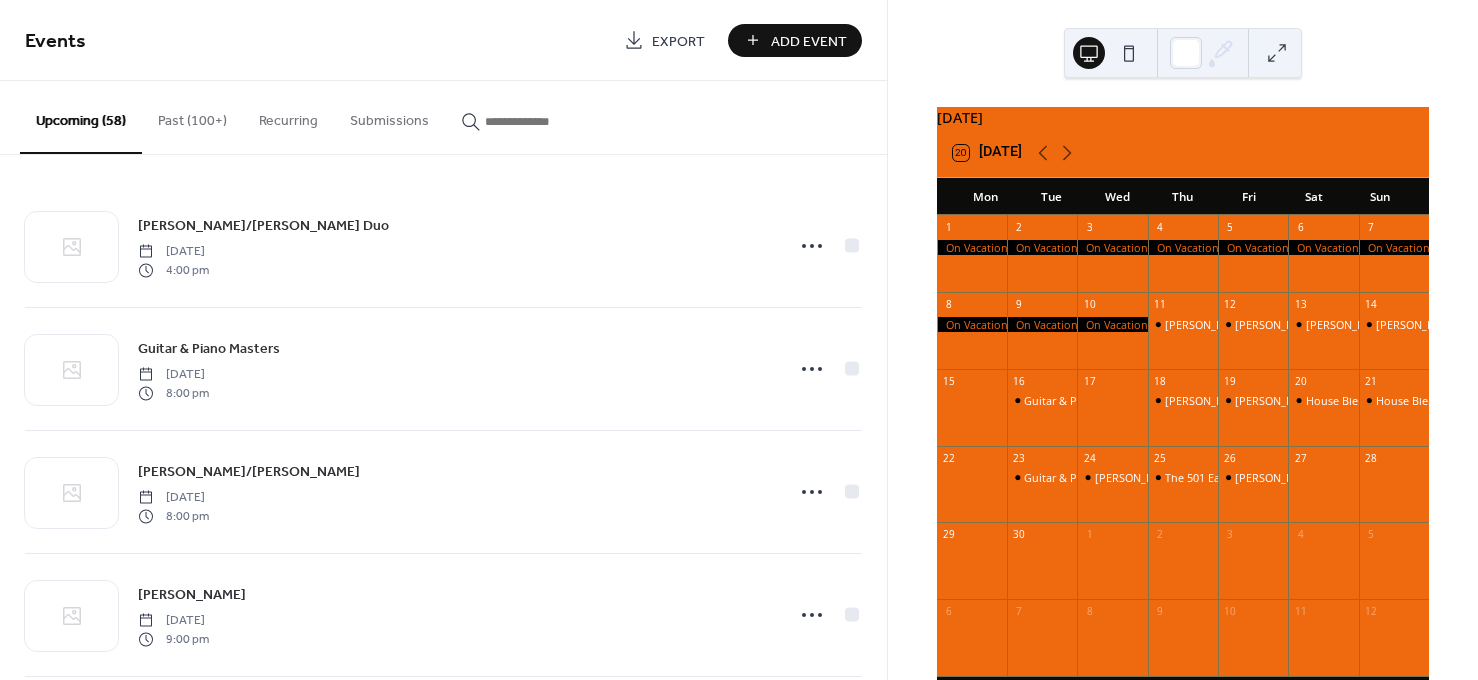 click on "Add Event" at bounding box center (809, 41) 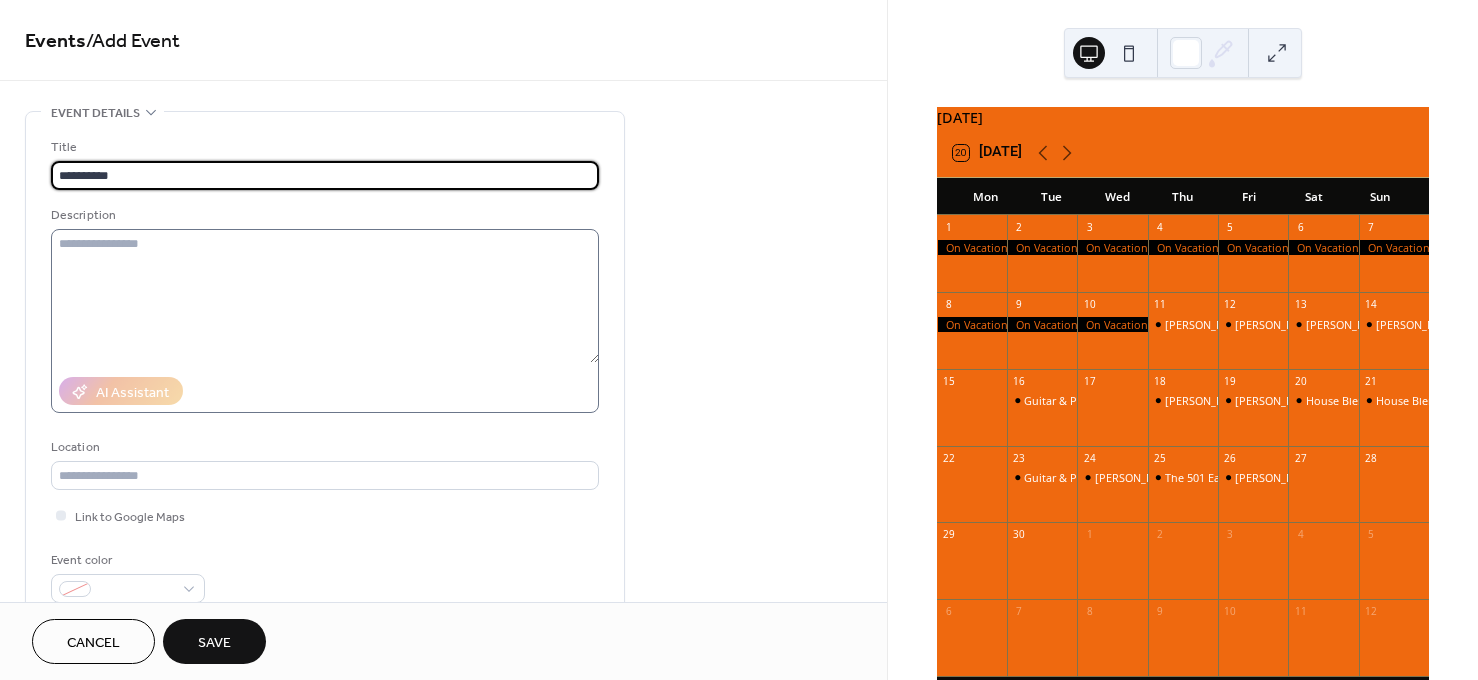 type on "**********" 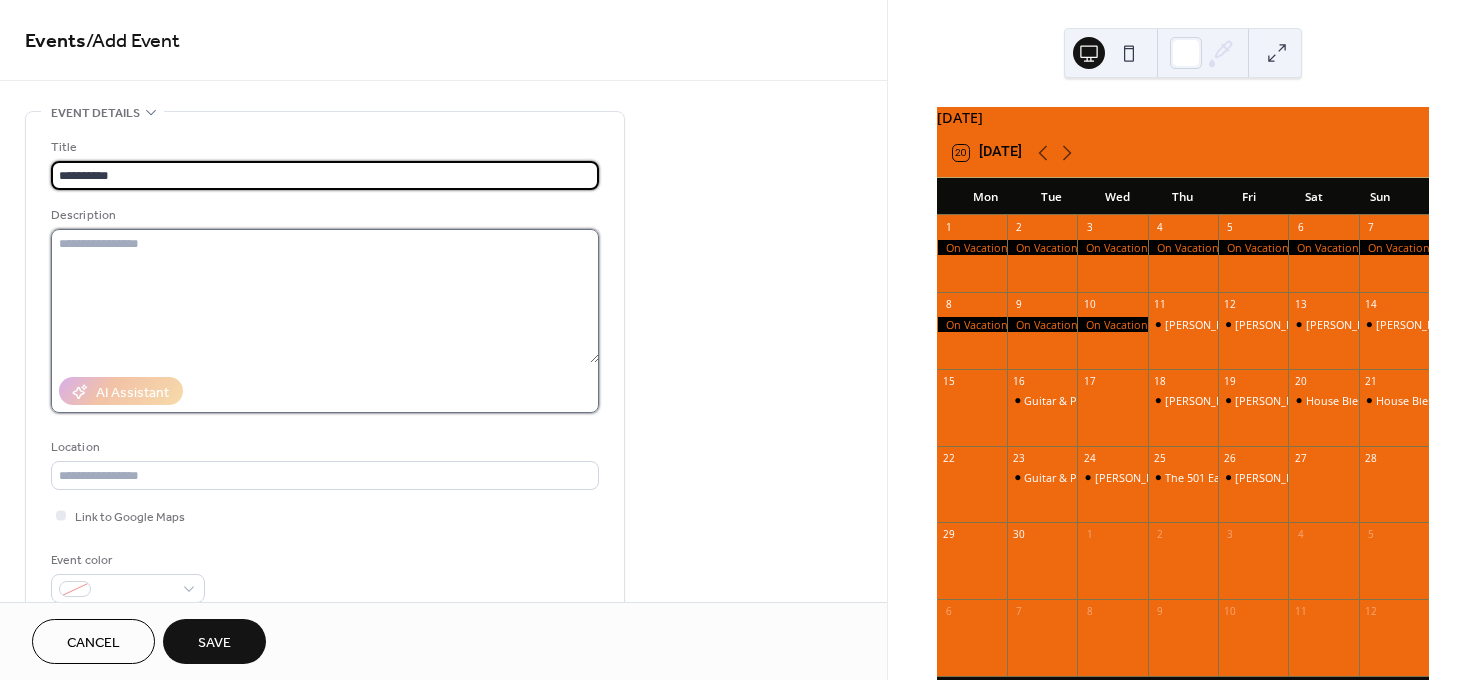 click at bounding box center (325, 296) 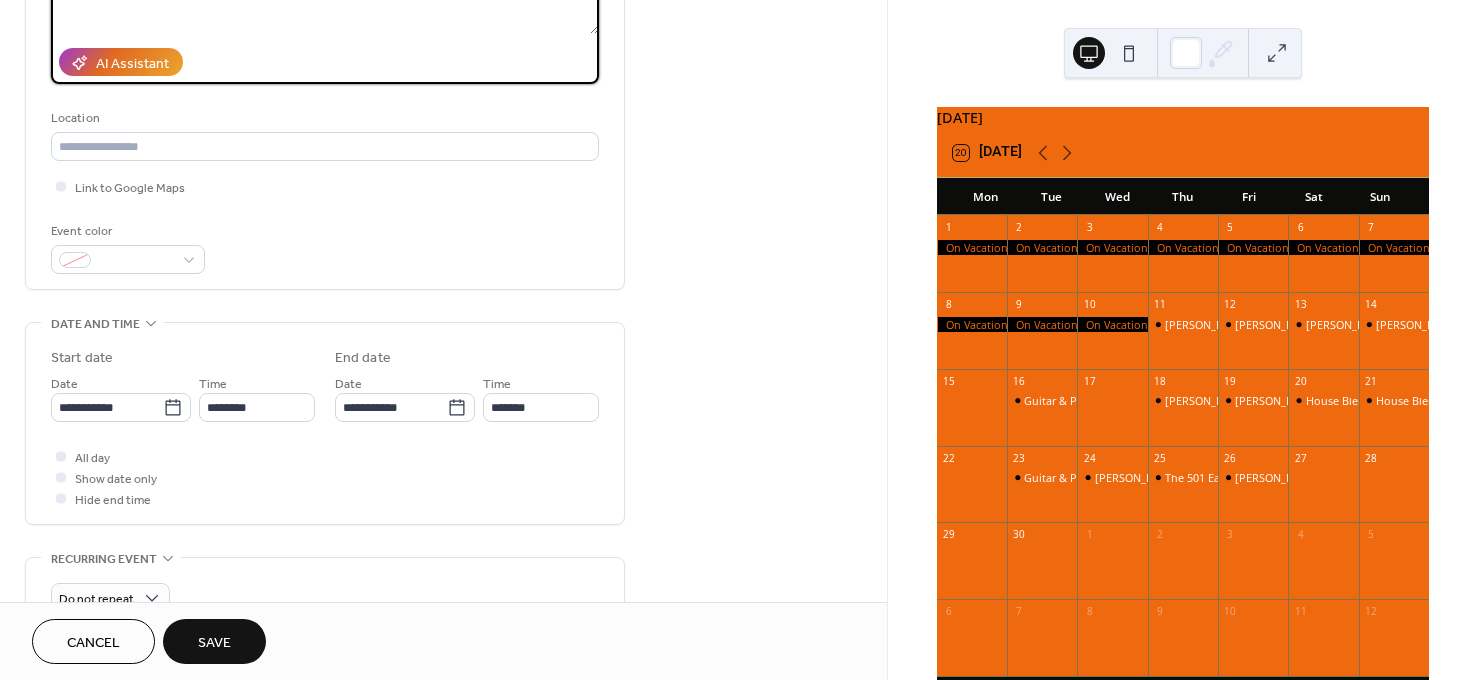 scroll, scrollTop: 333, scrollLeft: 0, axis: vertical 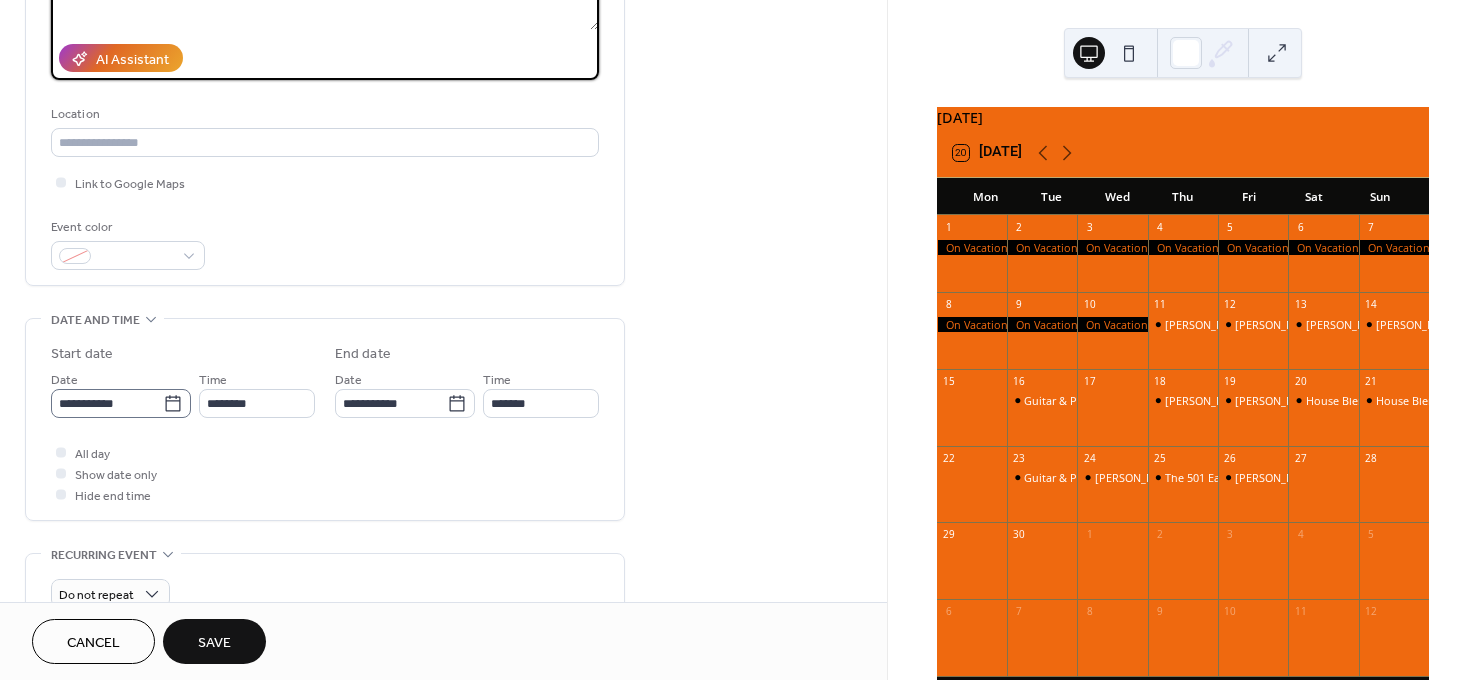 type on "**********" 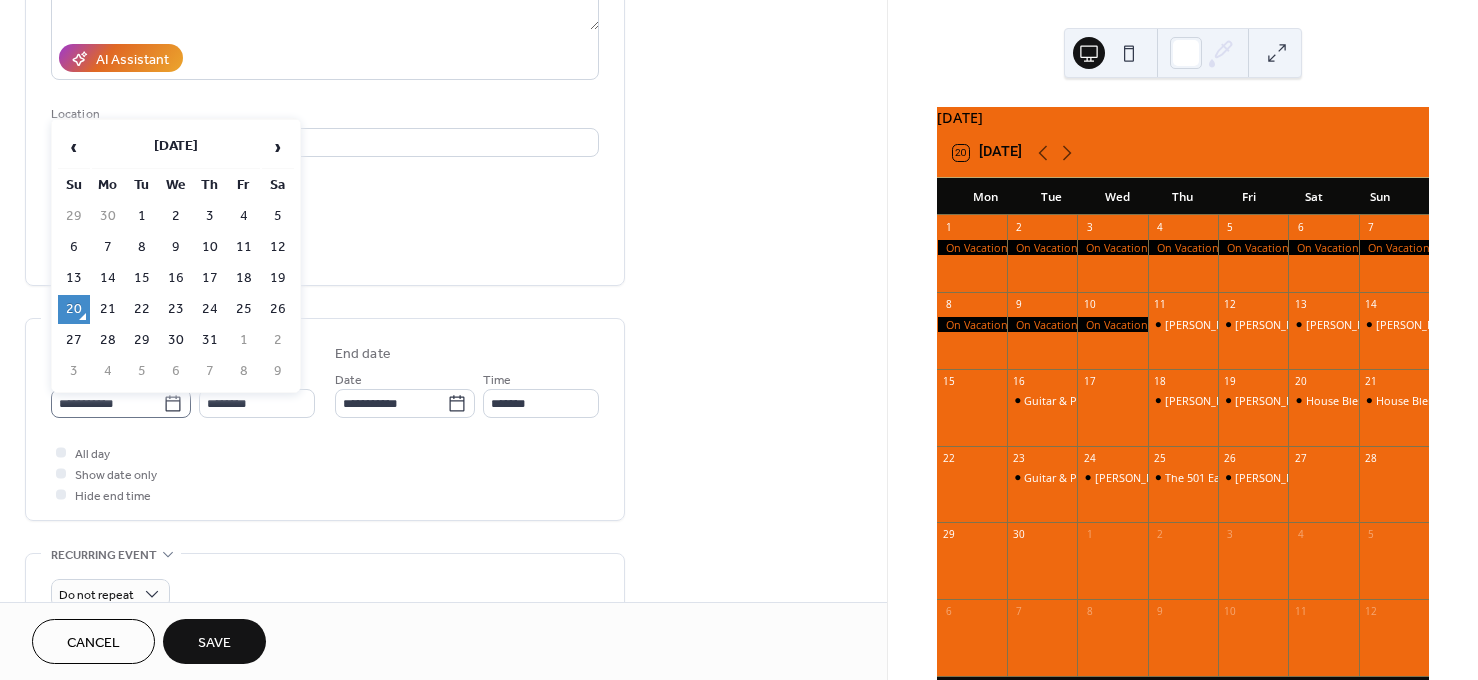click 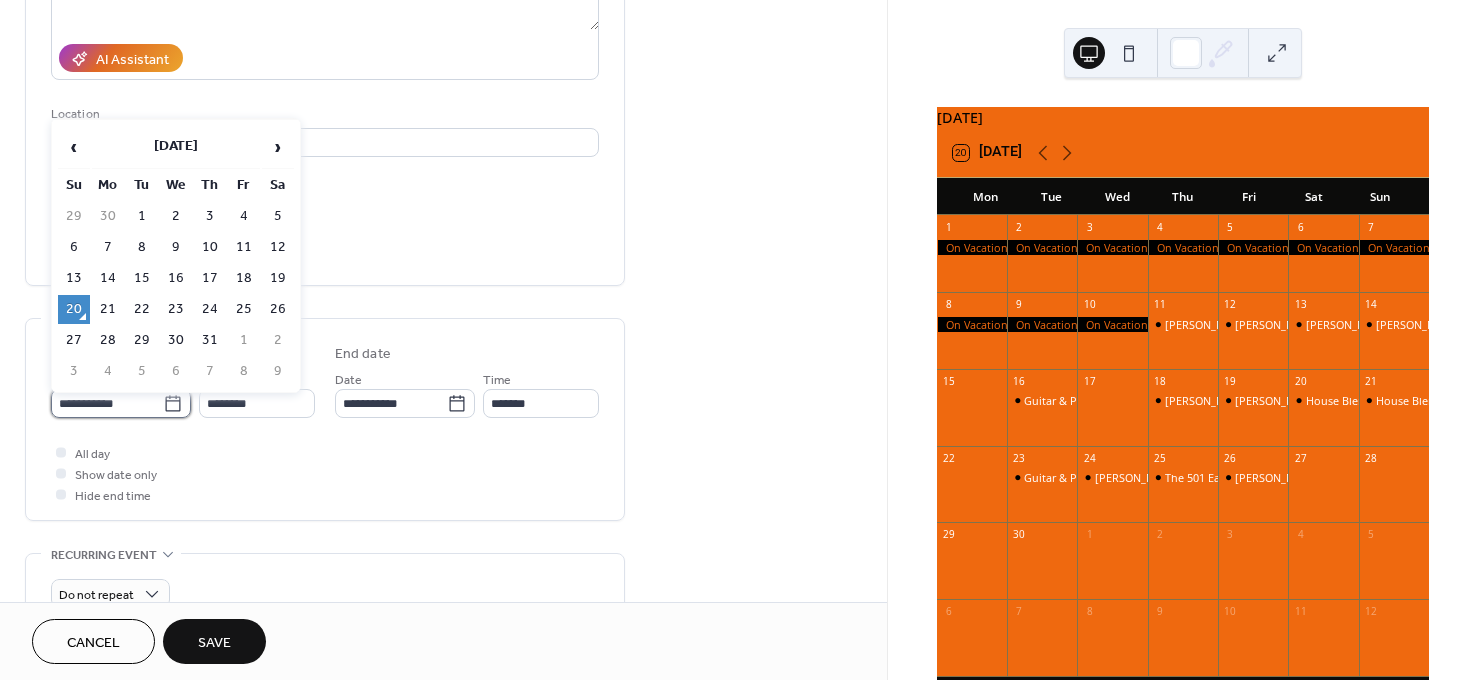 click on "**********" at bounding box center [107, 403] 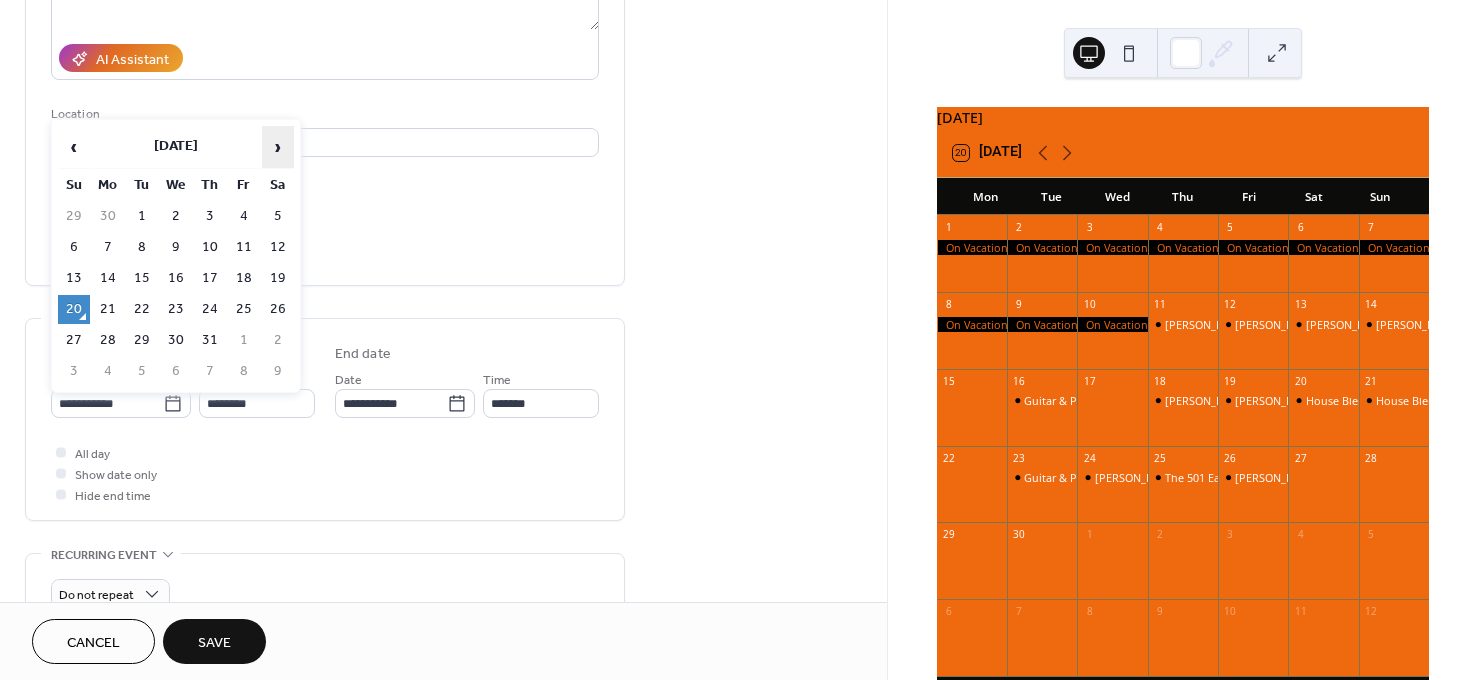 click on "›" at bounding box center (278, 147) 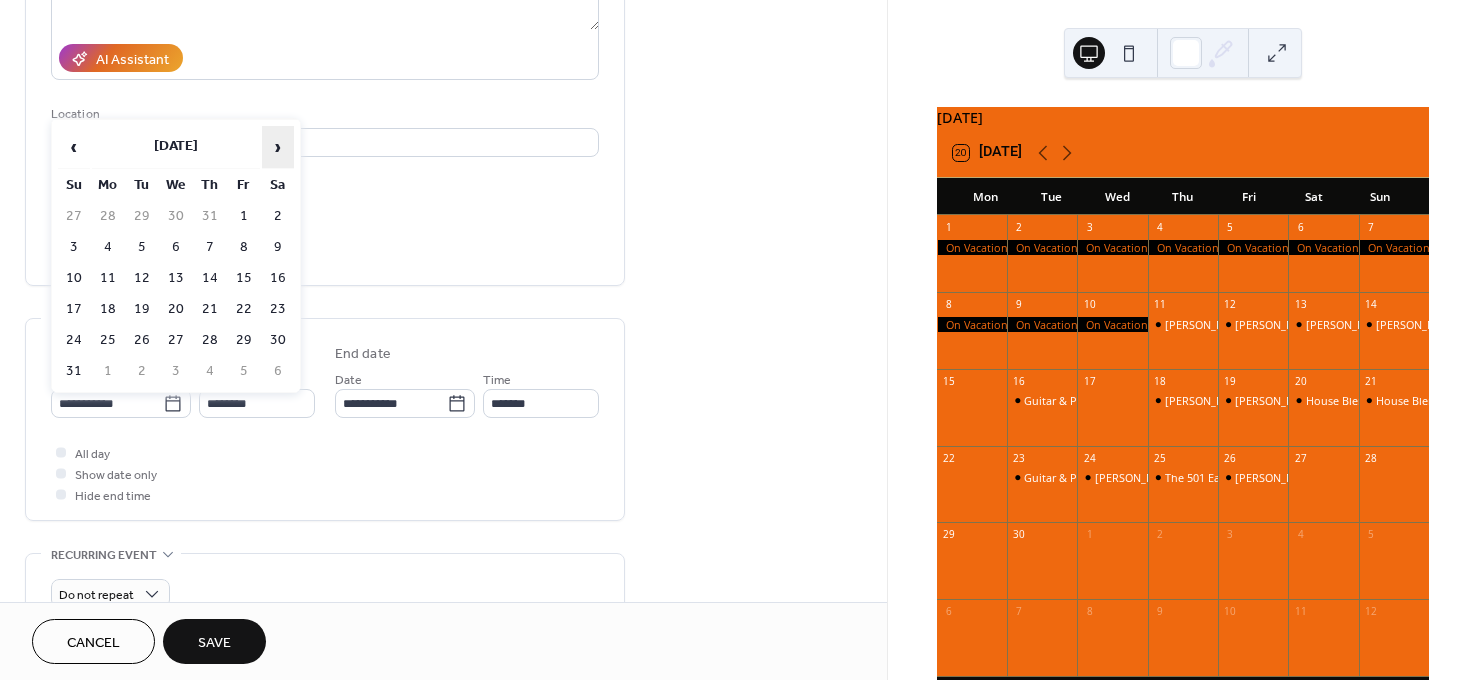 click on "›" at bounding box center [278, 147] 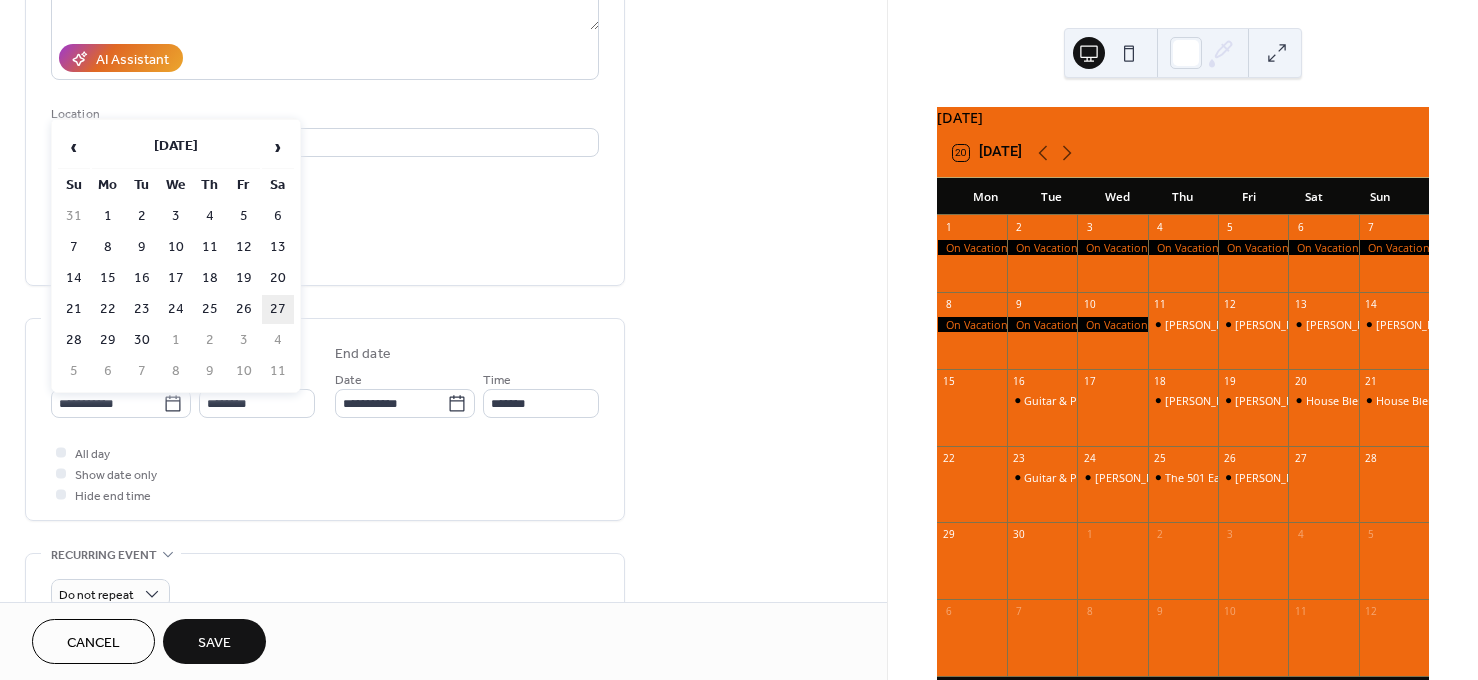 click on "27" at bounding box center (278, 309) 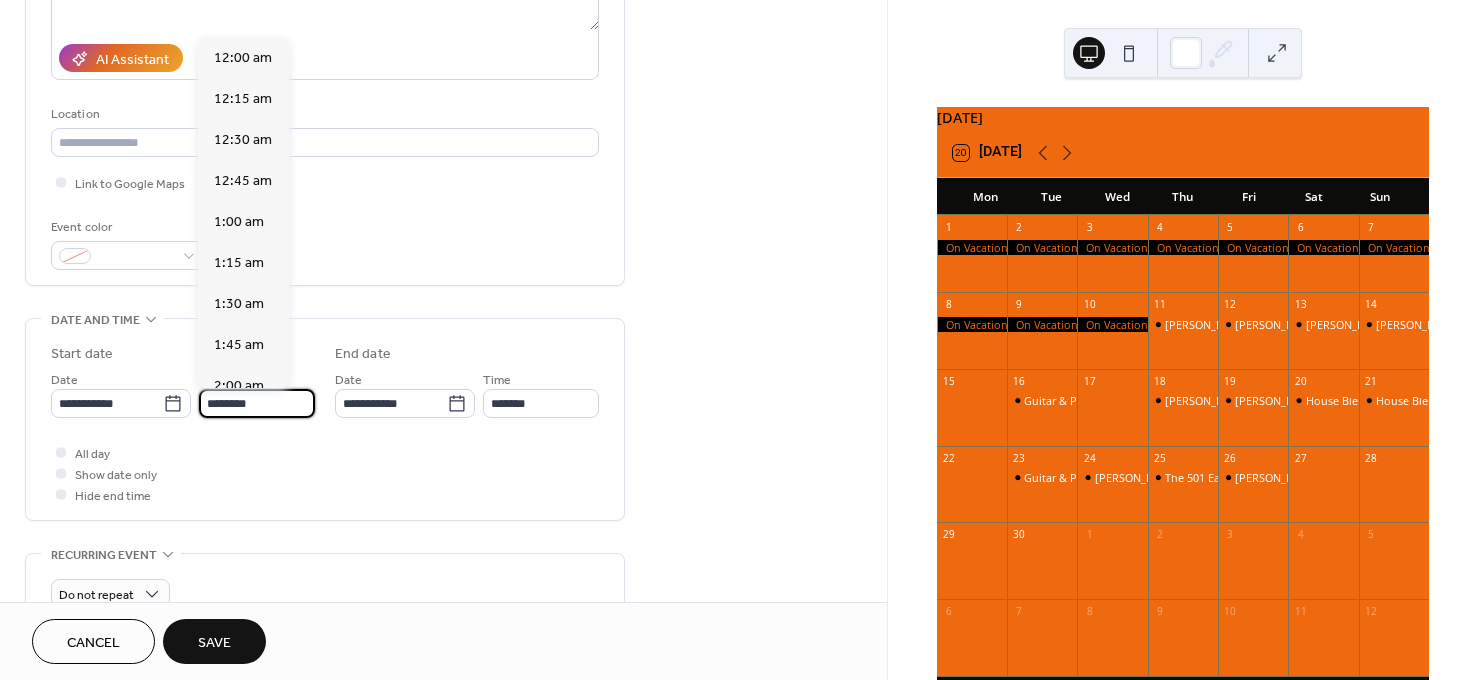 scroll, scrollTop: 1989, scrollLeft: 0, axis: vertical 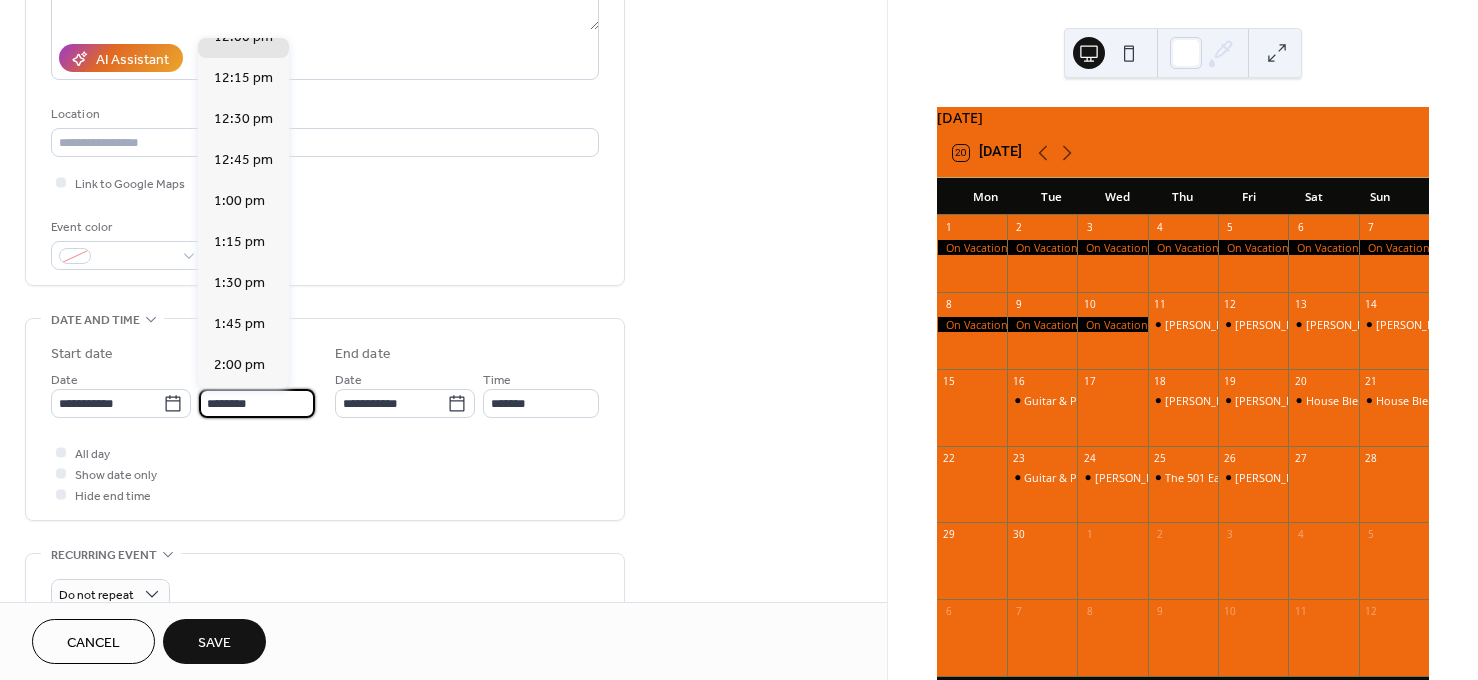click on "********" at bounding box center (257, 403) 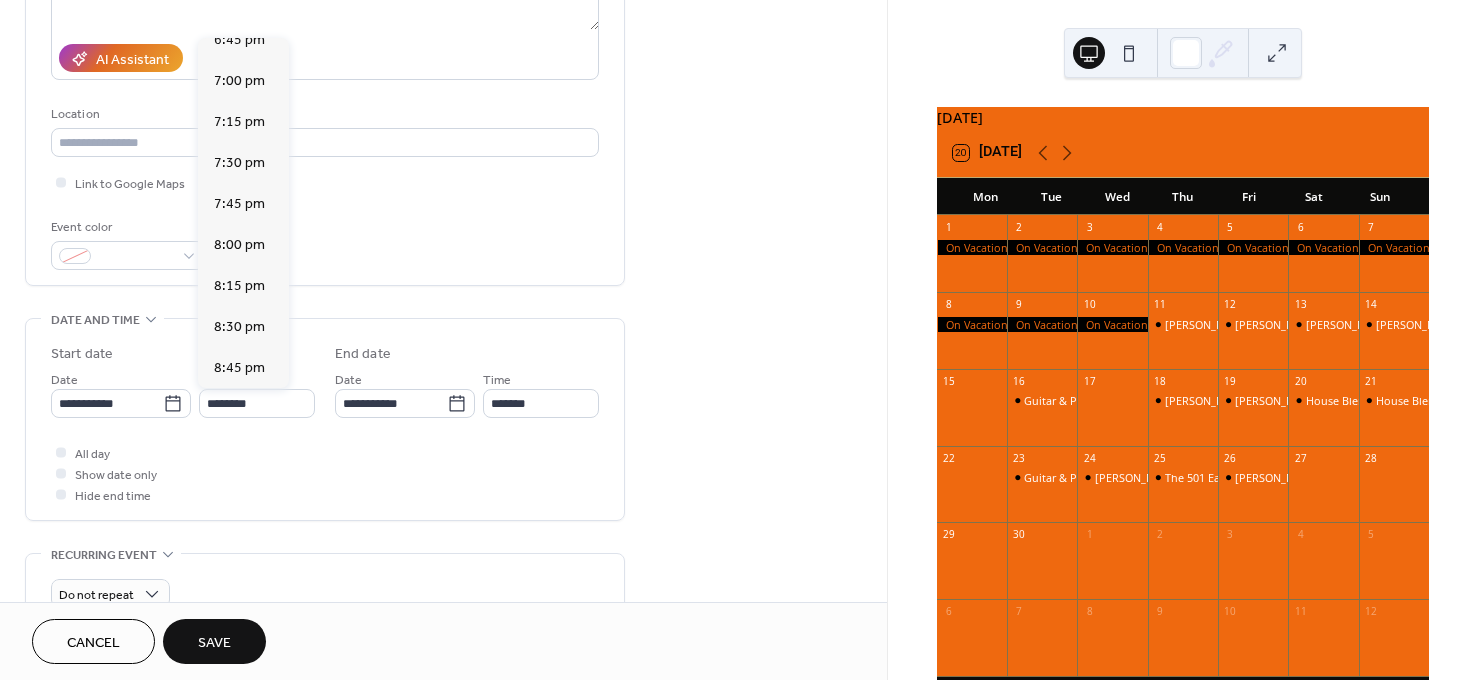 scroll, scrollTop: 3102, scrollLeft: 0, axis: vertical 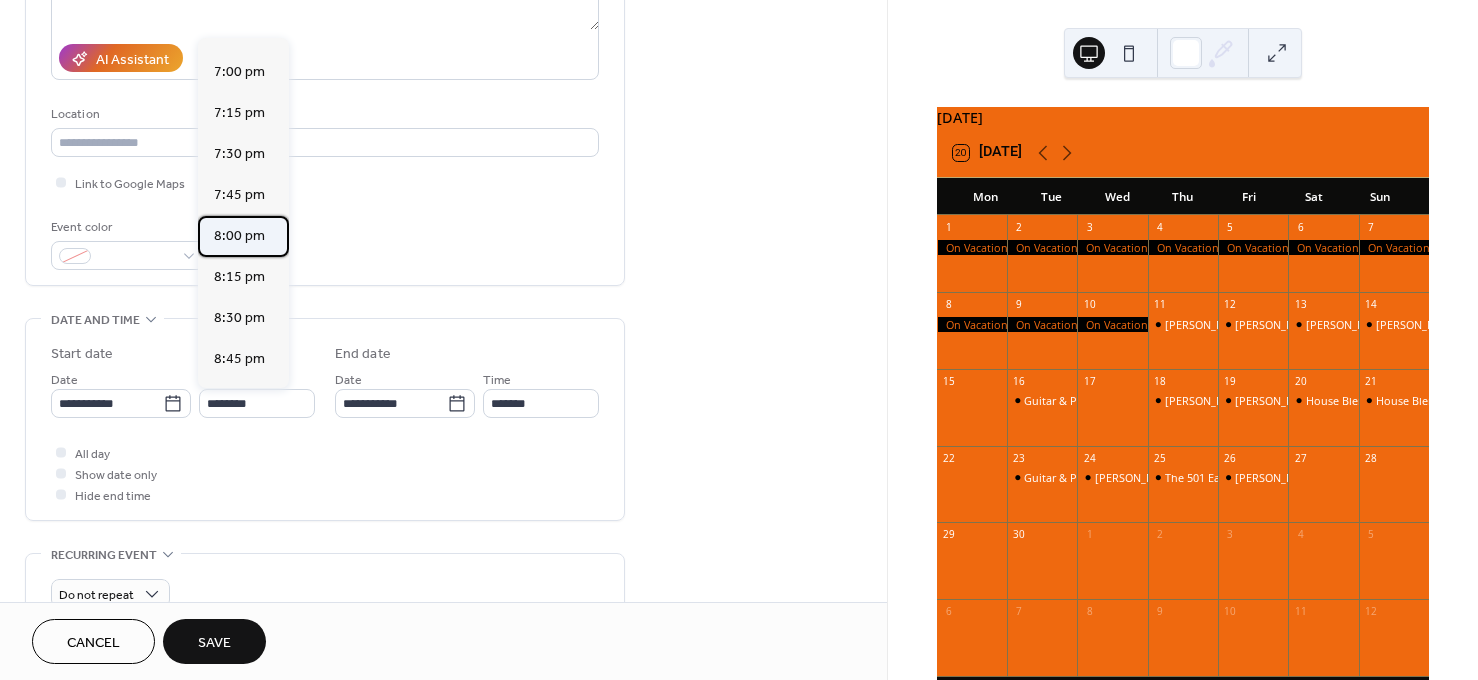 click on "8:00 pm" at bounding box center (239, 236) 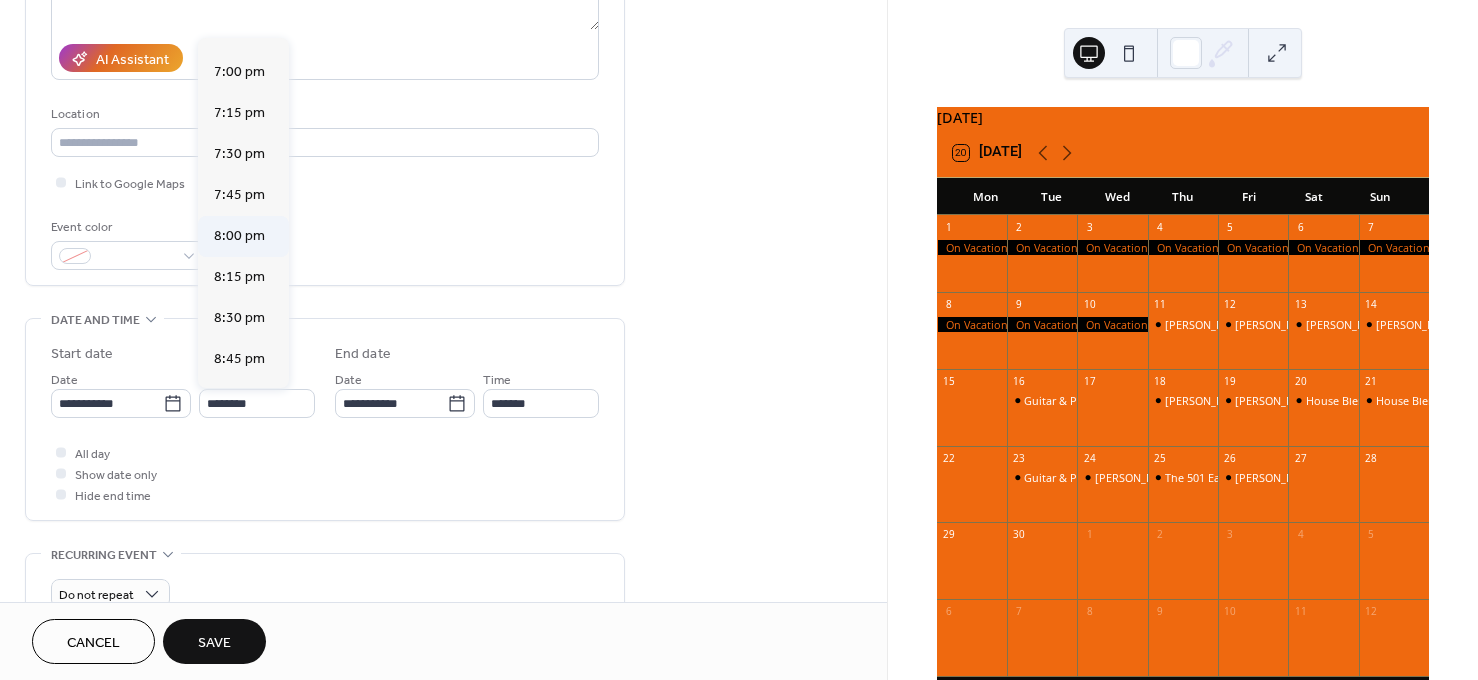 type on "*******" 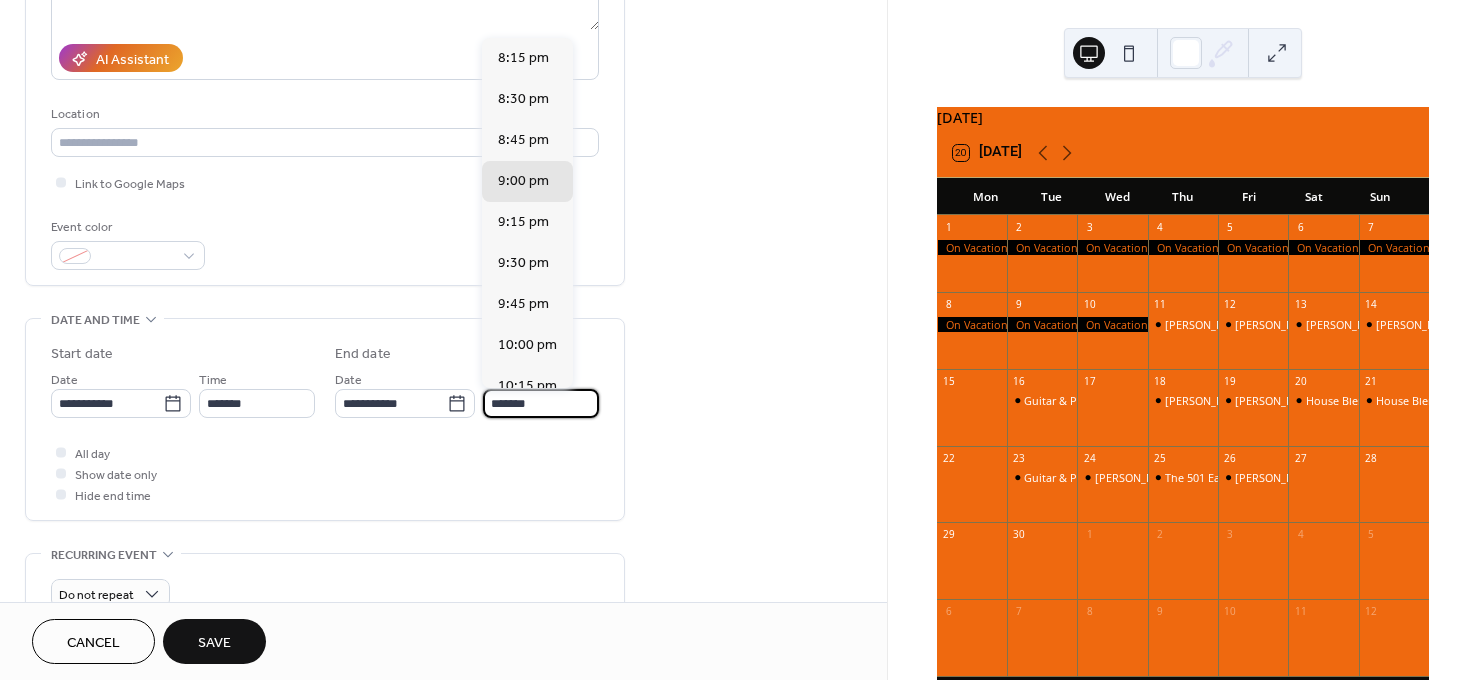 click on "*******" at bounding box center (541, 403) 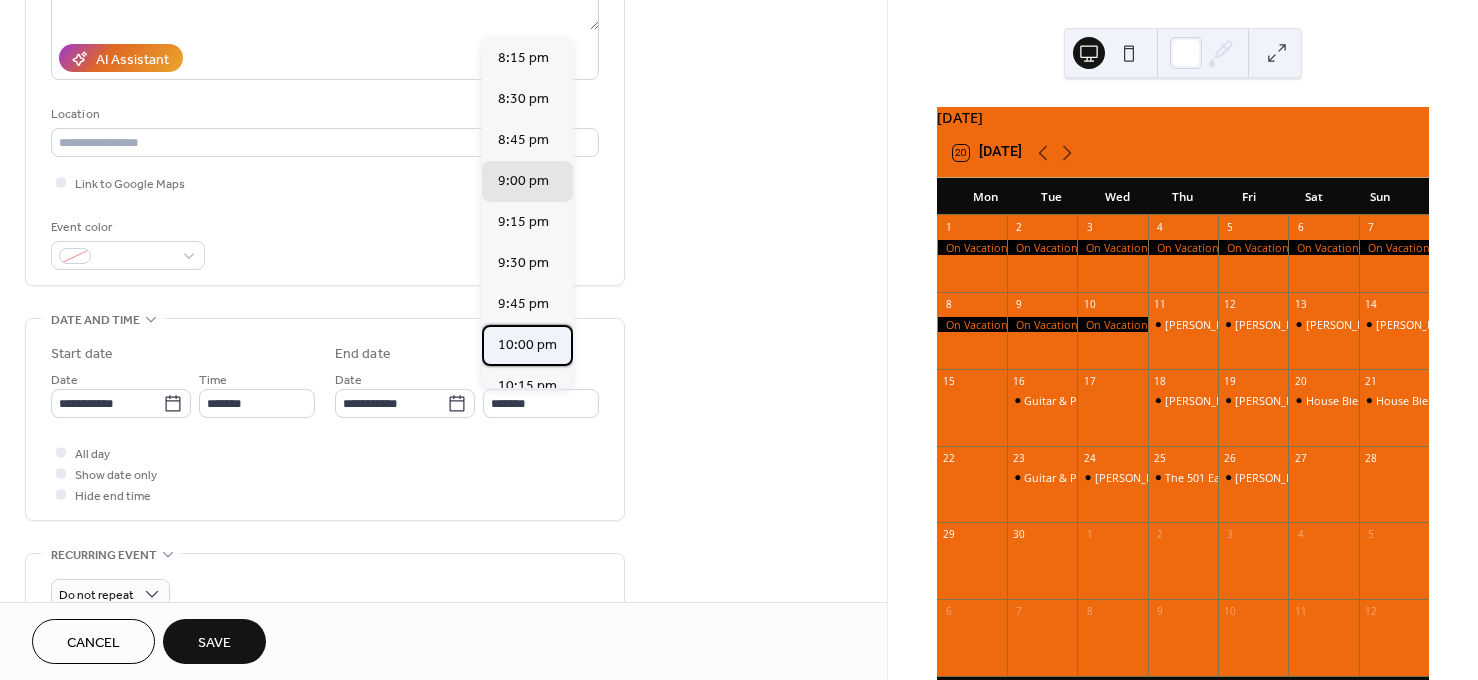 click on "10:00 pm" at bounding box center [527, 345] 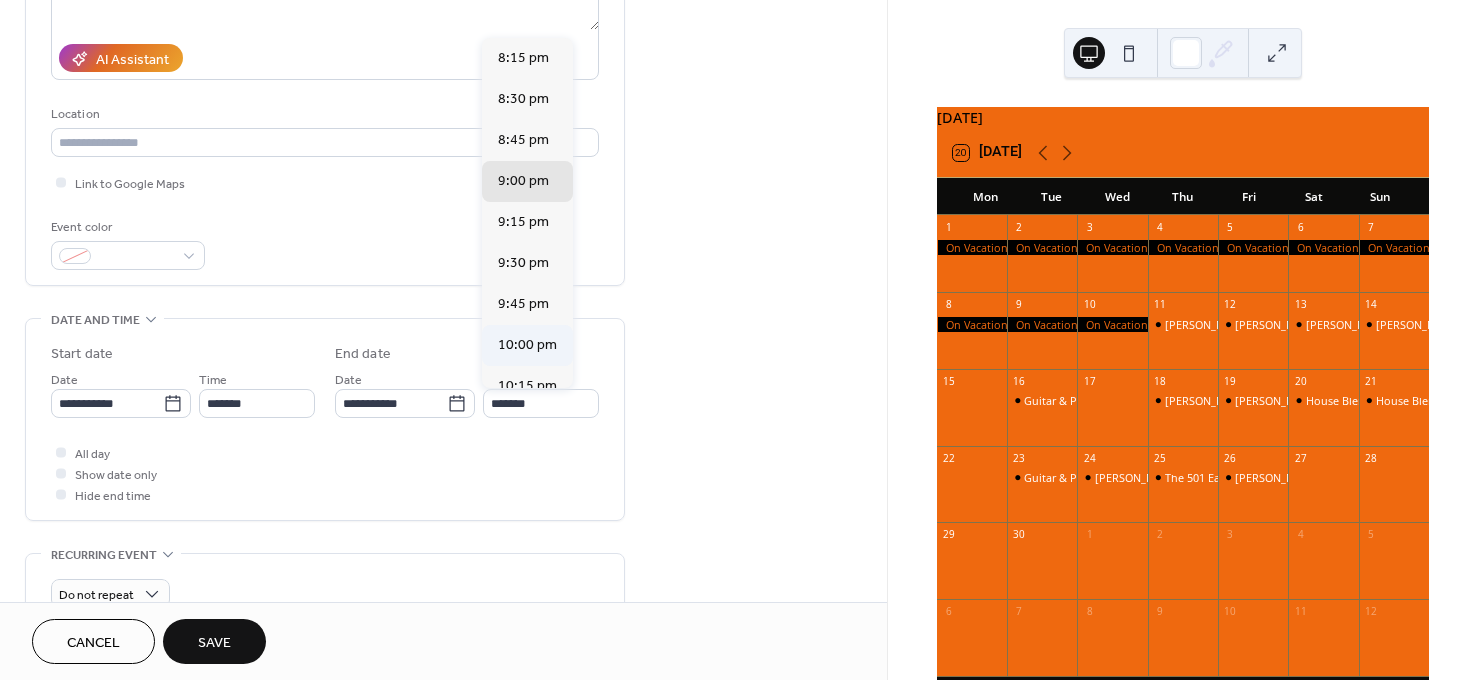 type on "********" 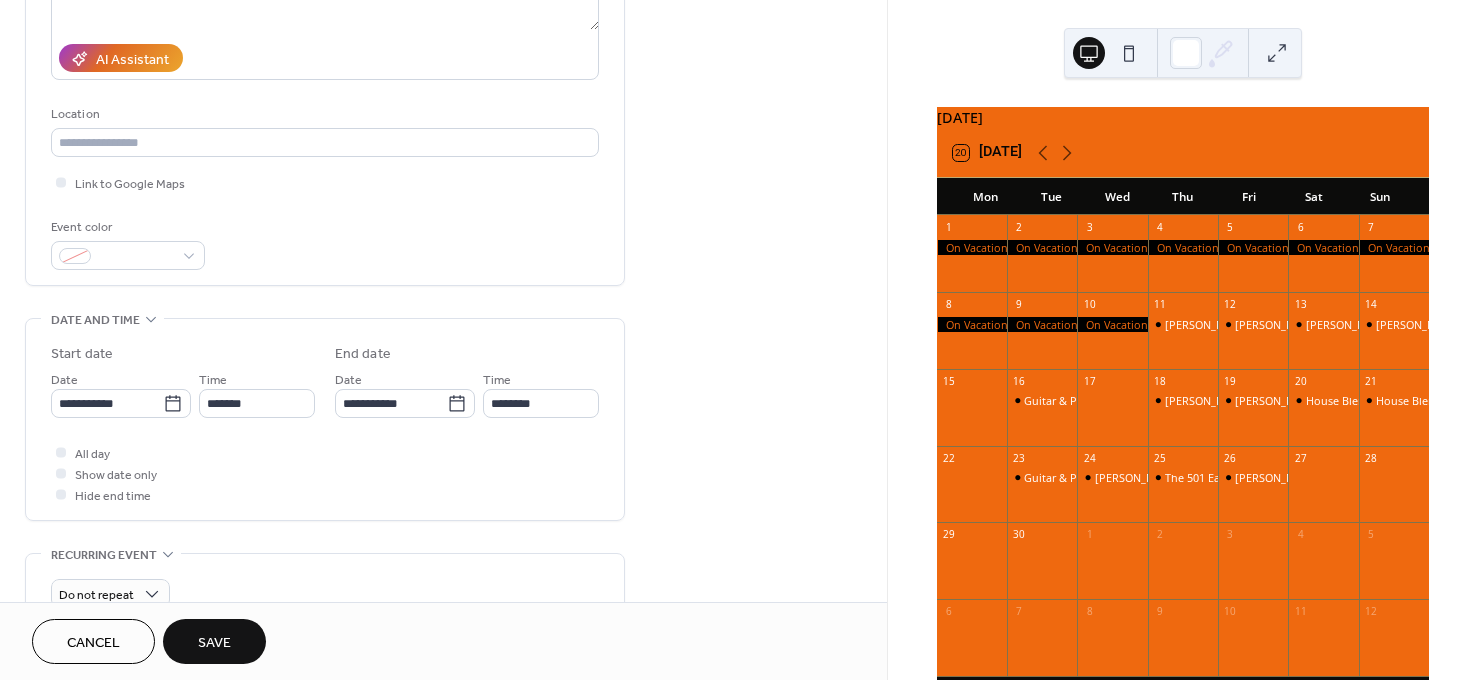 click on "Save" at bounding box center [214, 643] 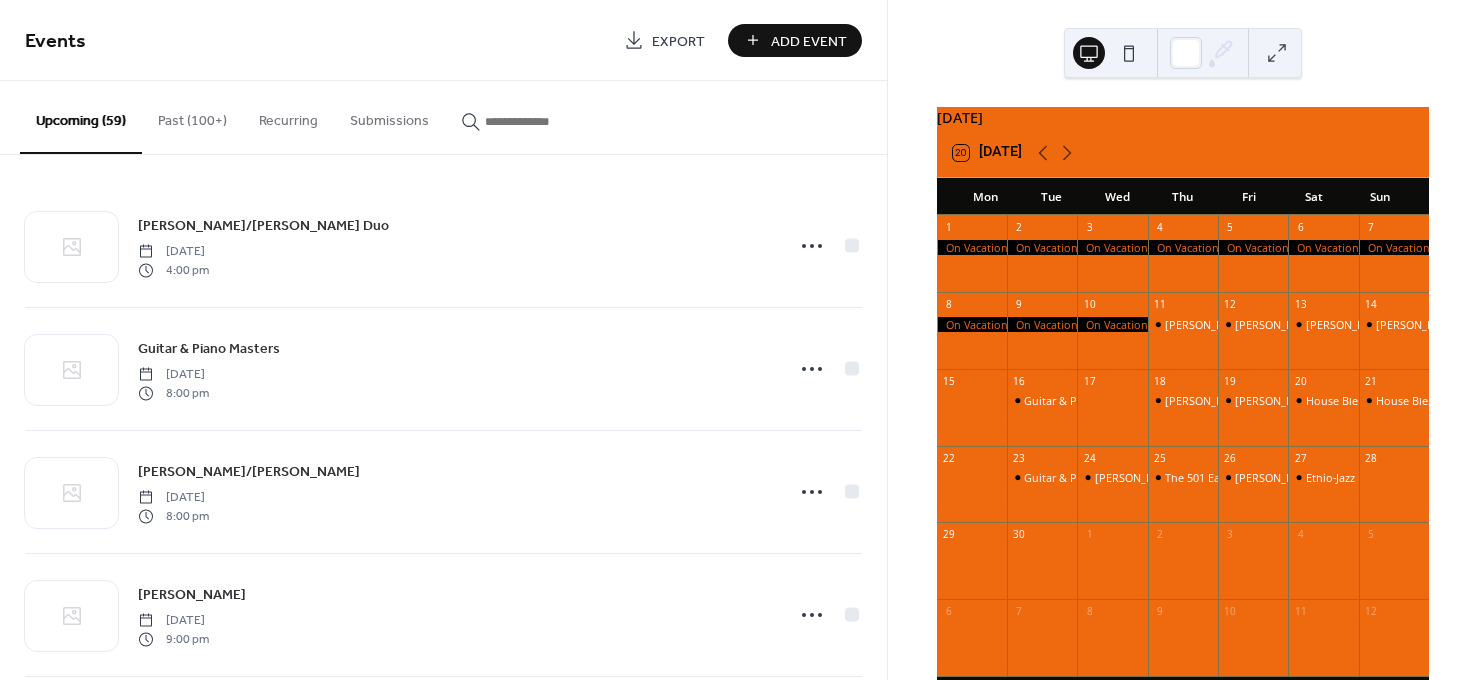click on "Add Event" at bounding box center (795, 40) 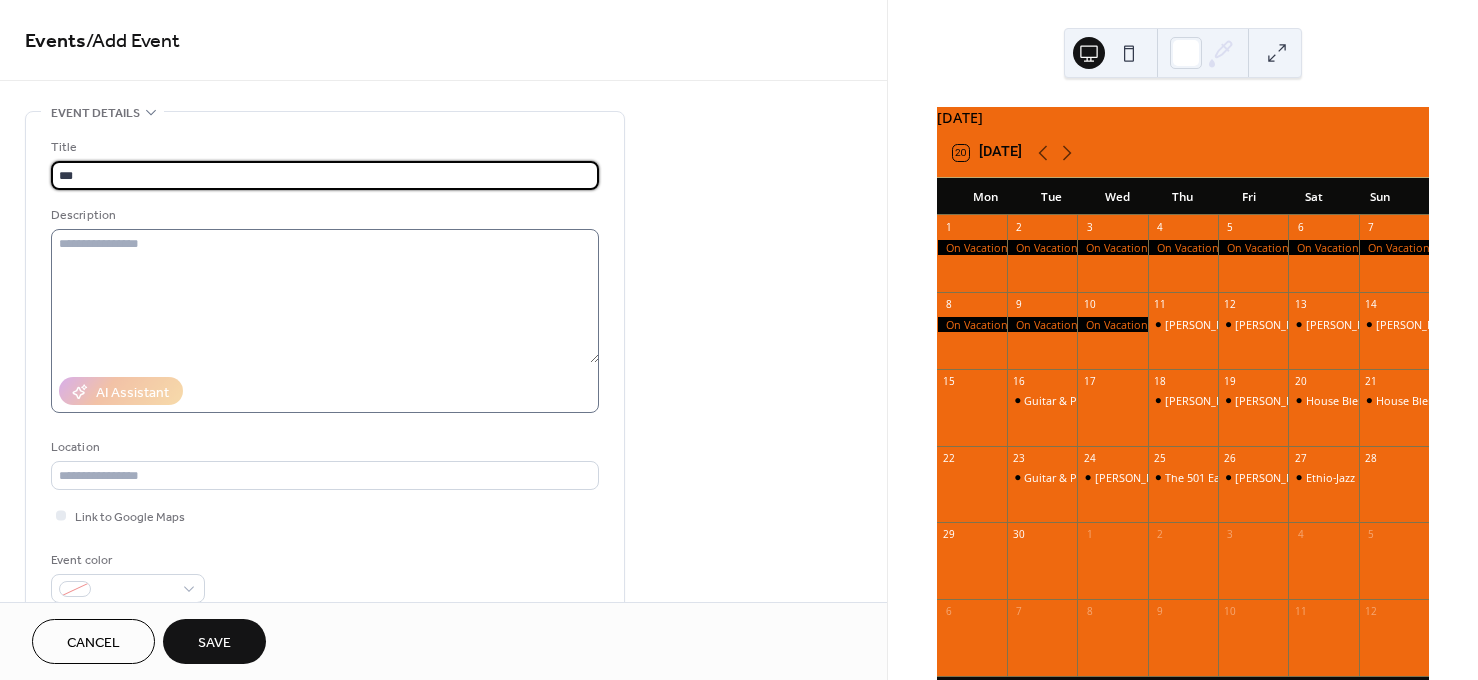 type on "***" 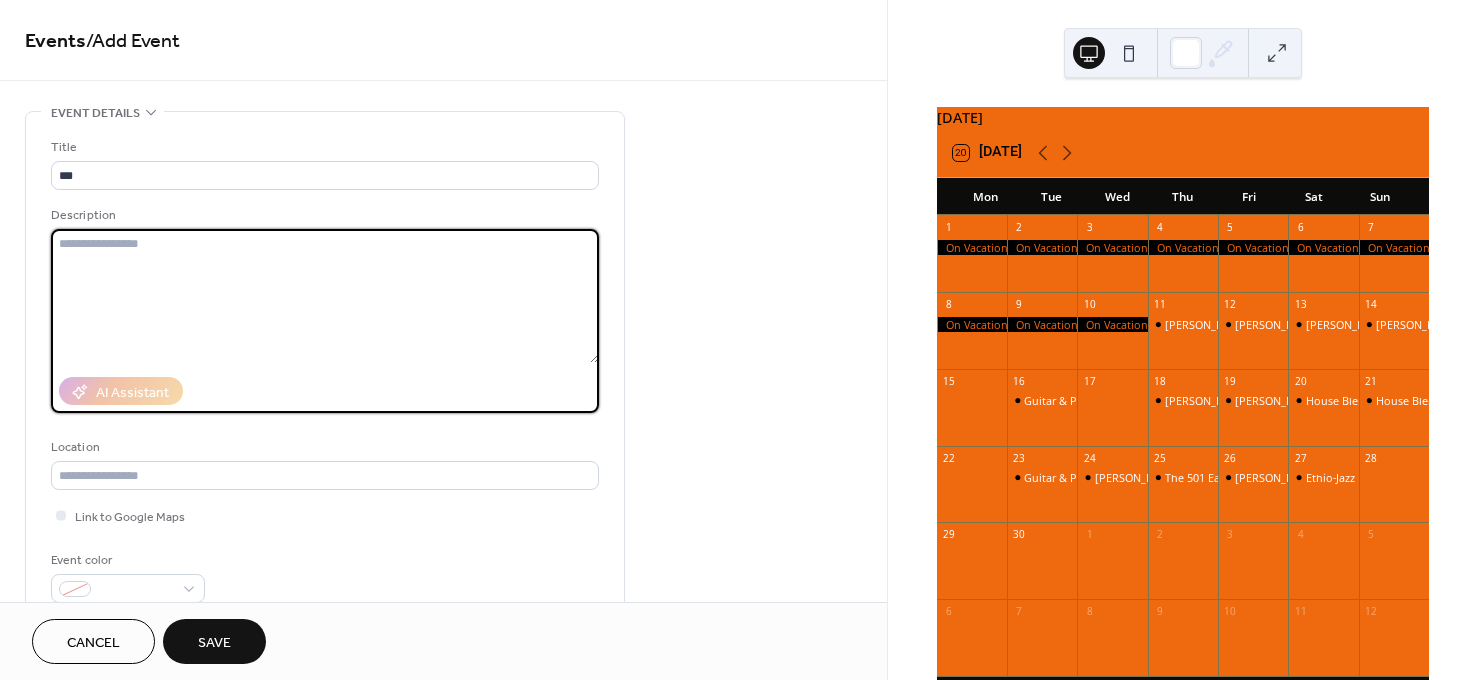 click at bounding box center [325, 296] 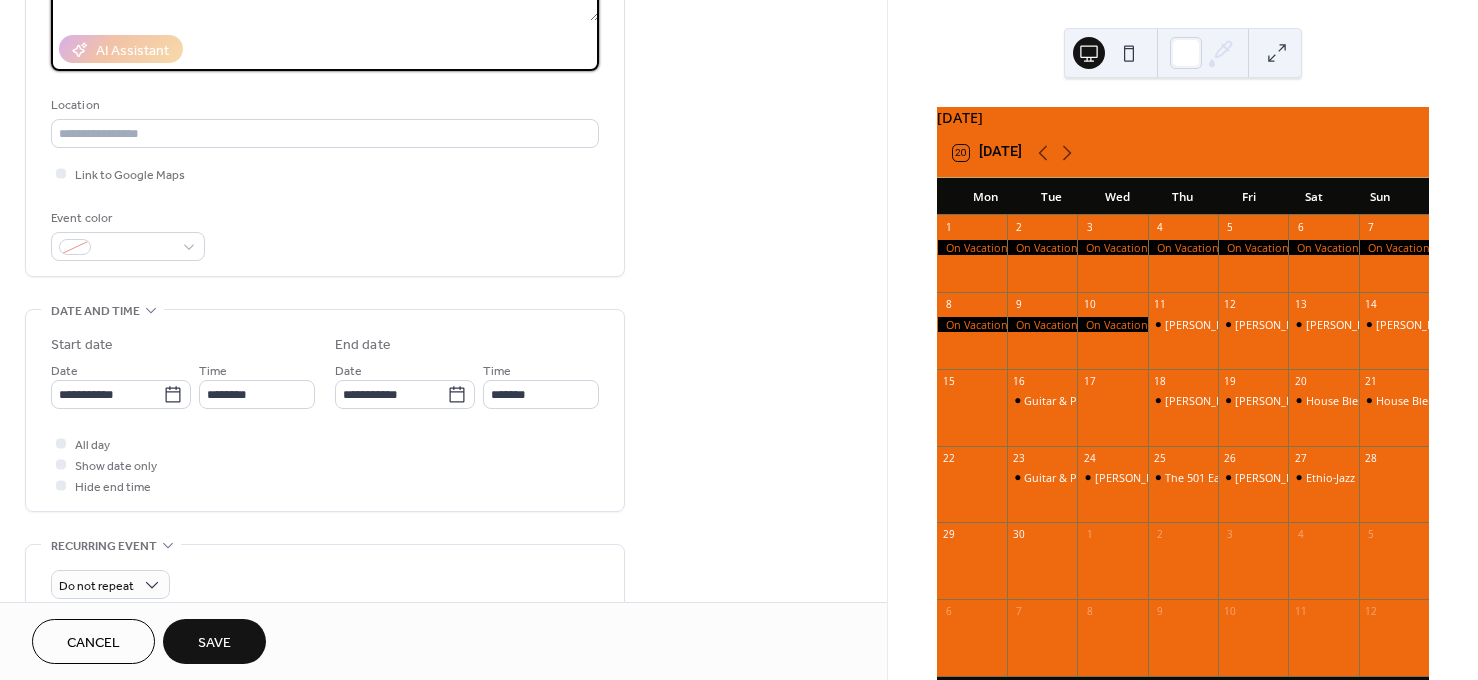 scroll, scrollTop: 345, scrollLeft: 0, axis: vertical 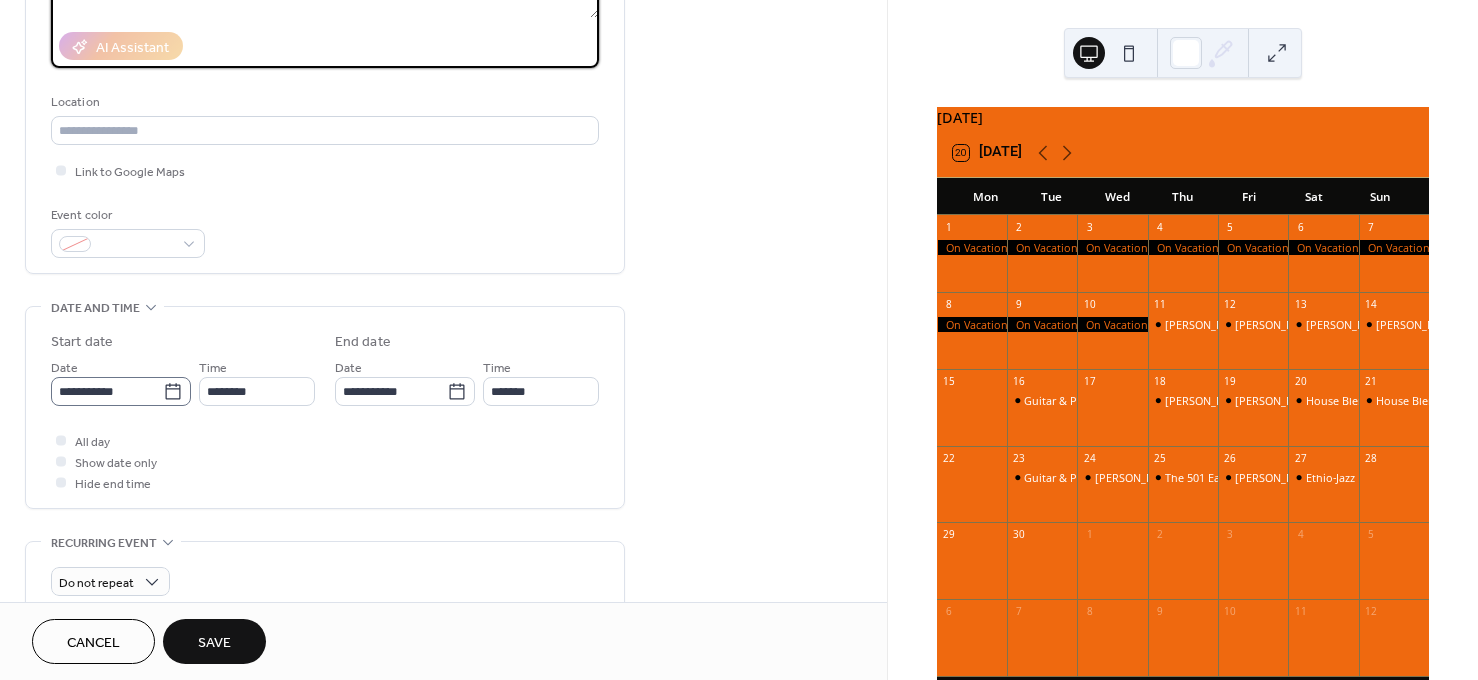 type on "***" 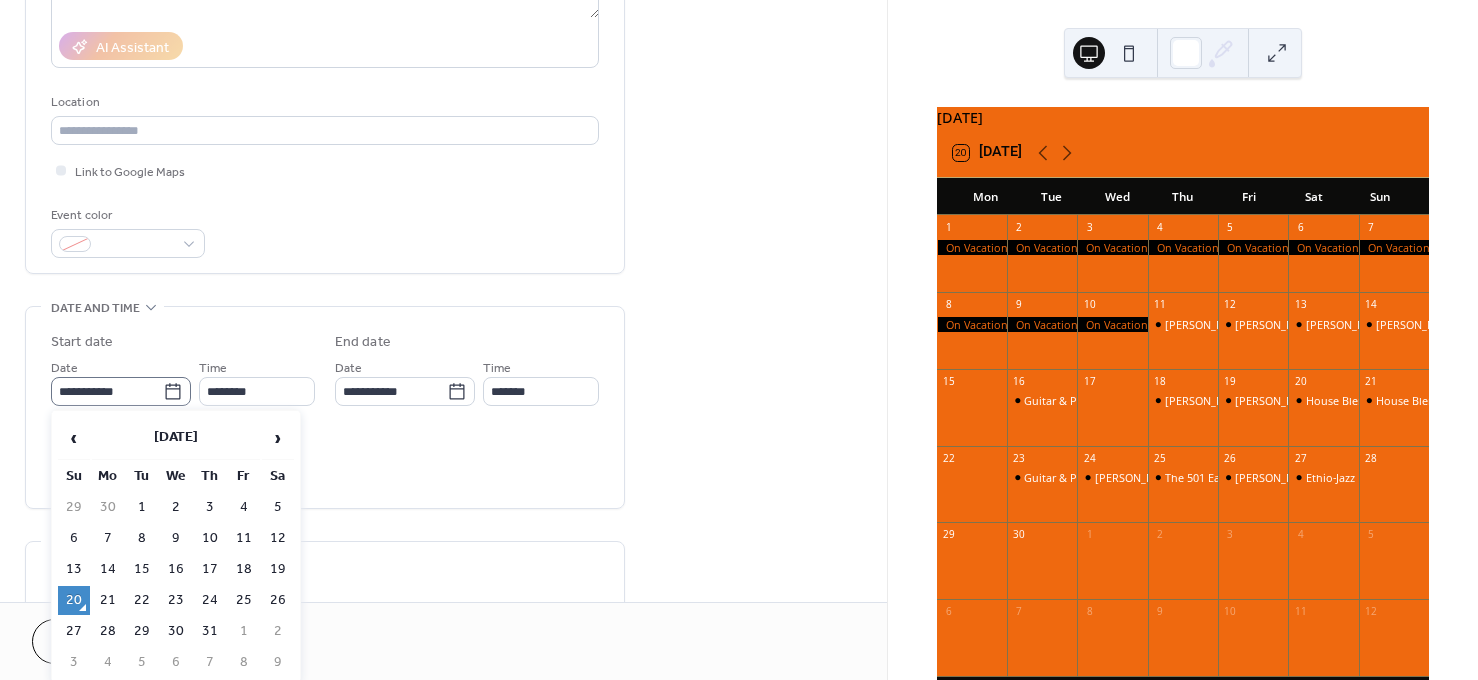 click 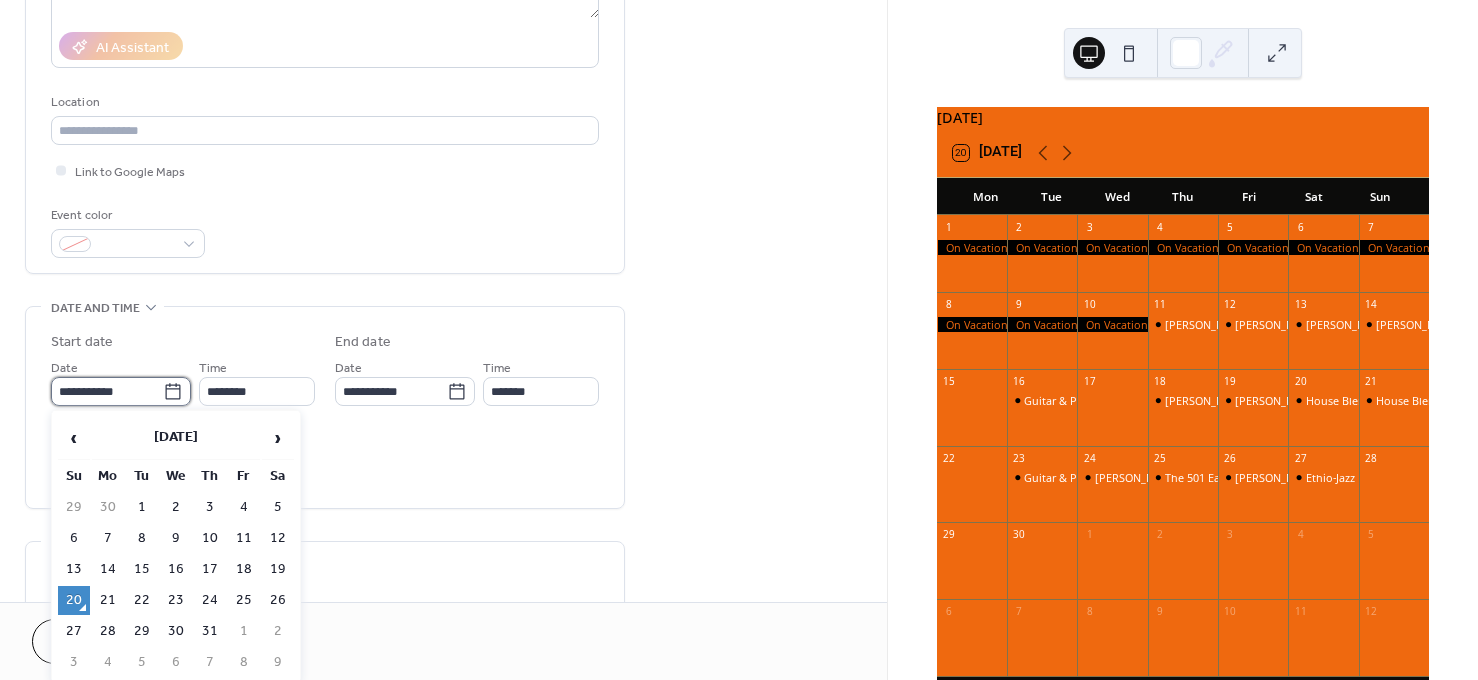 click on "**********" at bounding box center [107, 391] 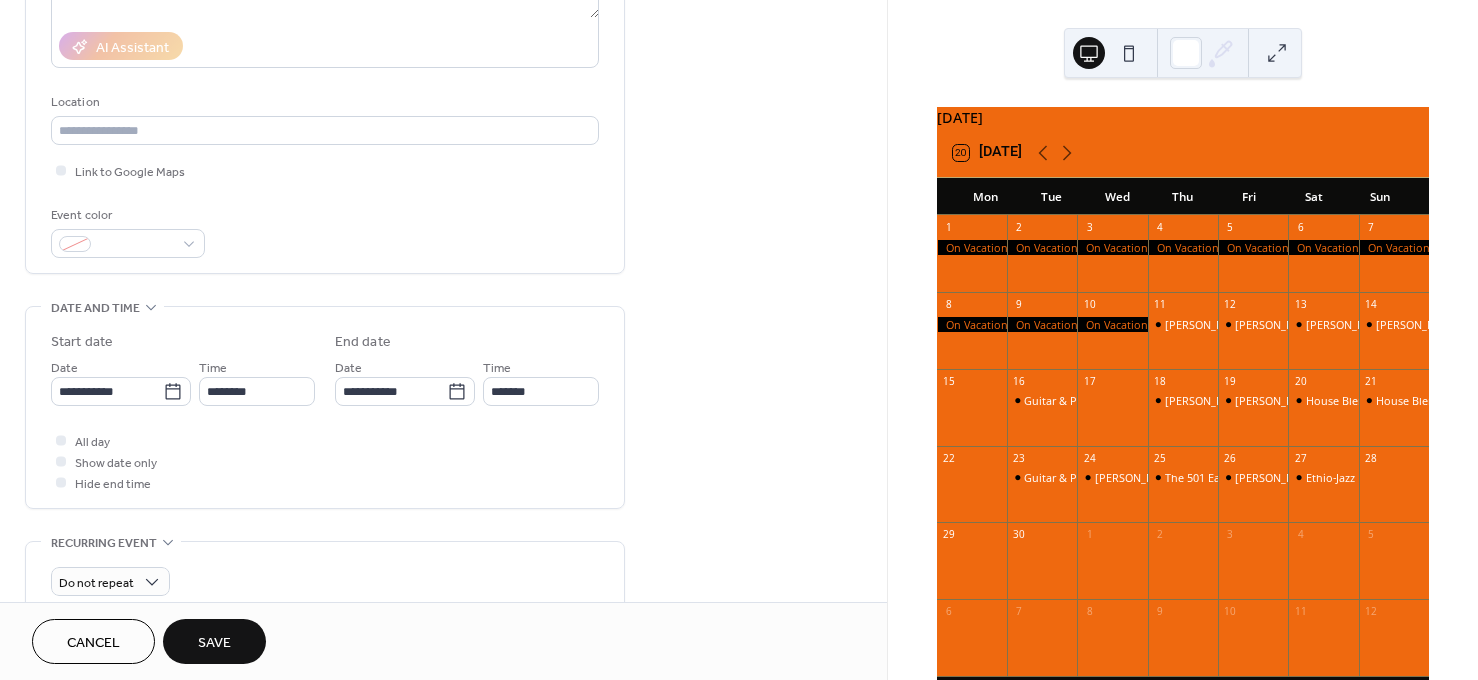 drag, startPoint x: 884, startPoint y: 183, endPoint x: 881, endPoint y: 169, distance: 14.3178215 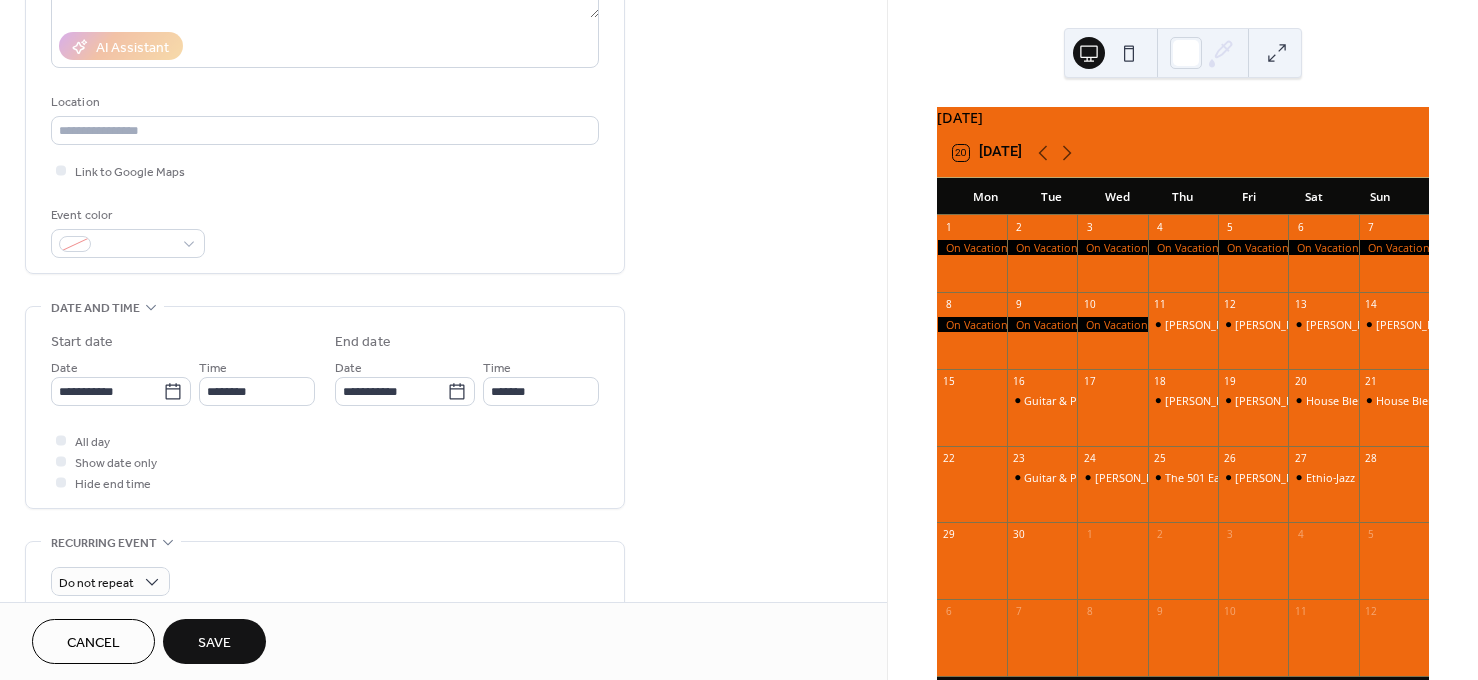 click on "**********" at bounding box center (443, 301) 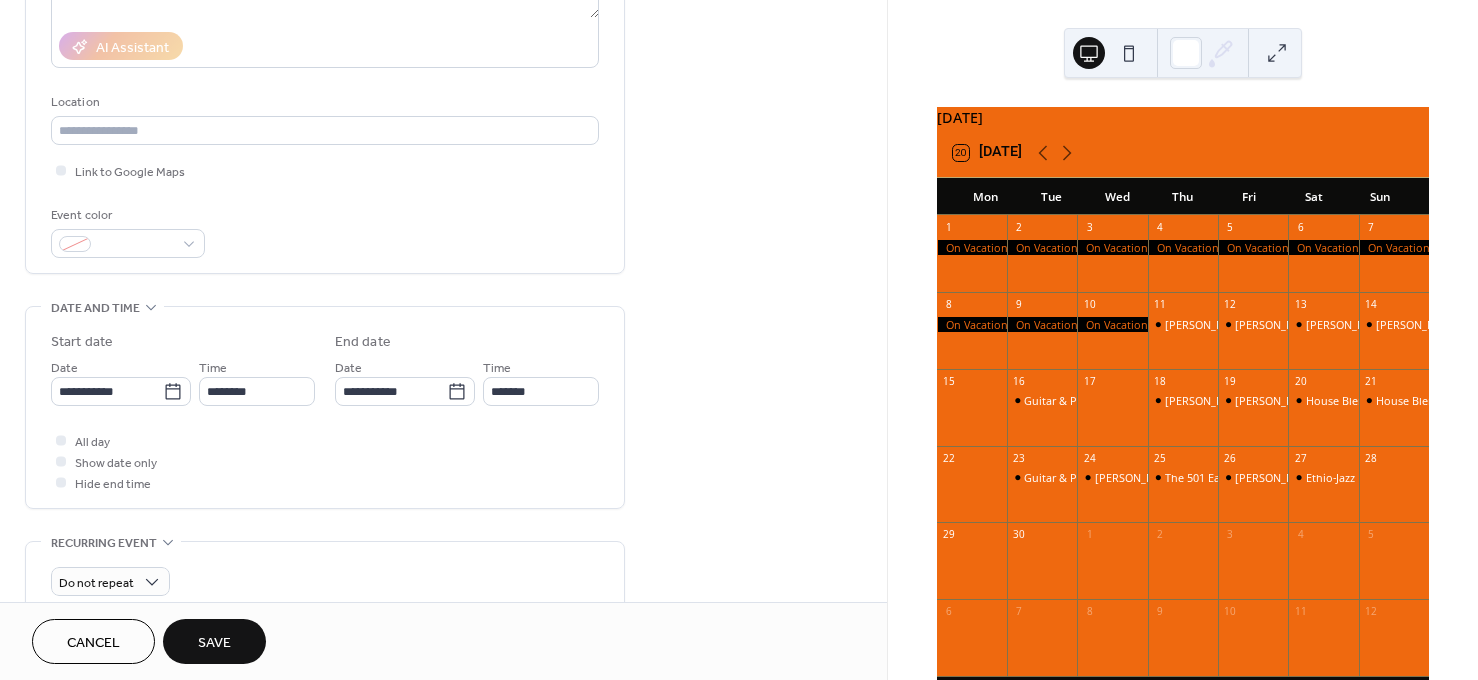 click on "**********" at bounding box center [443, 375] 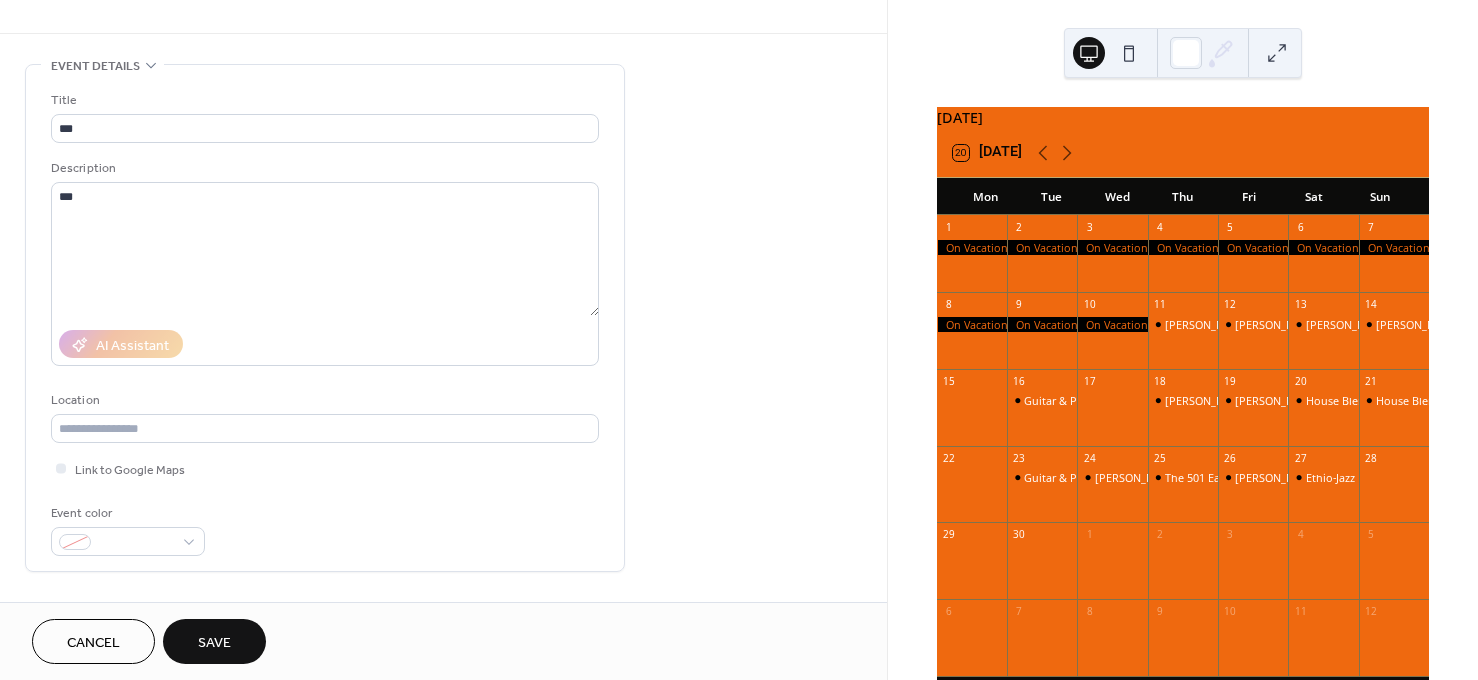 scroll, scrollTop: 0, scrollLeft: 0, axis: both 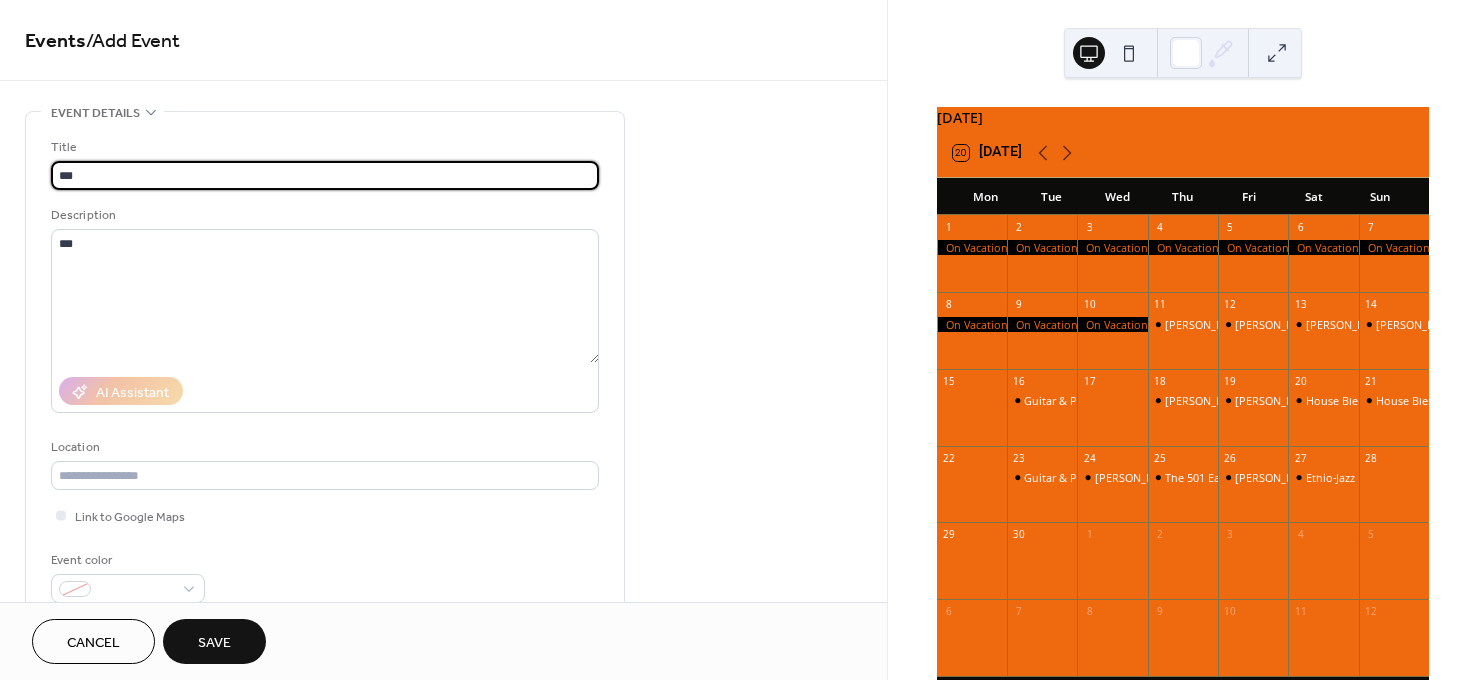 drag, startPoint x: 84, startPoint y: 178, endPoint x: 39, endPoint y: 180, distance: 45.044422 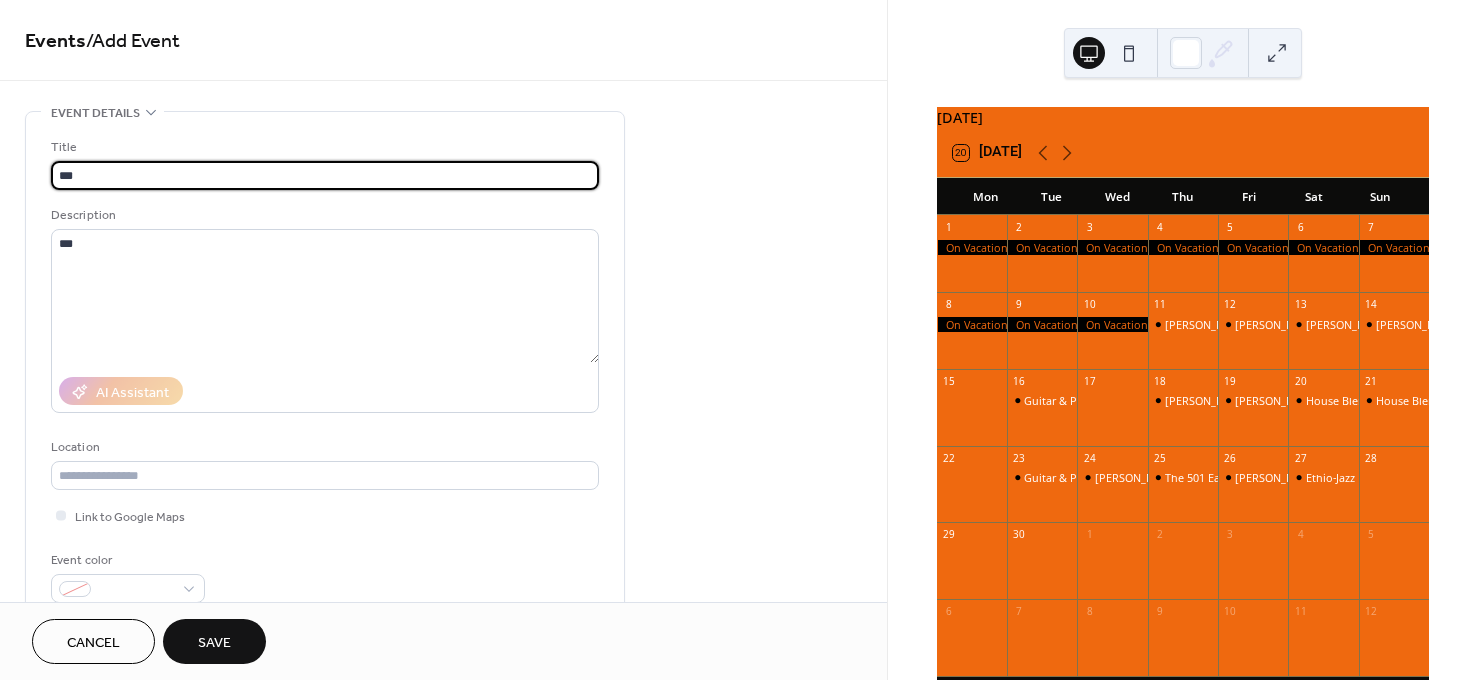click on "Title *** Description *** AI Assistant Location Link to Google Maps Event color" at bounding box center [325, 365] 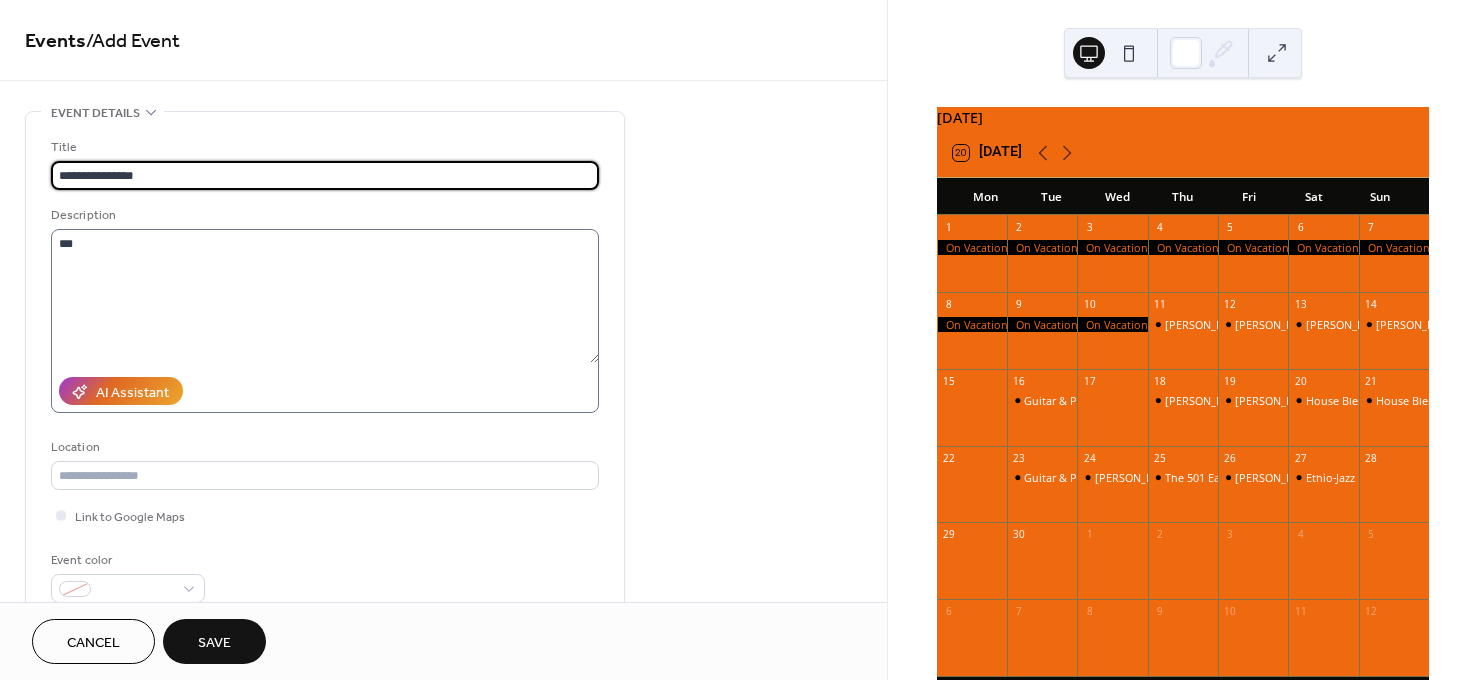 type on "**********" 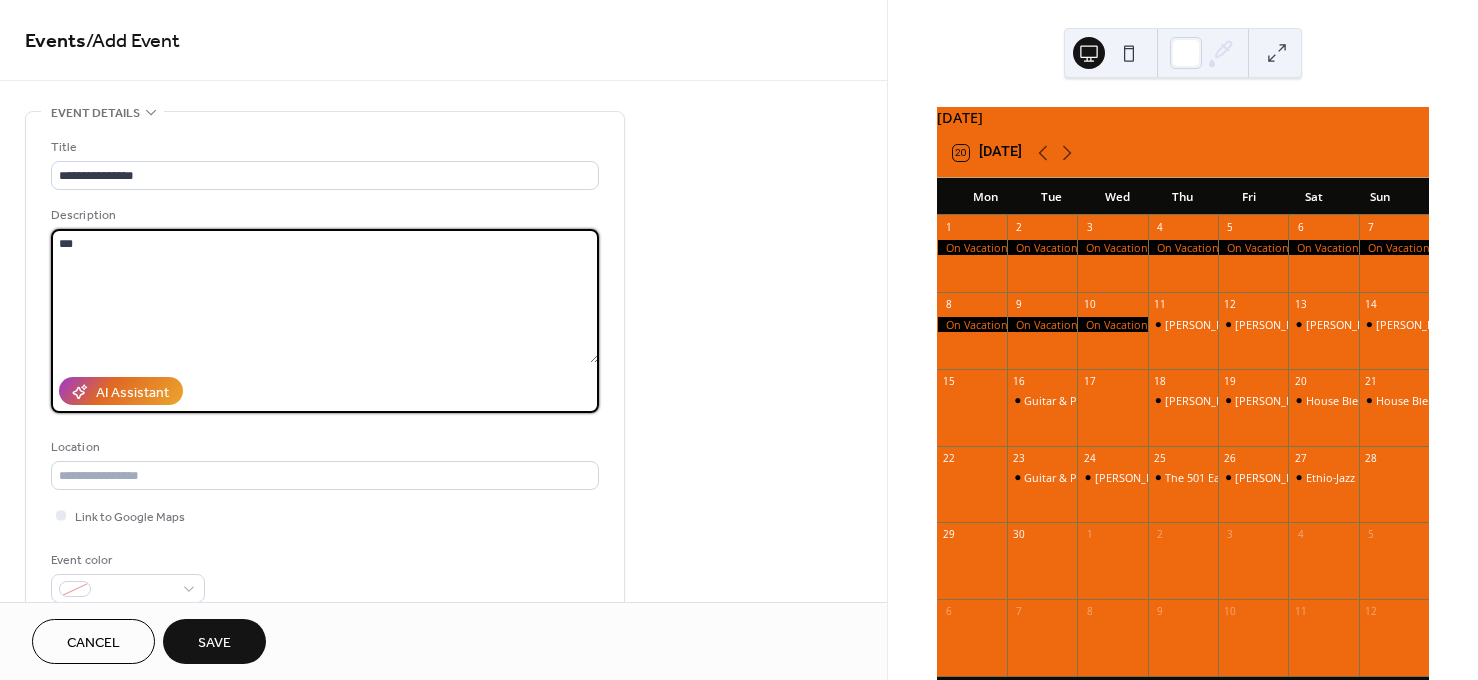 click on "***" at bounding box center (325, 296) 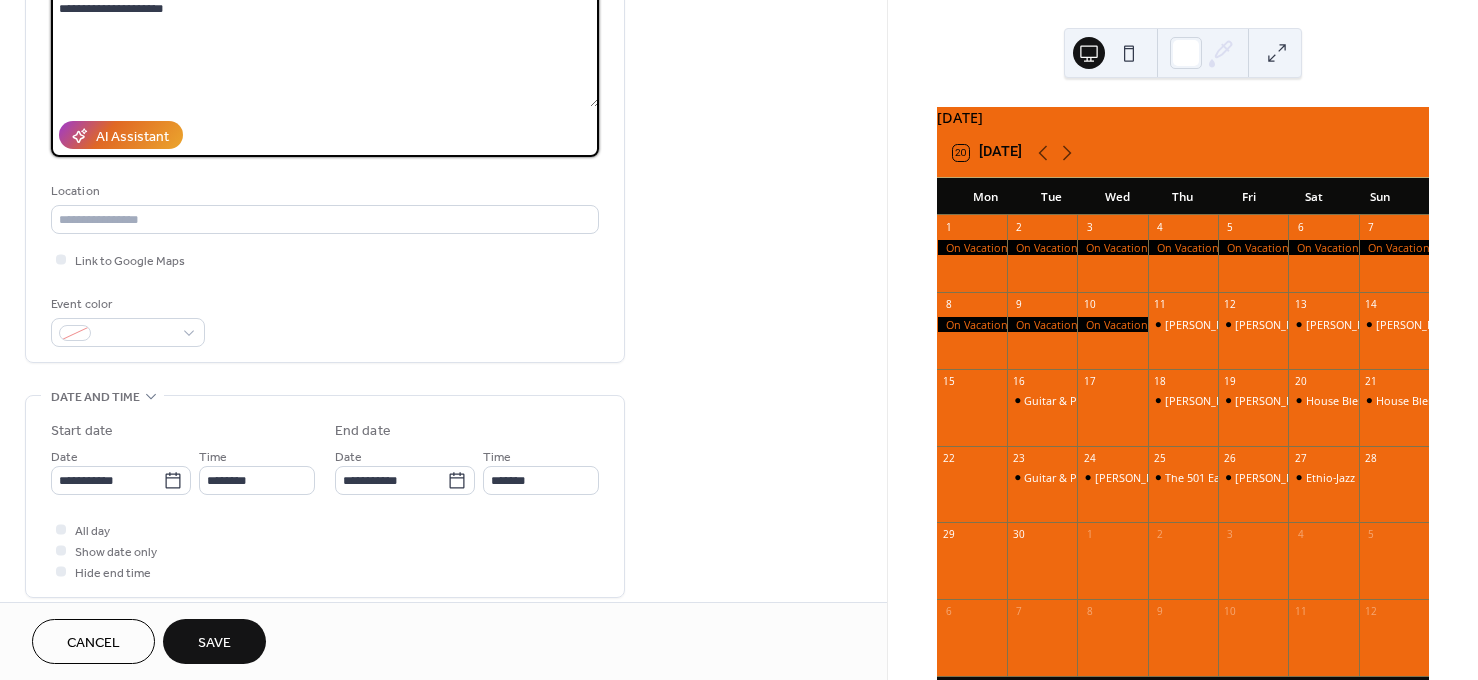 scroll, scrollTop: 258, scrollLeft: 0, axis: vertical 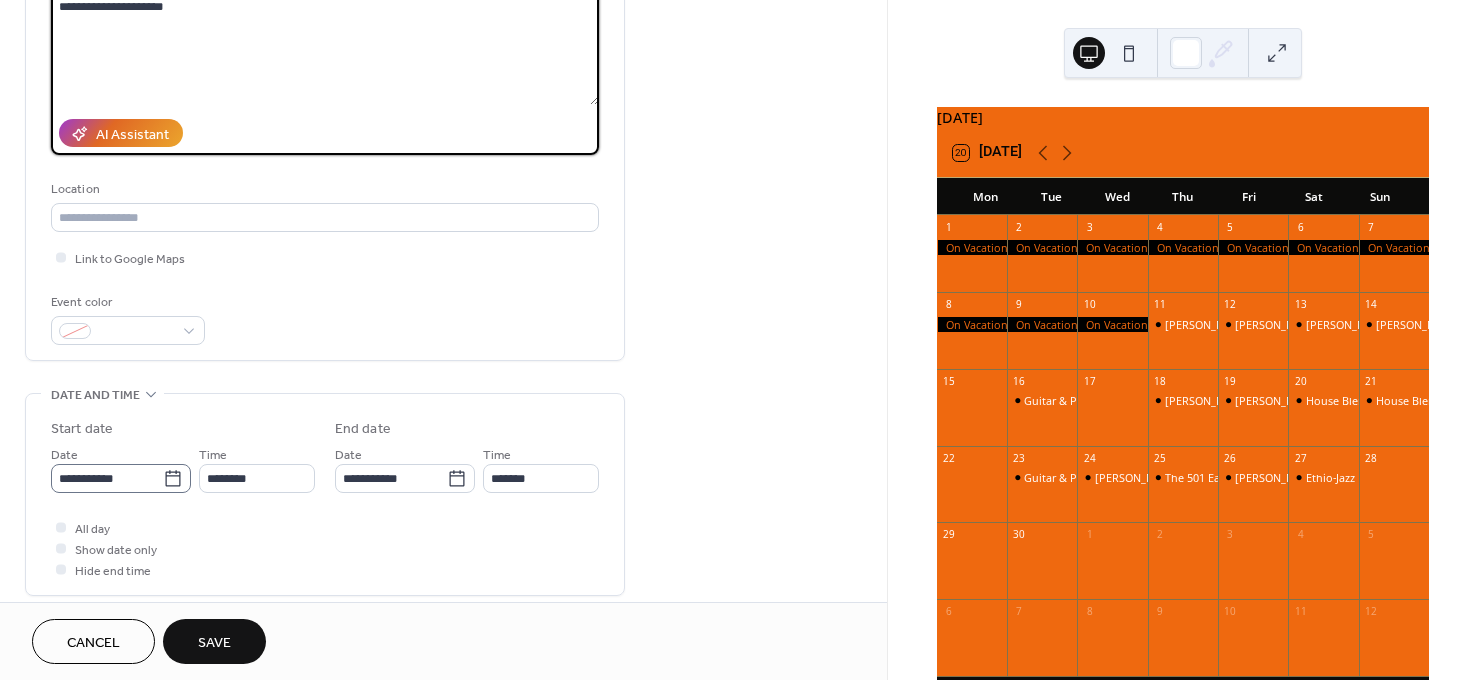type on "**********" 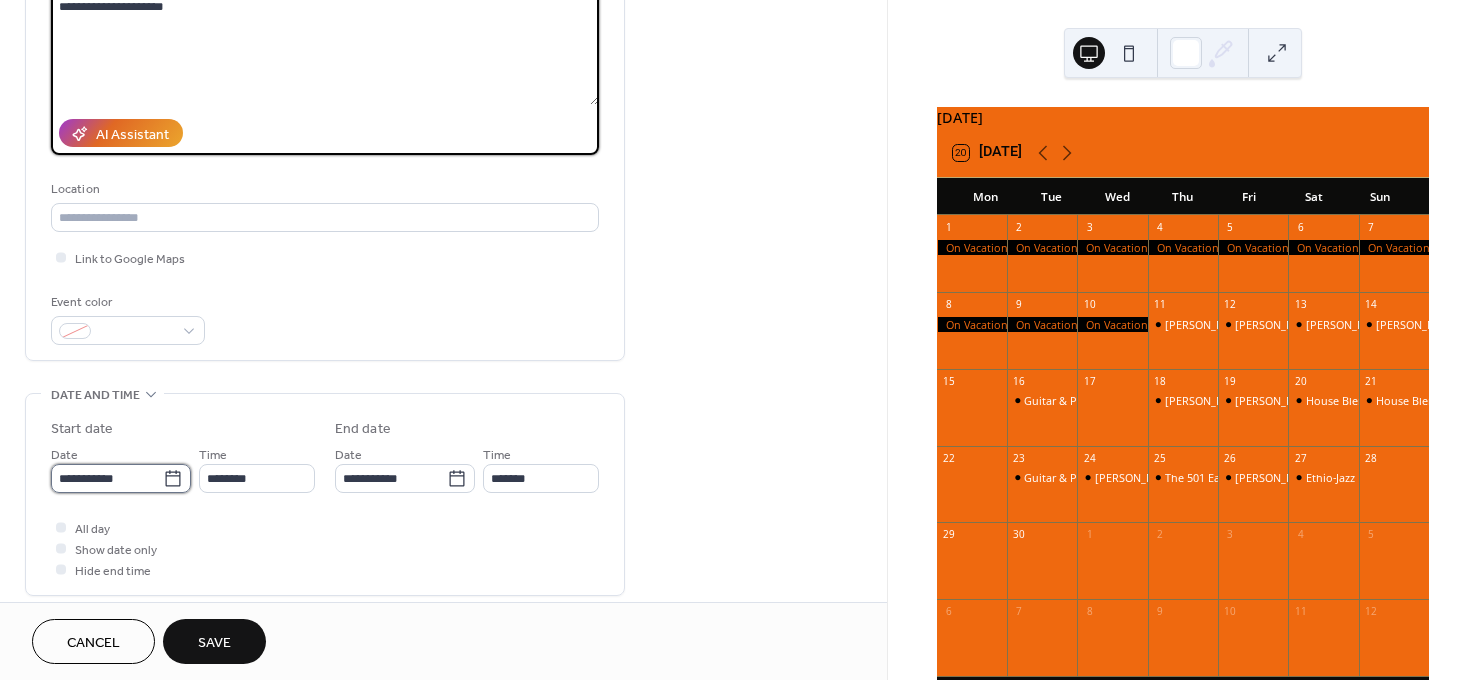 click on "**********" at bounding box center [107, 478] 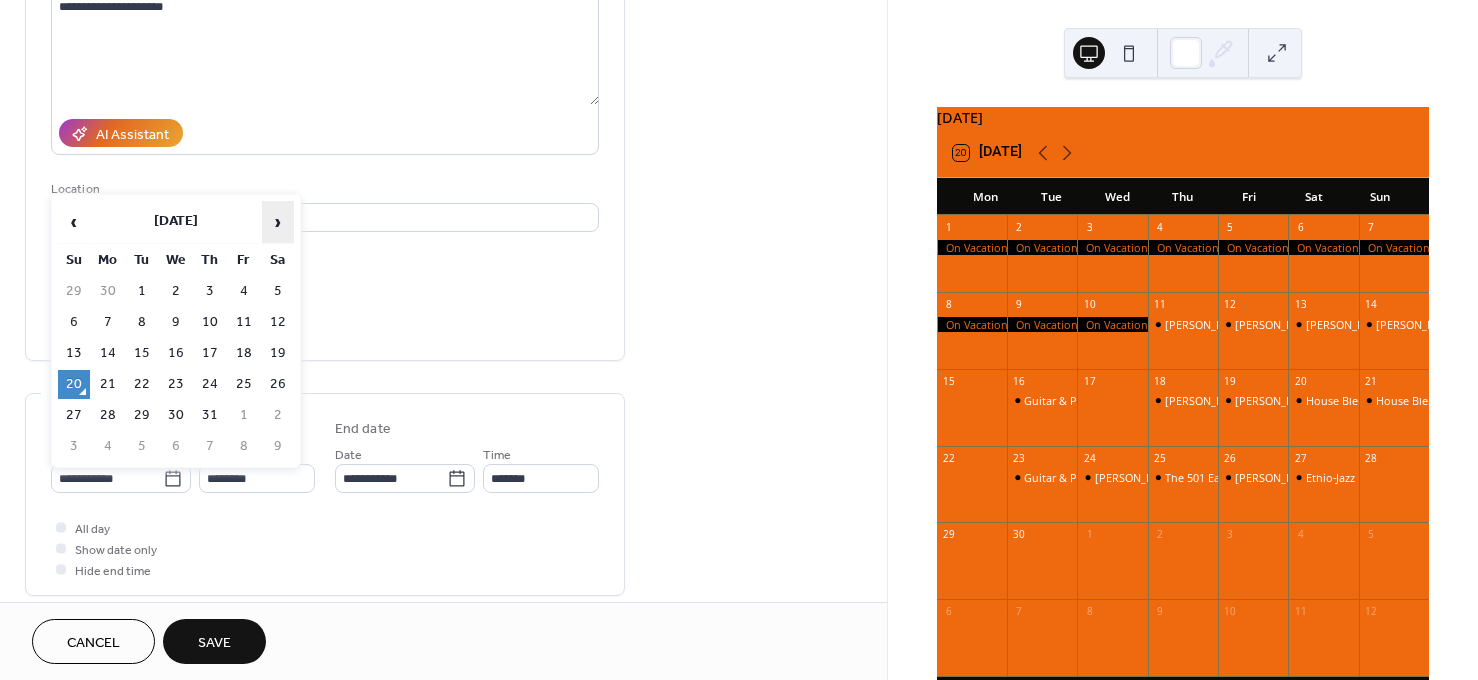 click on "›" at bounding box center [278, 222] 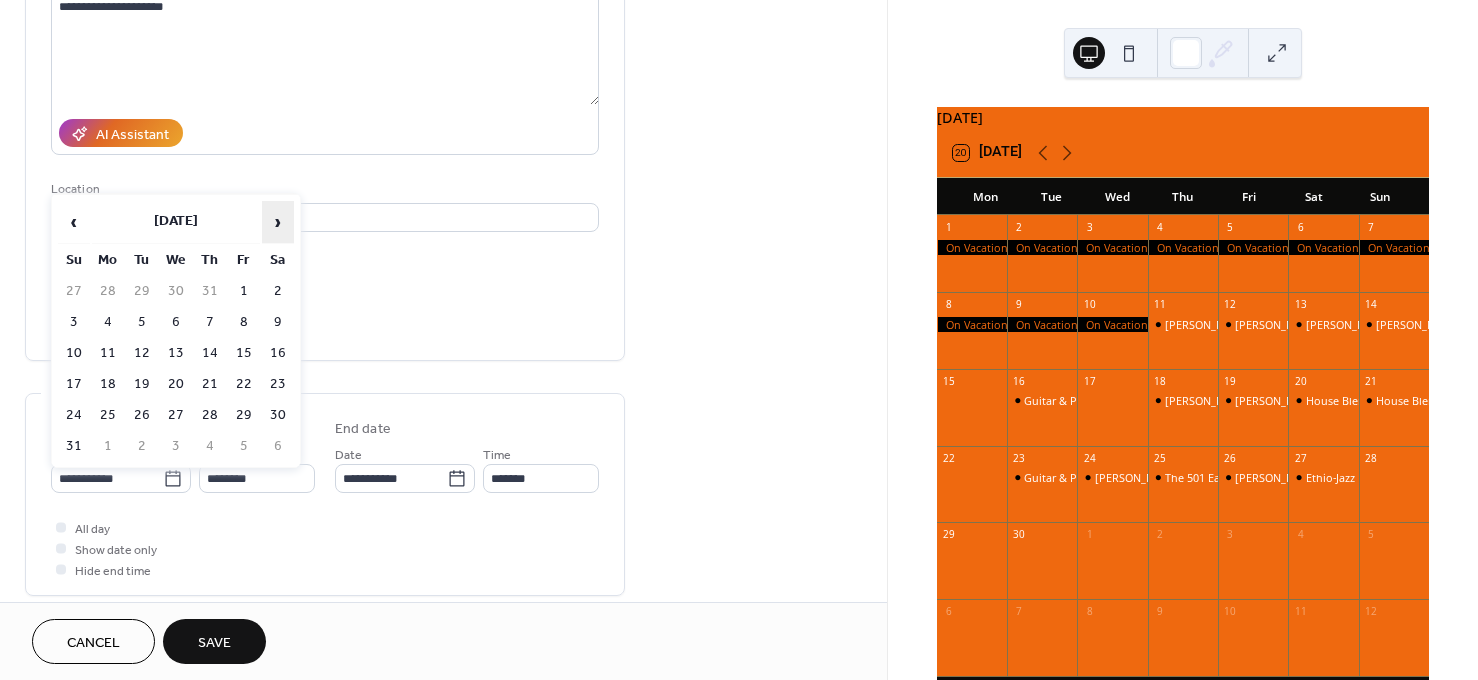 click on "›" at bounding box center [278, 222] 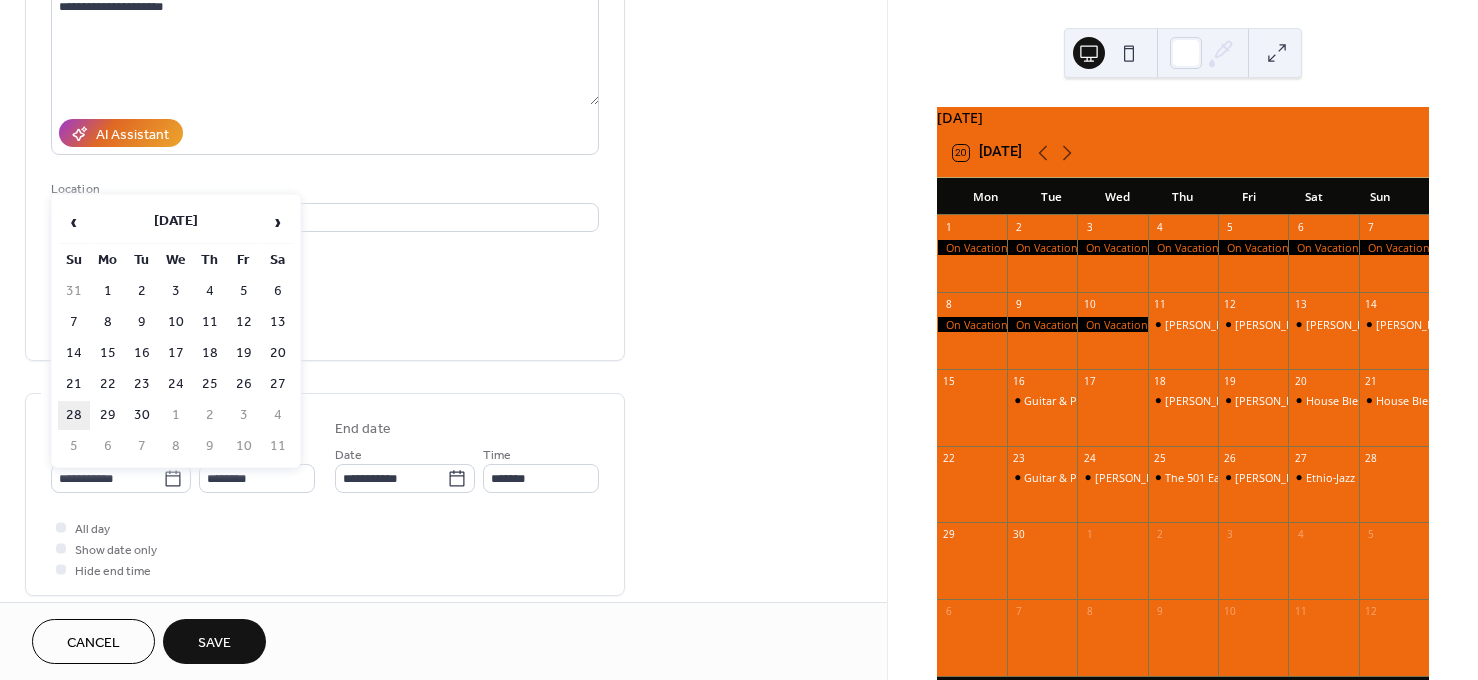 click on "28" at bounding box center (74, 415) 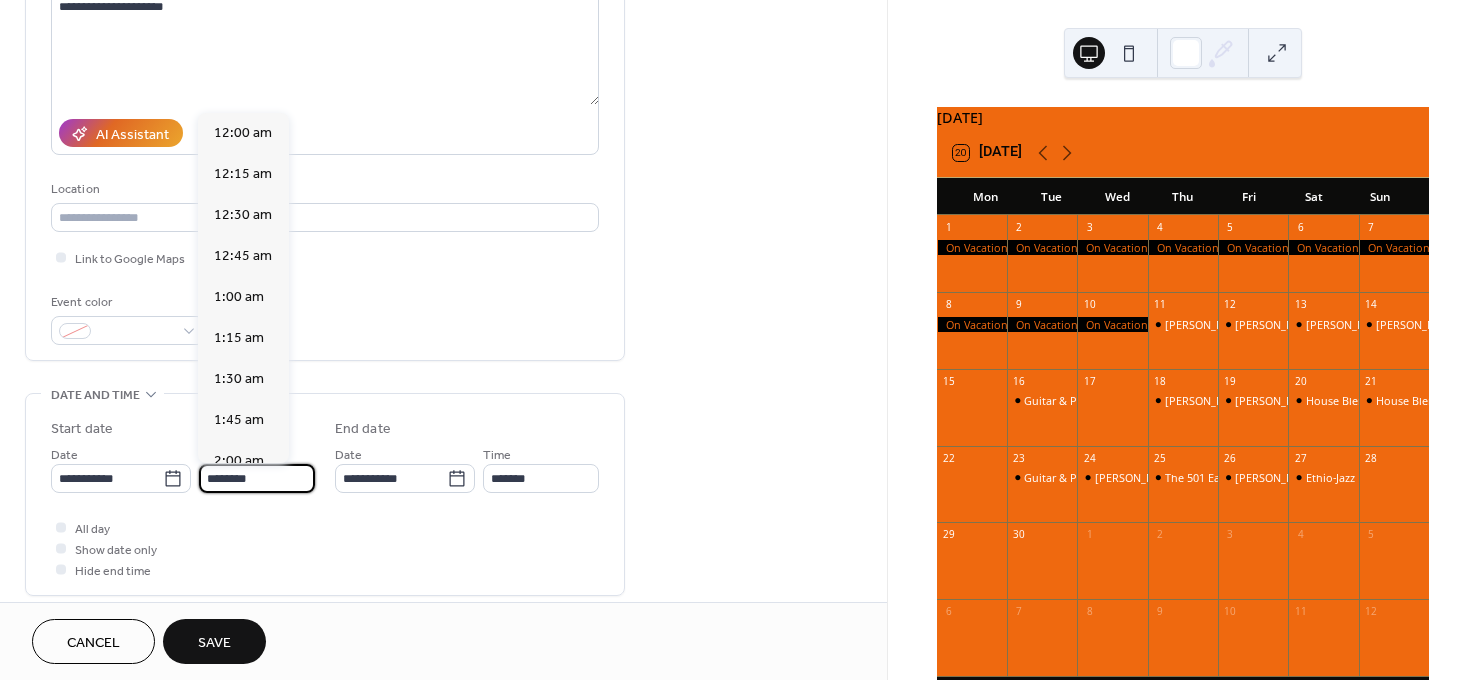 scroll, scrollTop: 1989, scrollLeft: 0, axis: vertical 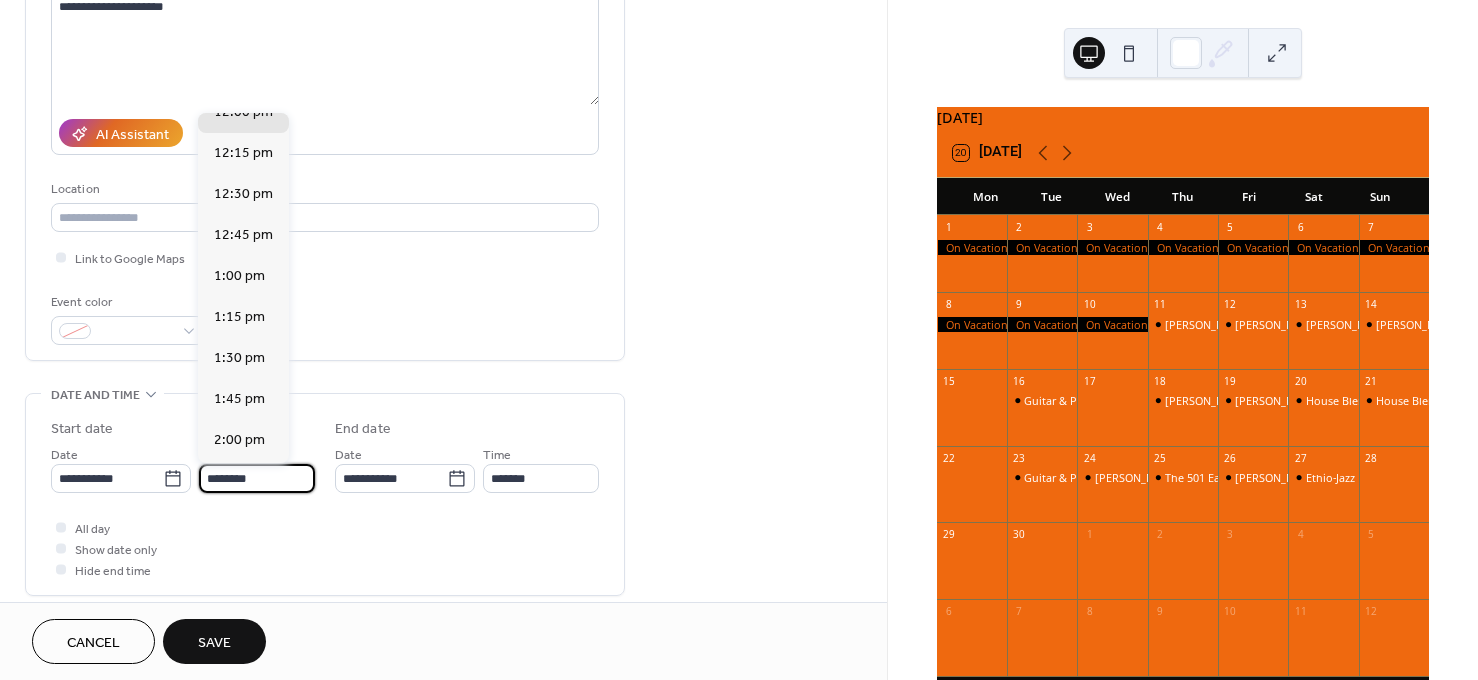 click on "********" at bounding box center (257, 478) 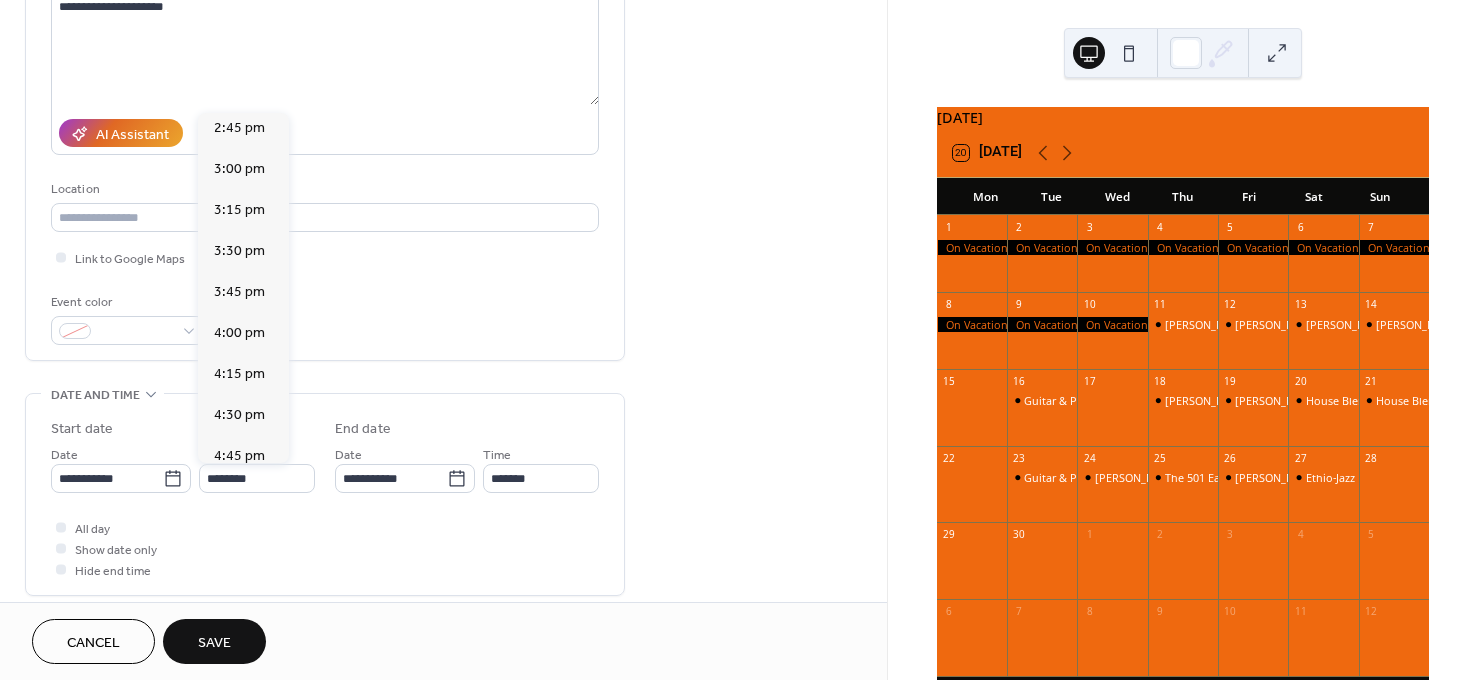 scroll, scrollTop: 2436, scrollLeft: 0, axis: vertical 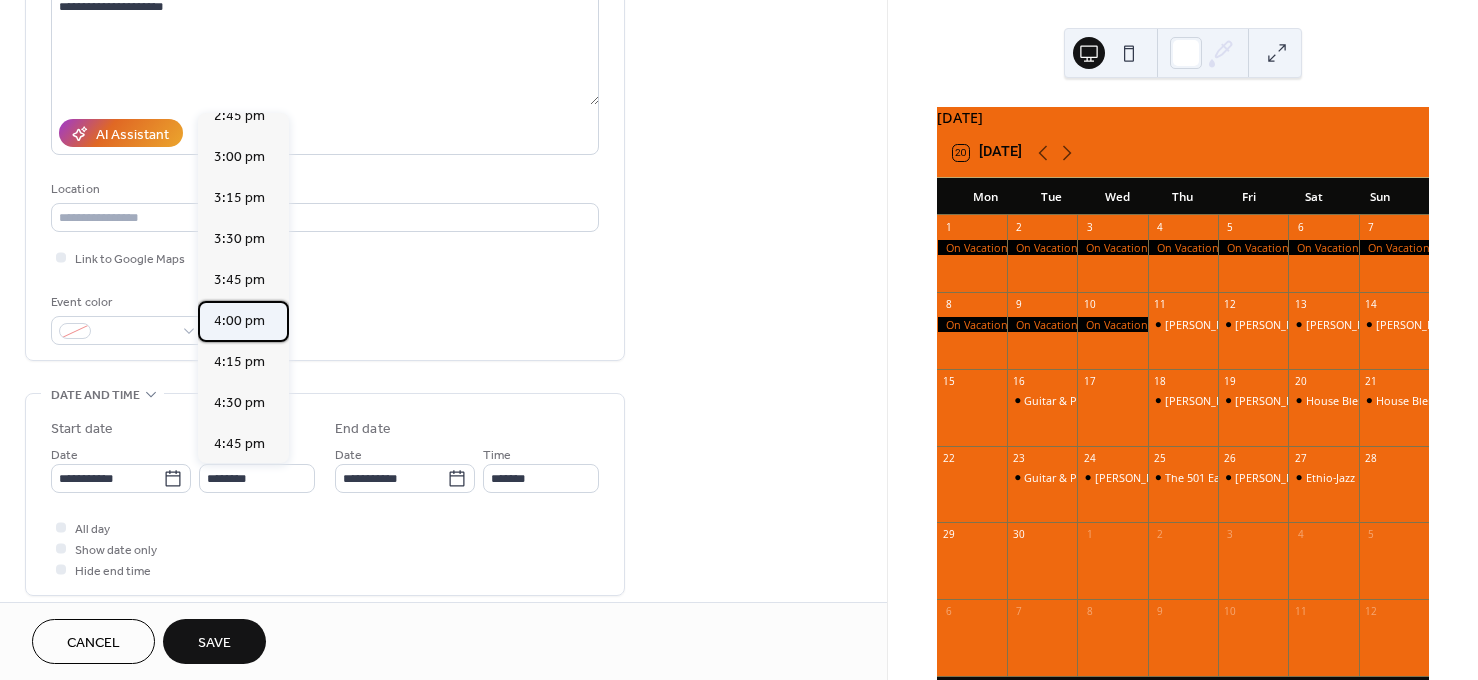 click on "4:00 pm" at bounding box center (239, 320) 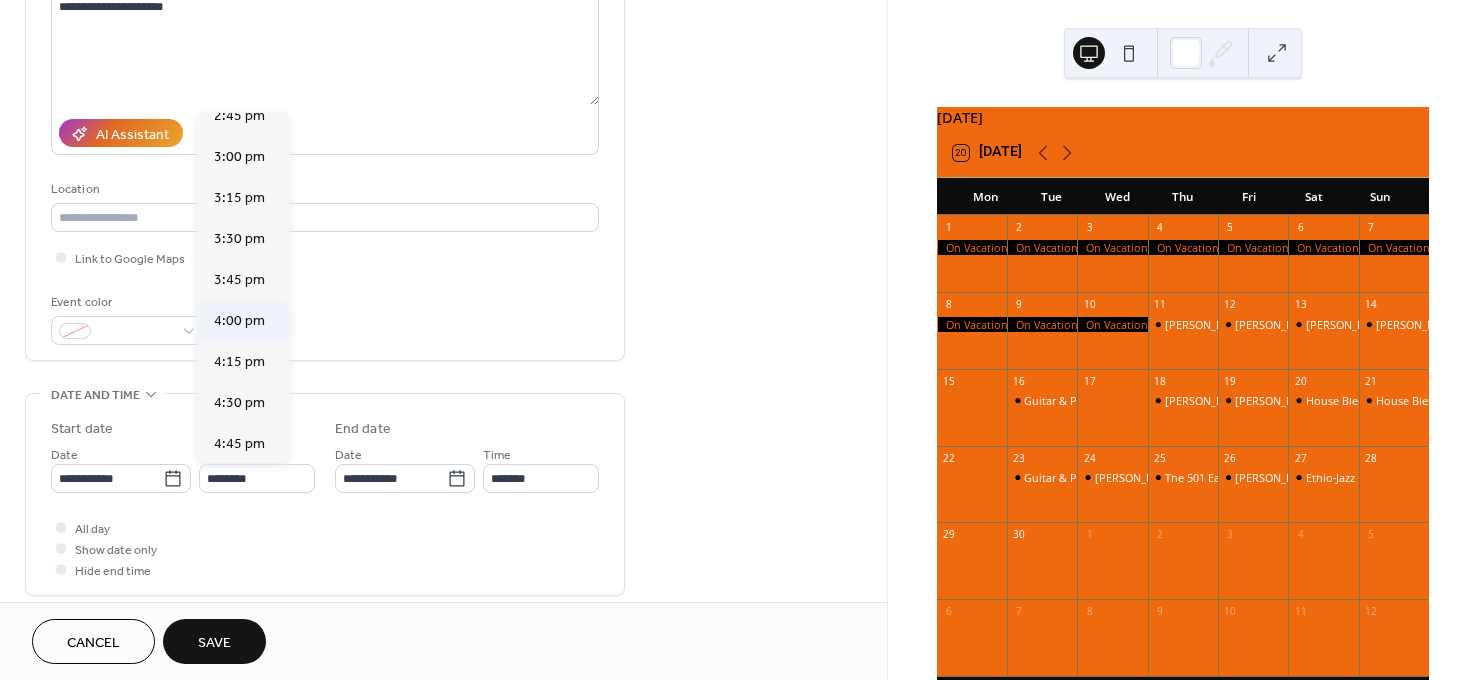 type on "*******" 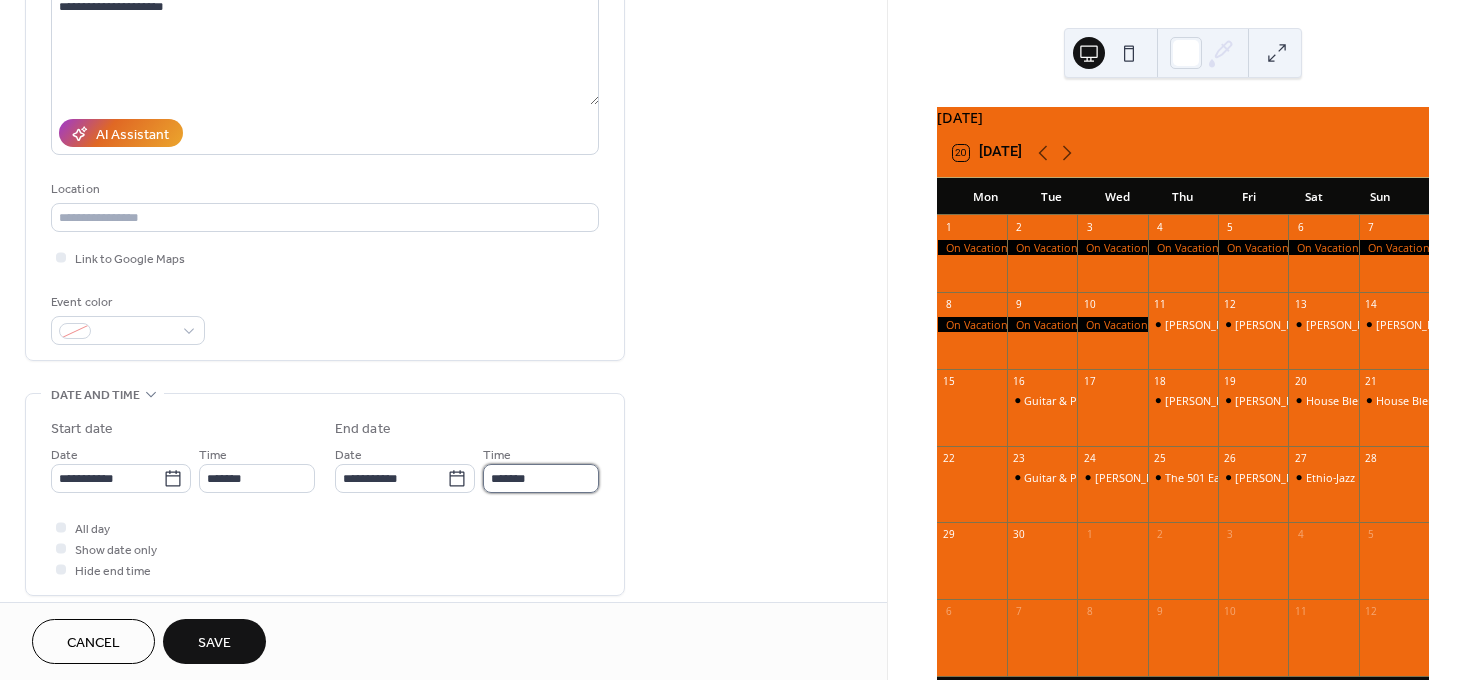 click on "*******" at bounding box center [541, 478] 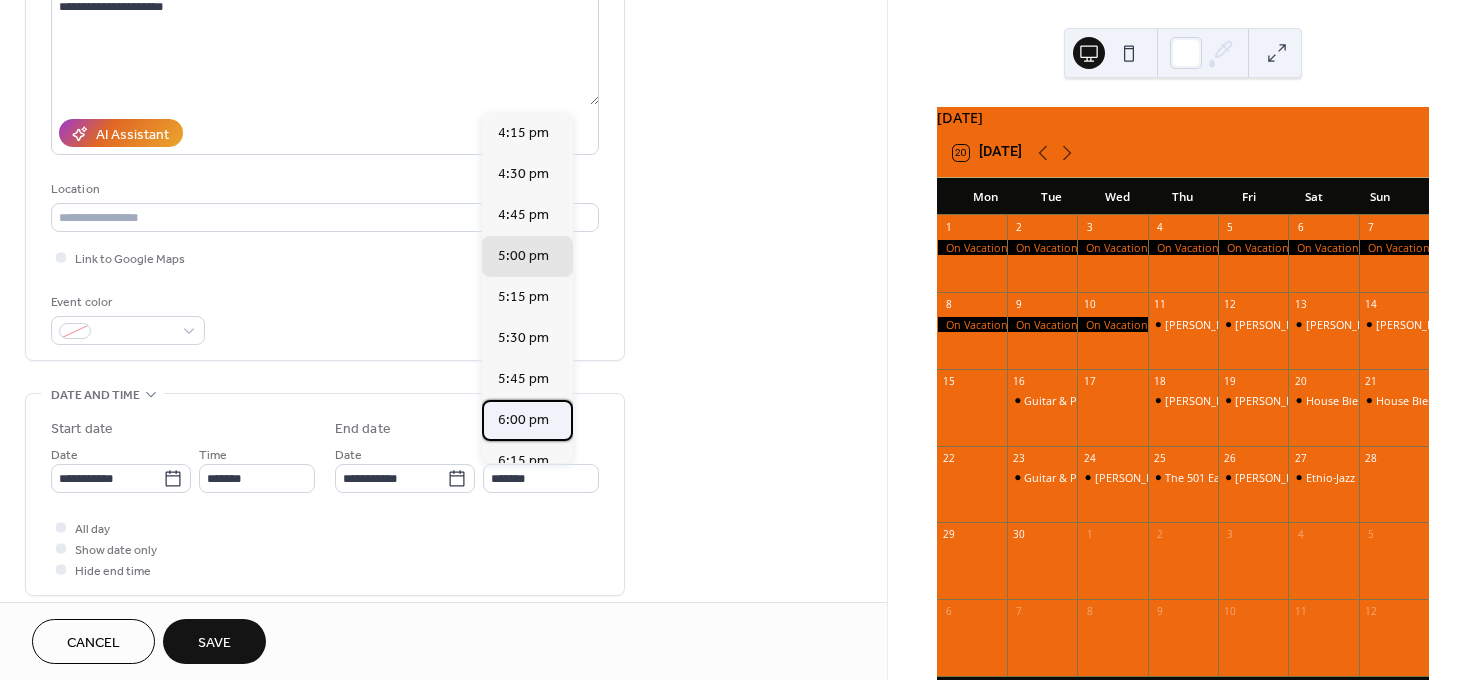 click on "6:00 pm" at bounding box center [523, 419] 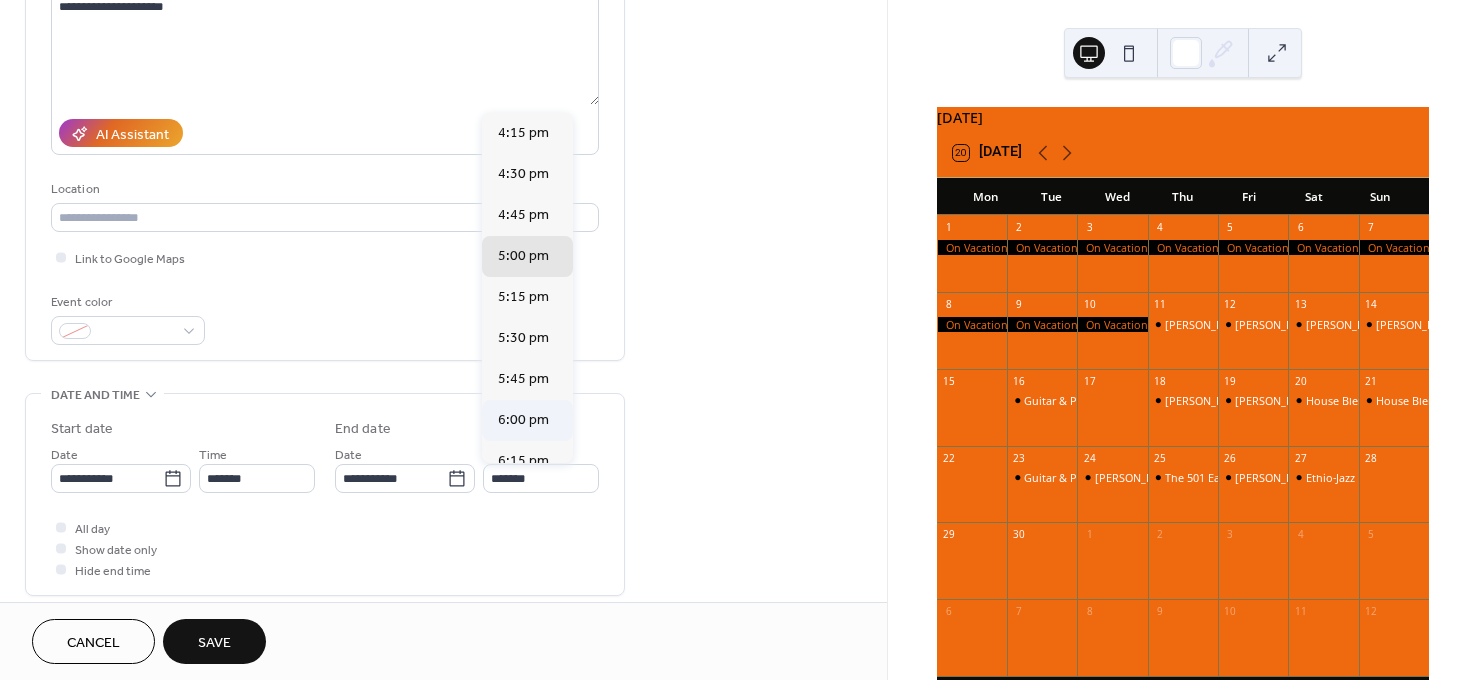 type on "*******" 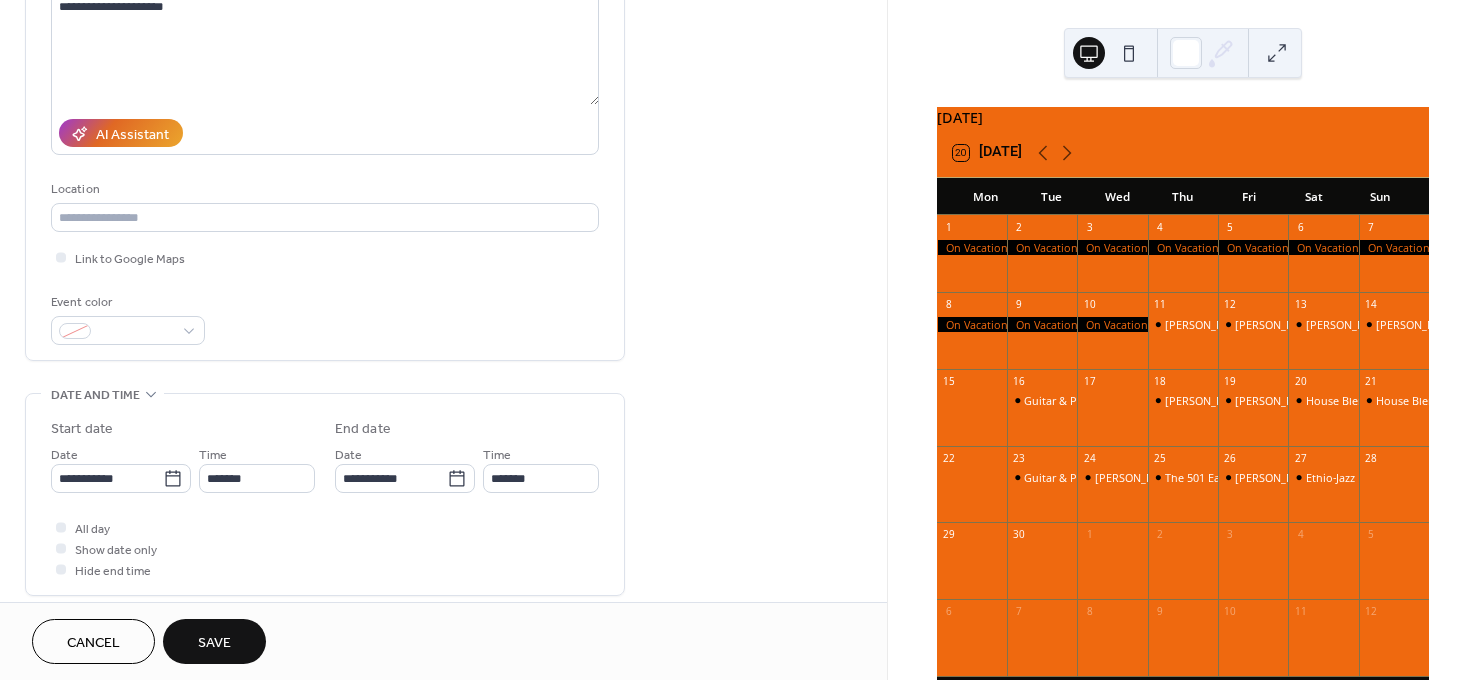 click on "Save" at bounding box center [214, 643] 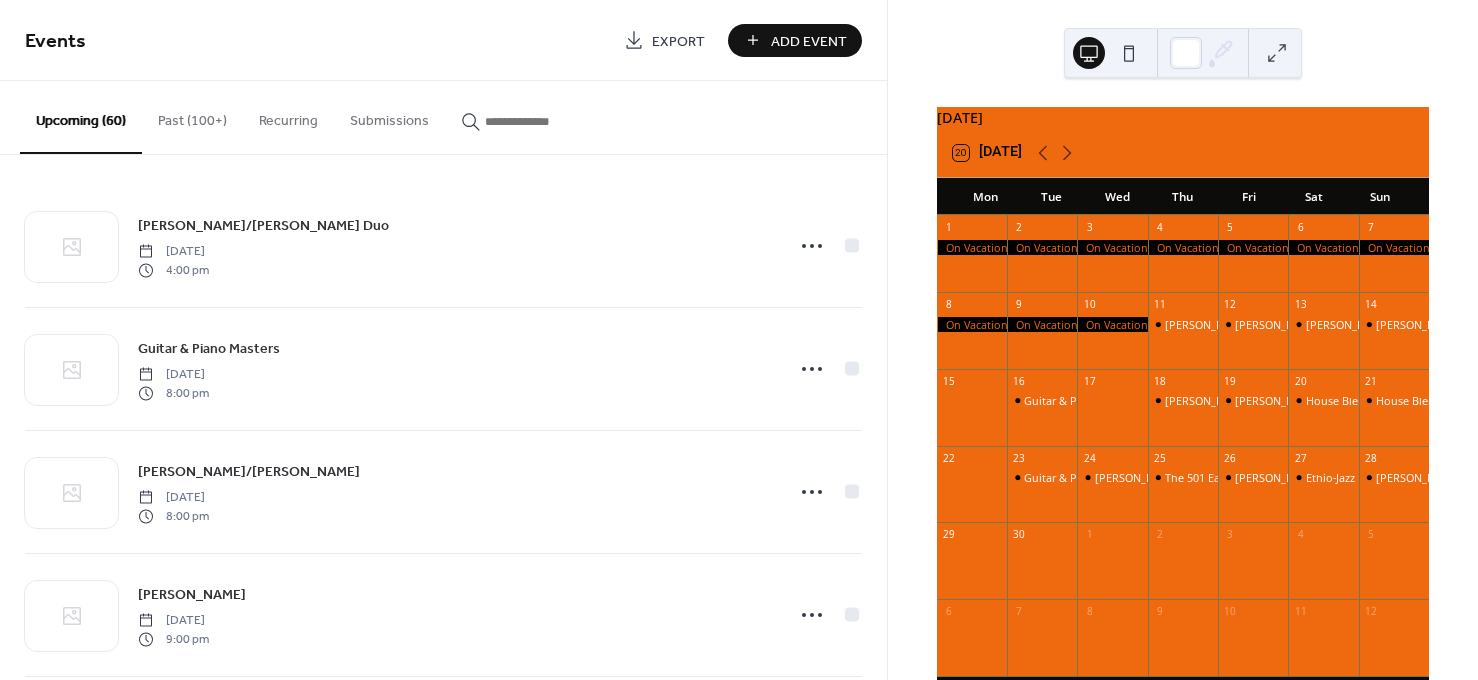 click on "Add Event" at bounding box center [795, 40] 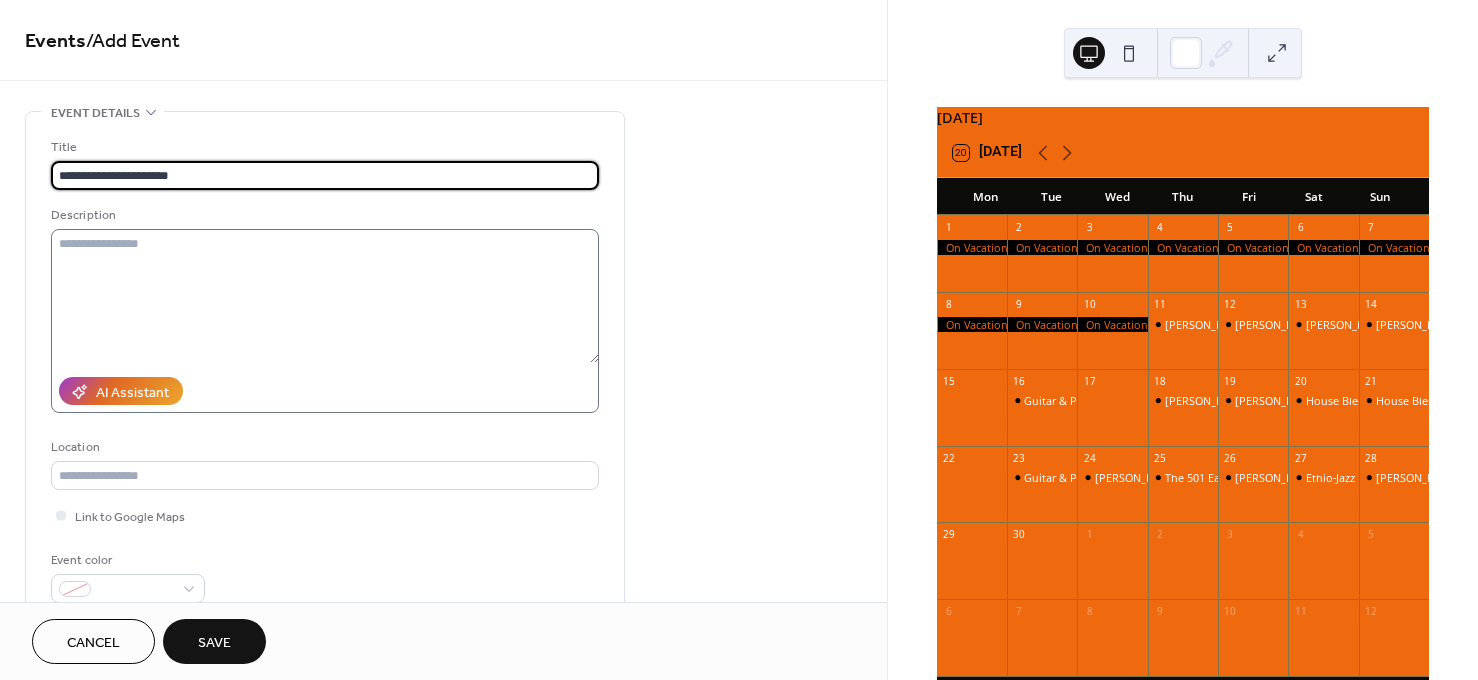 type on "**********" 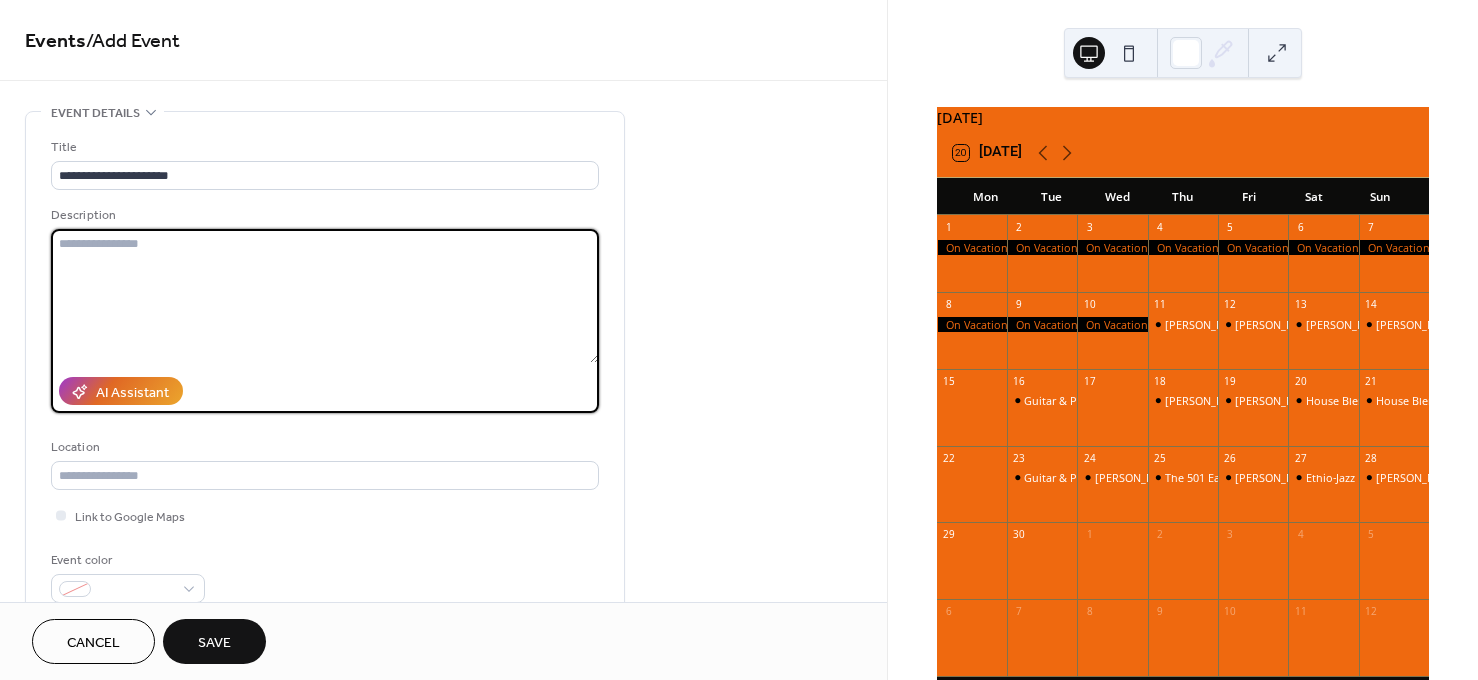 click at bounding box center [325, 296] 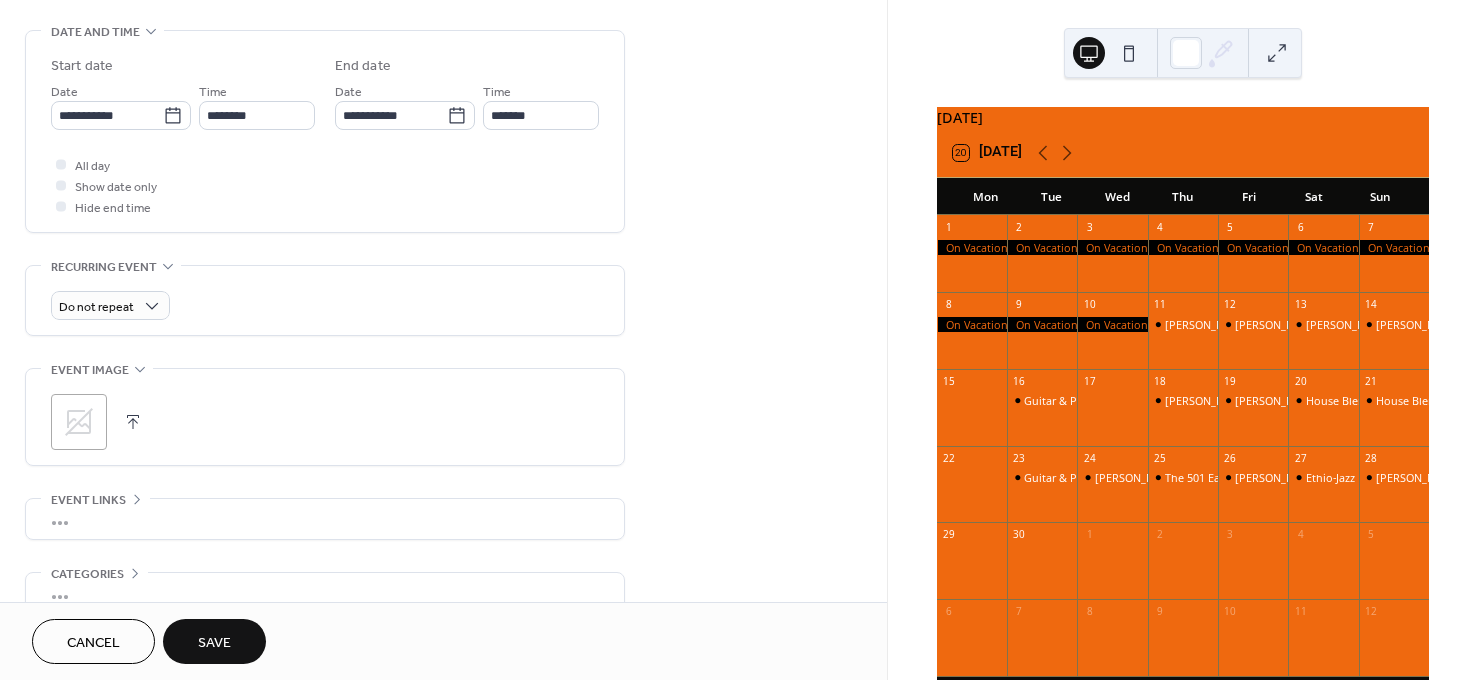 scroll, scrollTop: 480, scrollLeft: 0, axis: vertical 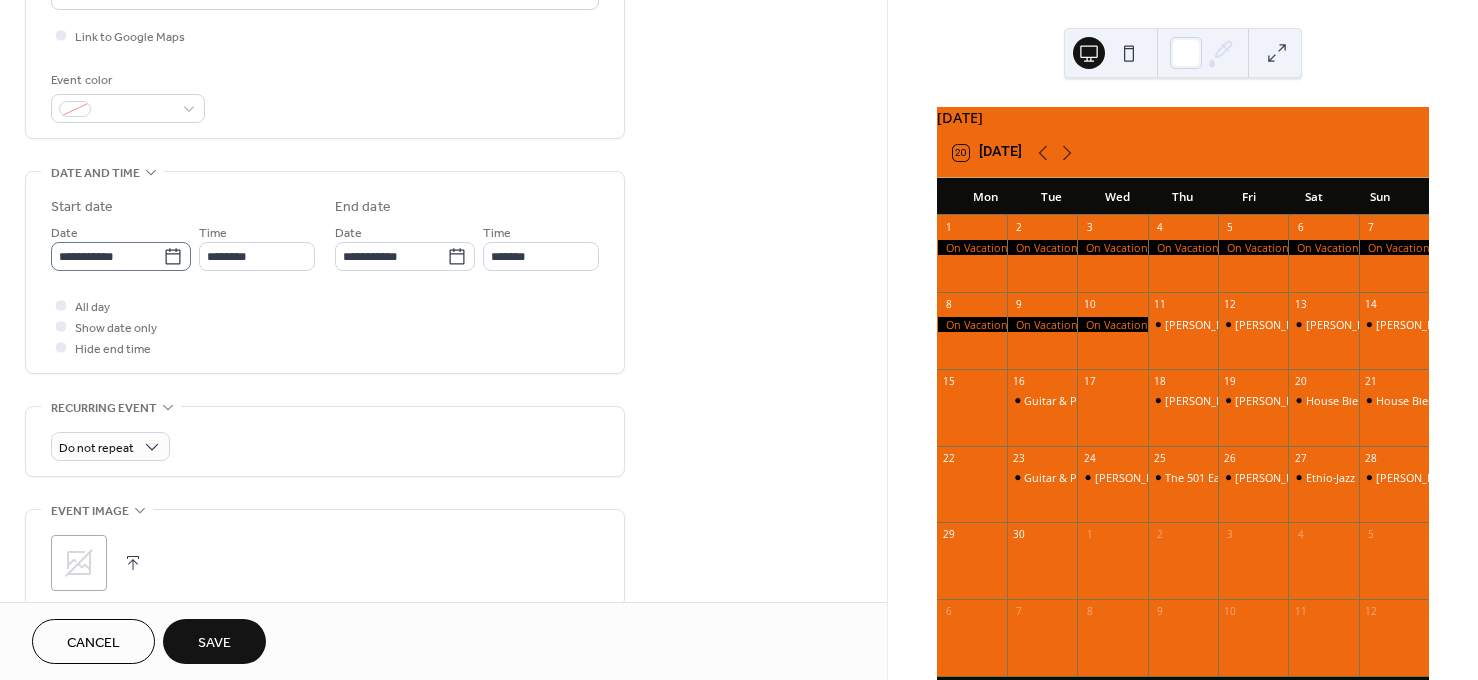 type on "**********" 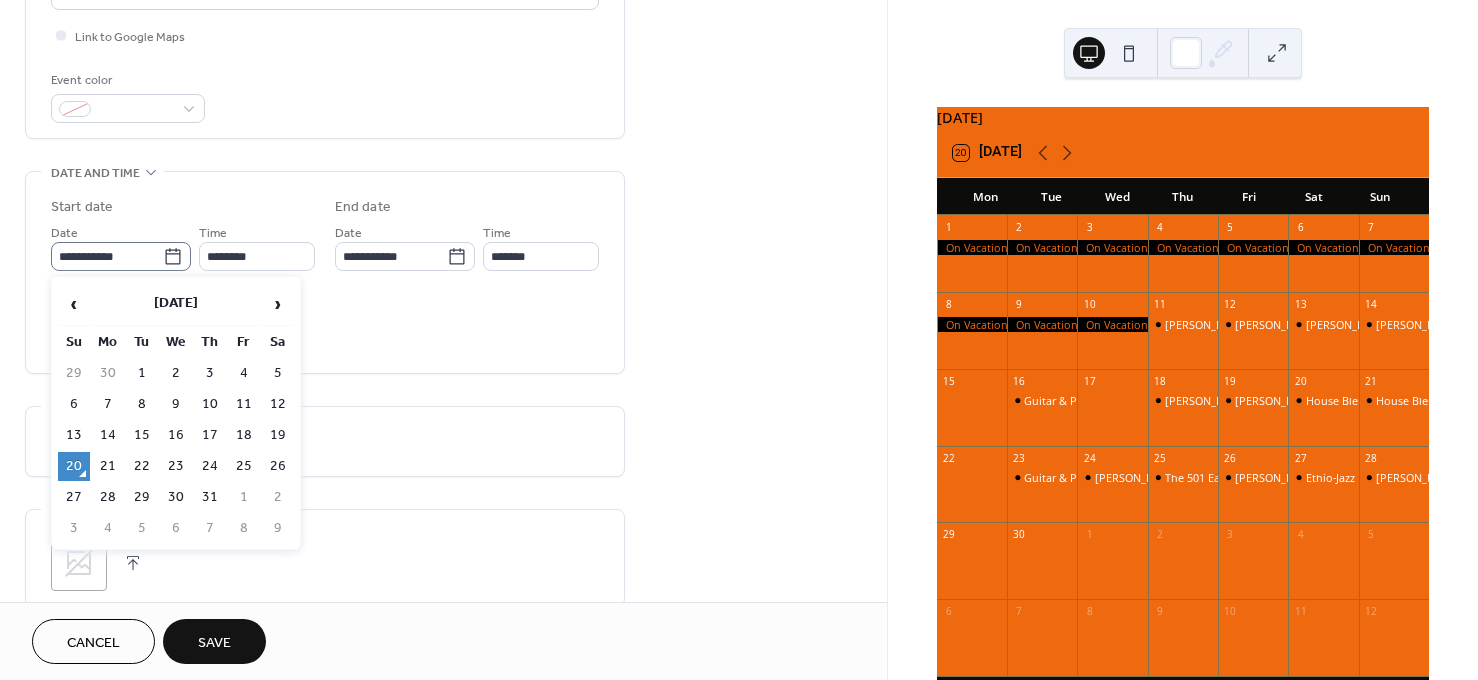 click 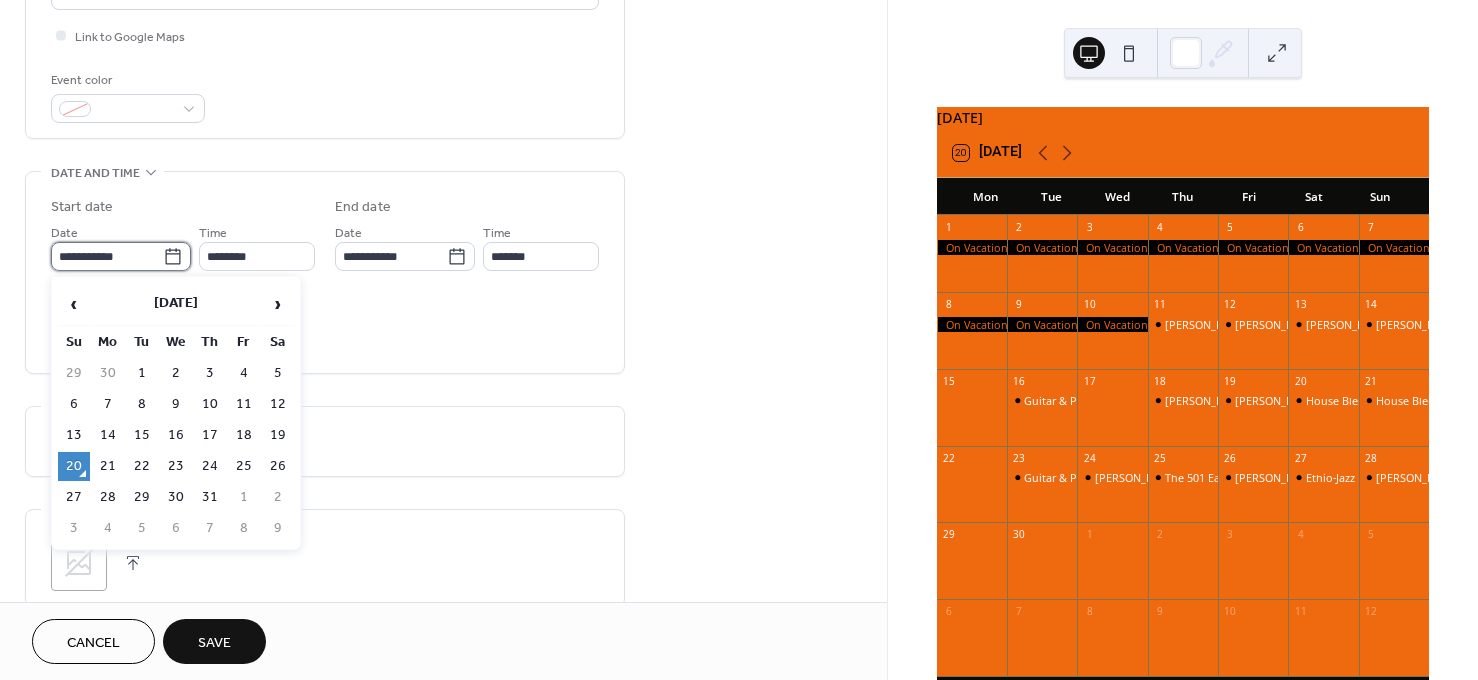 click on "**********" at bounding box center (107, 256) 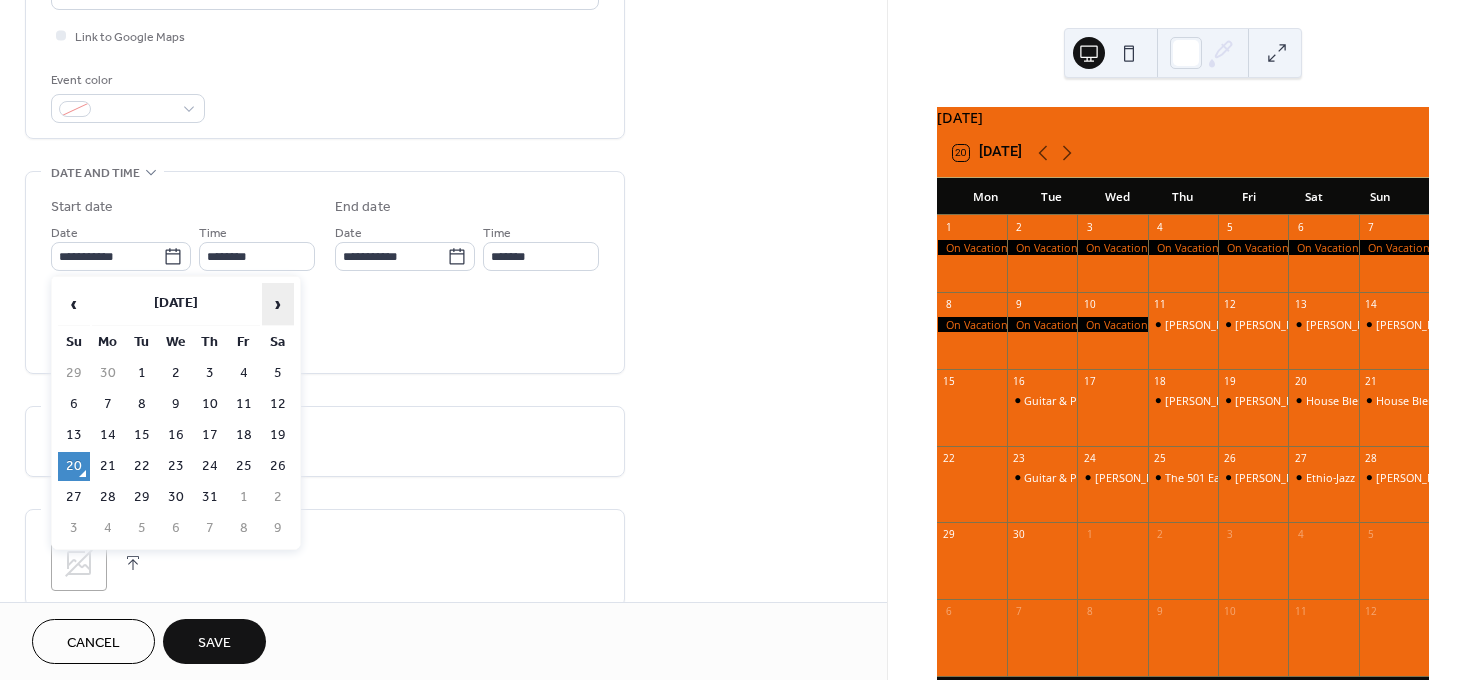 click on "›" at bounding box center [278, 304] 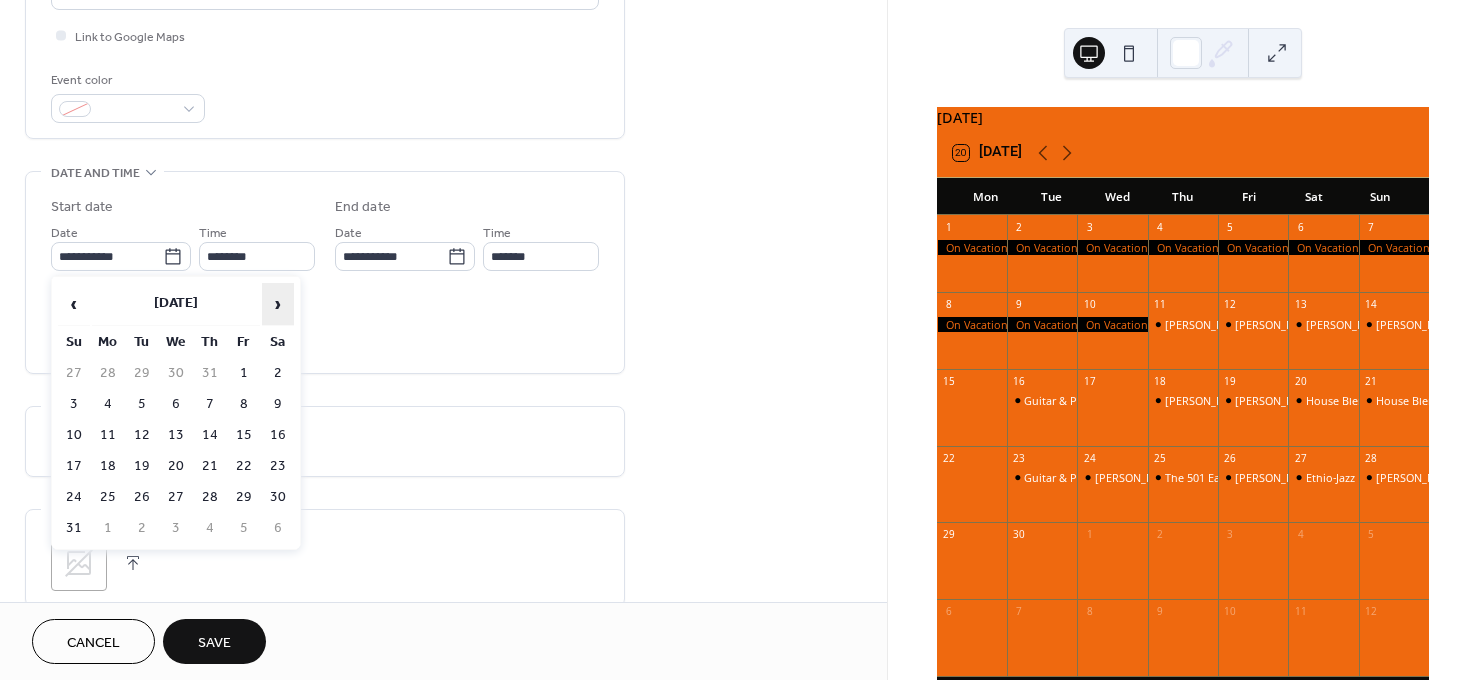 click on "›" at bounding box center (278, 304) 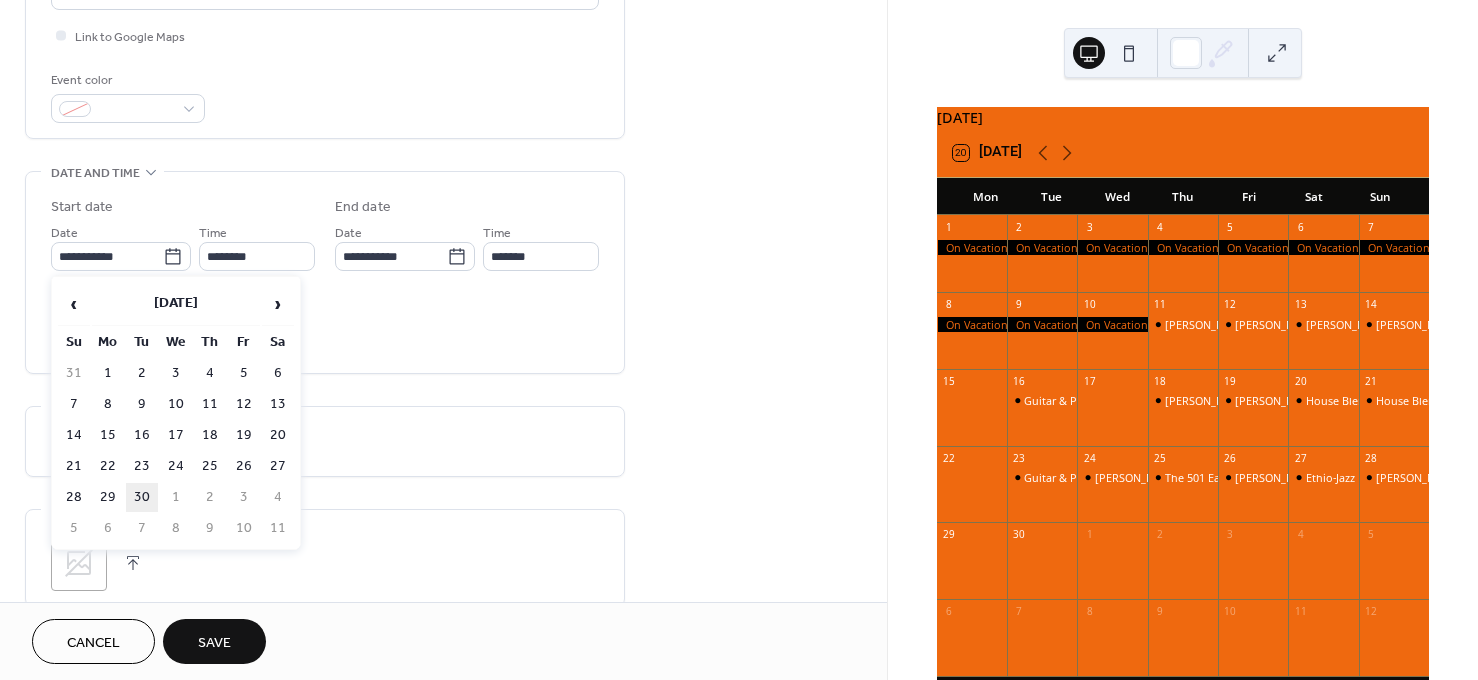 click on "30" at bounding box center [142, 497] 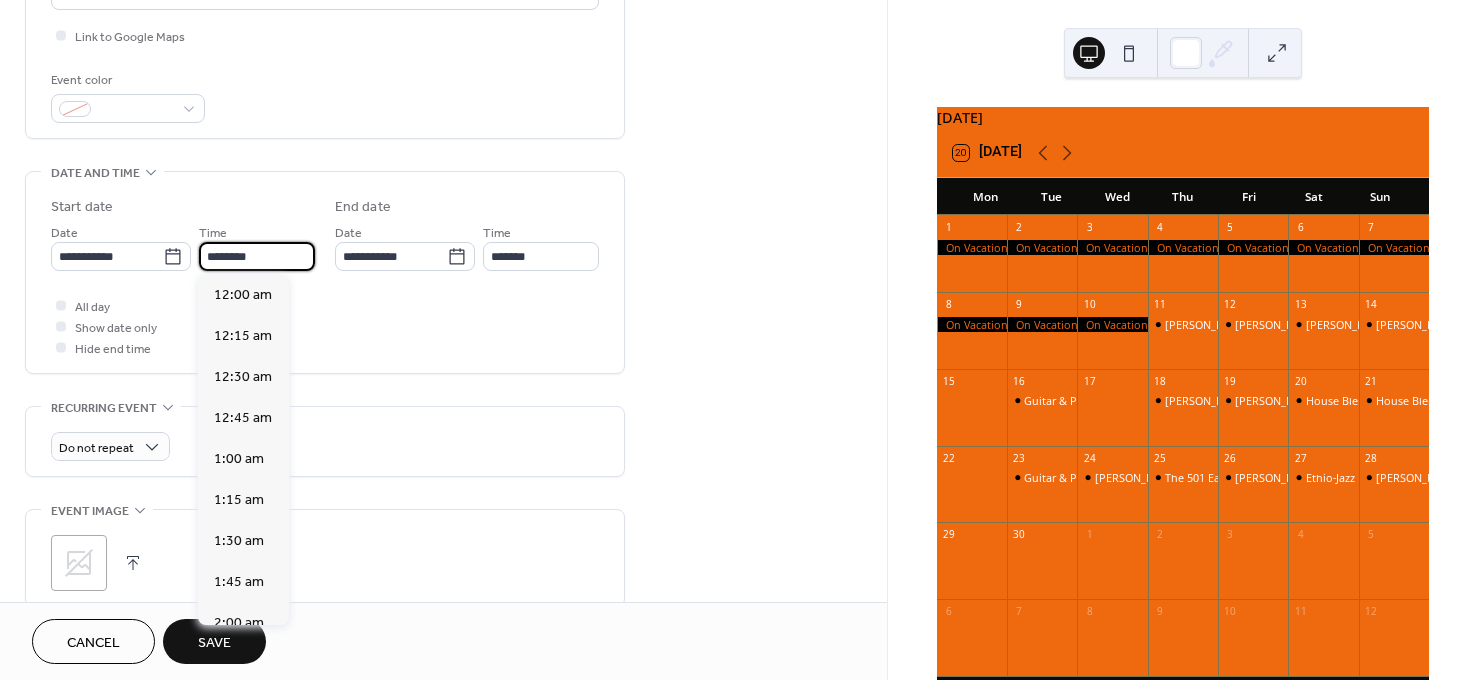 click on "********" at bounding box center [257, 256] 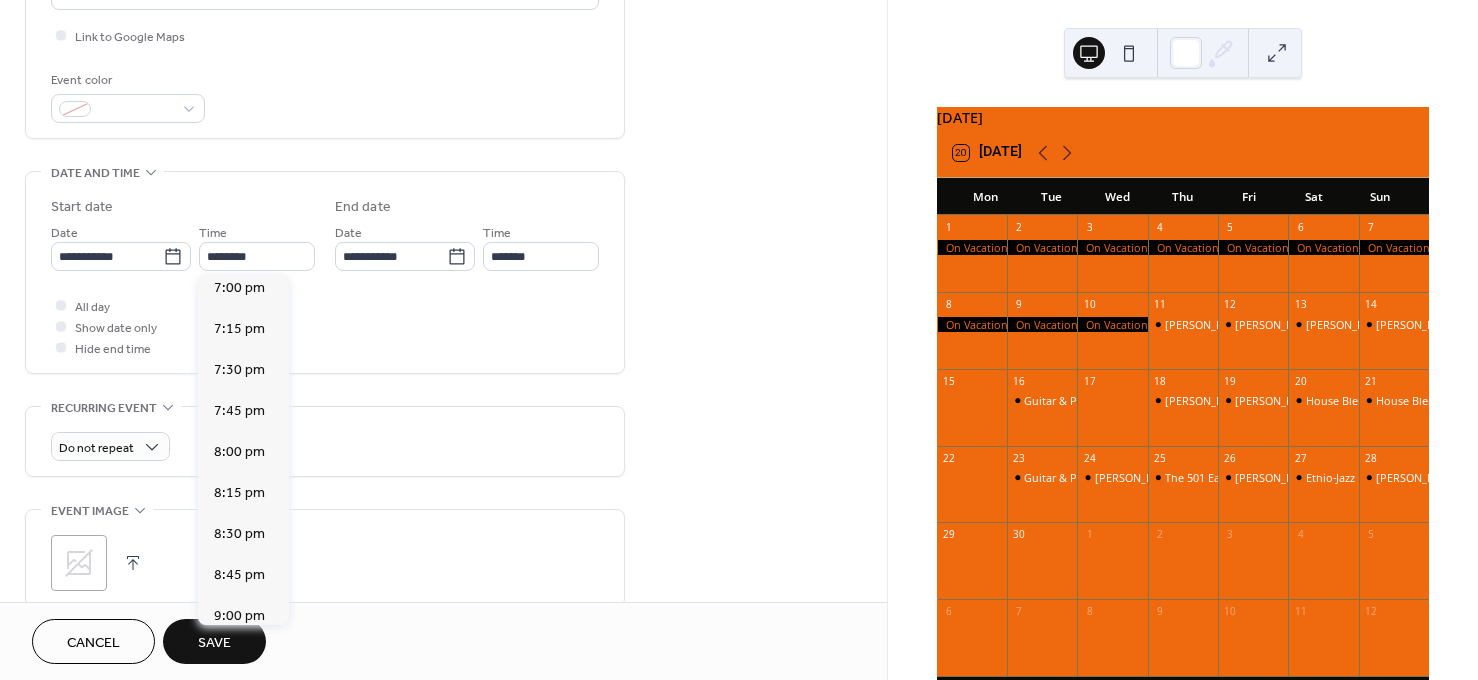 scroll, scrollTop: 3133, scrollLeft: 0, axis: vertical 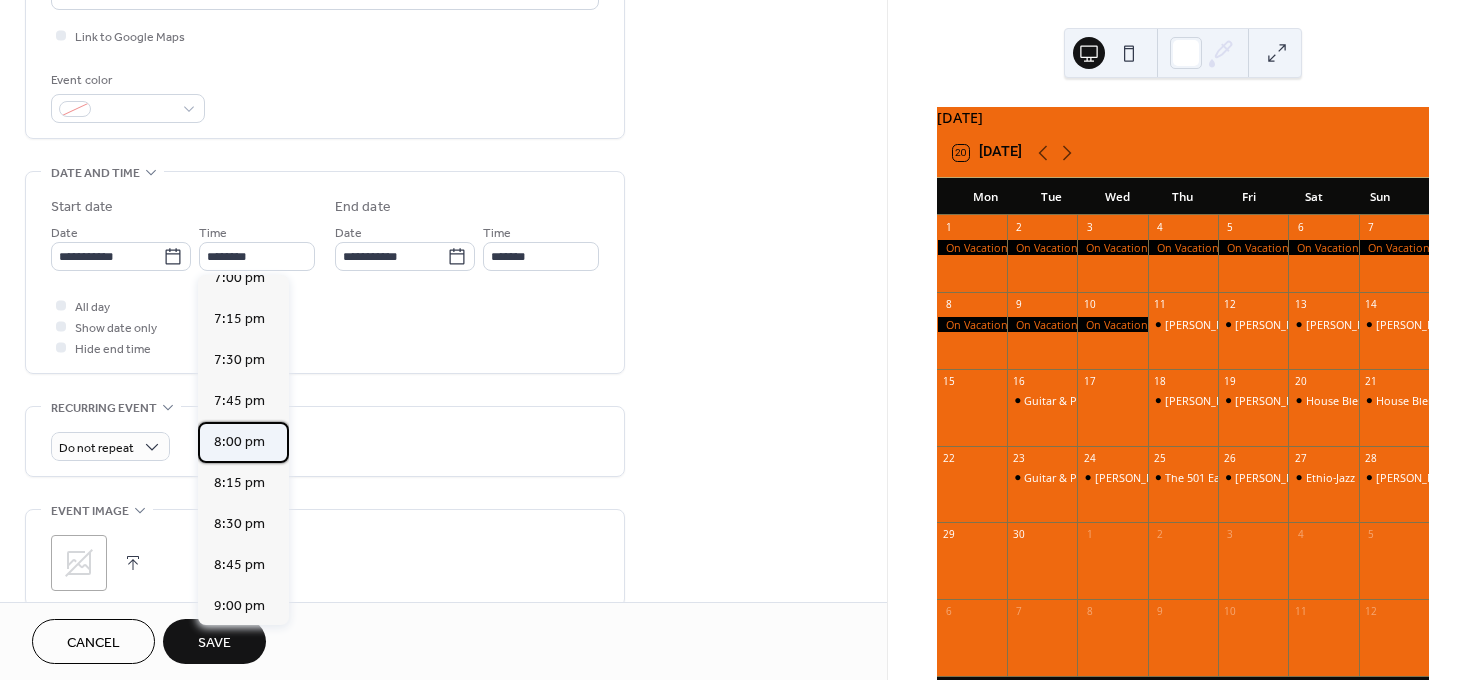 click on "8:00 pm" at bounding box center (239, 441) 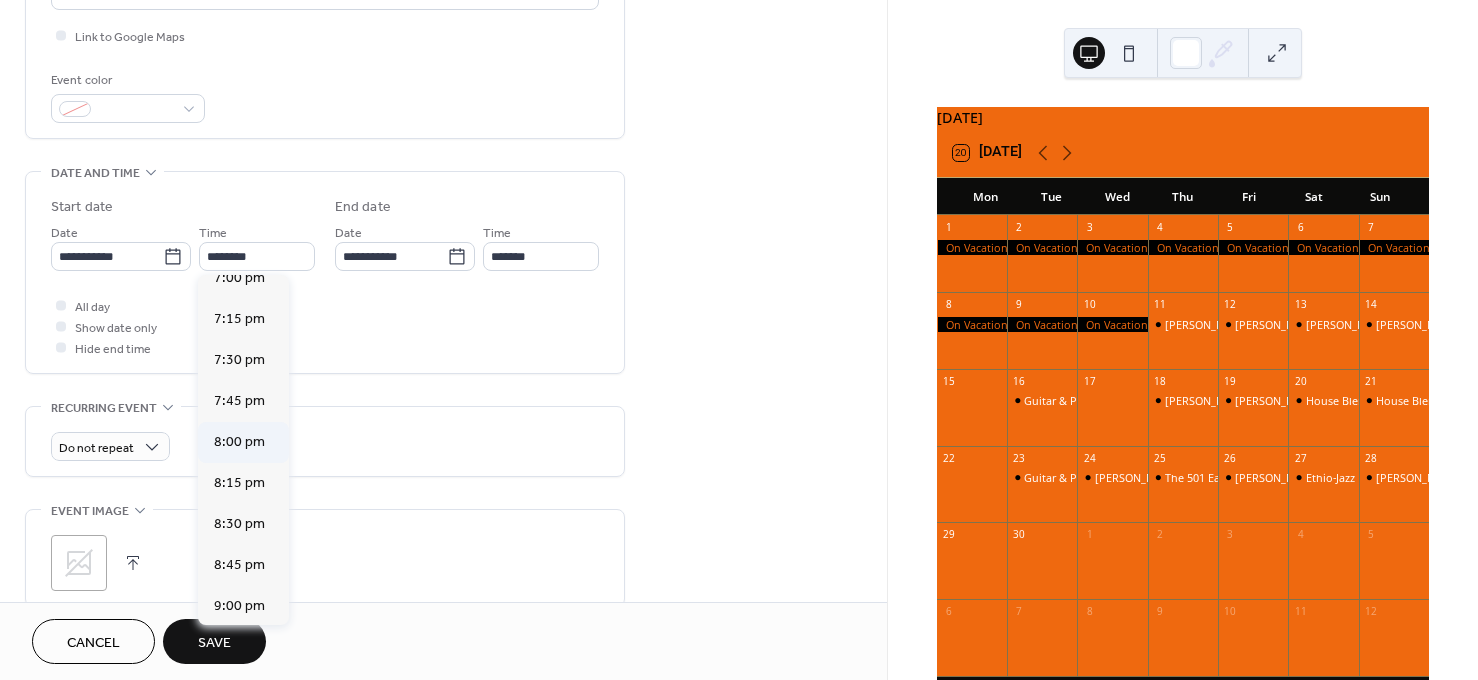 type on "*******" 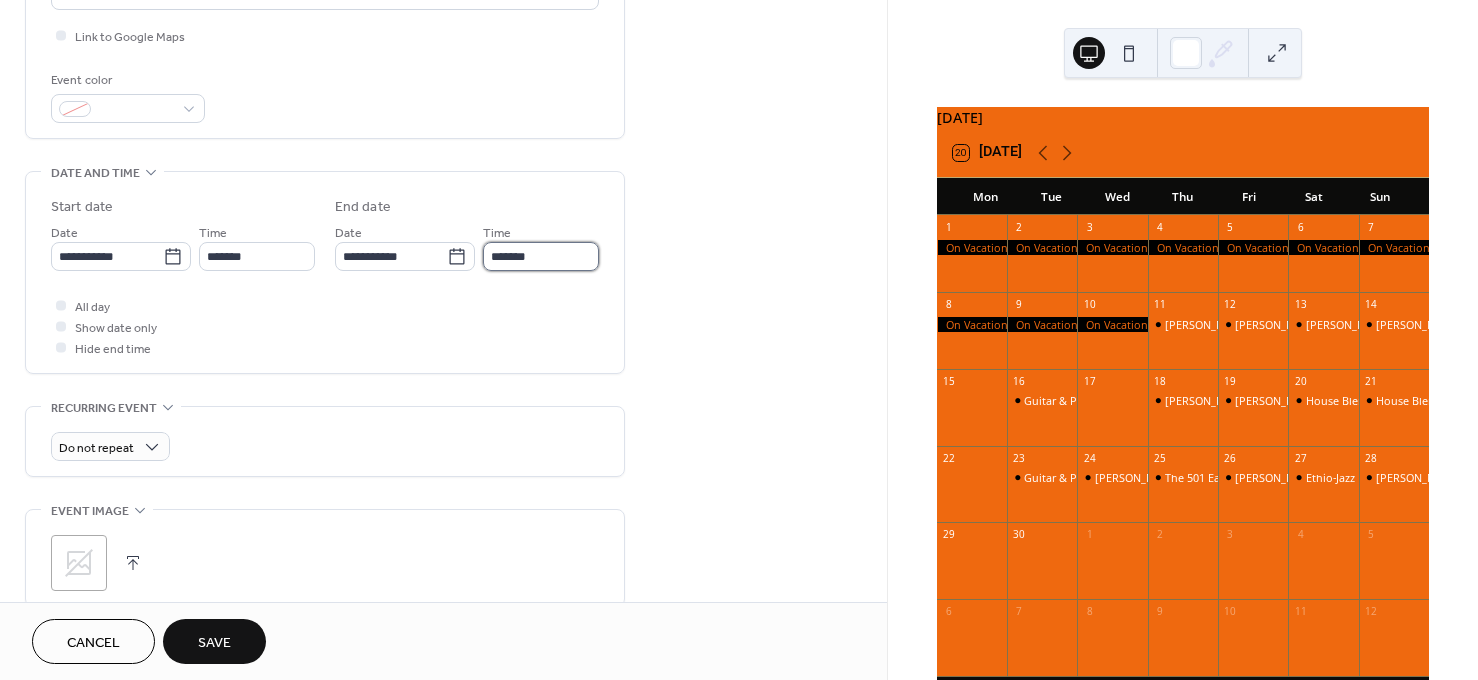 click on "*******" at bounding box center [541, 256] 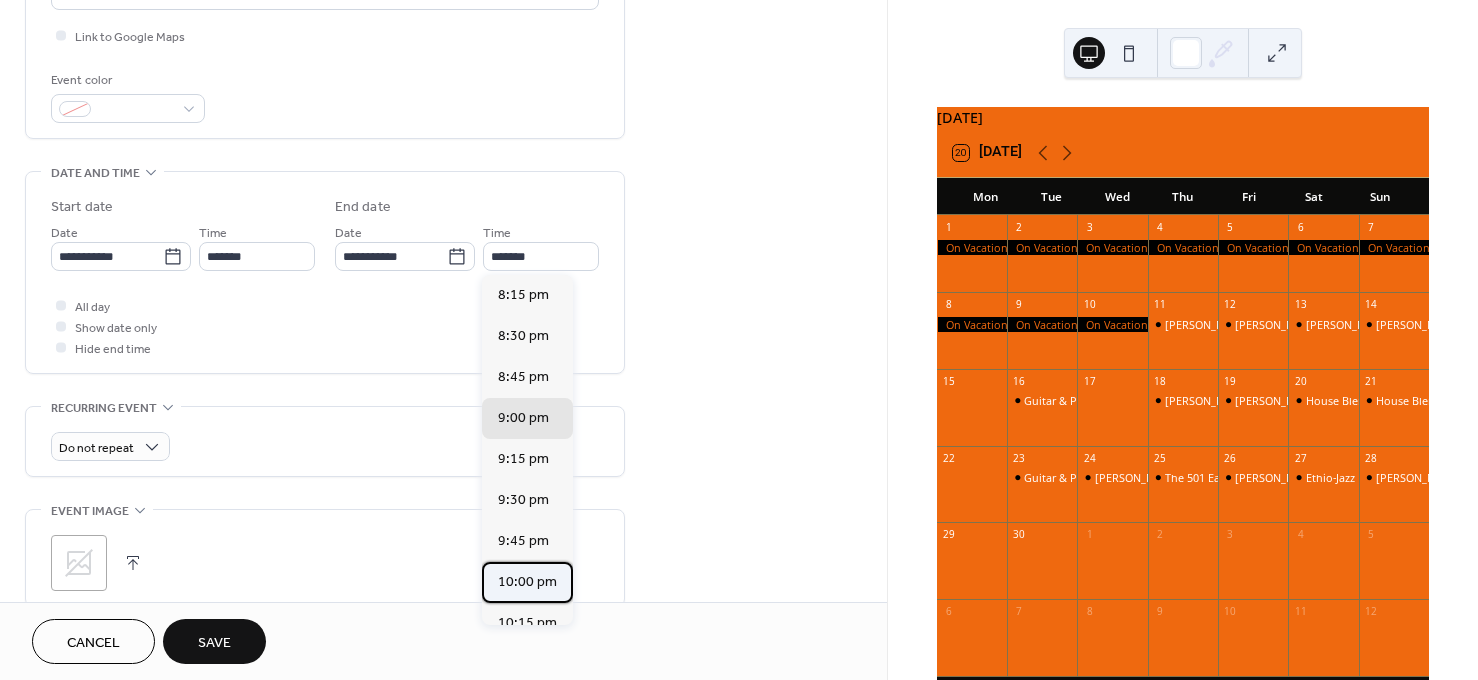 click on "10:00 pm" at bounding box center [527, 581] 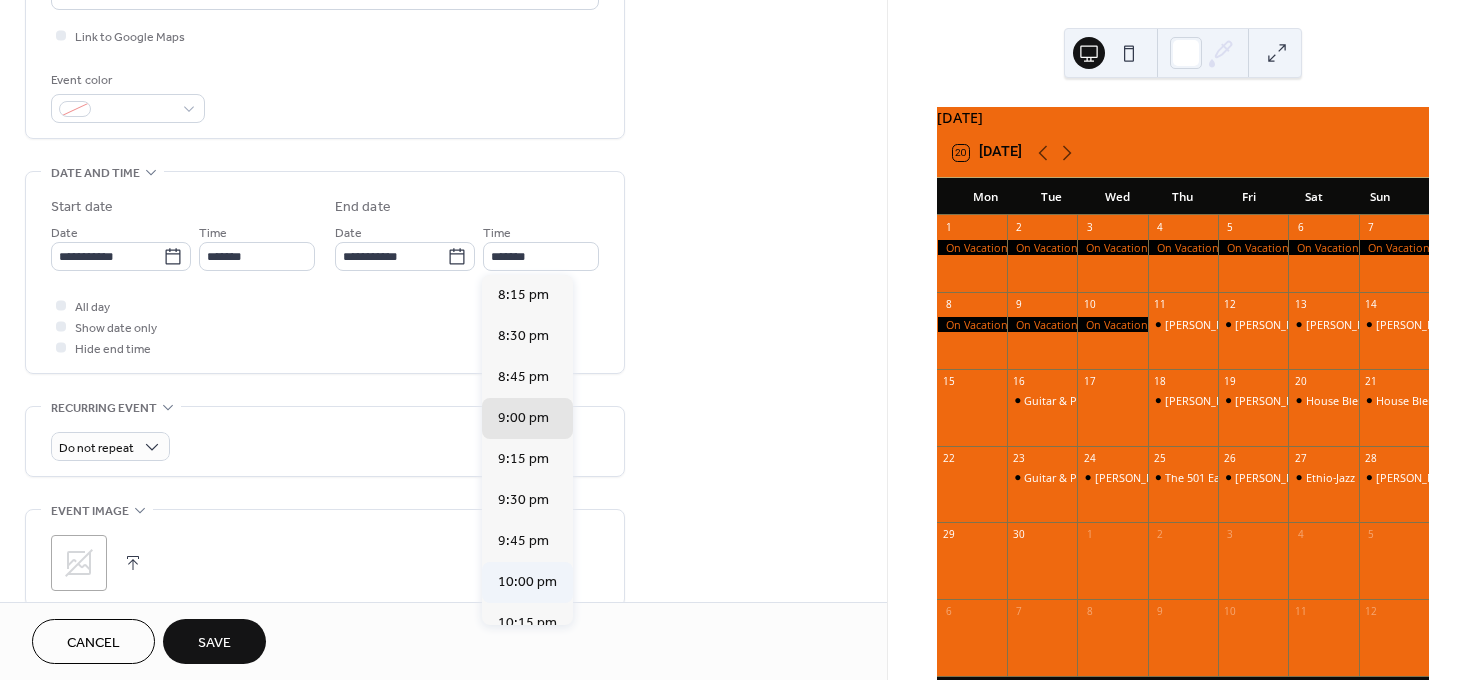 type on "********" 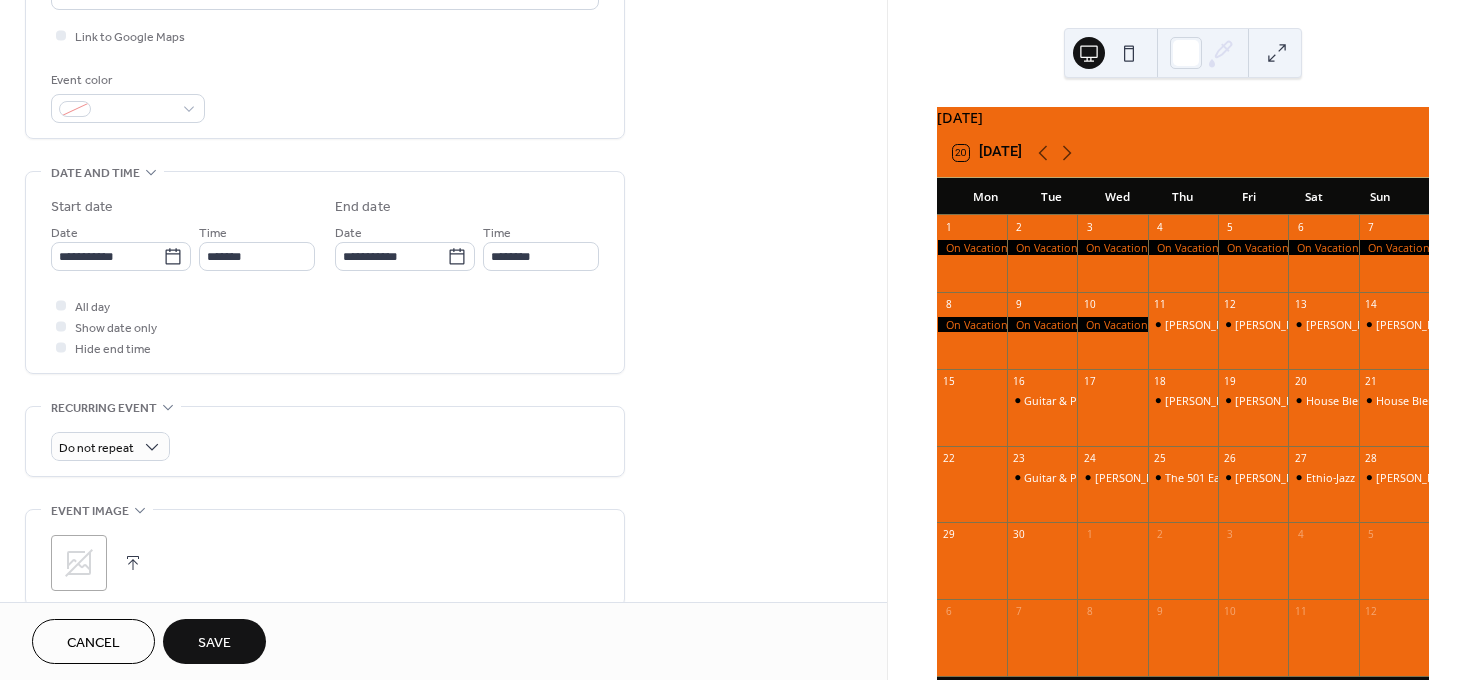 click on "Save" at bounding box center (214, 643) 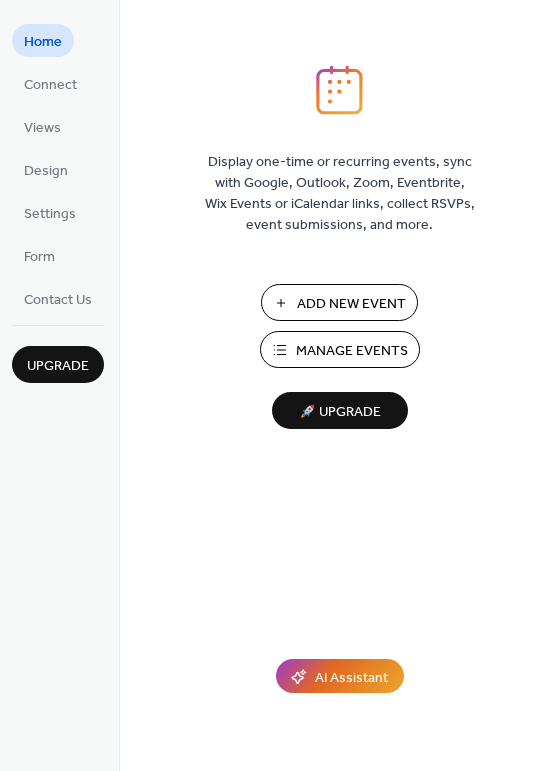 scroll, scrollTop: 0, scrollLeft: 0, axis: both 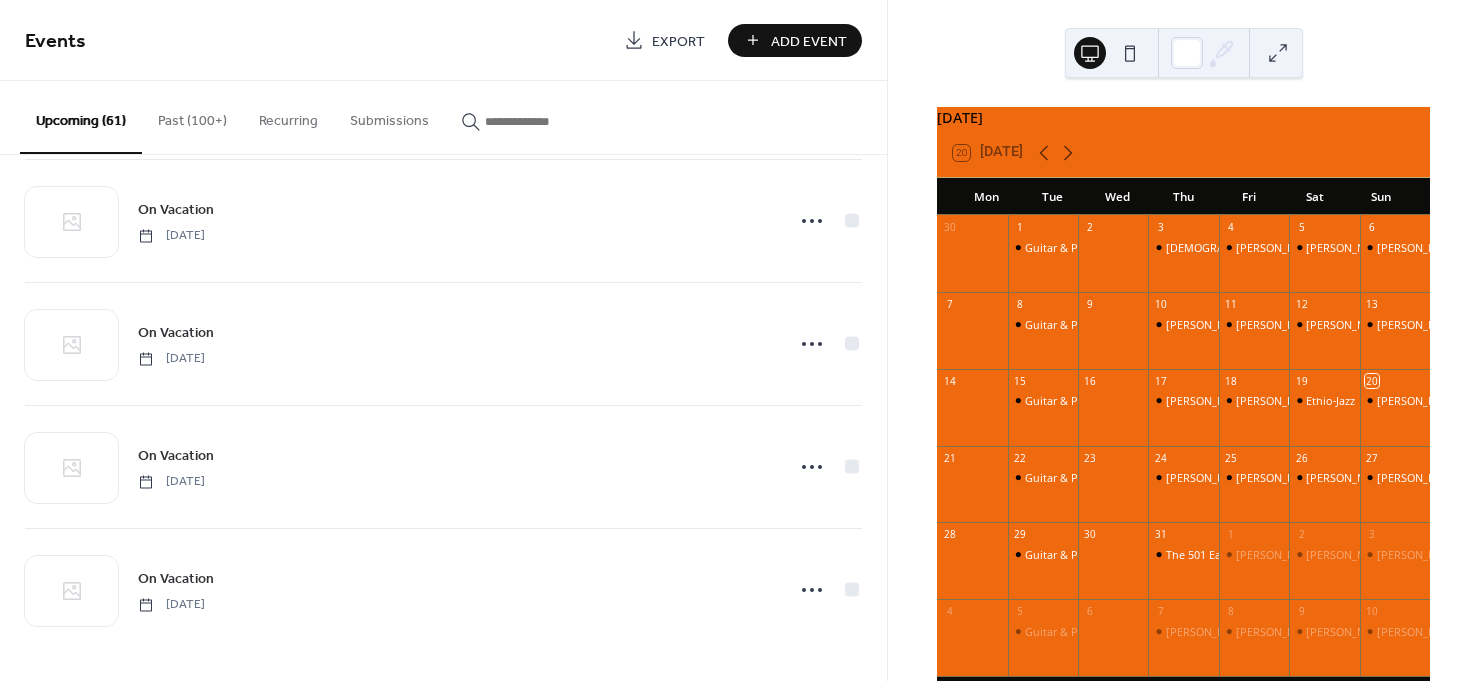 click at bounding box center [1278, 53] 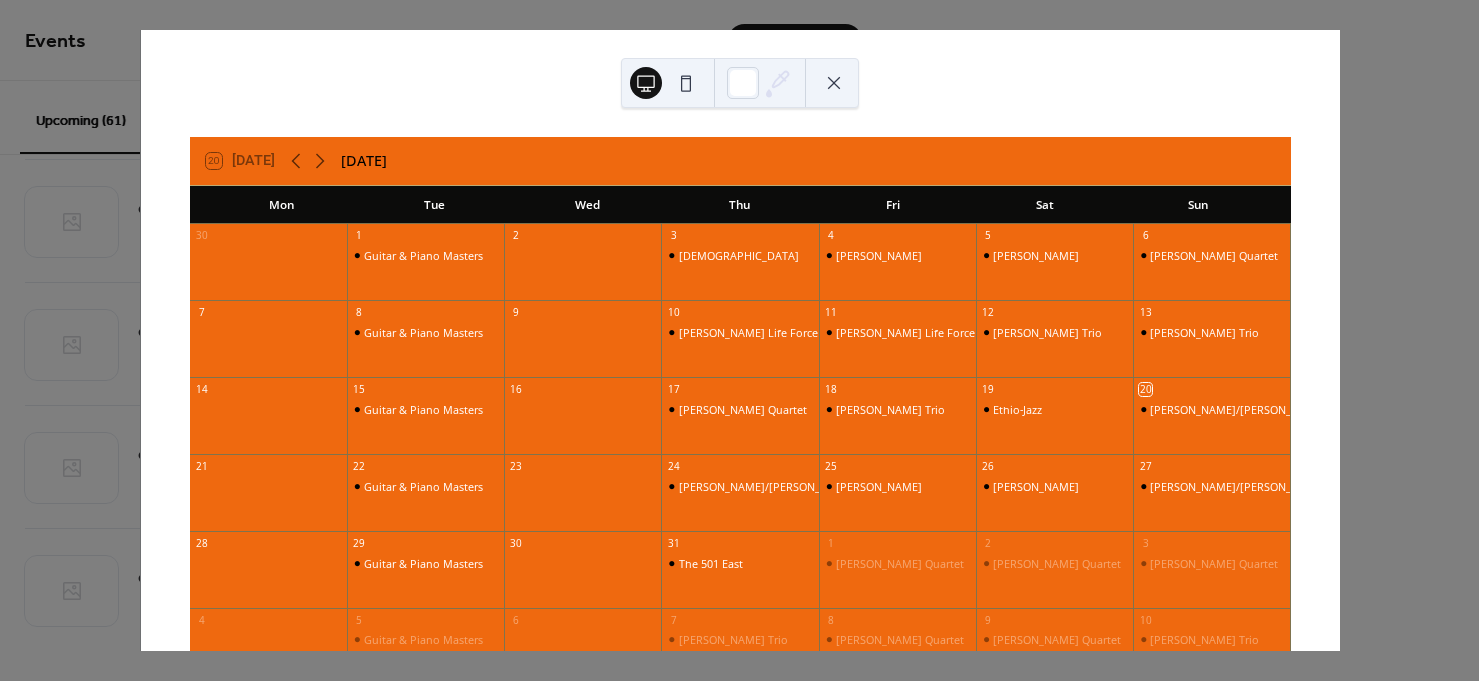 click at bounding box center (834, 83) 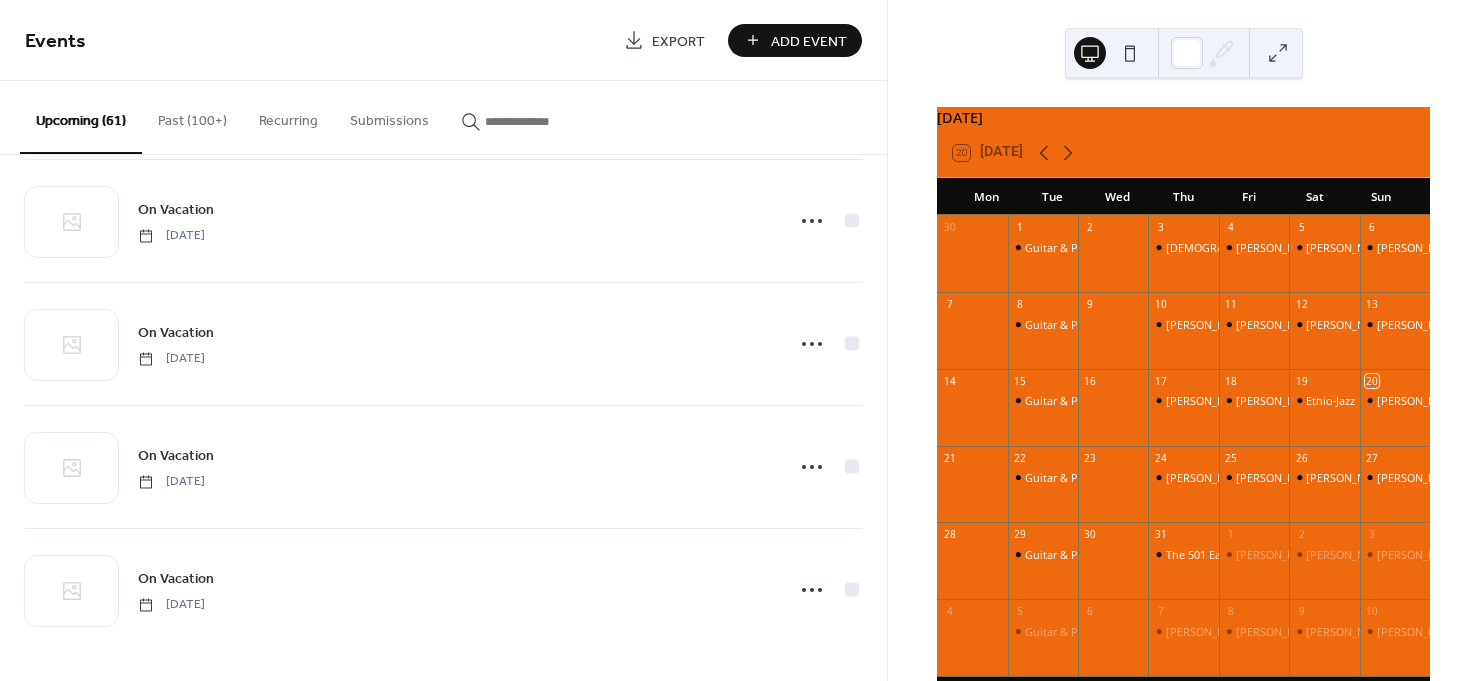 click on "Events Export Add Event" at bounding box center (443, 40) 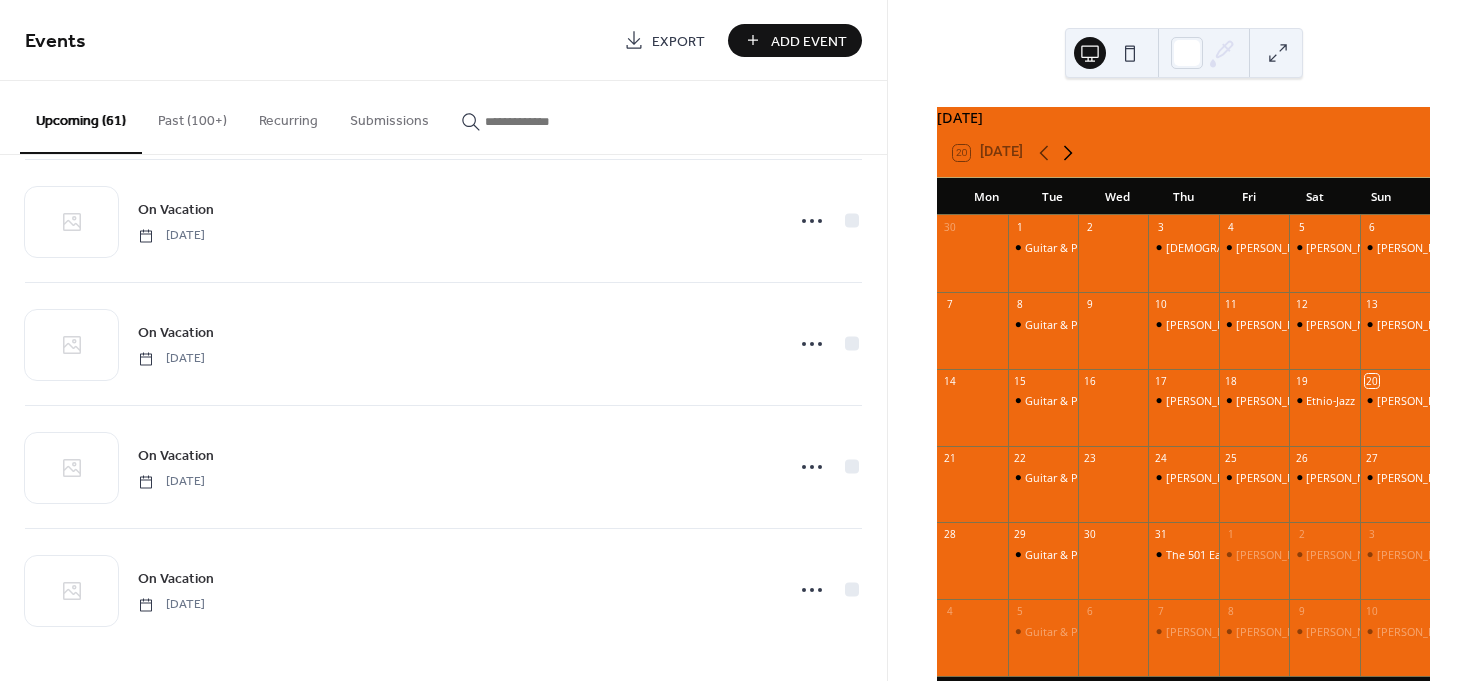 click 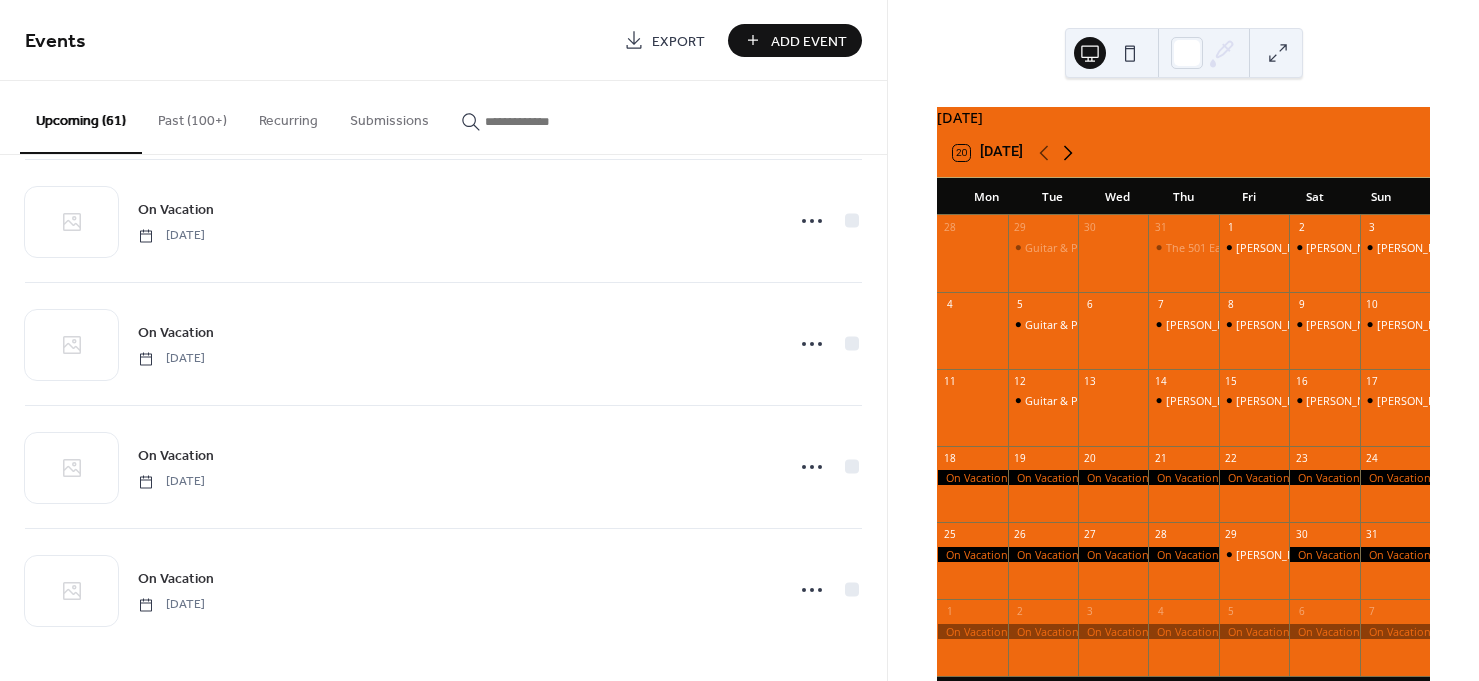 click 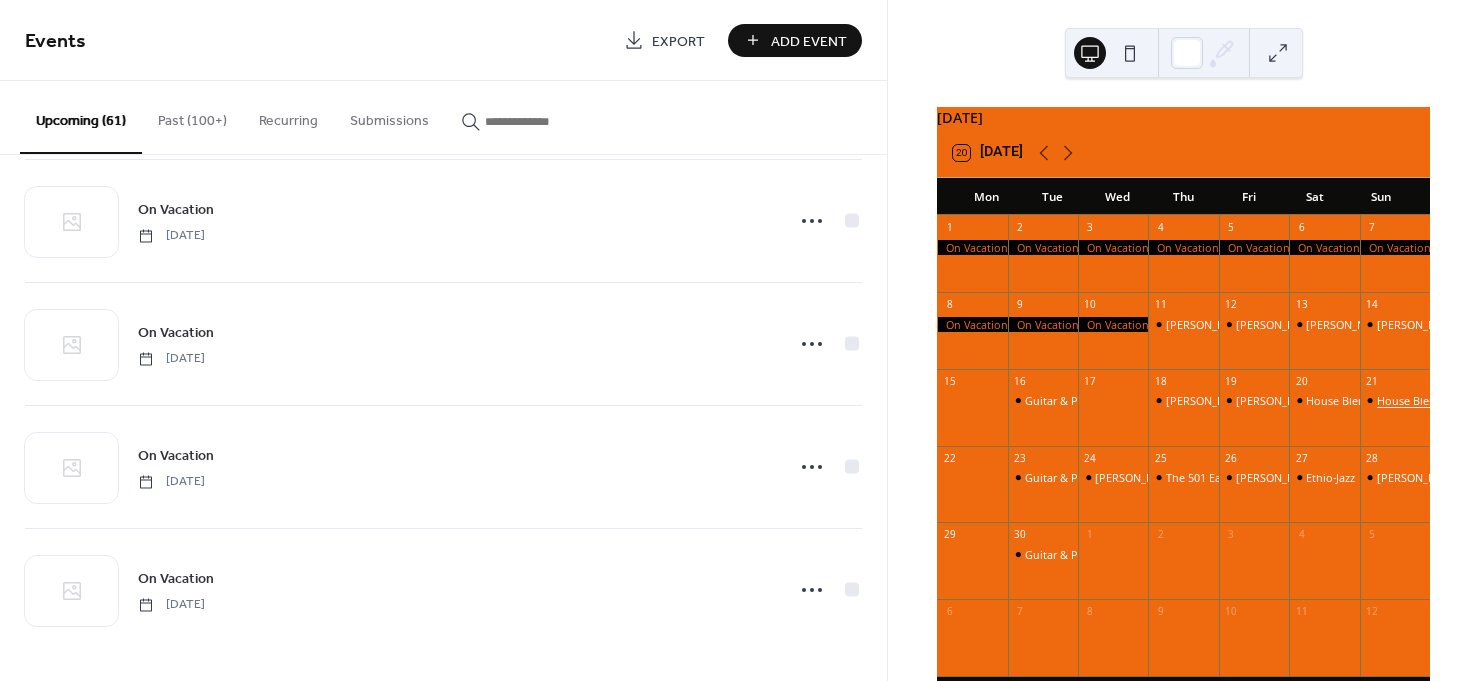 drag, startPoint x: 1326, startPoint y: 423, endPoint x: 1381, endPoint y: 419, distance: 55.145264 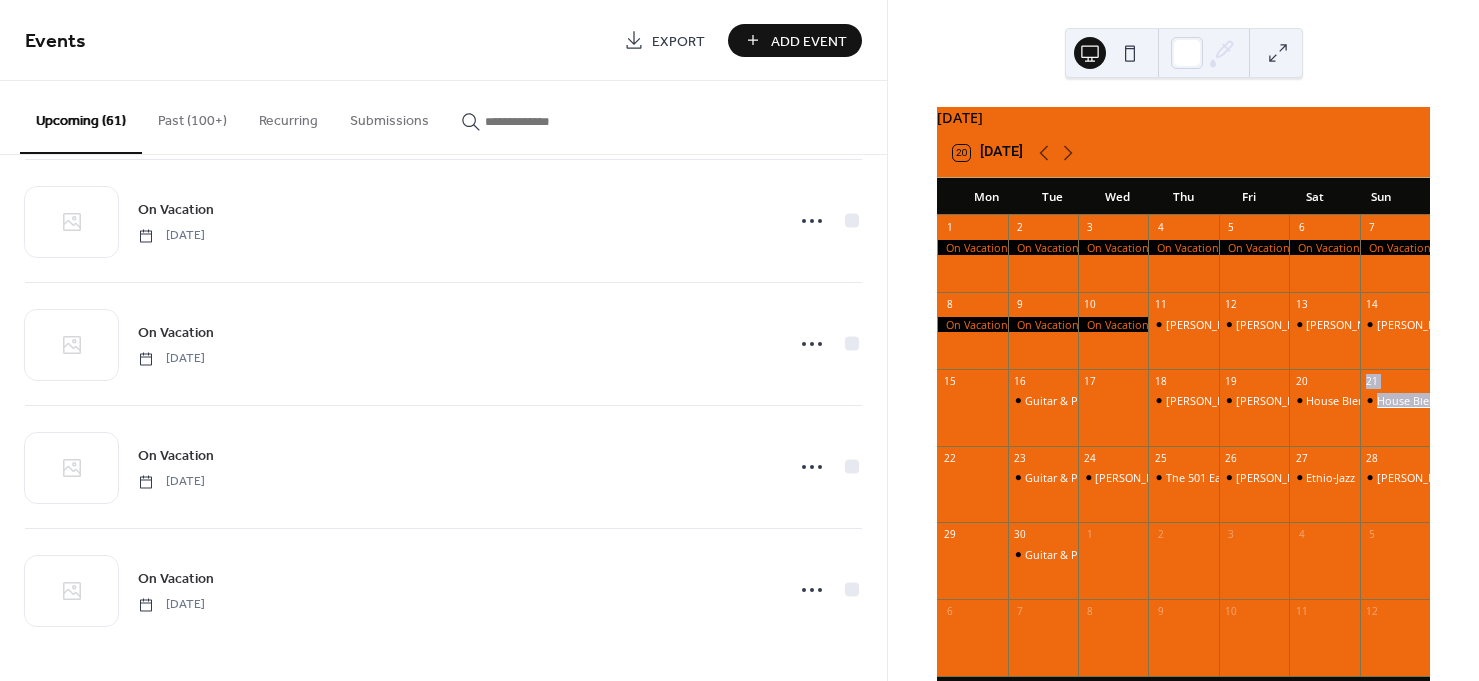 click on "House Blend Septet" at bounding box center (1428, 400) 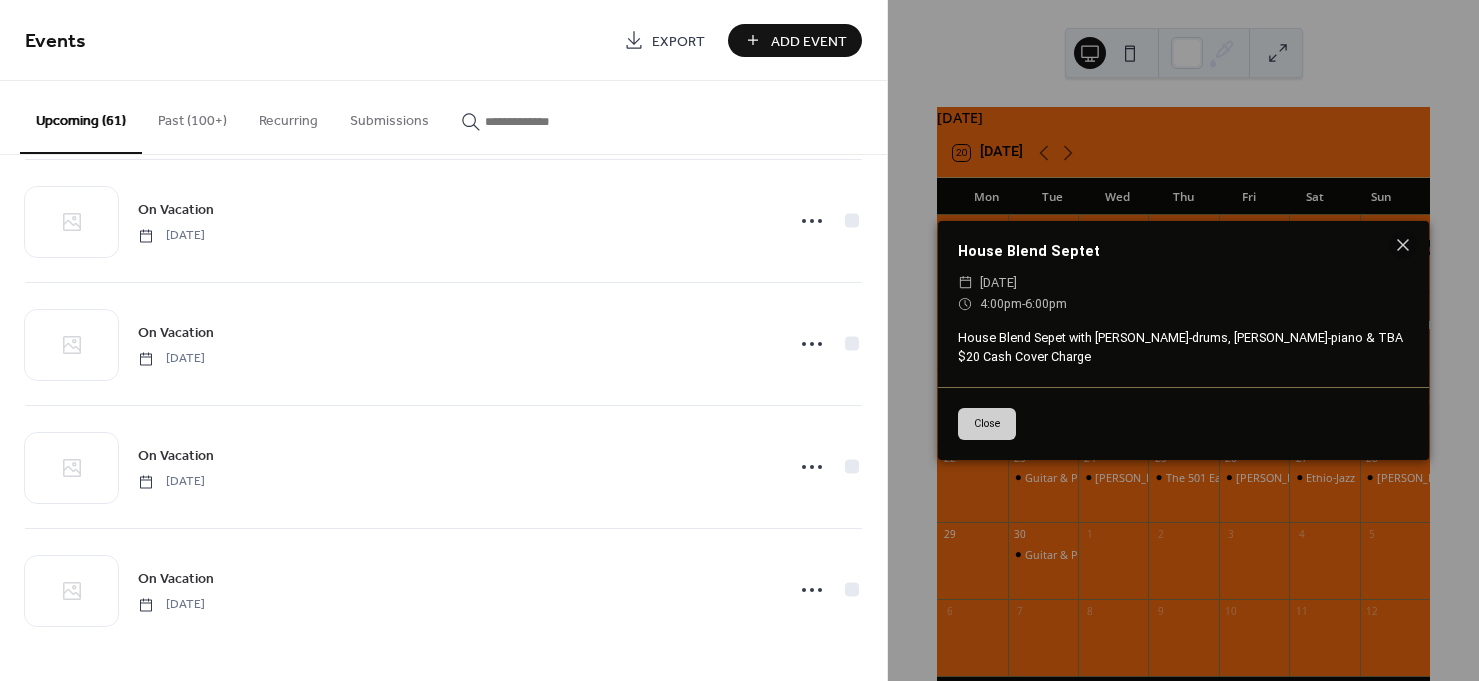 click on "House Blend Sepet with [PERSON_NAME]-drums, [PERSON_NAME]-piano & TBA $20 Cash Cover Charge" at bounding box center (1183, 348) 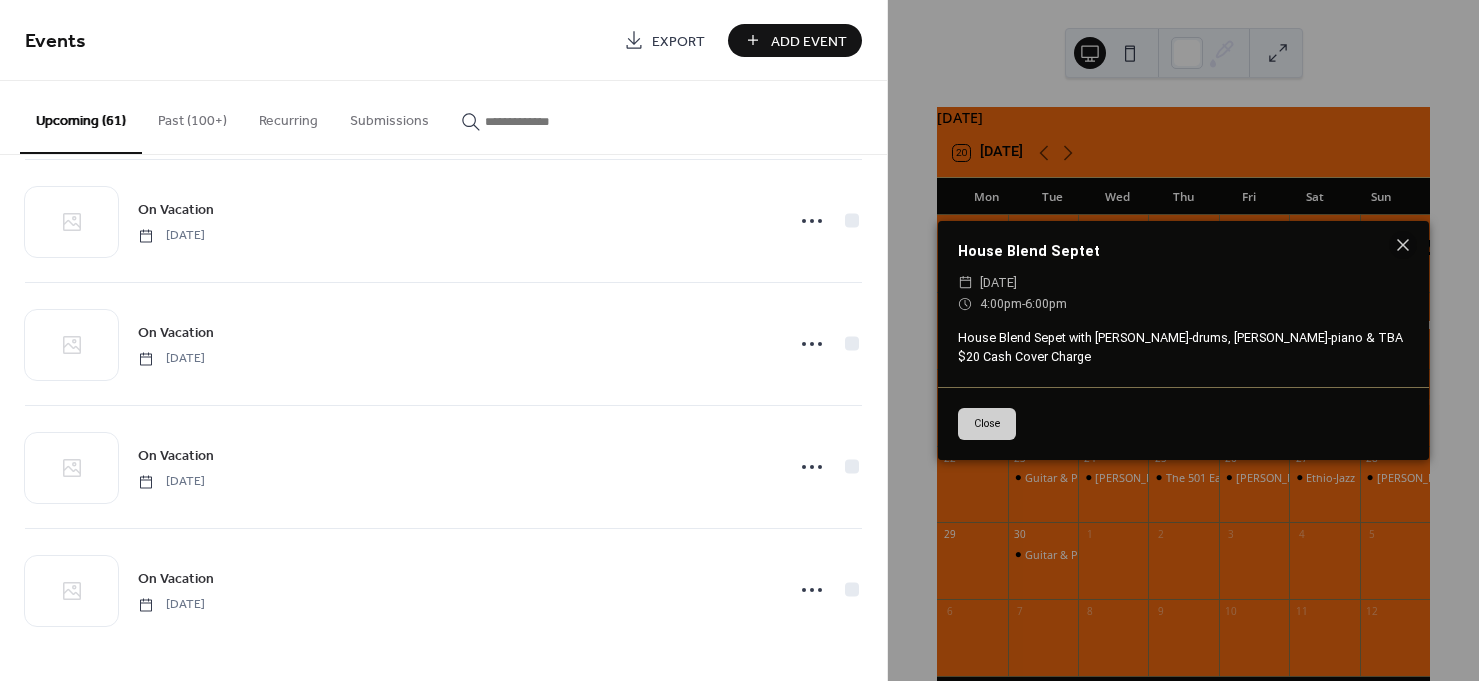 click on "House Blend Sepet with [PERSON_NAME]-drums, [PERSON_NAME]-piano & TBA $20 Cash Cover Charge" at bounding box center [1183, 348] 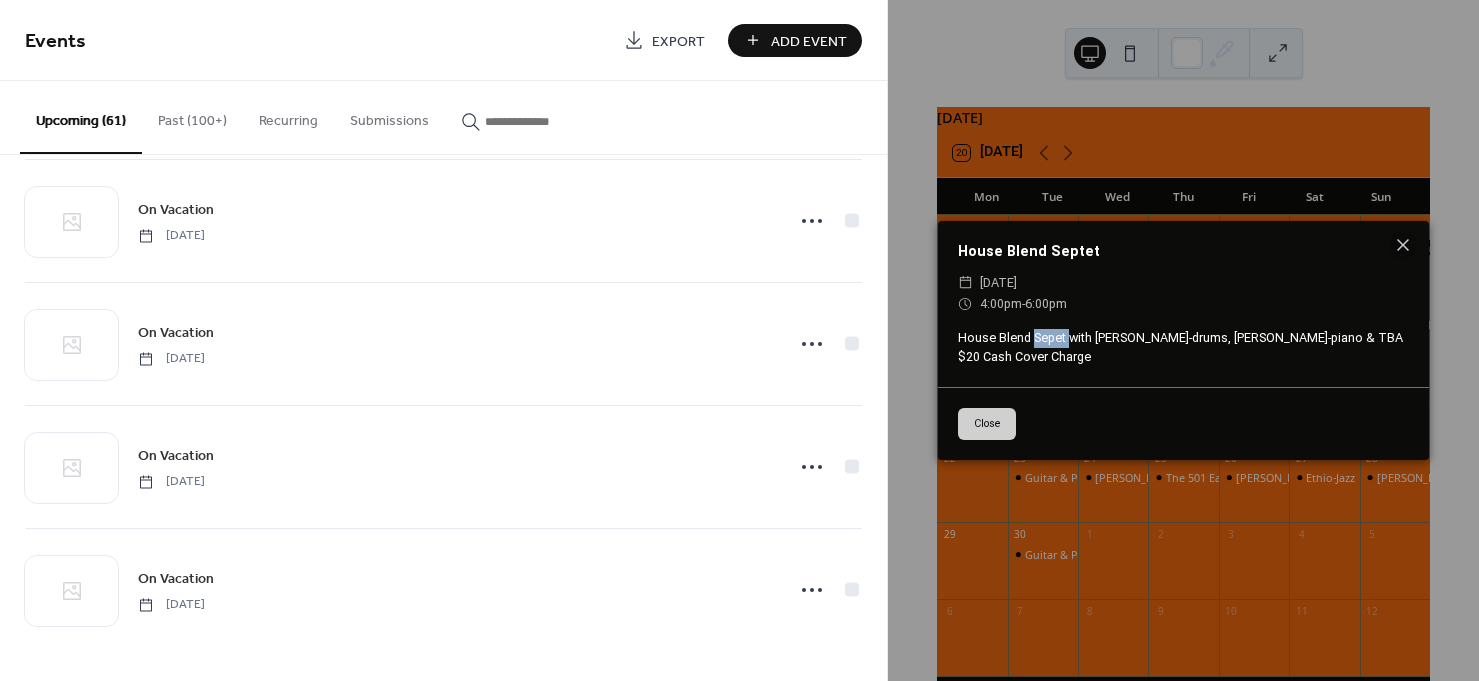 click on "House Blend Sepet with [PERSON_NAME]-drums, [PERSON_NAME]-piano & TBA $20 Cash Cover Charge" at bounding box center (1183, 348) 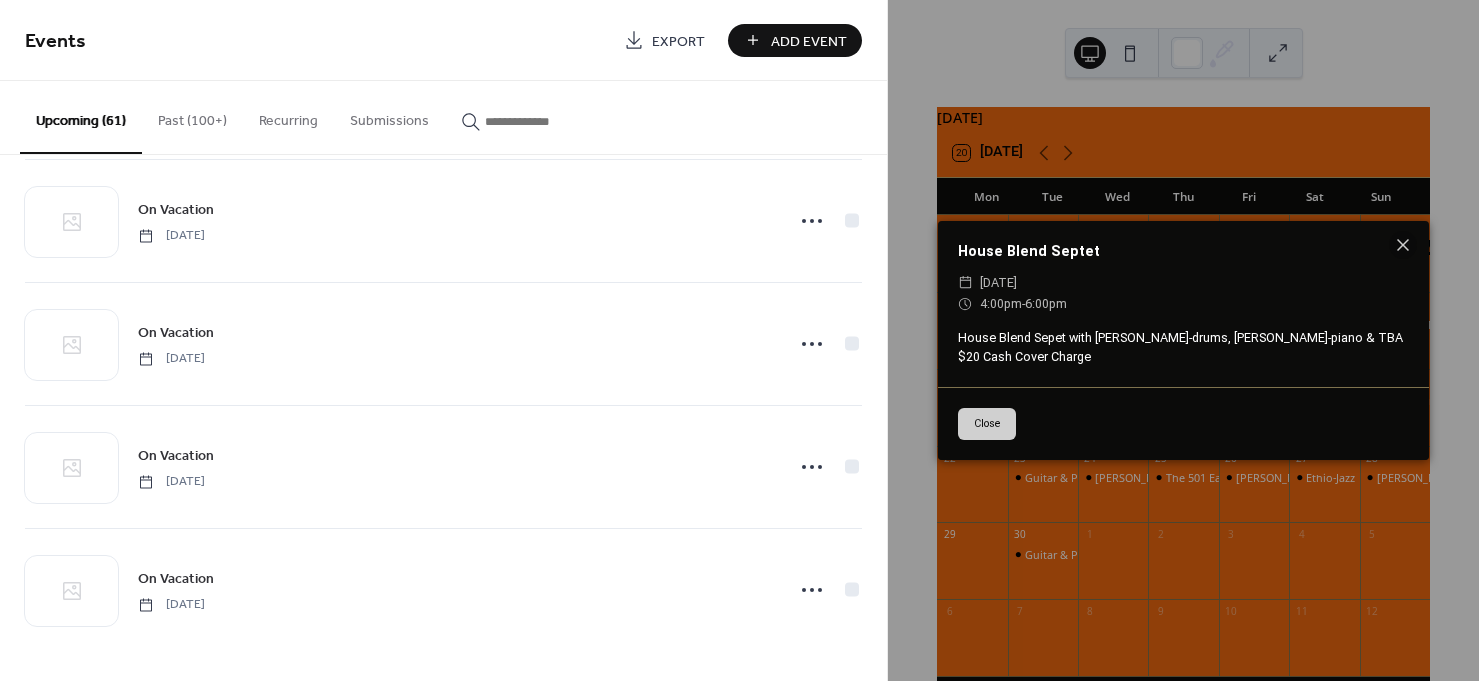 click on "House Blend Septet ​ [DATE] ​ 4:00pm - 6:00pm House Blend Sepet with [PERSON_NAME]-drums, [PERSON_NAME]-piano & TBA $20 Cash Cover Charge Close" at bounding box center [1183, 340] 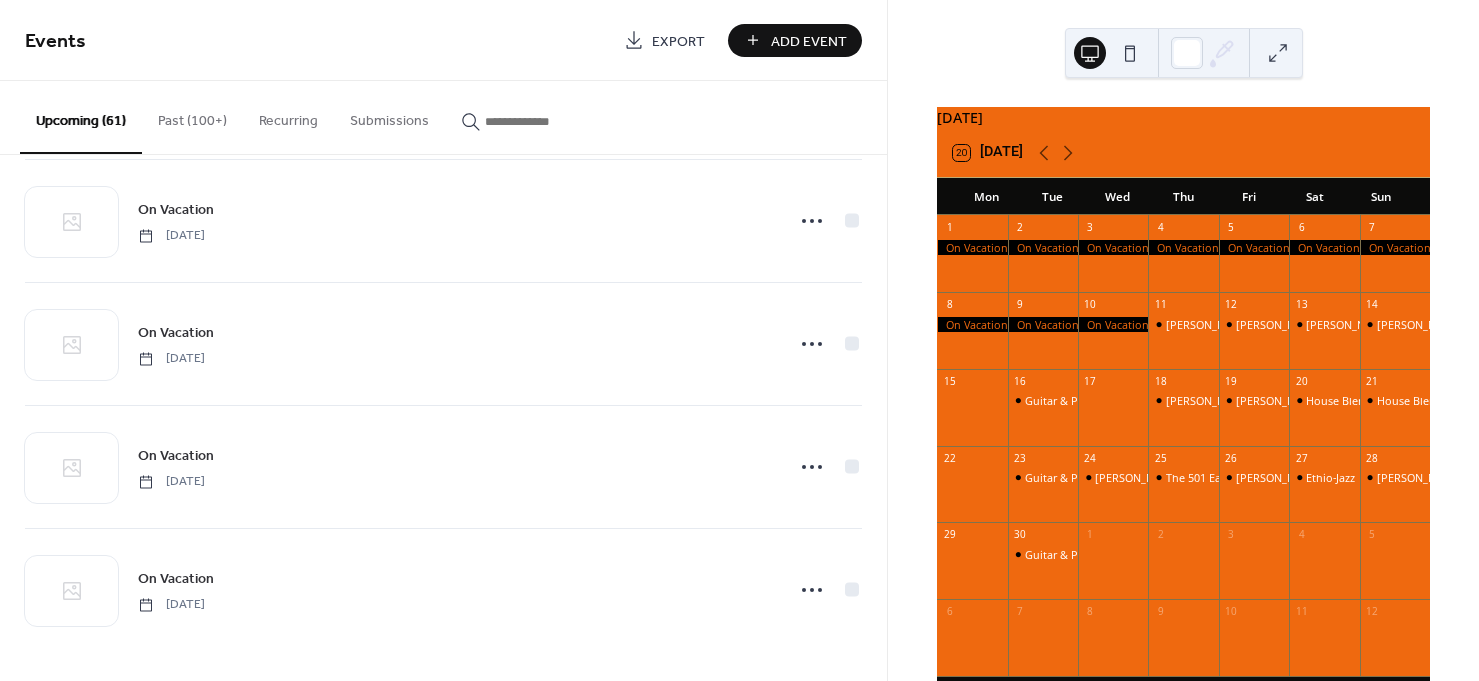 drag, startPoint x: 881, startPoint y: 621, endPoint x: 880, endPoint y: 642, distance: 21.023796 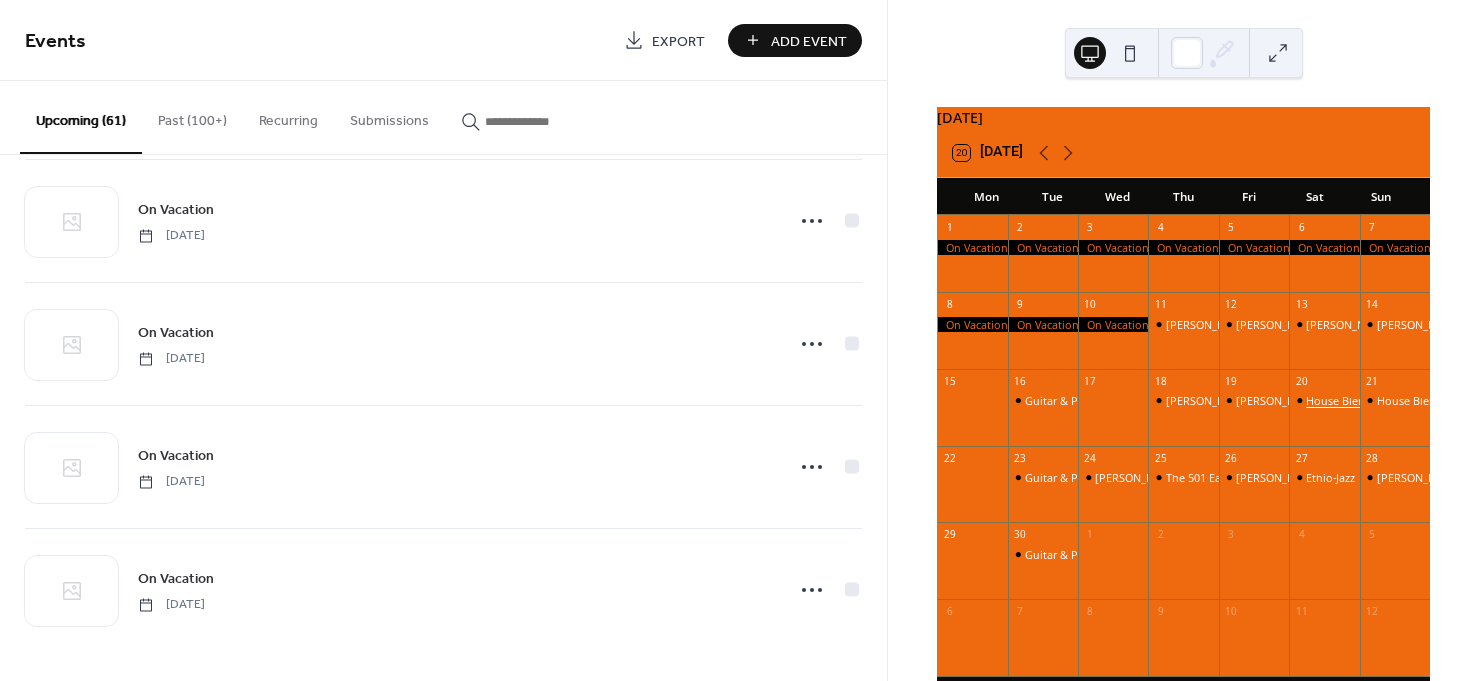 click on "House Blend Septet" at bounding box center (1357, 400) 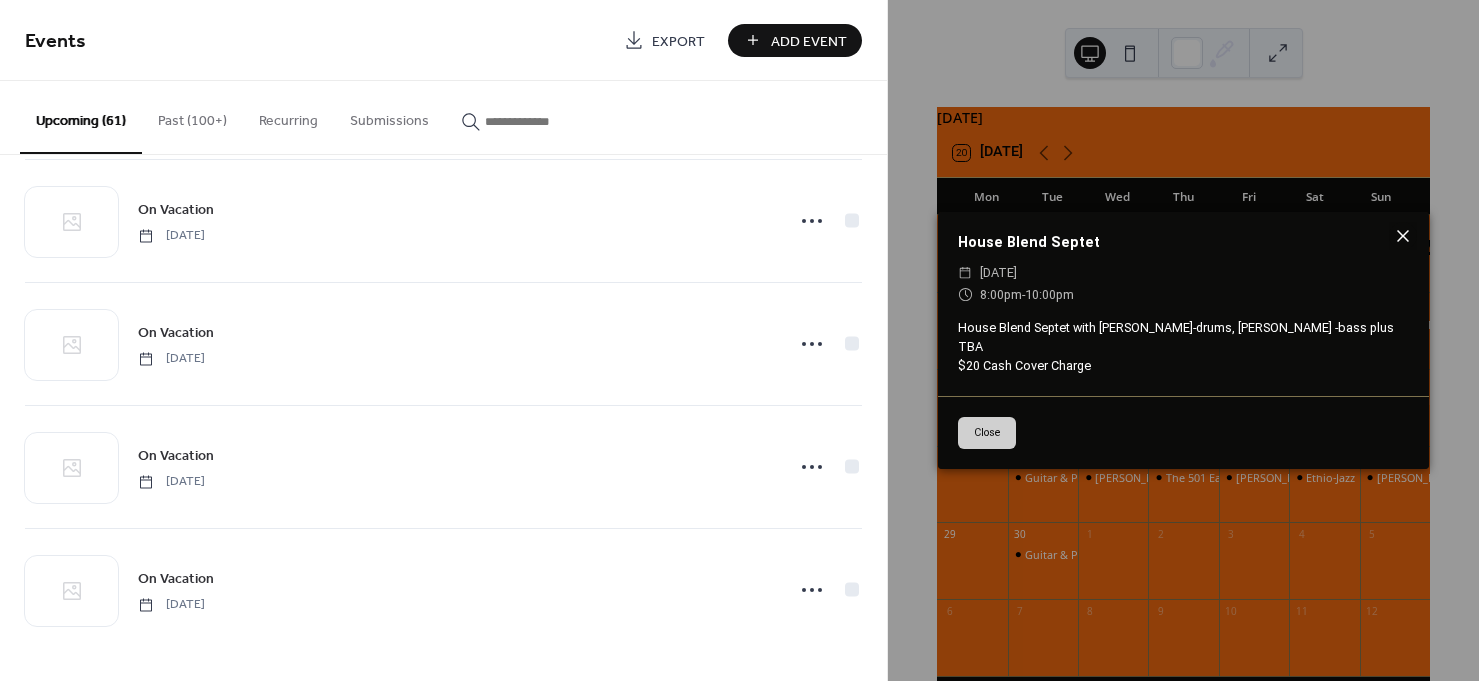 click 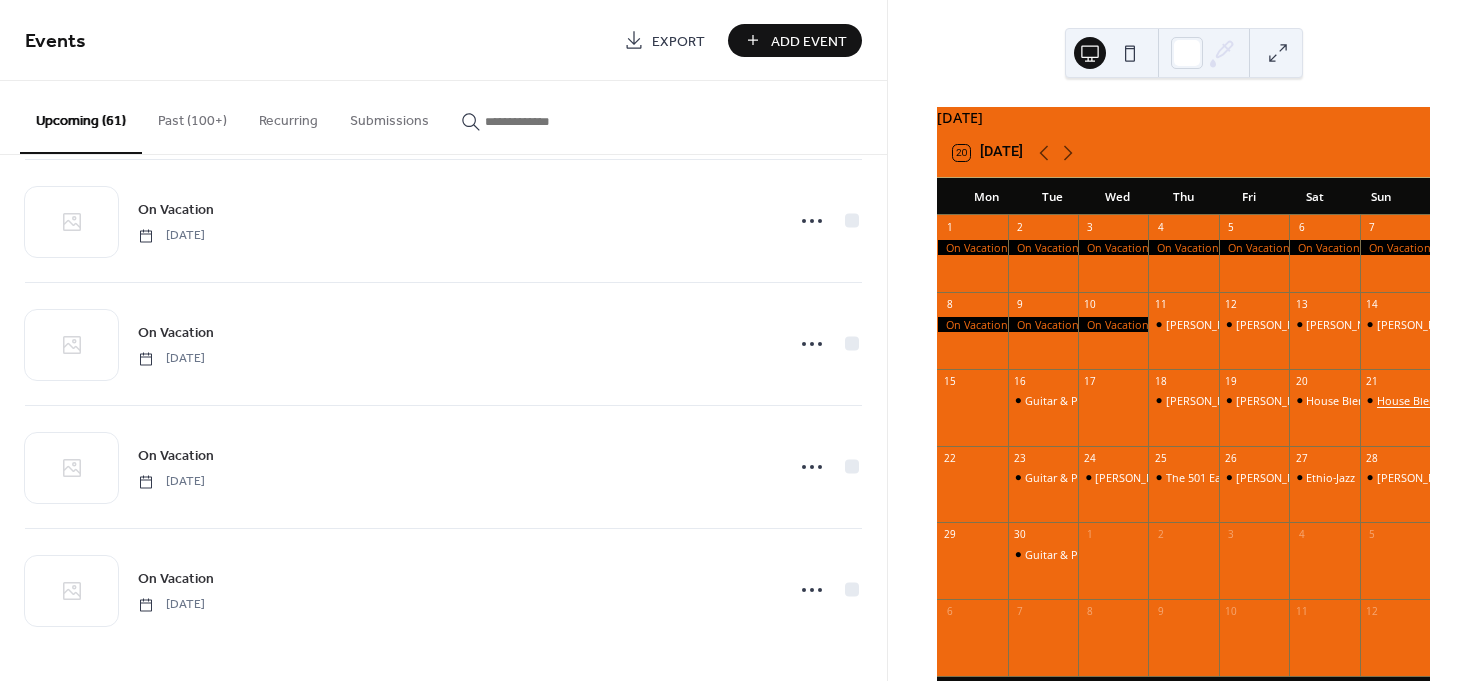 click on "House Blend Septet" at bounding box center (1428, 400) 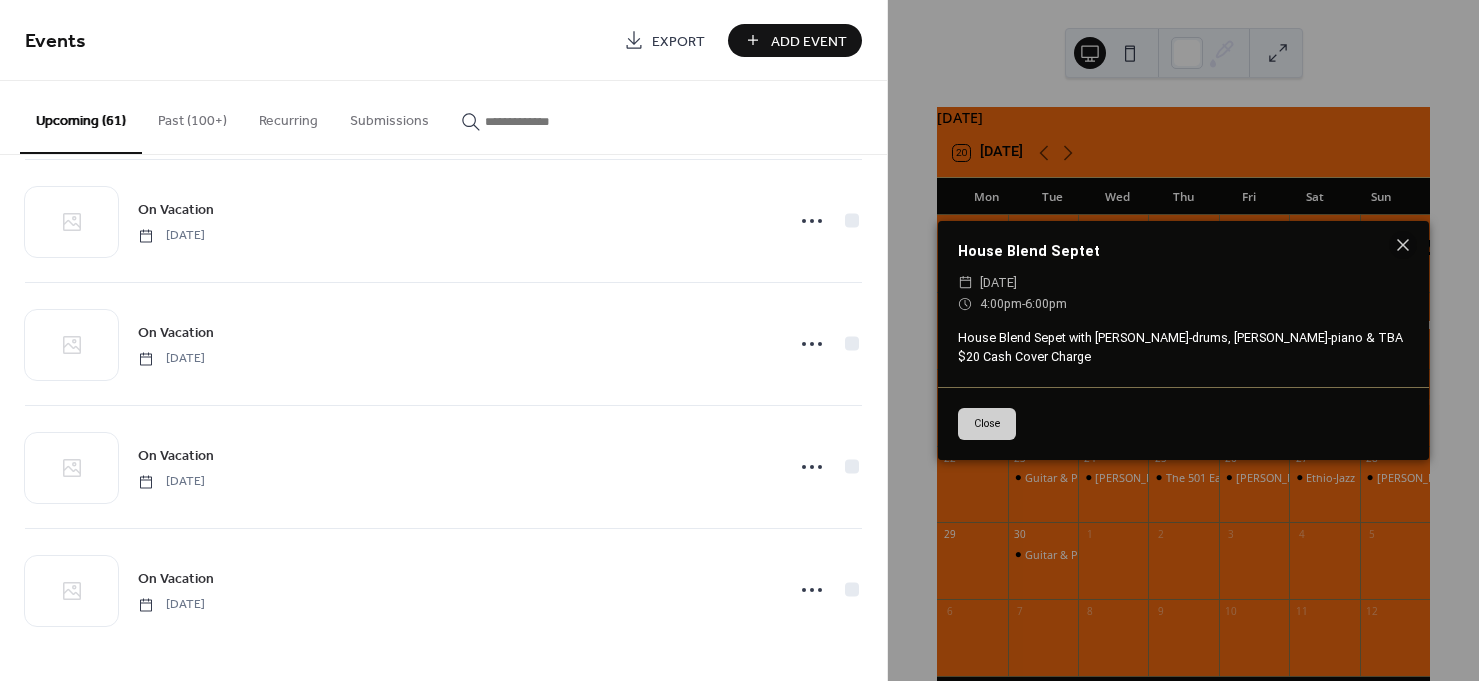 click on "Close" at bounding box center [1183, 423] 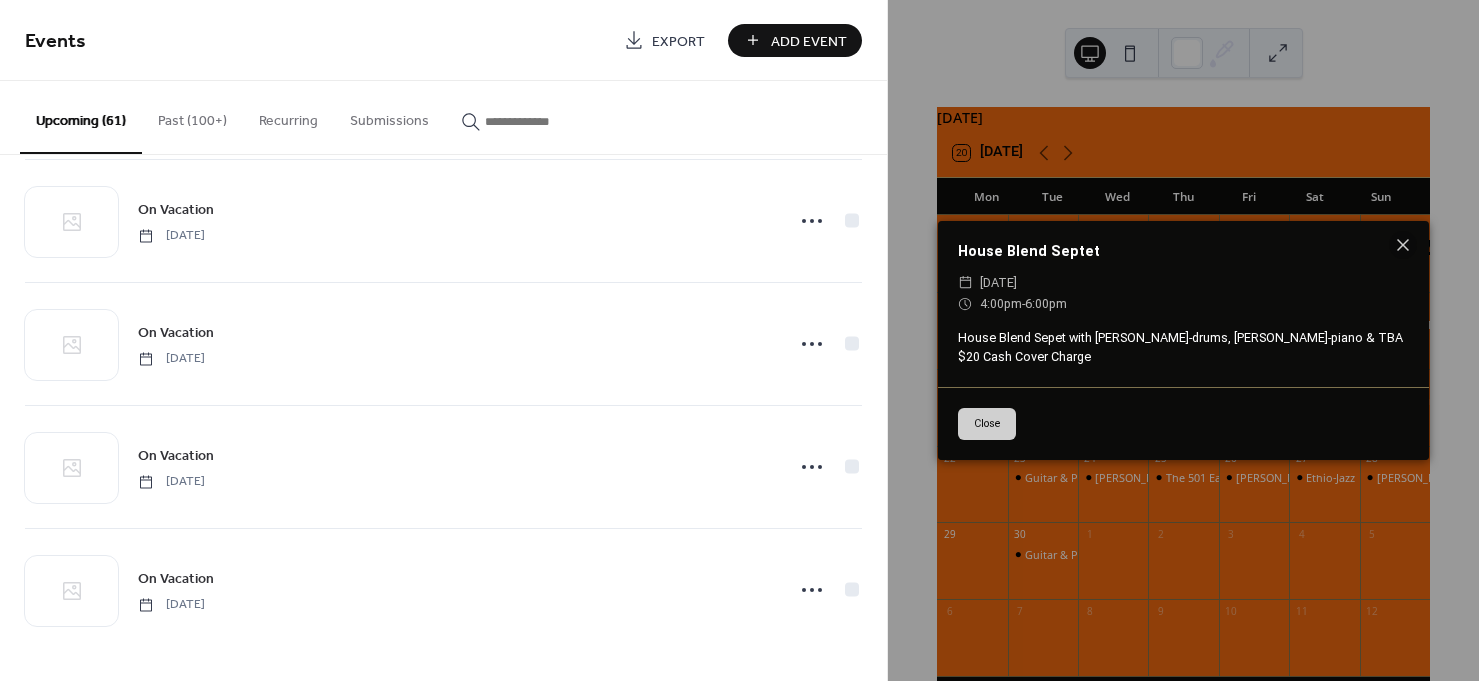 drag, startPoint x: 1082, startPoint y: 283, endPoint x: 1063, endPoint y: 290, distance: 20.248457 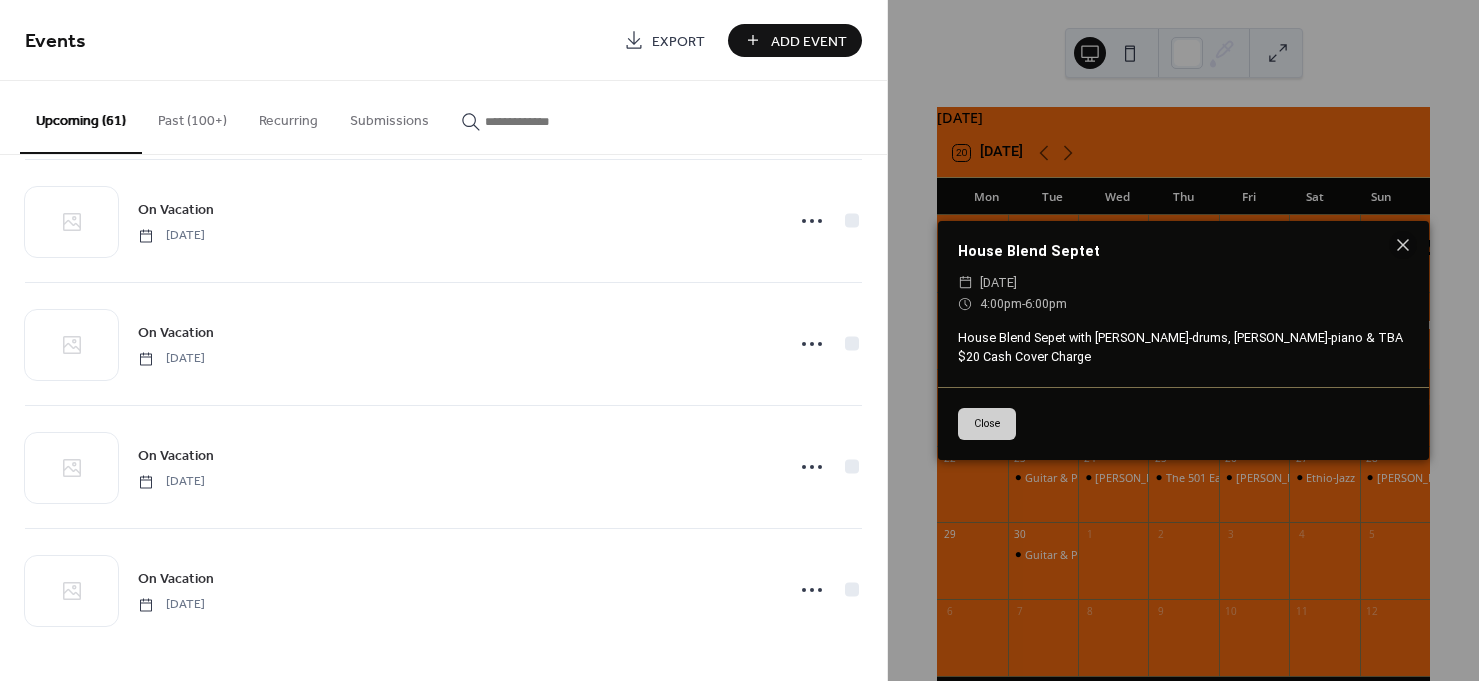 click on "[DATE]" at bounding box center [998, 282] 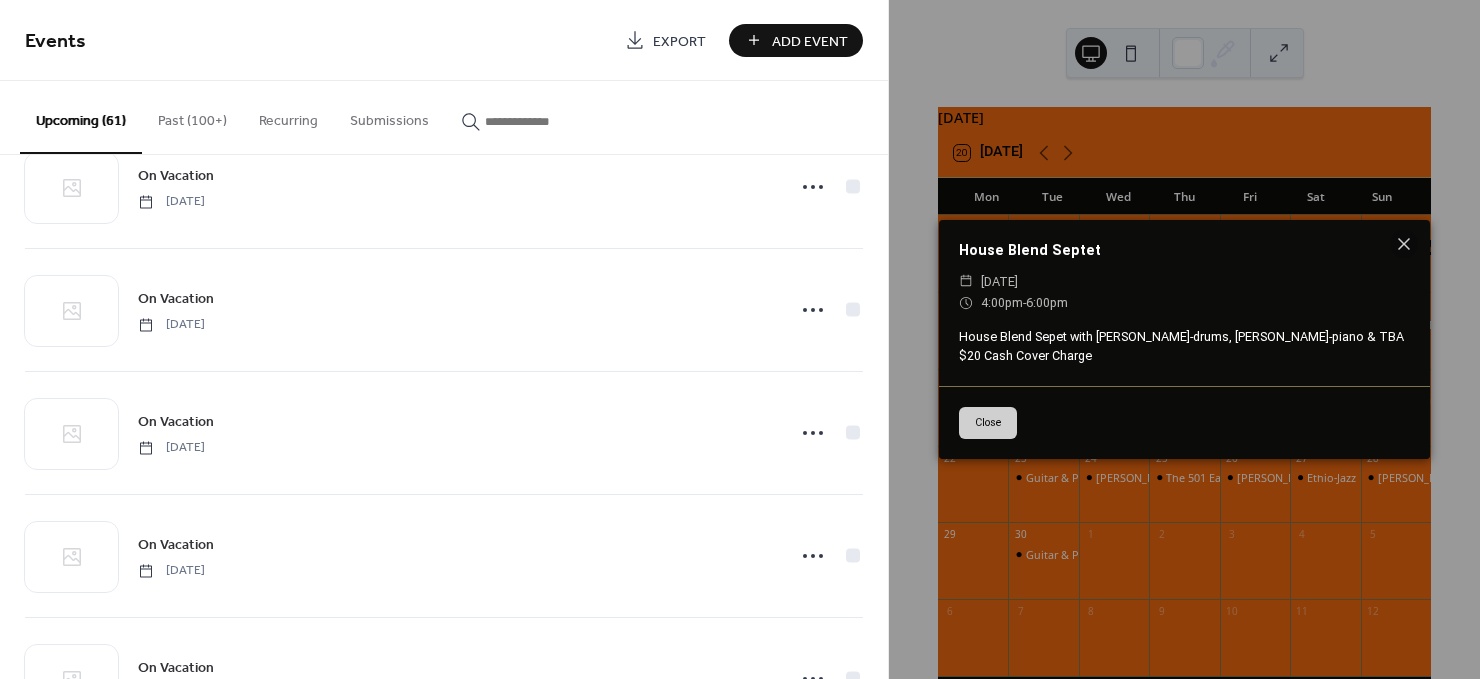 scroll, scrollTop: 3011, scrollLeft: 0, axis: vertical 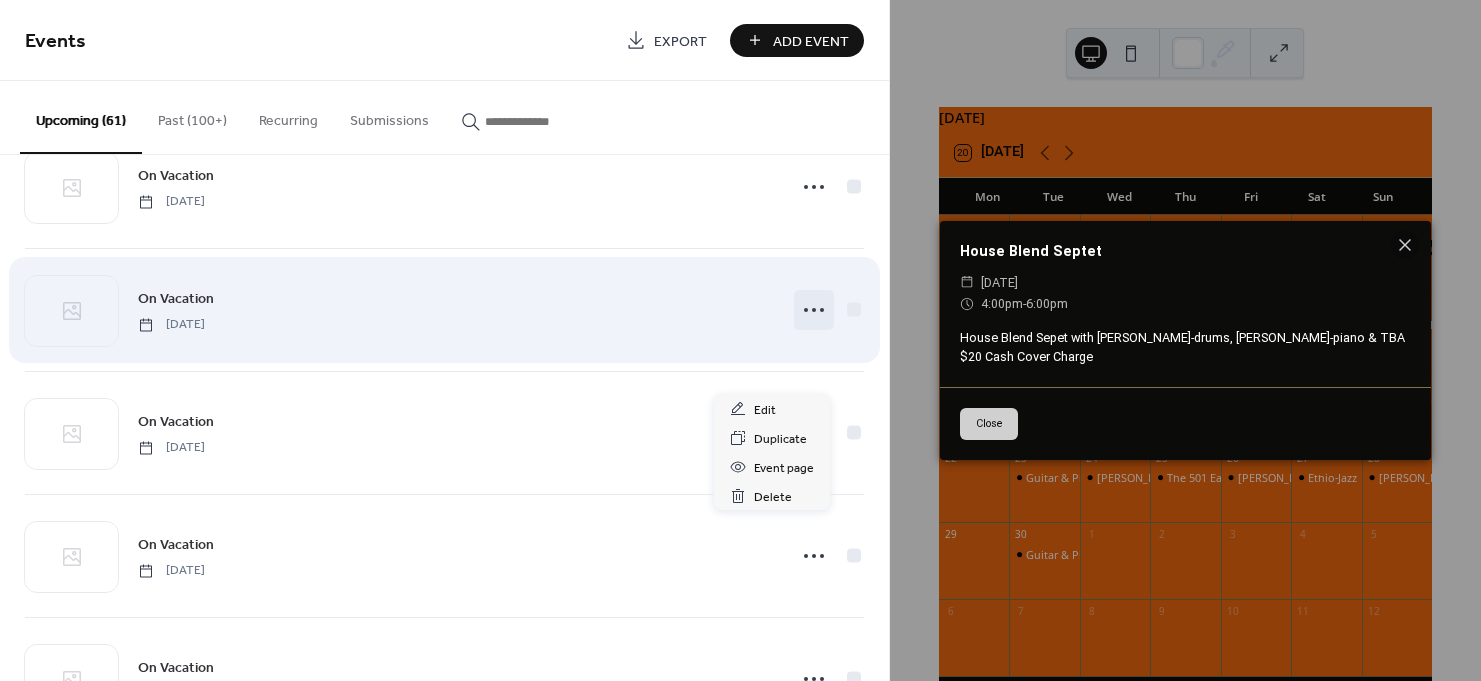 click 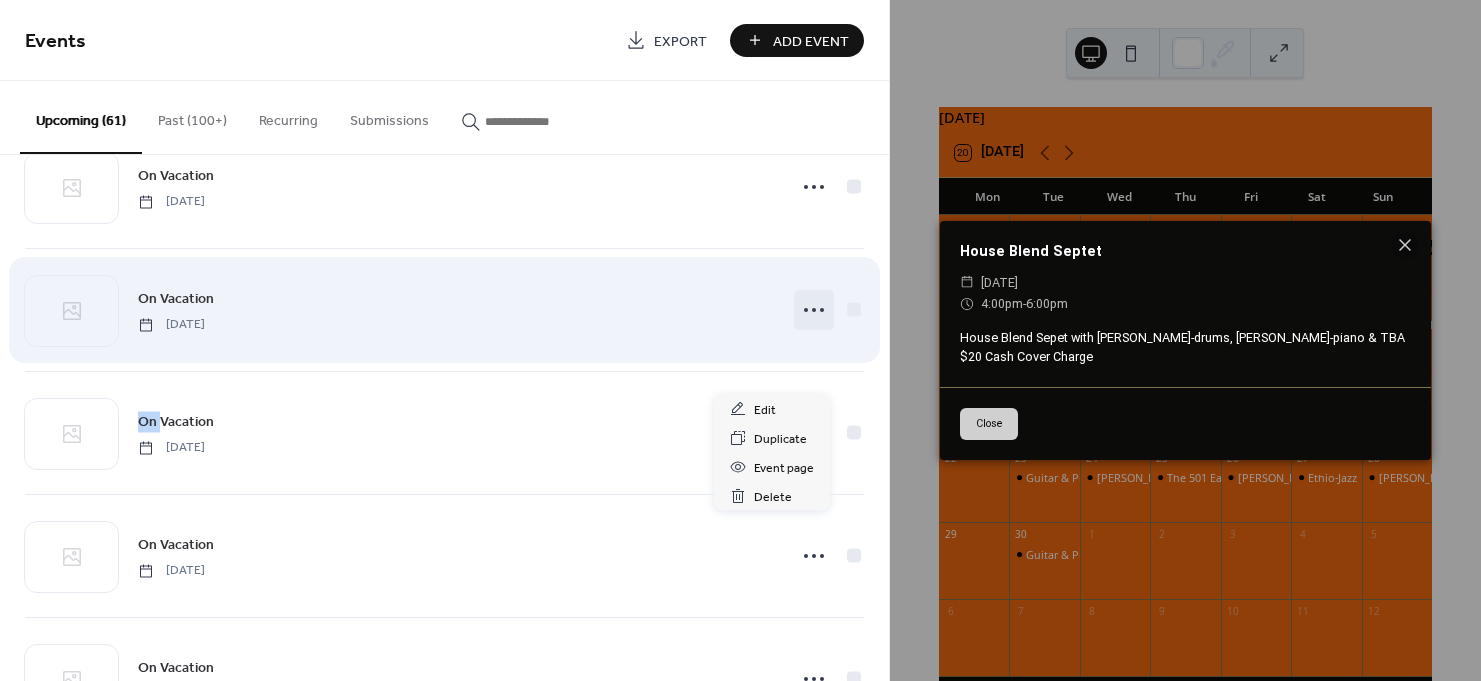 click 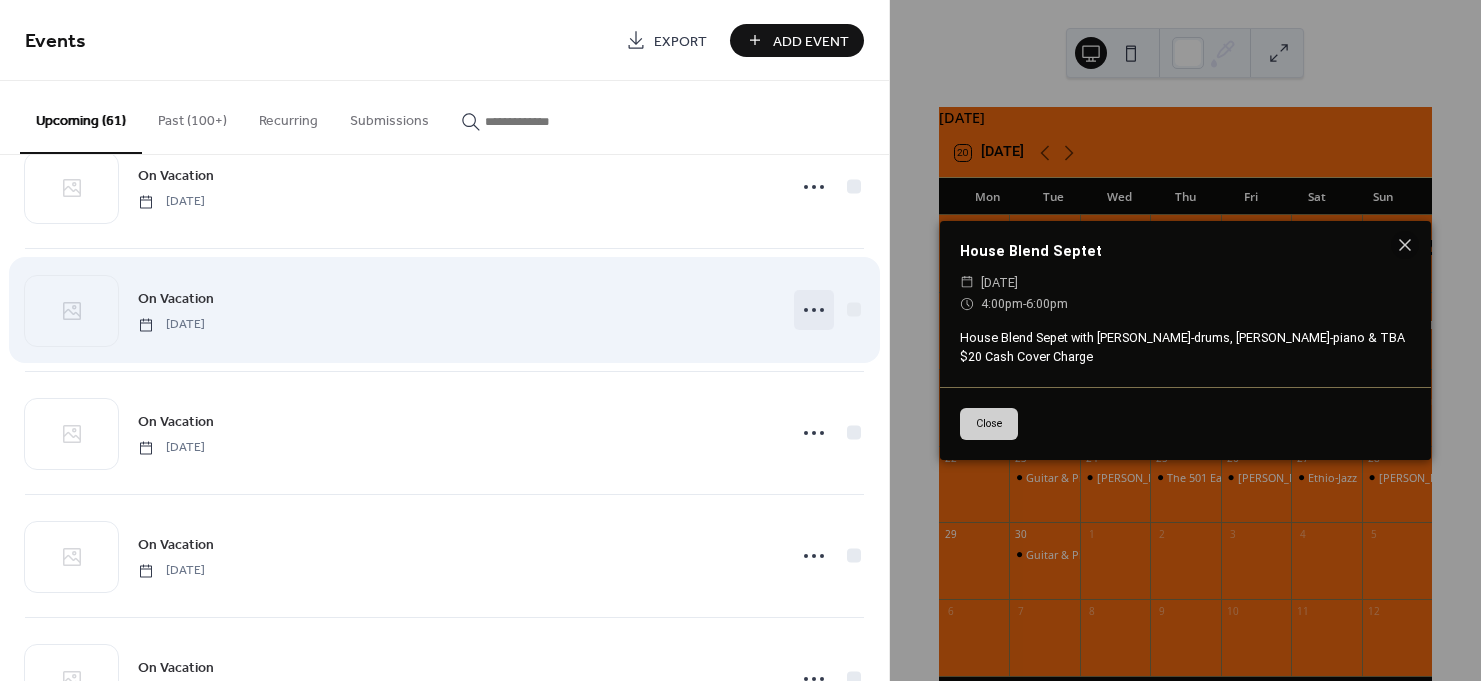 click 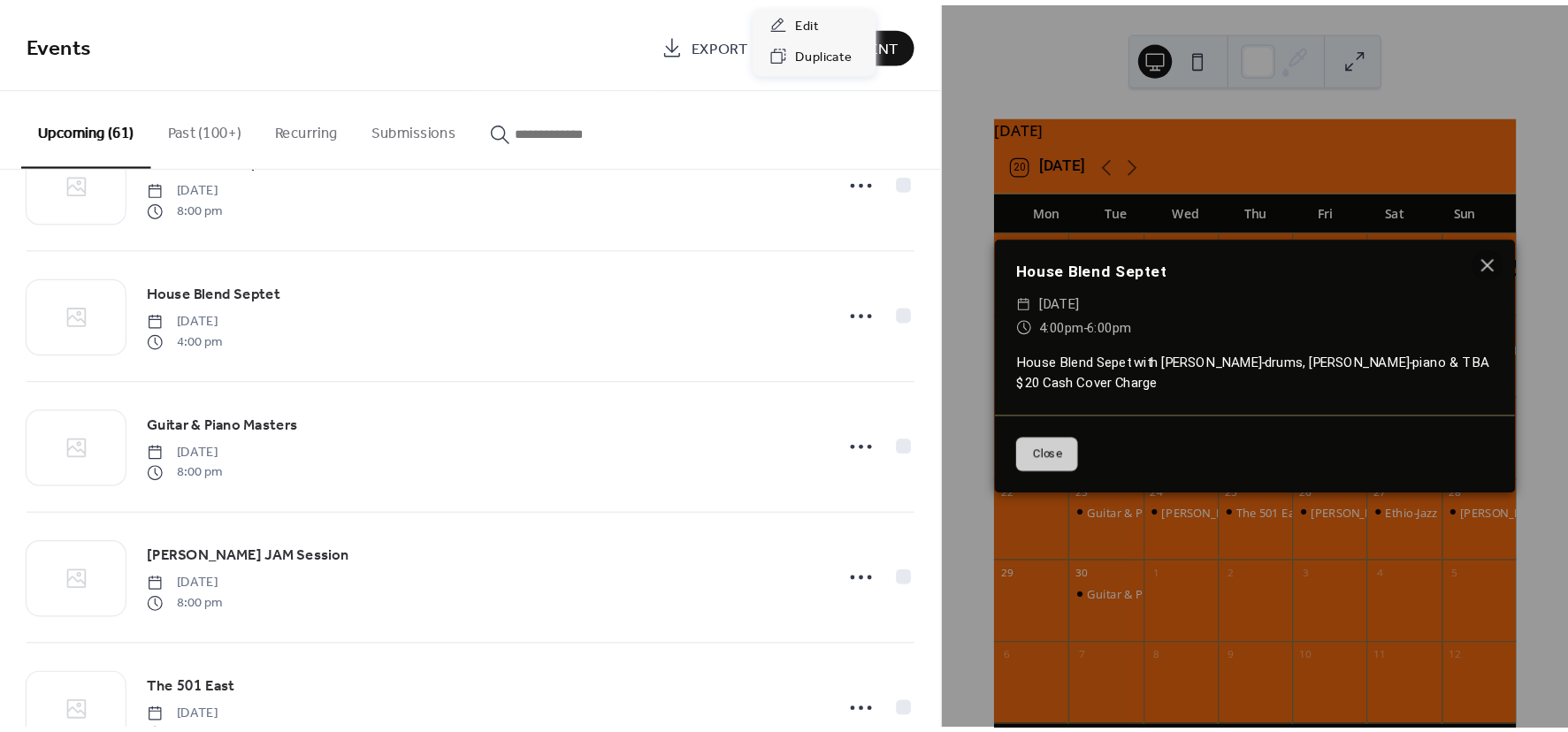 scroll, scrollTop: 5667, scrollLeft: 0, axis: vertical 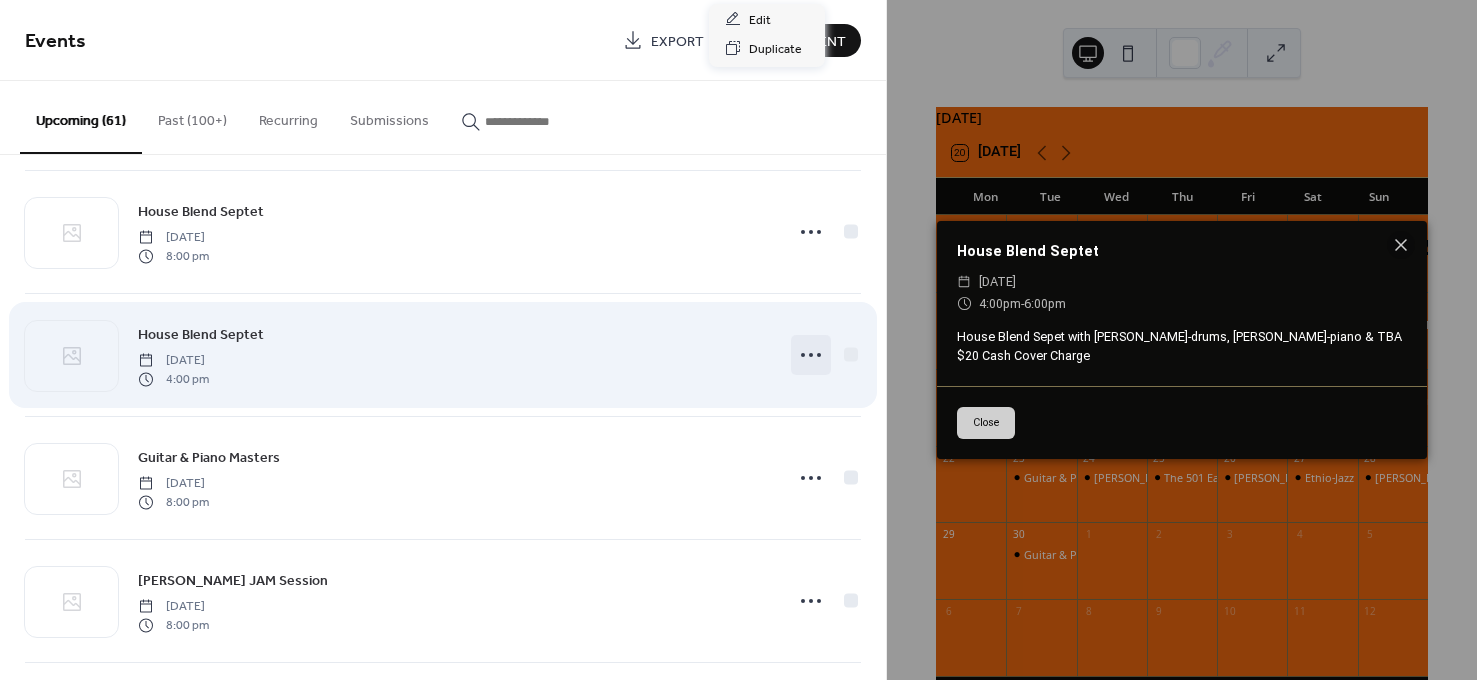 click 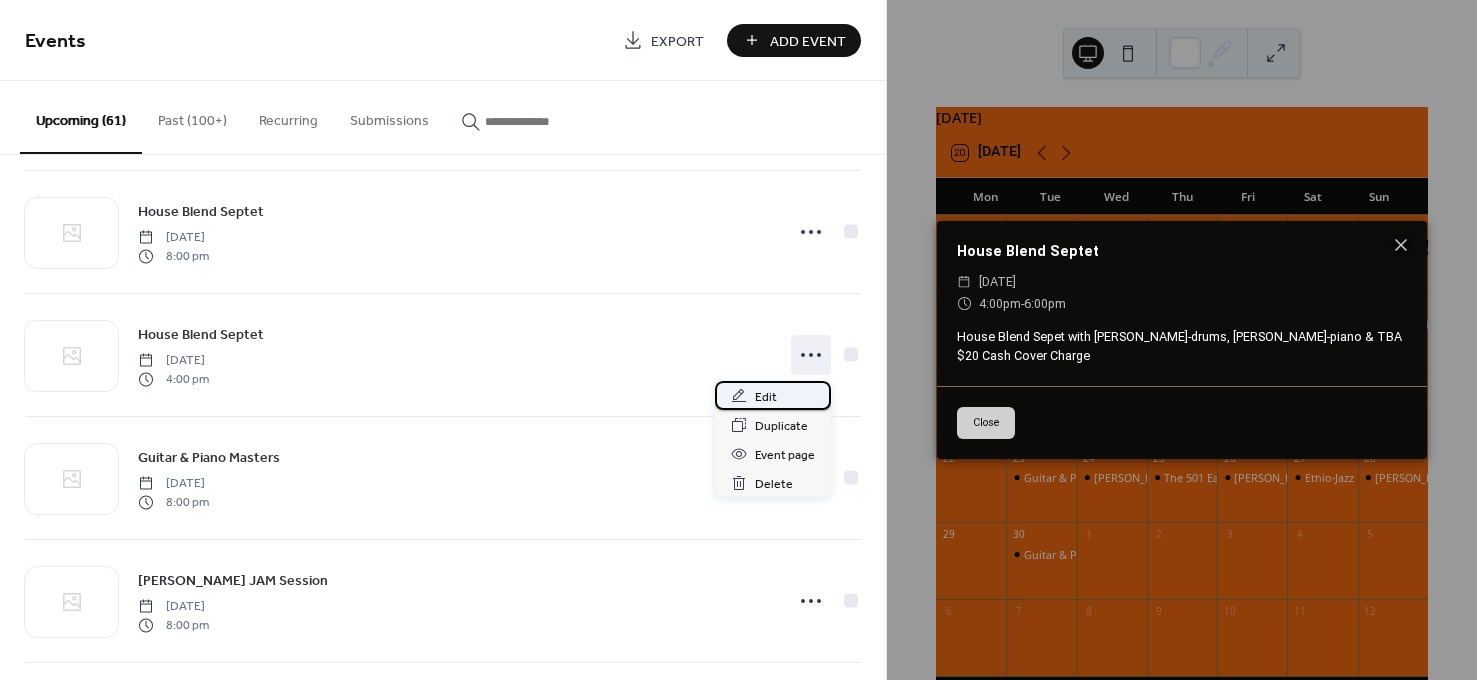 click on "Edit" at bounding box center (766, 397) 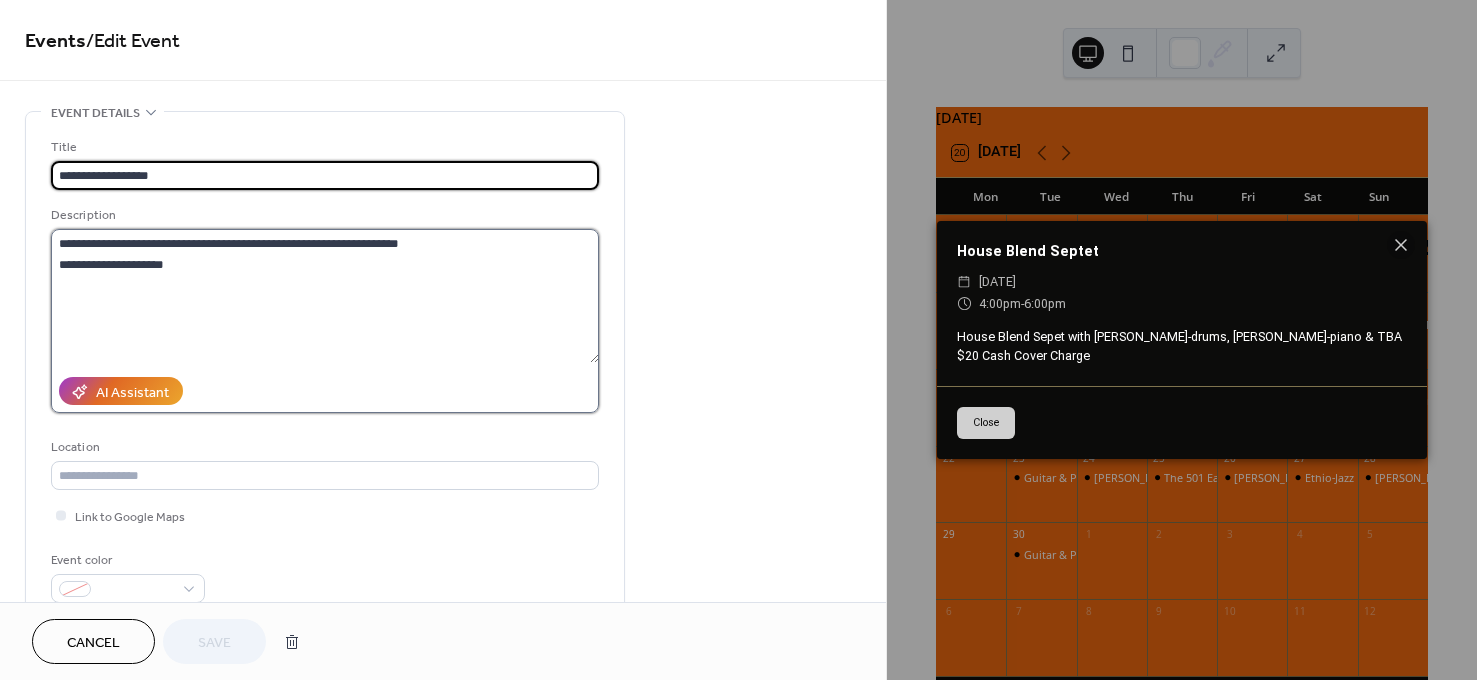 click on "**********" at bounding box center (325, 296) 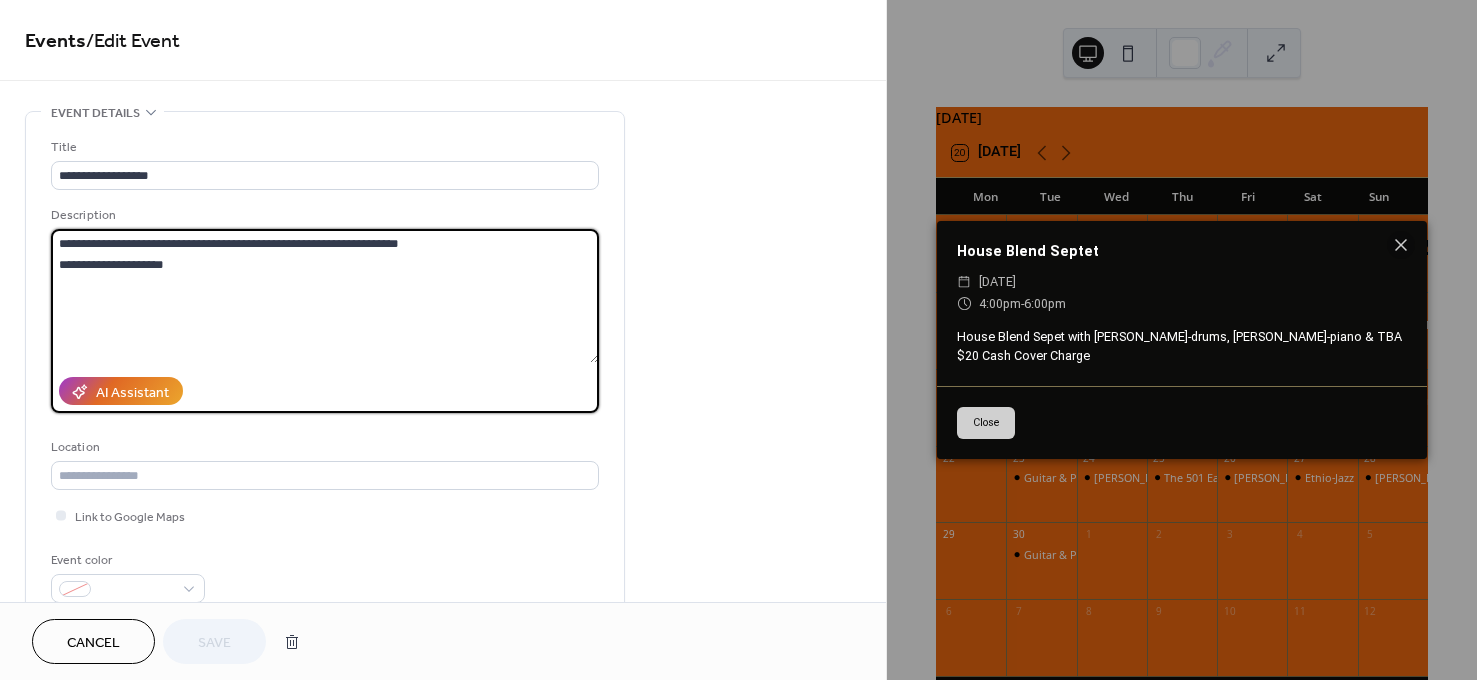 click on "**********" at bounding box center (325, 296) 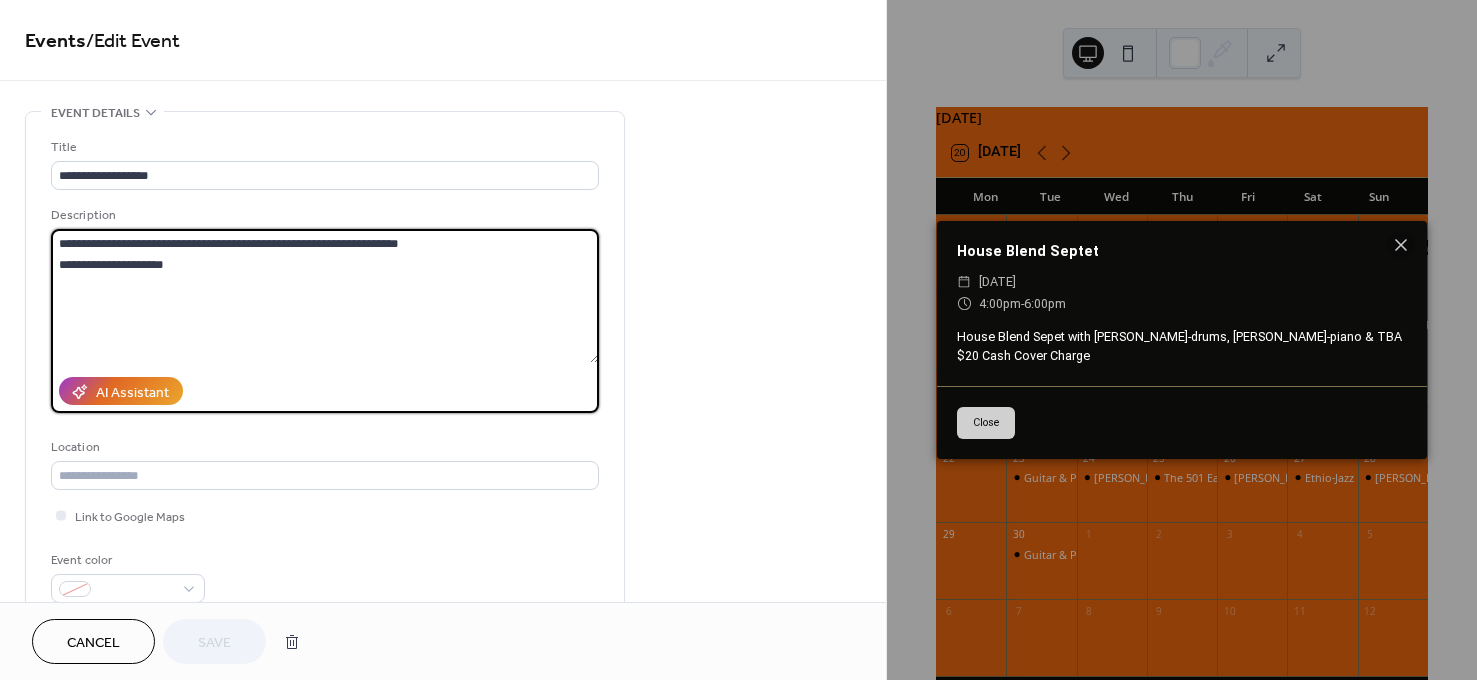 click on "**********" at bounding box center (325, 296) 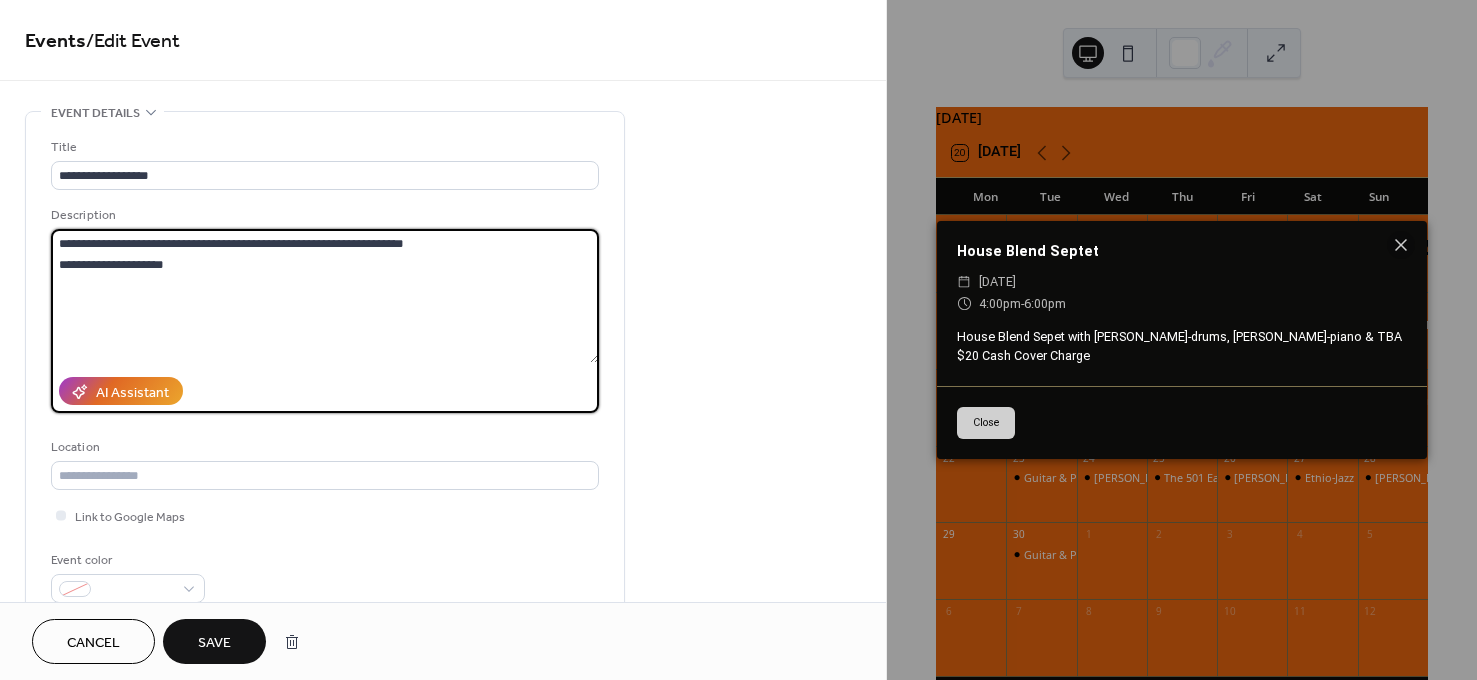 type on "**********" 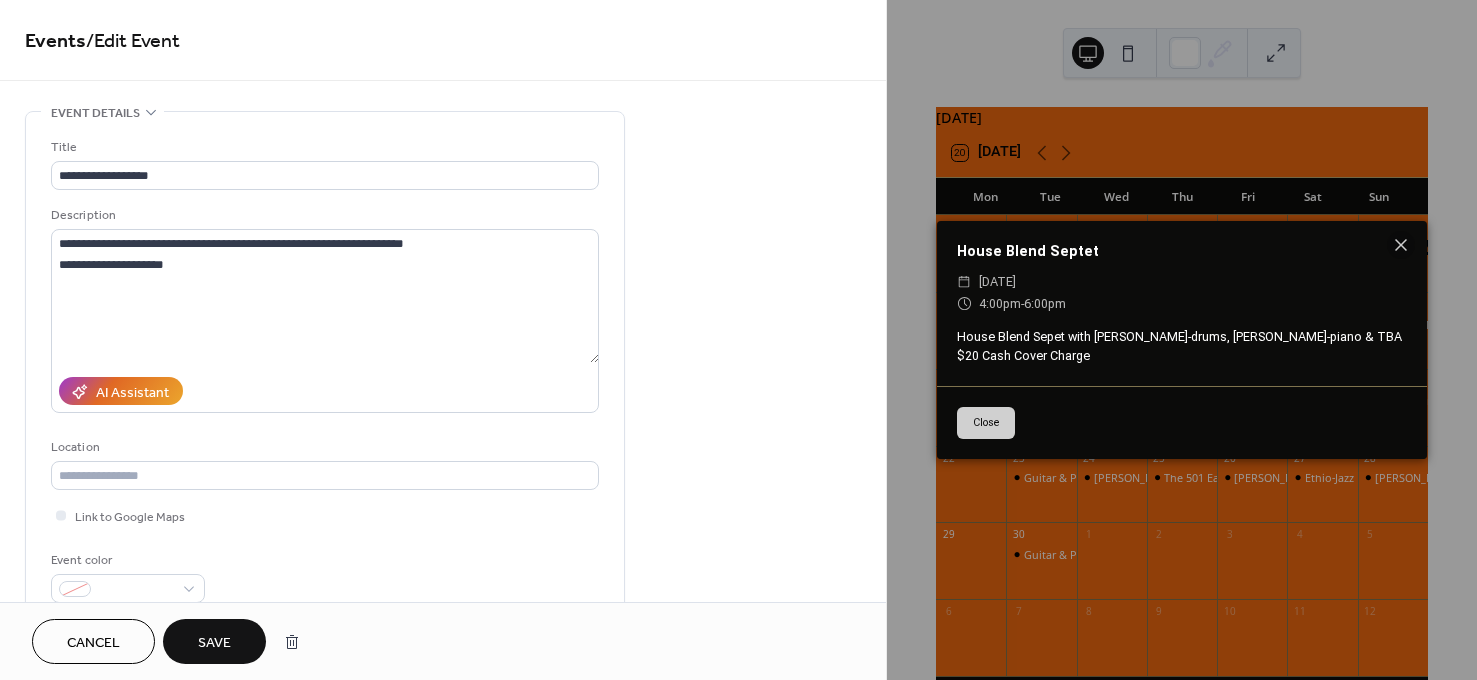 click on "Save" at bounding box center (214, 643) 